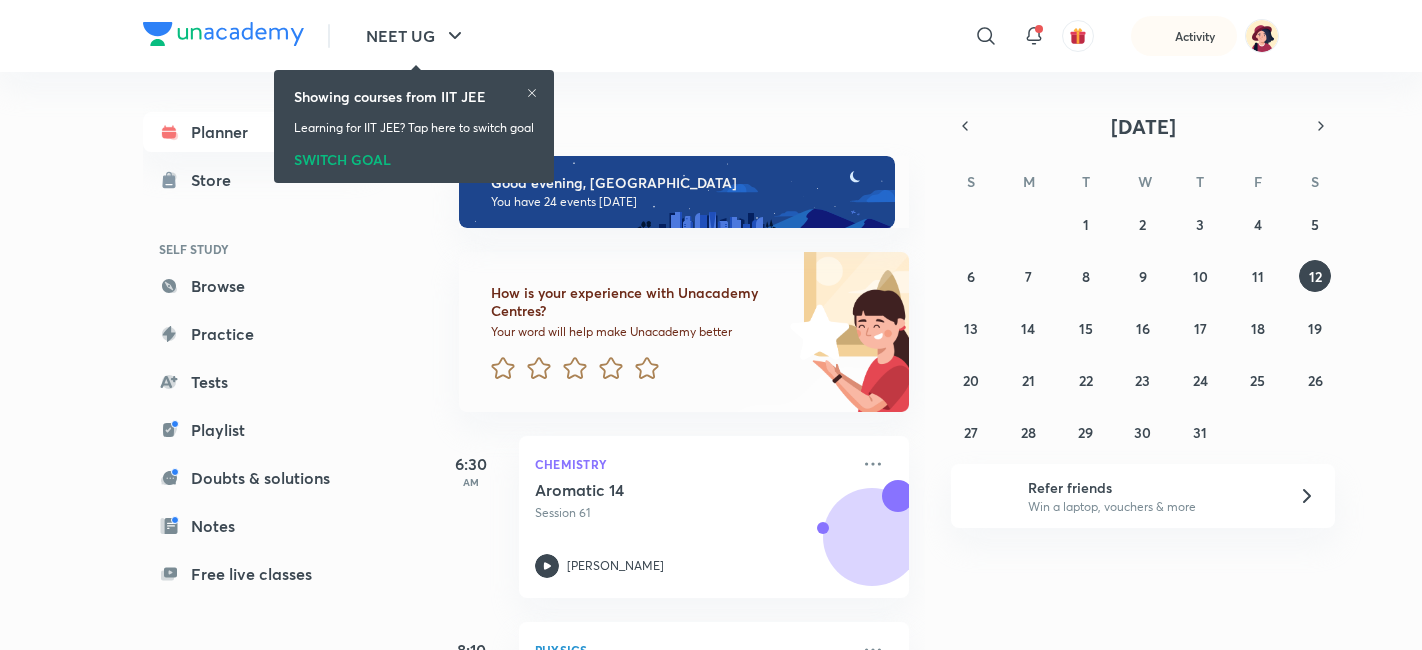 scroll, scrollTop: 0, scrollLeft: 0, axis: both 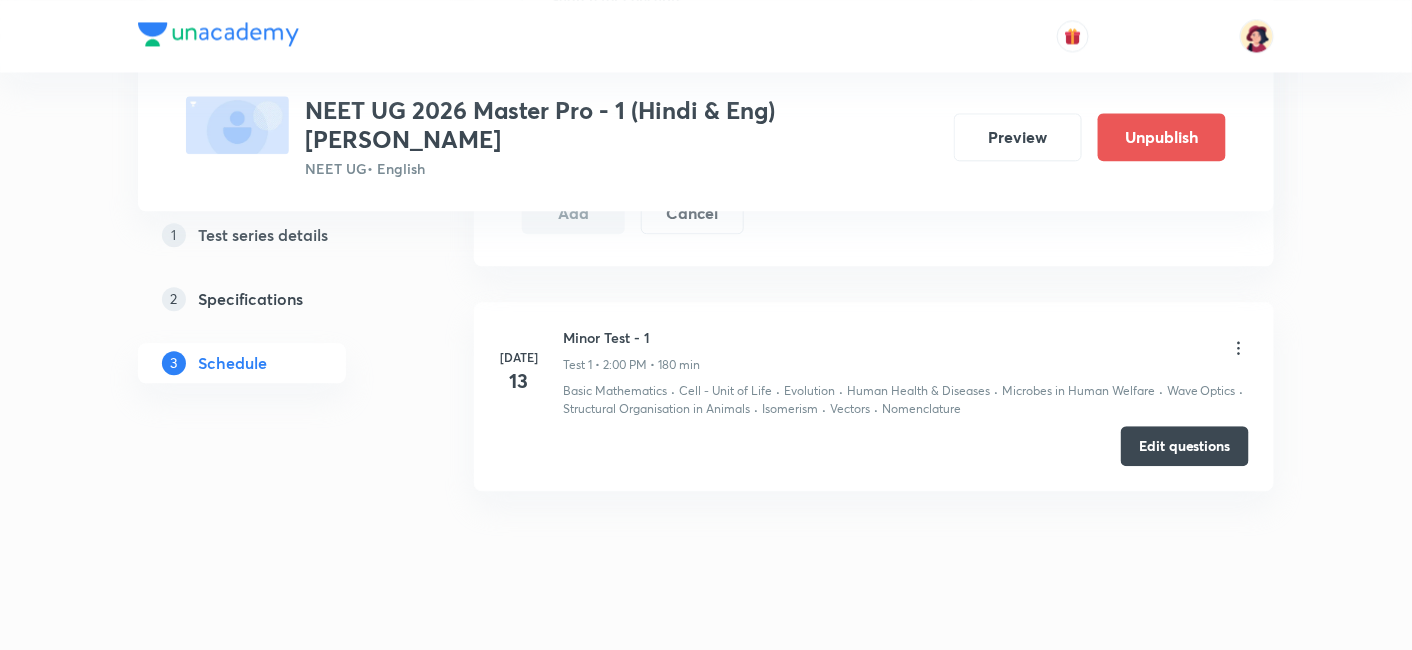 drag, startPoint x: 1253, startPoint y: 319, endPoint x: 1243, endPoint y: 324, distance: 11.18034 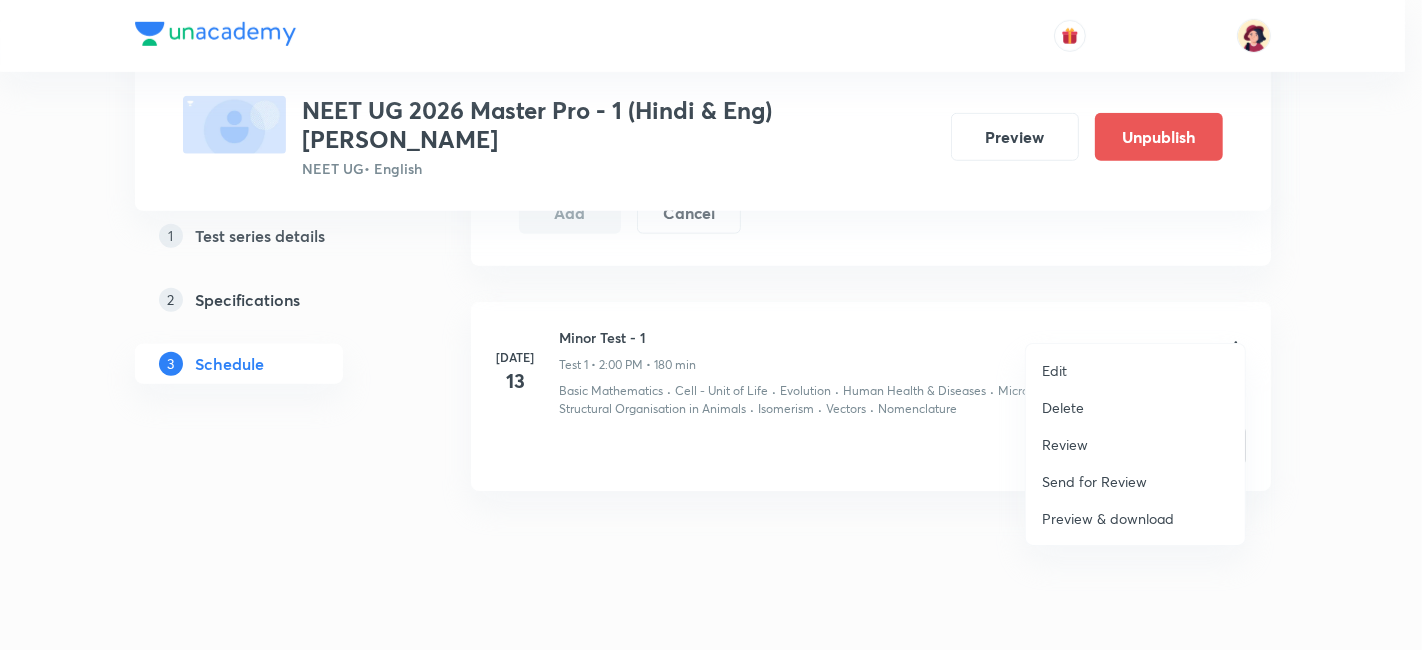 click on "Review" at bounding box center (1135, 444) 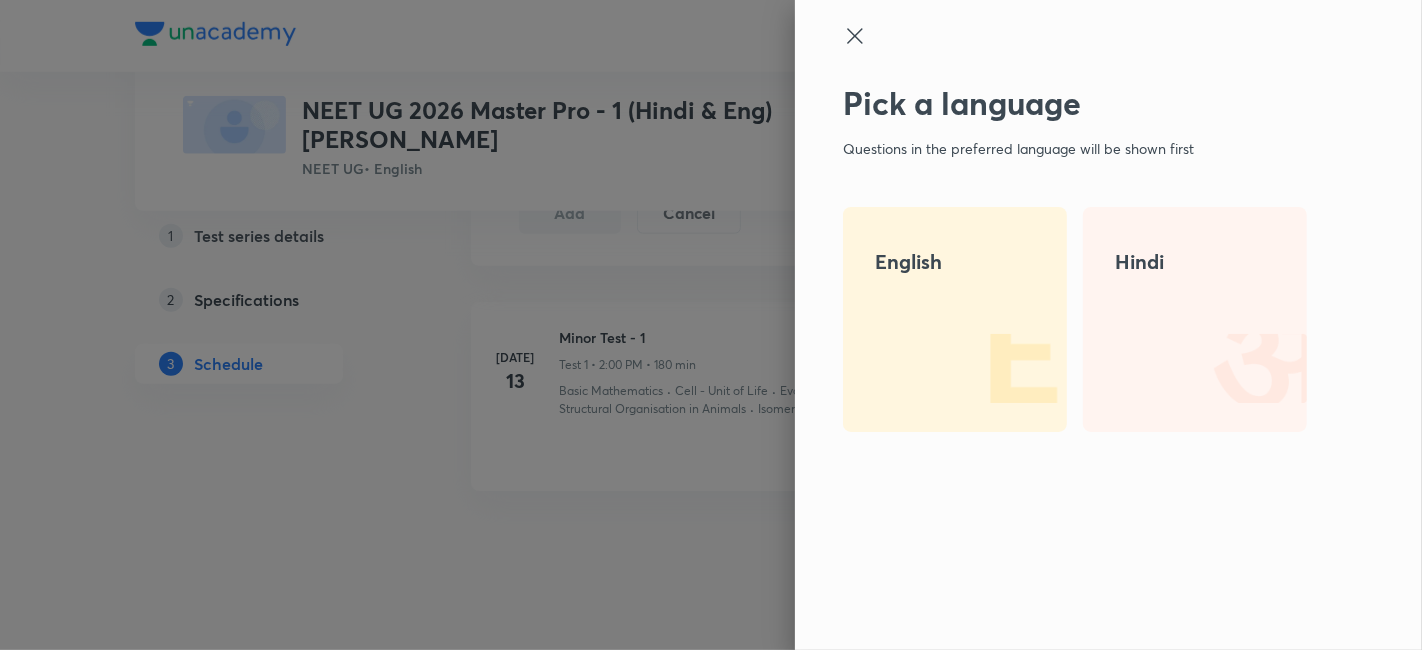 click at bounding box center [1003, 368] 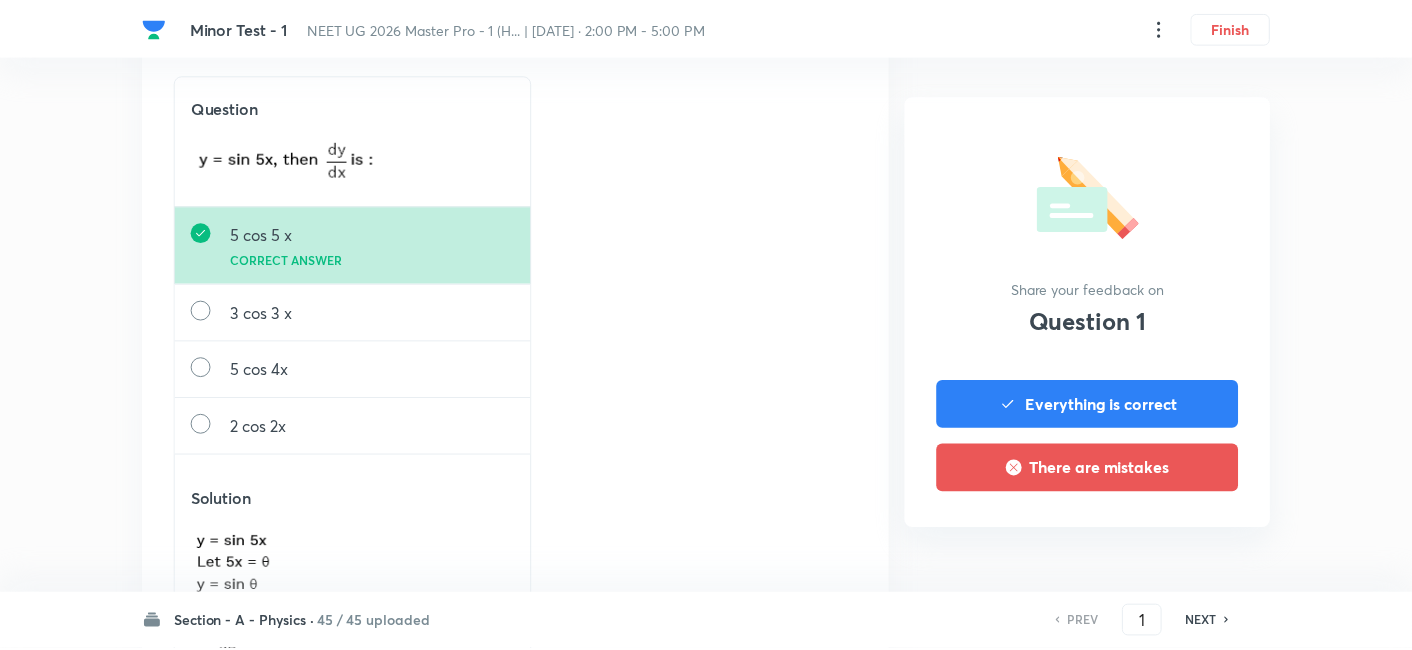 scroll, scrollTop: 0, scrollLeft: 0, axis: both 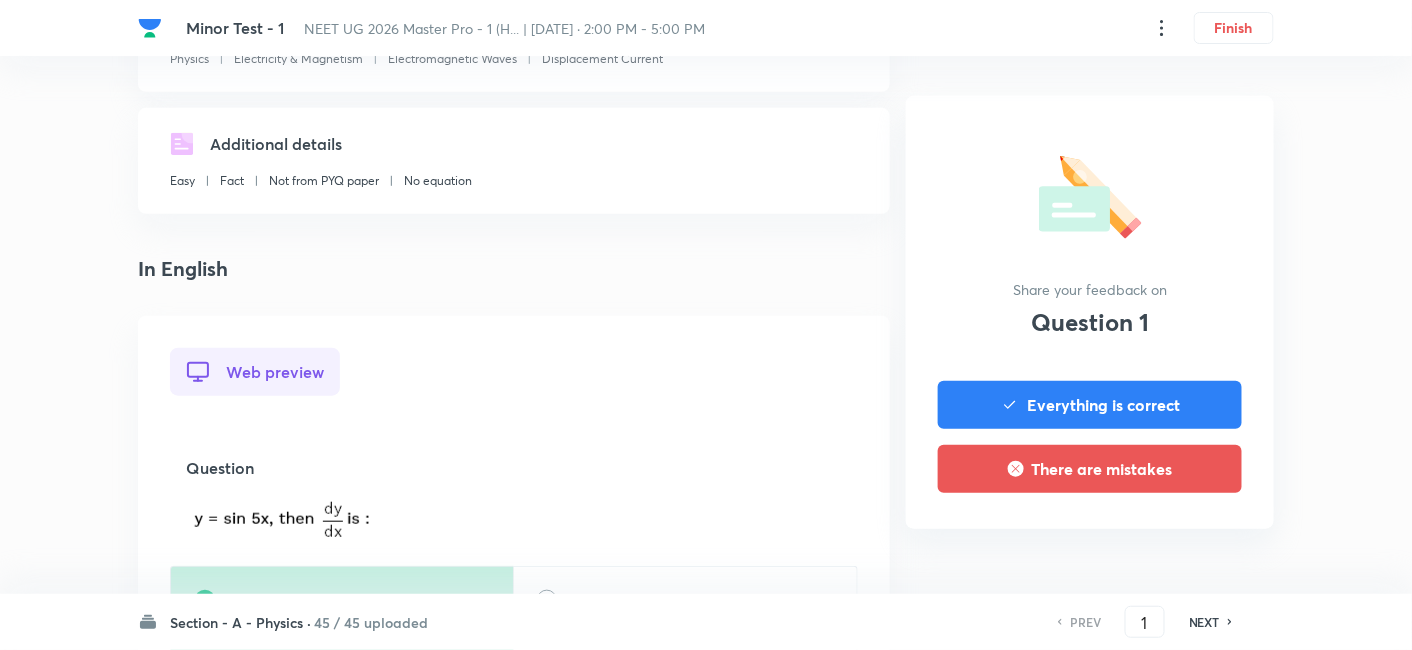 click on "In English" at bounding box center [514, 269] 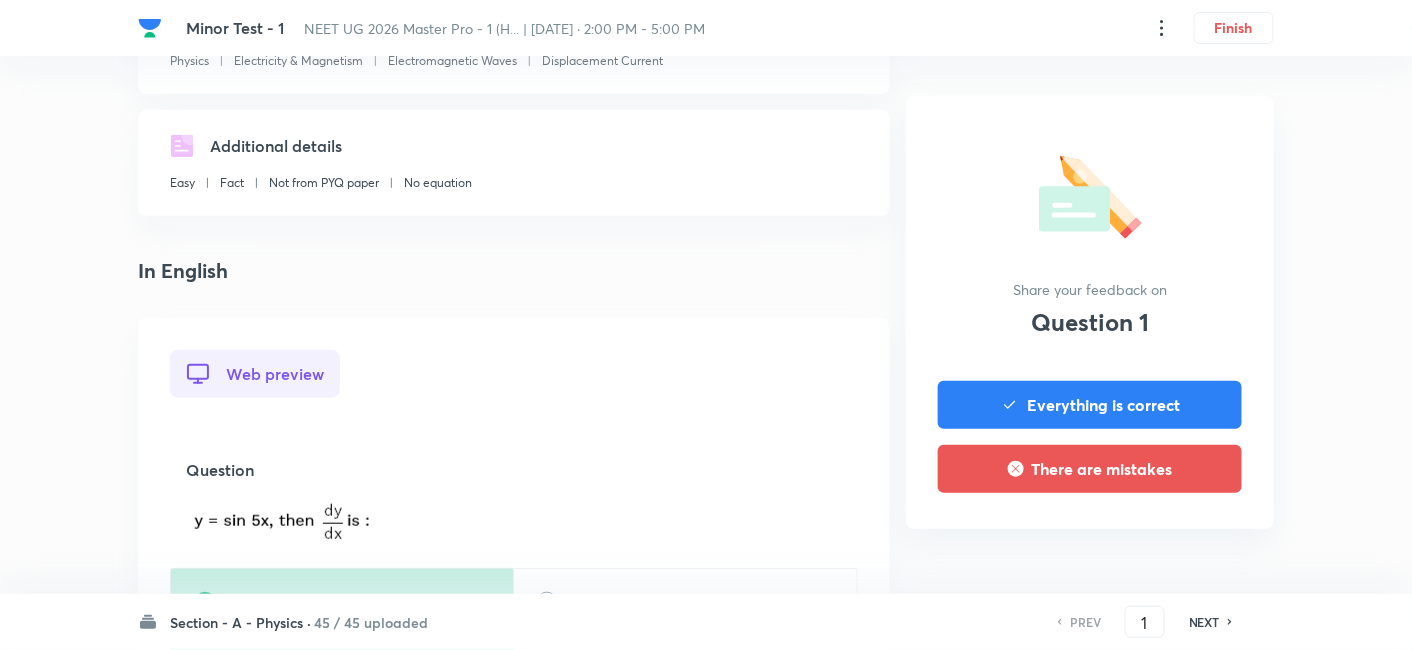 click on "In English" at bounding box center [514, 271] 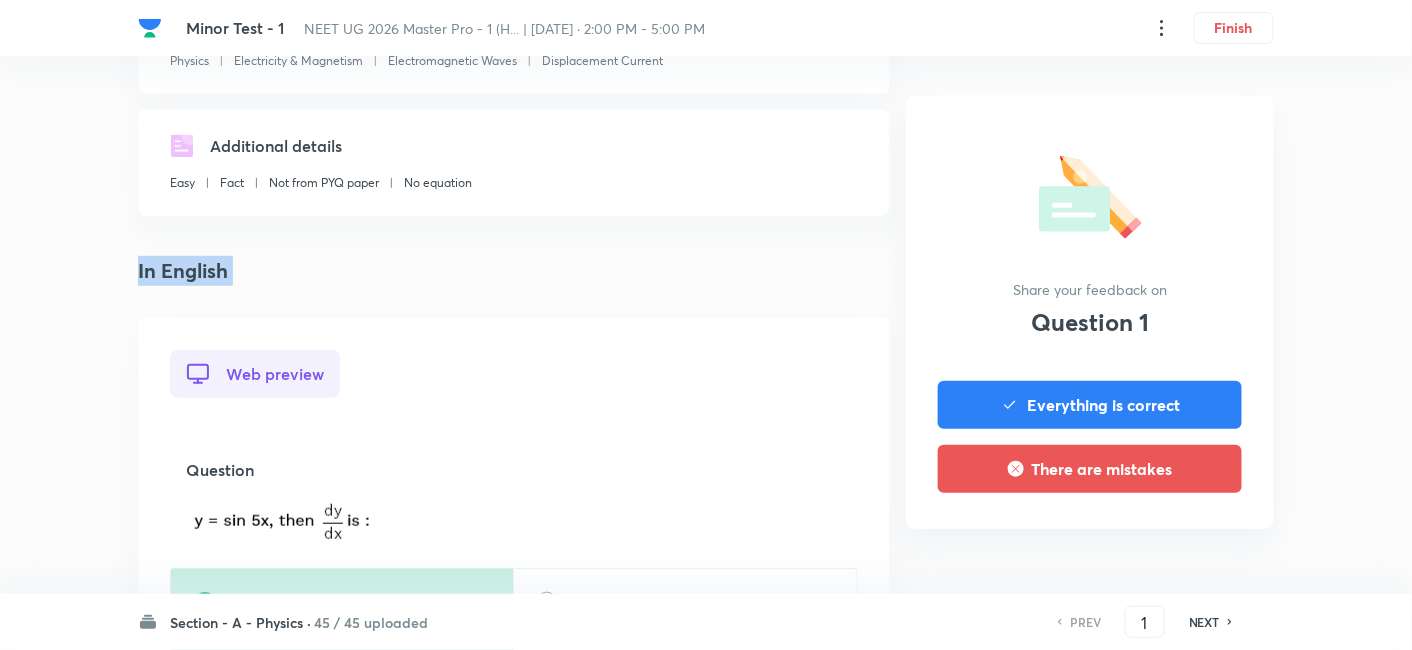 click on "In English" at bounding box center [514, 271] 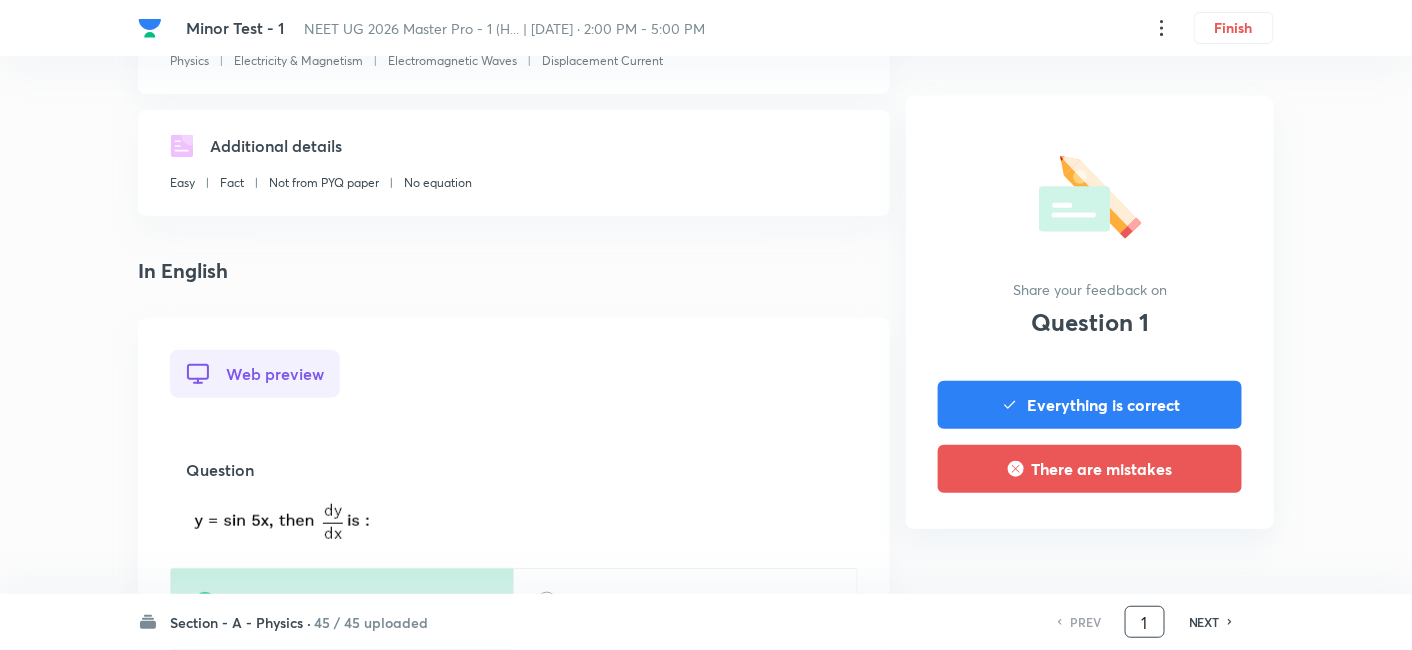 click on "1" at bounding box center [1145, 622] 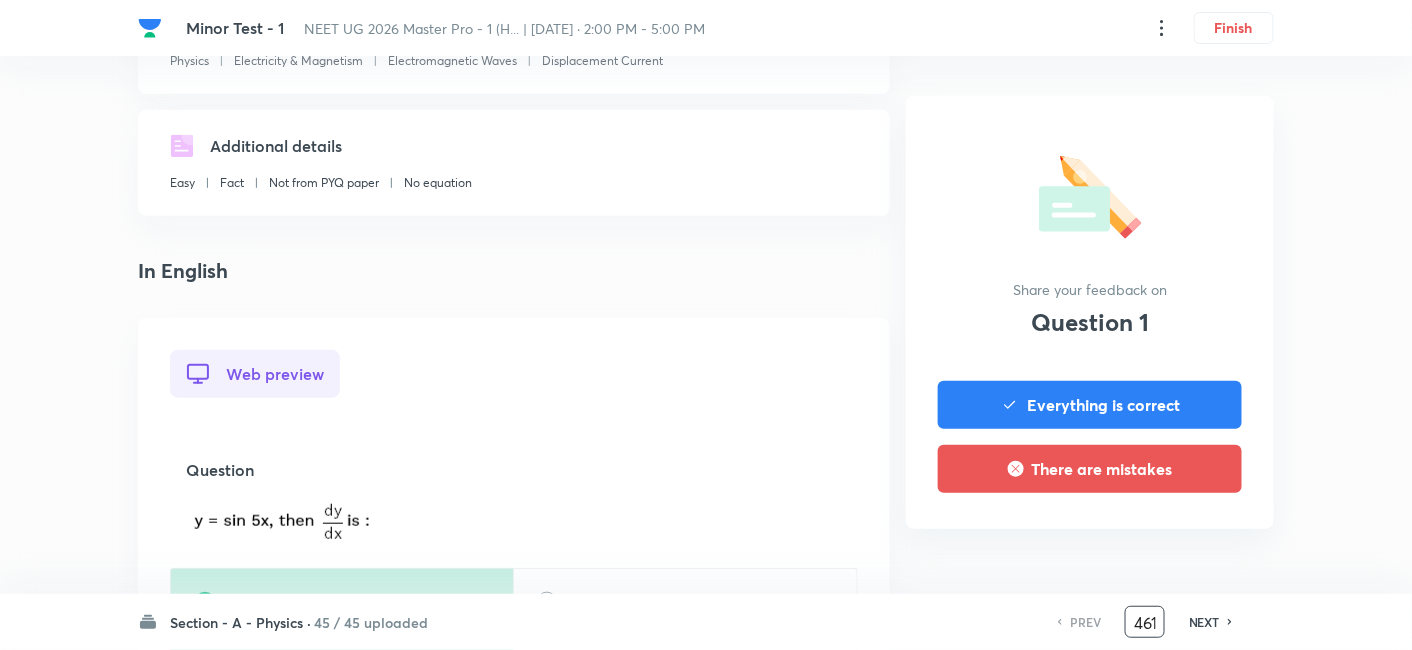click on "461" at bounding box center (1145, 622) 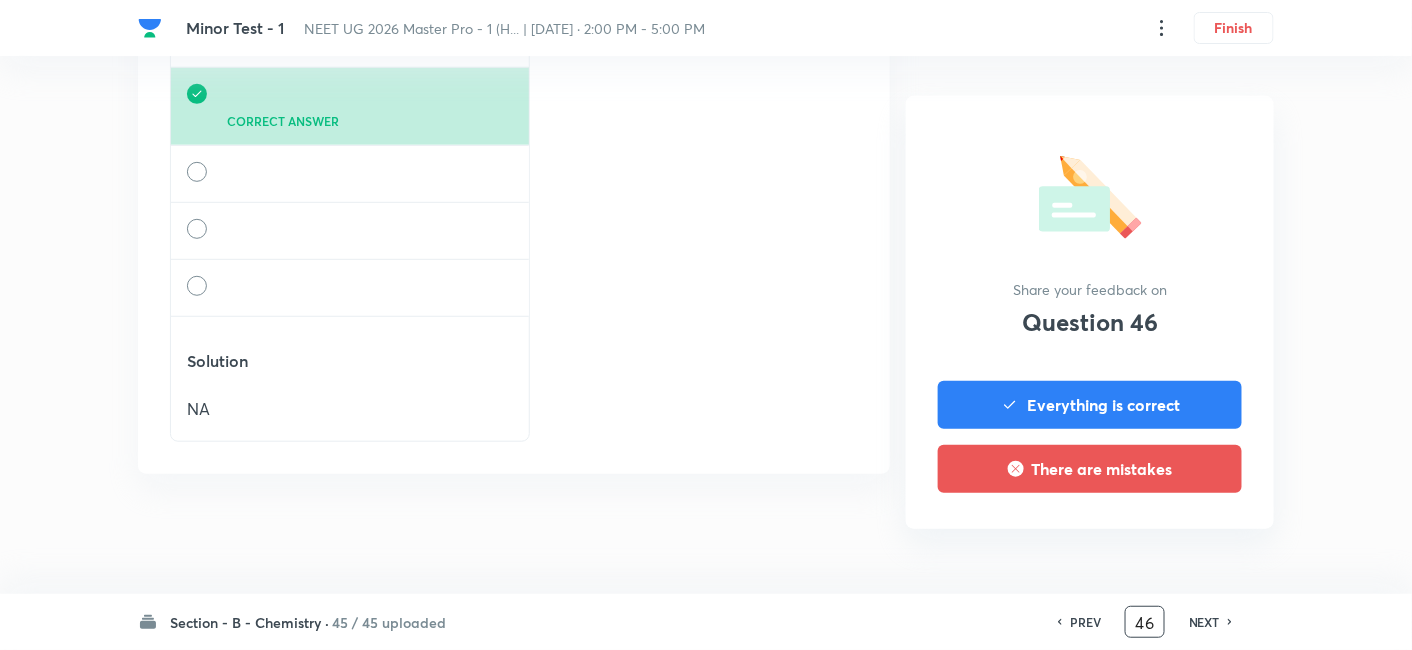 scroll, scrollTop: 2665, scrollLeft: 0, axis: vertical 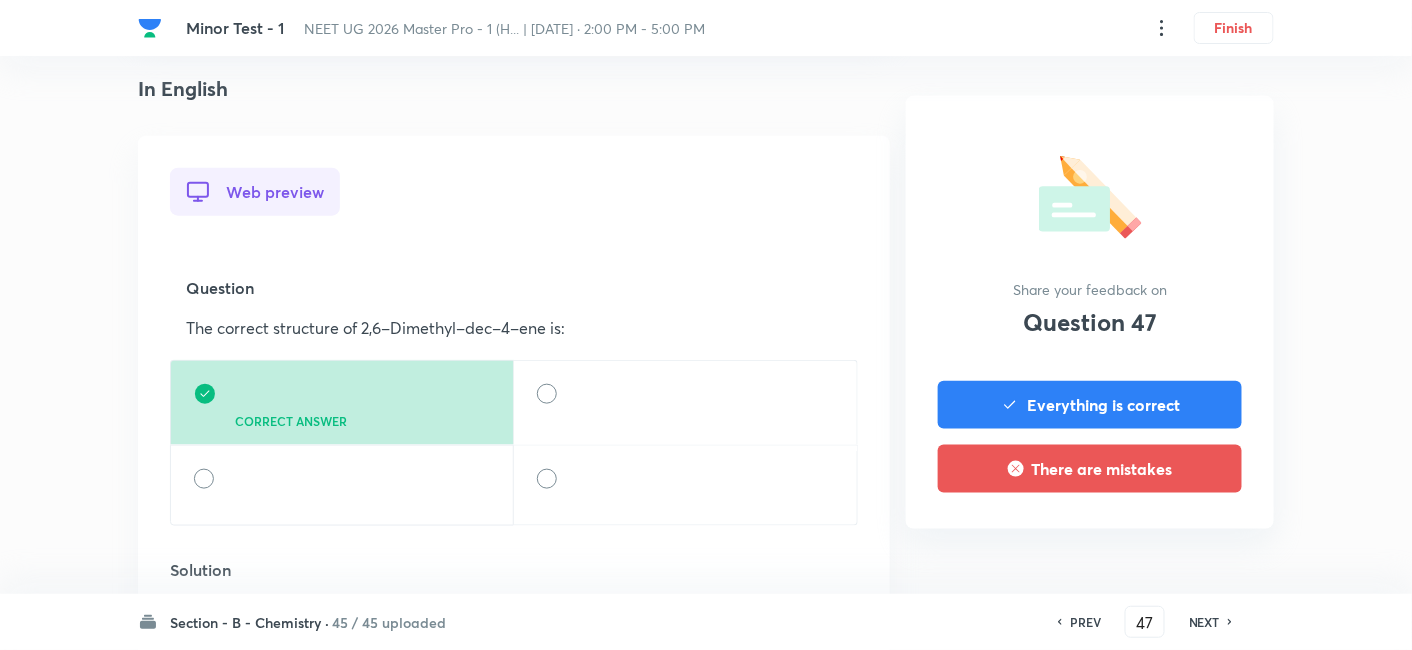 click on "NEXT" at bounding box center (1204, 622) 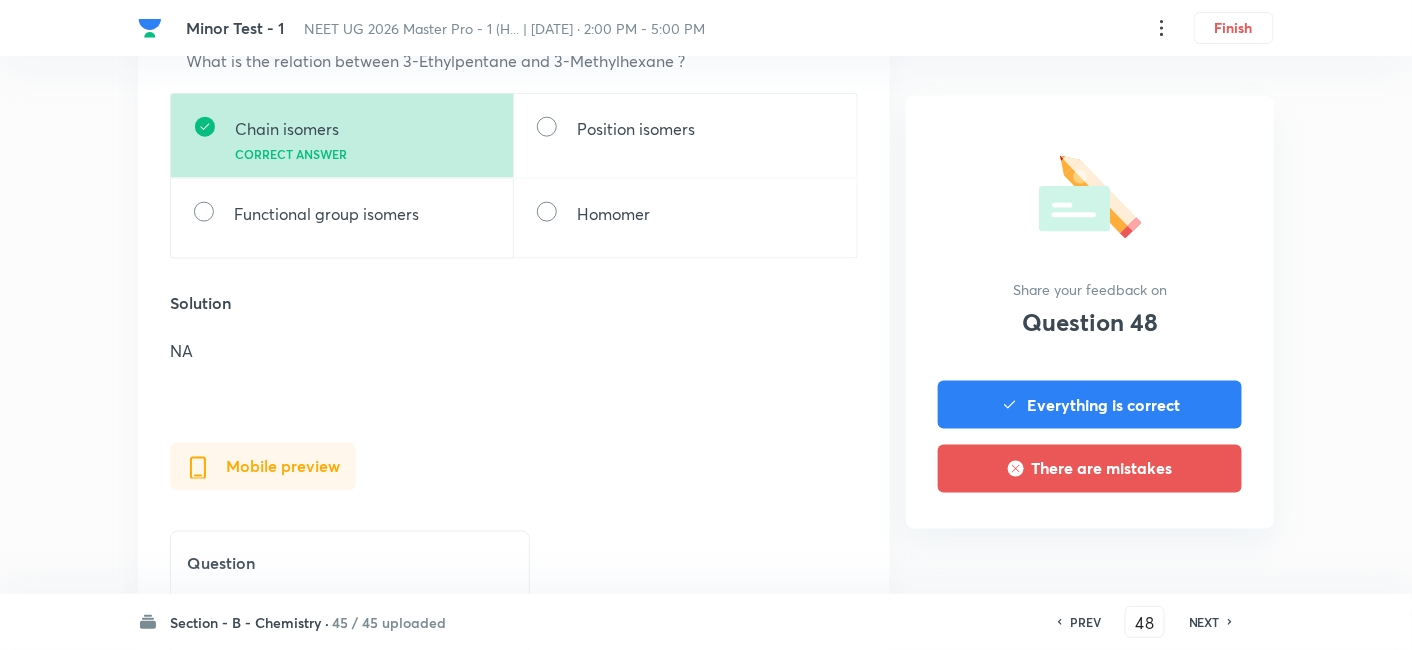 scroll, scrollTop: 768, scrollLeft: 0, axis: vertical 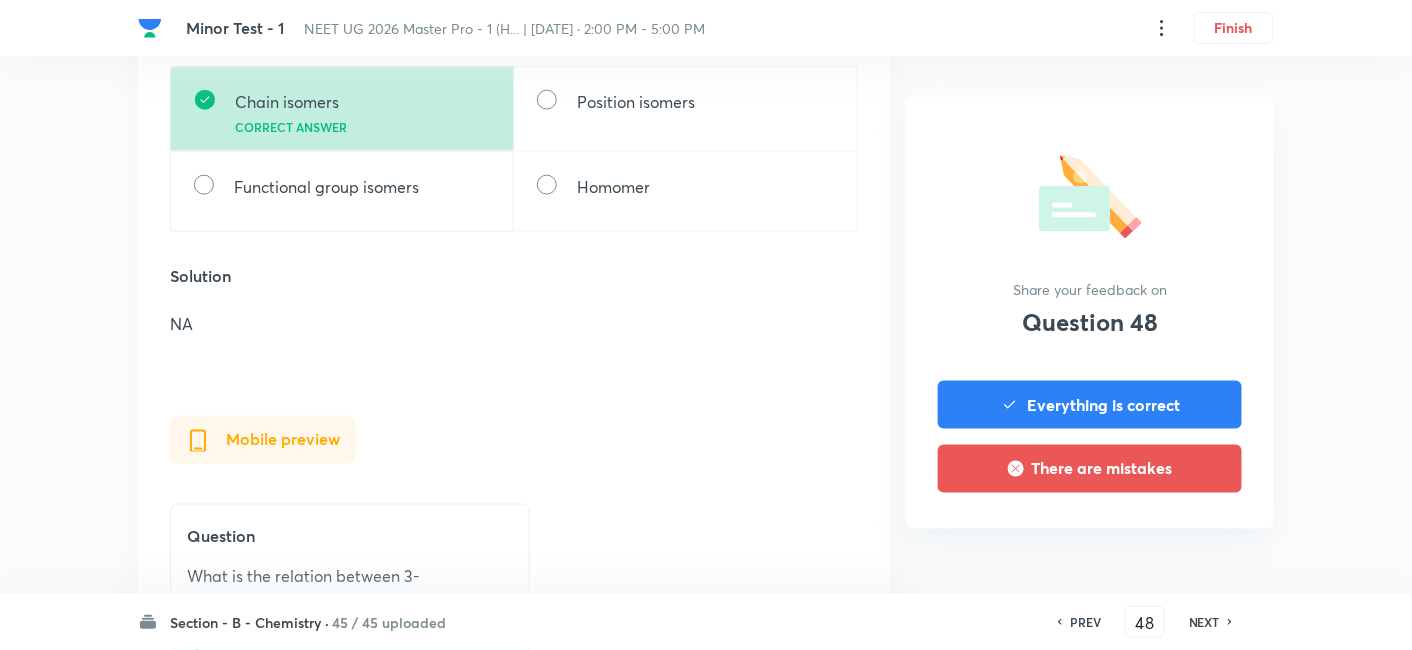 click on "NEXT" at bounding box center (1204, 622) 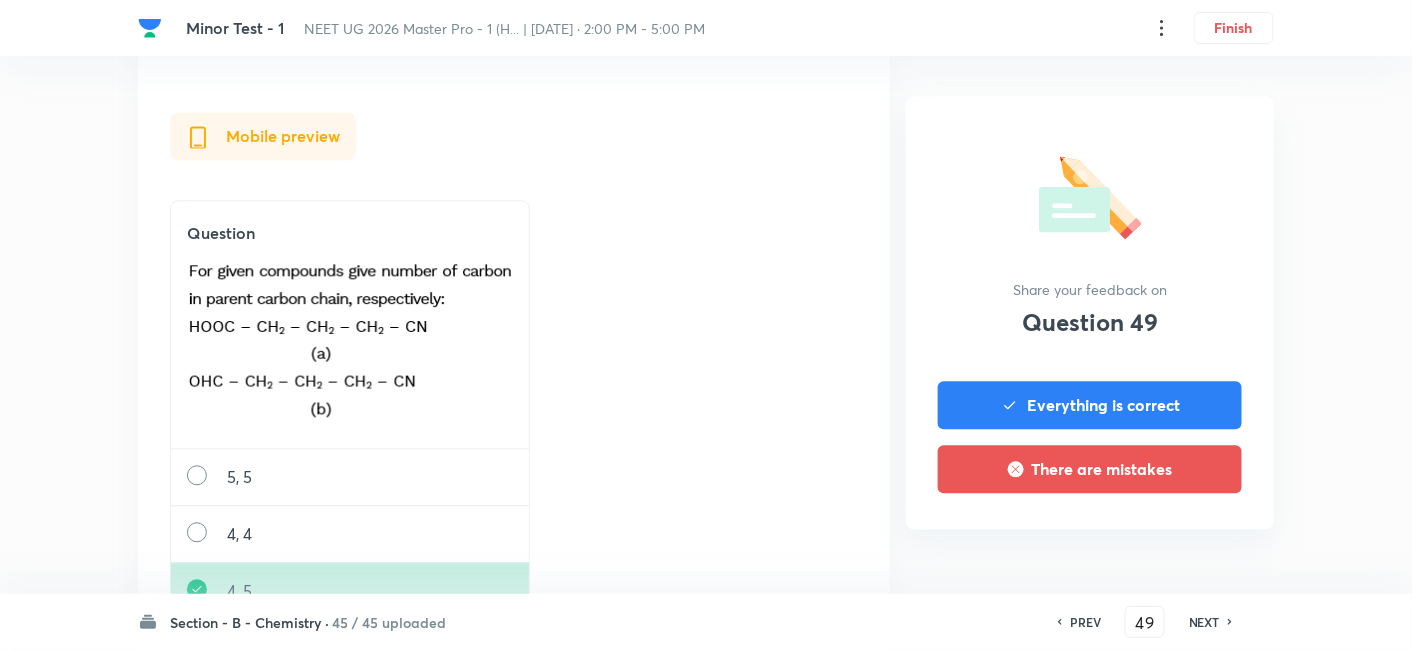 scroll, scrollTop: 1237, scrollLeft: 0, axis: vertical 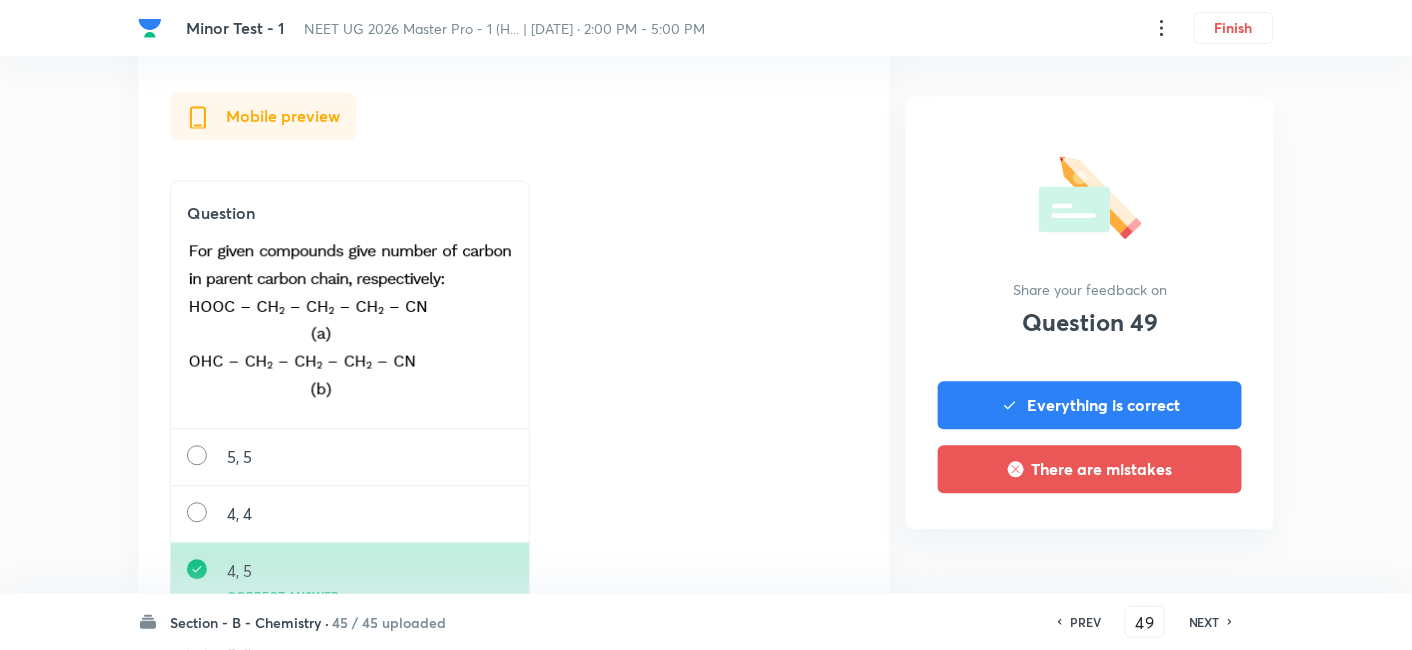 click on "NEXT" at bounding box center [1204, 622] 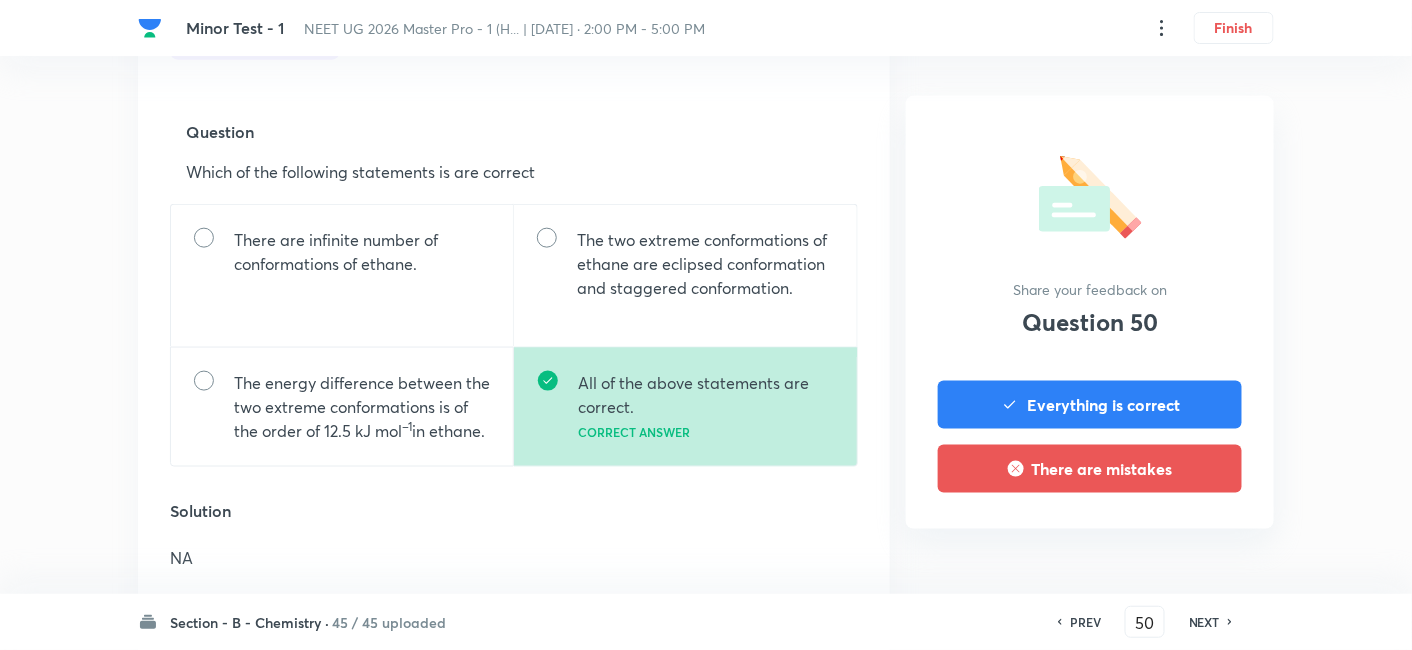 scroll, scrollTop: 631, scrollLeft: 0, axis: vertical 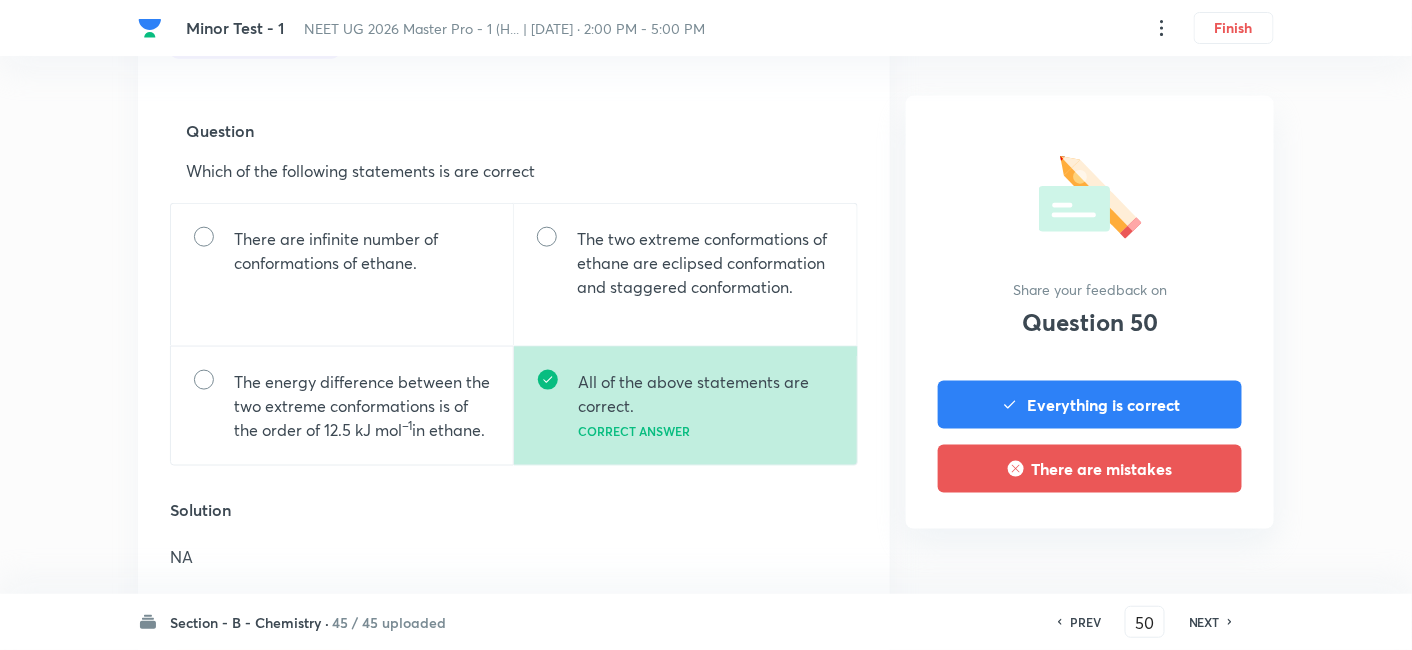 click on "NEXT" at bounding box center (1204, 622) 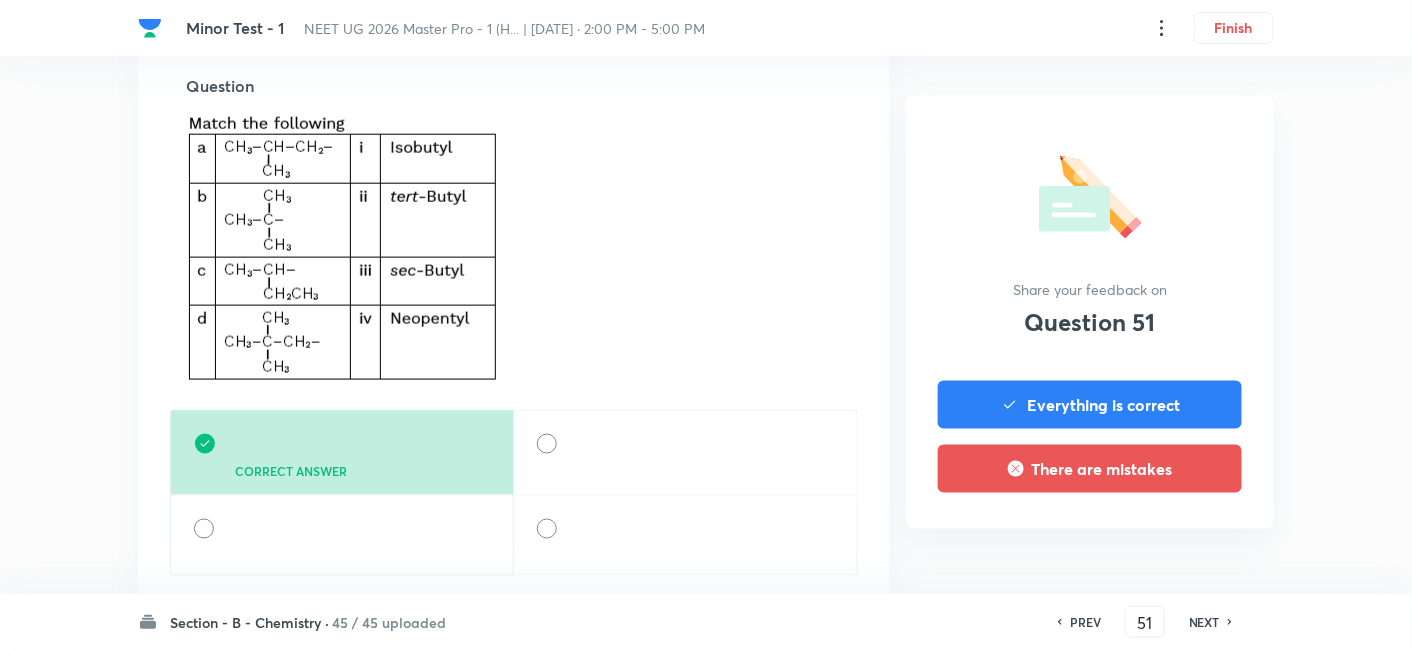 scroll, scrollTop: 677, scrollLeft: 0, axis: vertical 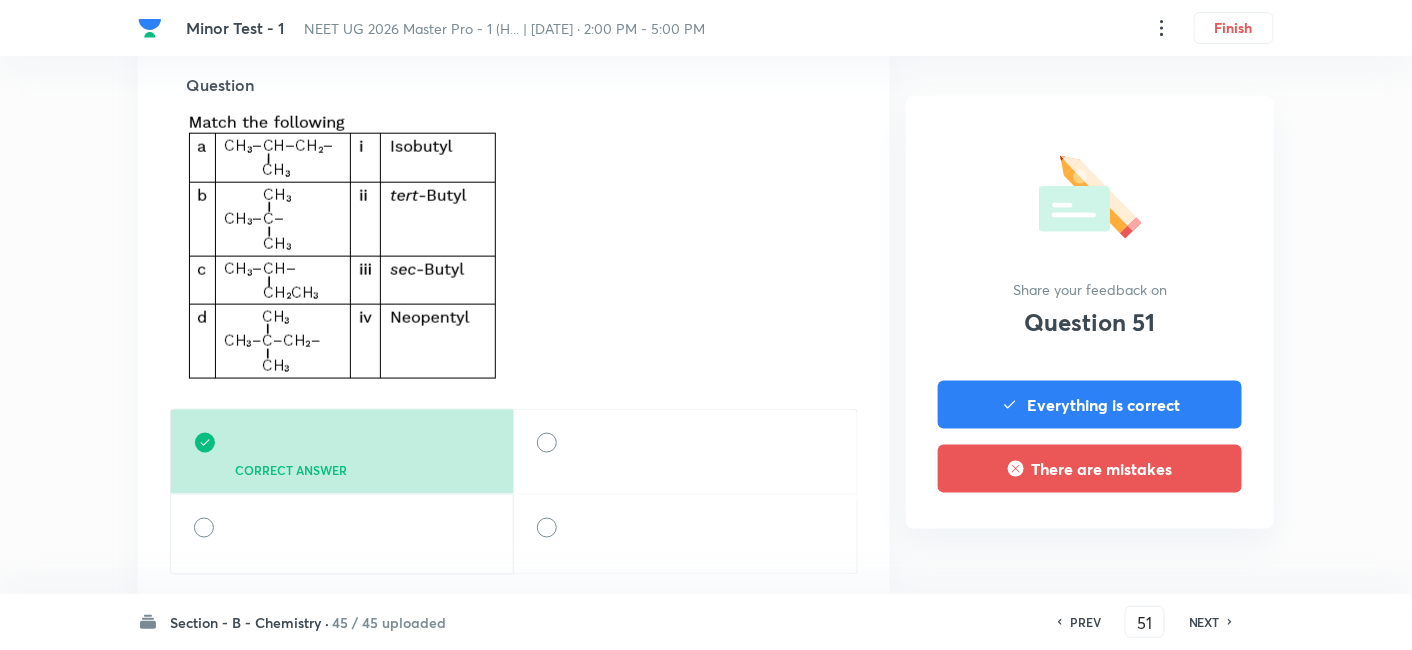 click on "NEXT" at bounding box center (1207, 622) 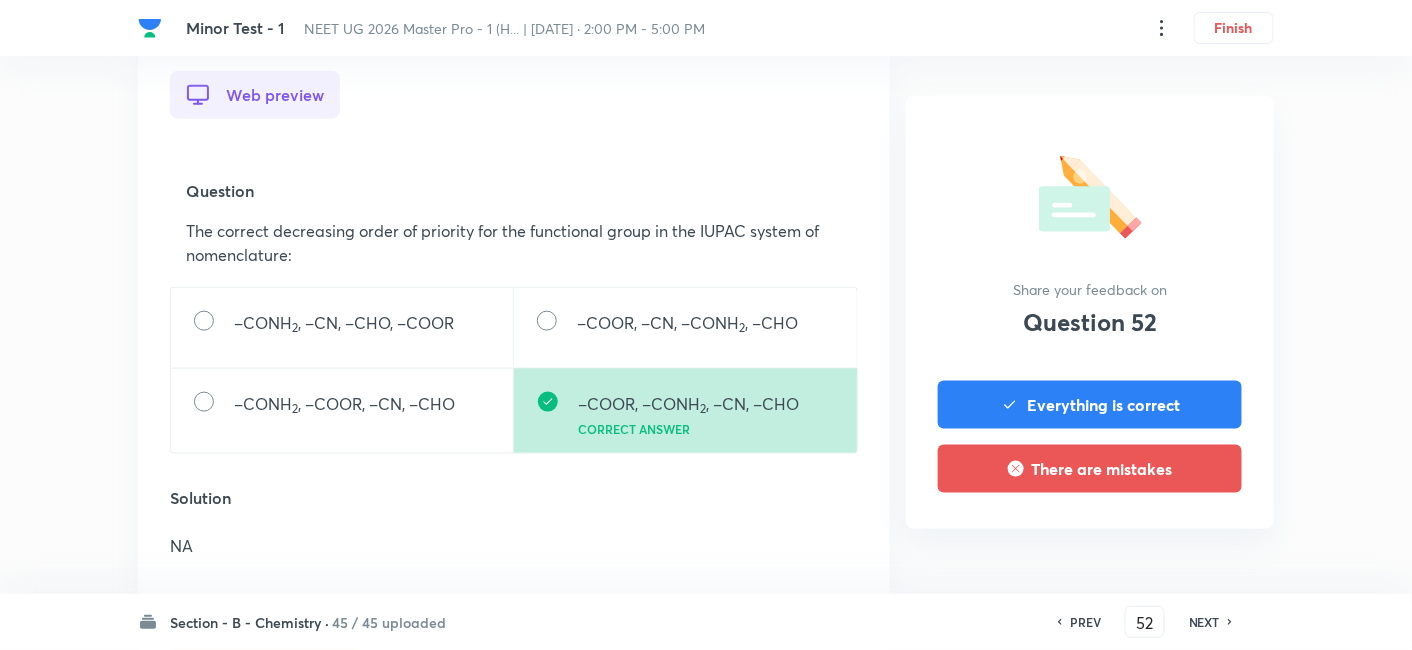 scroll, scrollTop: 585, scrollLeft: 0, axis: vertical 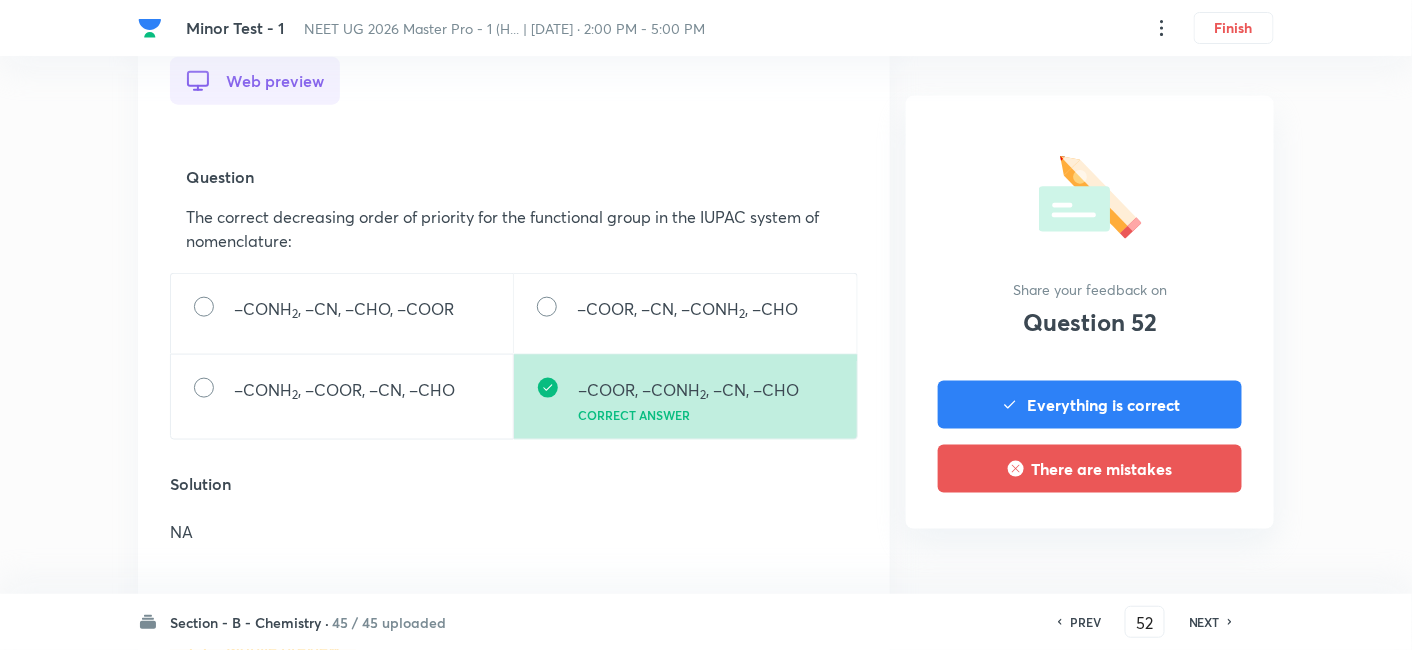 click on "NEXT" at bounding box center [1204, 622] 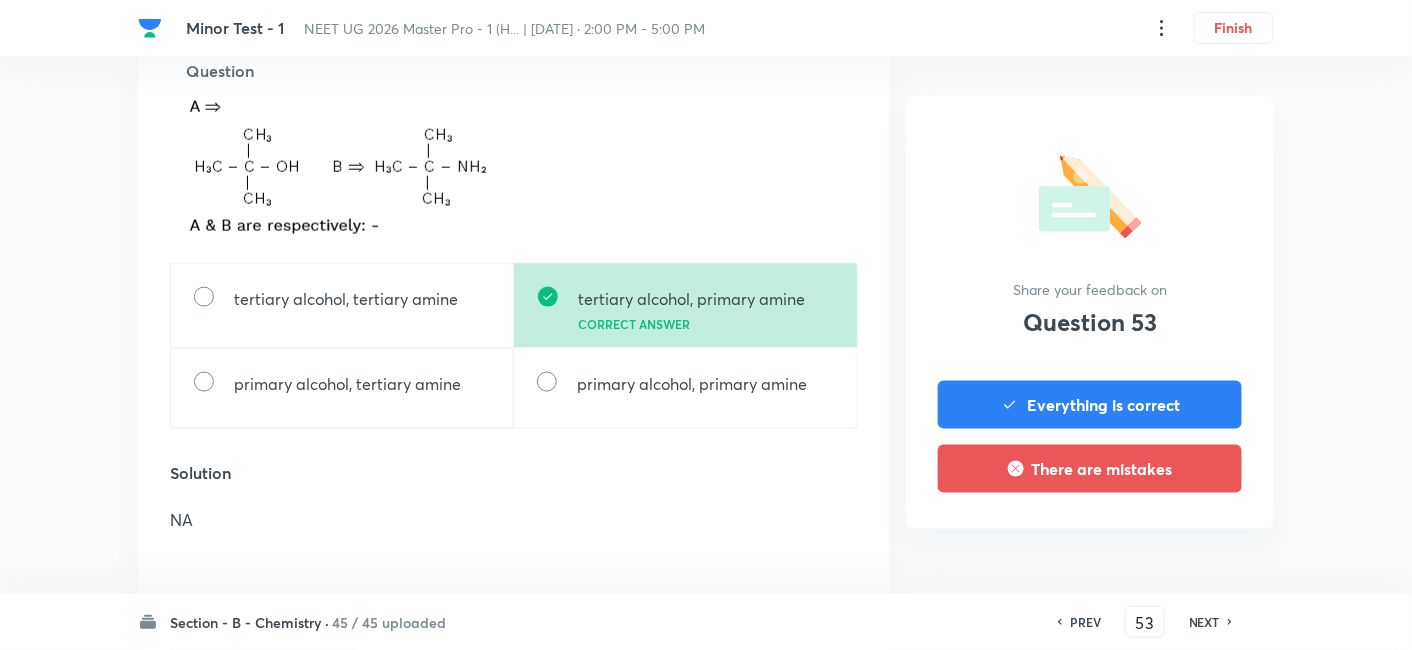 scroll, scrollTop: 700, scrollLeft: 0, axis: vertical 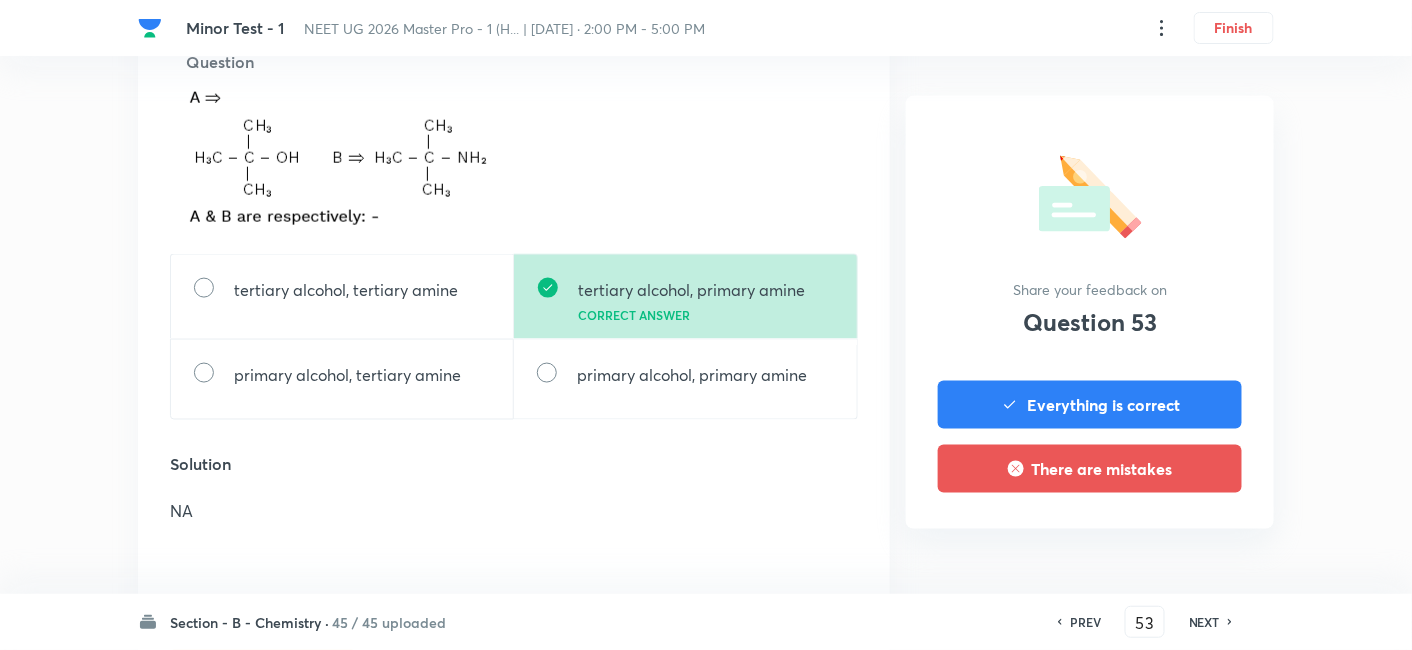 click on "NEXT" at bounding box center (1207, 622) 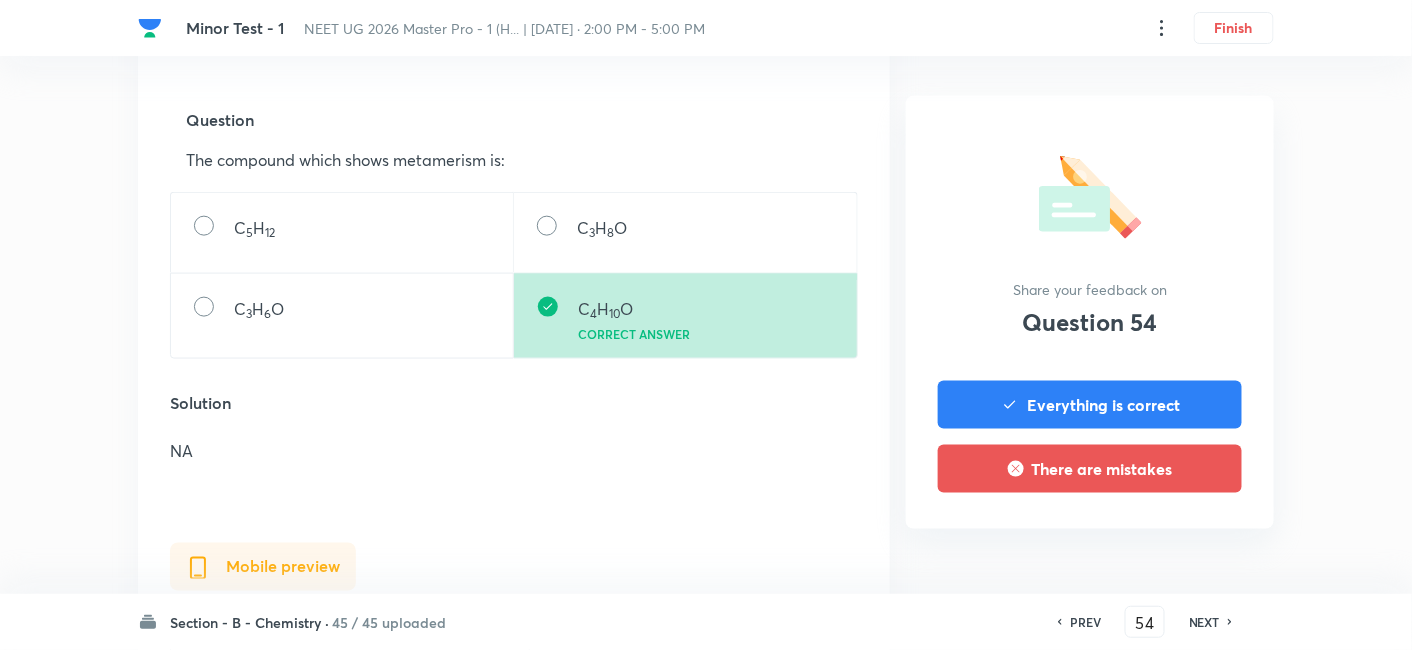 scroll, scrollTop: 642, scrollLeft: 0, axis: vertical 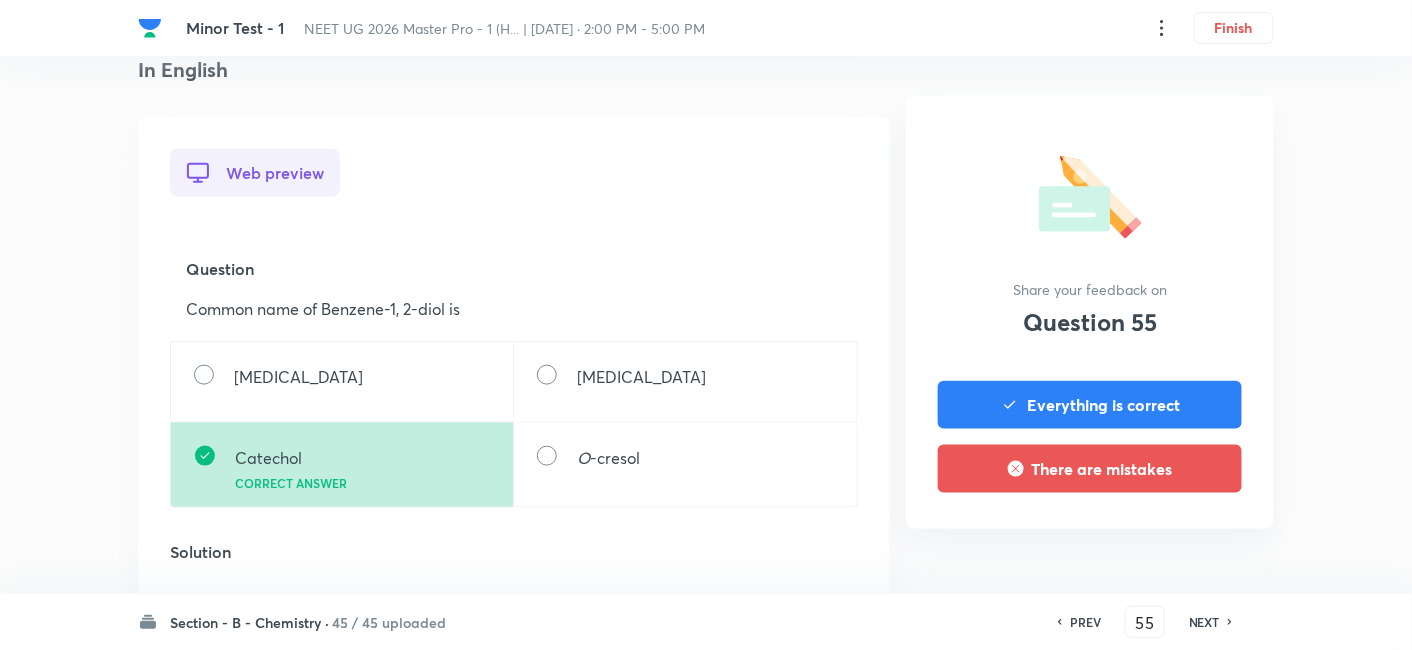 click on "NEXT" at bounding box center (1204, 622) 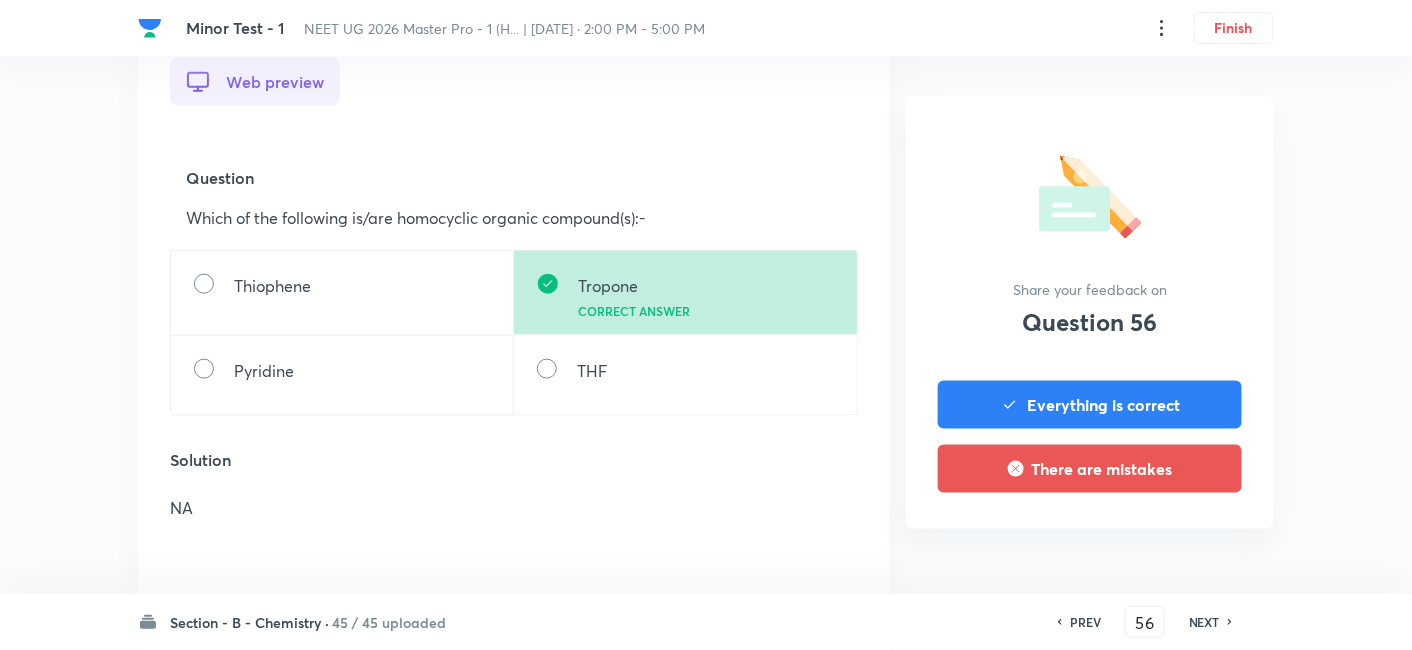 scroll, scrollTop: 654, scrollLeft: 0, axis: vertical 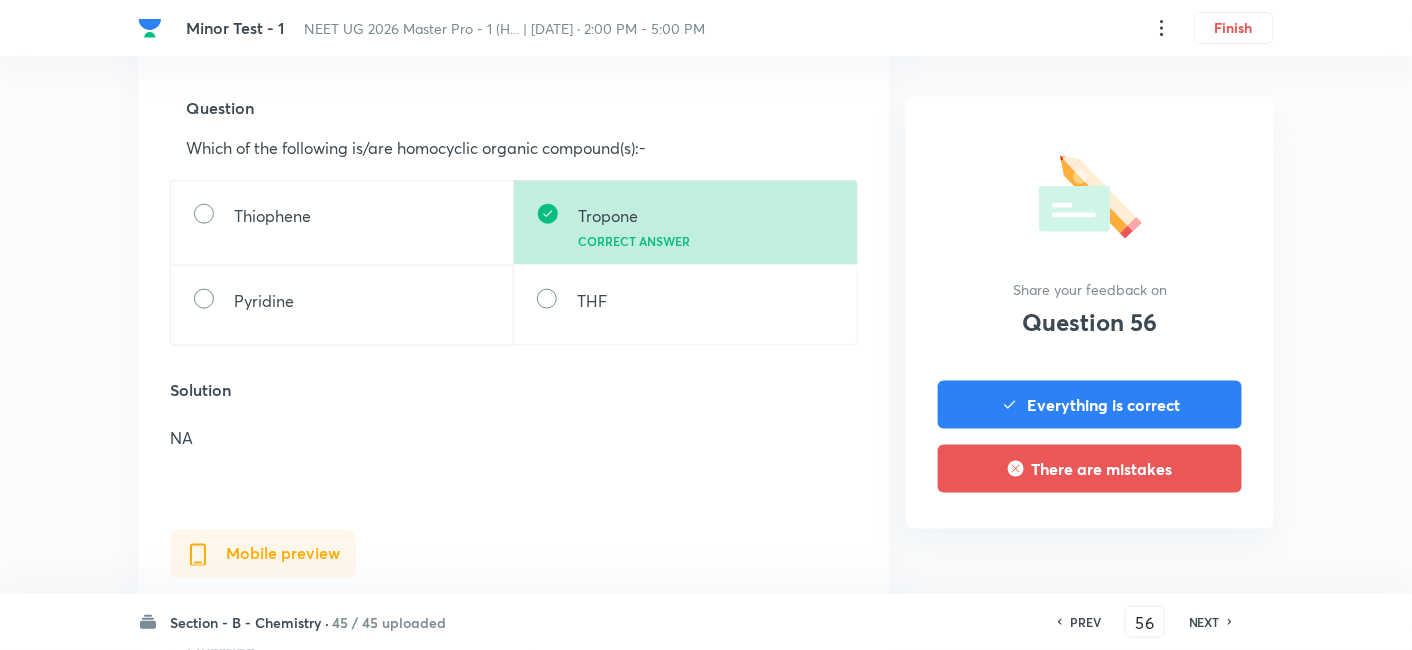 click on "PREV 56 ​ NEXT" at bounding box center (1145, 622) 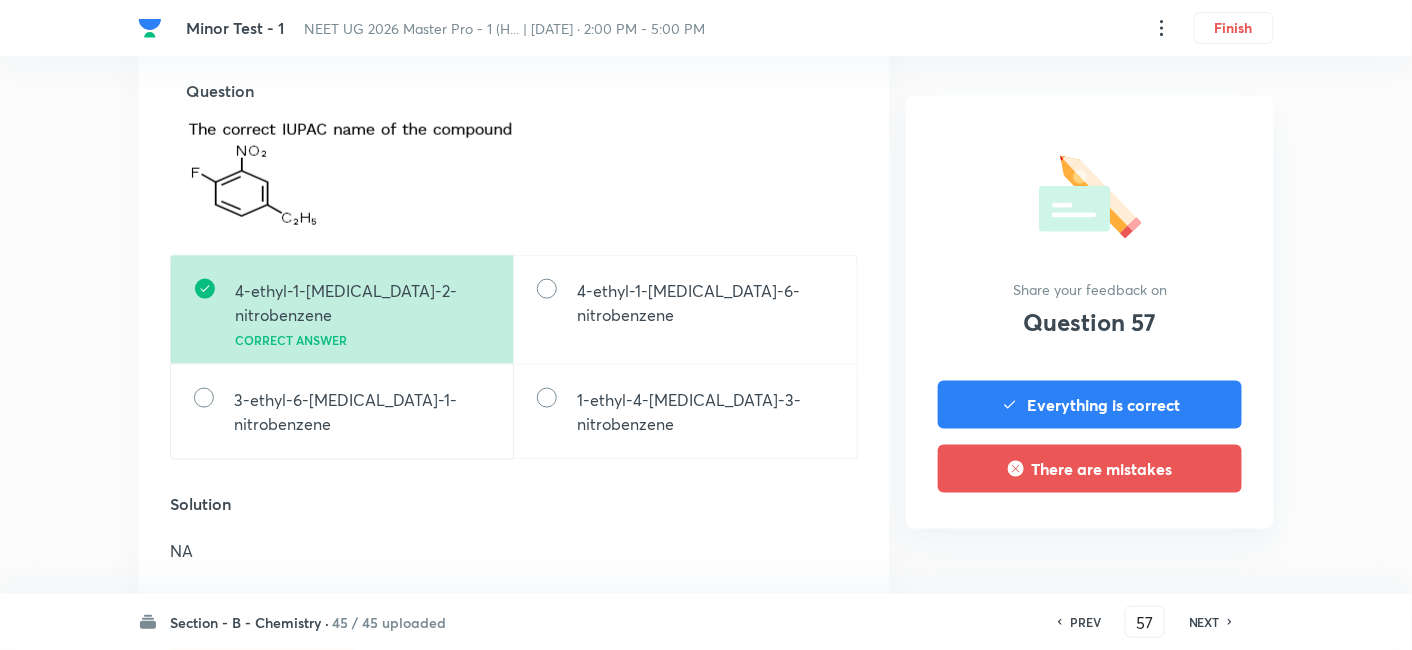scroll, scrollTop: 665, scrollLeft: 0, axis: vertical 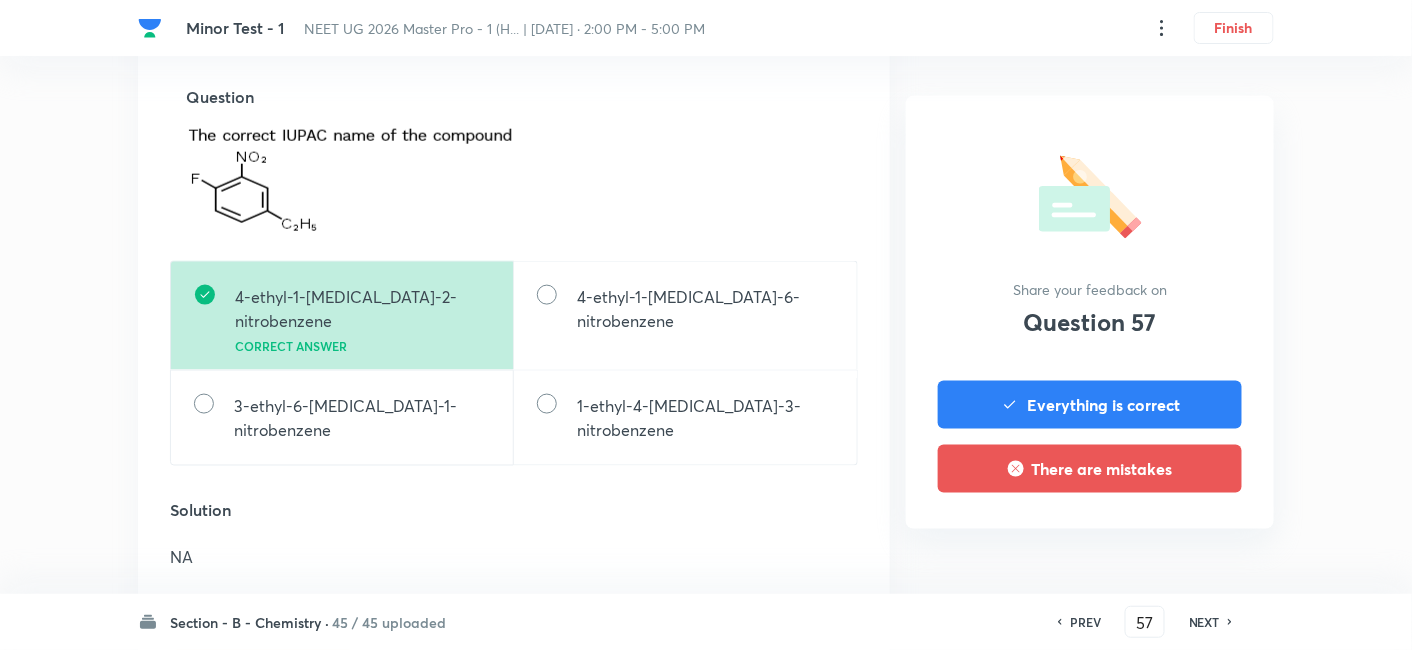 click on "NEXT" at bounding box center [1207, 622] 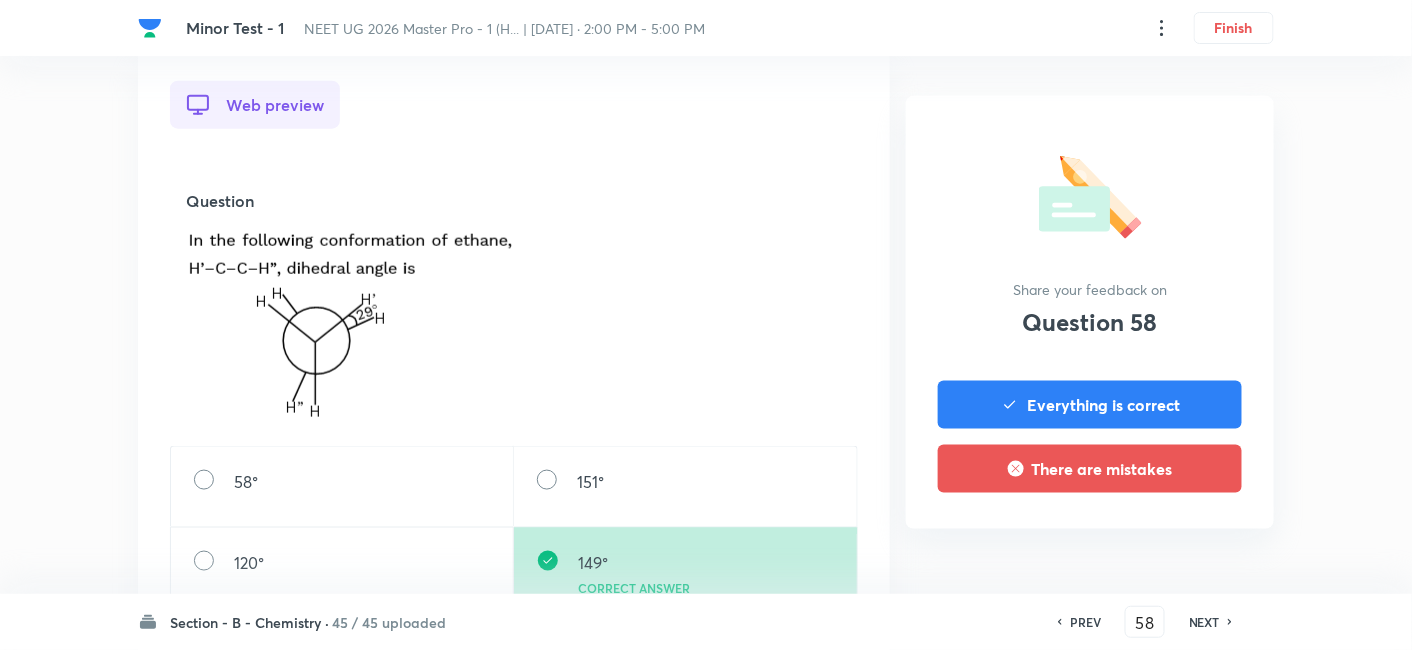 scroll, scrollTop: 562, scrollLeft: 0, axis: vertical 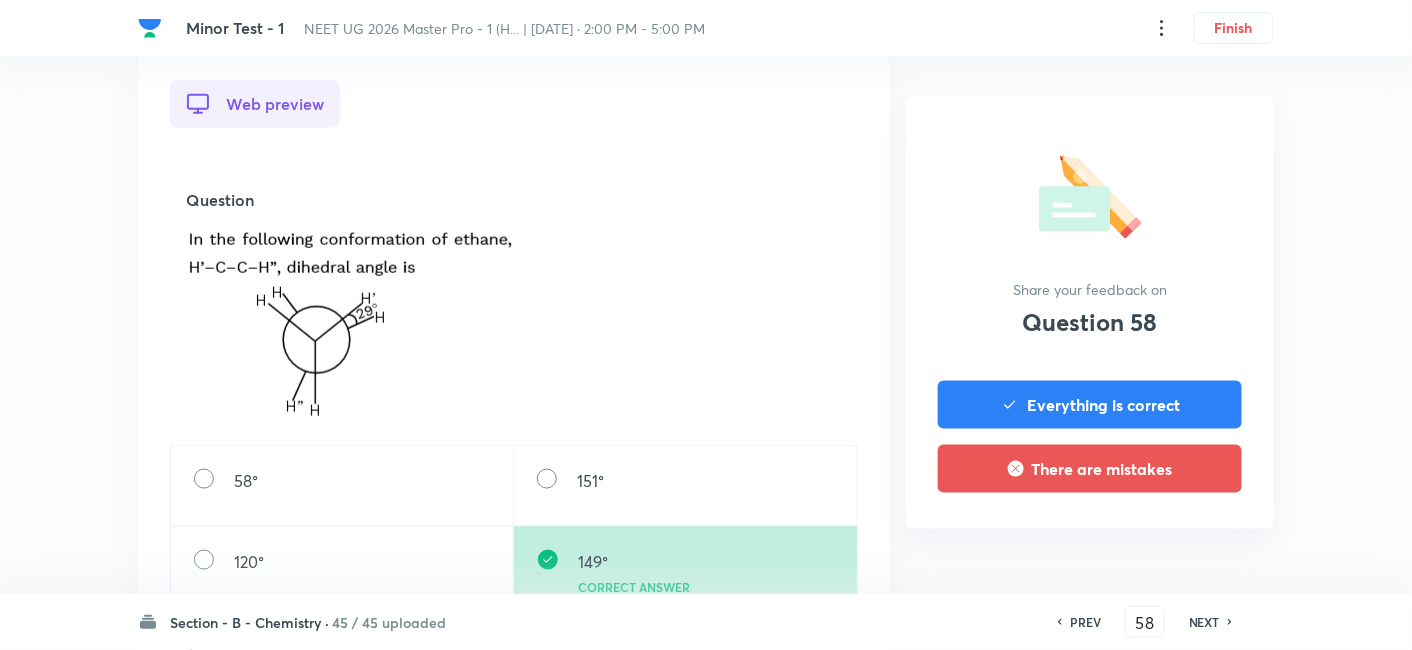 click on "NEXT" at bounding box center [1204, 622] 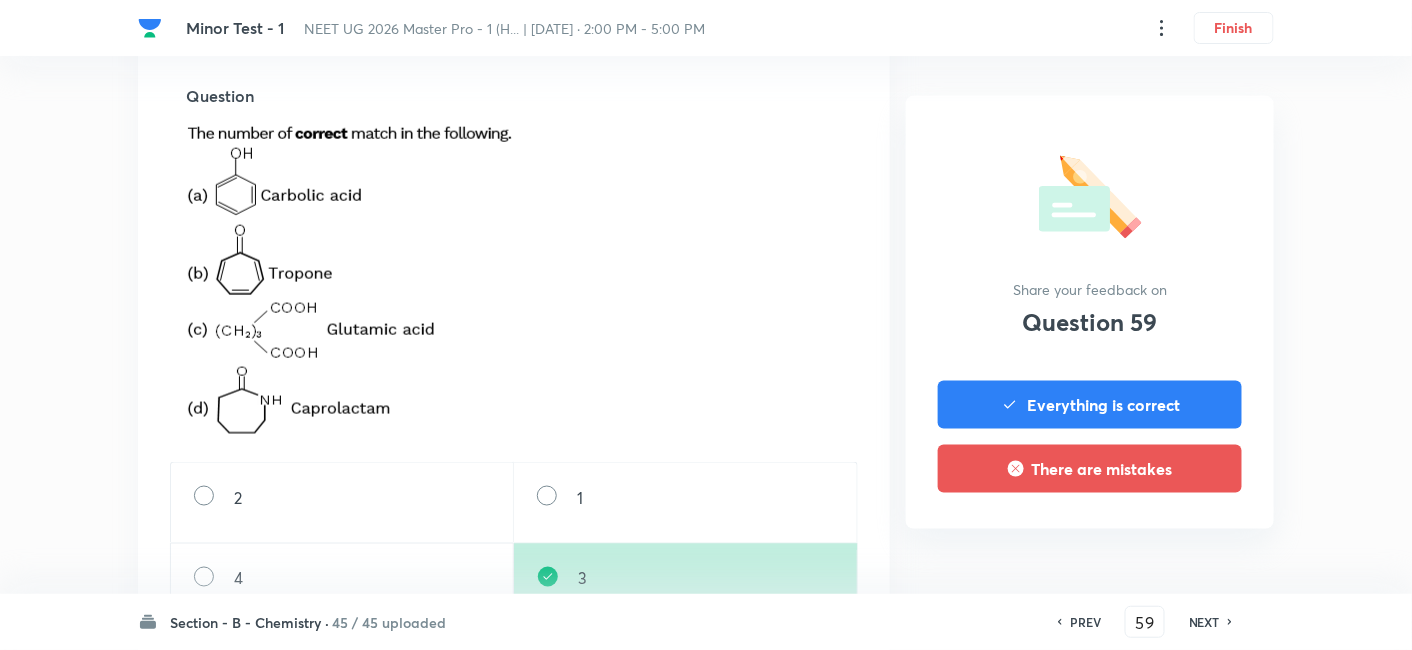 scroll, scrollTop: 692, scrollLeft: 0, axis: vertical 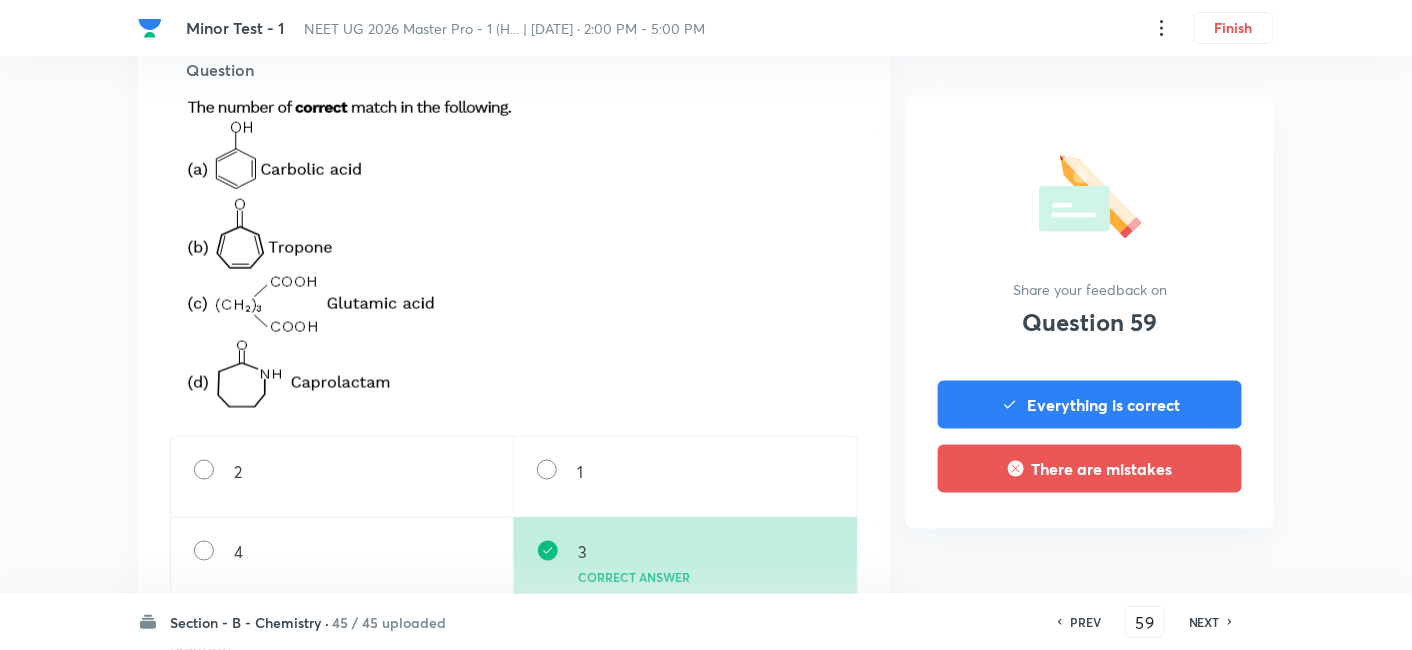 click on "NEXT" at bounding box center (1204, 622) 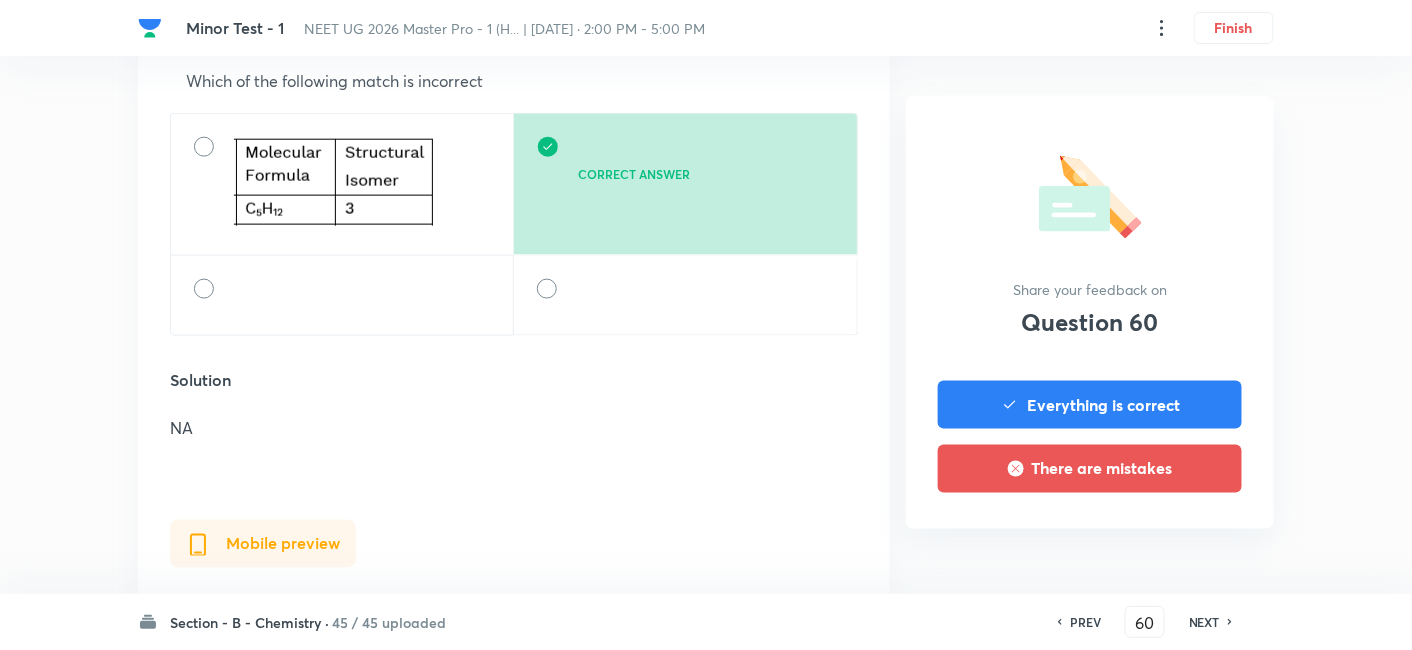 scroll, scrollTop: 722, scrollLeft: 0, axis: vertical 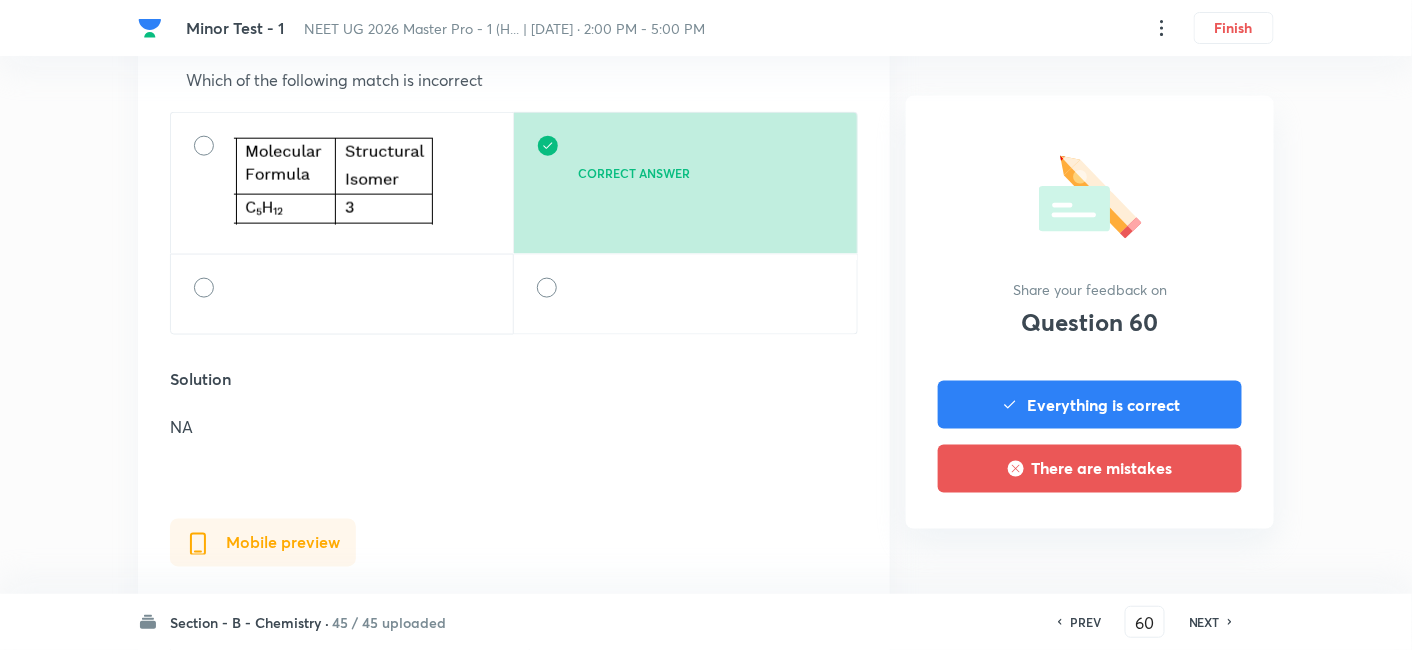 click on "NEXT" at bounding box center (1204, 622) 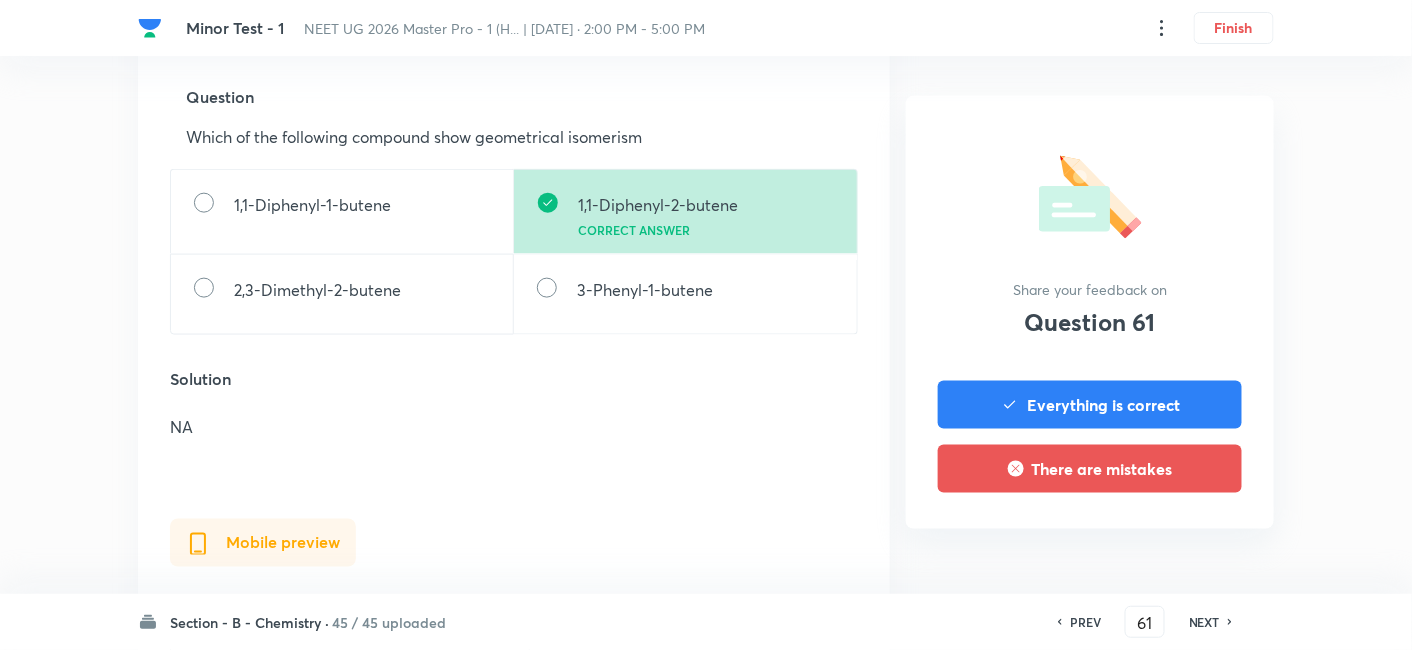scroll, scrollTop: 668, scrollLeft: 0, axis: vertical 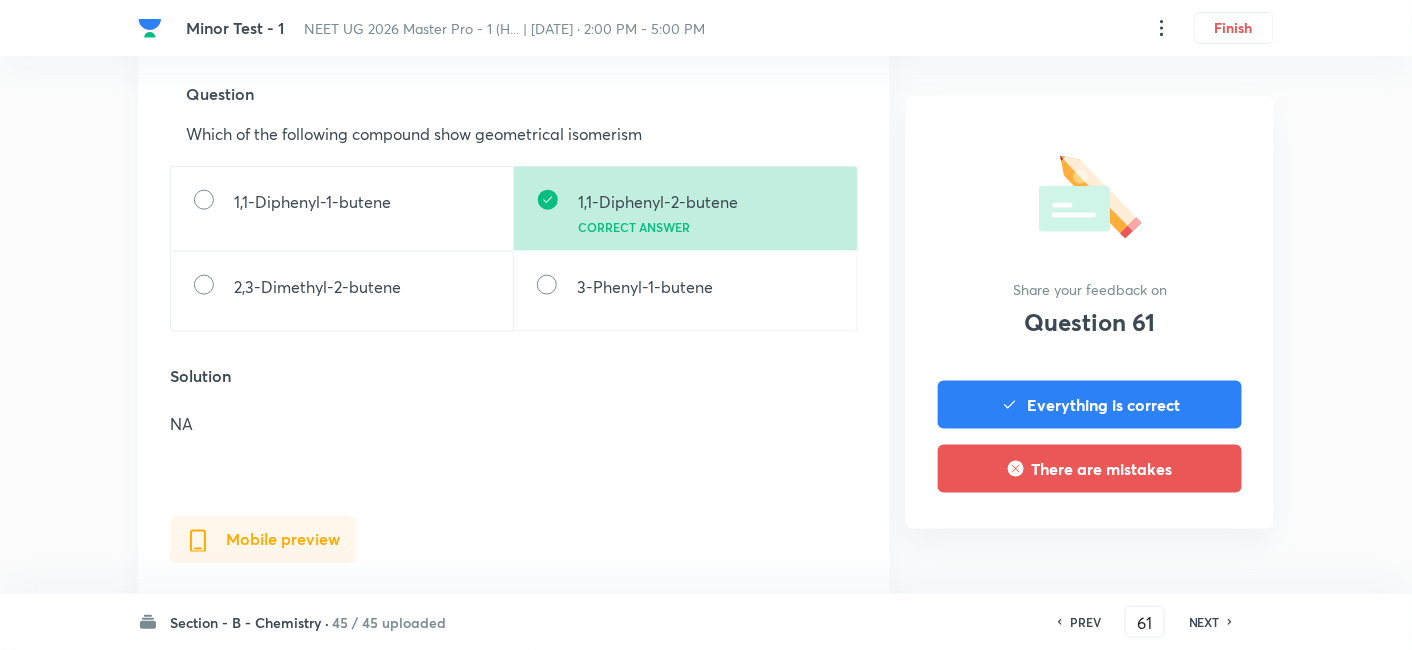 click on "NEXT" at bounding box center [1204, 622] 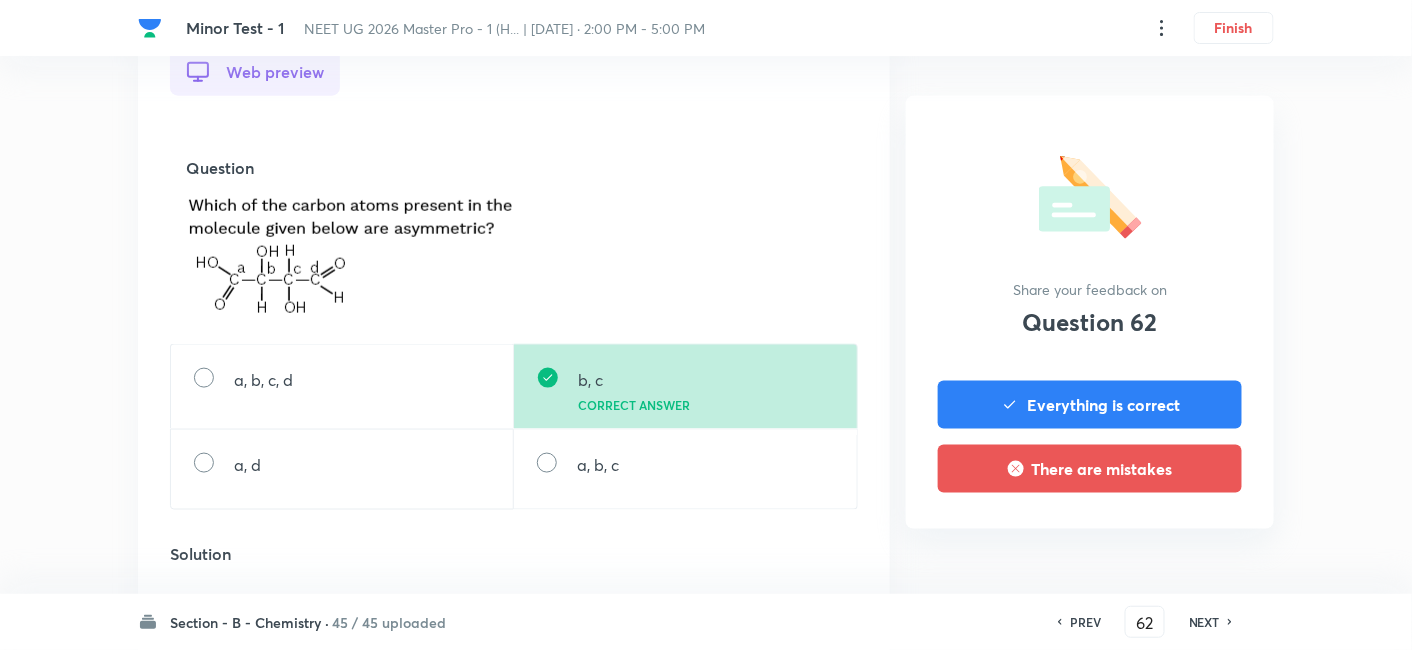 scroll, scrollTop: 596, scrollLeft: 0, axis: vertical 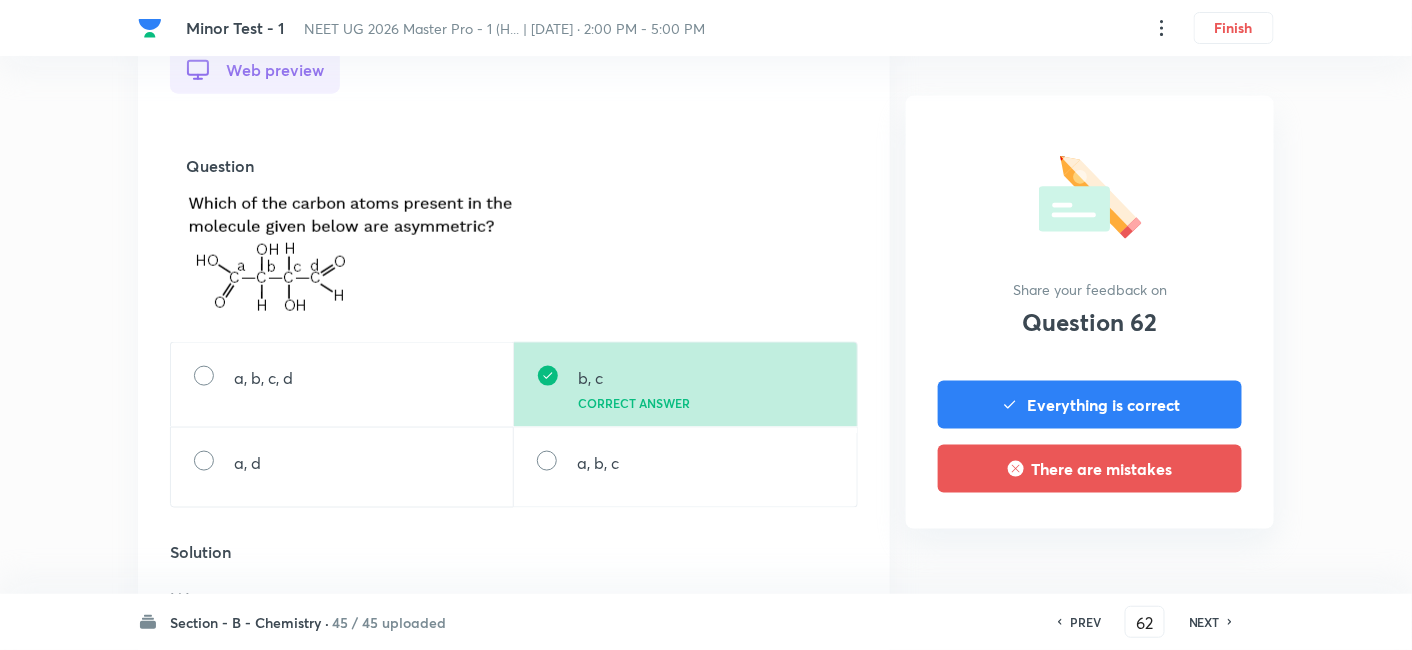 click on "NEXT" at bounding box center [1204, 622] 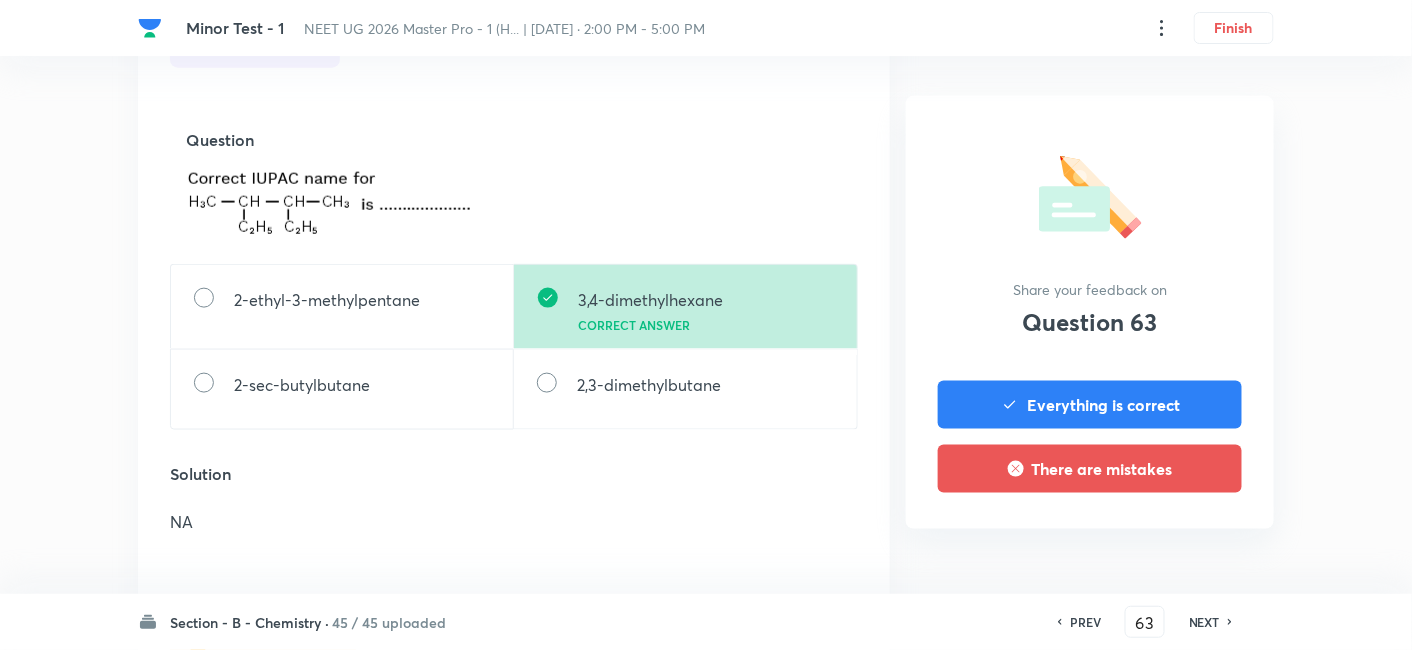 scroll, scrollTop: 622, scrollLeft: 0, axis: vertical 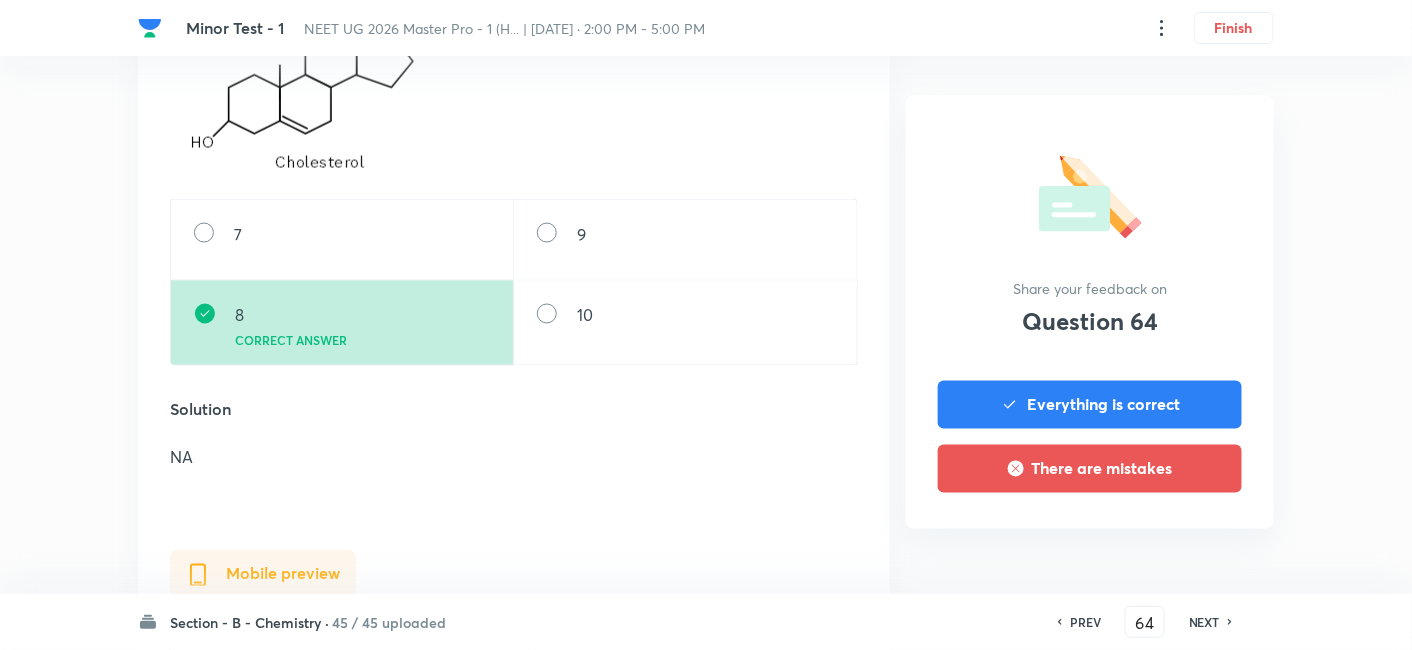 click on "NEXT" at bounding box center [1204, 622] 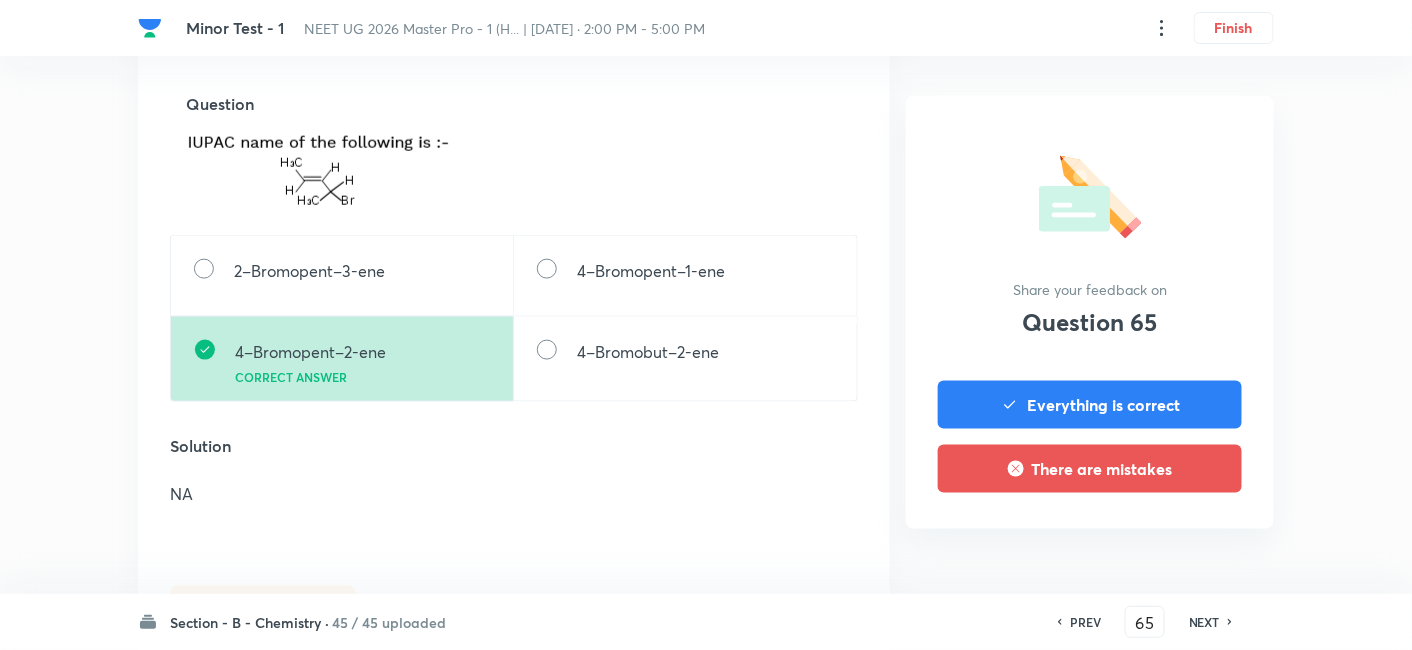 scroll, scrollTop: 651, scrollLeft: 0, axis: vertical 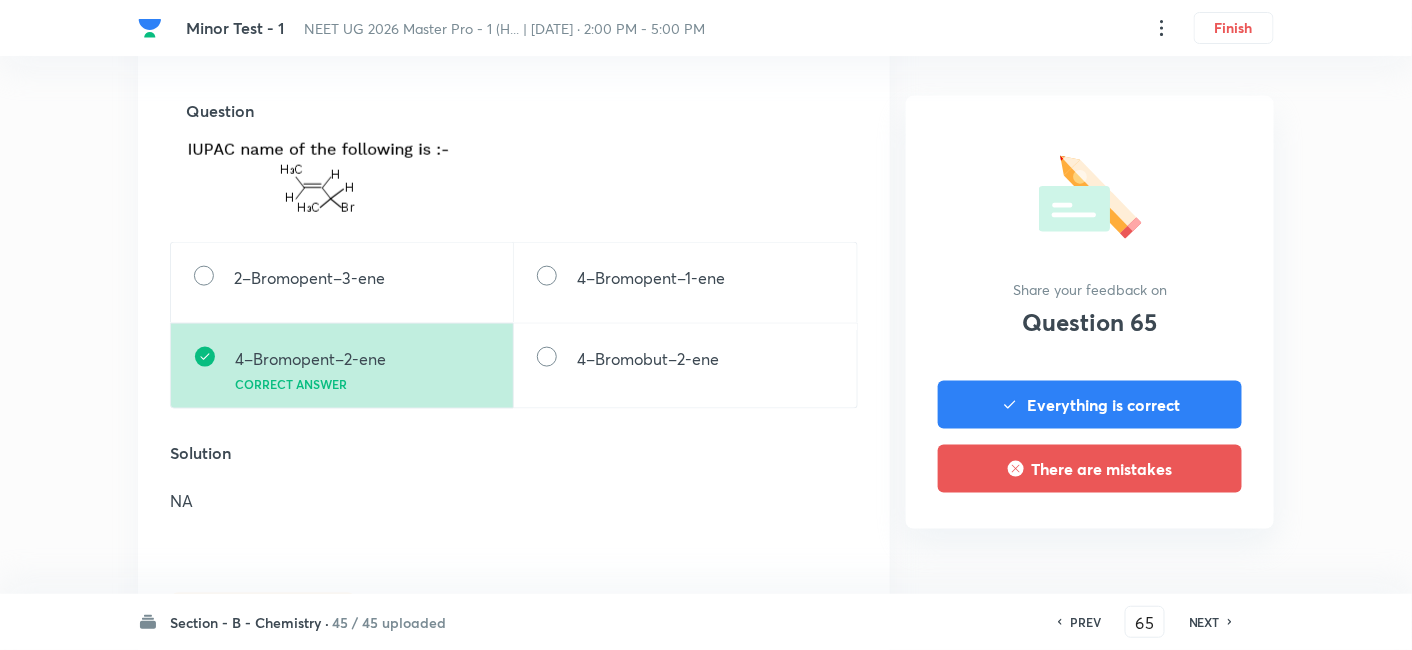 click on "NEXT" at bounding box center [1204, 622] 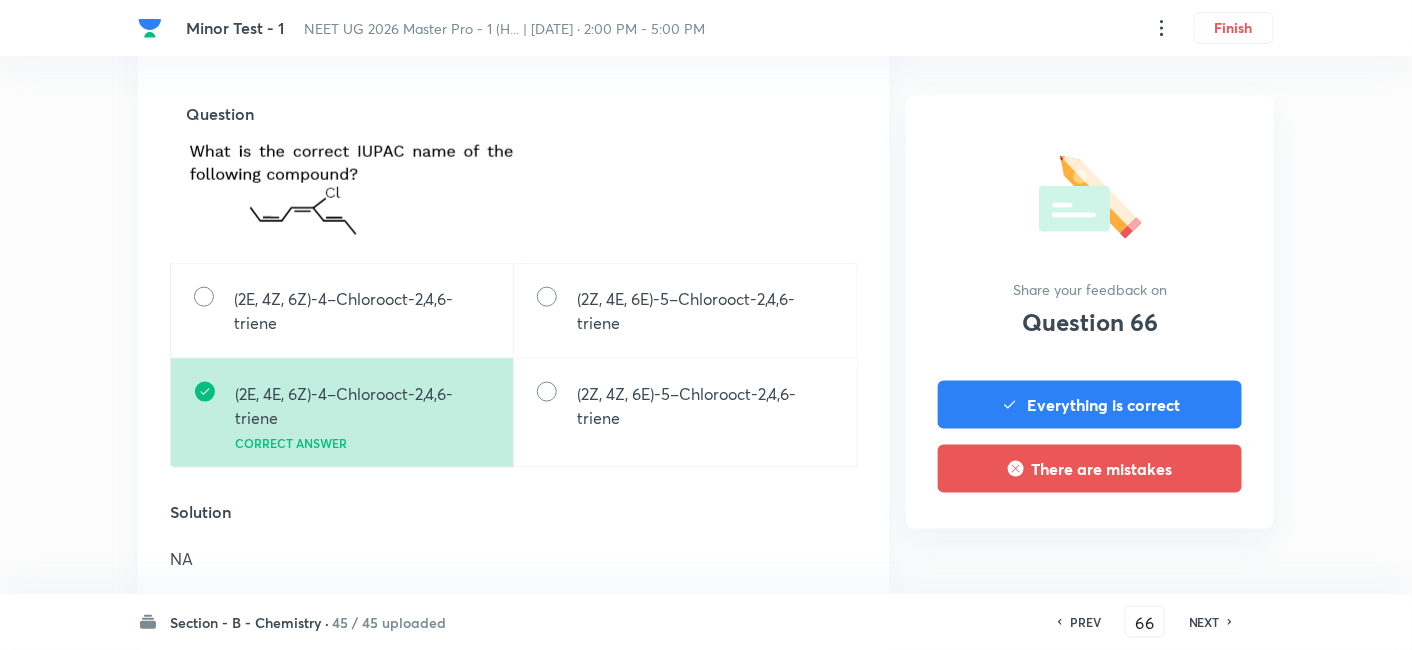 scroll, scrollTop: 648, scrollLeft: 0, axis: vertical 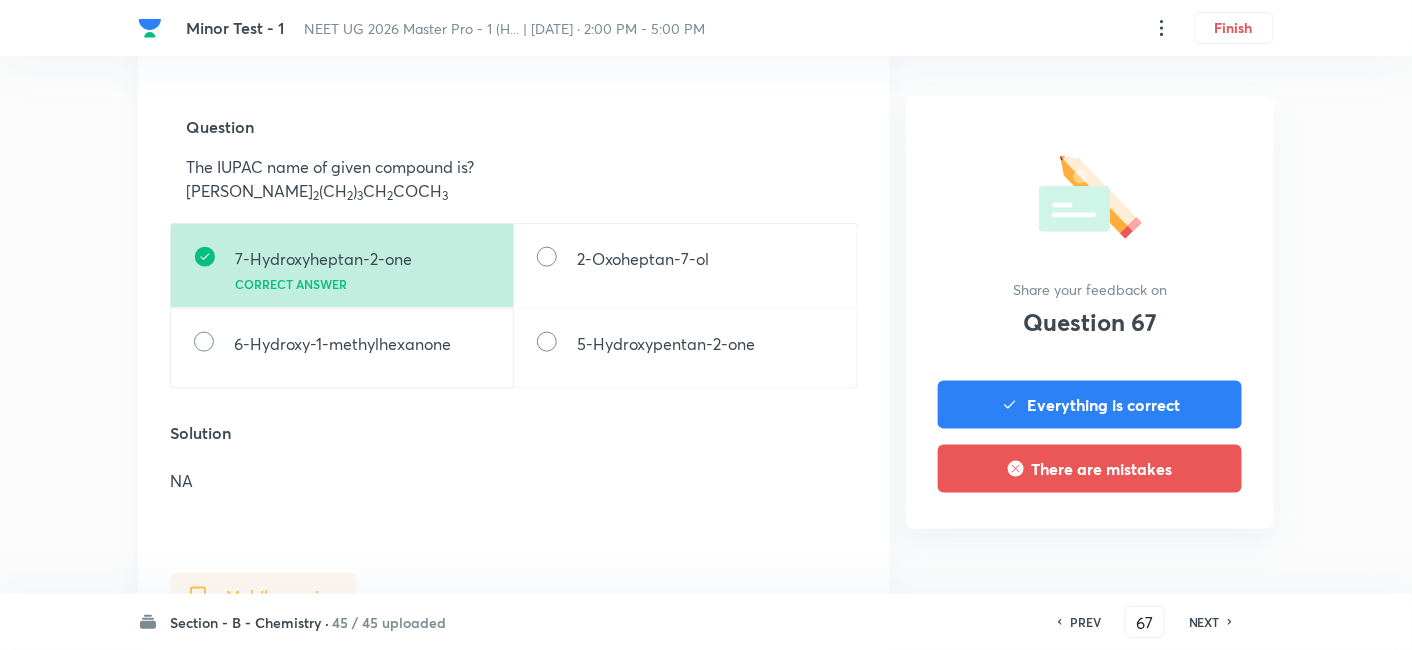 click on "NEXT" at bounding box center [1204, 622] 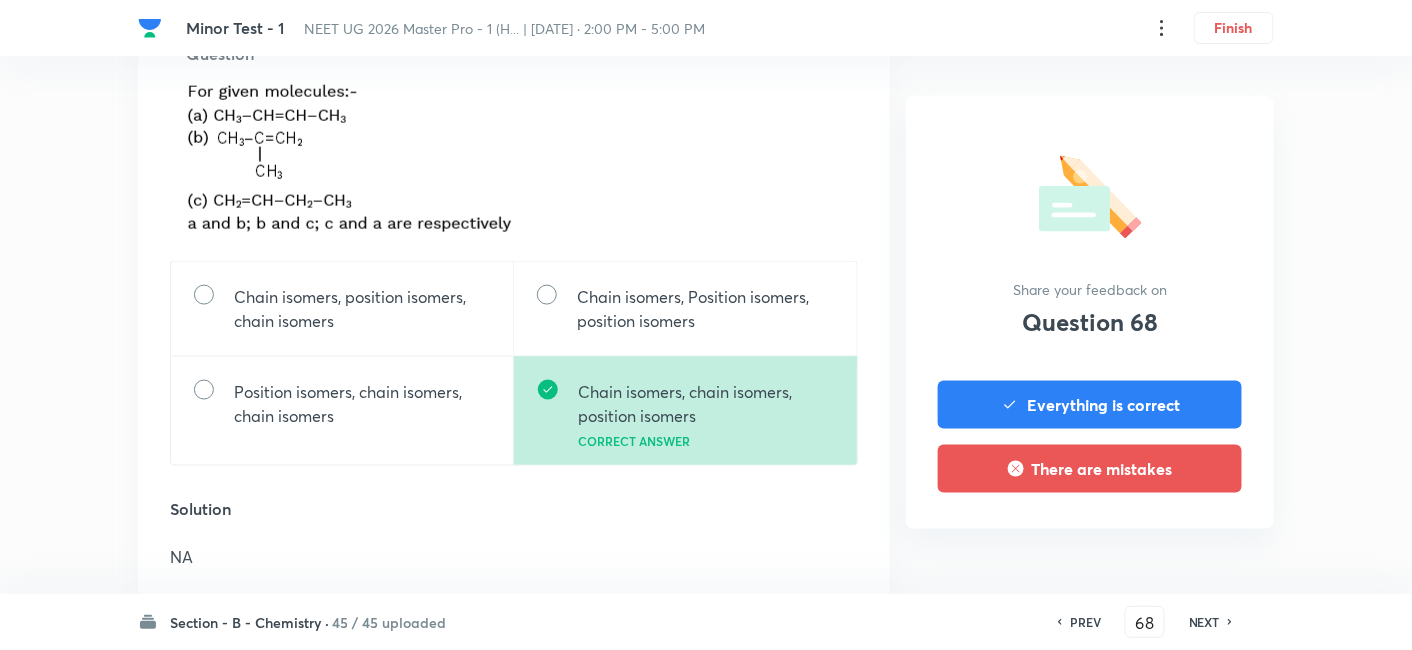 scroll, scrollTop: 709, scrollLeft: 0, axis: vertical 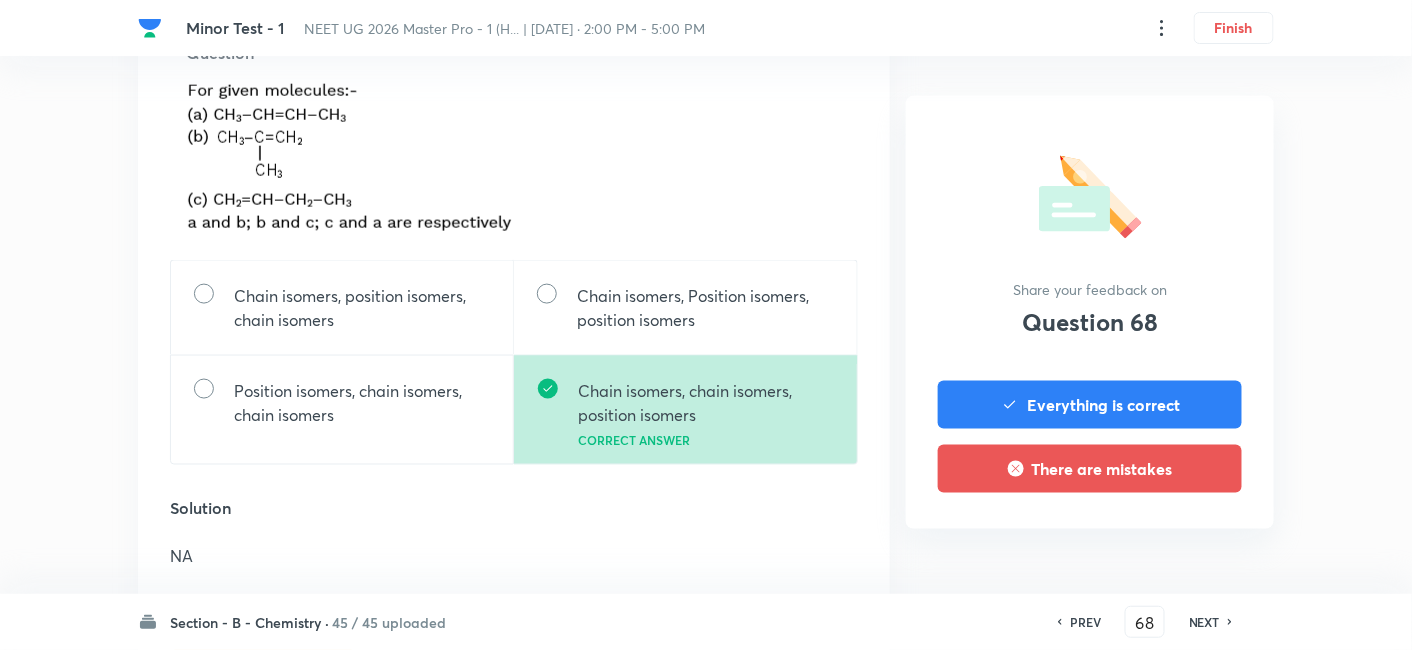 click on "NEXT" at bounding box center [1204, 622] 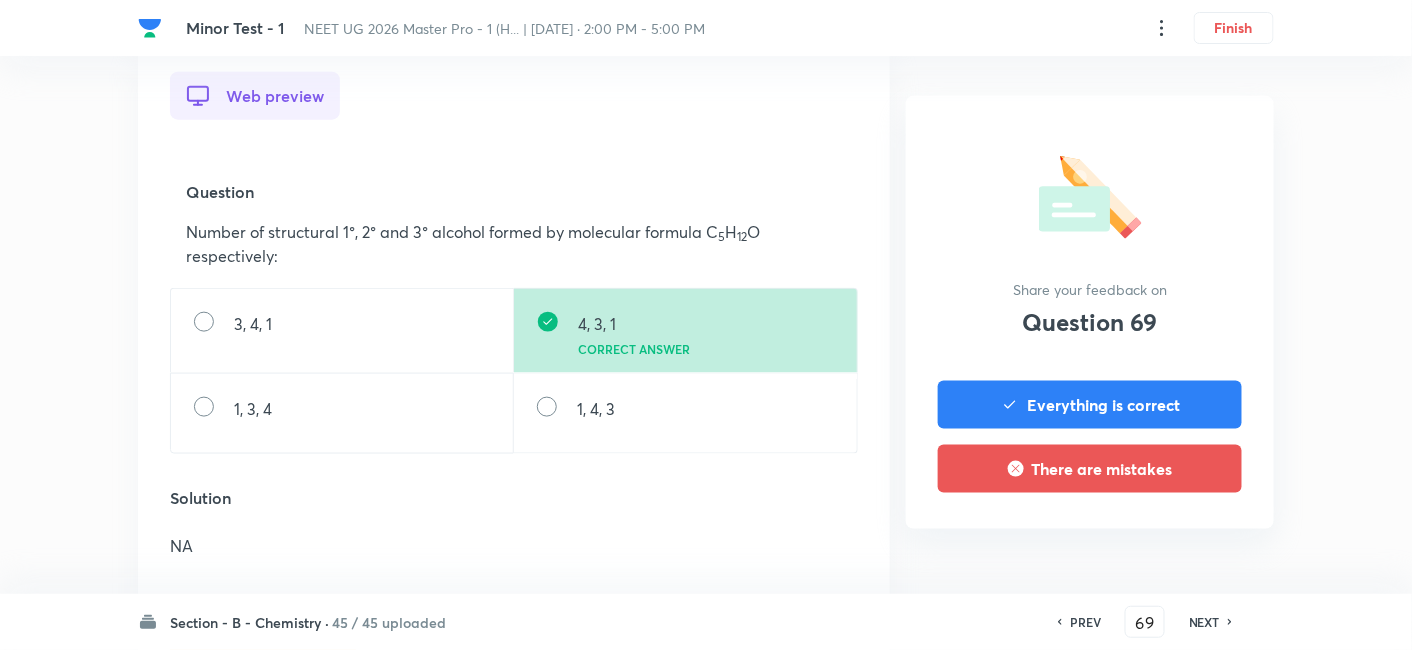 scroll, scrollTop: 580, scrollLeft: 0, axis: vertical 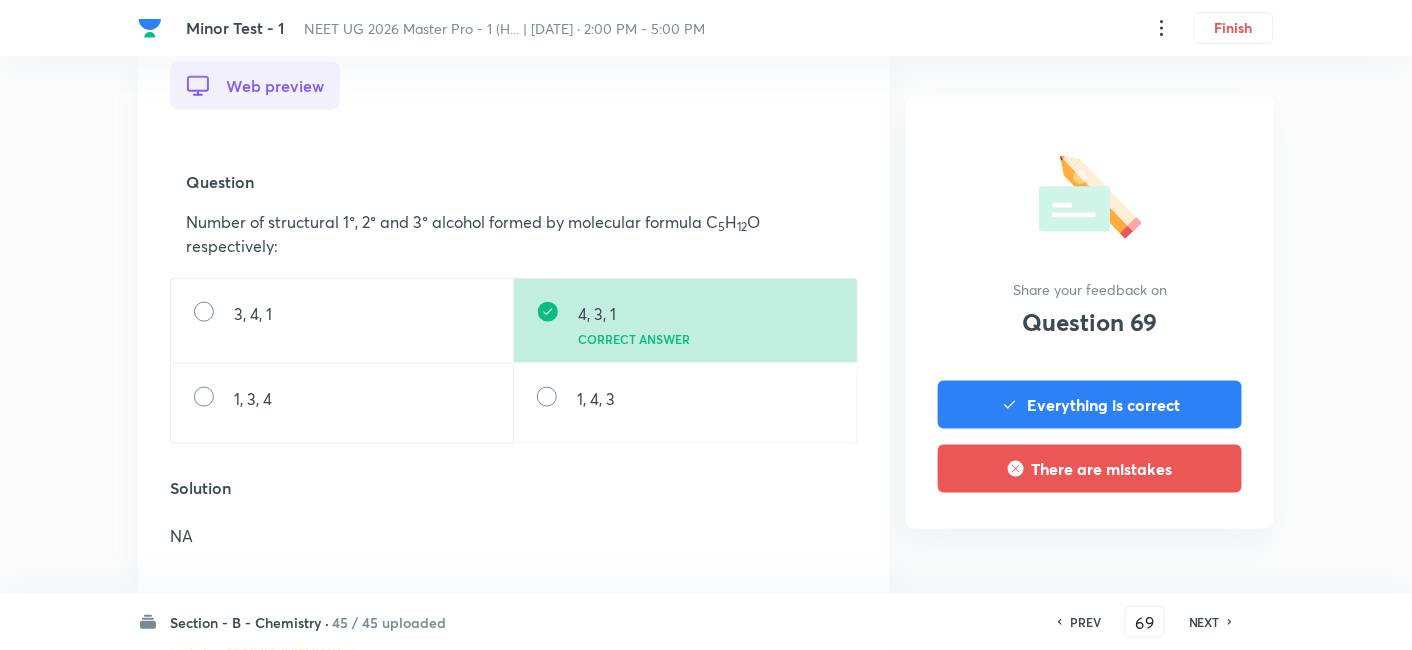click on "NEXT" at bounding box center [1204, 622] 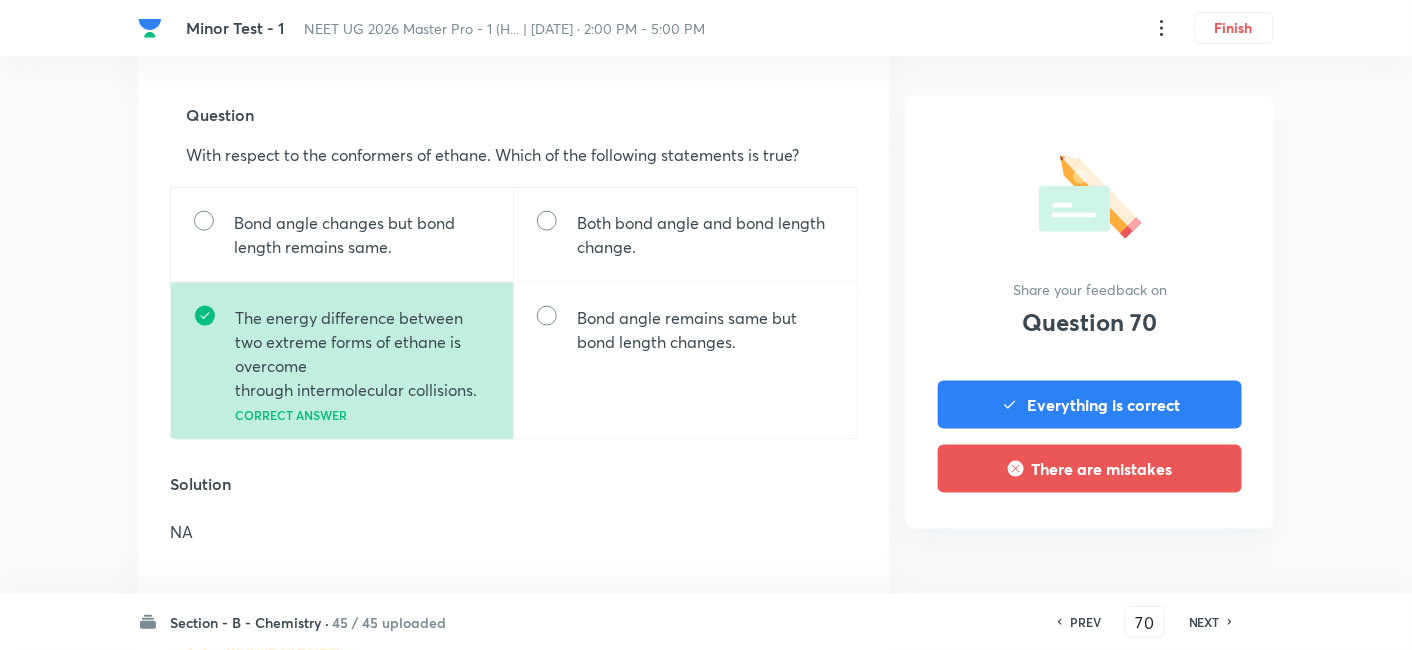 scroll, scrollTop: 692, scrollLeft: 0, axis: vertical 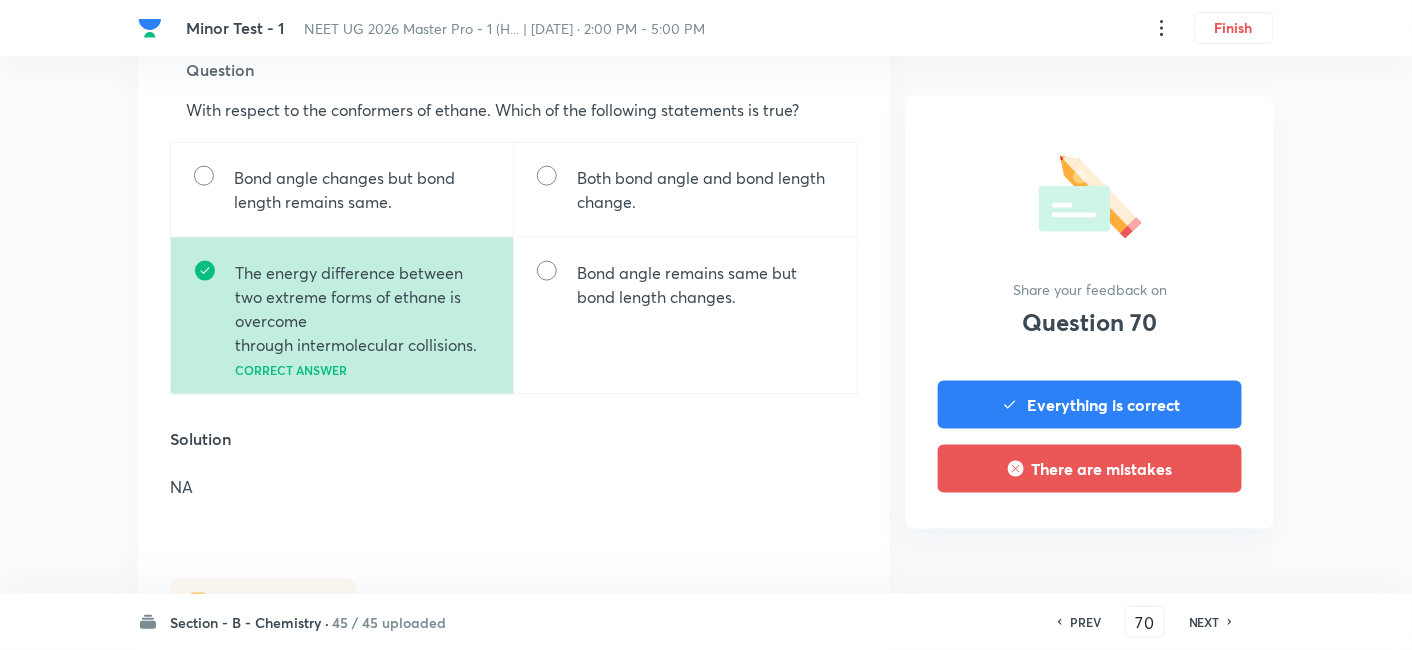 click on "PREV 70 ​ NEXT" at bounding box center [1145, 622] 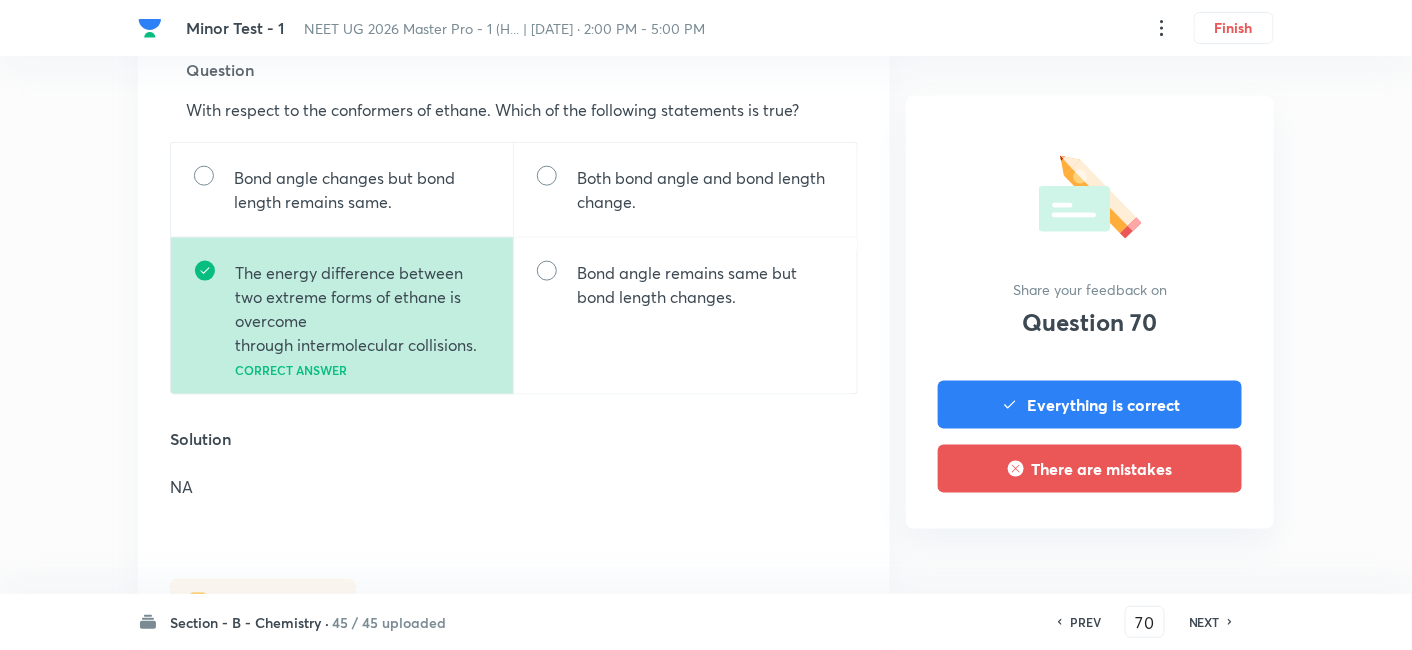 click on "NEXT" at bounding box center (1204, 622) 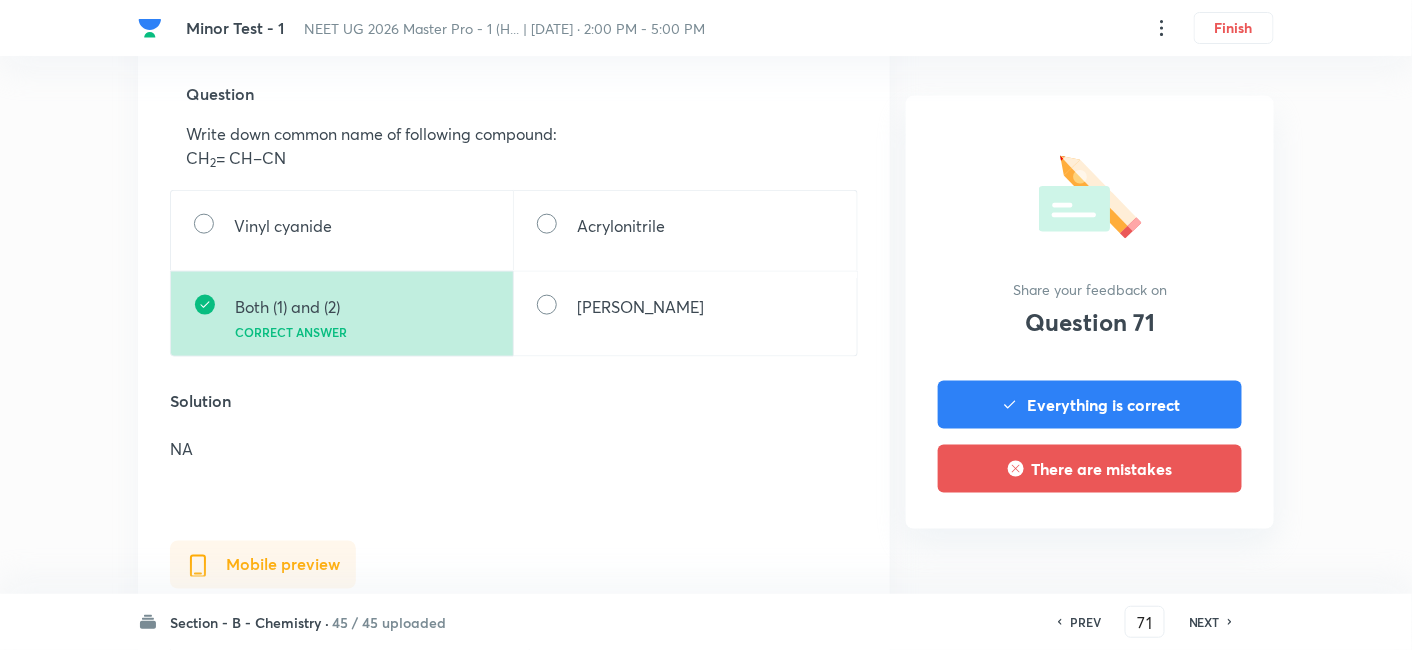 scroll, scrollTop: 668, scrollLeft: 0, axis: vertical 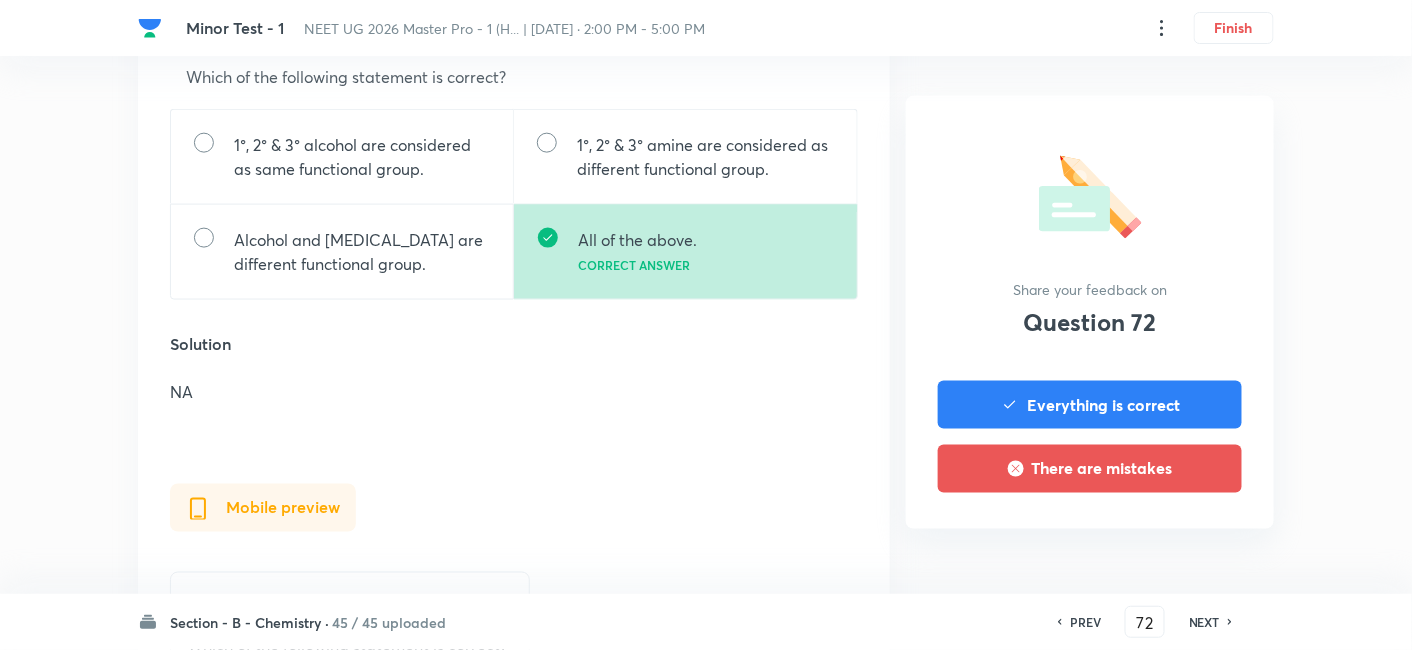 click on "NEXT" at bounding box center (1204, 622) 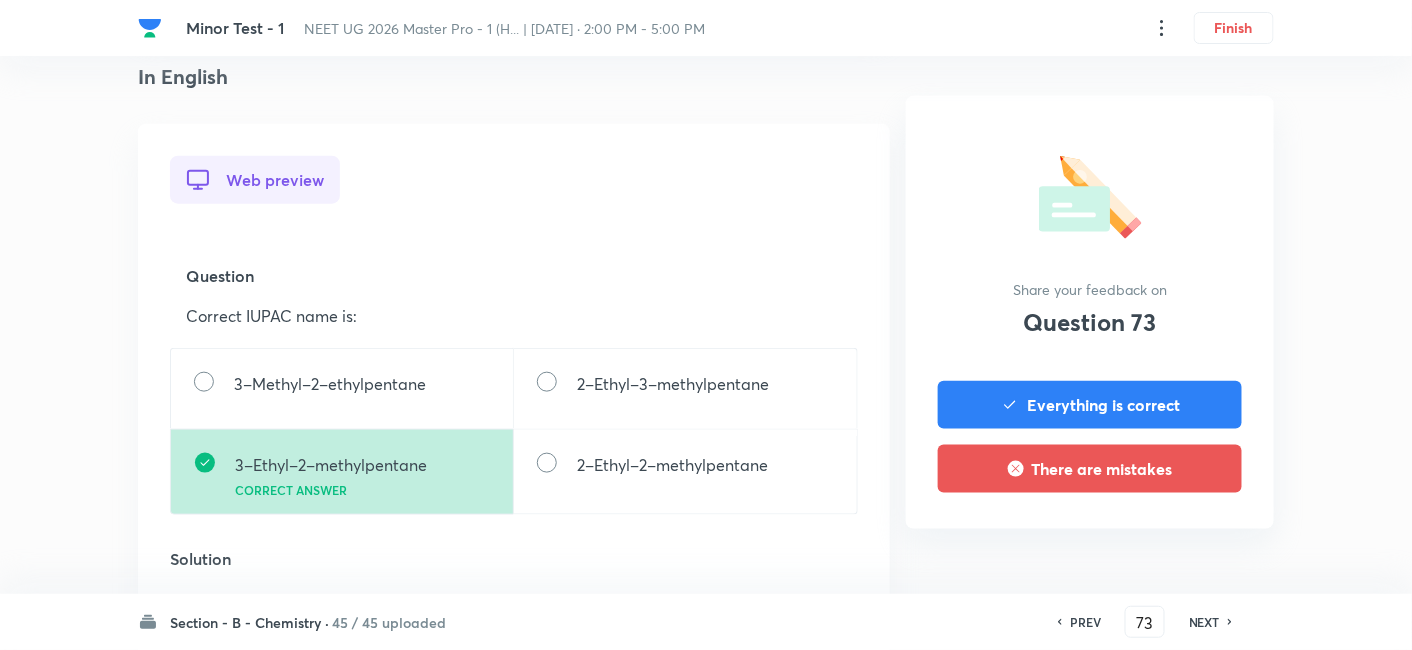 scroll, scrollTop: 487, scrollLeft: 0, axis: vertical 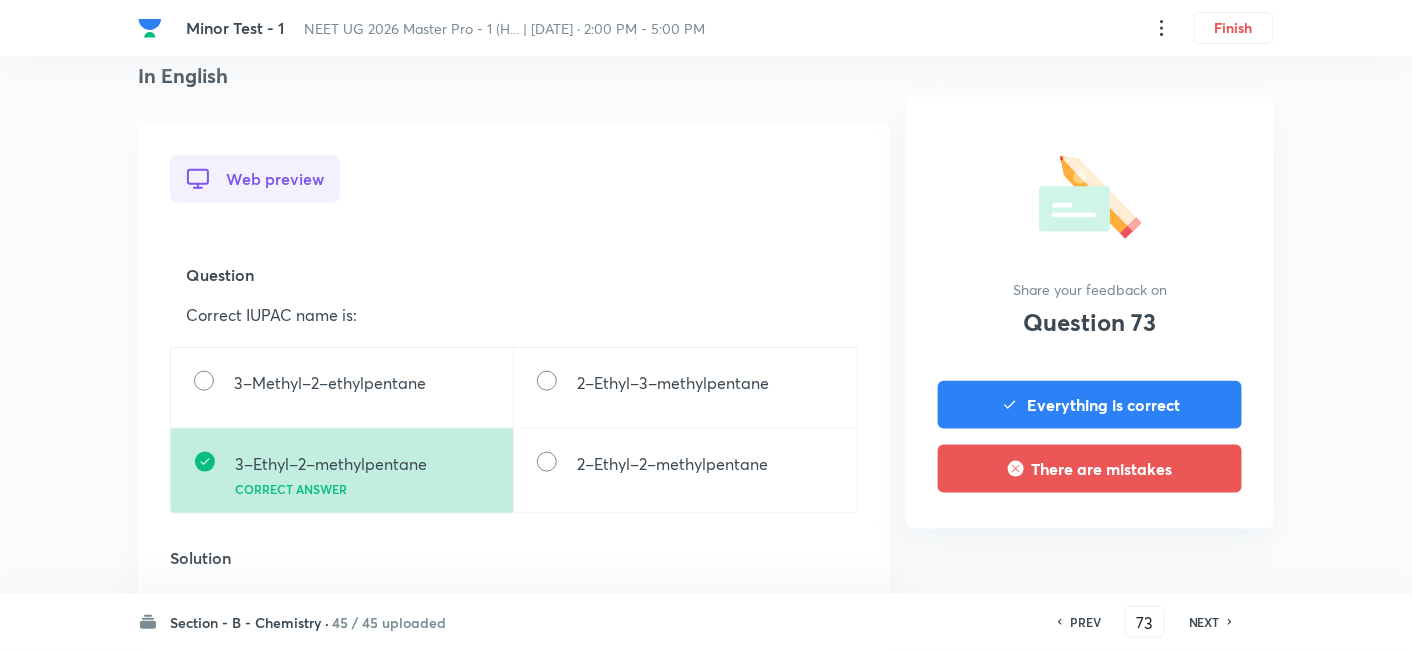 click on "NEXT" at bounding box center [1204, 622] 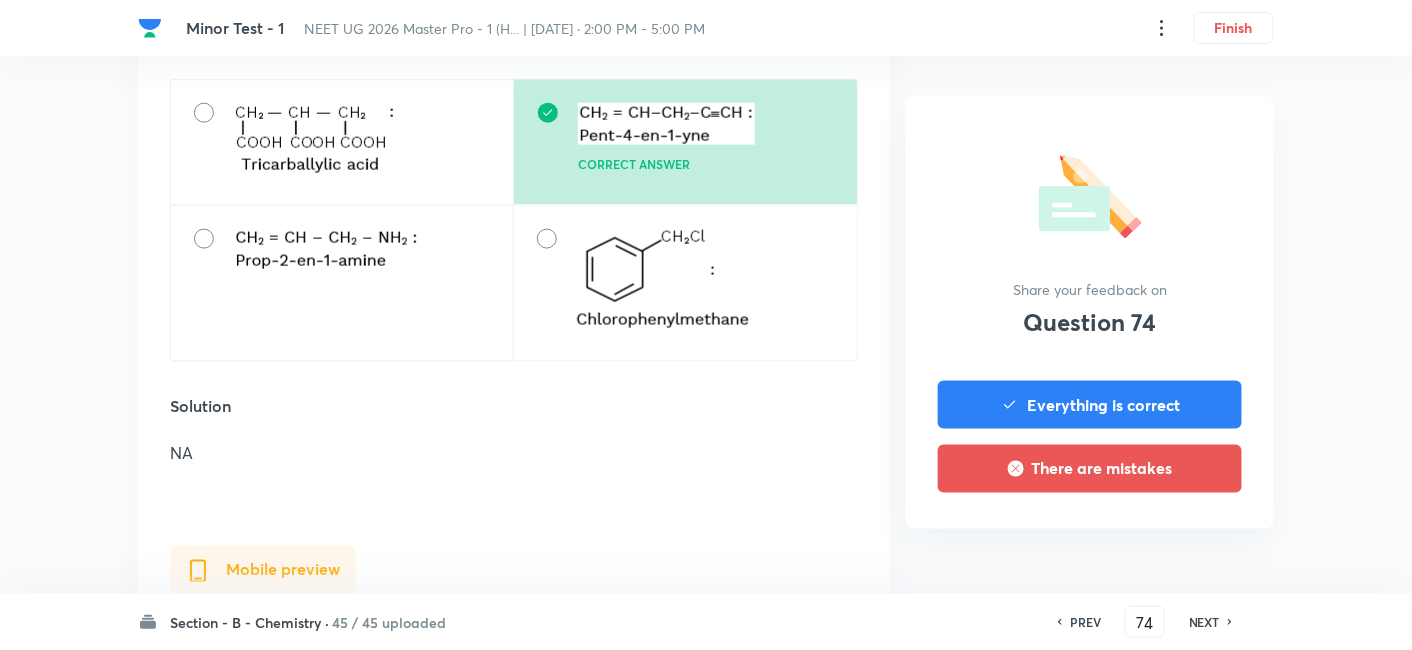 scroll, scrollTop: 633, scrollLeft: 0, axis: vertical 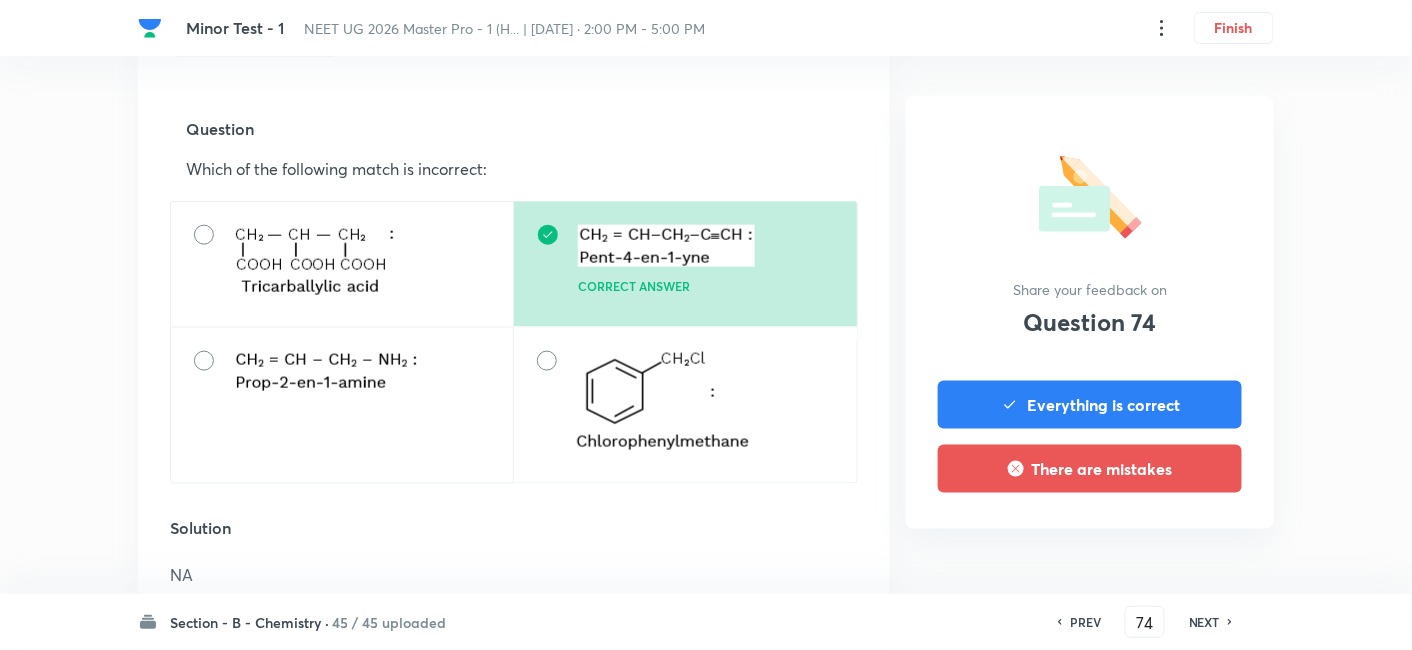 click on "NEXT" at bounding box center (1204, 622) 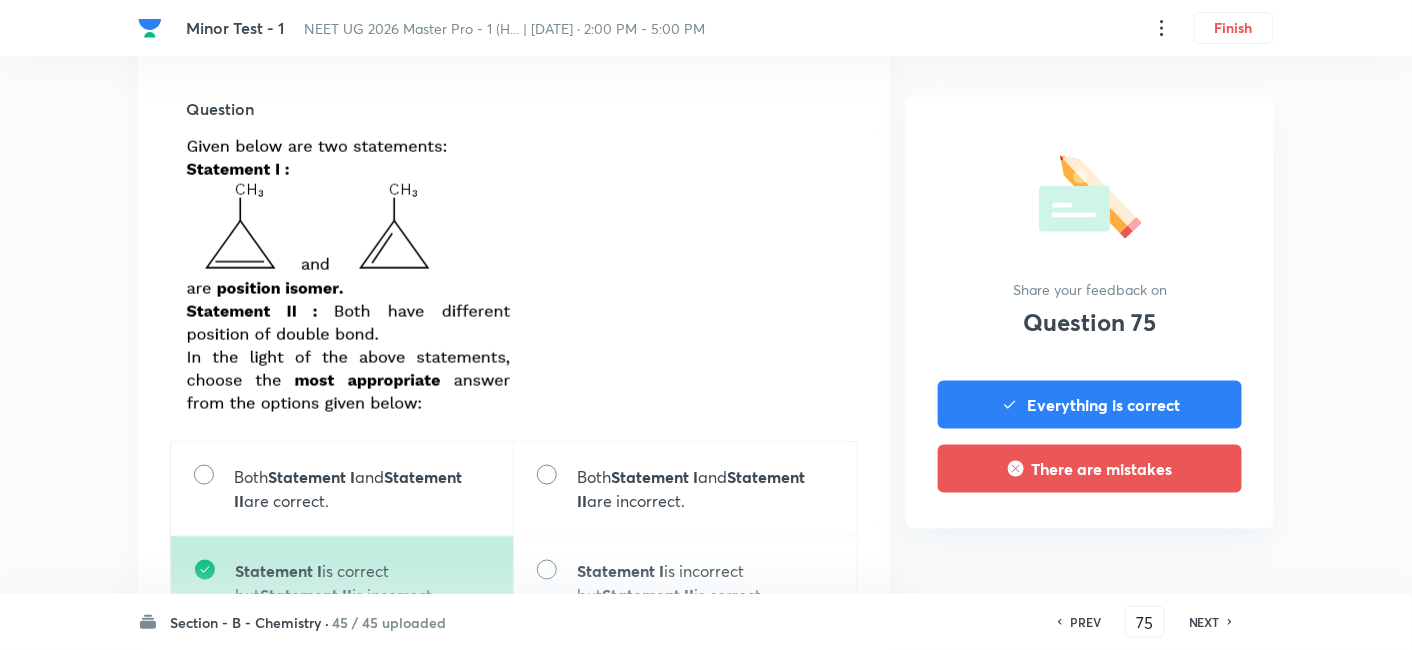 scroll, scrollTop: 613, scrollLeft: 0, axis: vertical 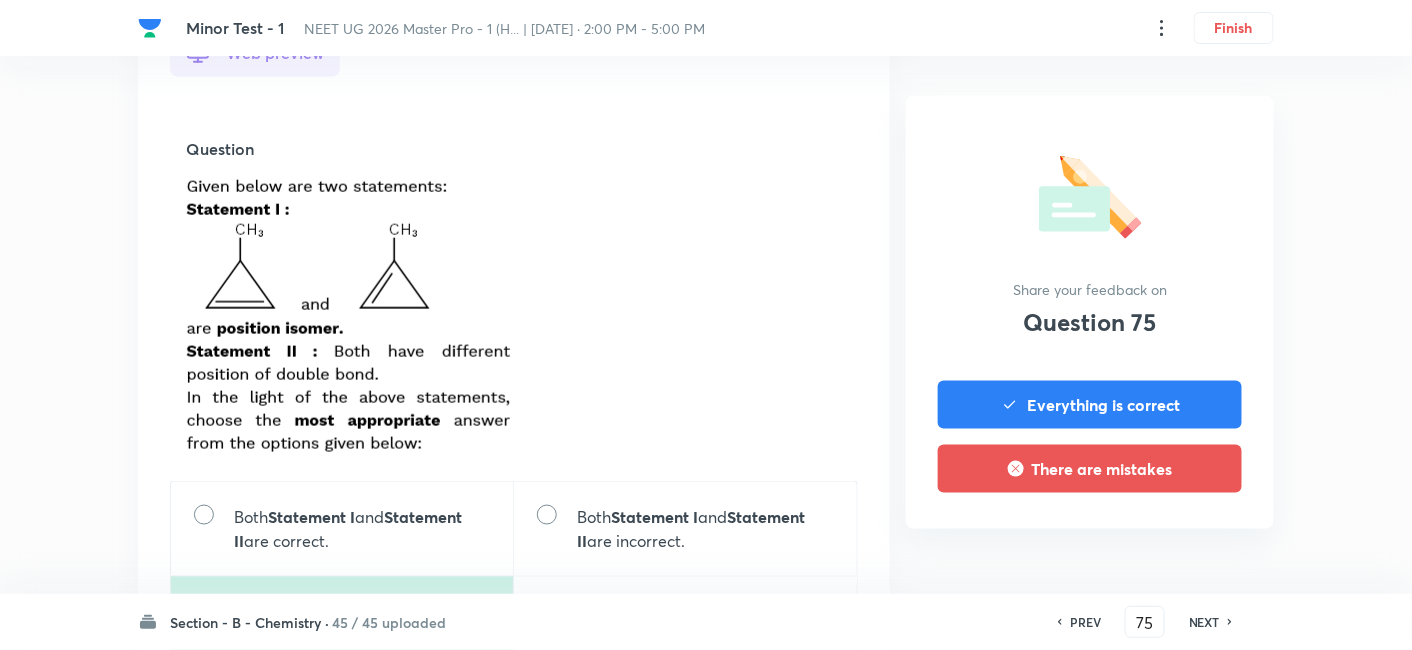 click on "NEXT" at bounding box center (1204, 622) 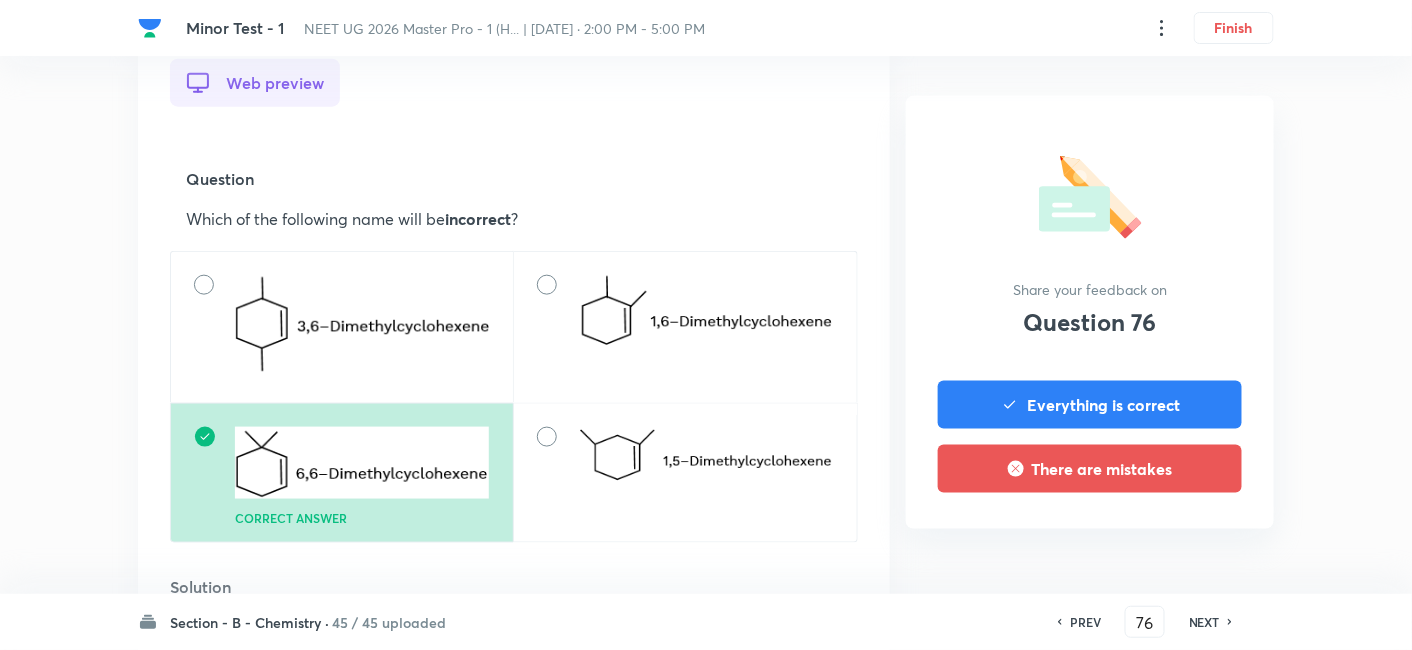 scroll, scrollTop: 551, scrollLeft: 0, axis: vertical 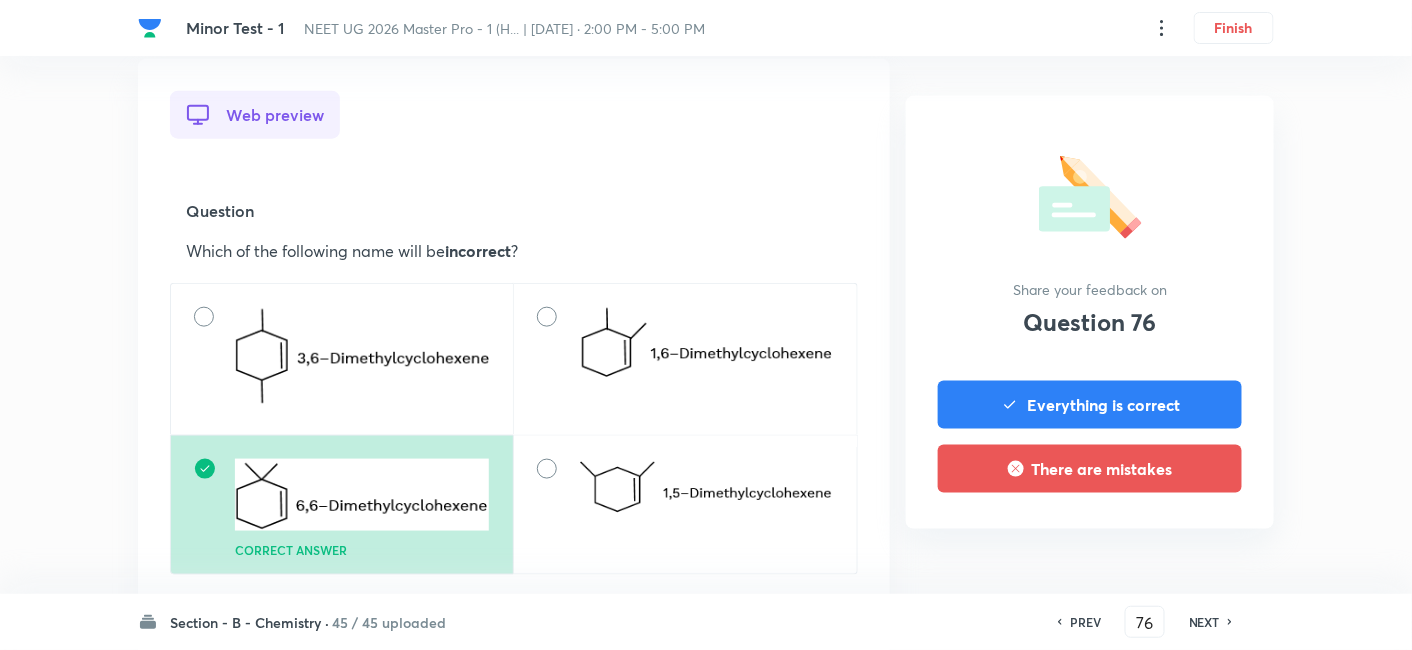 click on "NEXT" at bounding box center (1204, 622) 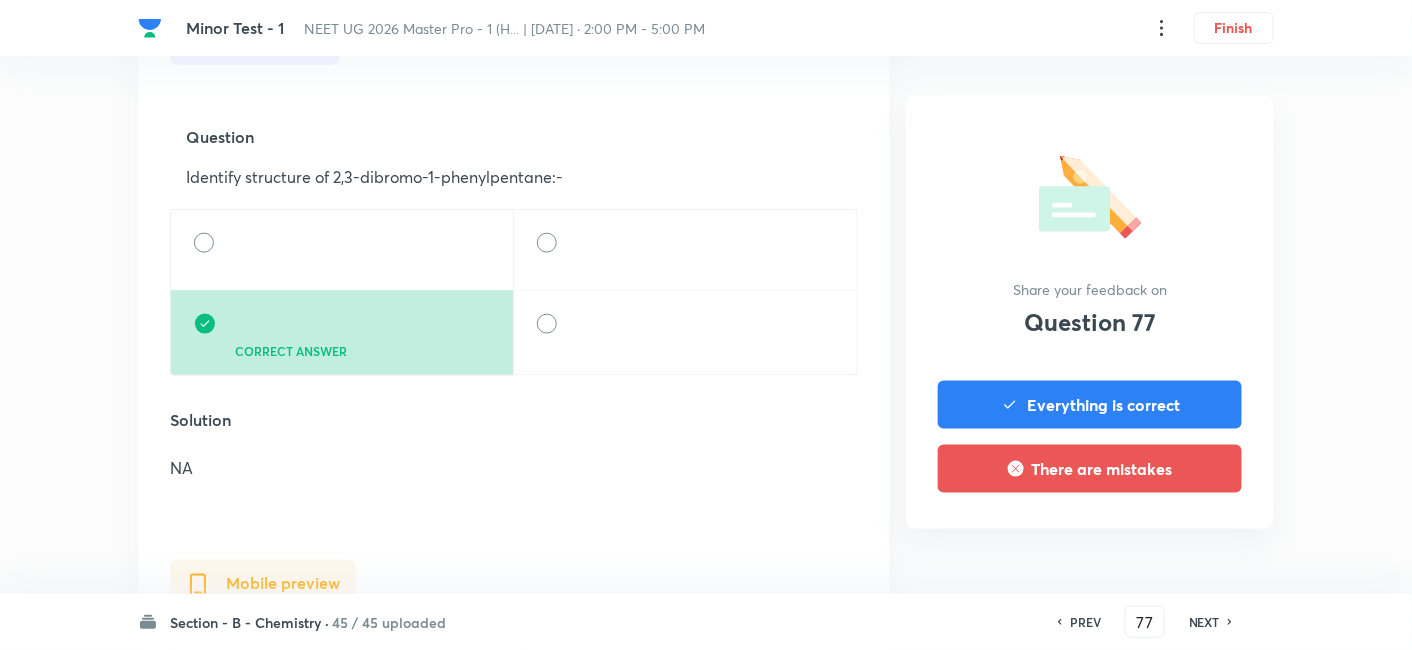 scroll, scrollTop: 665, scrollLeft: 0, axis: vertical 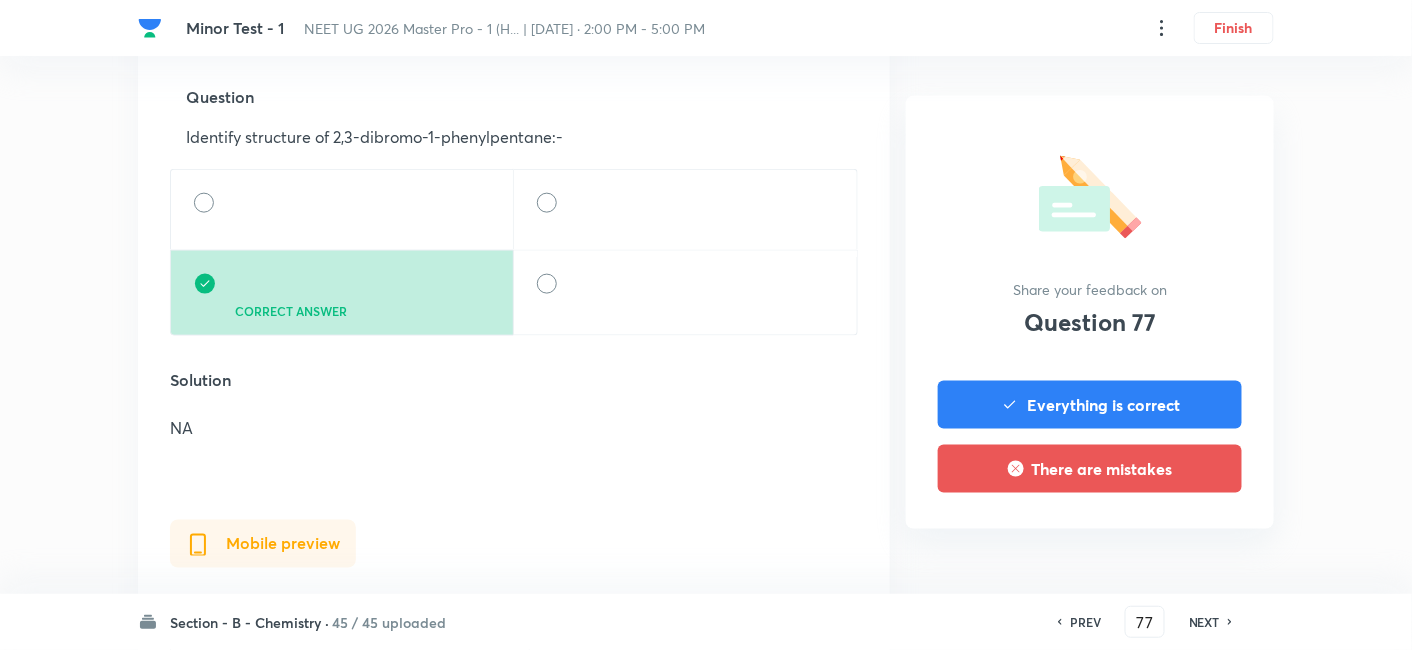 click on "NEXT" at bounding box center (1204, 622) 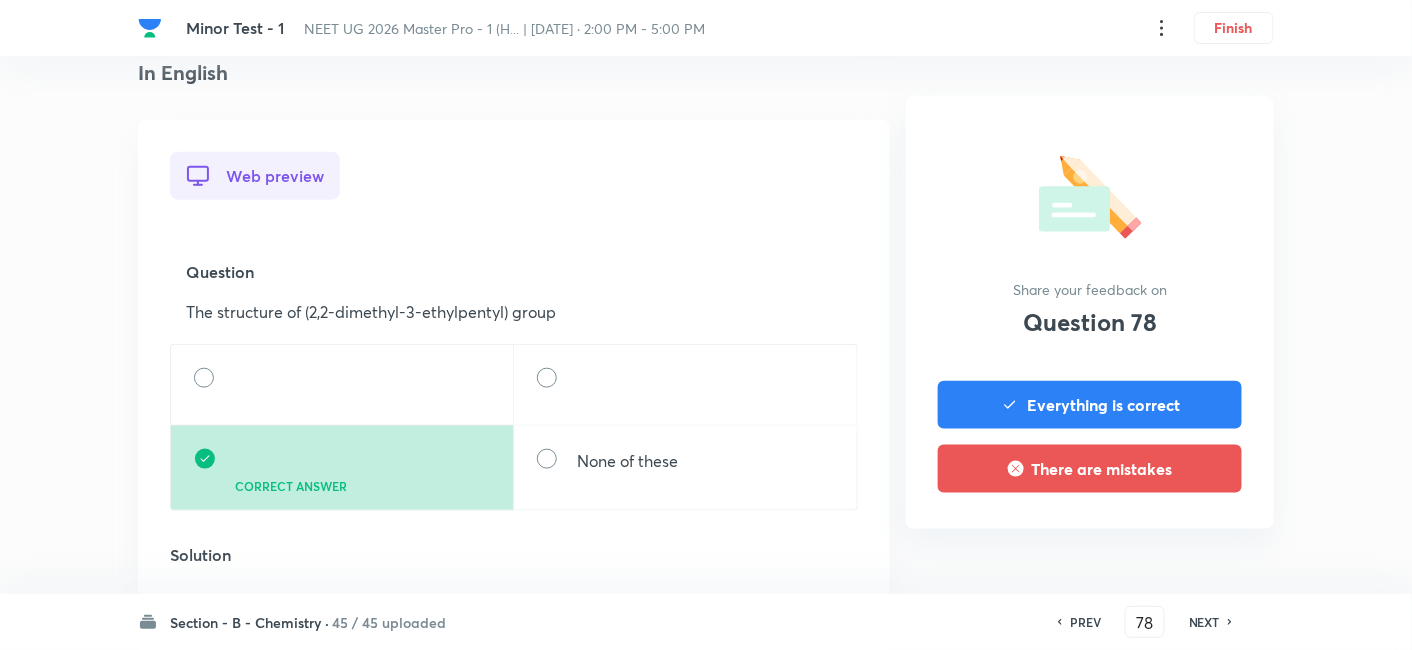 scroll, scrollTop: 496, scrollLeft: 0, axis: vertical 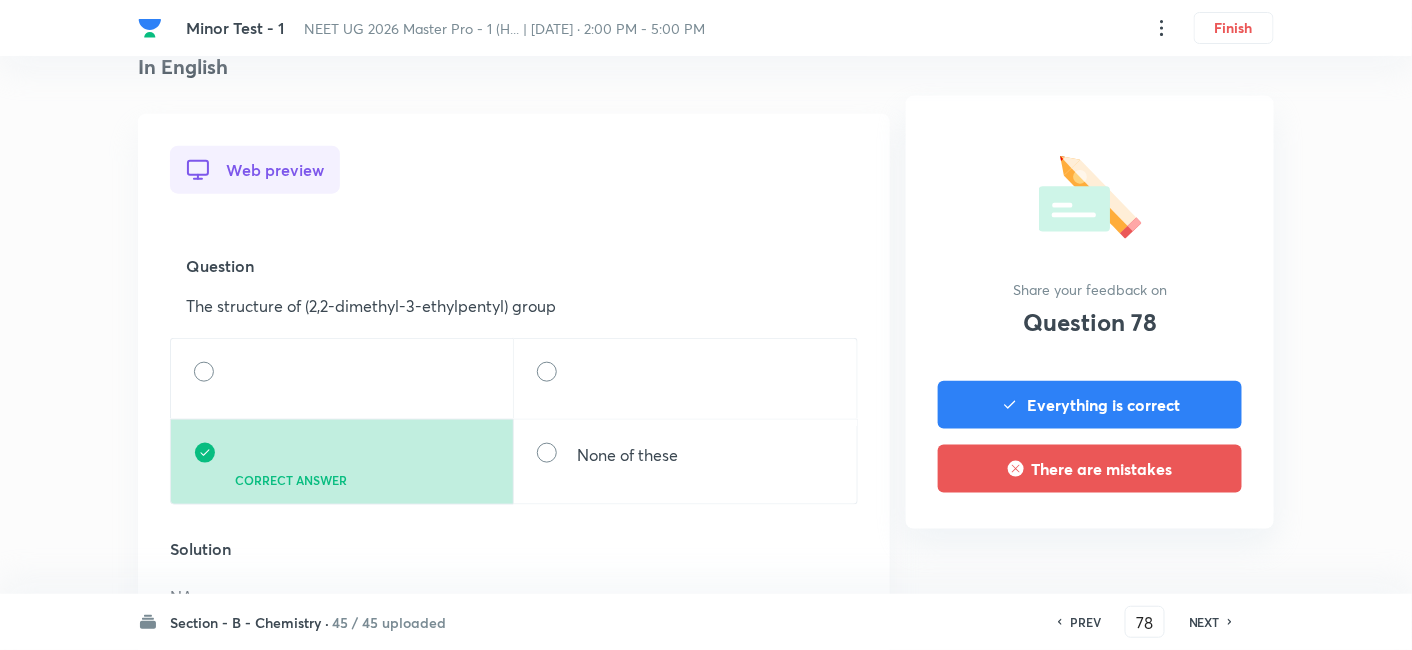 click on "NEXT" at bounding box center (1204, 622) 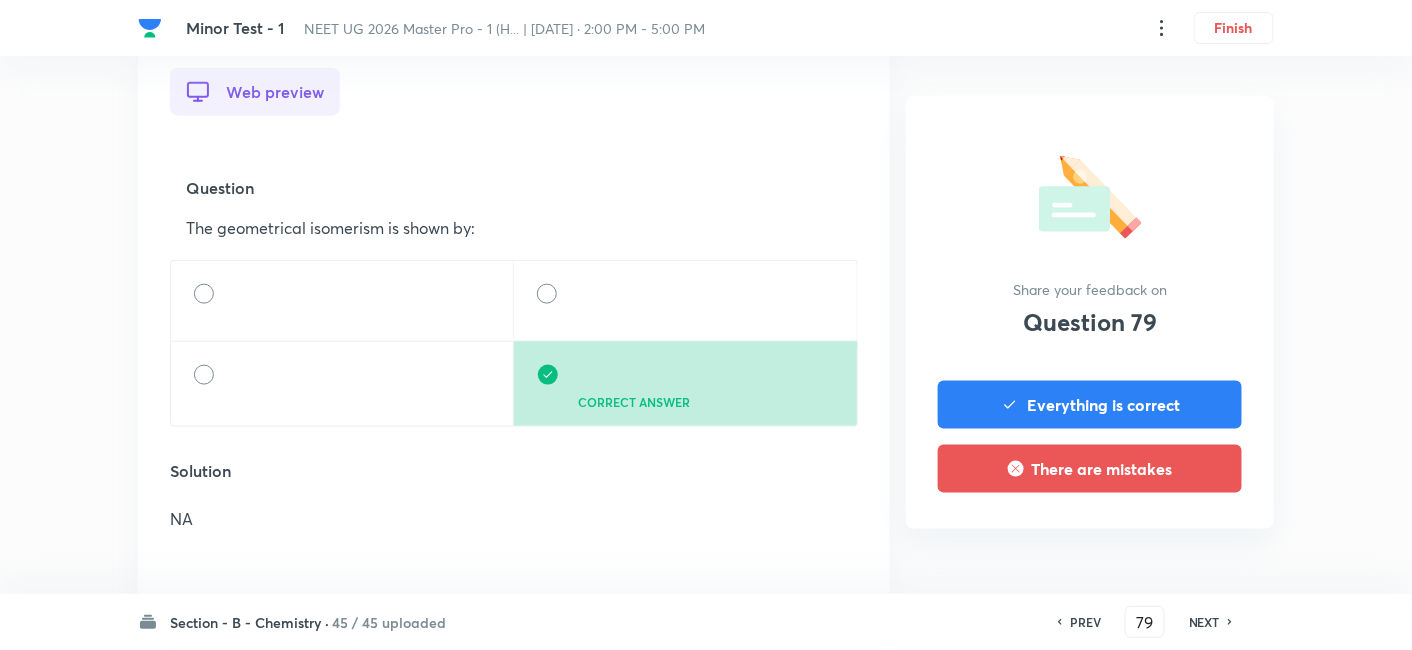 scroll, scrollTop: 626, scrollLeft: 0, axis: vertical 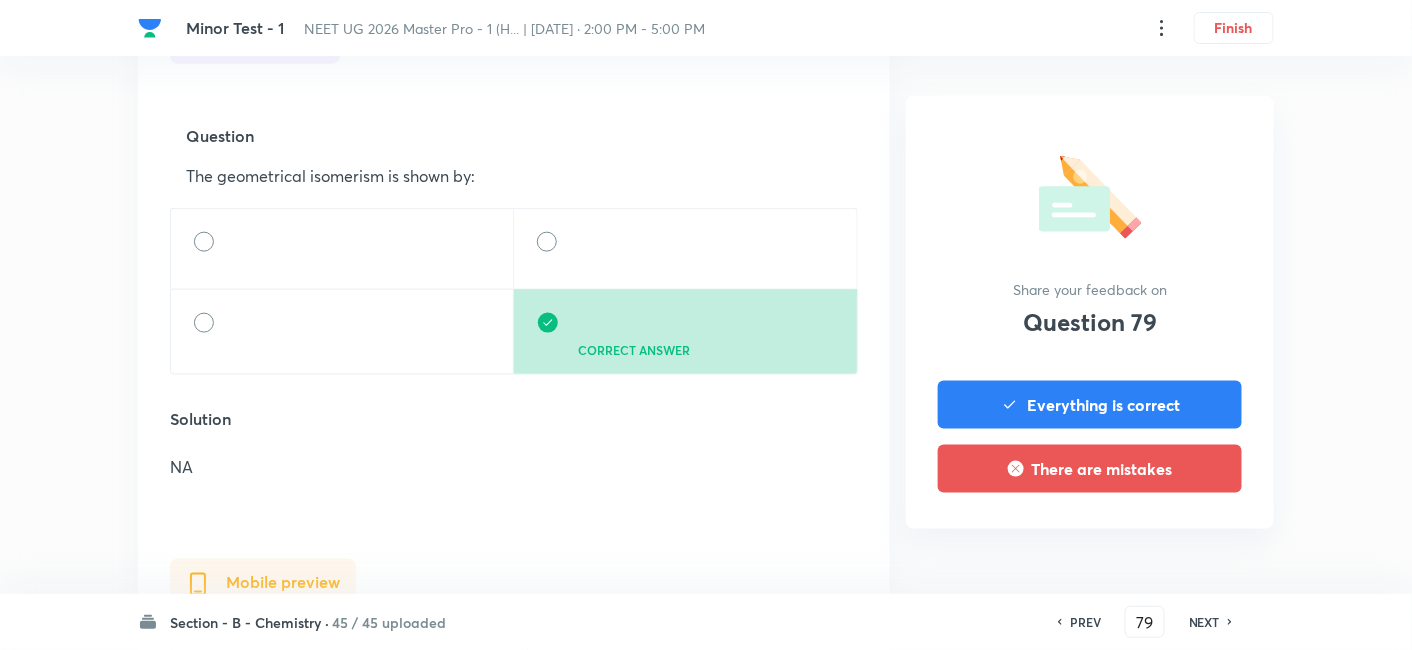 click on "NEXT" at bounding box center (1204, 622) 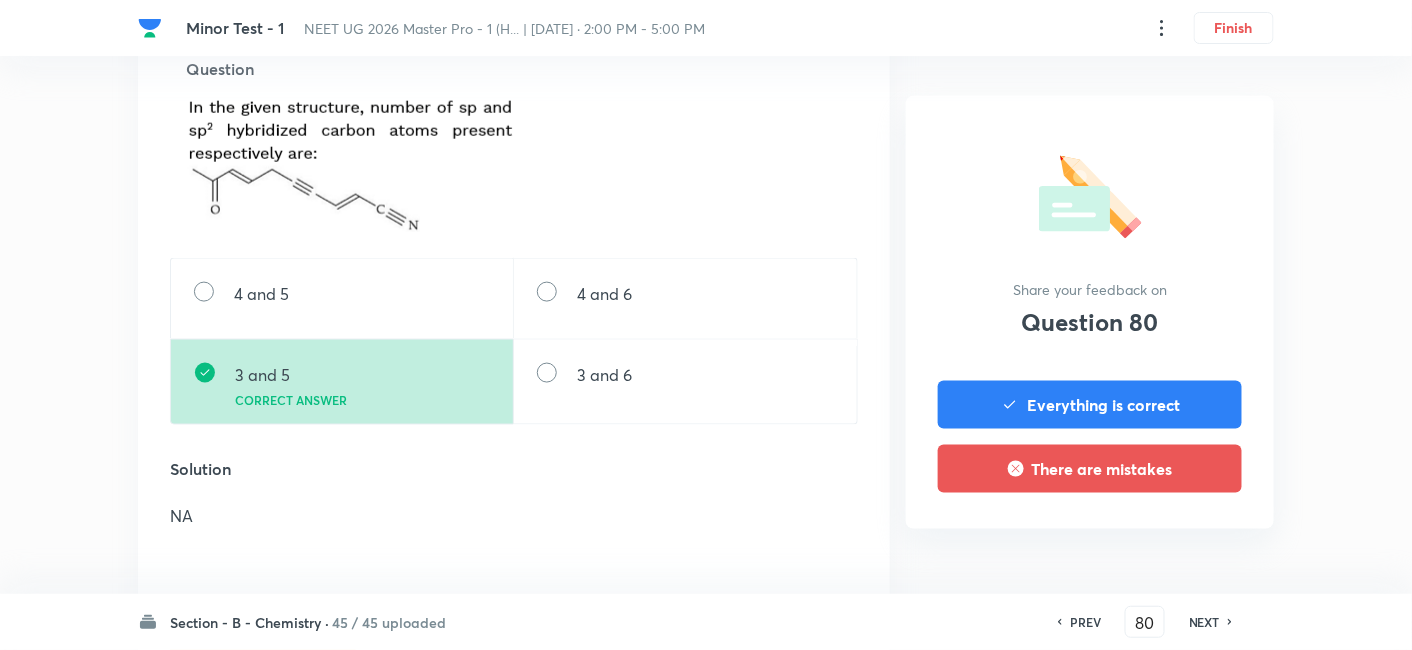 scroll, scrollTop: 694, scrollLeft: 0, axis: vertical 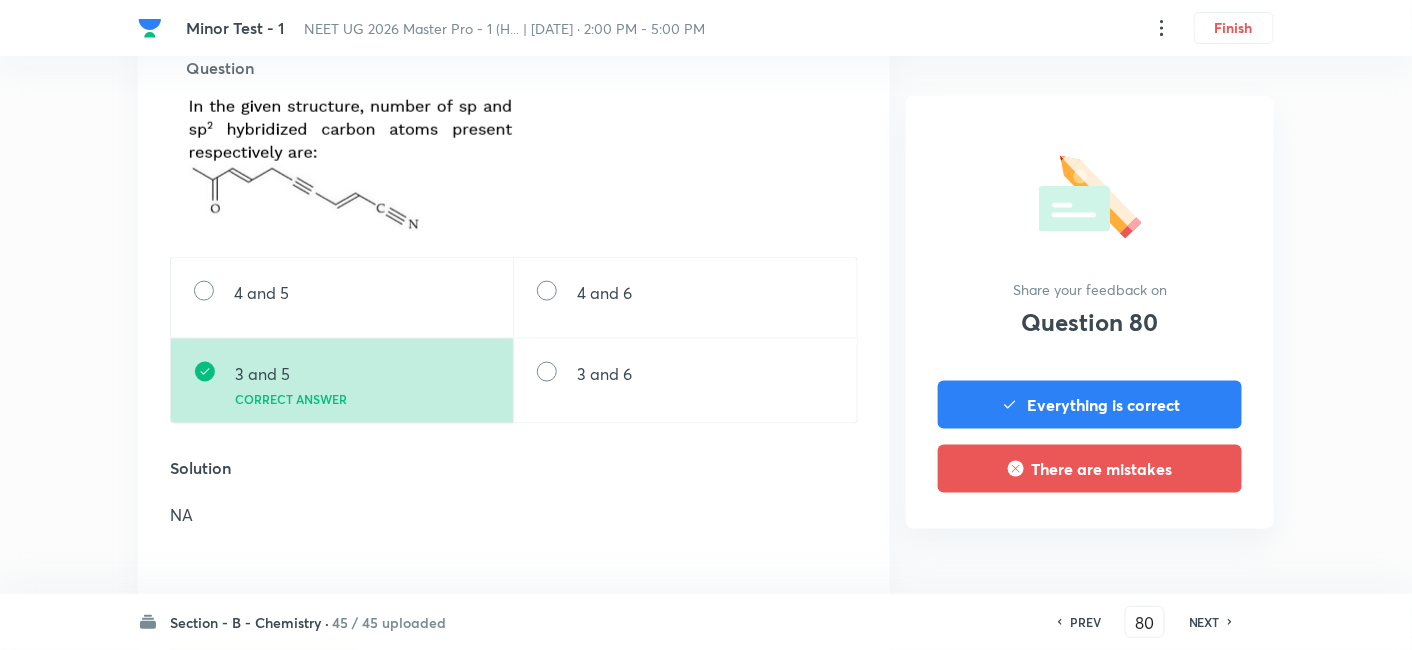 click on "NEXT" at bounding box center (1204, 622) 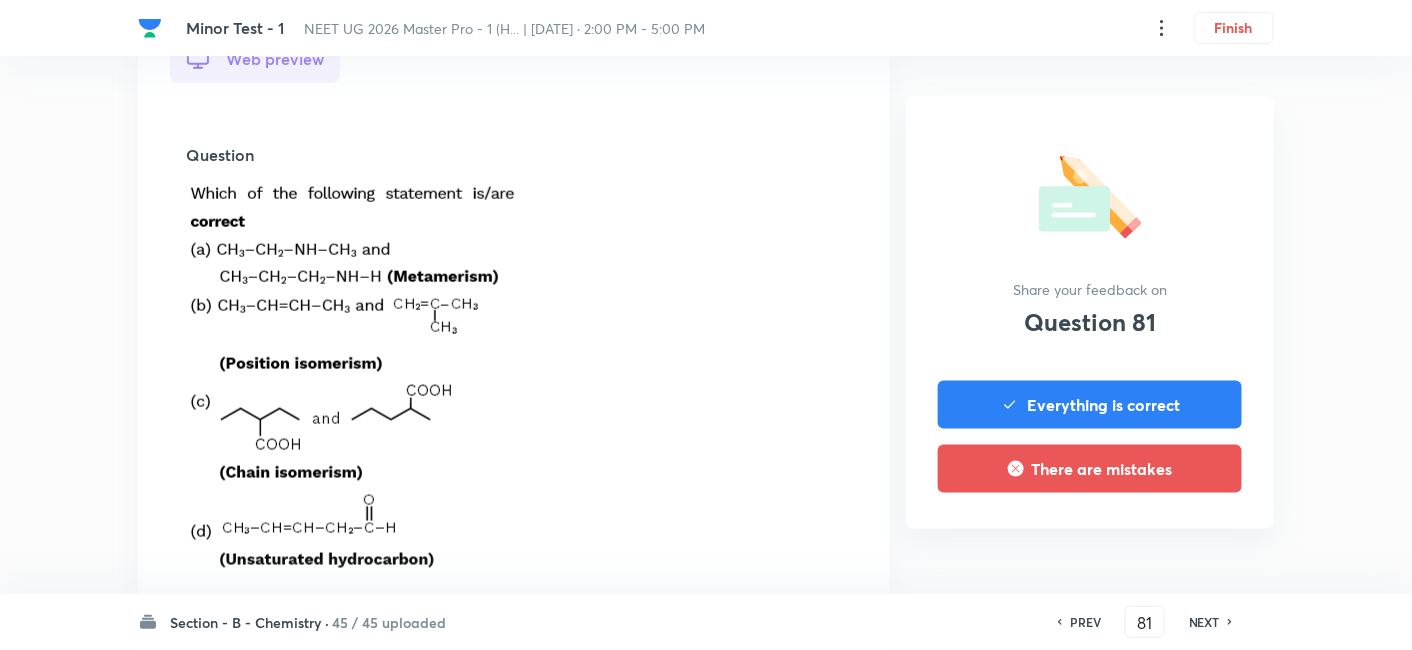 scroll, scrollTop: 641, scrollLeft: 0, axis: vertical 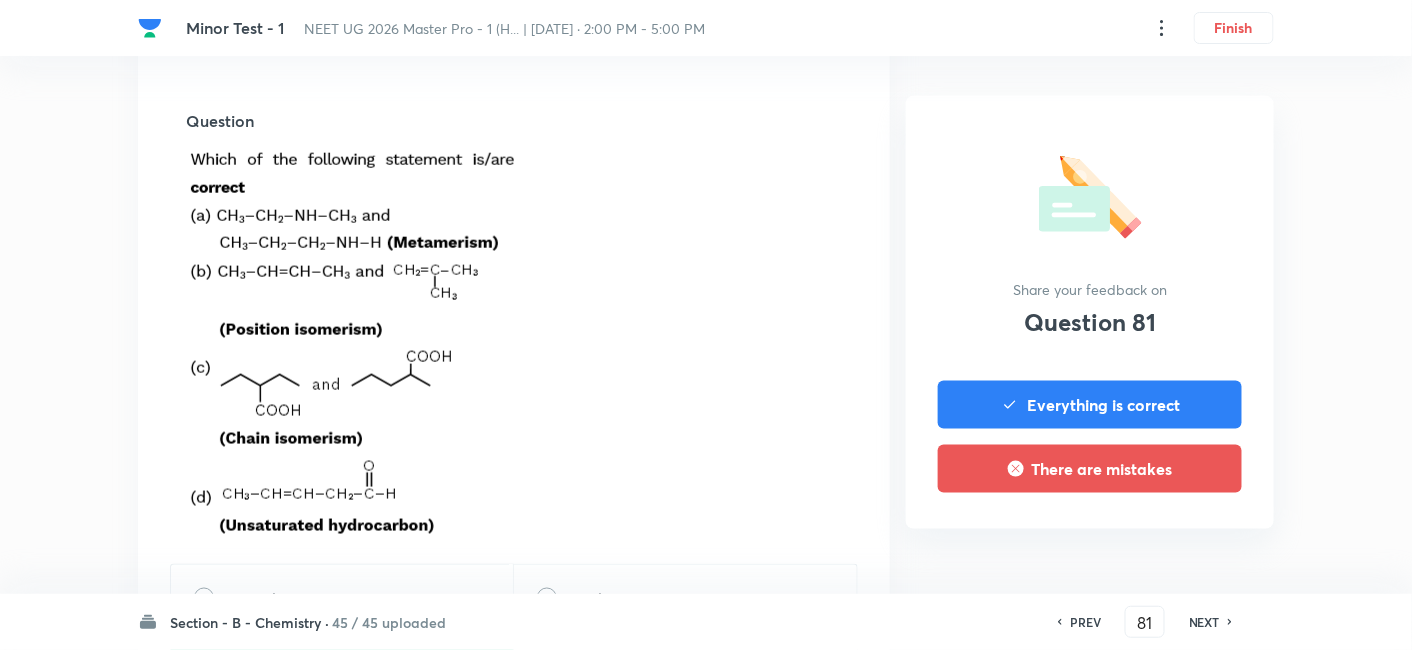 click on "NEXT" at bounding box center [1204, 622] 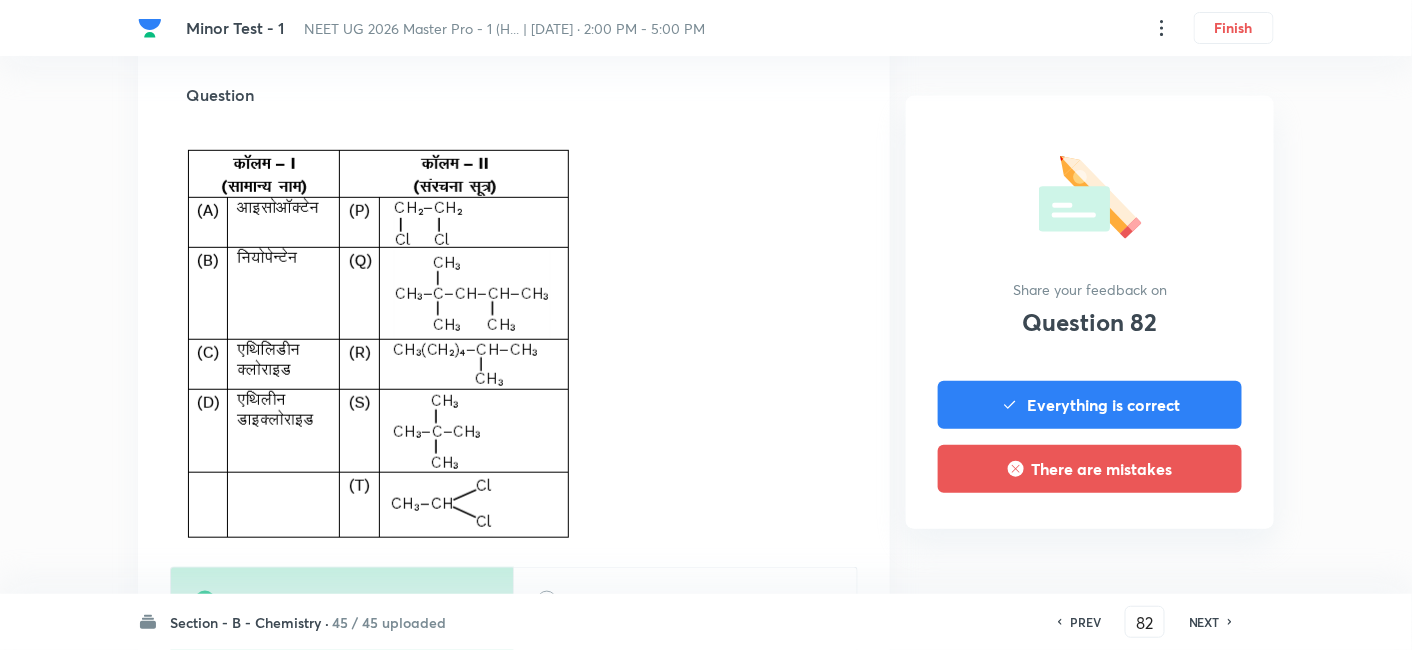 scroll, scrollTop: 2723, scrollLeft: 0, axis: vertical 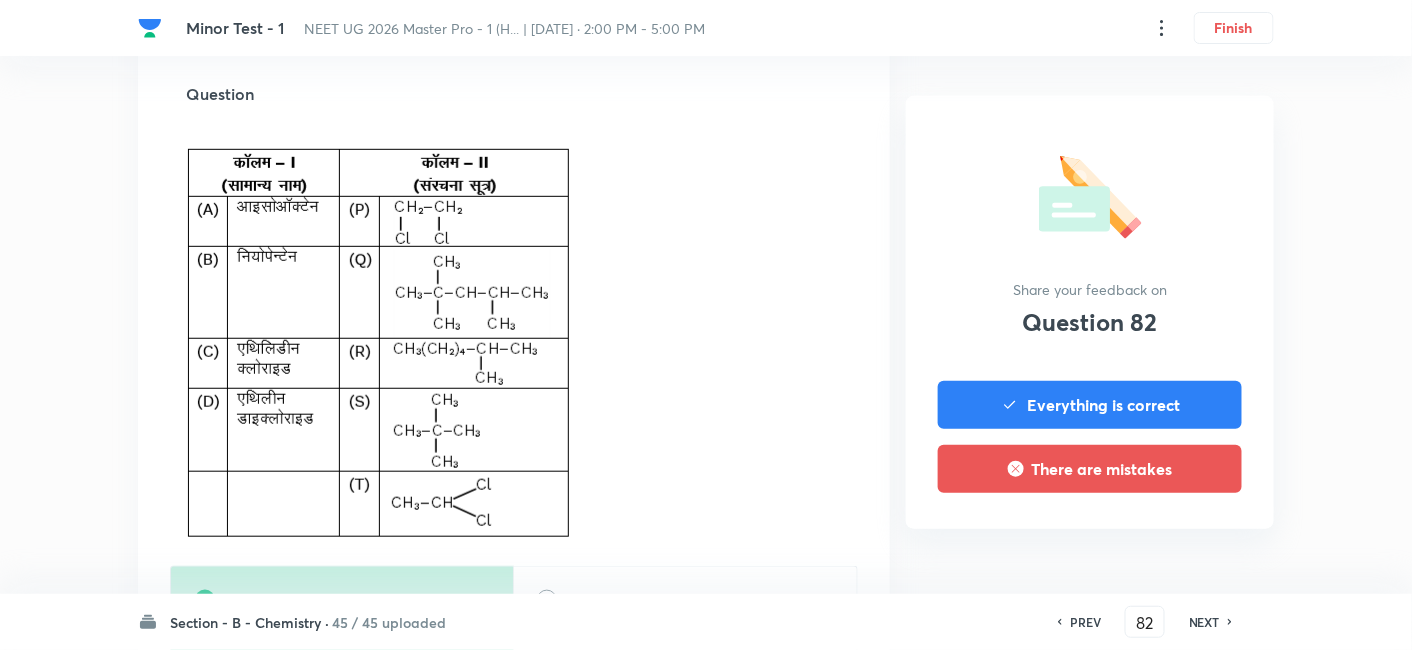 click on "NEXT" at bounding box center (1207, 622) 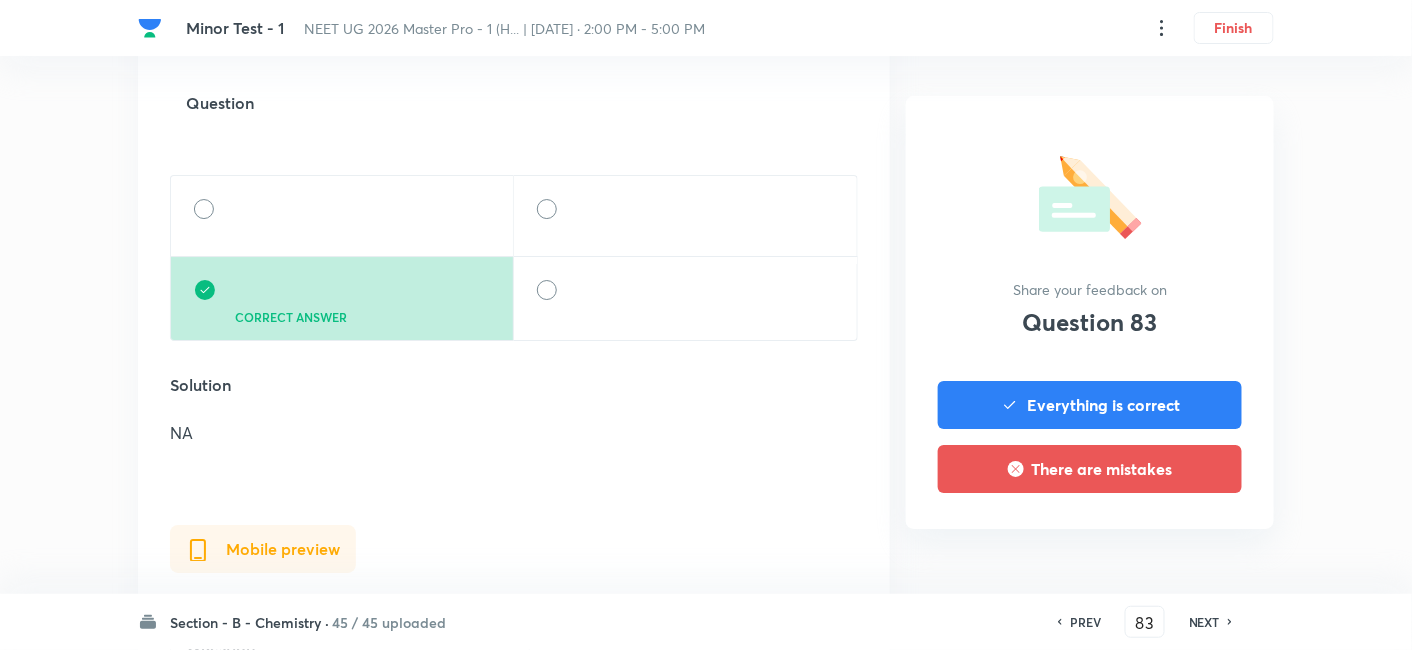 scroll, scrollTop: 2040, scrollLeft: 0, axis: vertical 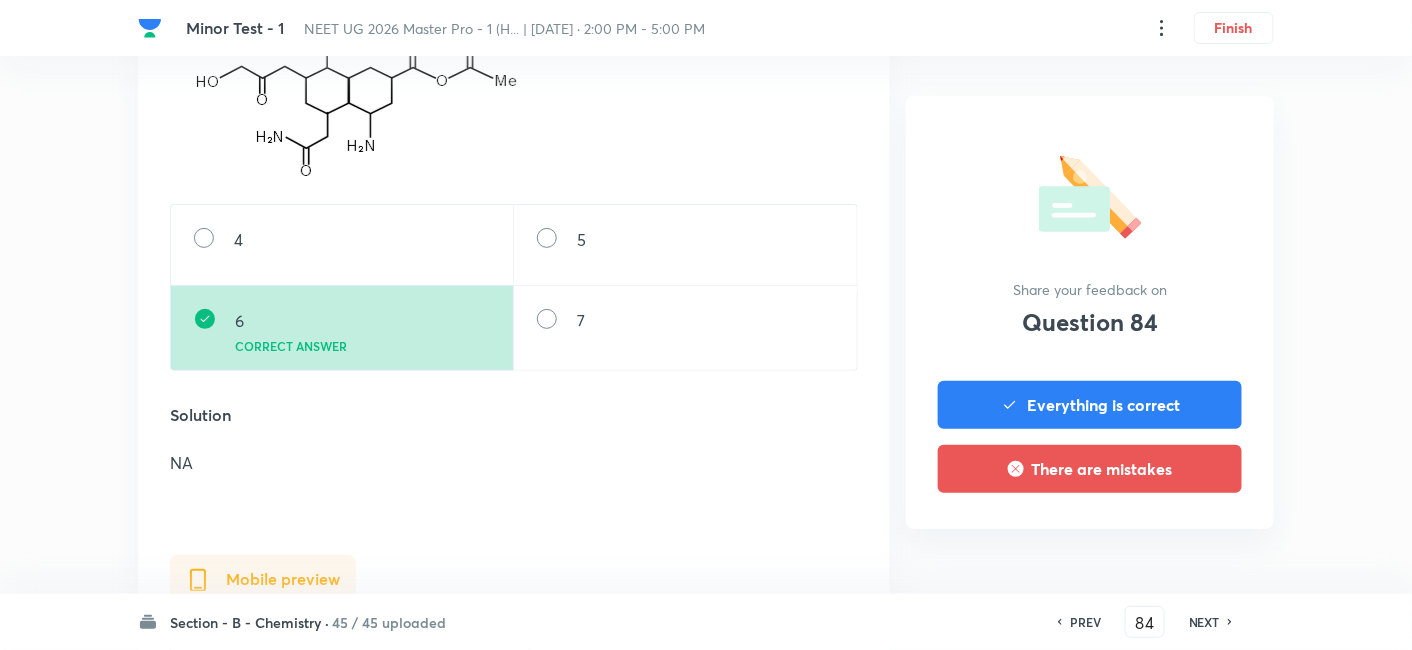 click on "NEXT" at bounding box center (1204, 622) 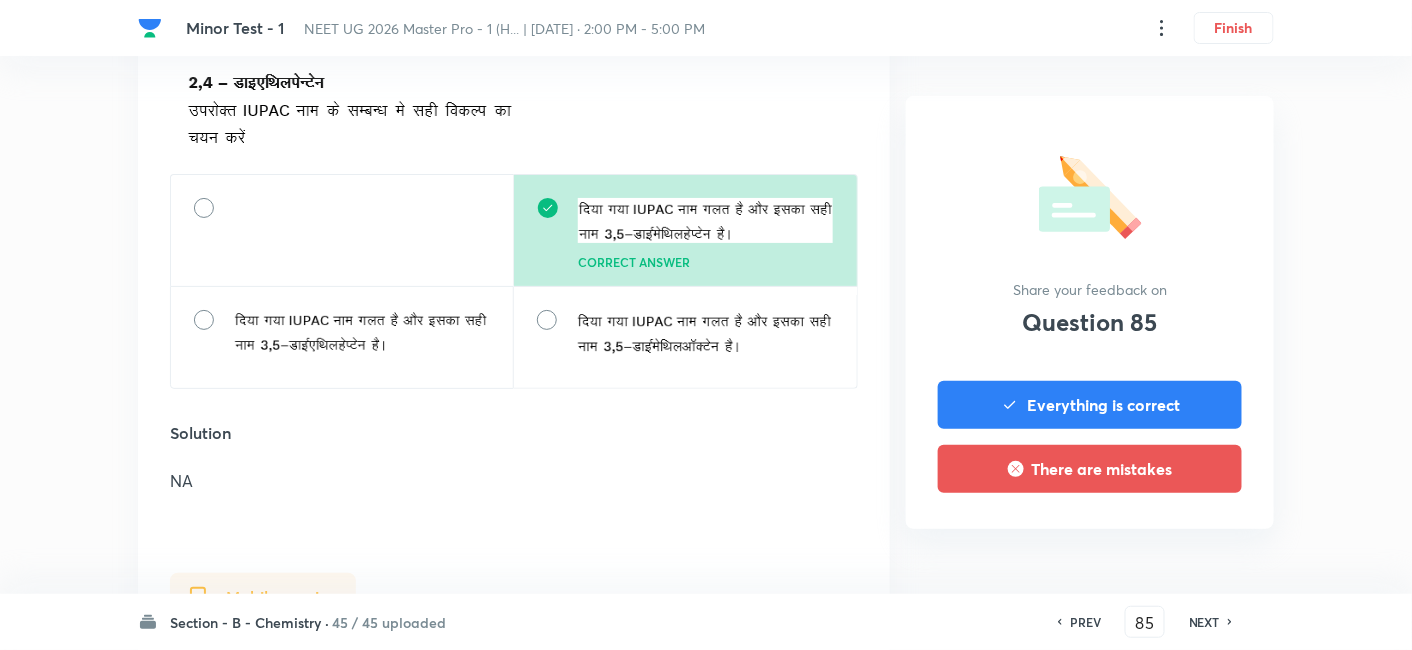 scroll, scrollTop: 2264, scrollLeft: 0, axis: vertical 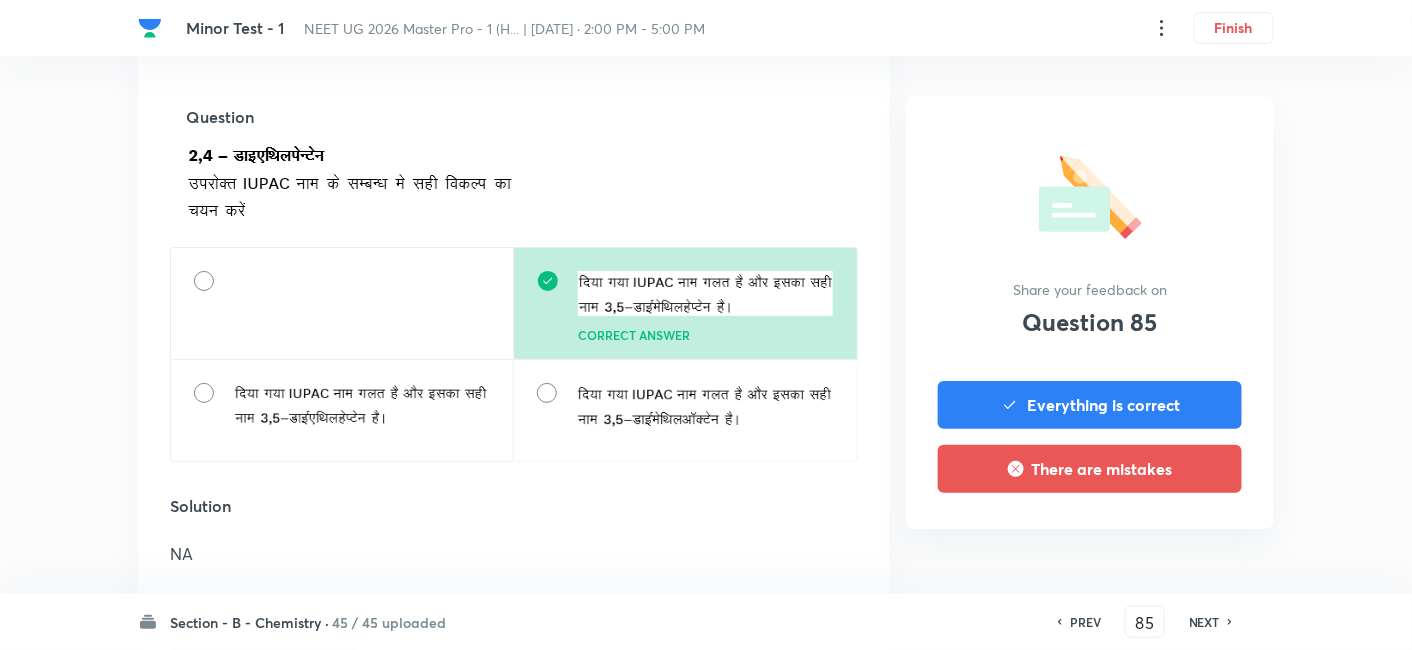 click on "NEXT" at bounding box center [1204, 622] 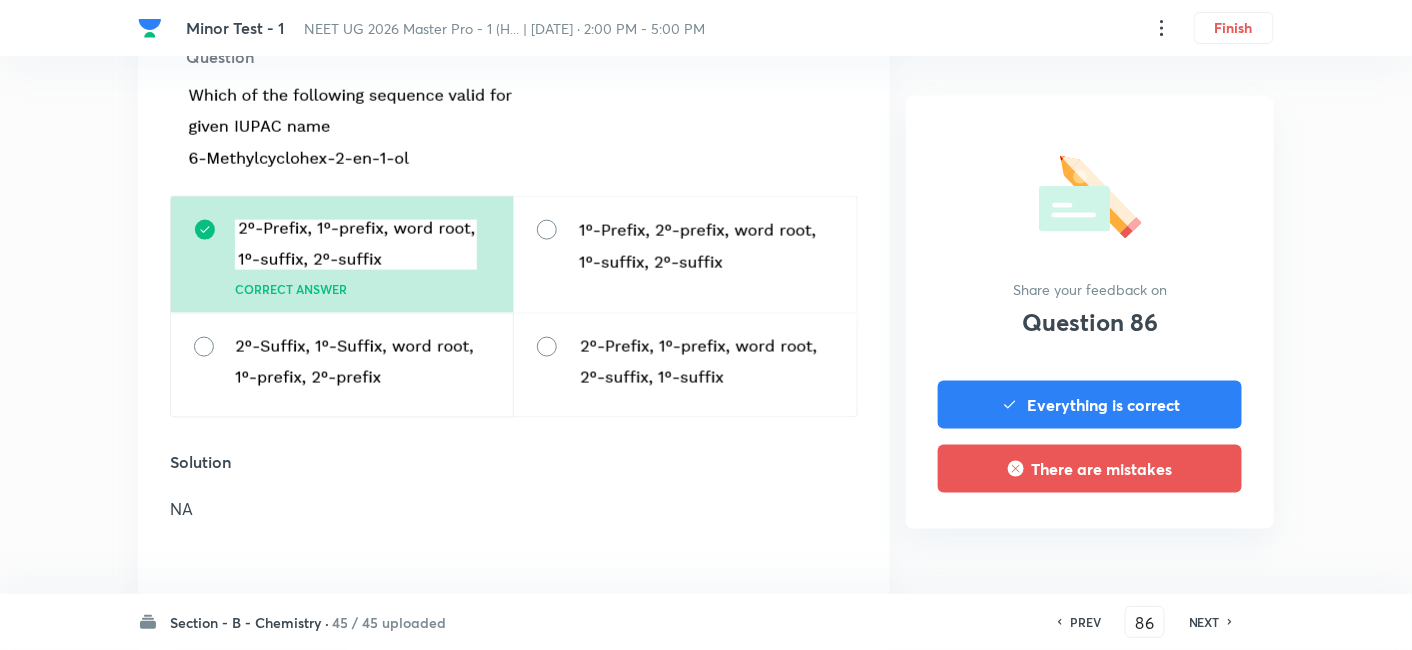 scroll, scrollTop: 698, scrollLeft: 0, axis: vertical 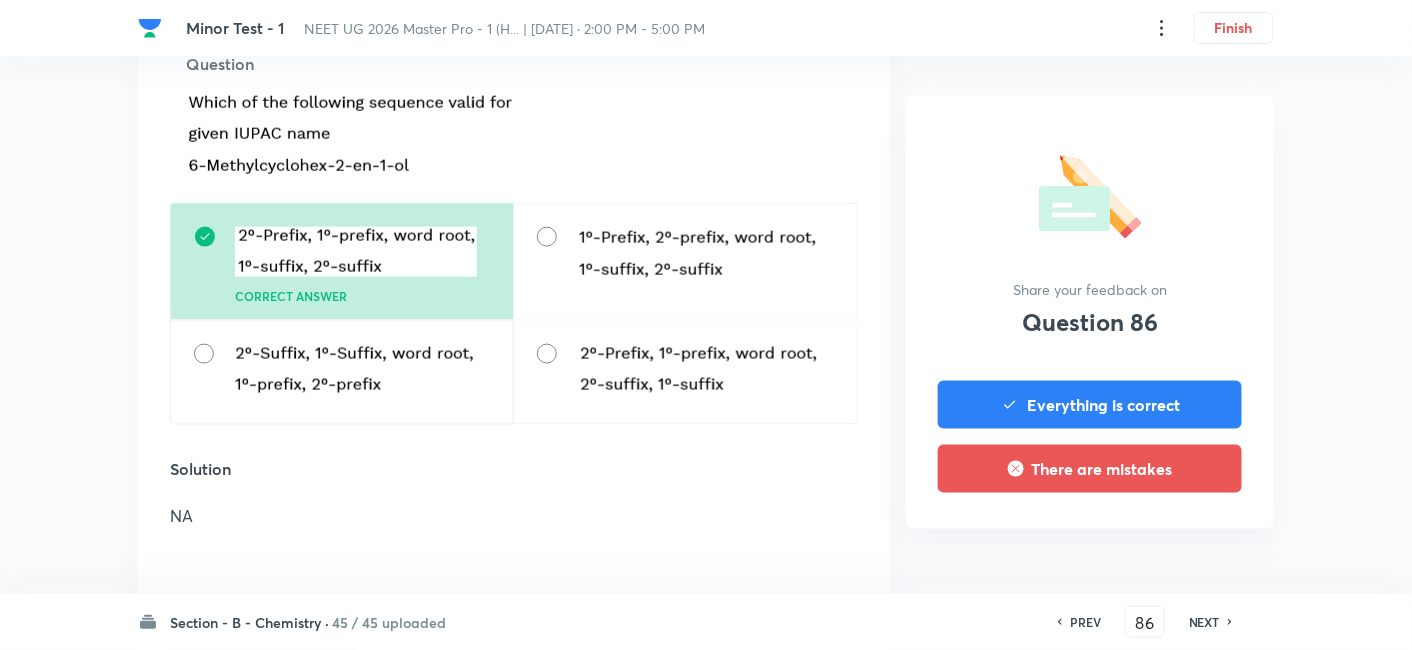 click on "NEXT" at bounding box center (1204, 622) 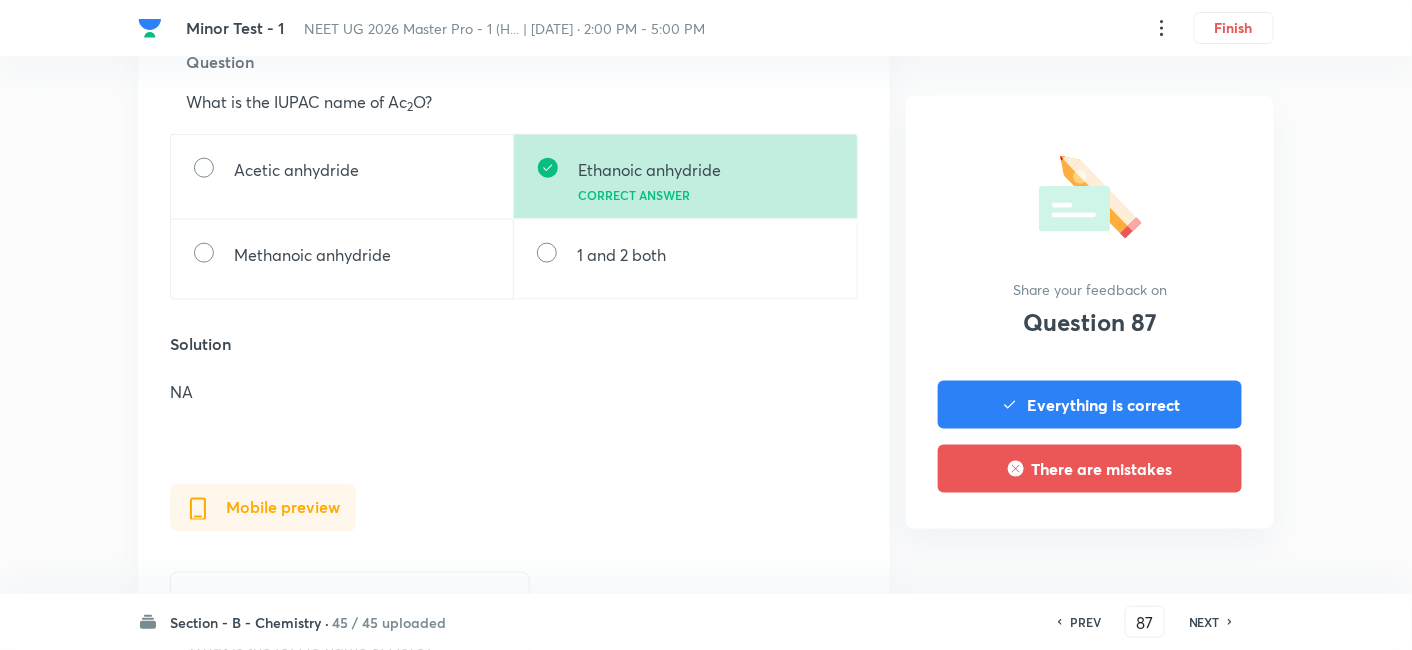 scroll, scrollTop: 657, scrollLeft: 0, axis: vertical 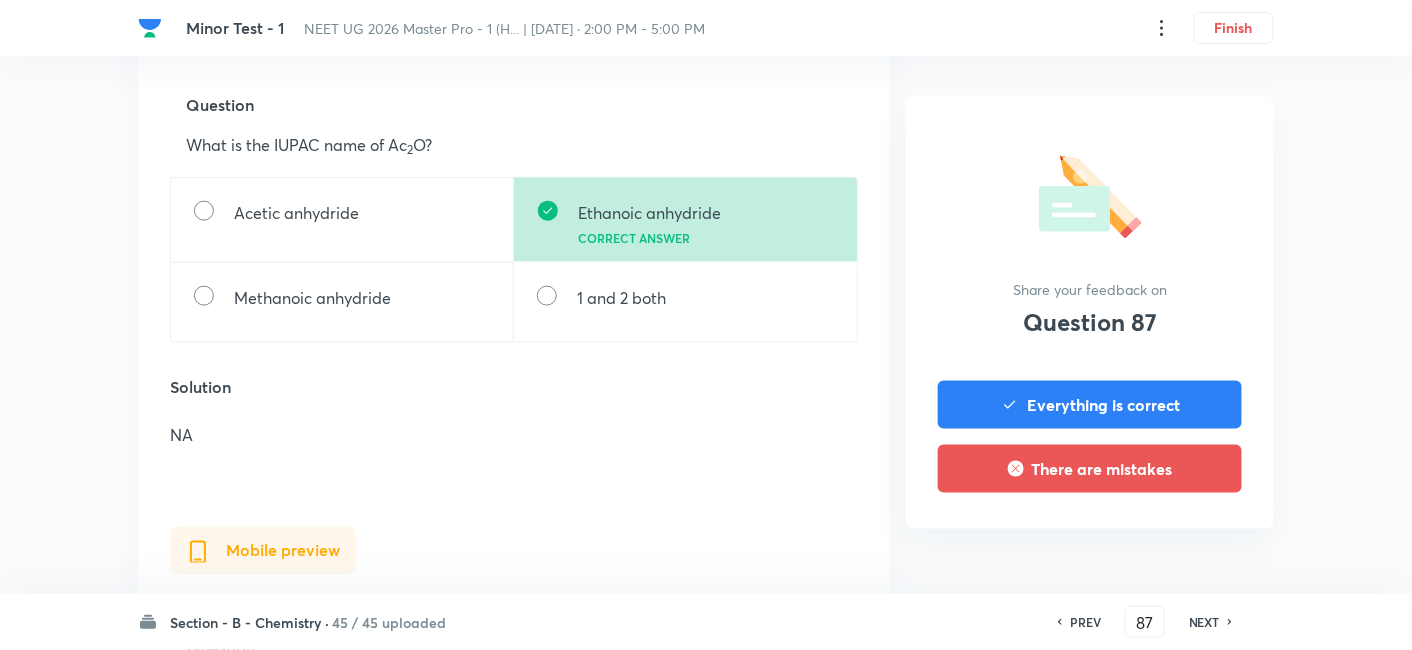 click on "NEXT" at bounding box center (1204, 622) 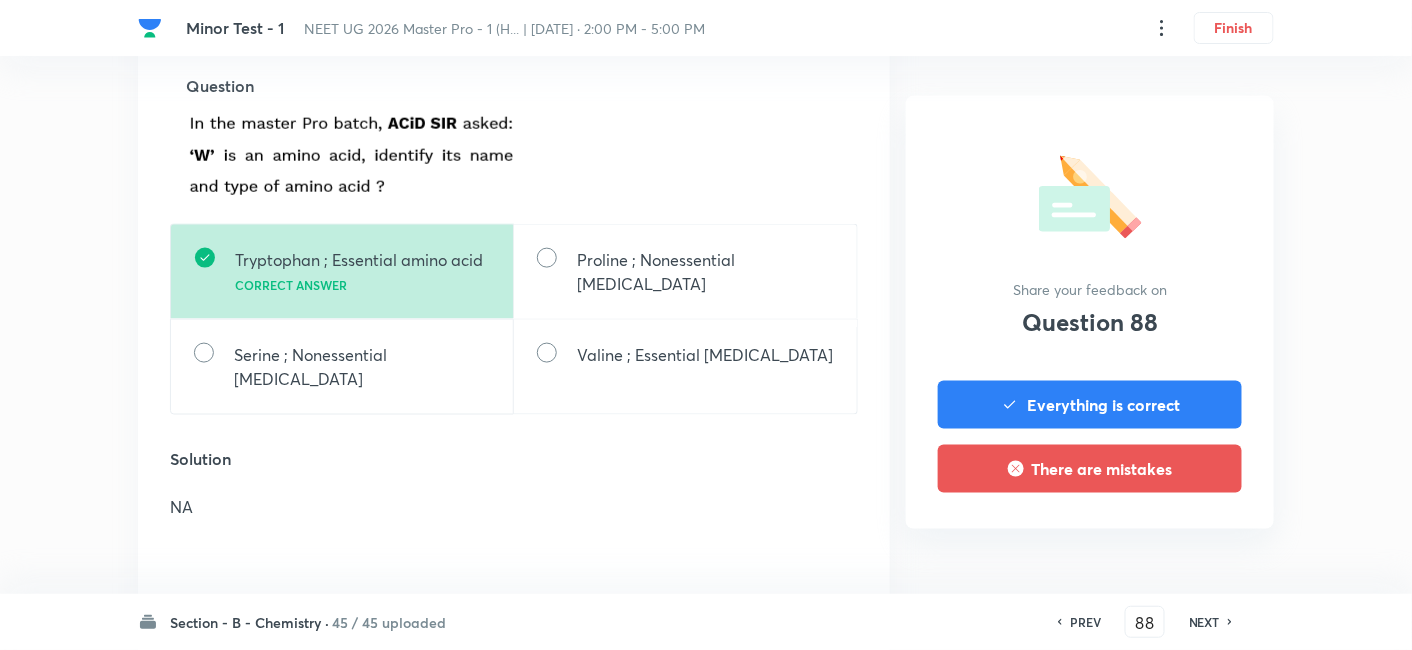 scroll, scrollTop: 674, scrollLeft: 0, axis: vertical 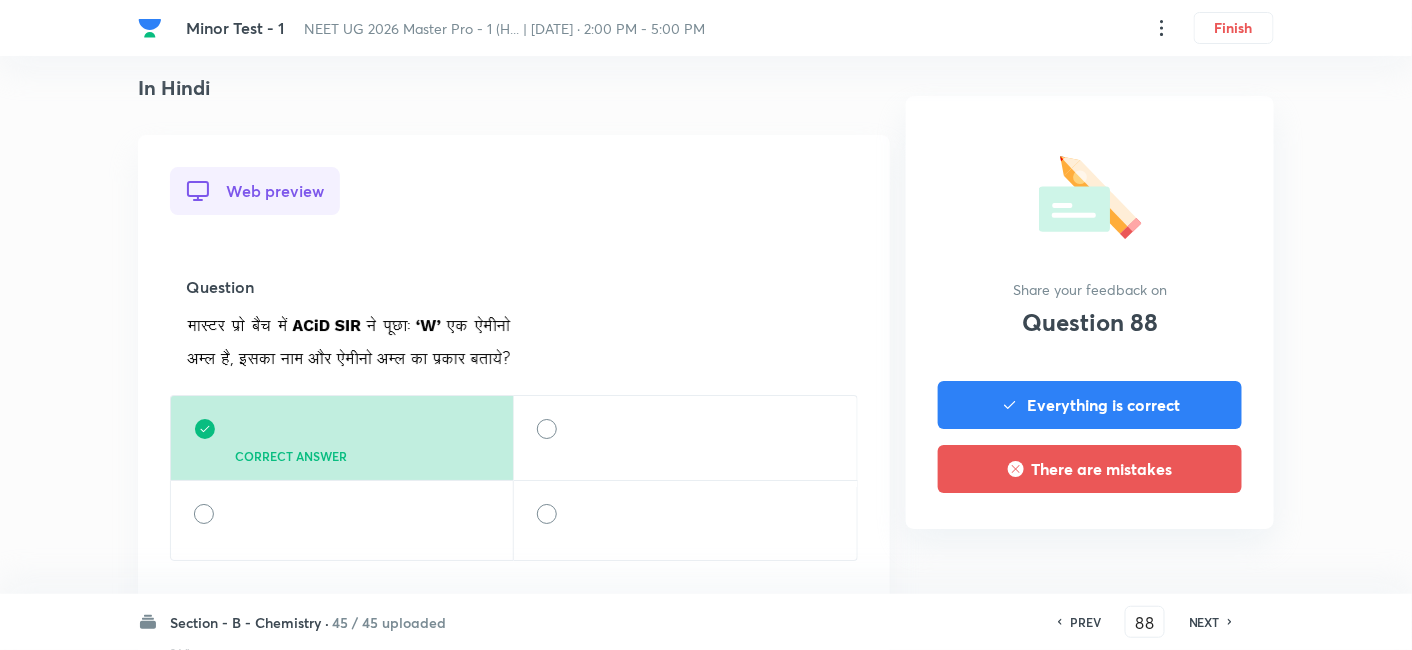 click on "NEXT" at bounding box center [1204, 622] 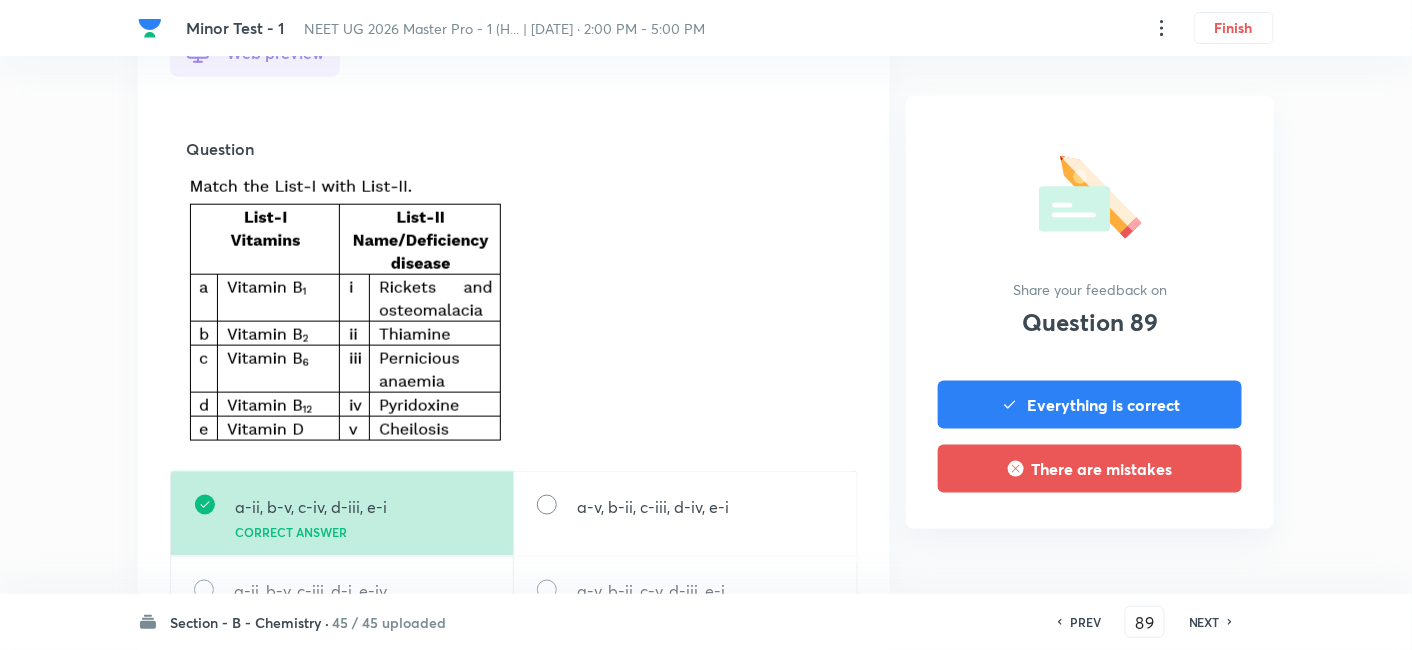 scroll, scrollTop: 611, scrollLeft: 0, axis: vertical 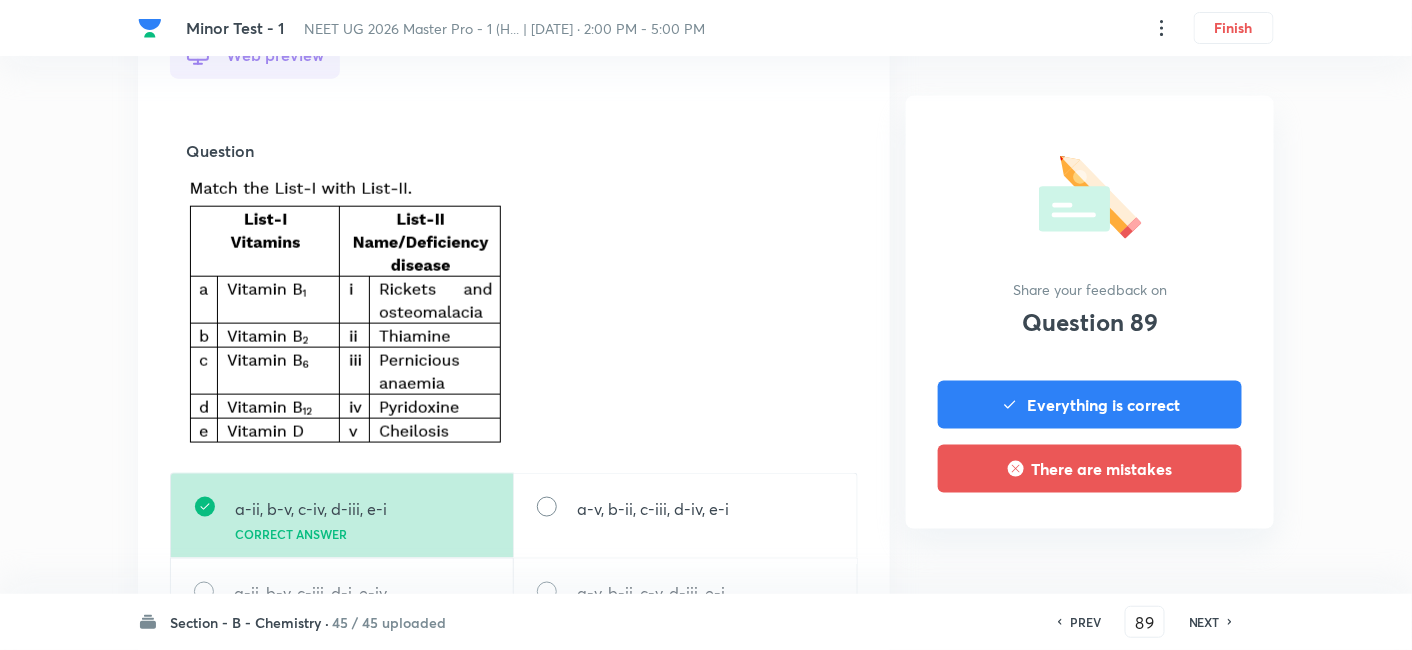 click on "NEXT" at bounding box center (1204, 622) 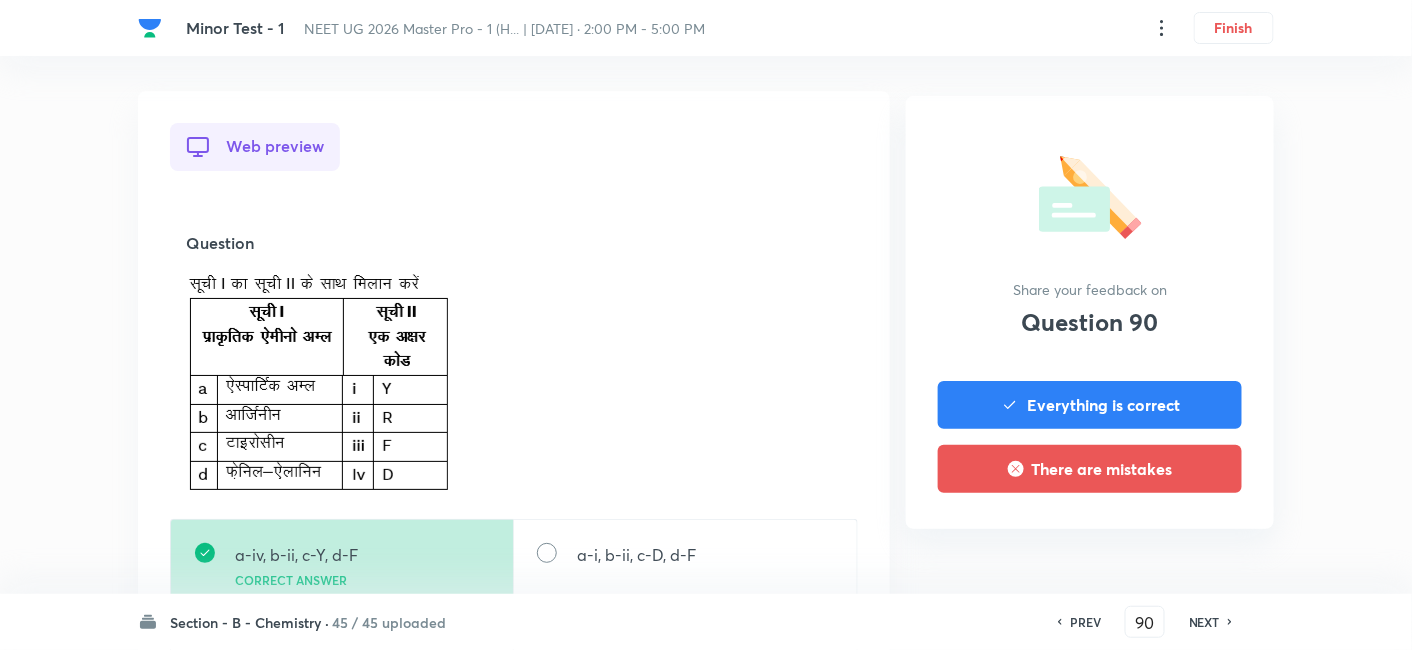 scroll, scrollTop: 2265, scrollLeft: 0, axis: vertical 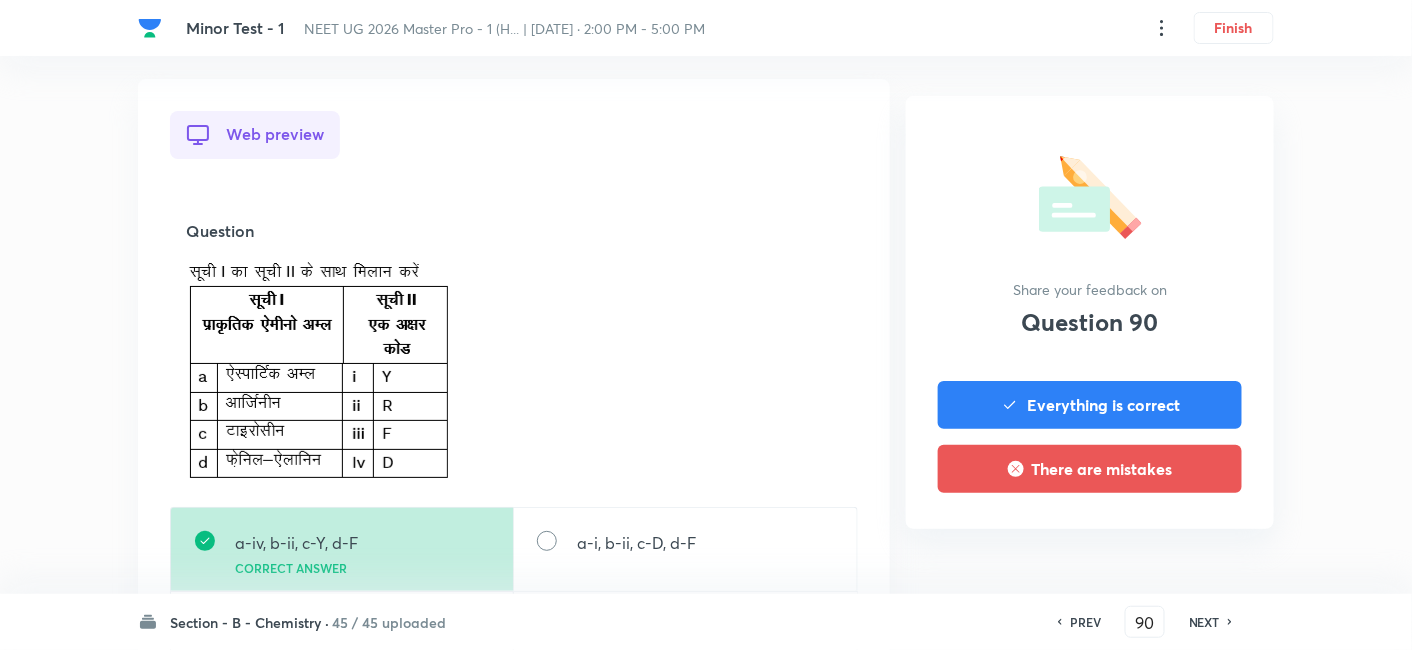 click on "NEXT" at bounding box center (1204, 622) 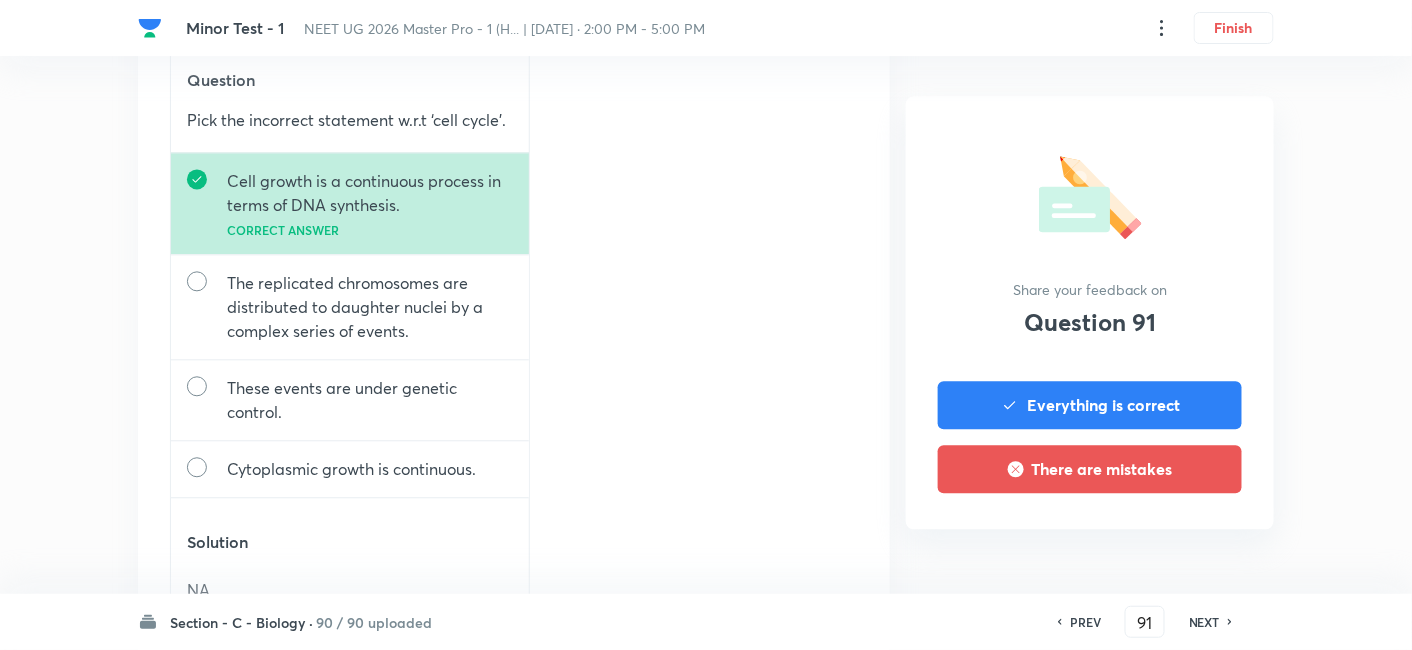 scroll, scrollTop: 1274, scrollLeft: 0, axis: vertical 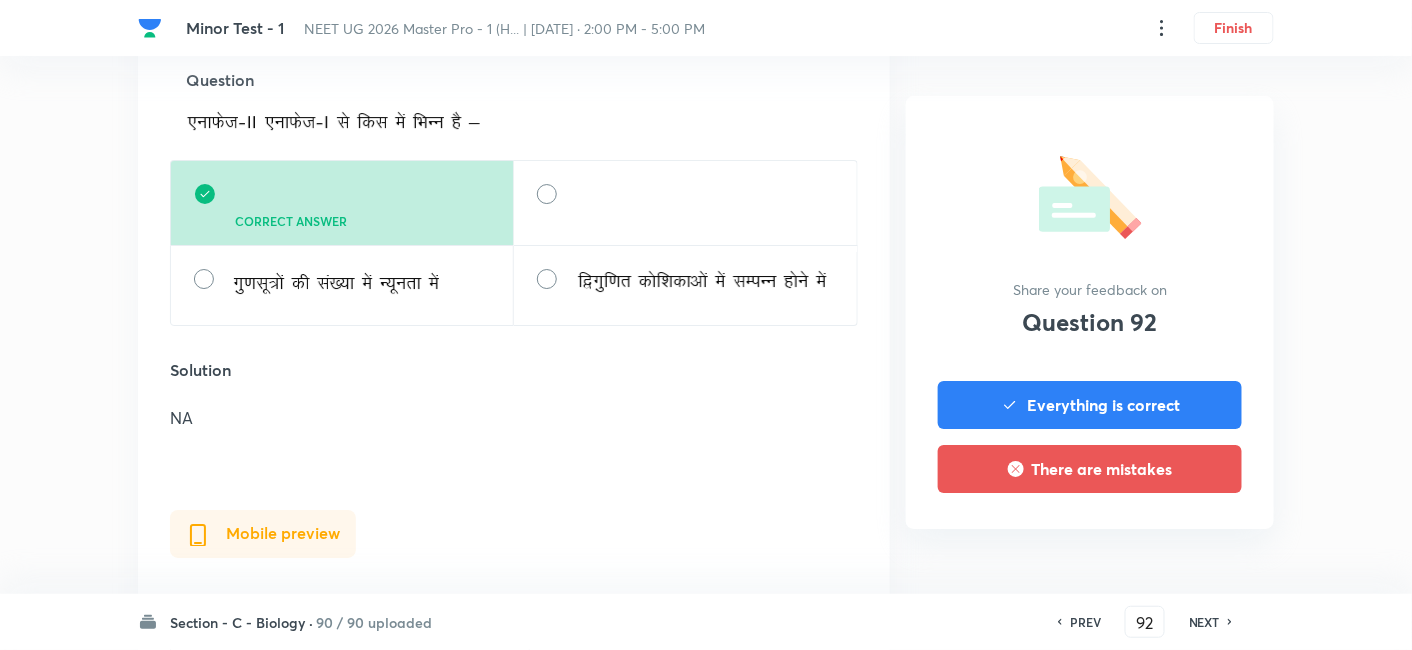 click on "NEXT" at bounding box center (1204, 622) 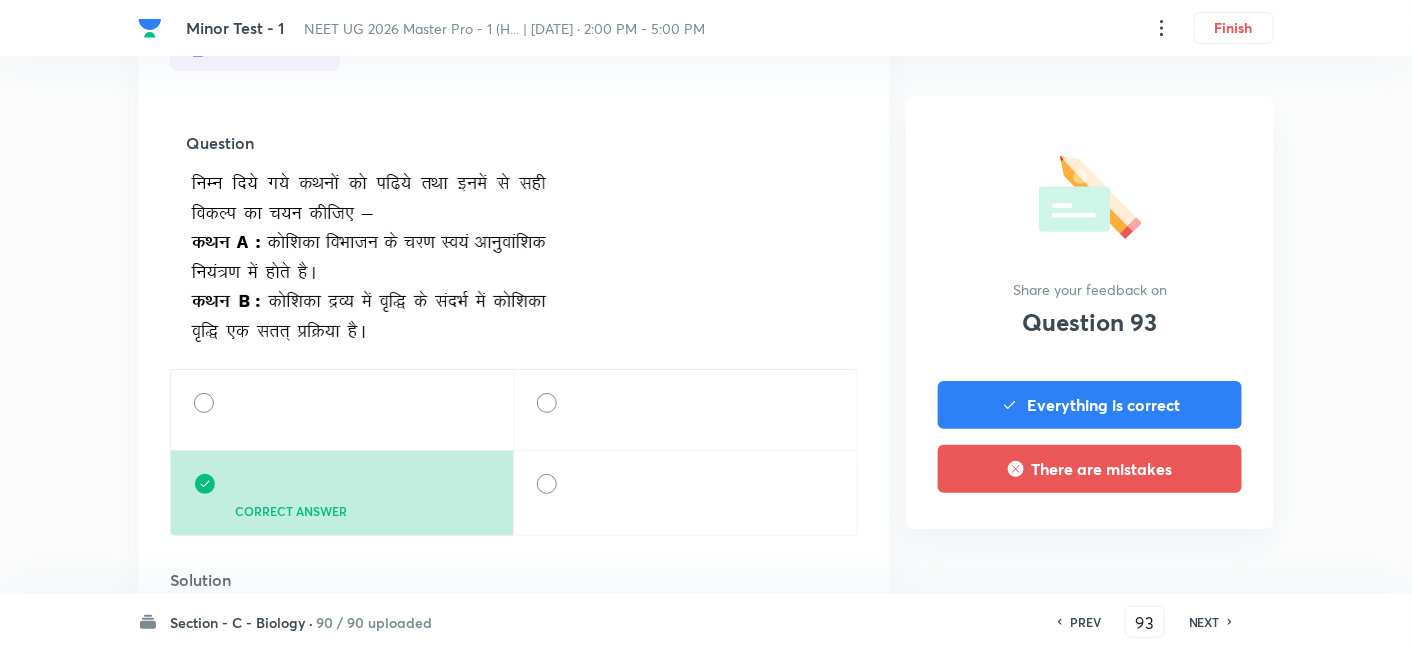 scroll, scrollTop: 2274, scrollLeft: 0, axis: vertical 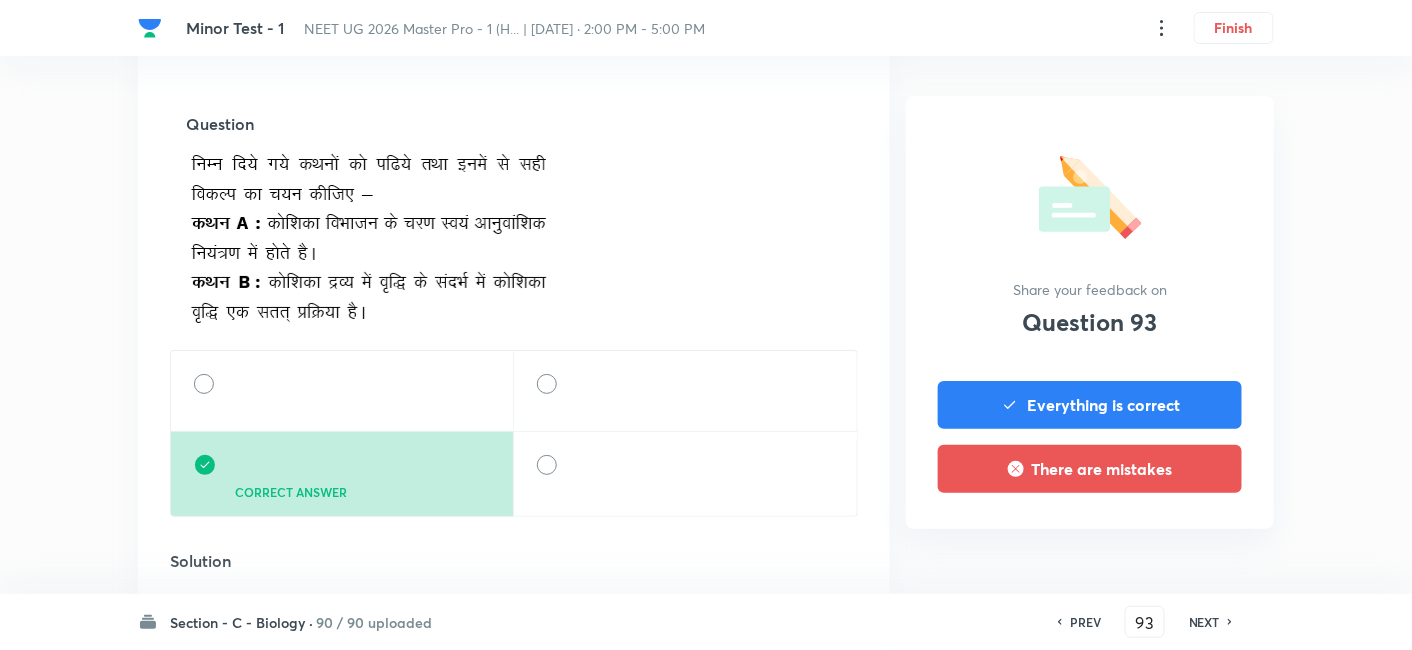 click on "NEXT" at bounding box center [1204, 622] 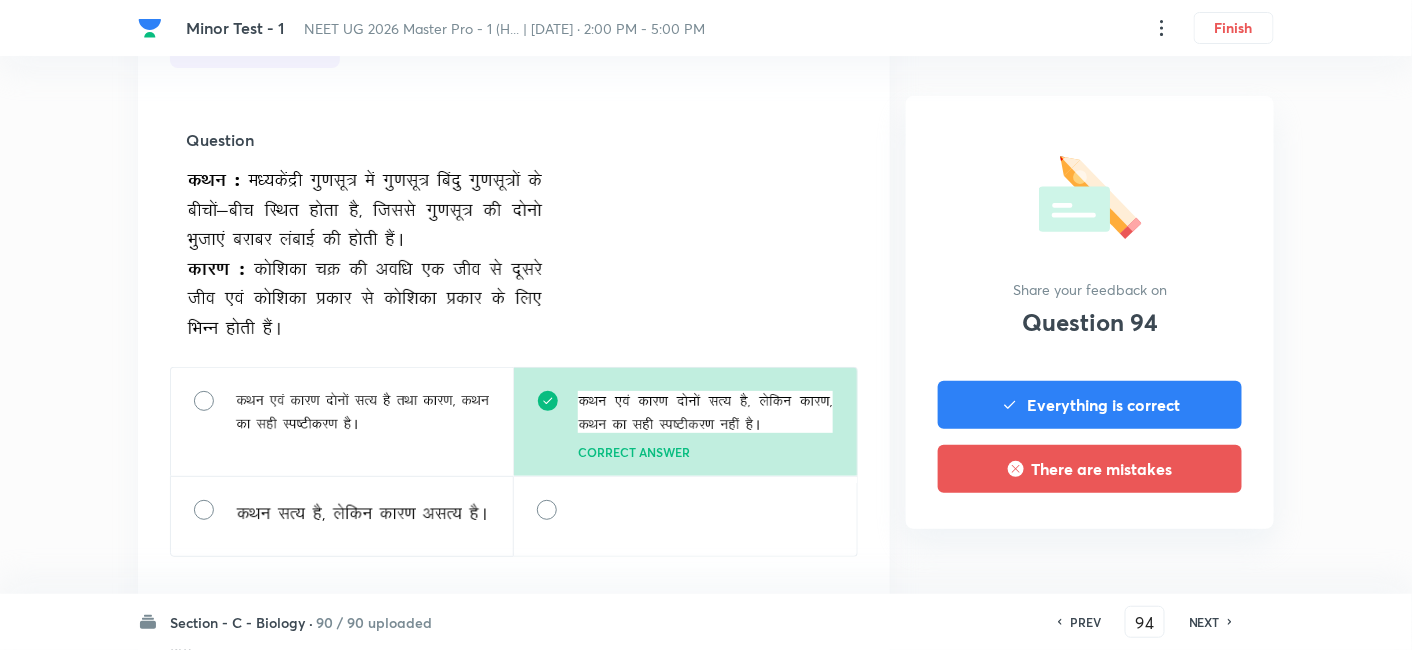 scroll, scrollTop: 2343, scrollLeft: 0, axis: vertical 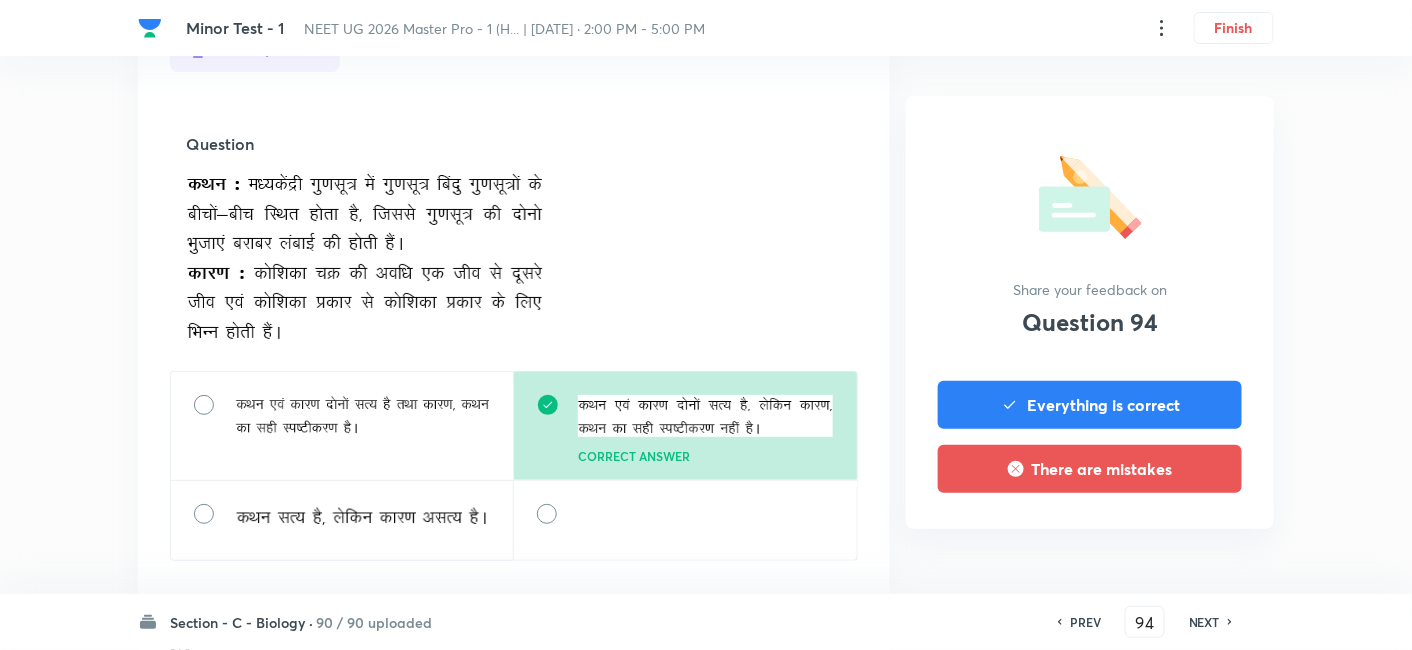 click on "NEXT" at bounding box center [1204, 622] 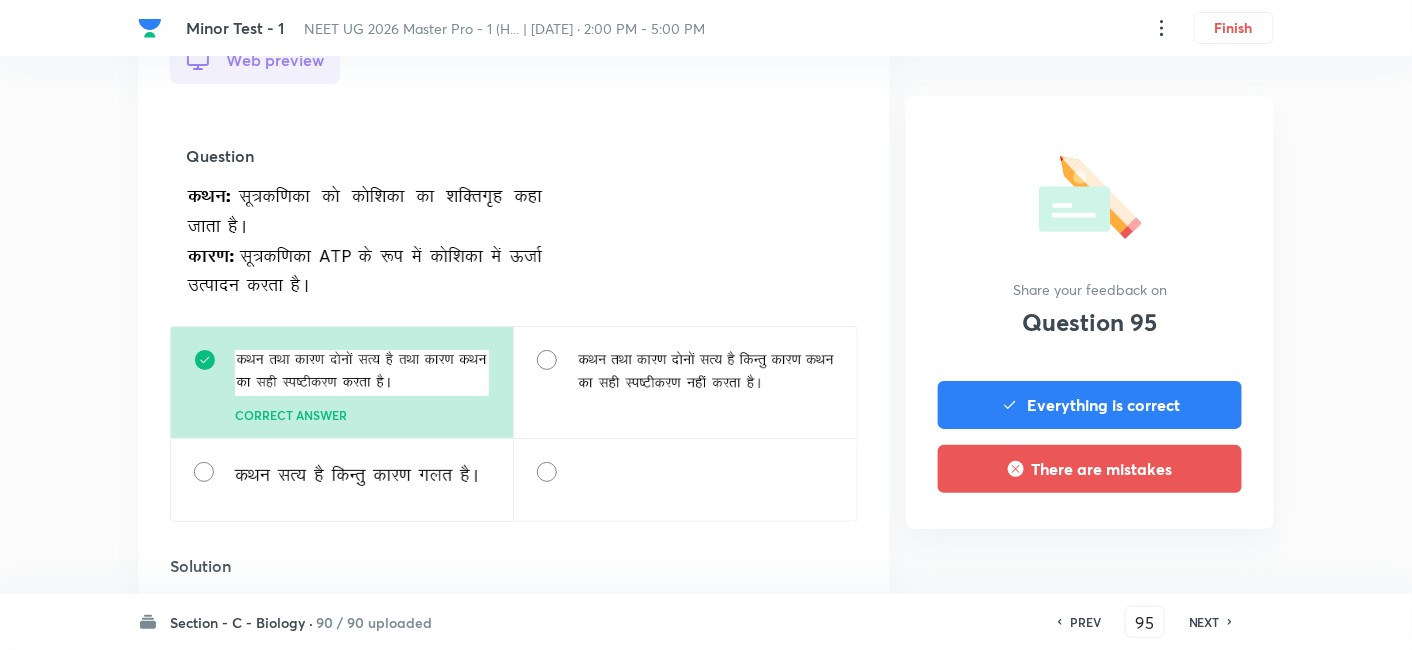 scroll, scrollTop: 2237, scrollLeft: 0, axis: vertical 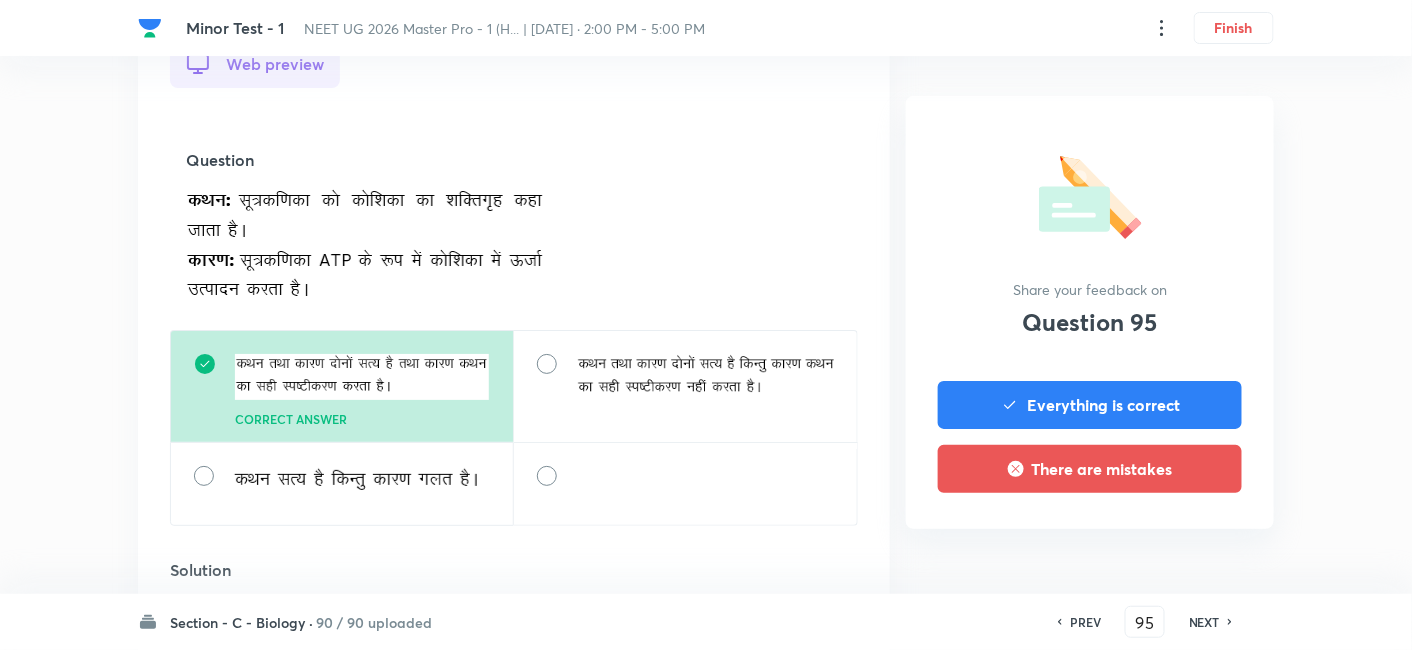 click on "NEXT" at bounding box center [1204, 622] 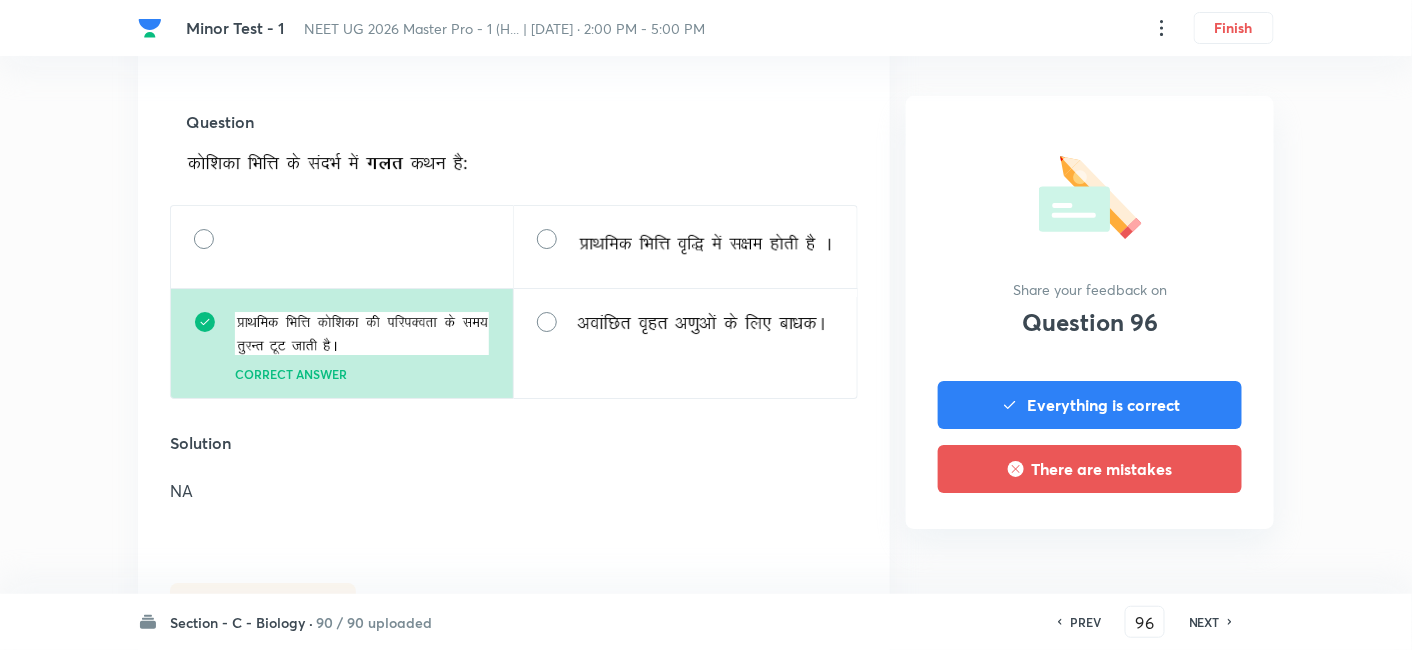 scroll, scrollTop: 2008, scrollLeft: 0, axis: vertical 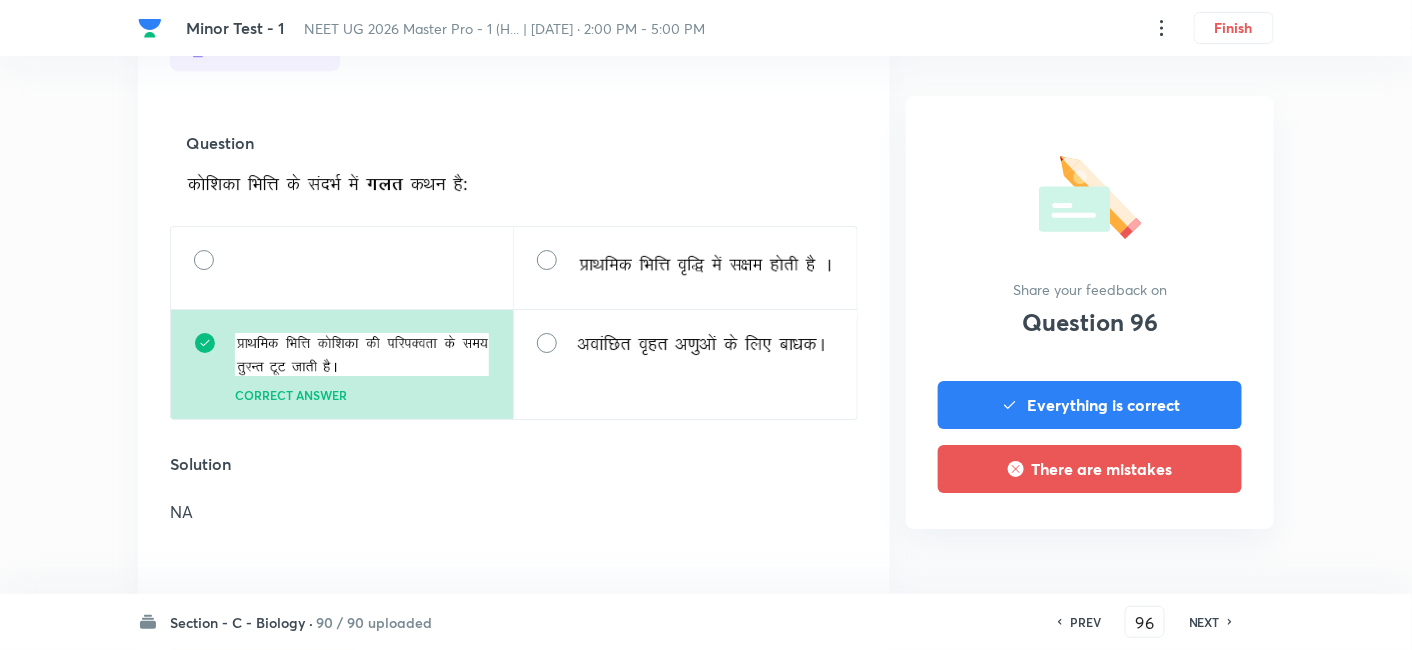 click on "NEXT" at bounding box center (1204, 622) 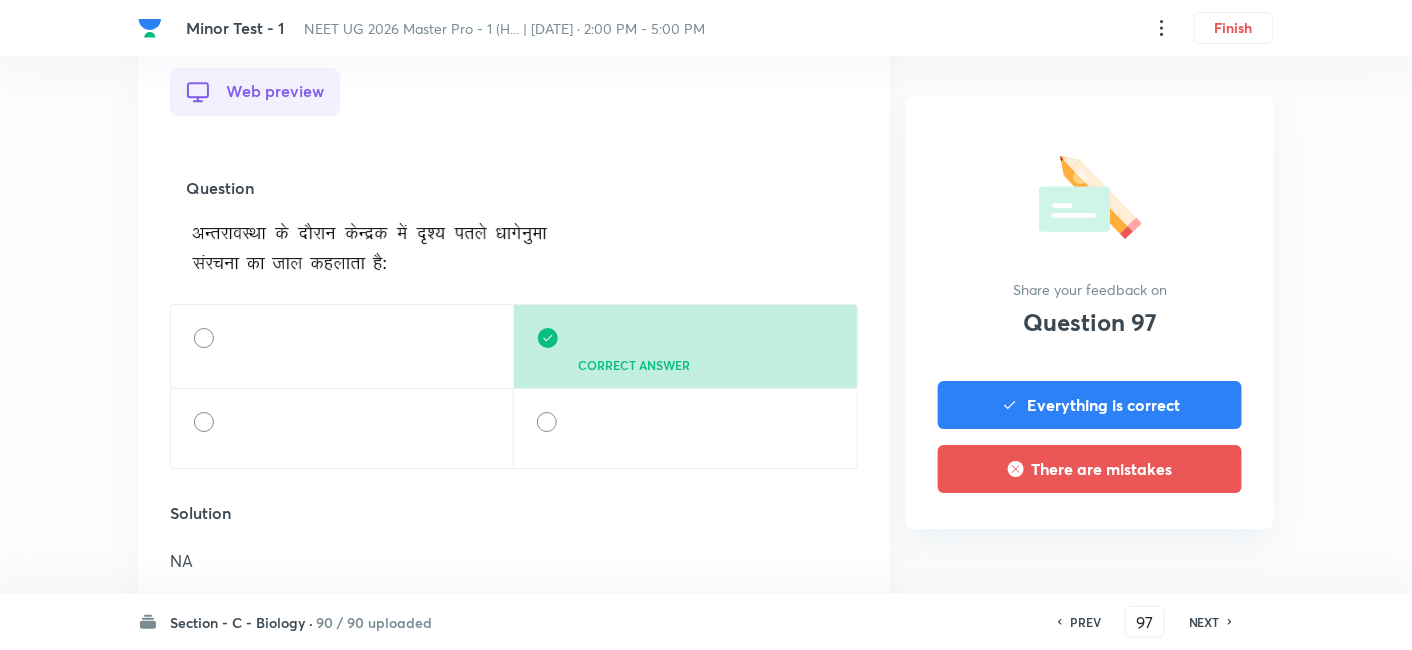 scroll, scrollTop: 1875, scrollLeft: 0, axis: vertical 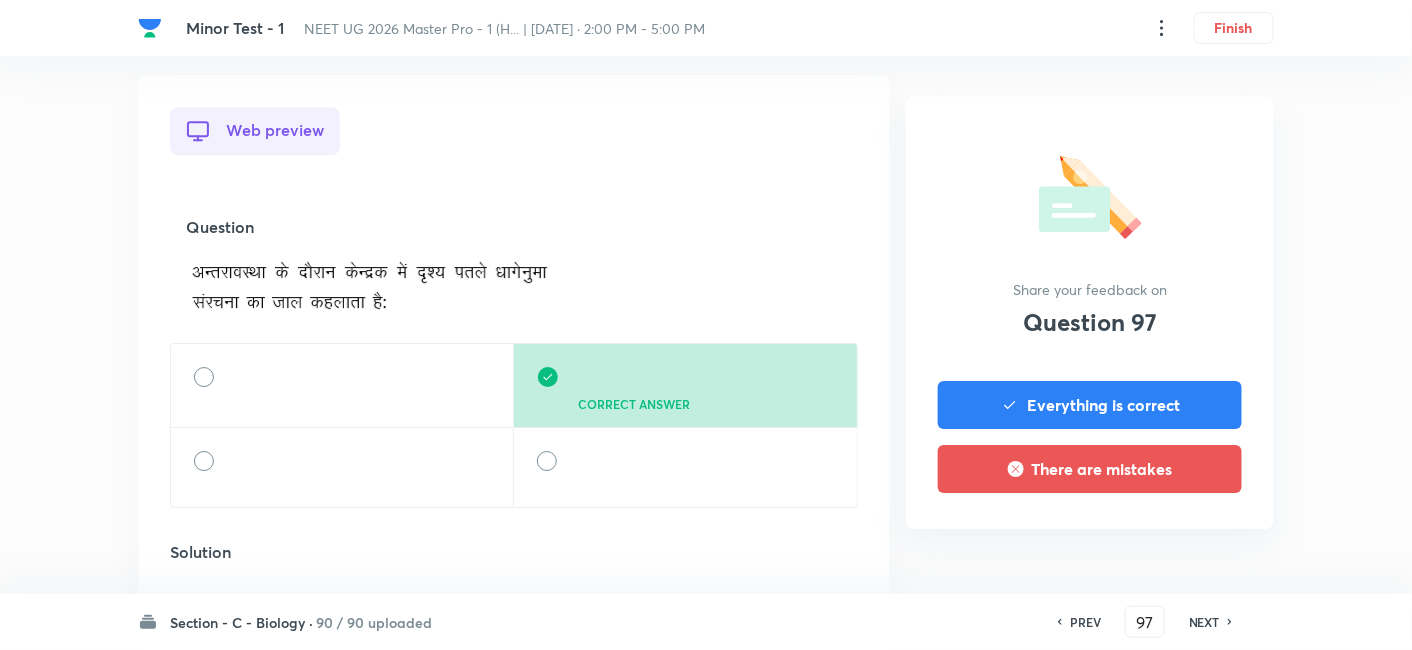 click on "NEXT" at bounding box center (1204, 622) 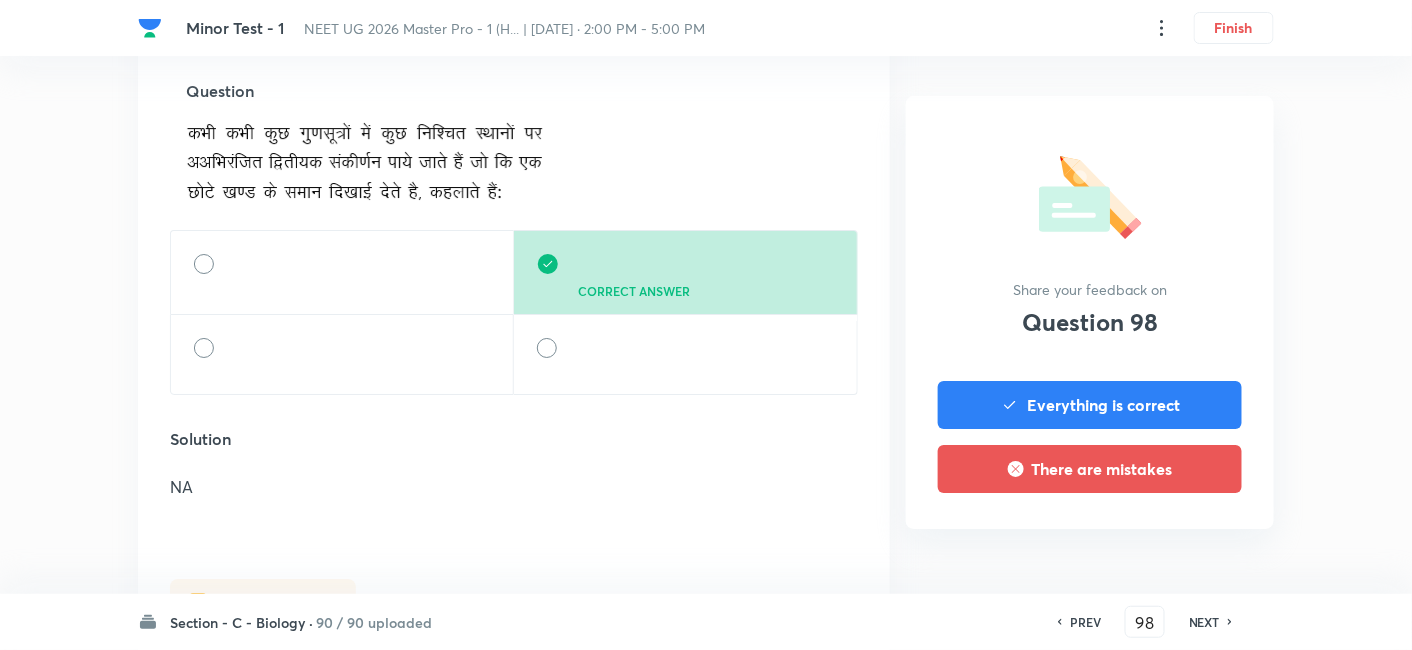 scroll, scrollTop: 2081, scrollLeft: 0, axis: vertical 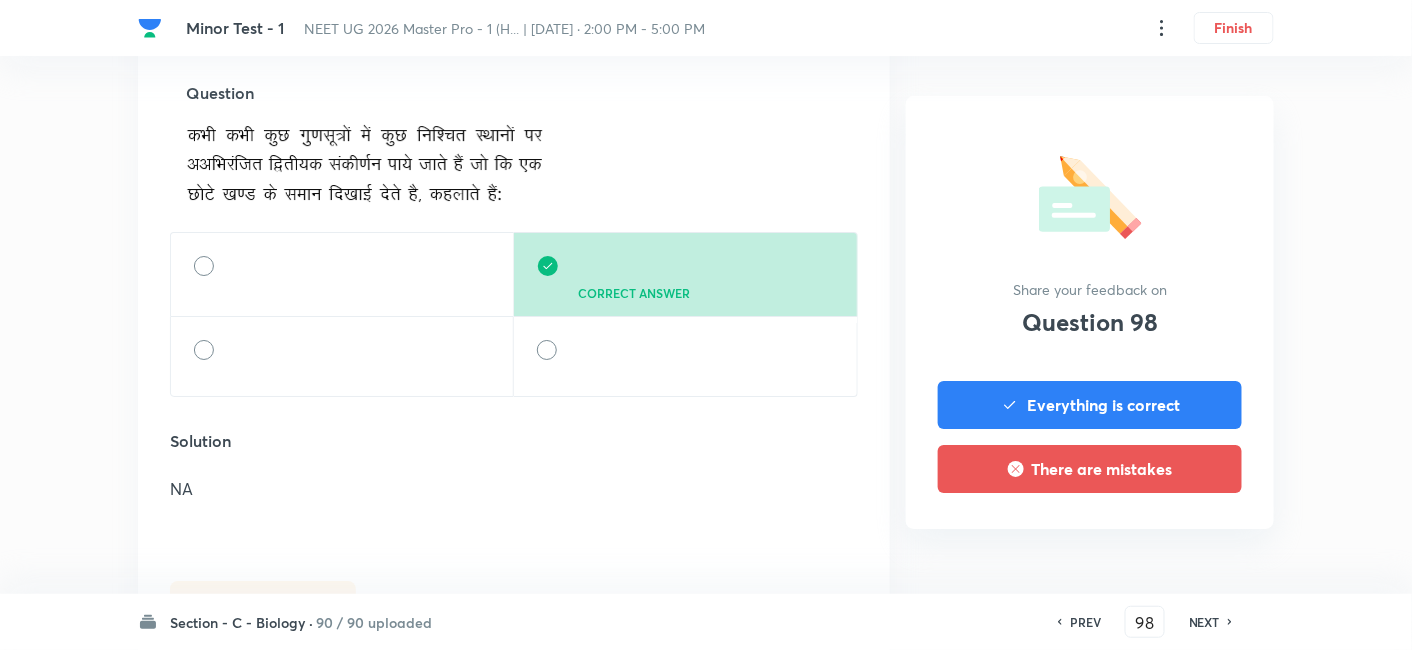 click on "NEXT" at bounding box center [1204, 622] 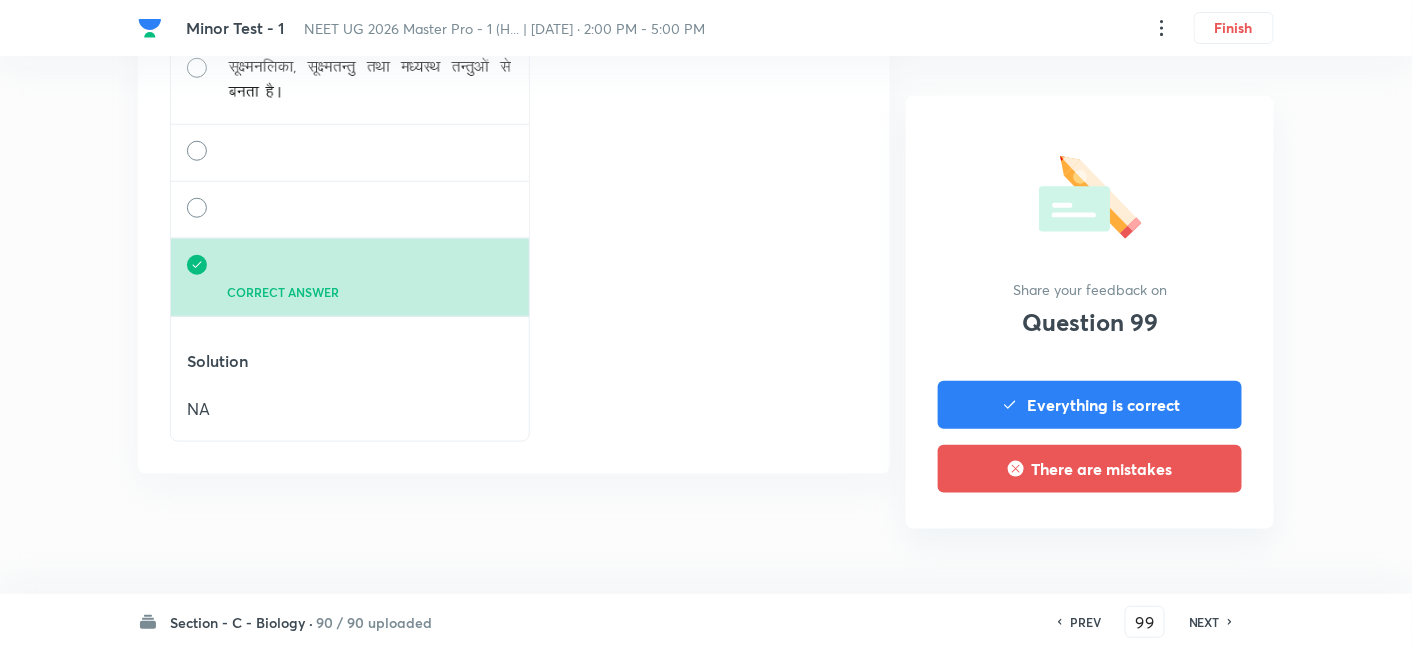 scroll, scrollTop: 2839, scrollLeft: 0, axis: vertical 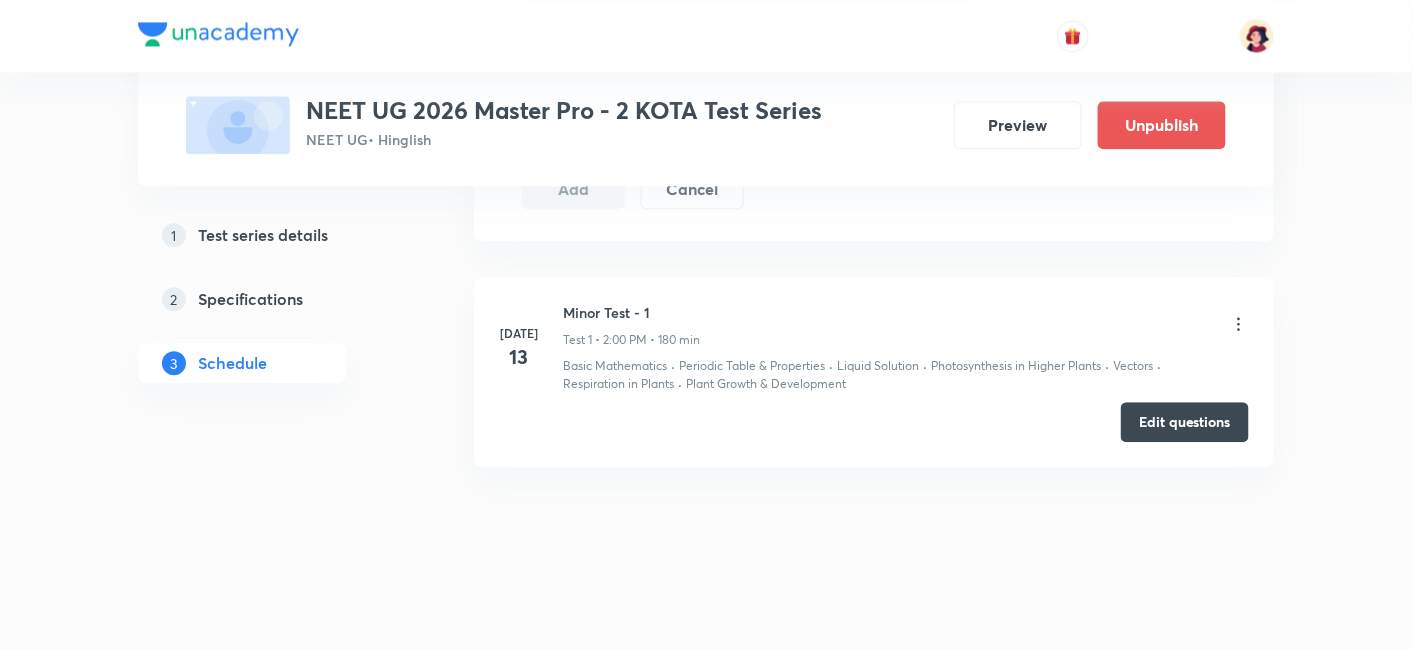 click 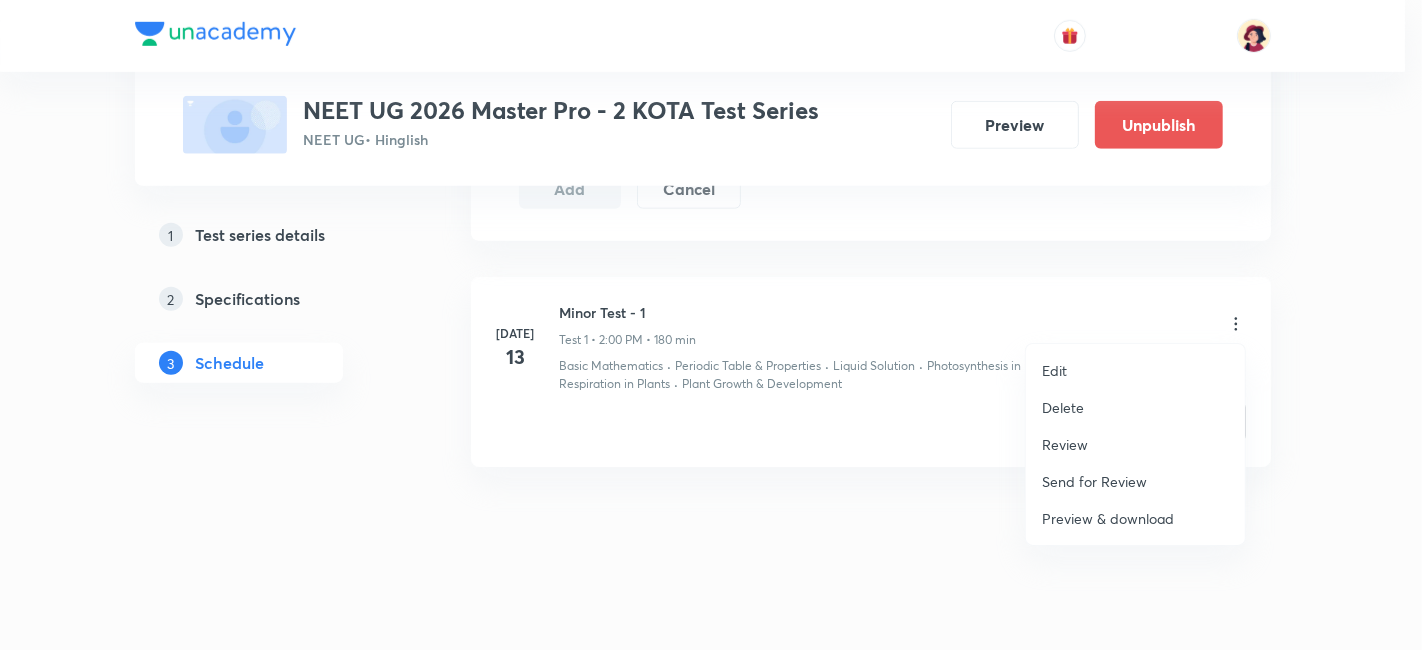 click on "Review" at bounding box center (1065, 444) 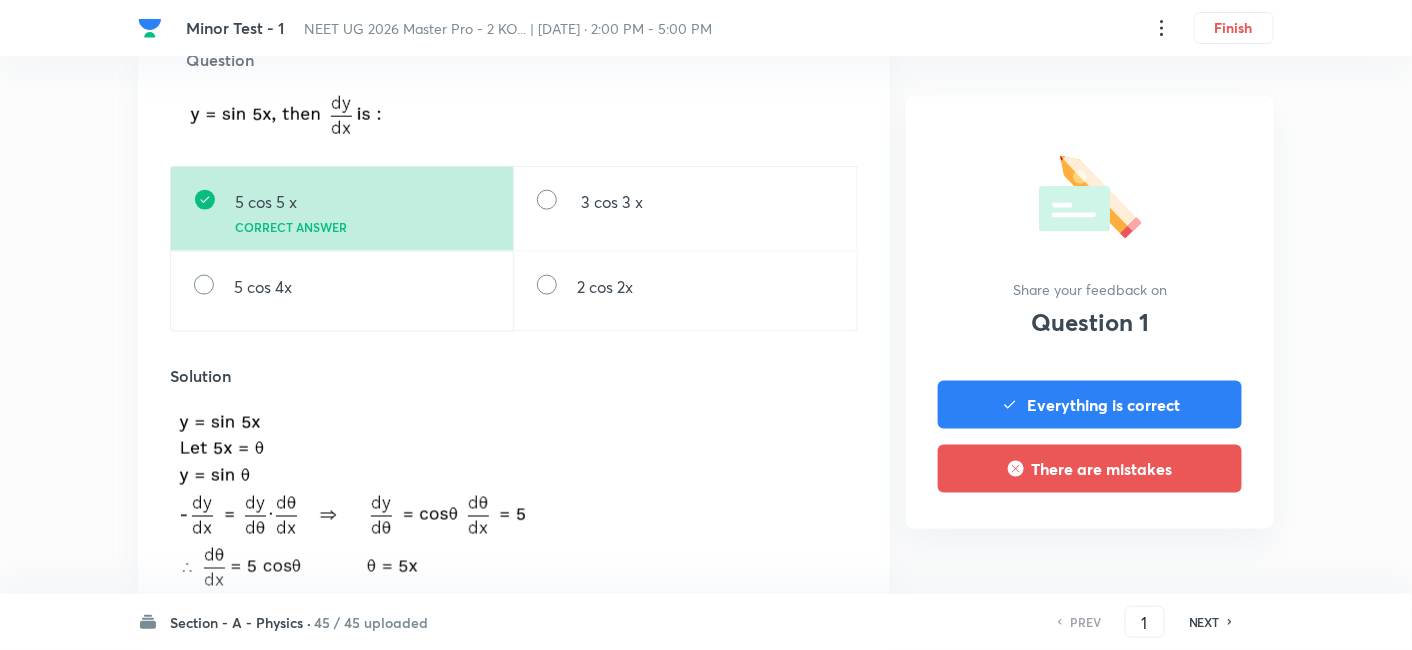 scroll, scrollTop: 751, scrollLeft: 0, axis: vertical 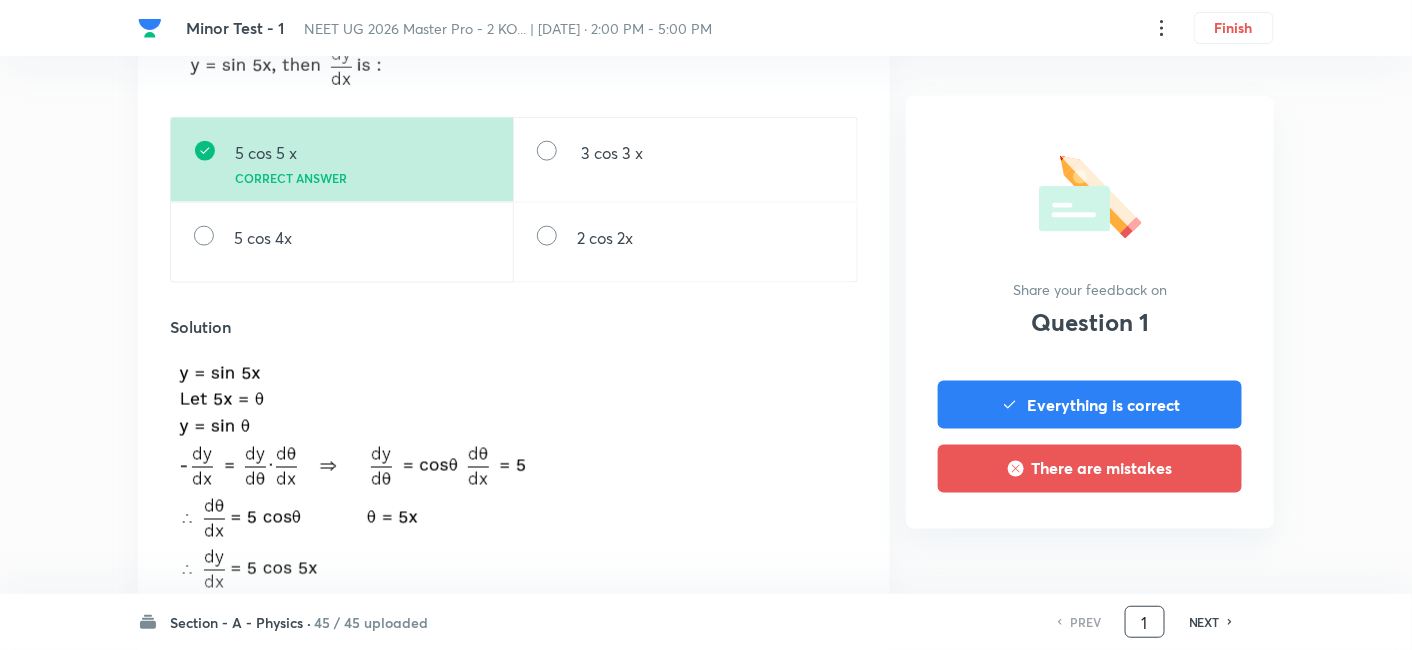 click on "1" at bounding box center [1145, 622] 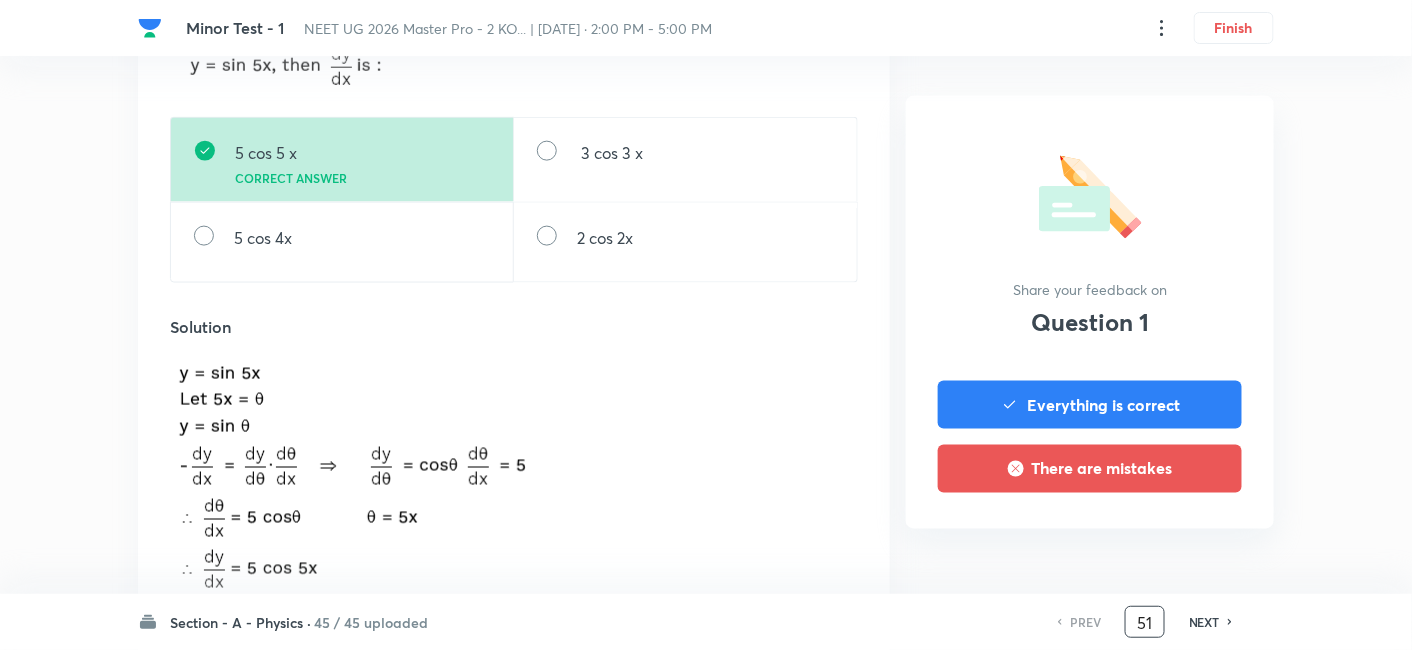 type on "5" 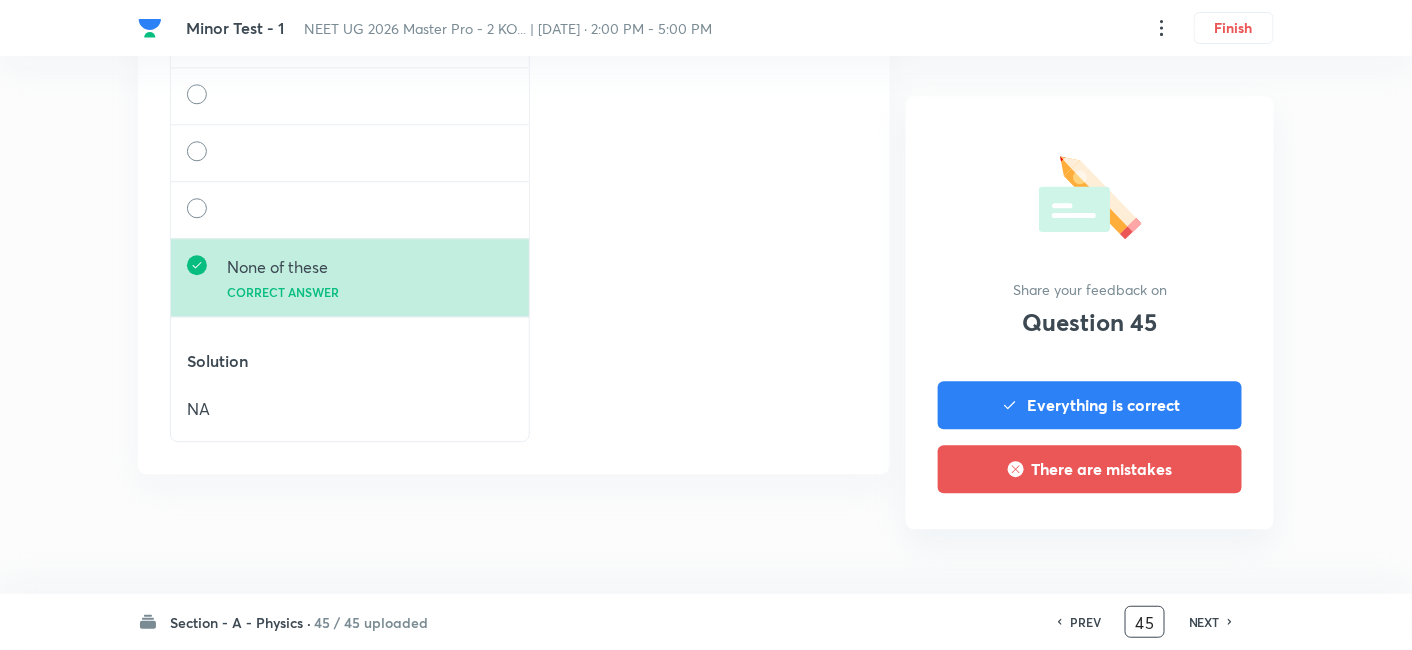 scroll, scrollTop: 1651, scrollLeft: 0, axis: vertical 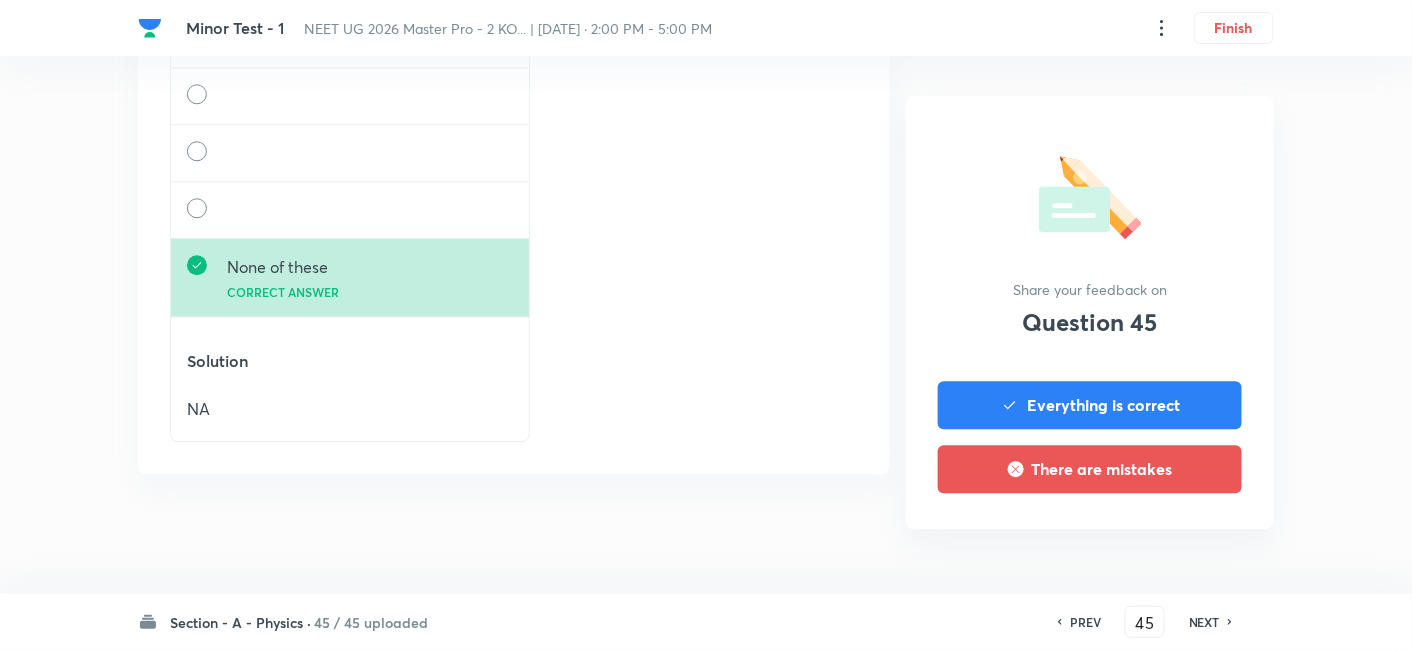 click on "NEXT" at bounding box center (1204, 622) 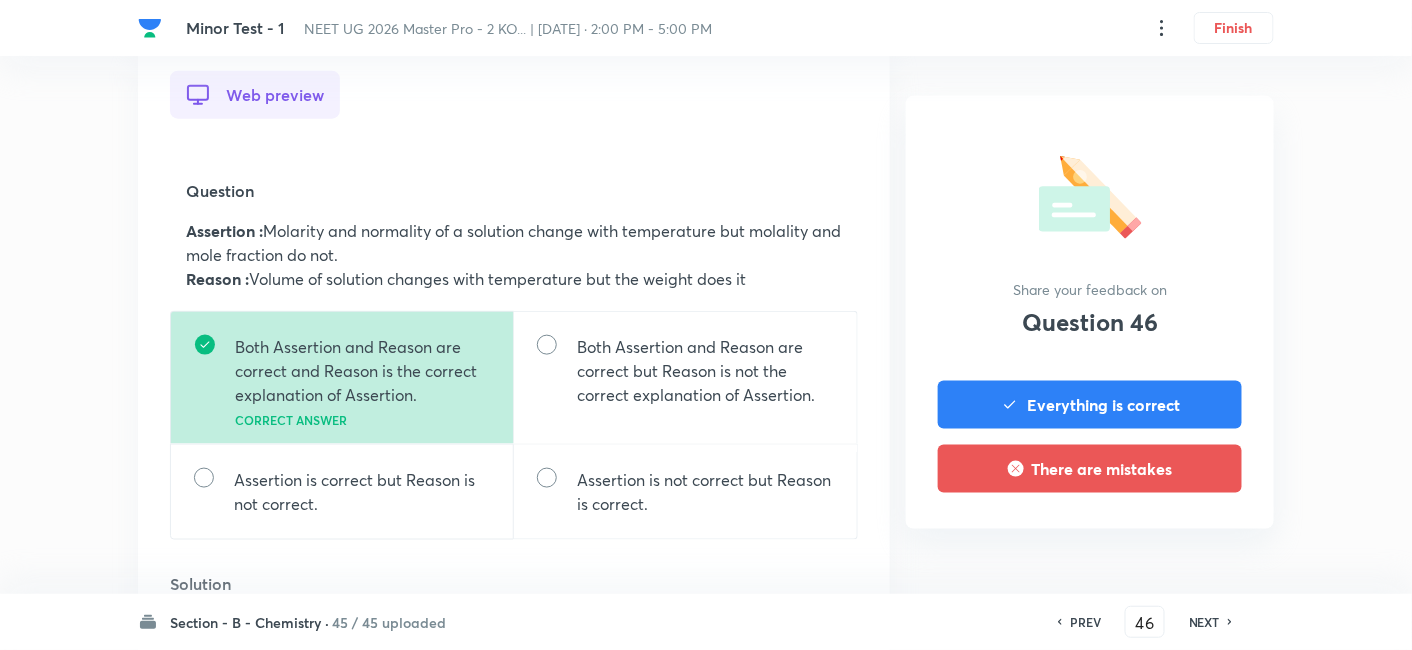 scroll, scrollTop: 572, scrollLeft: 0, axis: vertical 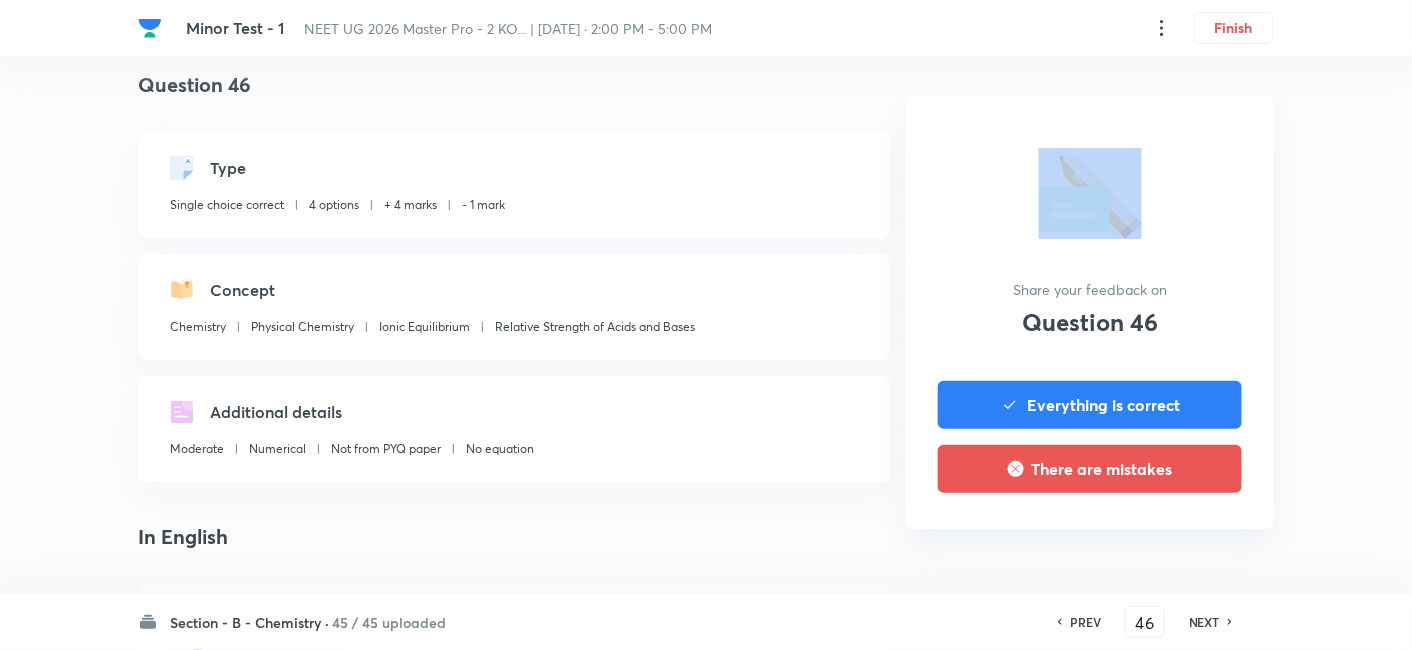 drag, startPoint x: 554, startPoint y: 444, endPoint x: 1040, endPoint y: -97, distance: 727.2393 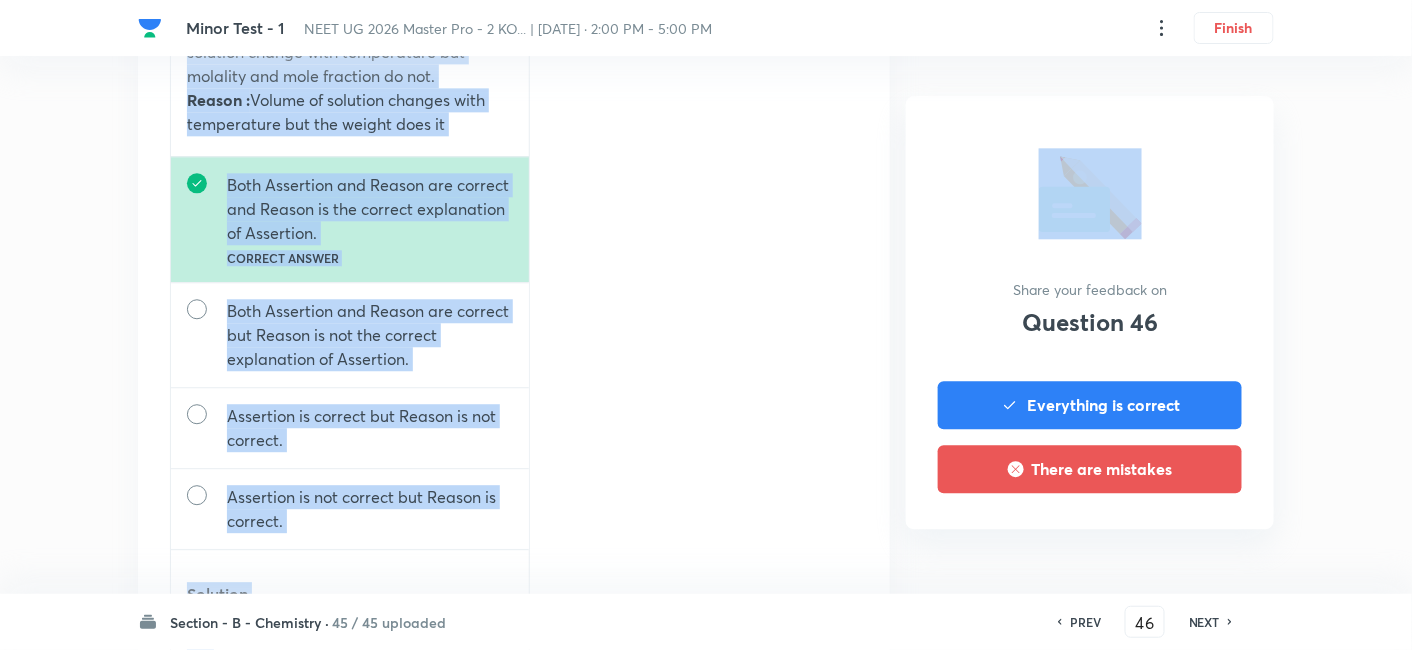 scroll, scrollTop: 1657, scrollLeft: 0, axis: vertical 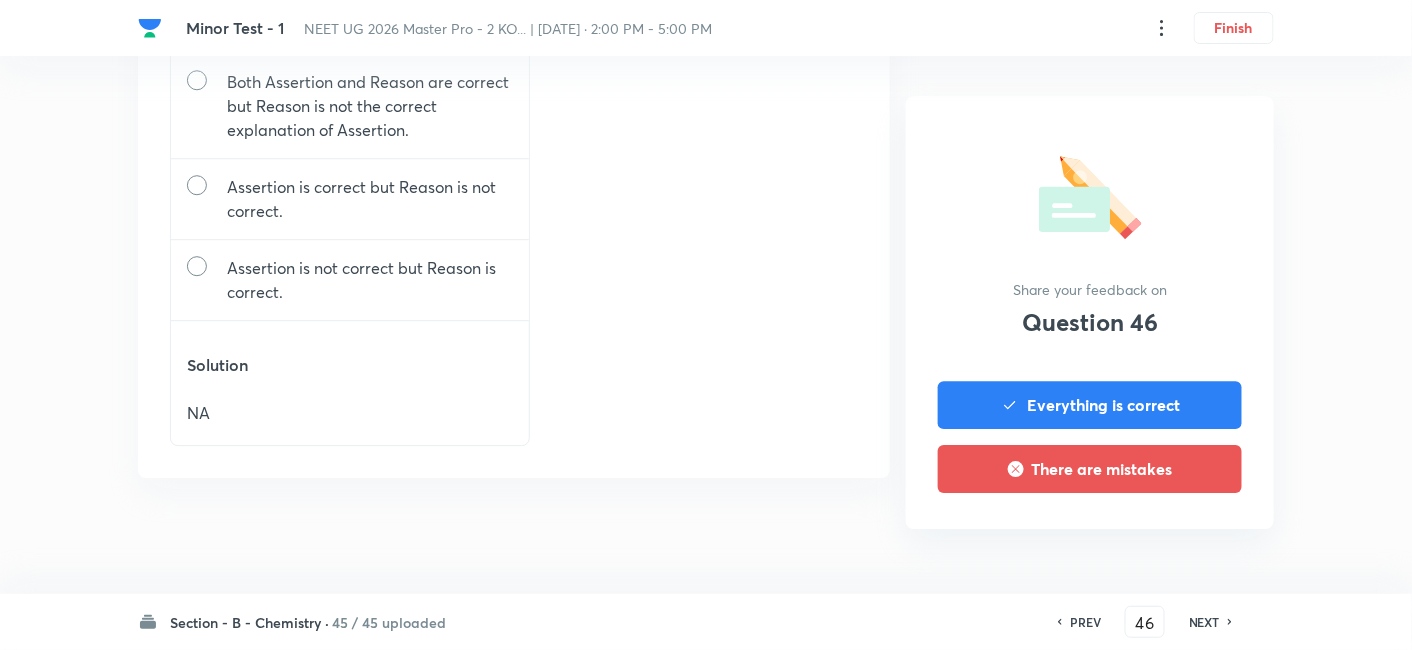 click on "NEXT" at bounding box center [1204, 622] 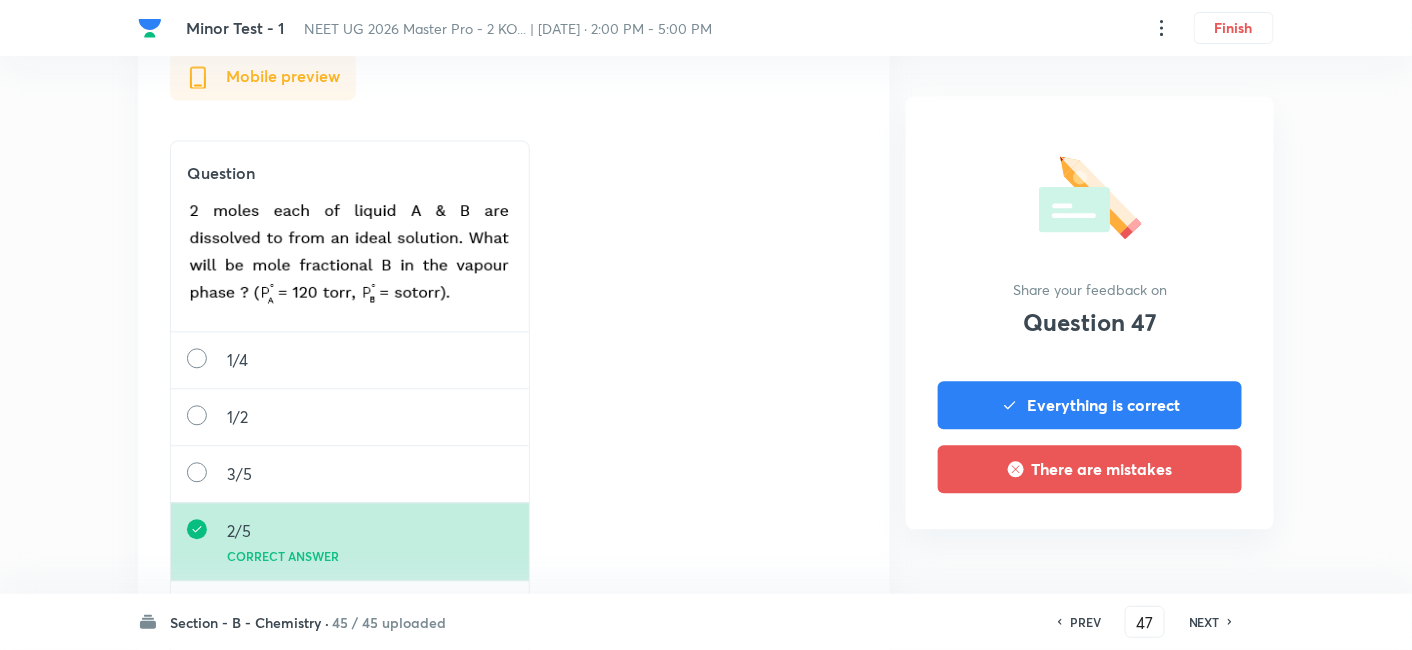 scroll, scrollTop: 1224, scrollLeft: 0, axis: vertical 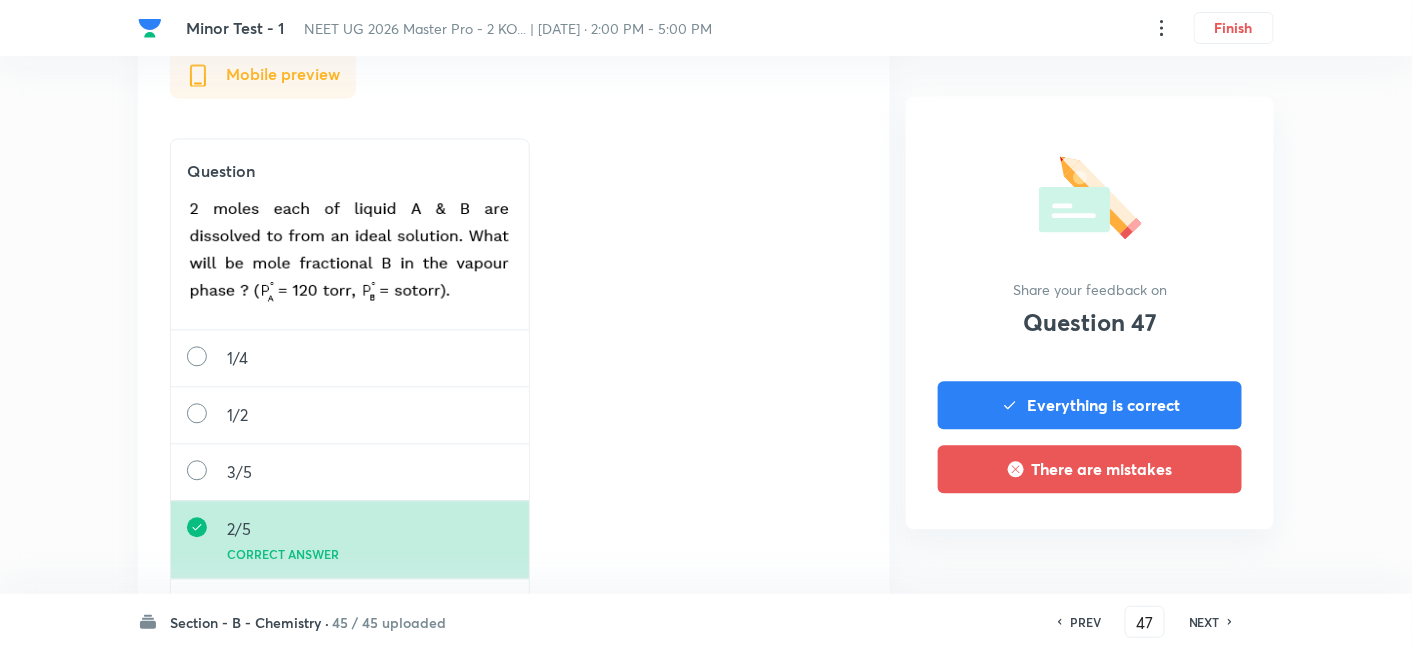 click on "NEXT" at bounding box center [1204, 622] 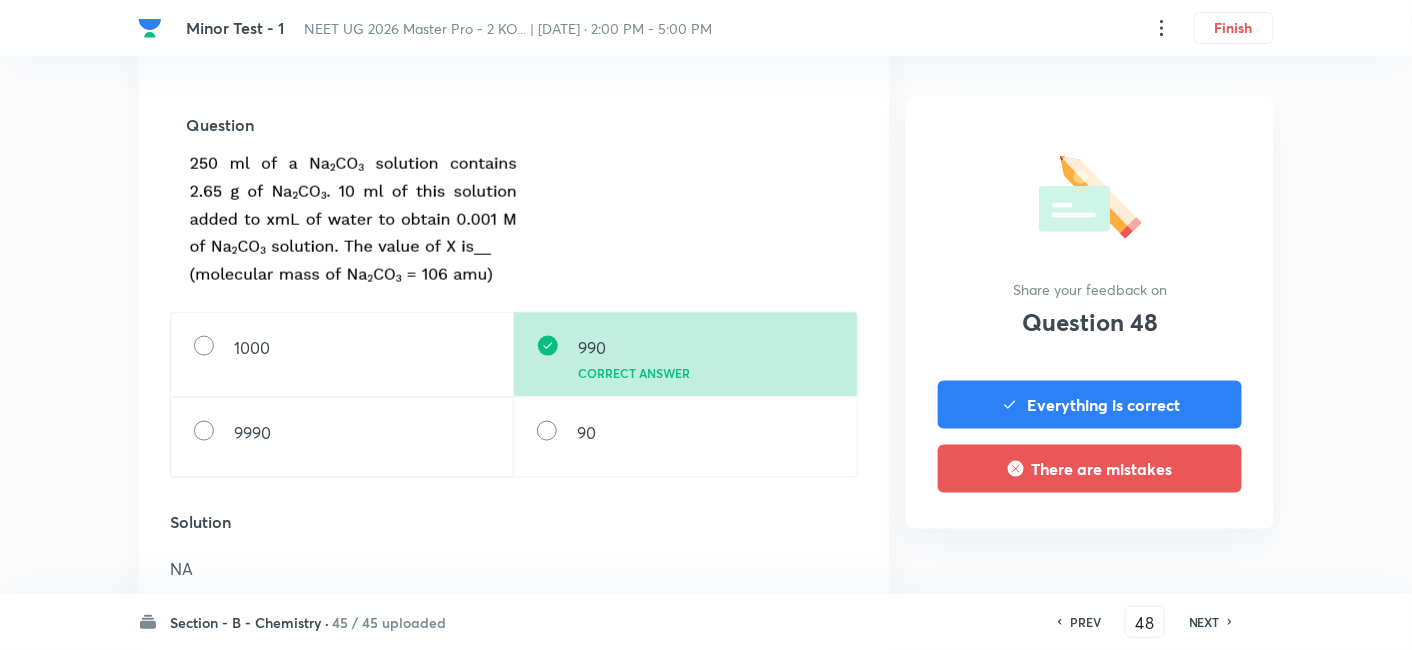 scroll, scrollTop: 636, scrollLeft: 0, axis: vertical 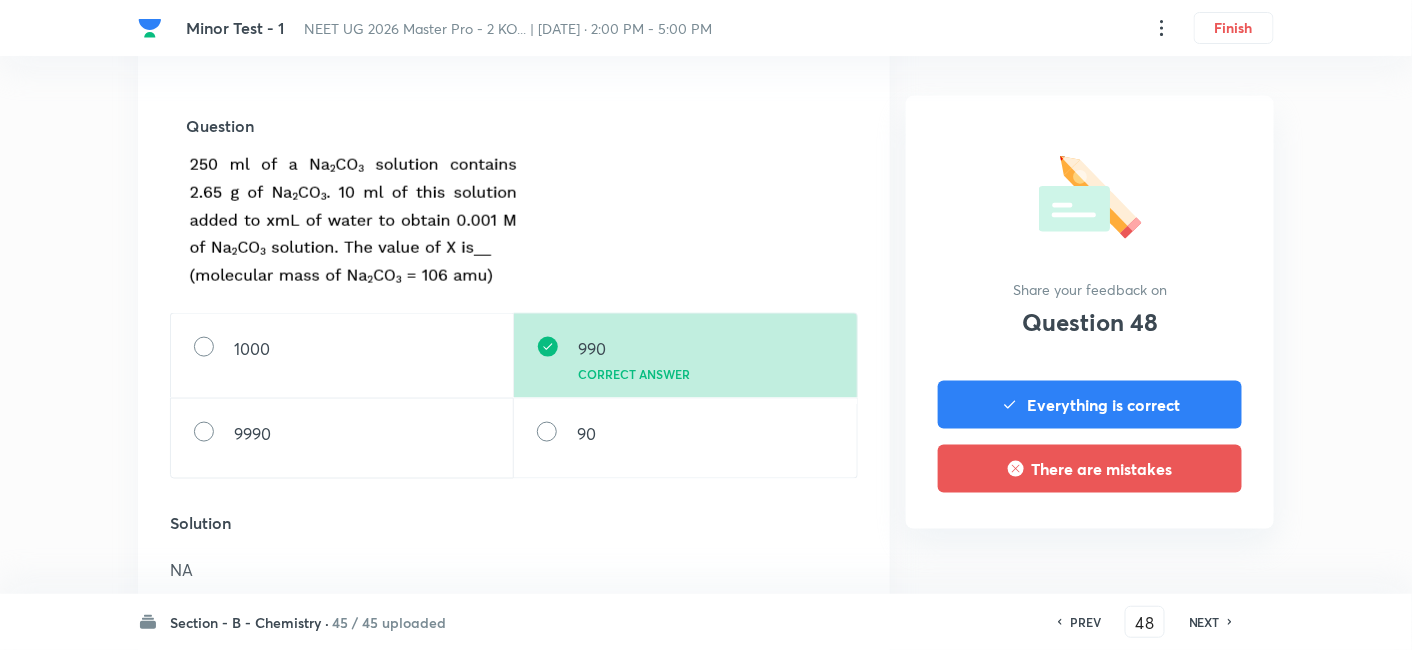 click on "NEXT" at bounding box center (1204, 622) 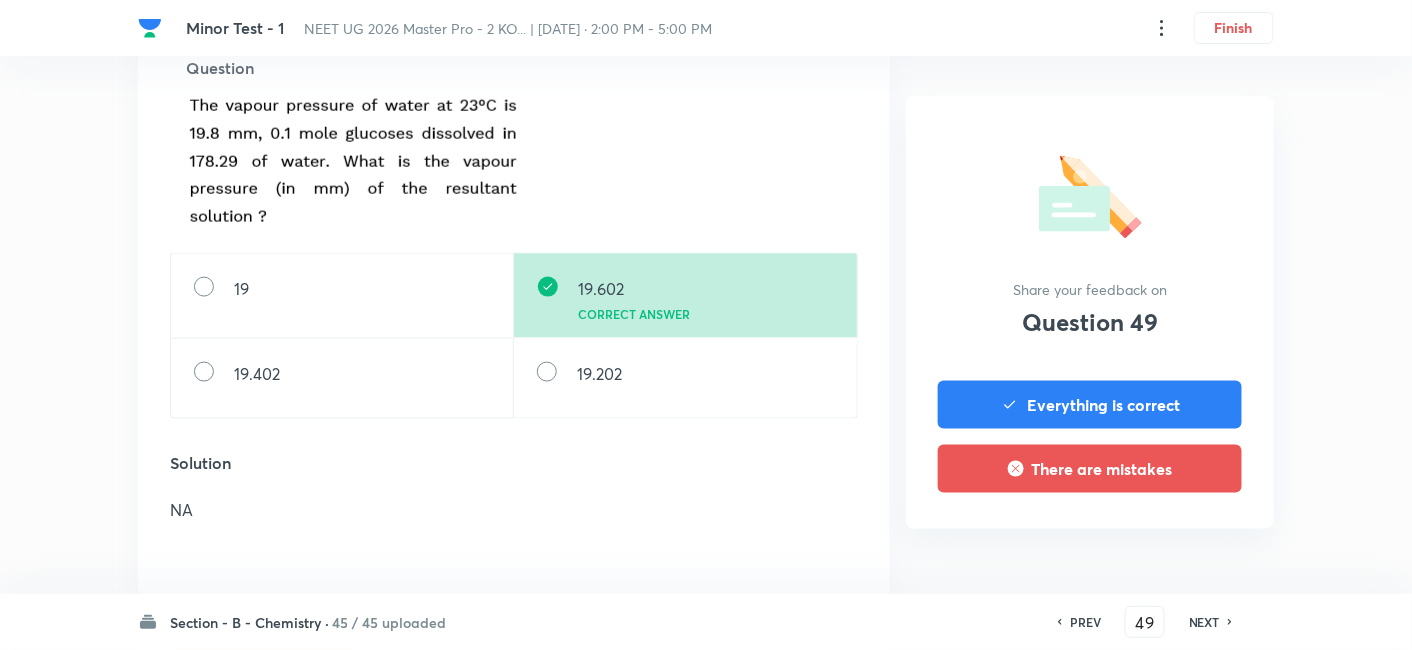 scroll, scrollTop: 693, scrollLeft: 0, axis: vertical 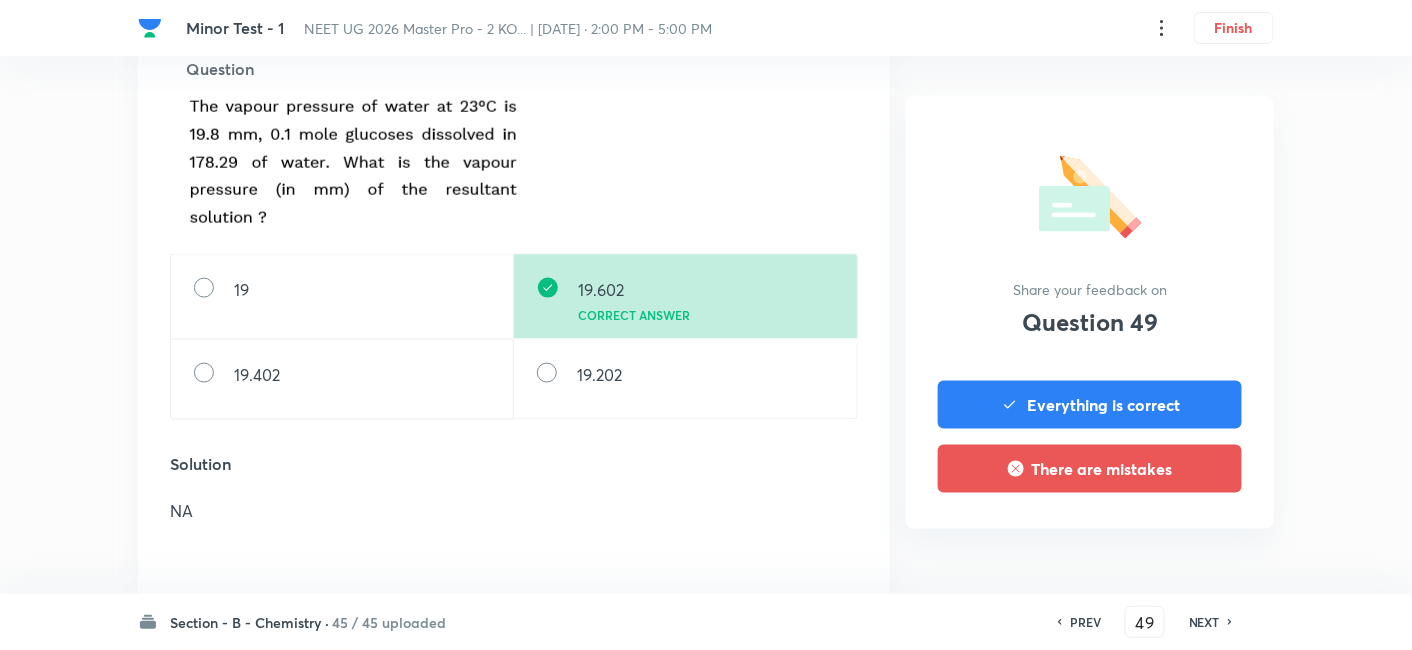 click on "NEXT" at bounding box center [1204, 622] 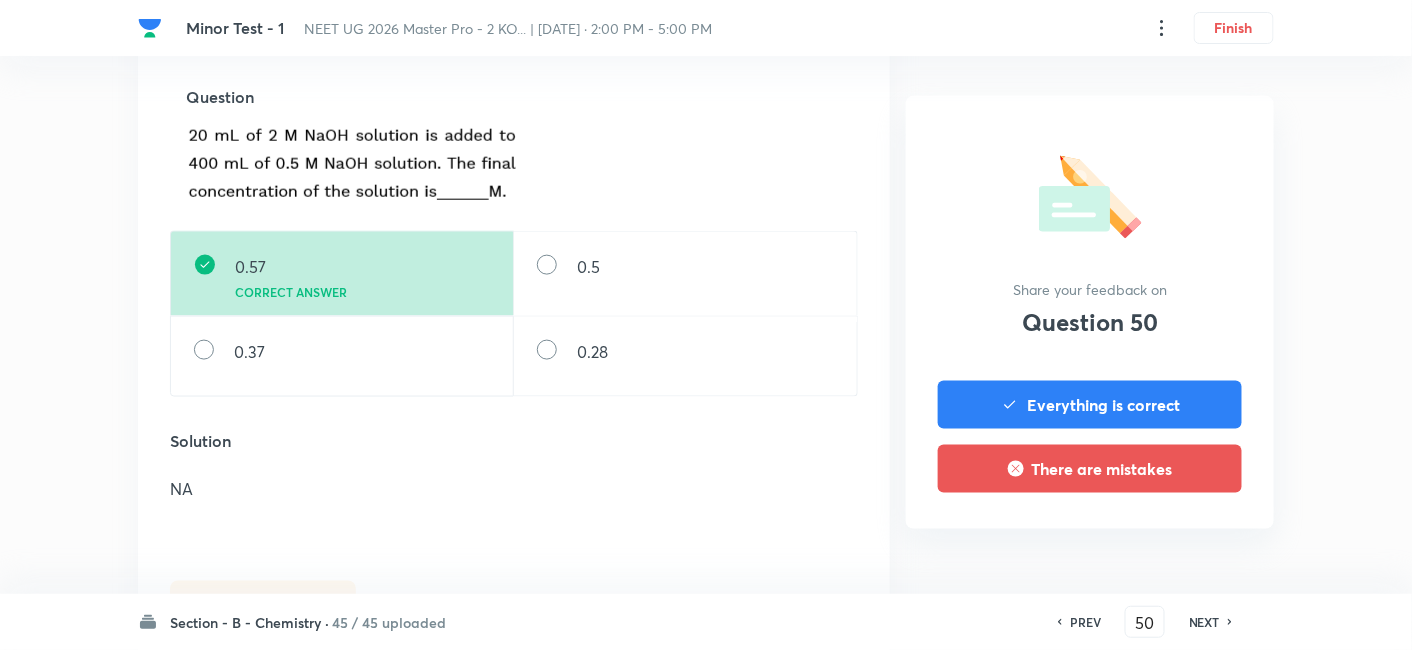 scroll, scrollTop: 668, scrollLeft: 0, axis: vertical 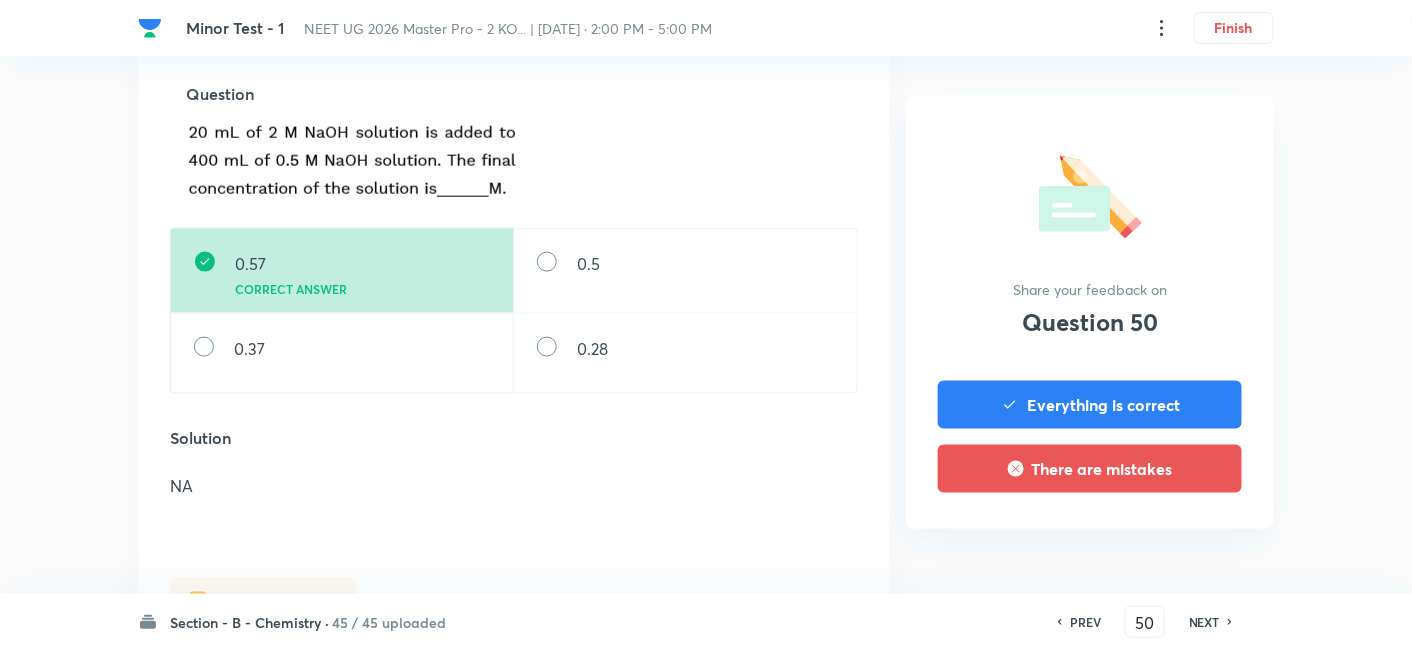 click on "NEXT" at bounding box center [1204, 622] 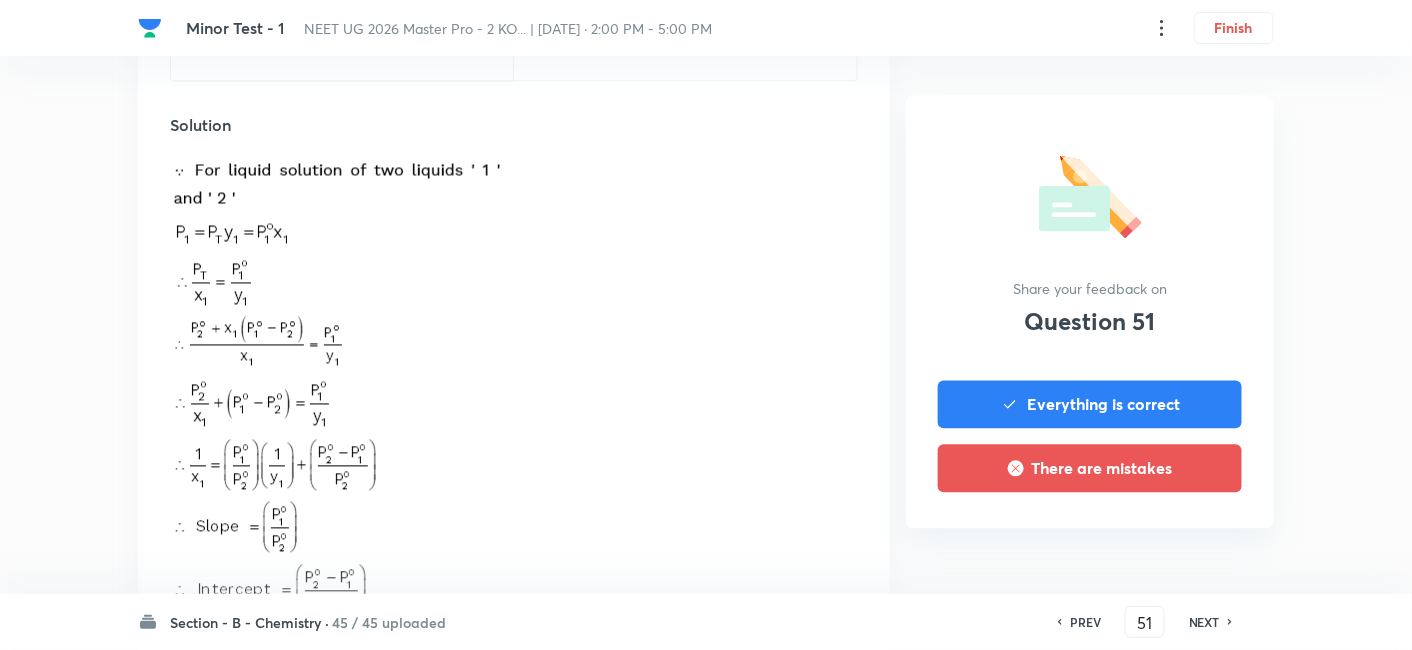 scroll, scrollTop: 1178, scrollLeft: 0, axis: vertical 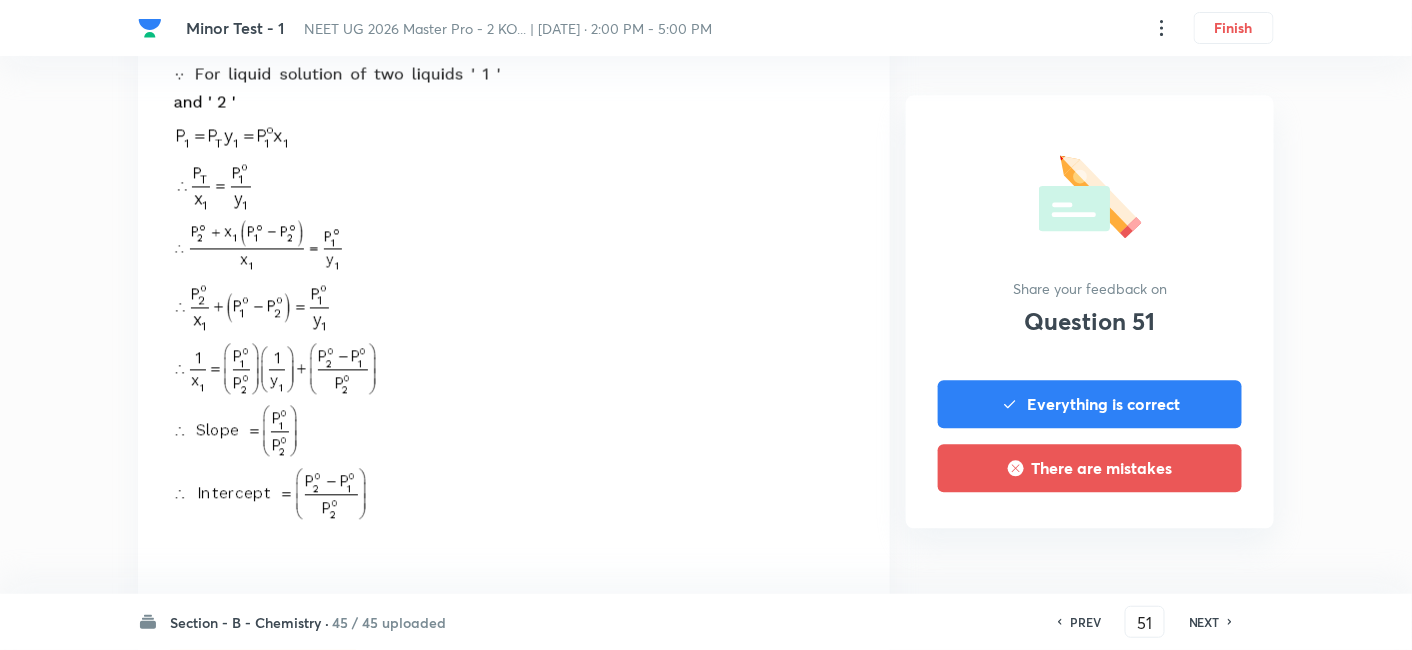 click on "NEXT" at bounding box center [1204, 622] 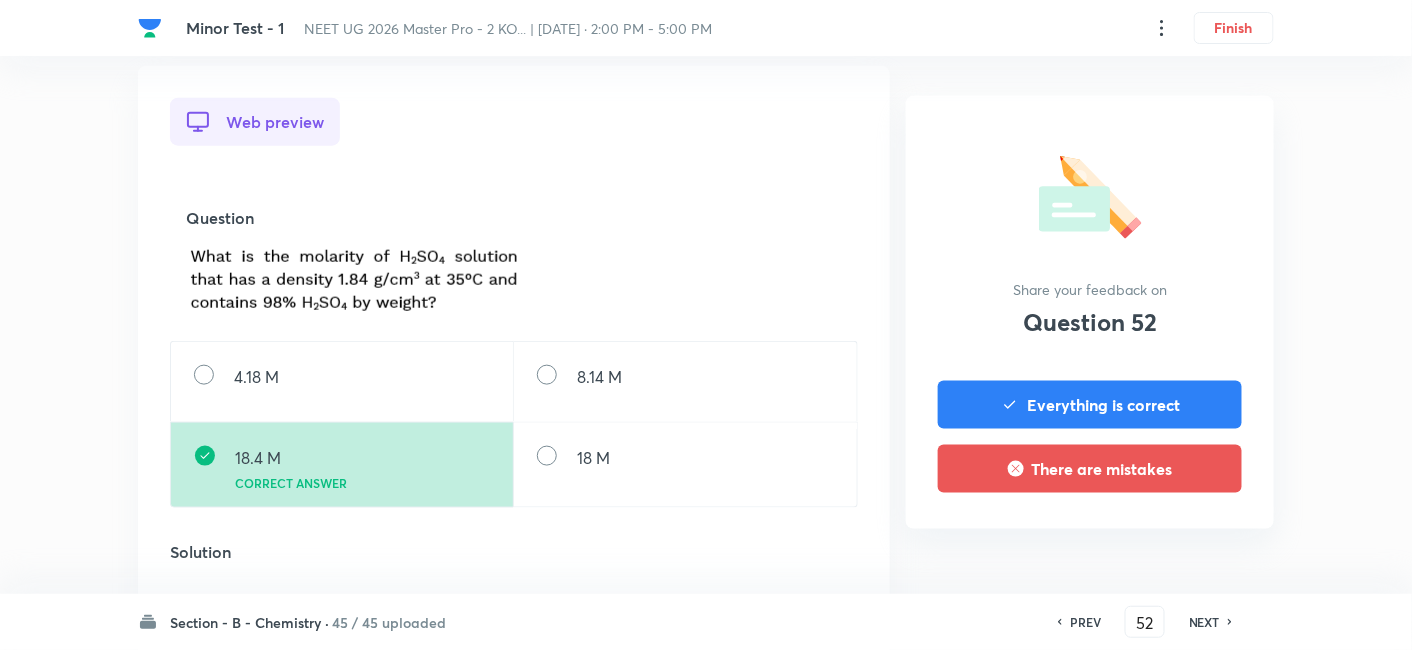 scroll, scrollTop: 523, scrollLeft: 0, axis: vertical 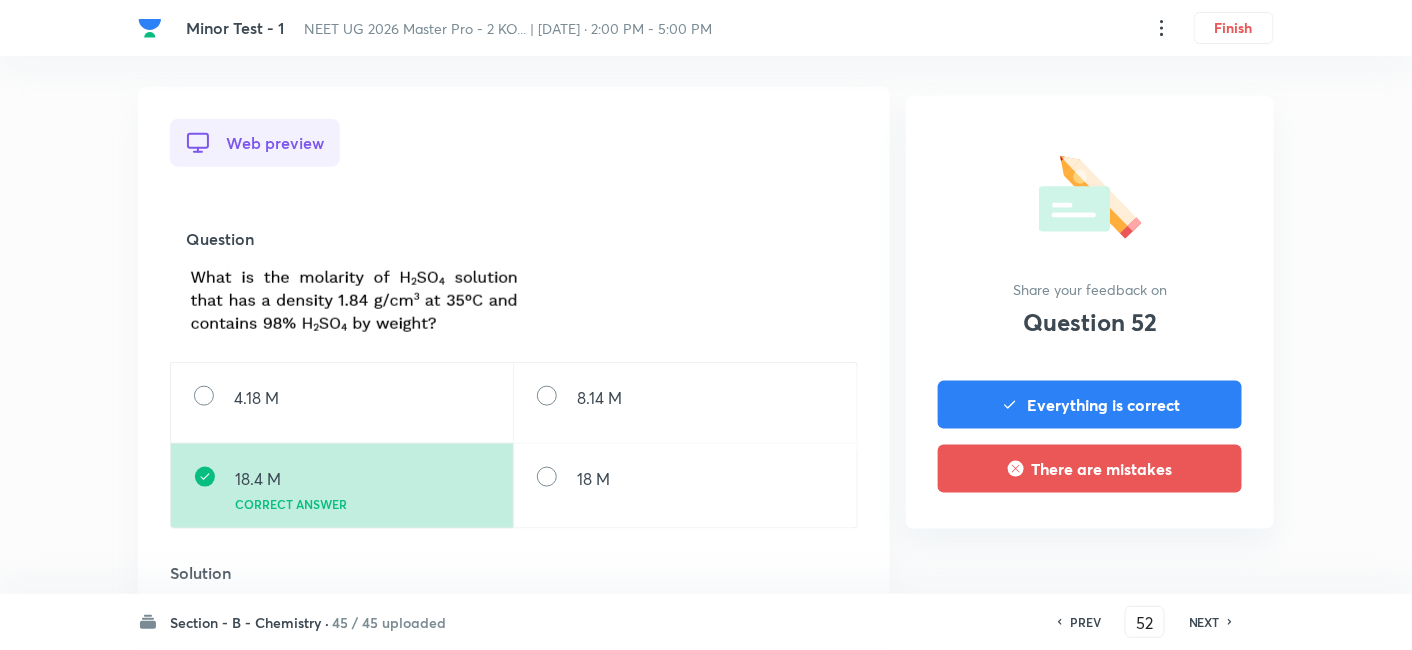 click on "NEXT" at bounding box center (1204, 622) 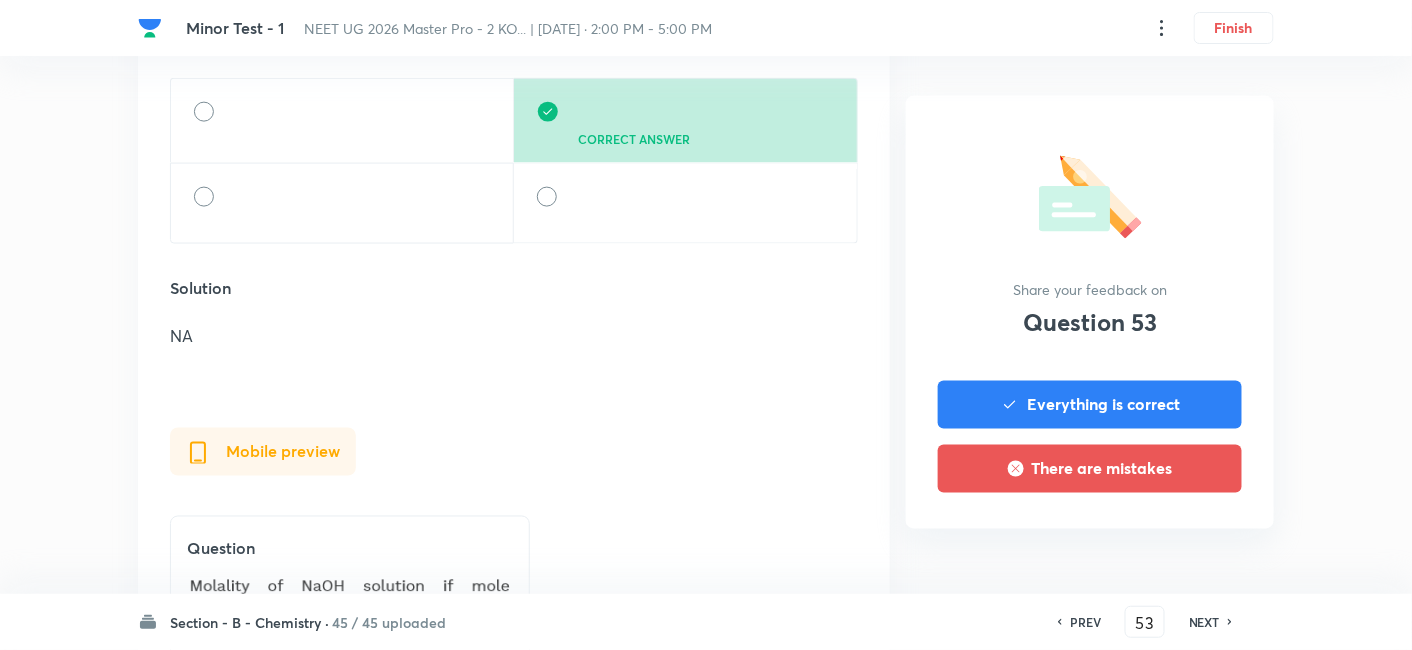 scroll, scrollTop: 756, scrollLeft: 0, axis: vertical 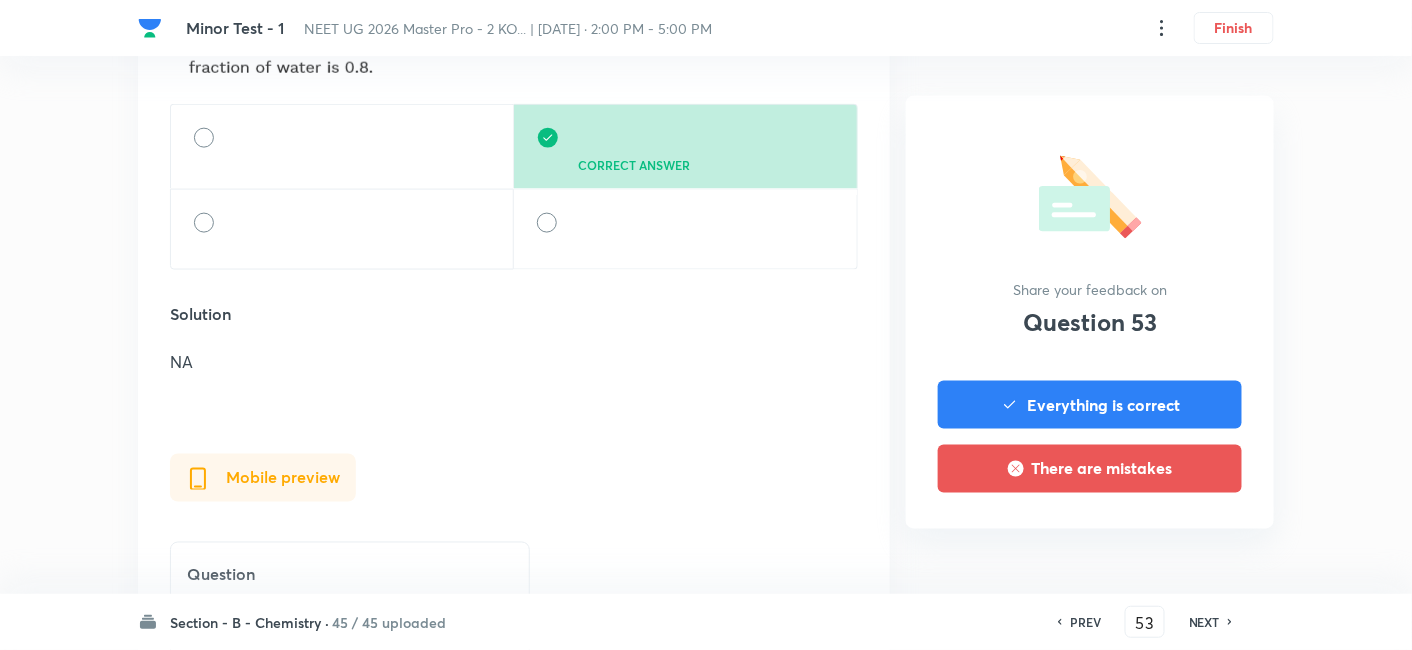 click on "NEXT" at bounding box center [1204, 622] 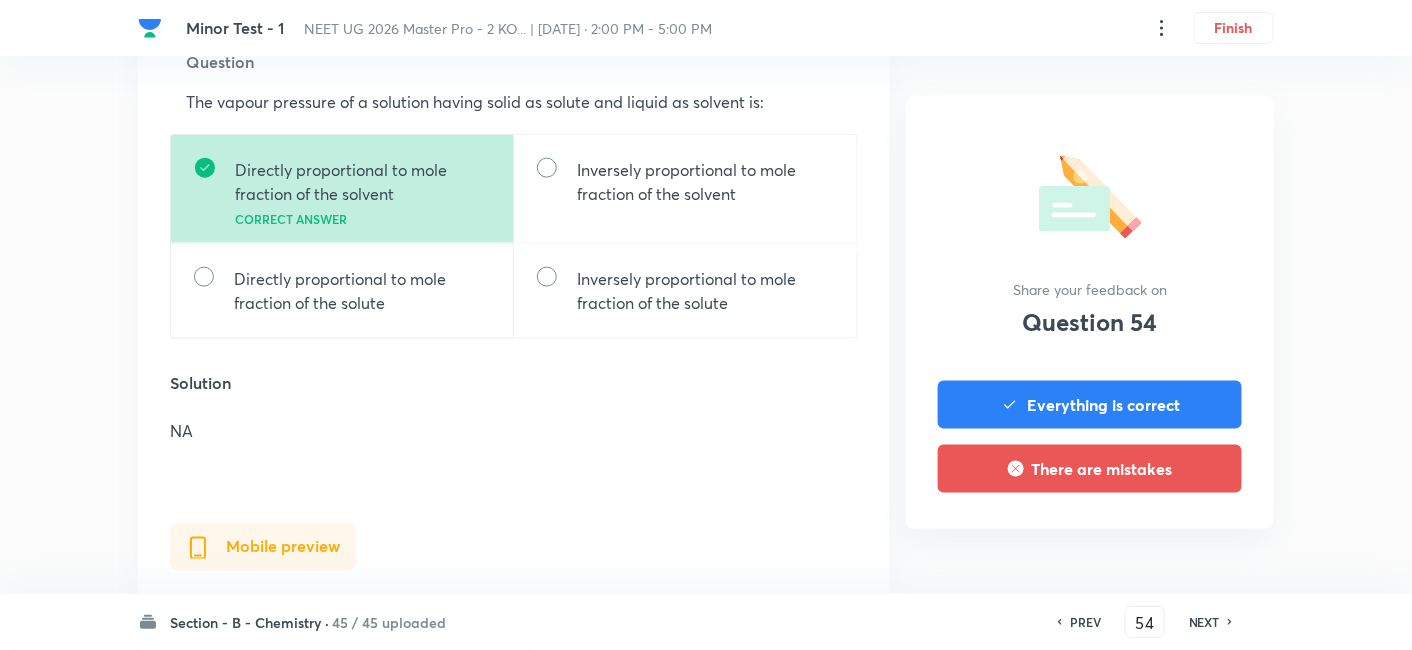 scroll, scrollTop: 714, scrollLeft: 0, axis: vertical 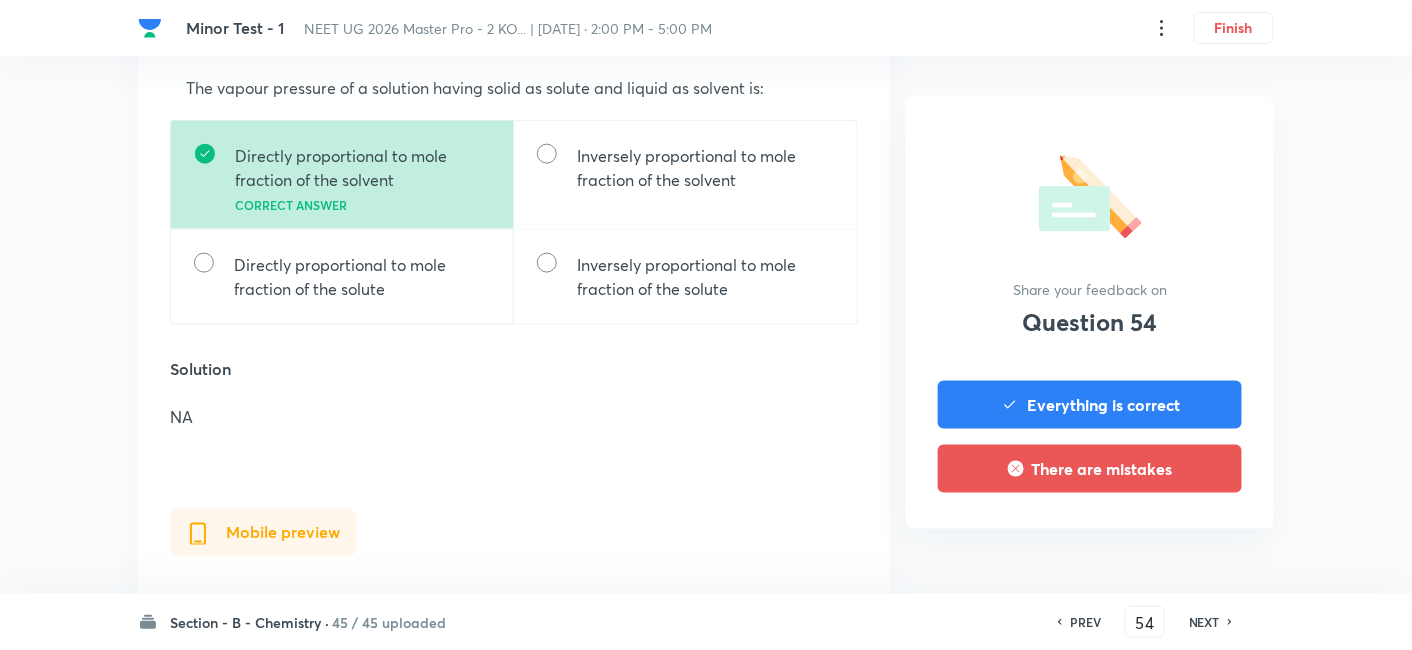 click on "NEXT" at bounding box center [1204, 622] 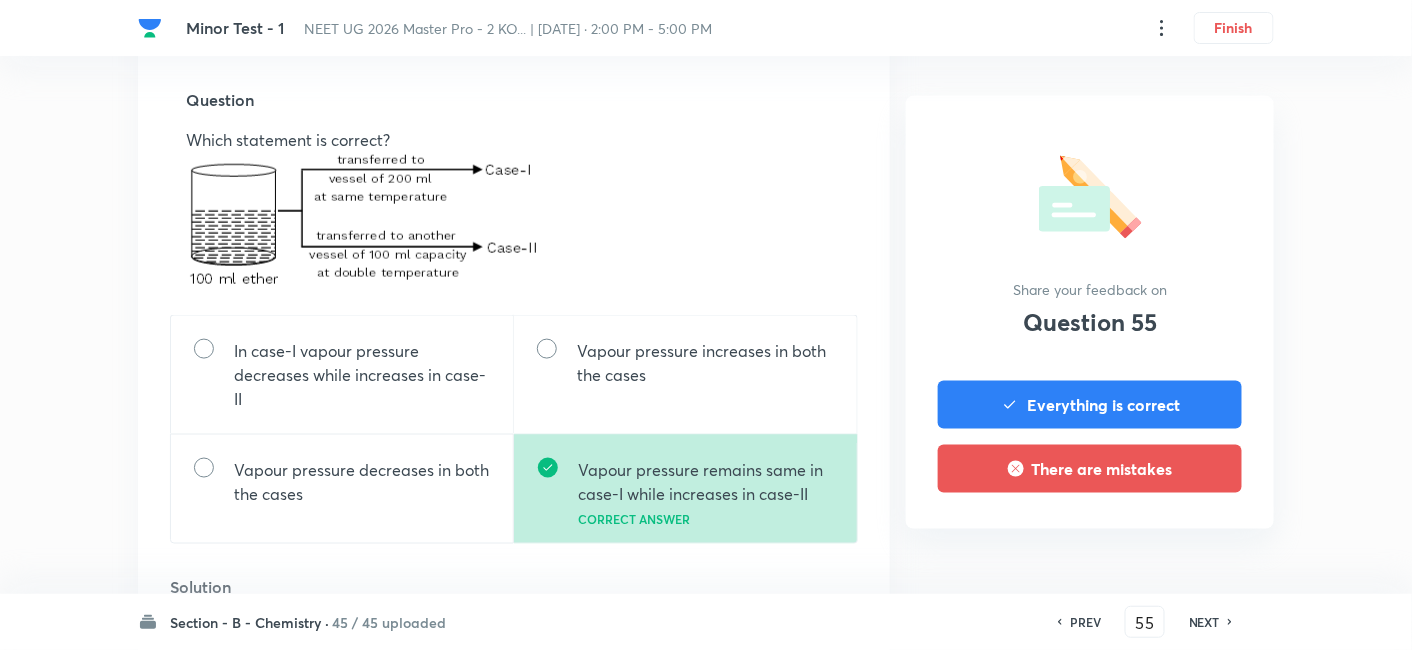 scroll, scrollTop: 662, scrollLeft: 0, axis: vertical 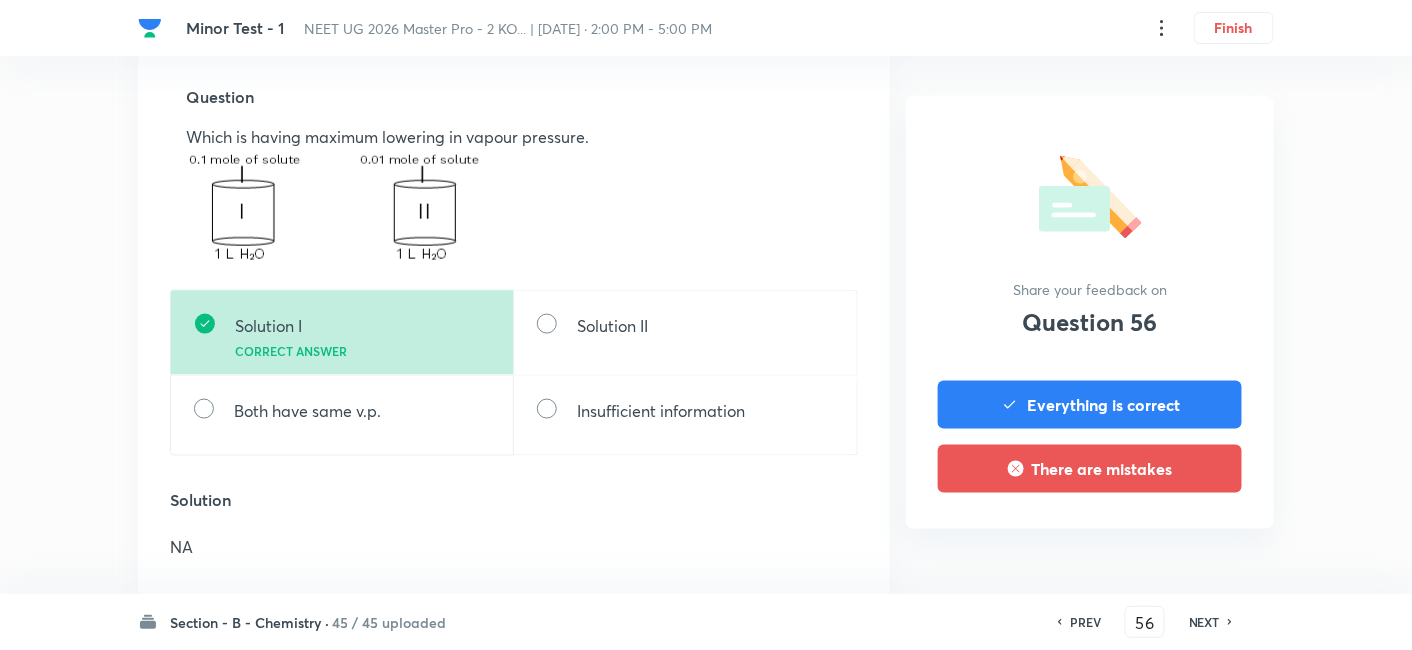click on "NEXT" at bounding box center (1207, 622) 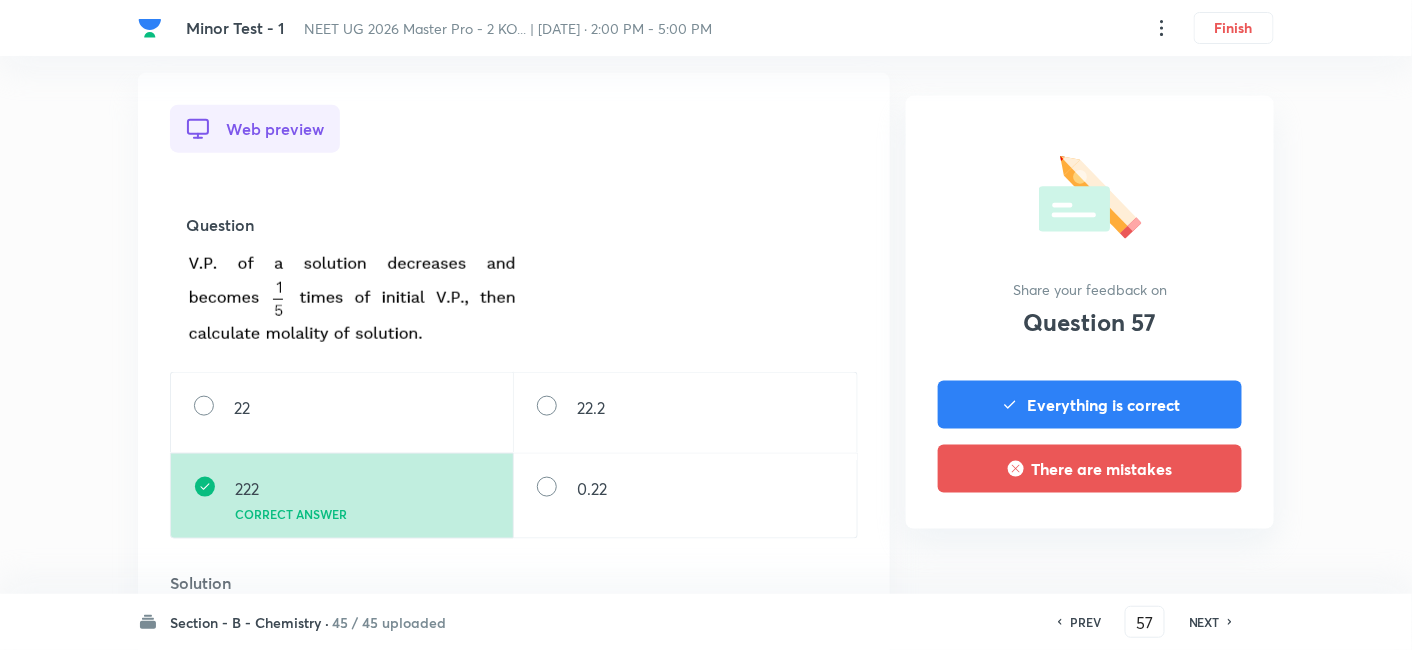 scroll, scrollTop: 528, scrollLeft: 0, axis: vertical 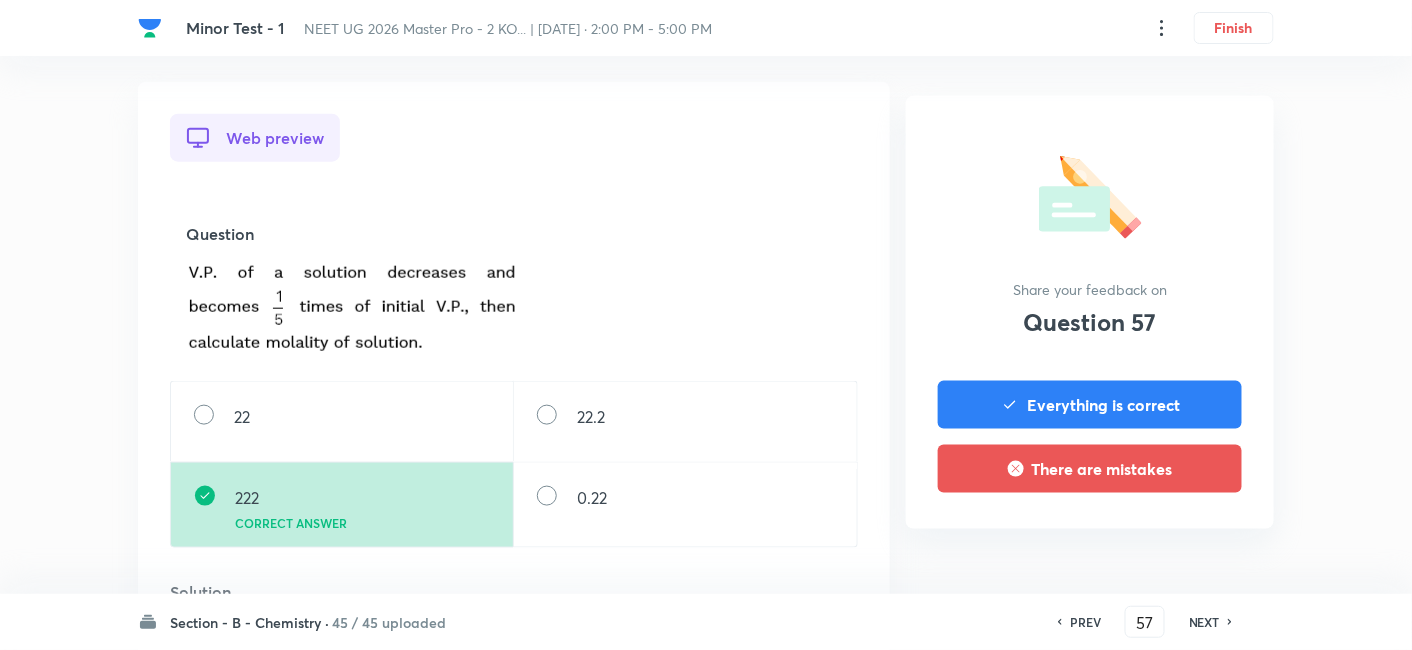 click on "NEXT" at bounding box center [1204, 622] 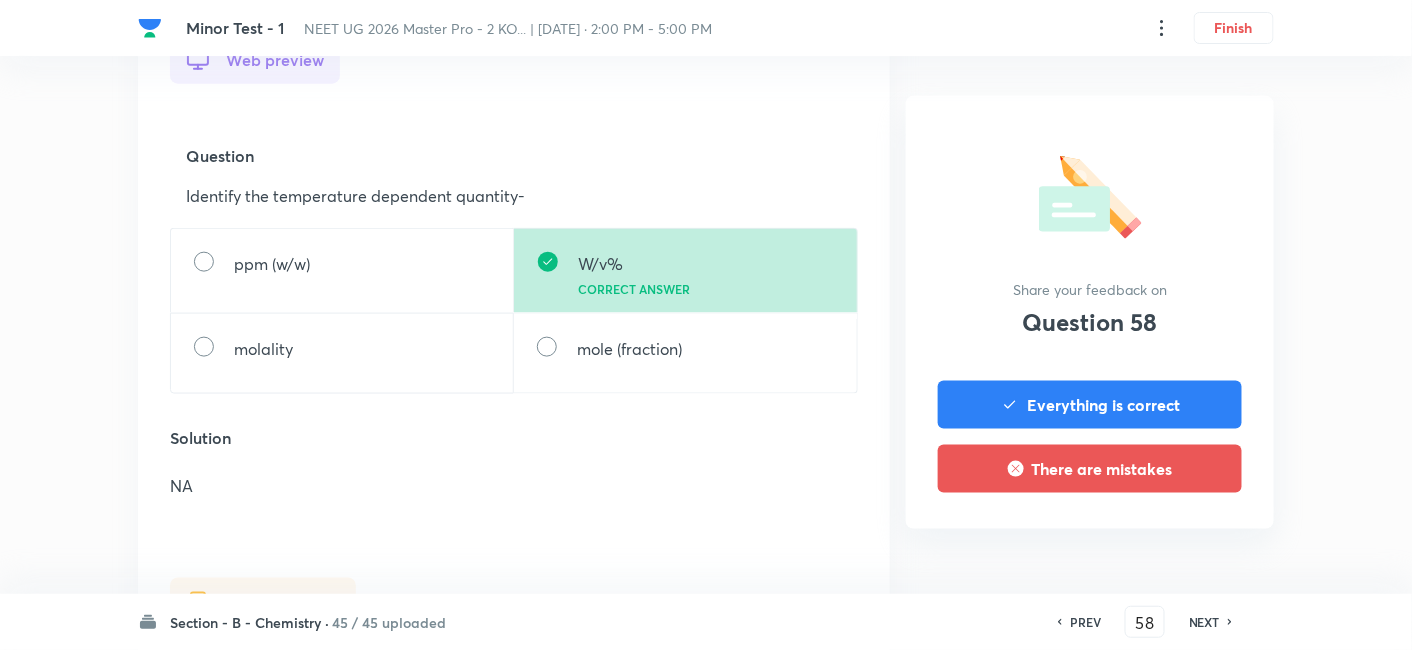 scroll, scrollTop: 607, scrollLeft: 0, axis: vertical 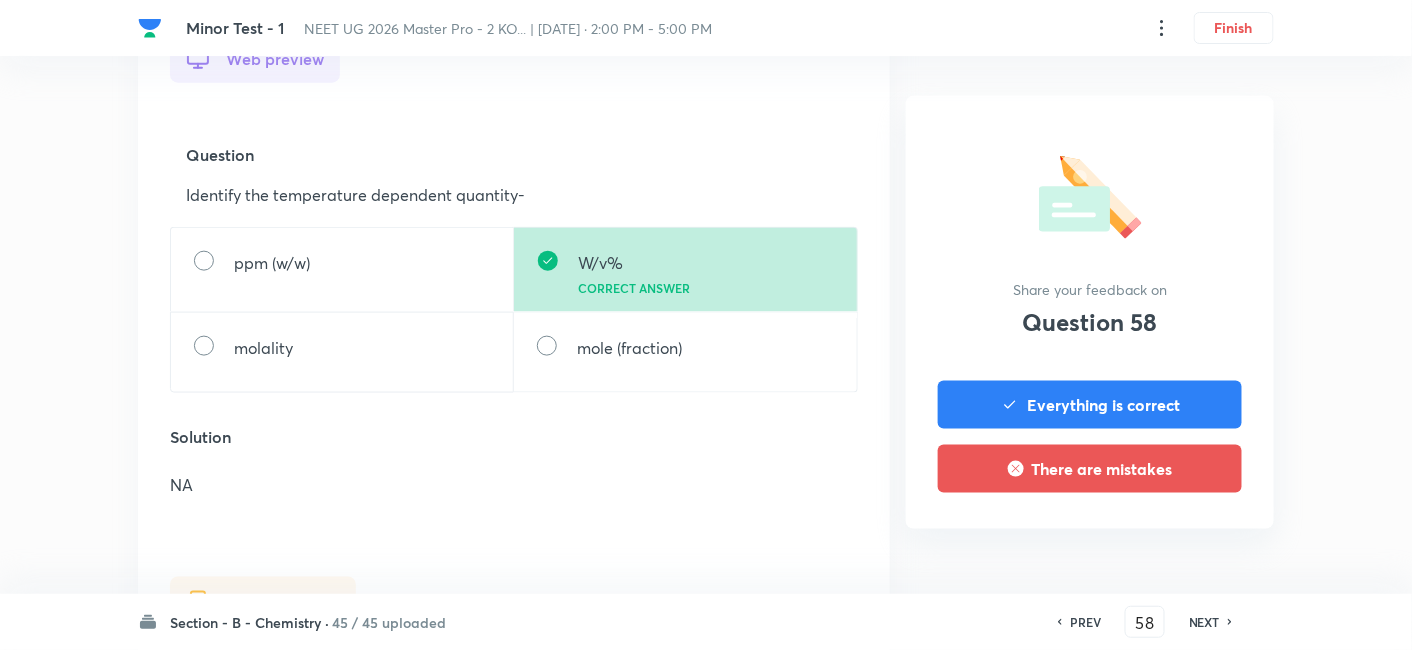 click on "NEXT" at bounding box center (1204, 622) 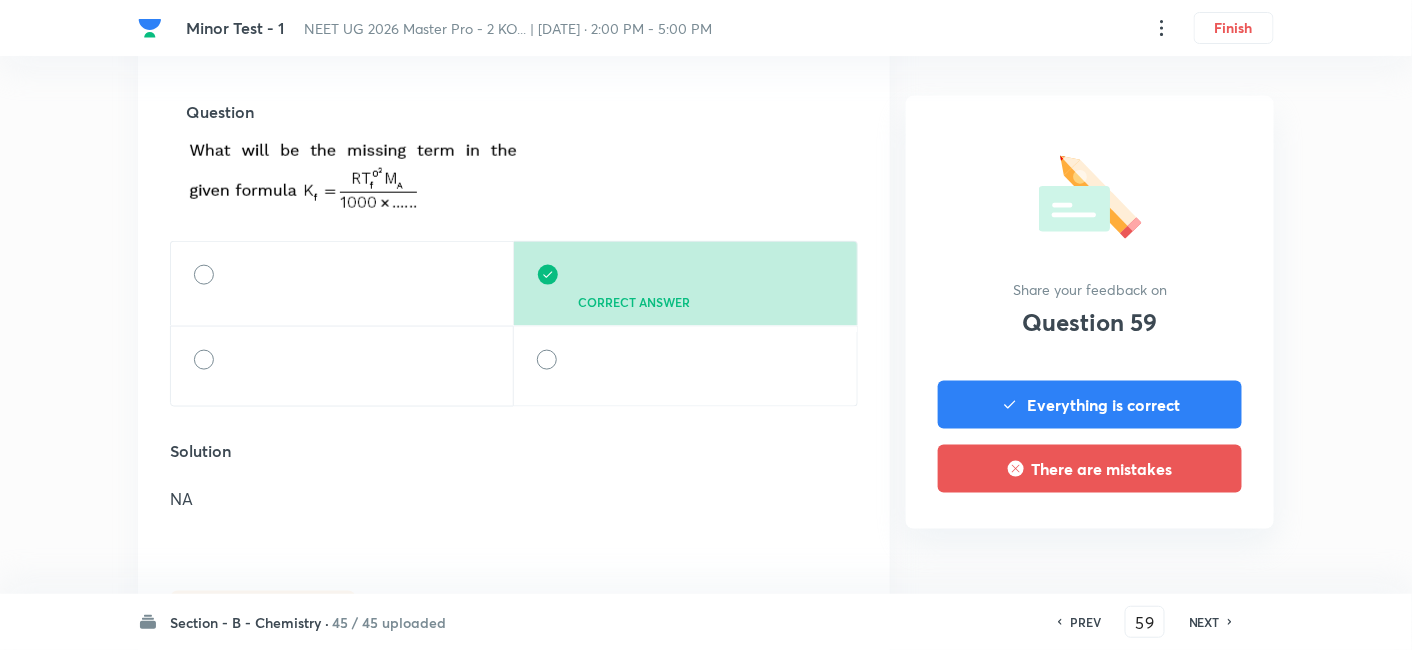 scroll, scrollTop: 642, scrollLeft: 0, axis: vertical 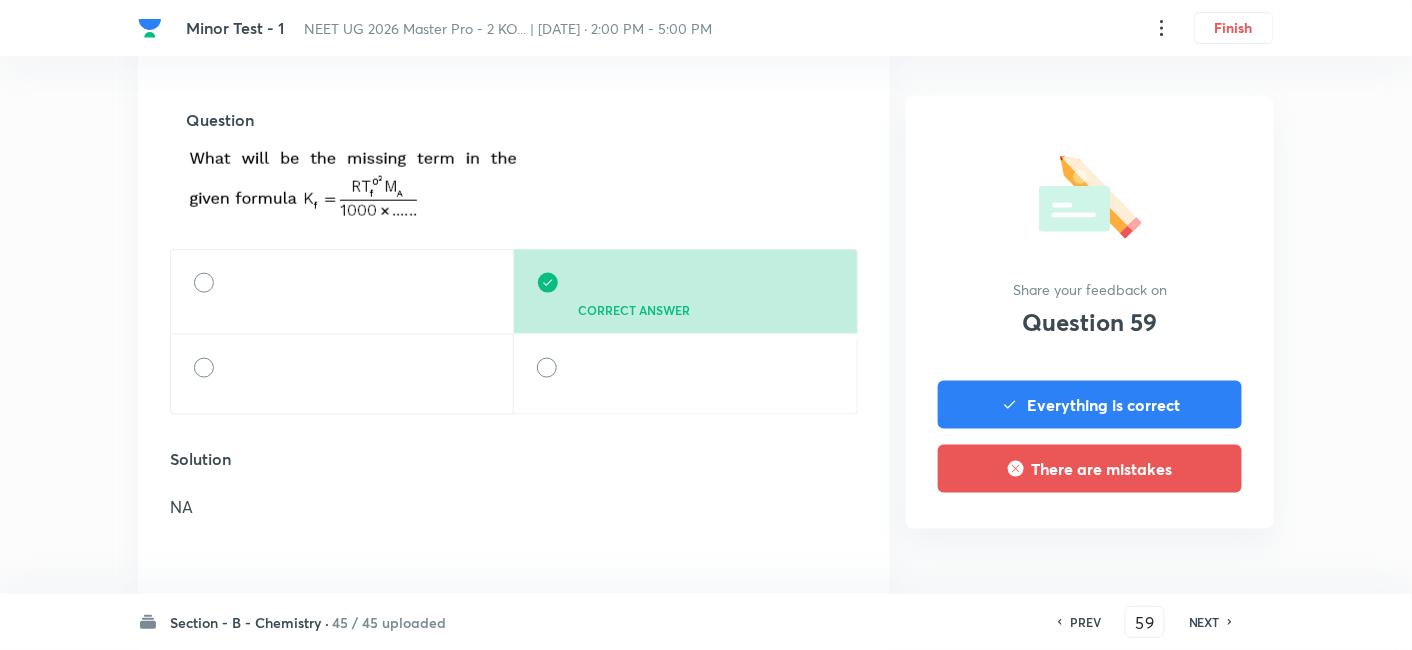 click on "NEXT" at bounding box center [1204, 622] 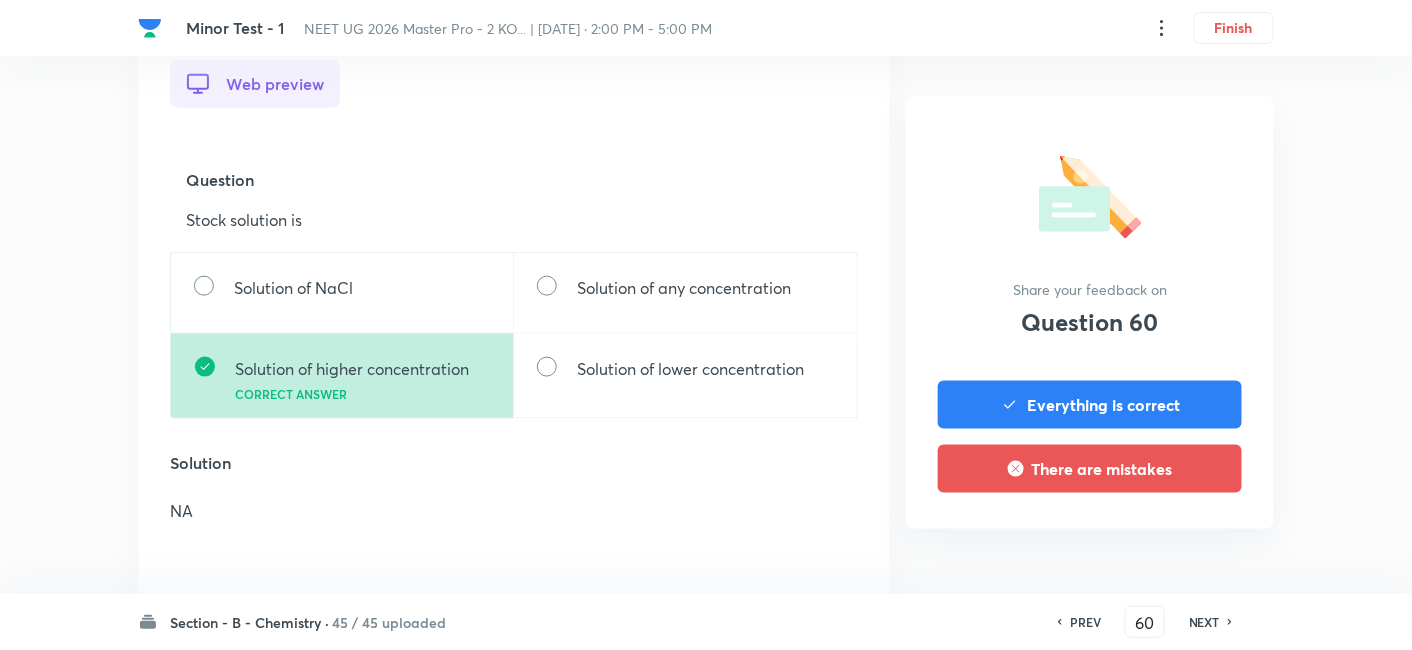 scroll, scrollTop: 582, scrollLeft: 0, axis: vertical 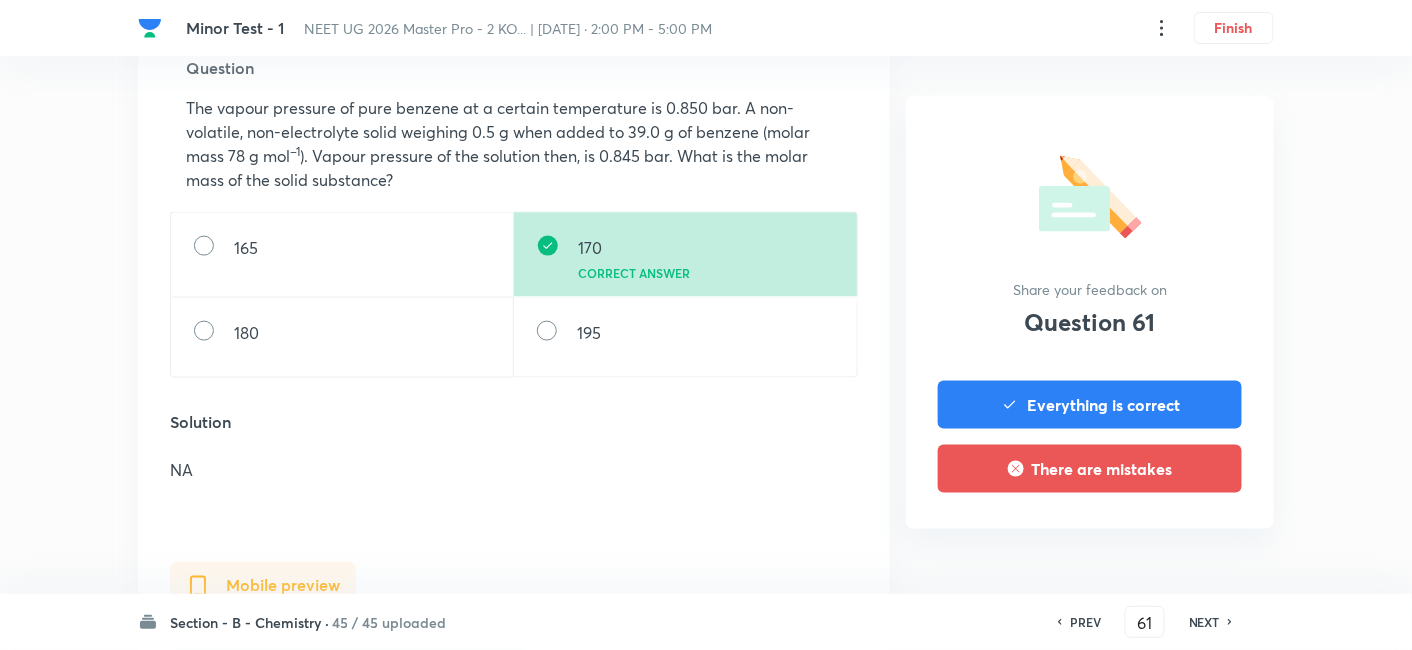 click on "NEXT" at bounding box center [1204, 622] 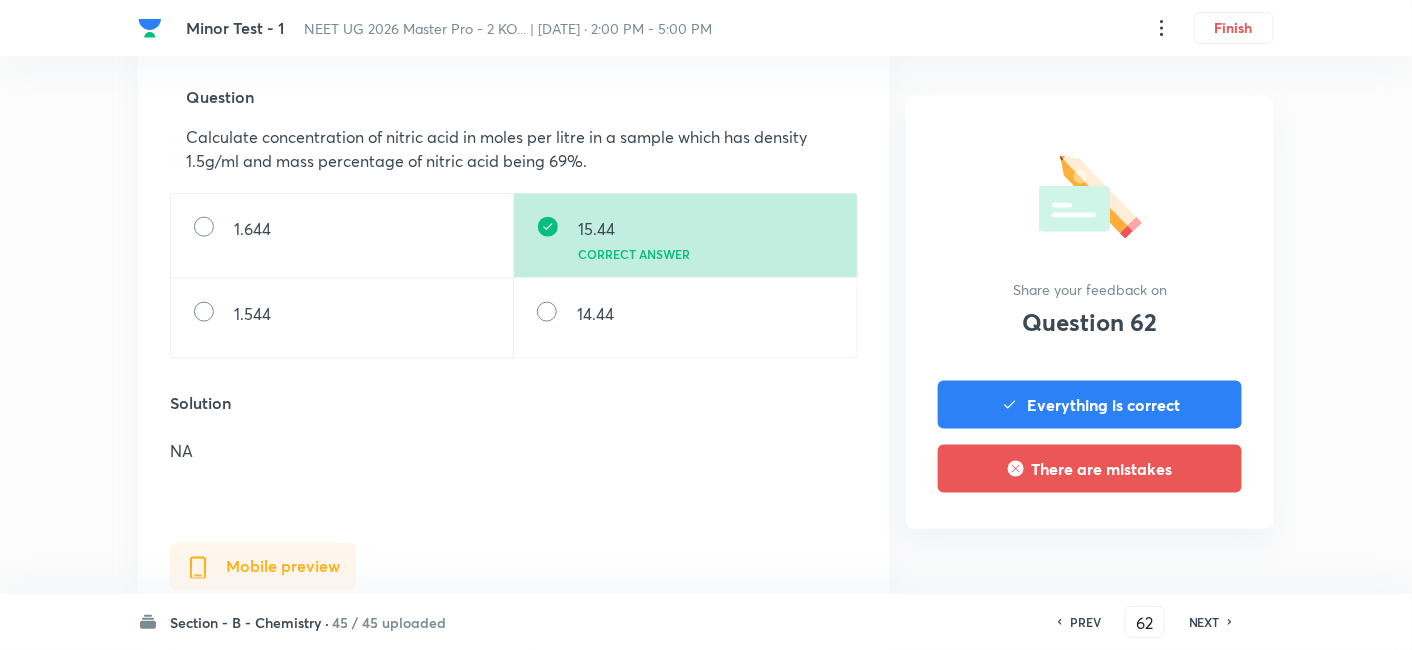 scroll, scrollTop: 657, scrollLeft: 0, axis: vertical 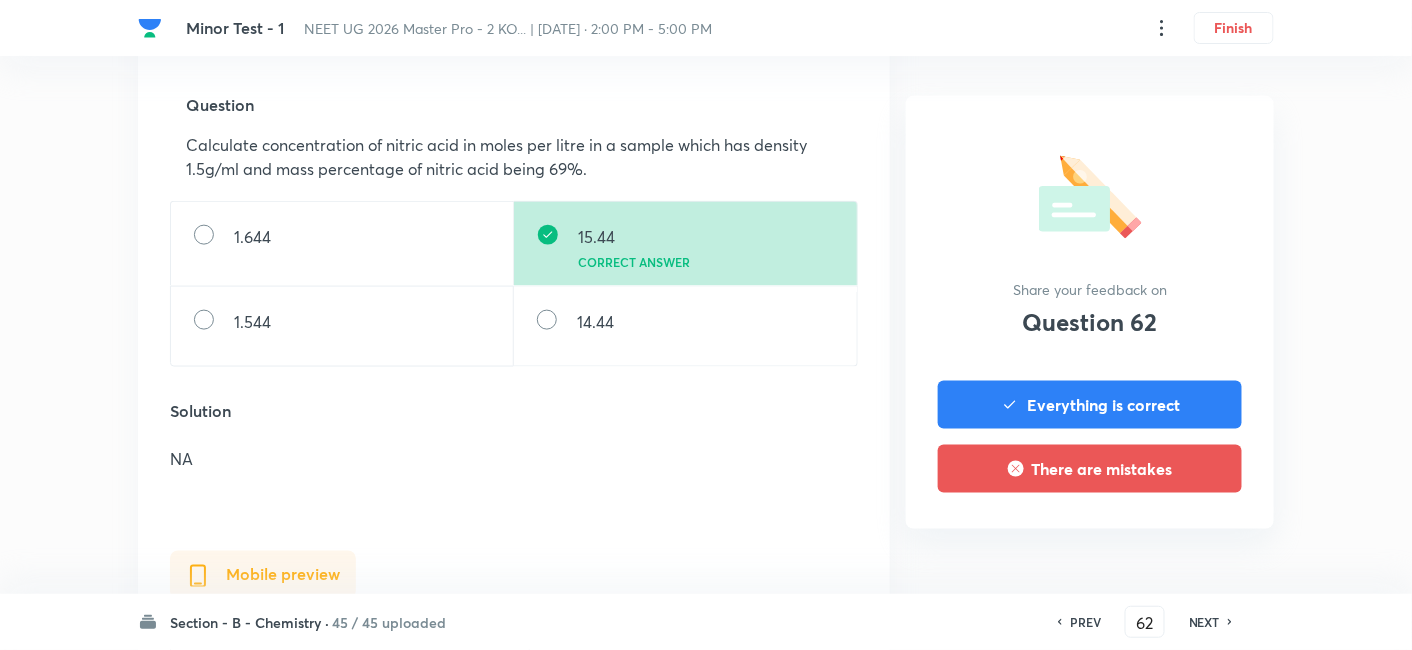 click on "NEXT" at bounding box center (1204, 622) 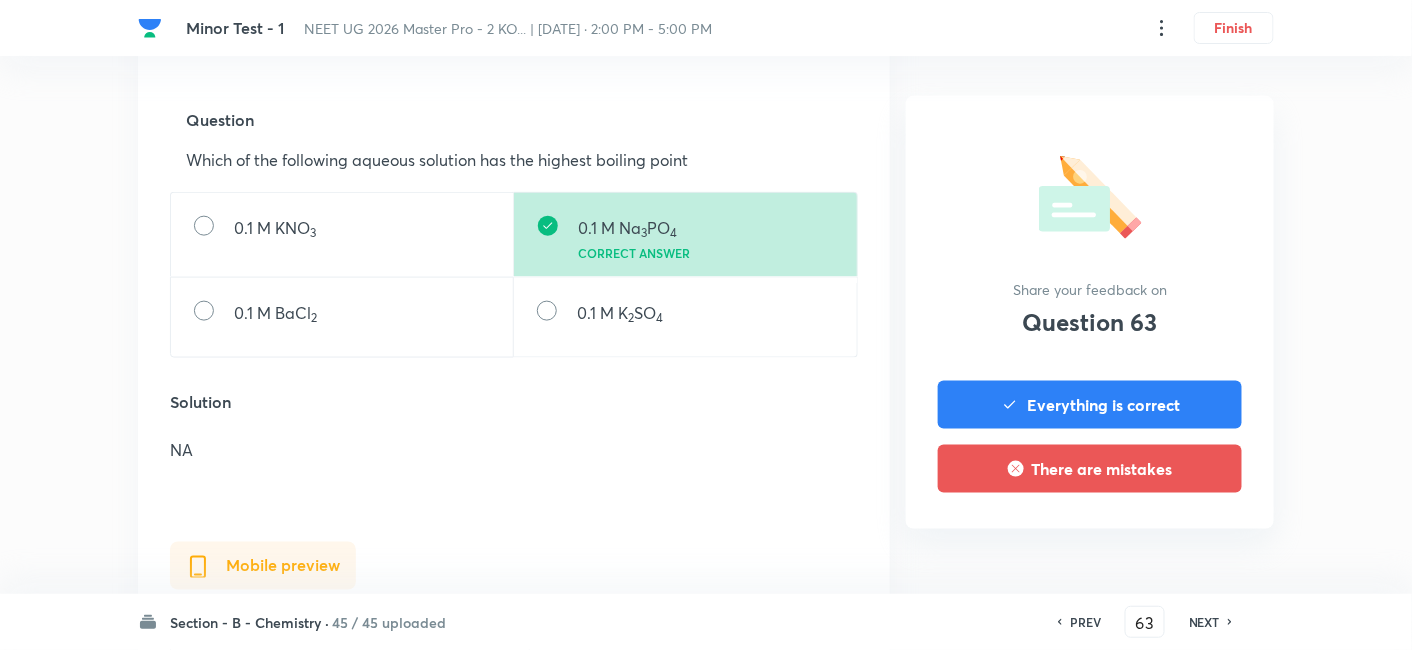 scroll, scrollTop: 671, scrollLeft: 0, axis: vertical 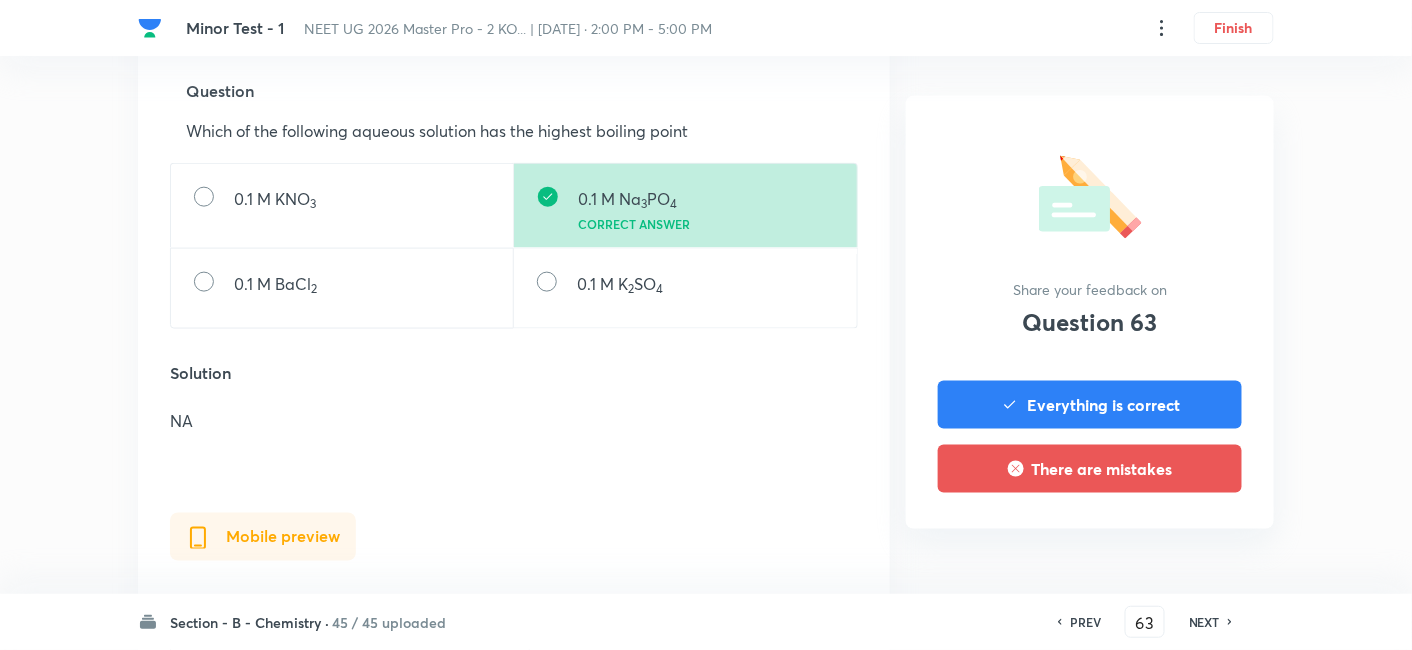 click on "NEXT" at bounding box center [1204, 622] 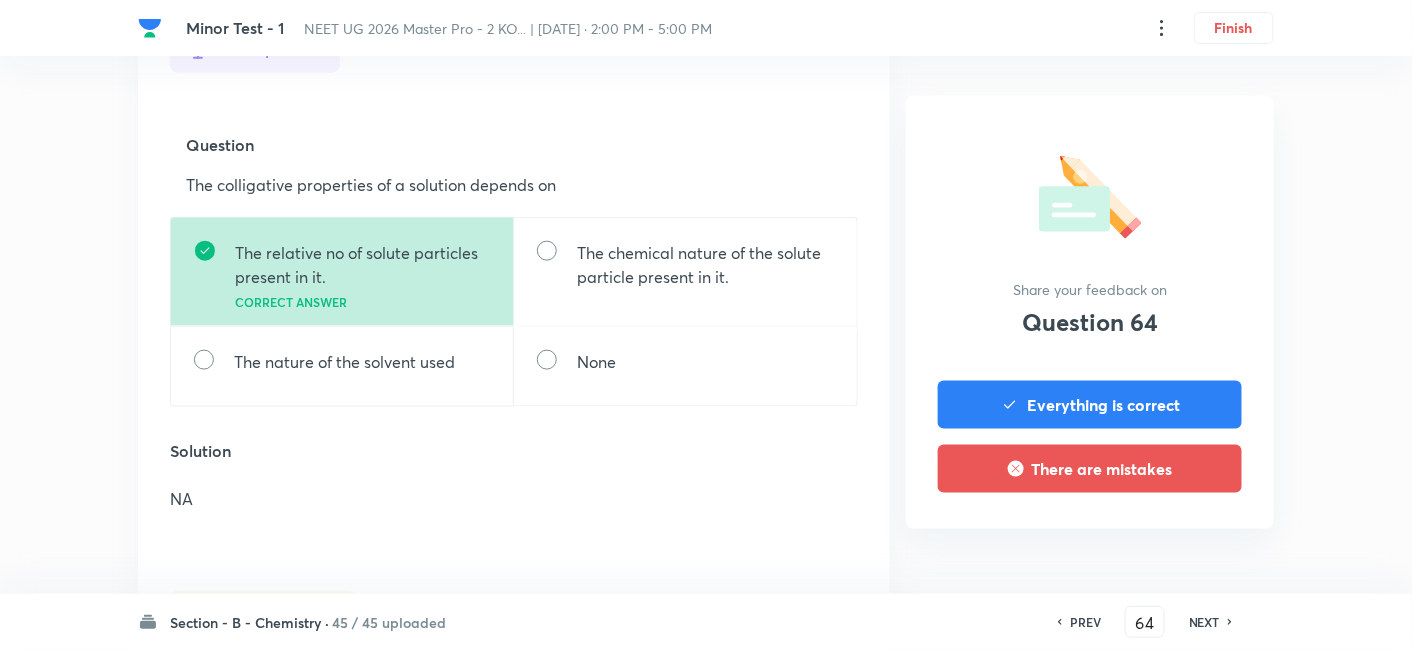 scroll, scrollTop: 610, scrollLeft: 0, axis: vertical 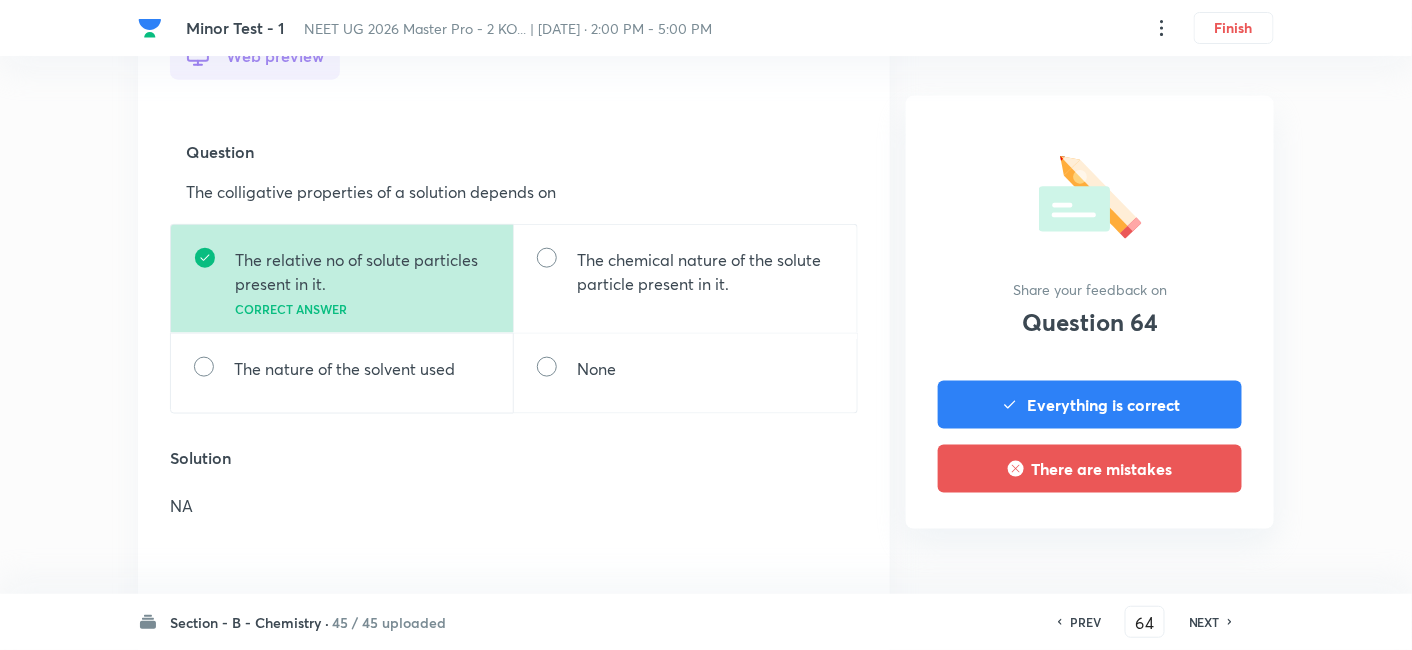 click on "NEXT" at bounding box center (1204, 622) 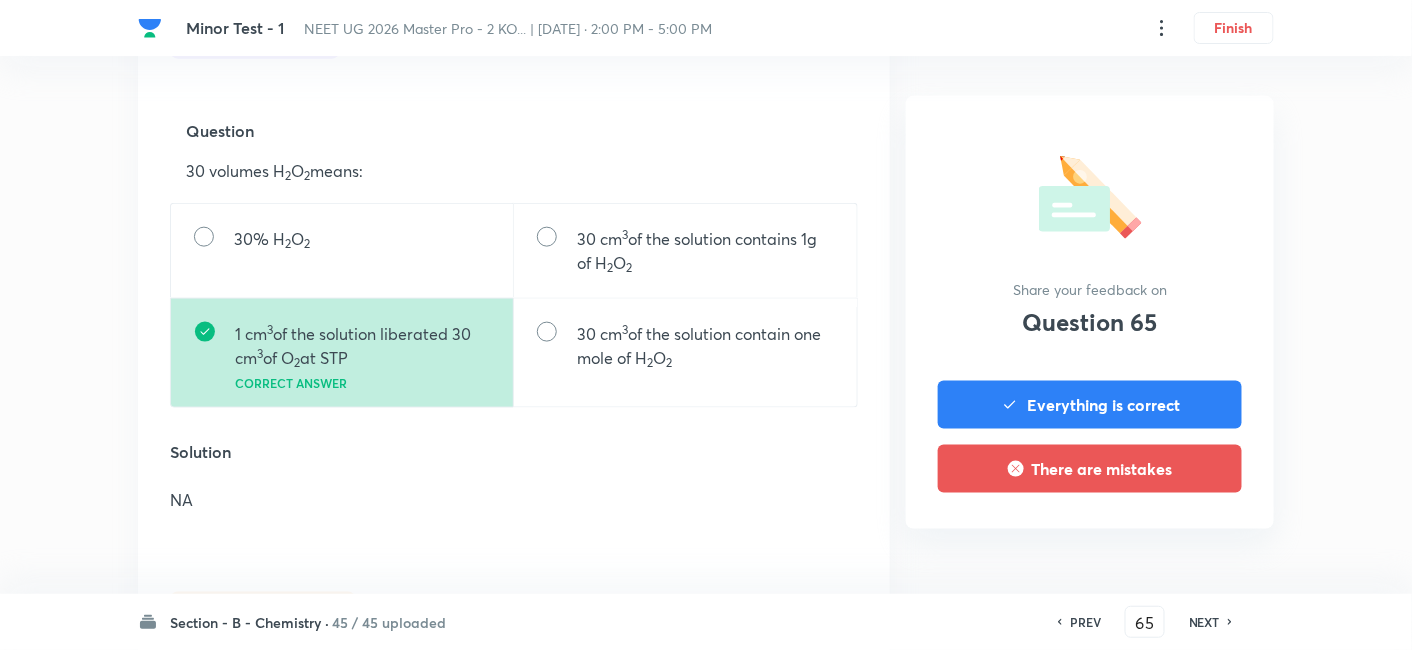 scroll, scrollTop: 659, scrollLeft: 0, axis: vertical 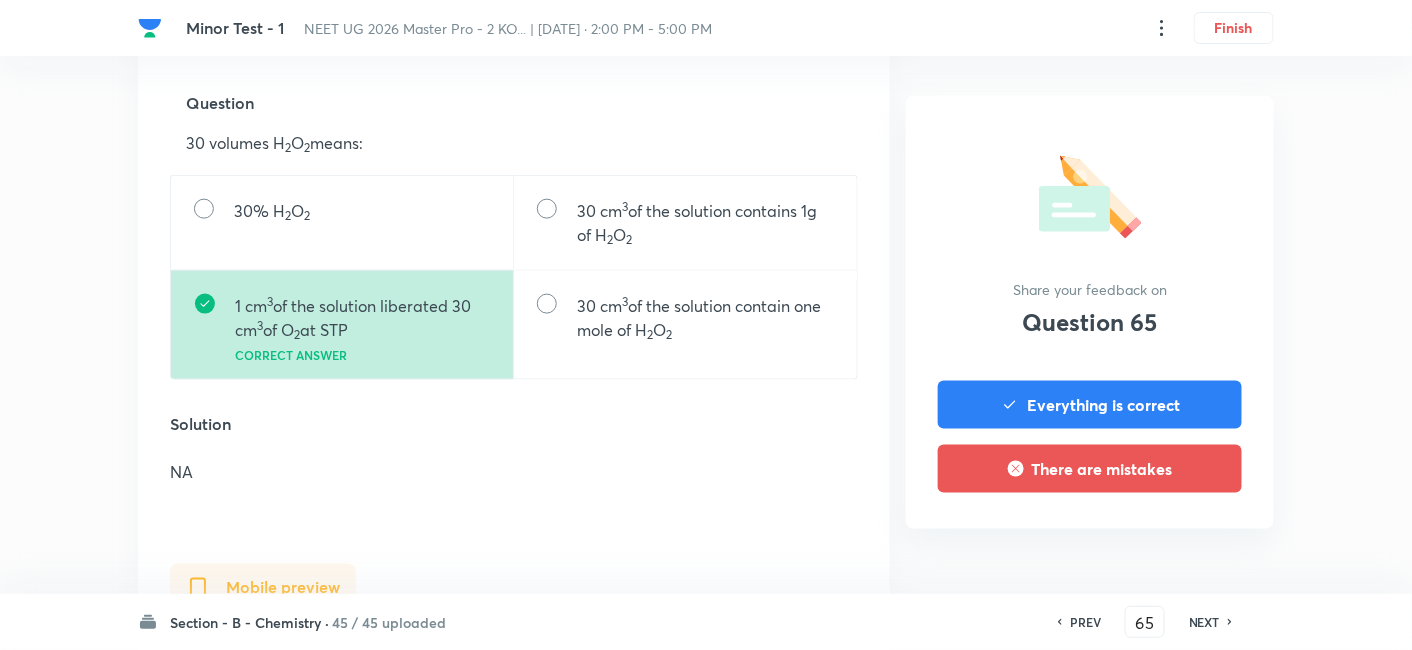 click on "NEXT" at bounding box center [1204, 622] 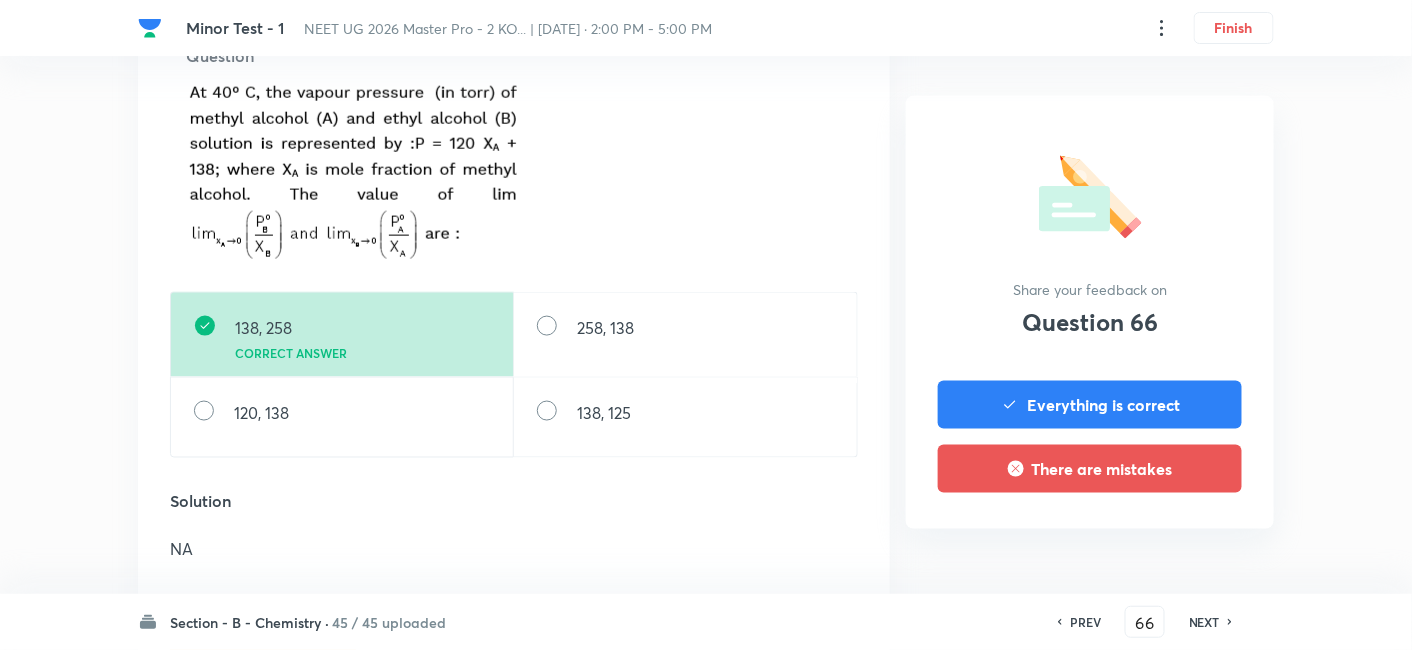scroll, scrollTop: 713, scrollLeft: 0, axis: vertical 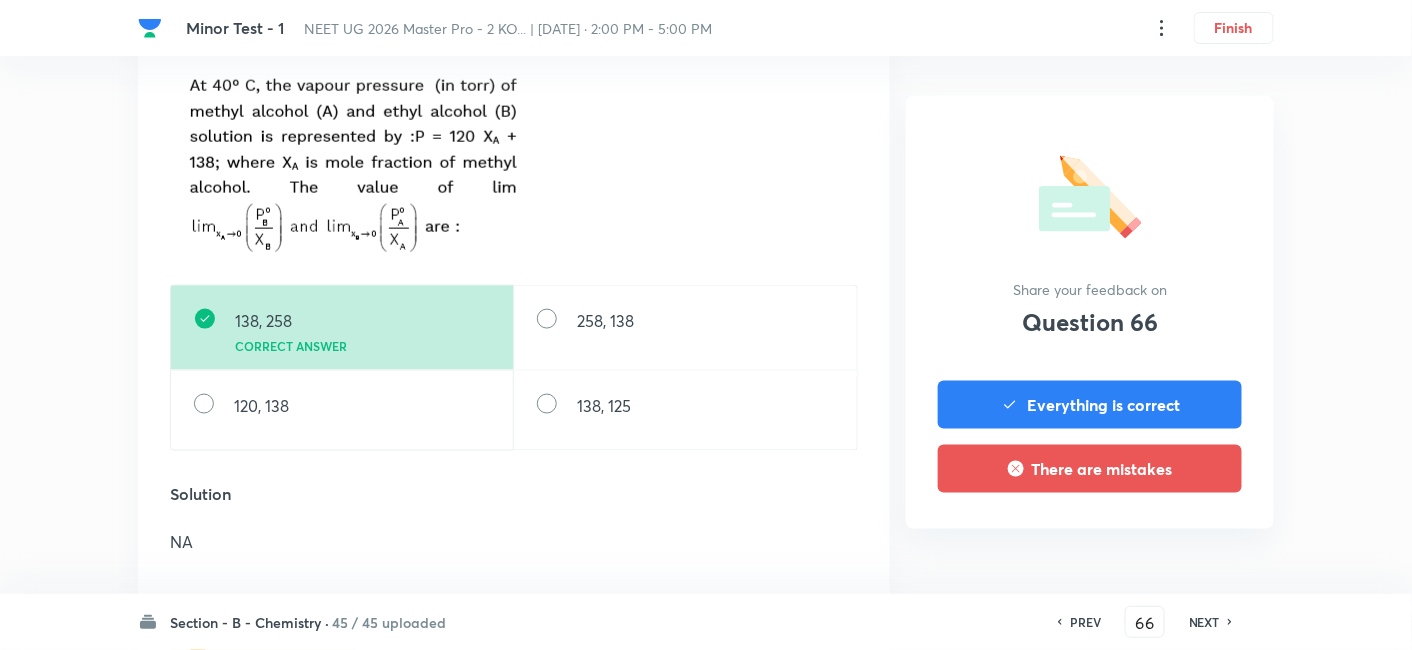 click on "NEXT" at bounding box center [1204, 622] 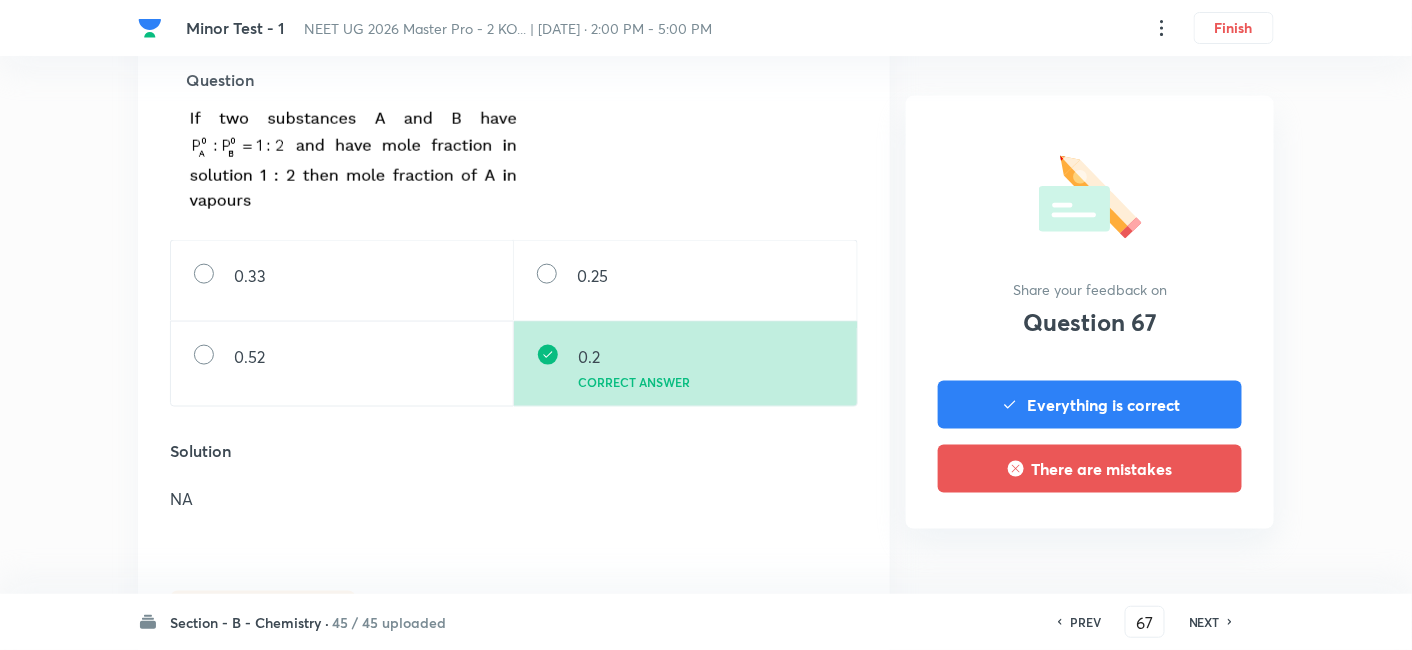scroll, scrollTop: 662, scrollLeft: 0, axis: vertical 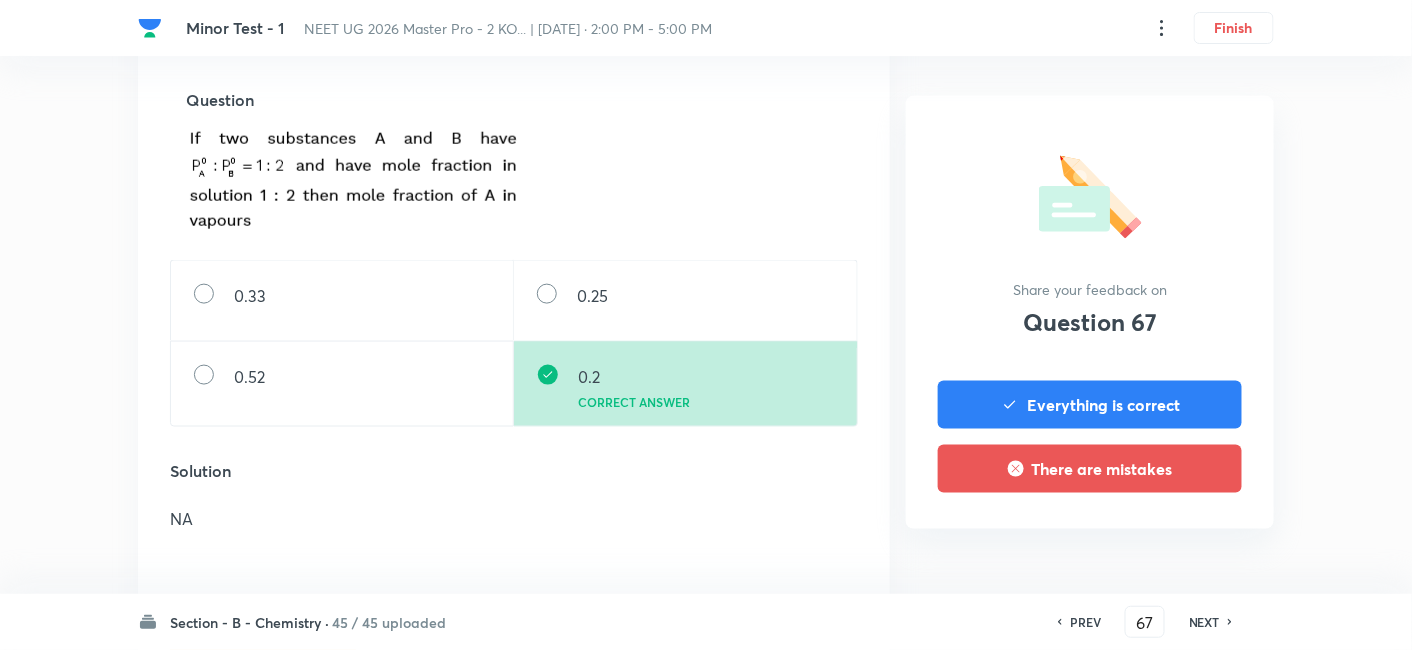 click on "NEXT" at bounding box center [1204, 622] 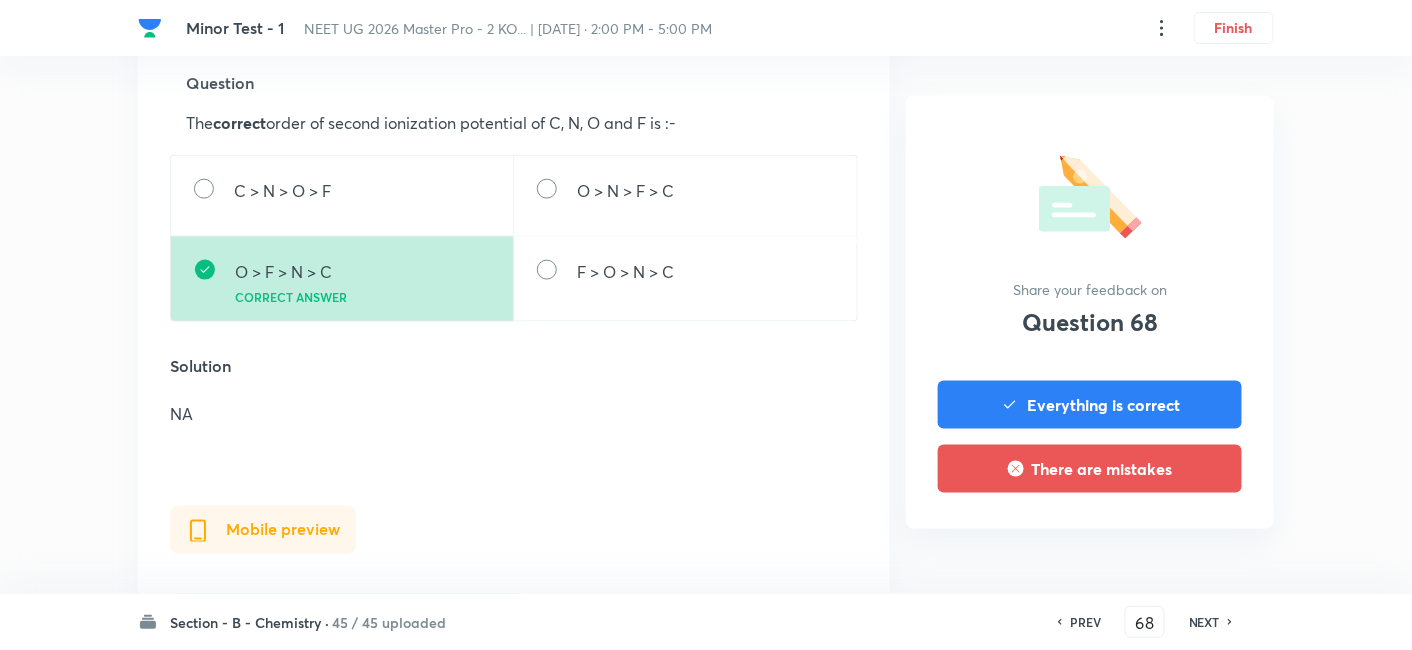 scroll, scrollTop: 665, scrollLeft: 0, axis: vertical 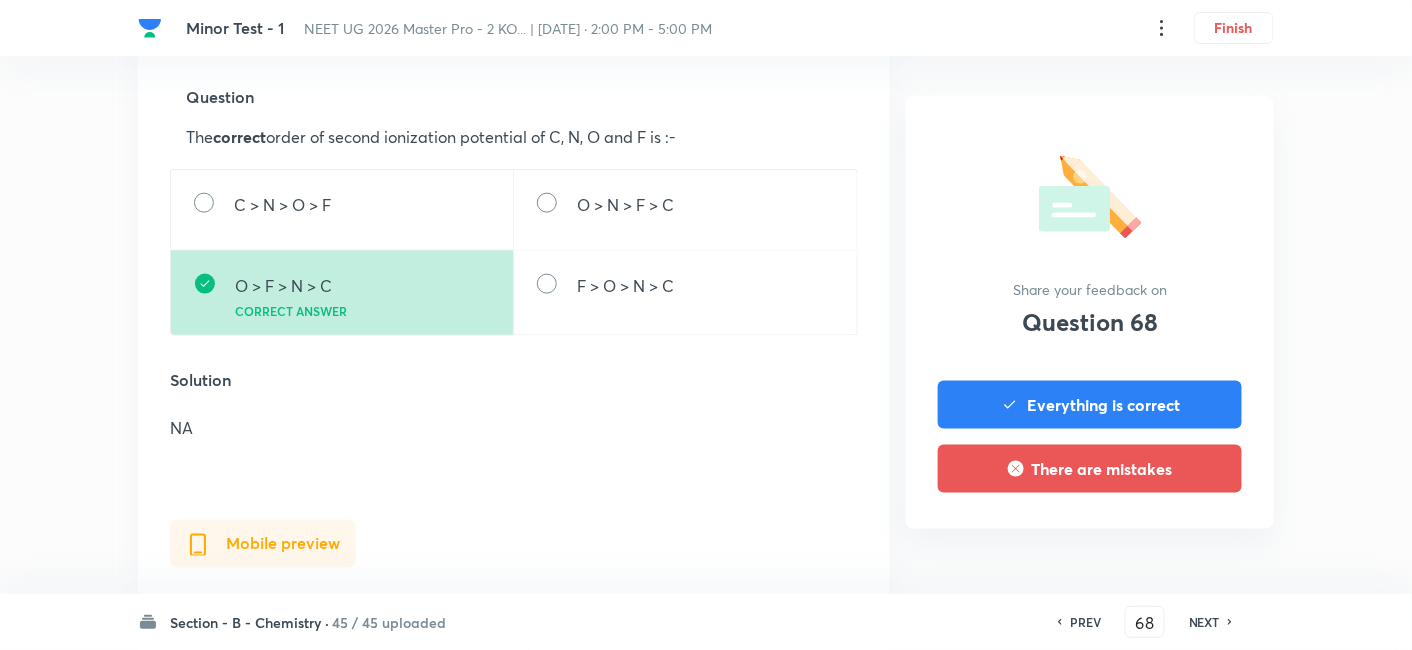 click on "NEXT" at bounding box center (1204, 622) 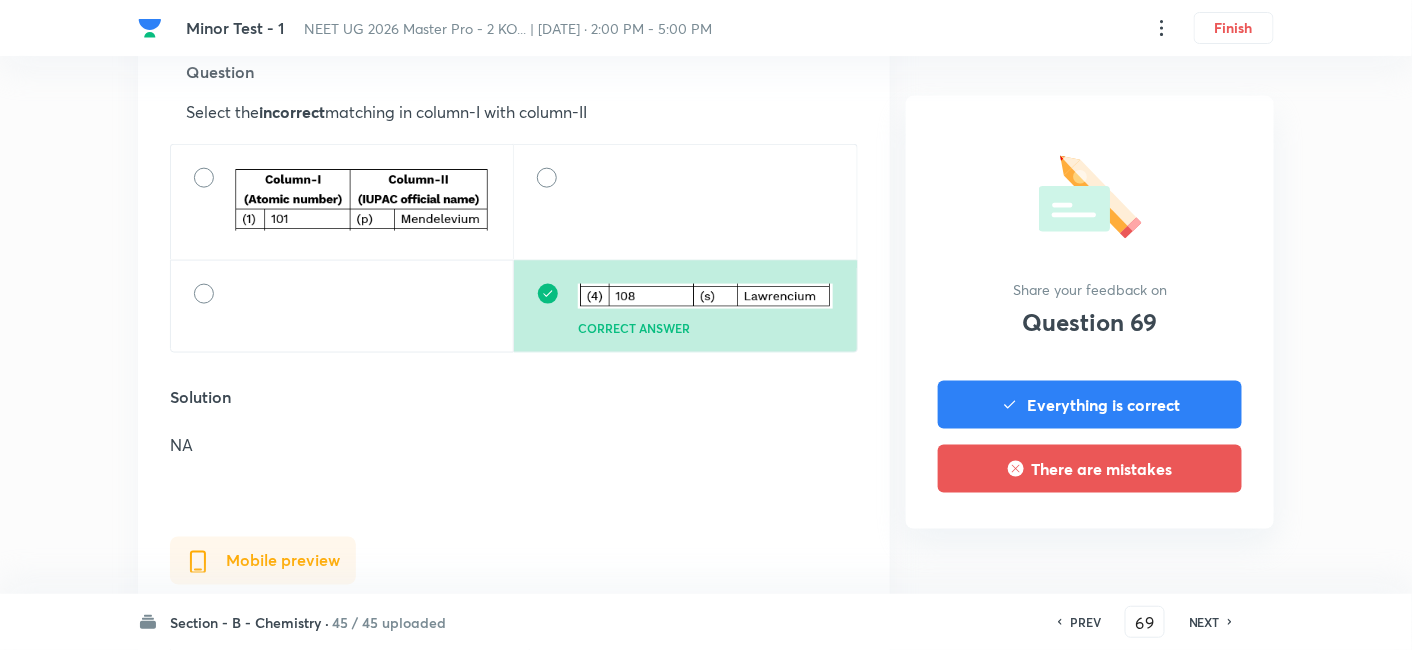 scroll, scrollTop: 684, scrollLeft: 0, axis: vertical 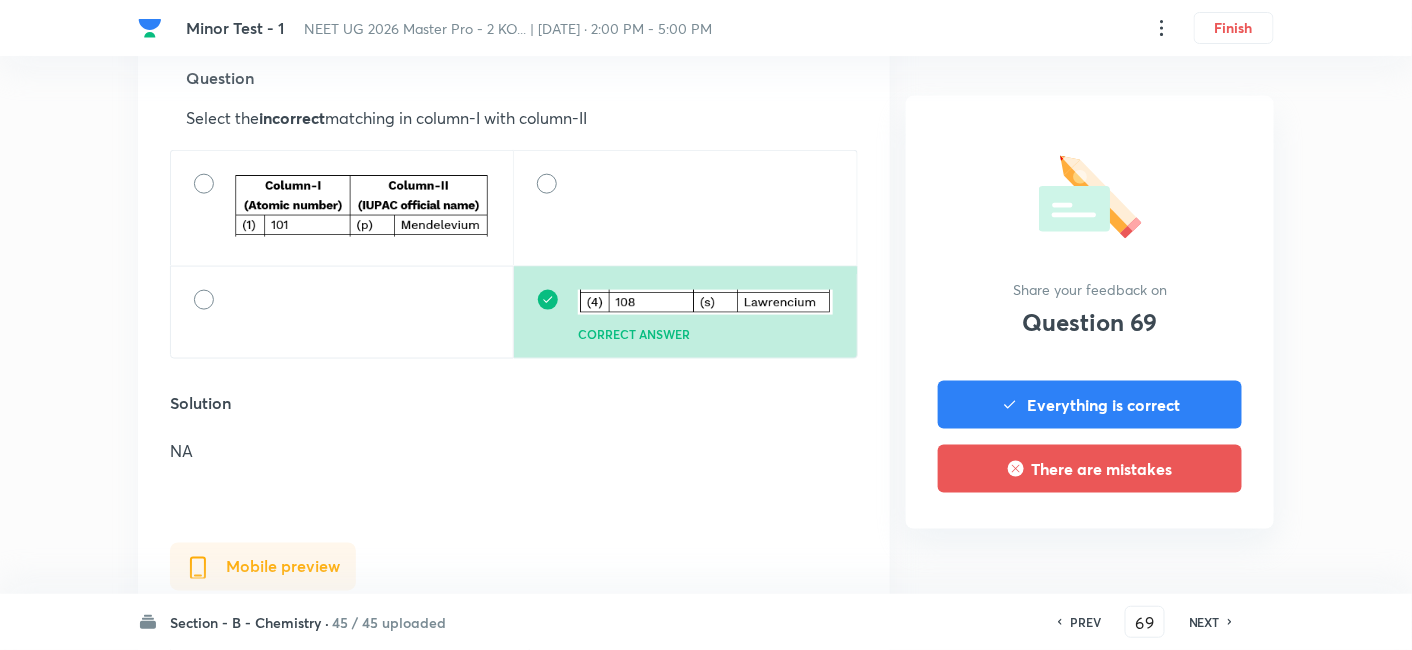 click on "NEXT" at bounding box center (1207, 622) 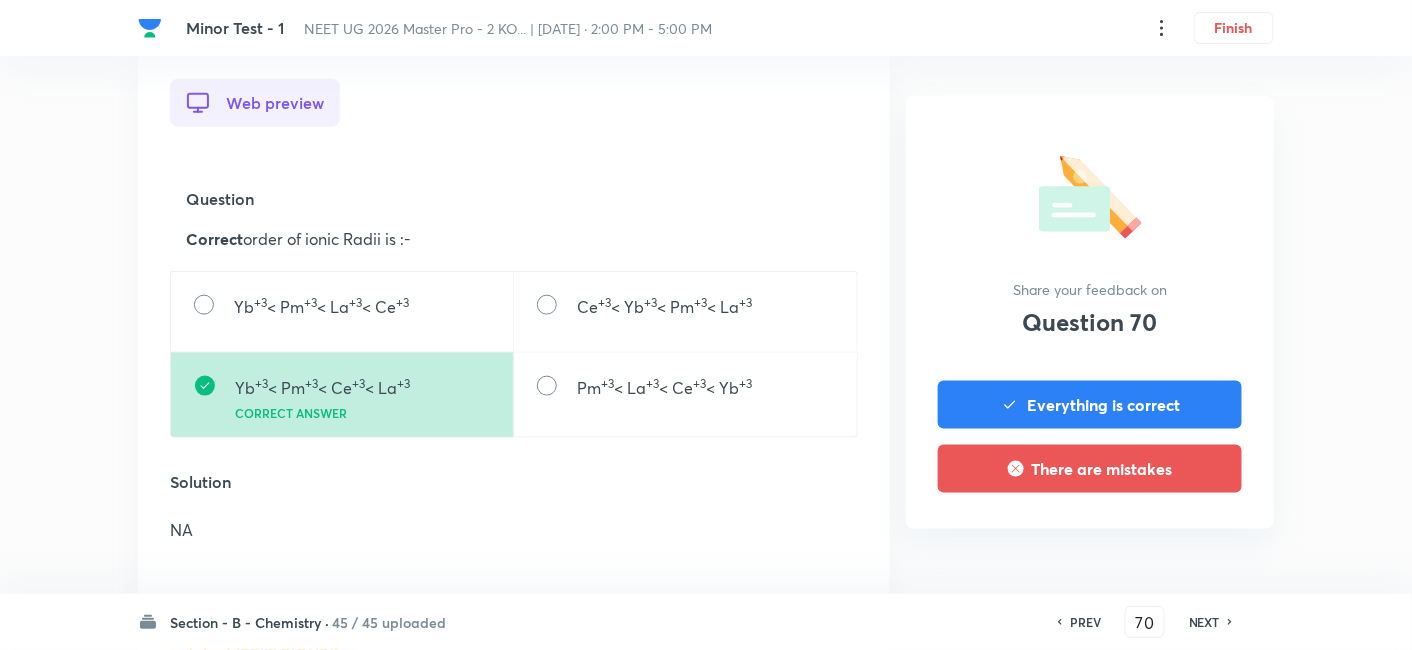 scroll, scrollTop: 570, scrollLeft: 0, axis: vertical 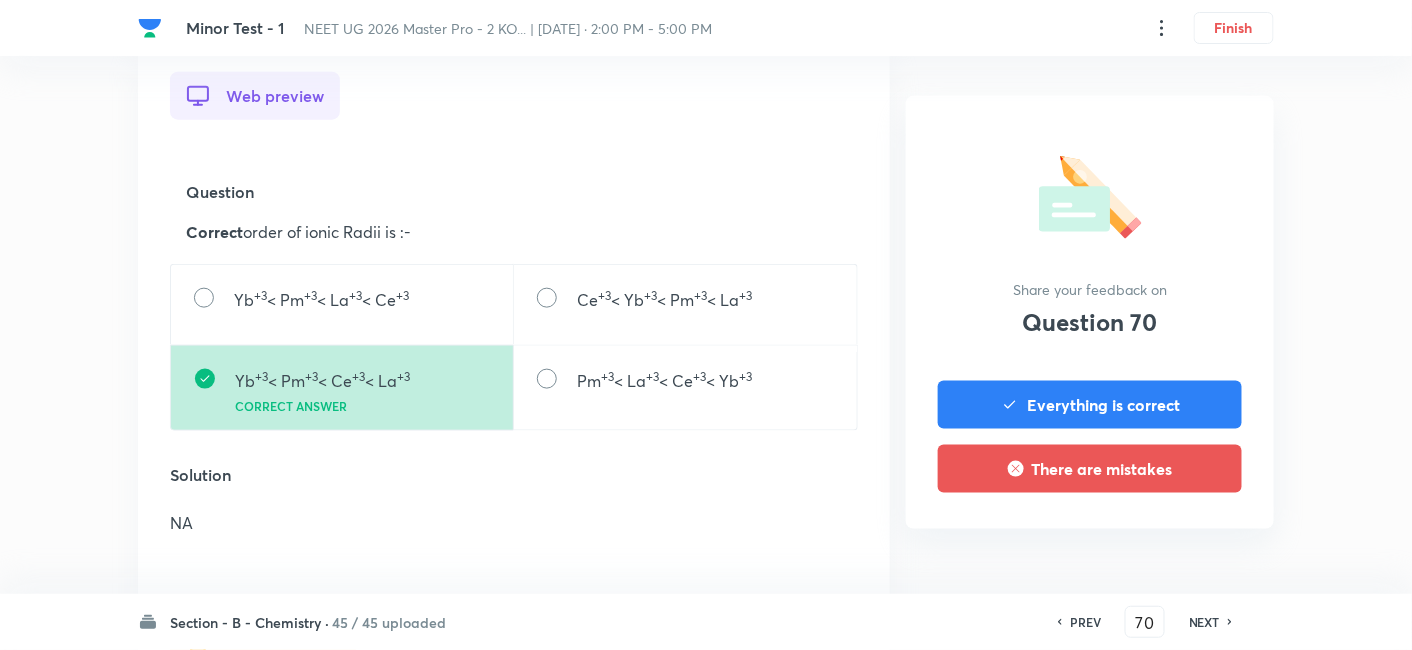 click on "NEXT" at bounding box center (1204, 622) 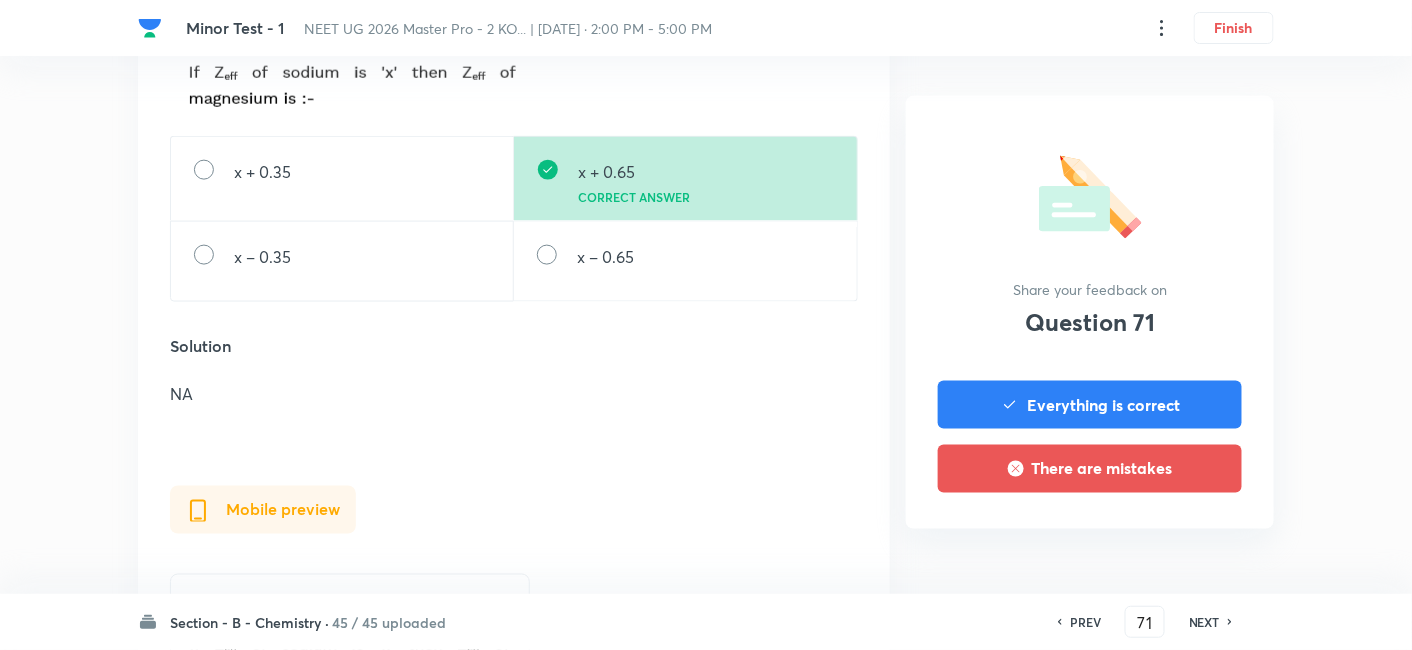 scroll, scrollTop: 728, scrollLeft: 0, axis: vertical 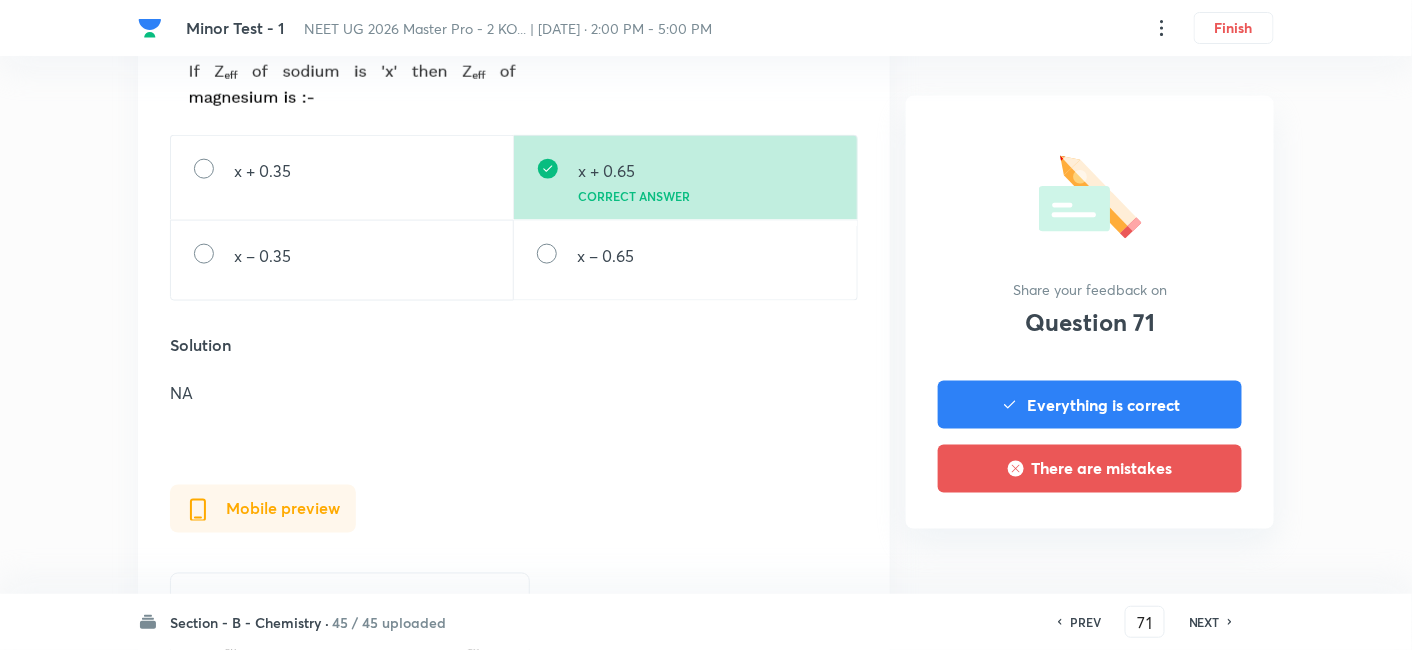 click on "NEXT" at bounding box center [1204, 622] 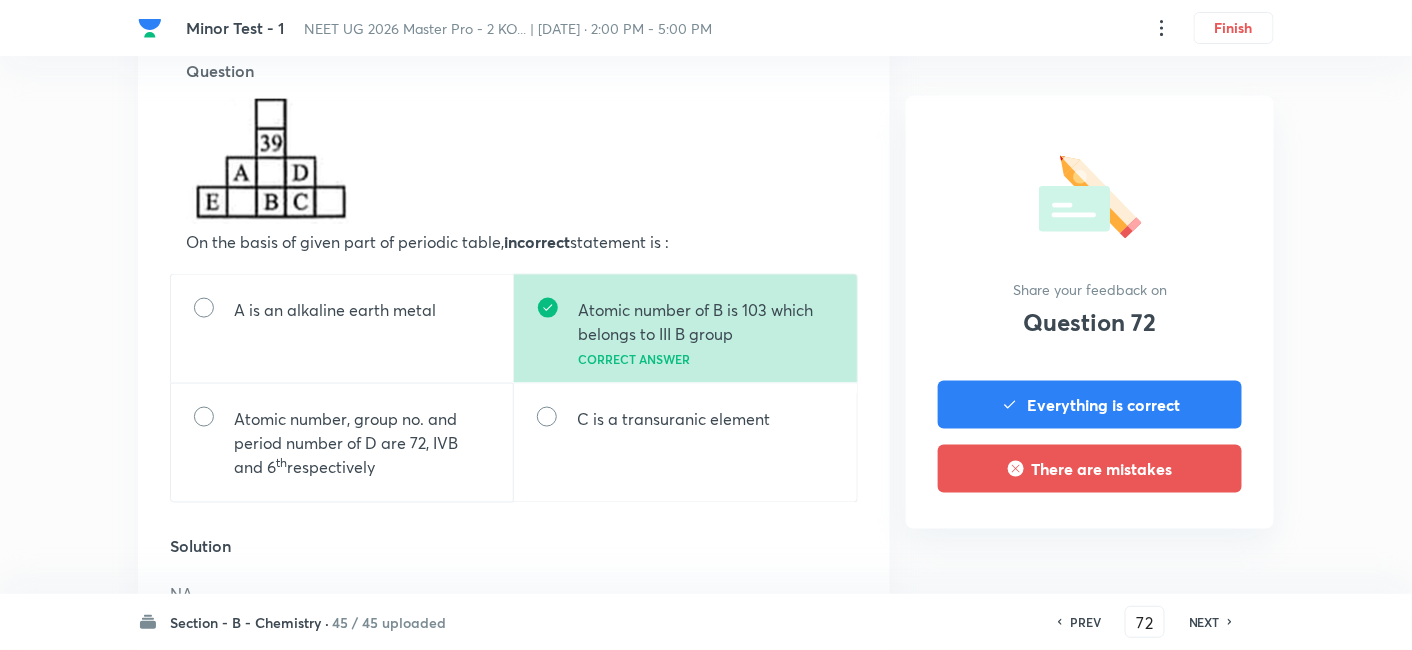 scroll, scrollTop: 694, scrollLeft: 0, axis: vertical 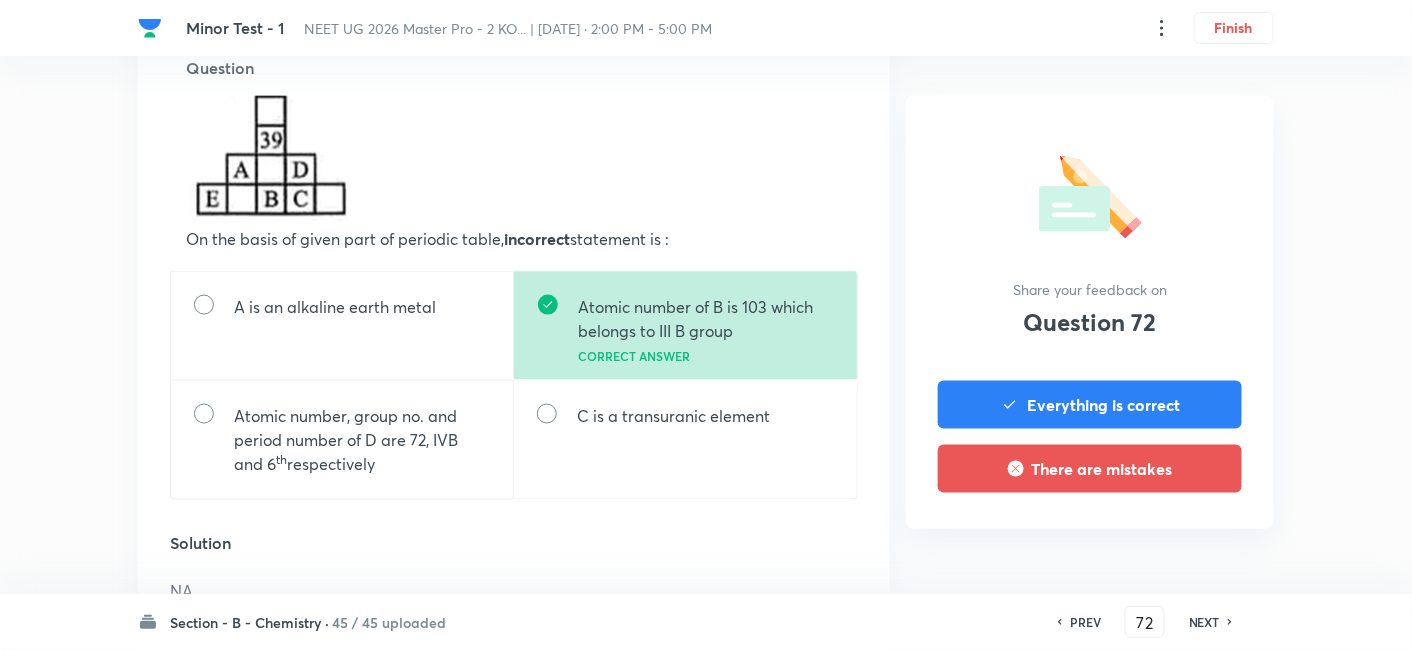 click on "NEXT" at bounding box center [1204, 622] 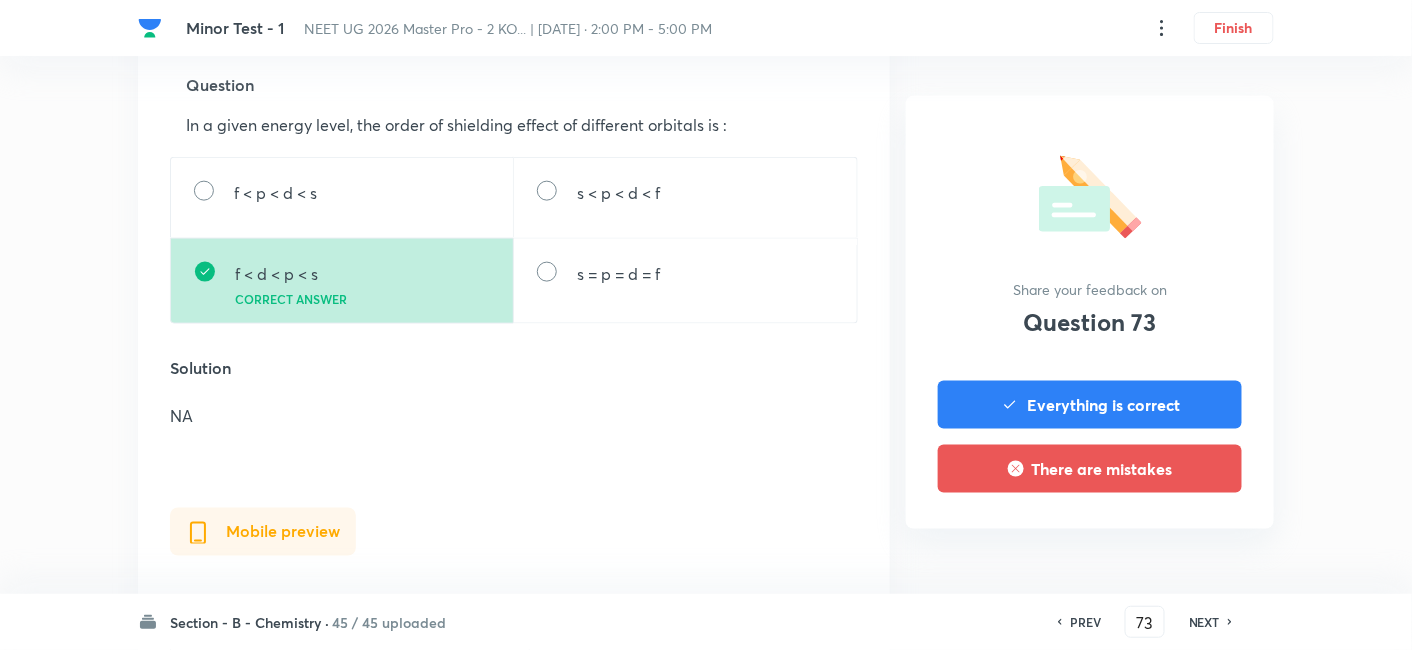 scroll, scrollTop: 677, scrollLeft: 0, axis: vertical 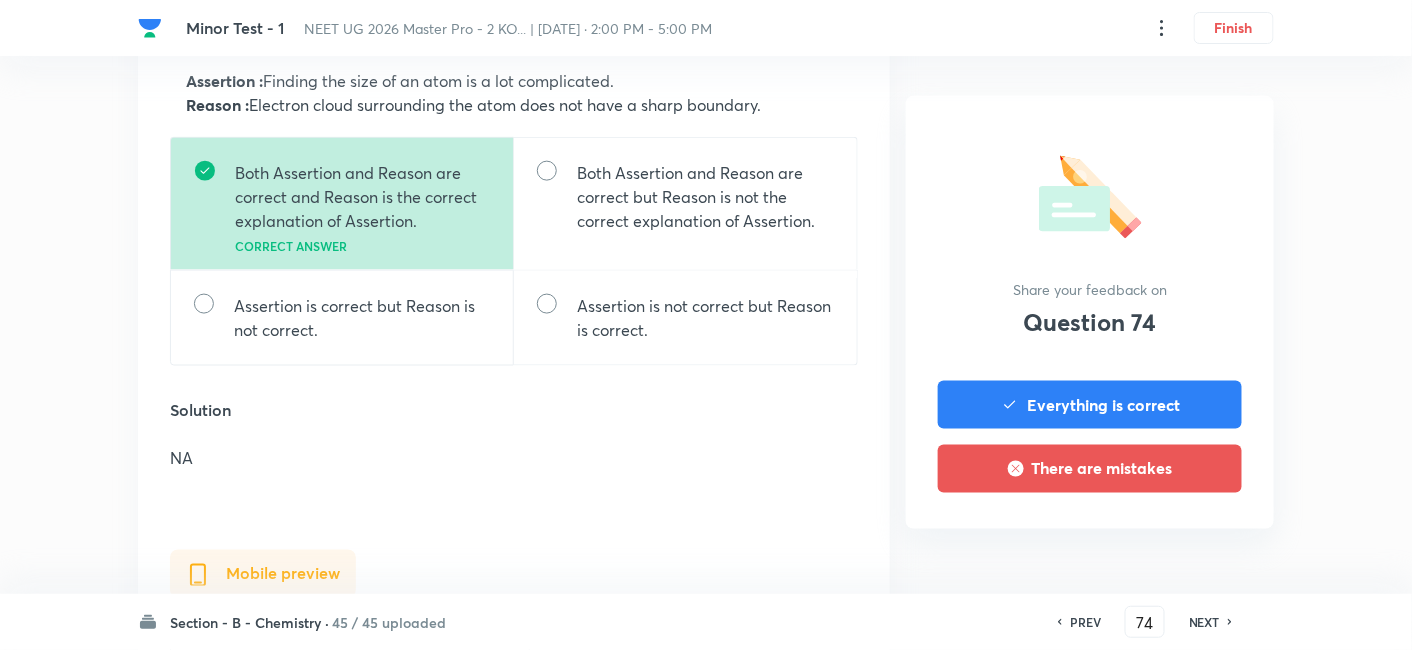 click on "NEXT" at bounding box center [1204, 622] 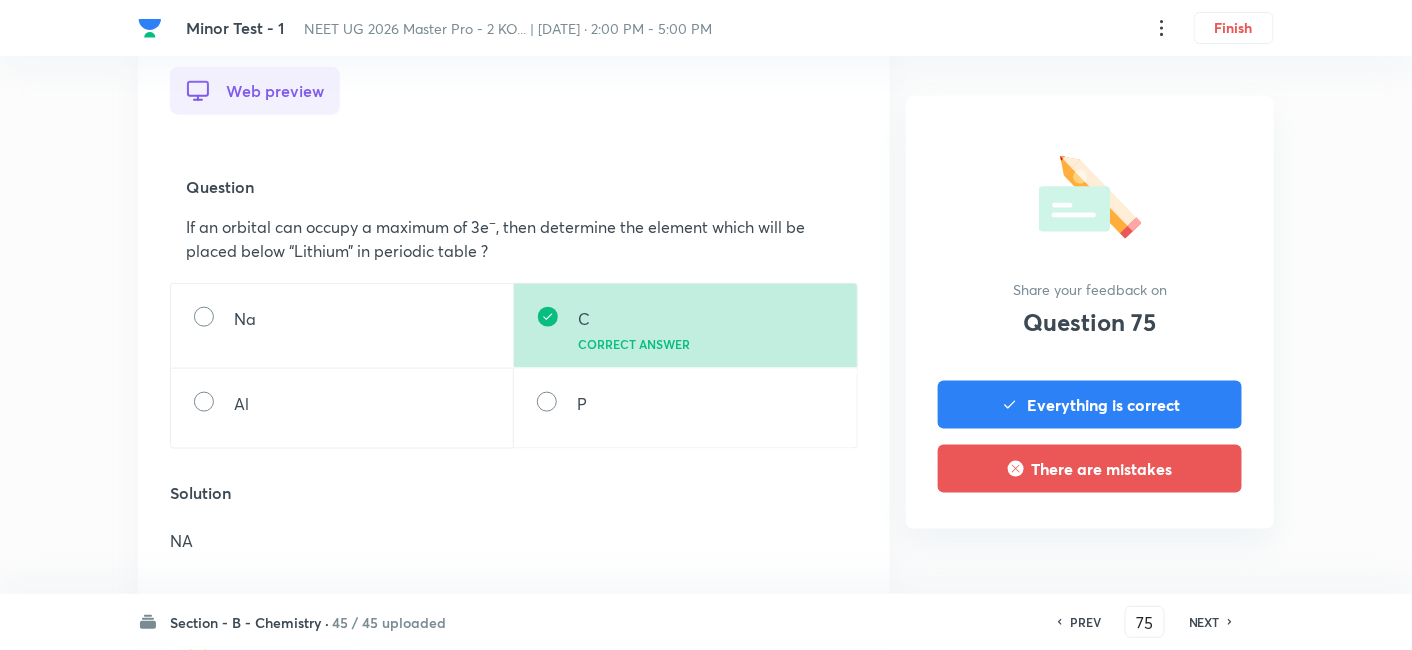 scroll, scrollTop: 576, scrollLeft: 0, axis: vertical 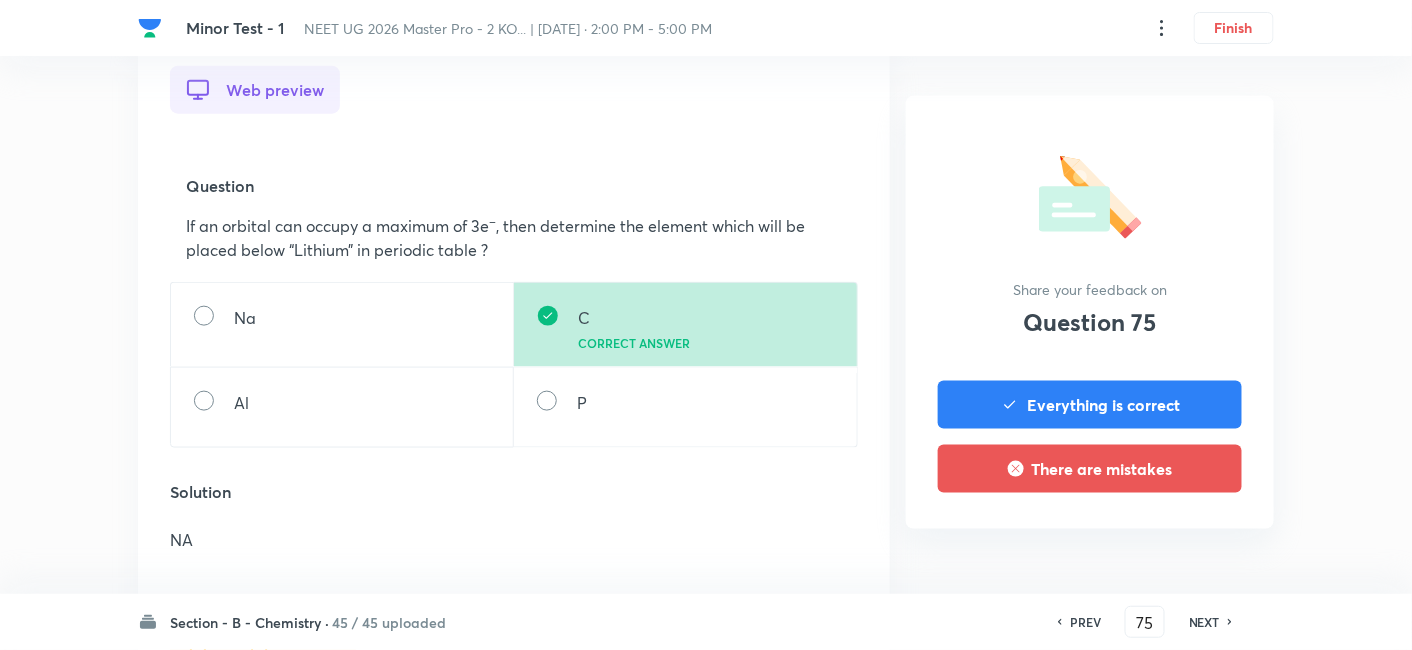 click on "NEXT" at bounding box center (1204, 622) 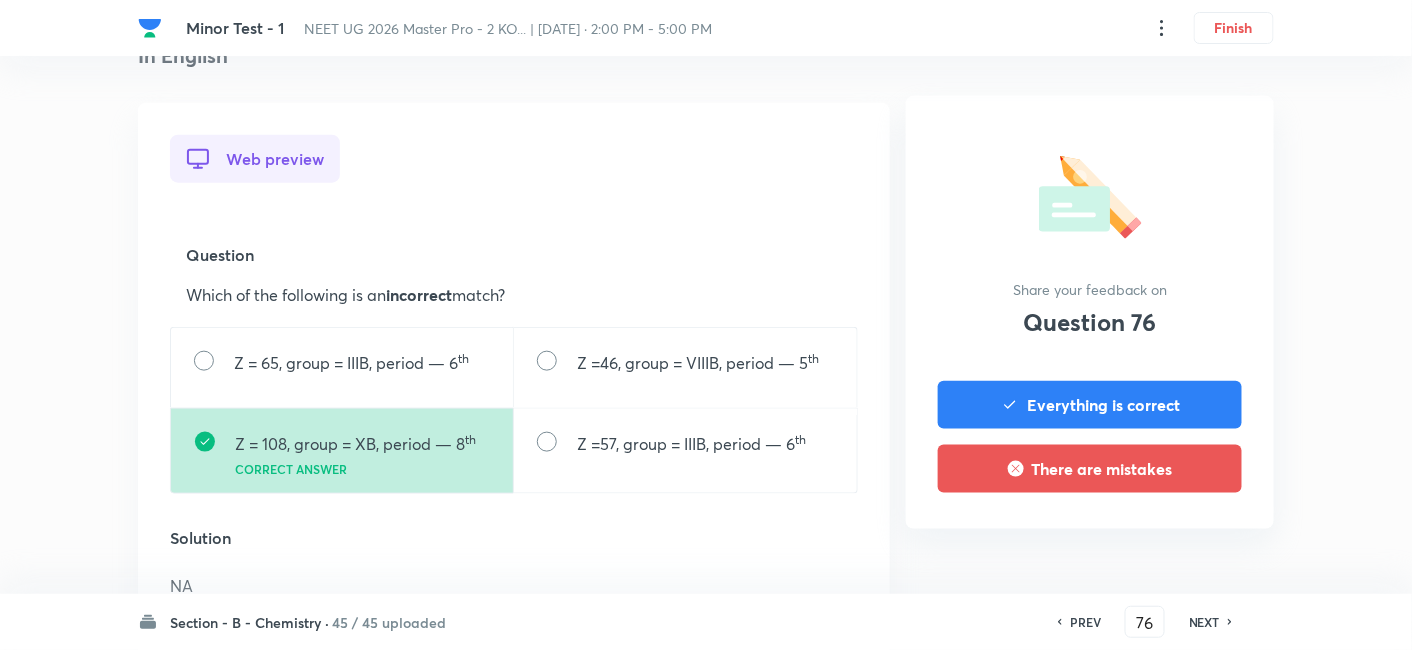 scroll, scrollTop: 518, scrollLeft: 0, axis: vertical 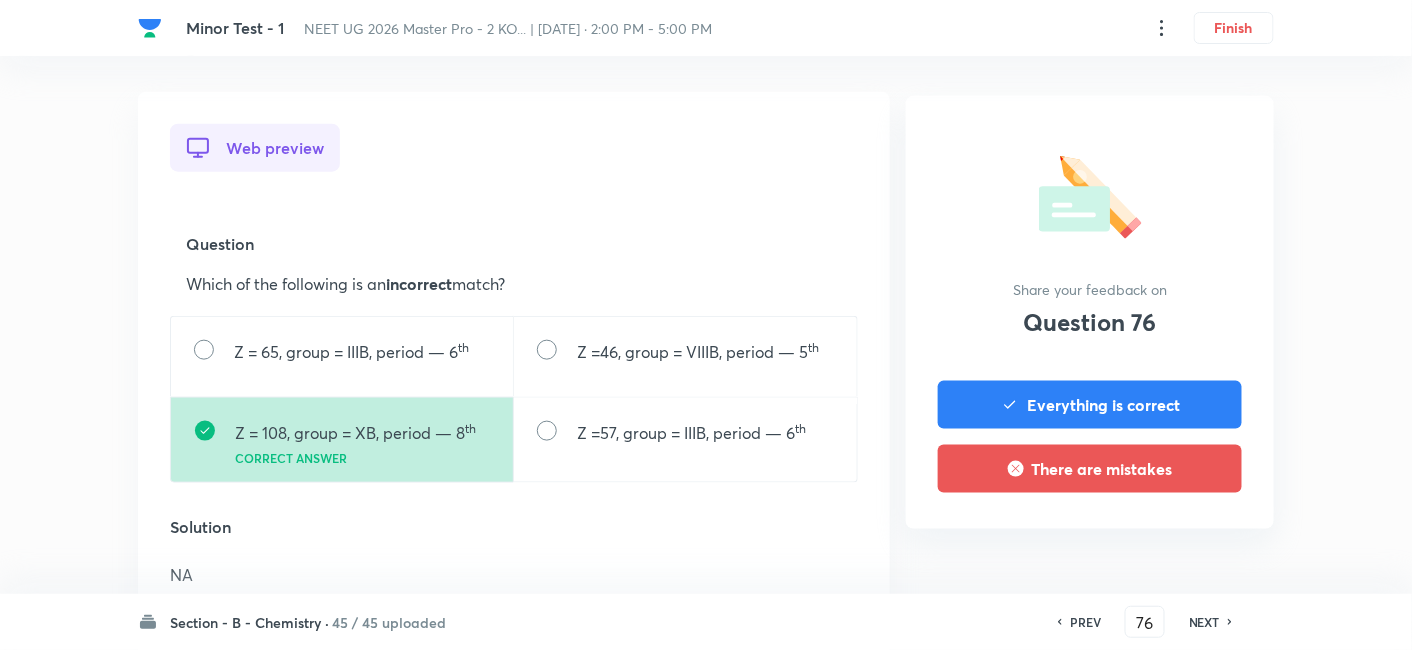 click on "NEXT" at bounding box center (1207, 622) 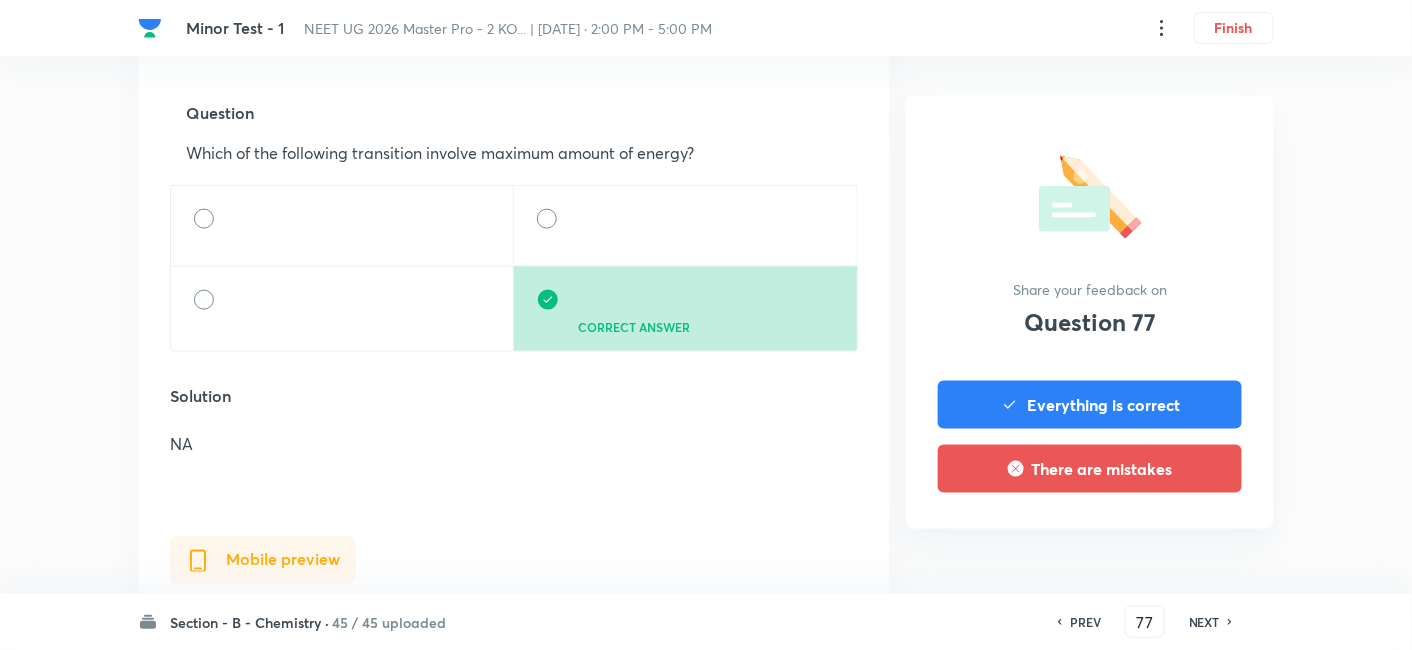 scroll, scrollTop: 650, scrollLeft: 0, axis: vertical 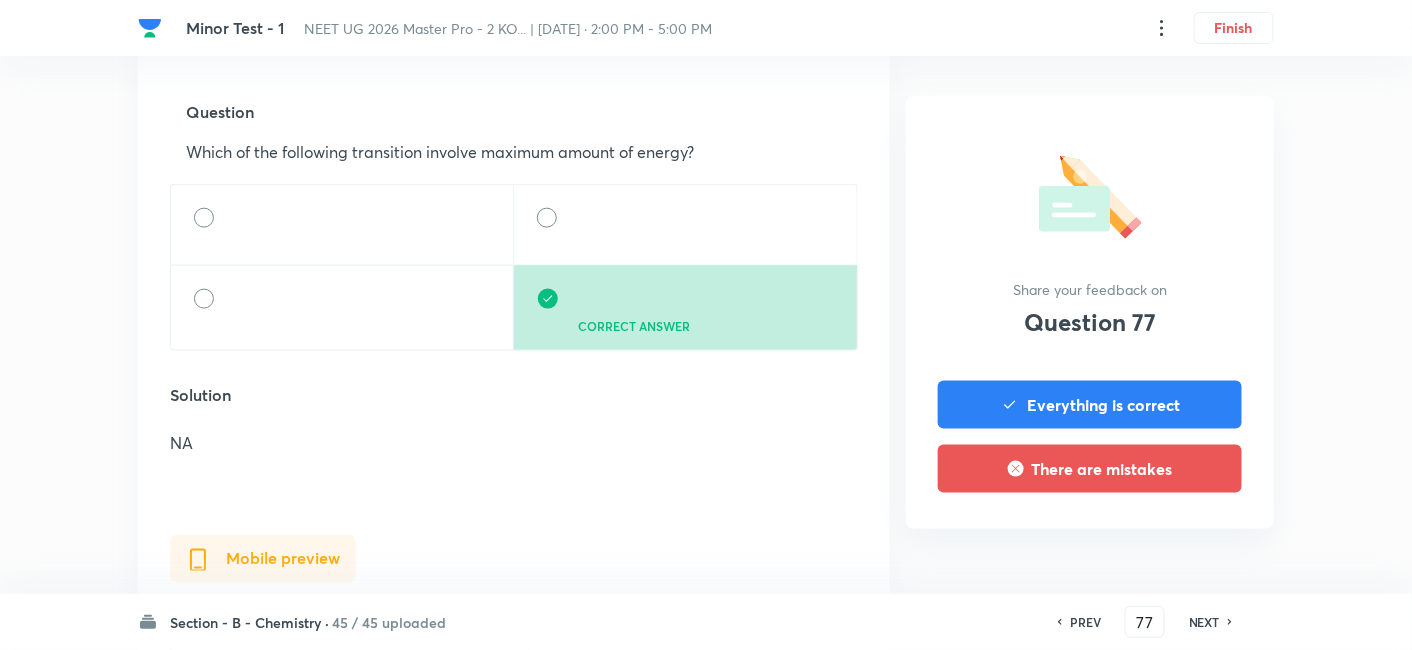 click on "NEXT" at bounding box center [1204, 622] 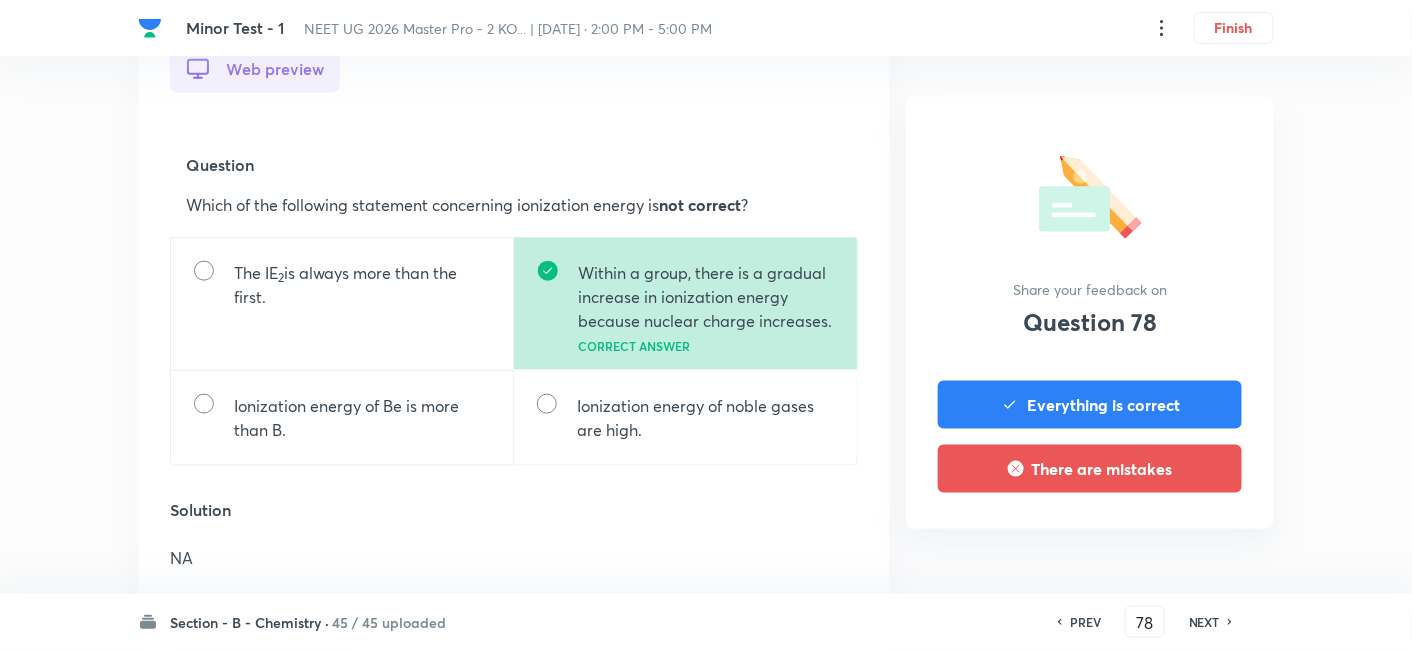 scroll, scrollTop: 597, scrollLeft: 0, axis: vertical 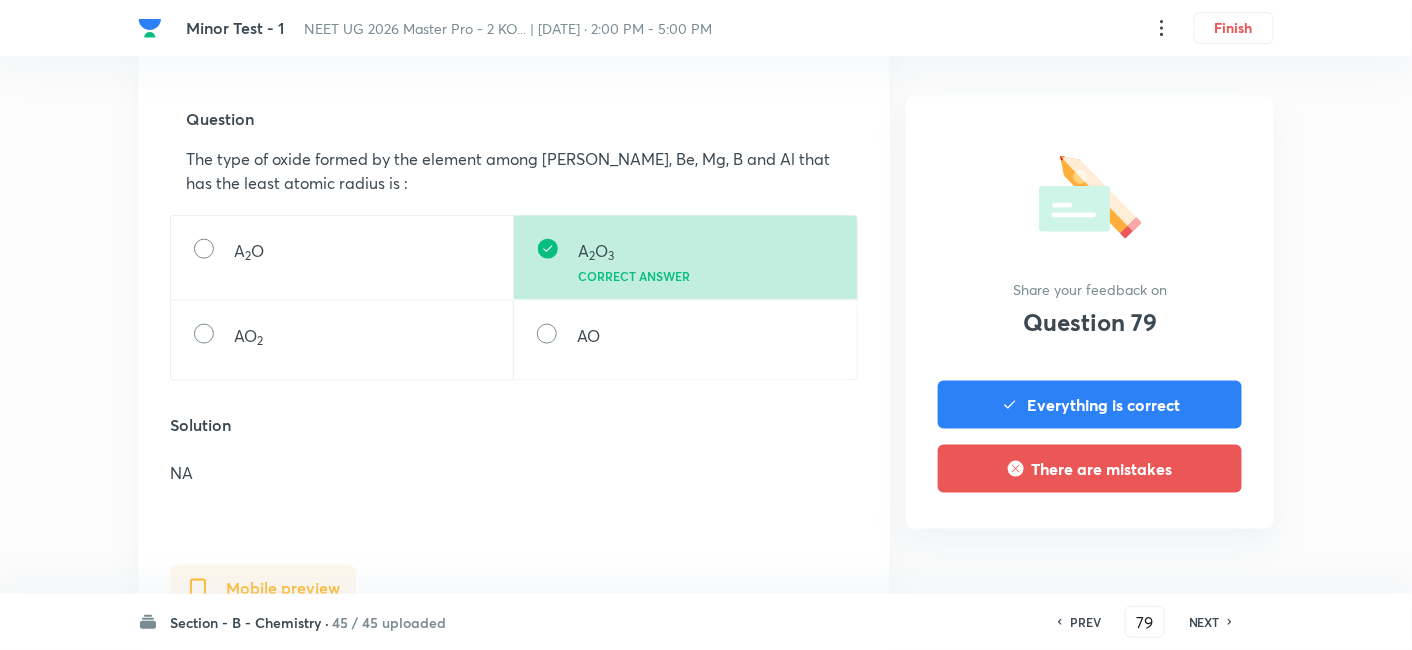 click on "PREV 79 ​ NEXT" at bounding box center (1145, 622) 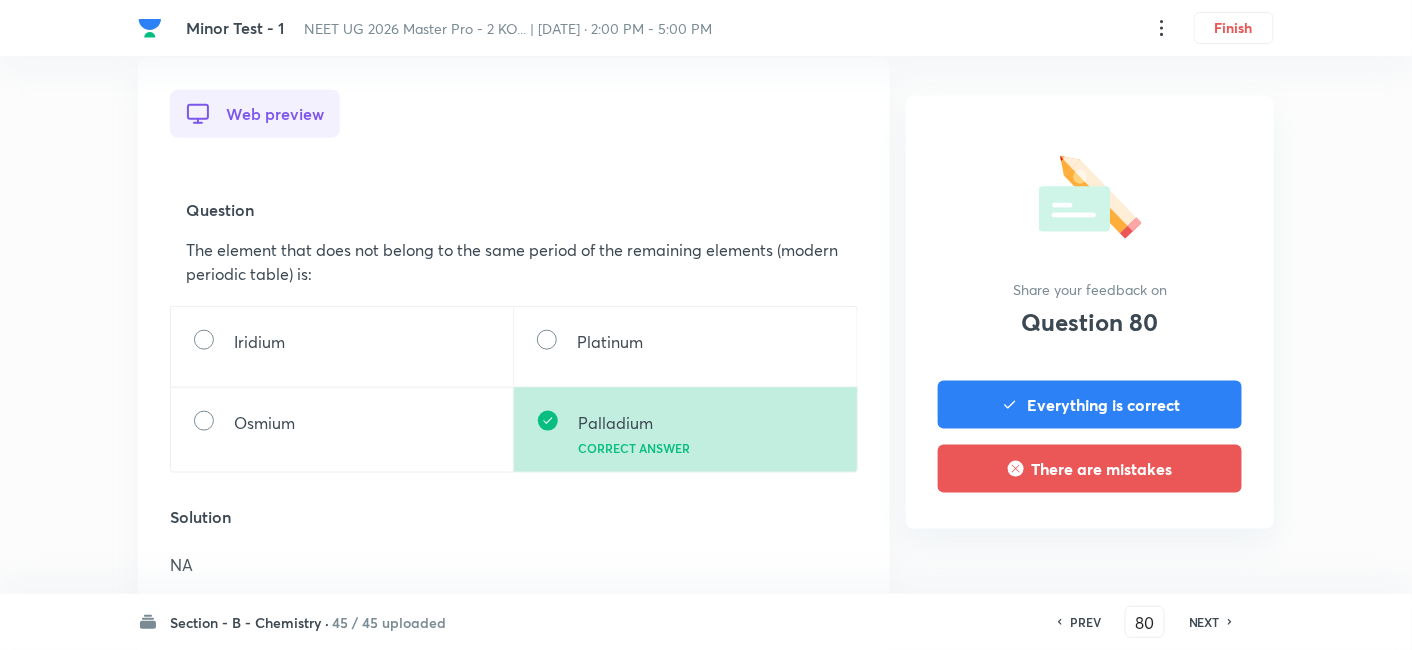 scroll, scrollTop: 554, scrollLeft: 0, axis: vertical 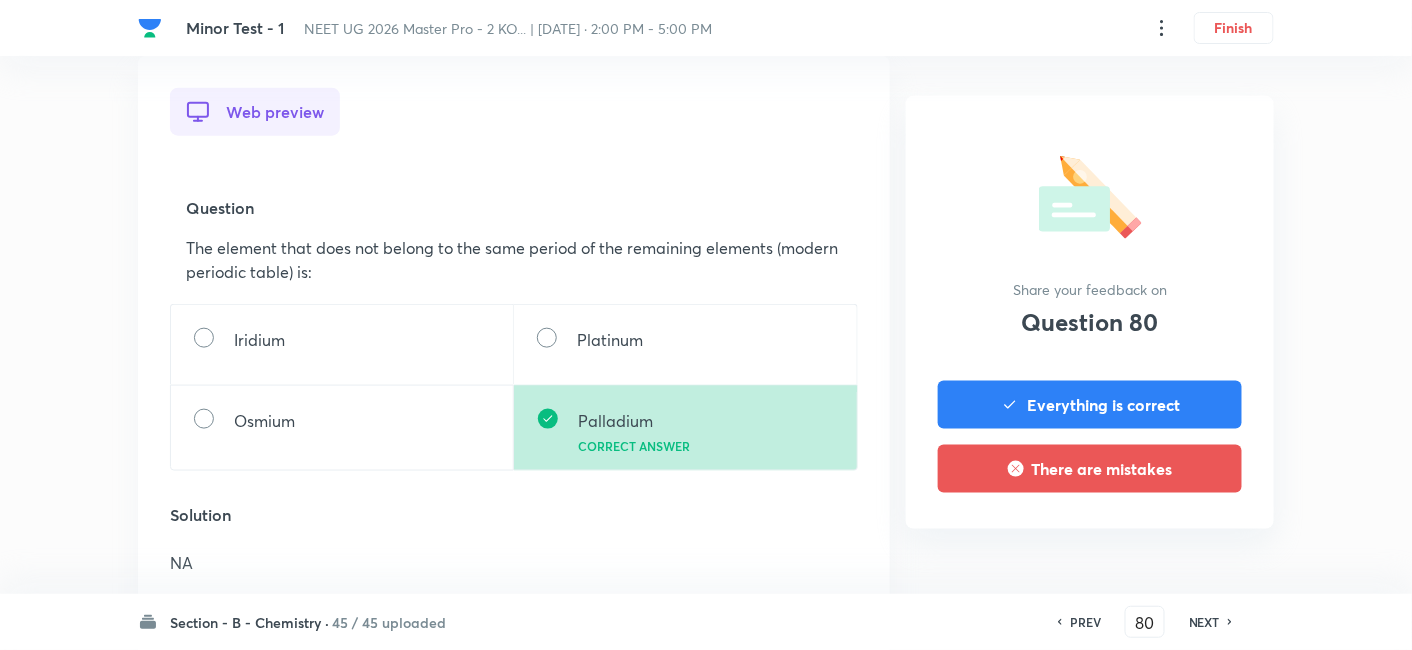click on "NEXT" at bounding box center (1204, 622) 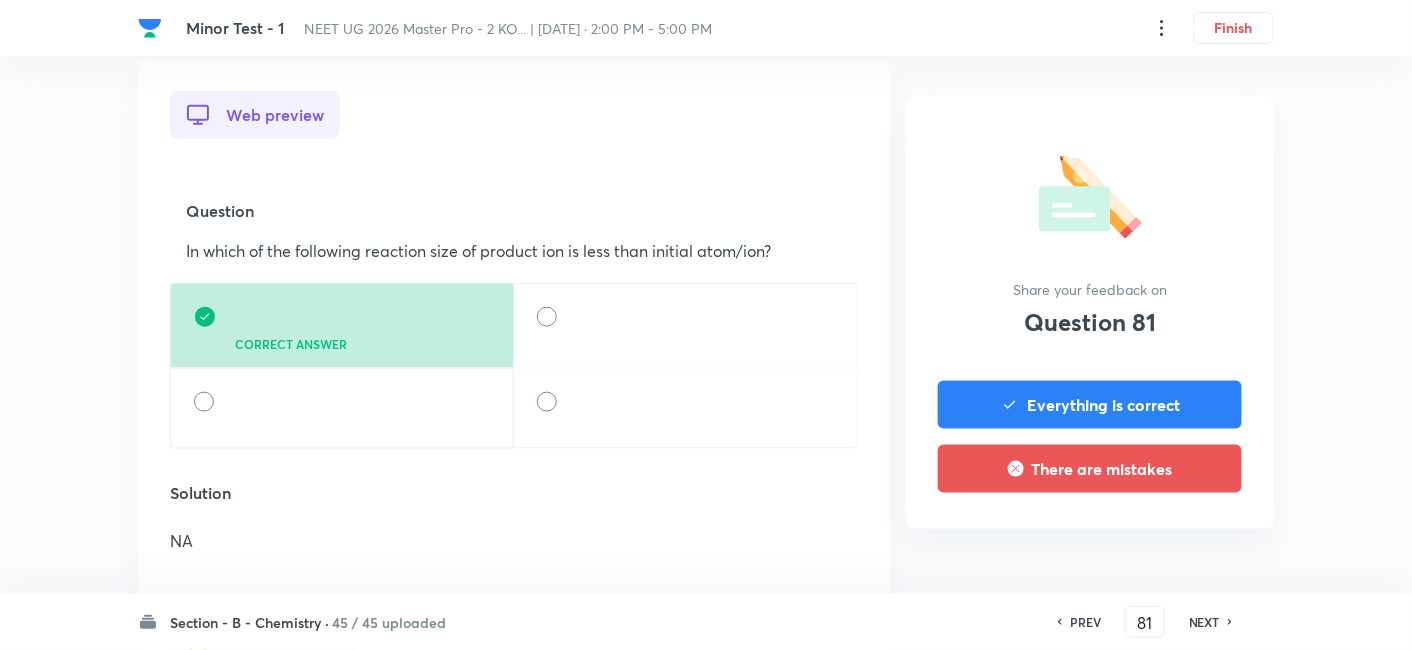 scroll, scrollTop: 557, scrollLeft: 0, axis: vertical 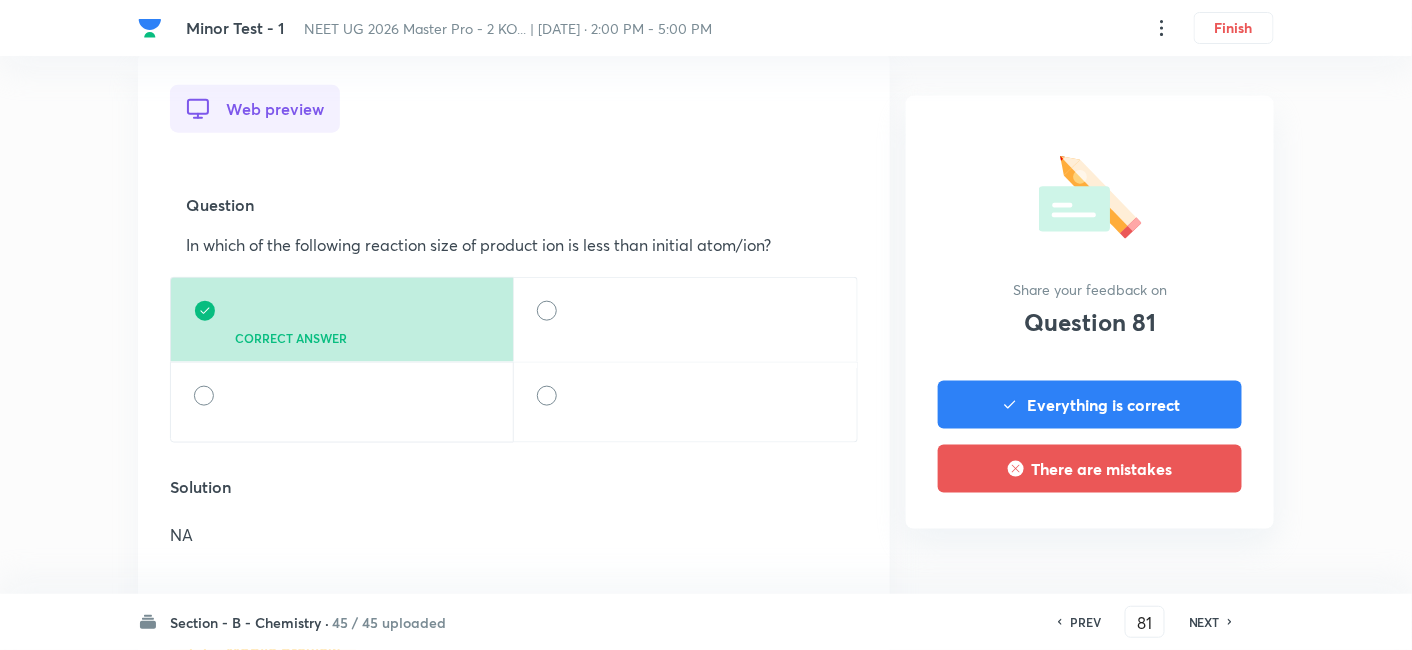 click on "NEXT" at bounding box center (1207, 622) 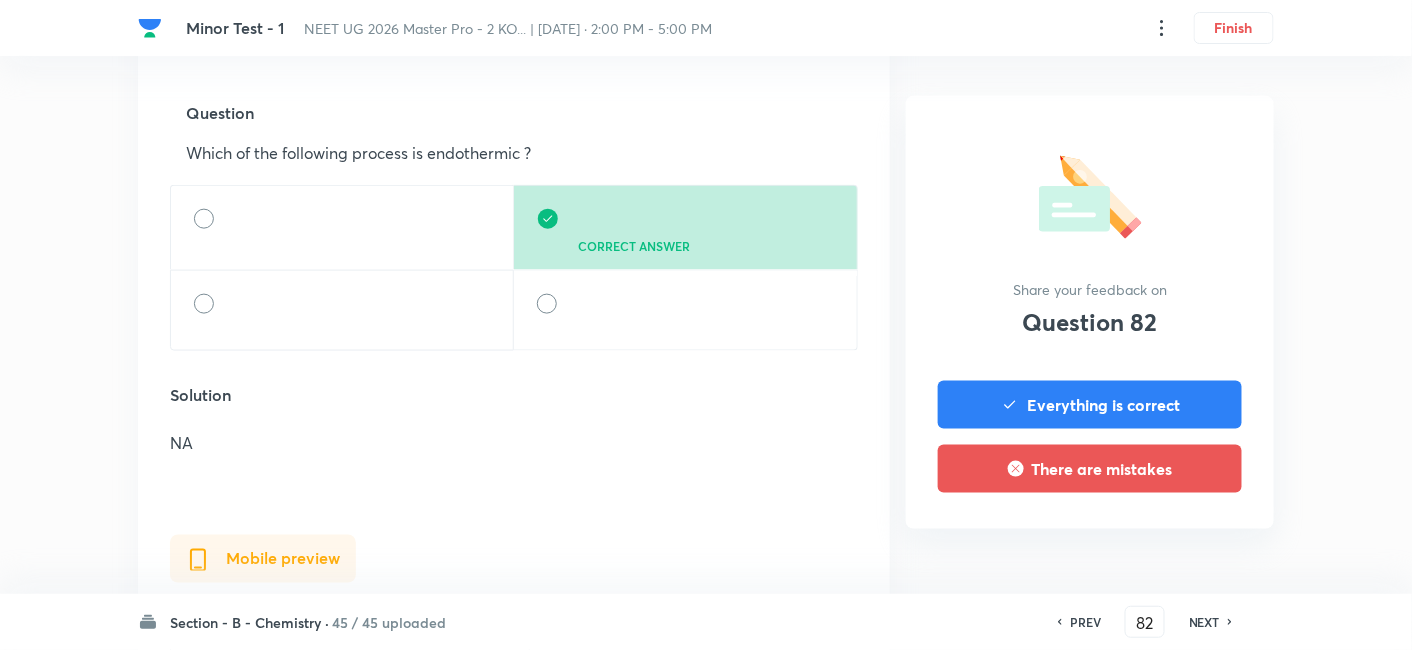 scroll, scrollTop: 658, scrollLeft: 0, axis: vertical 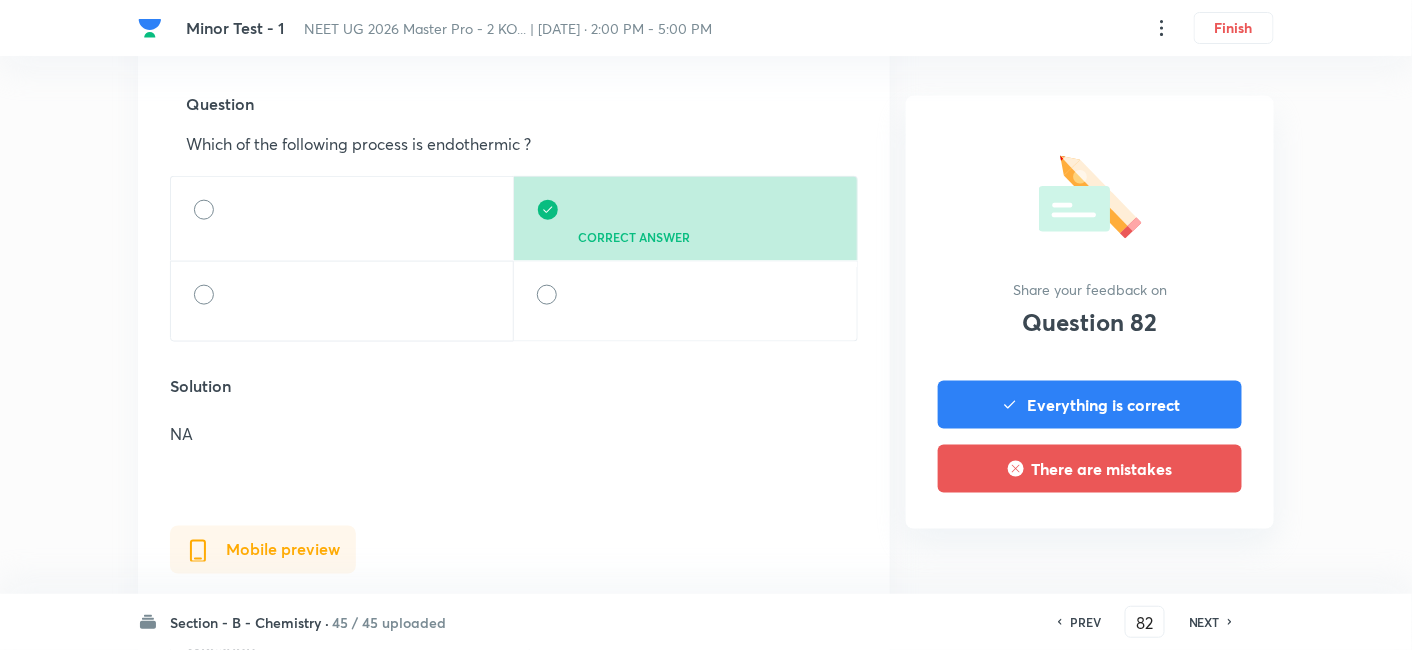 click on "NEXT" at bounding box center (1204, 622) 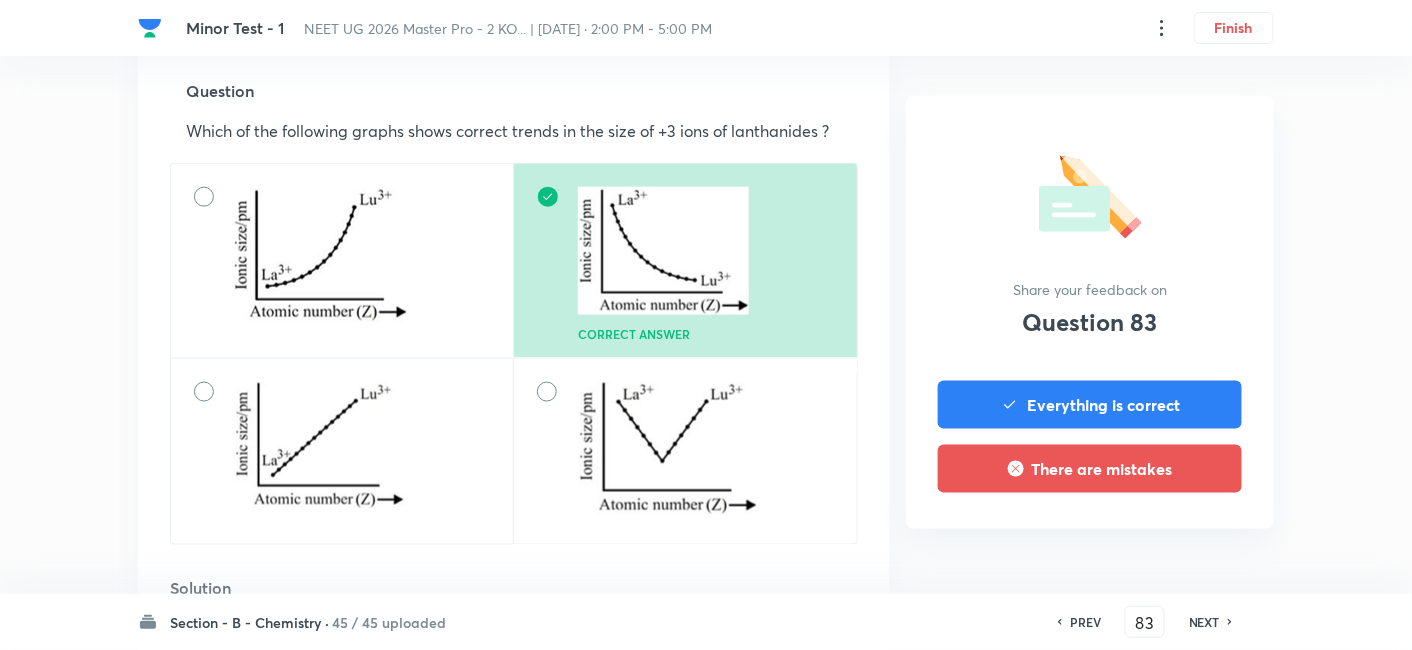 scroll, scrollTop: 700, scrollLeft: 0, axis: vertical 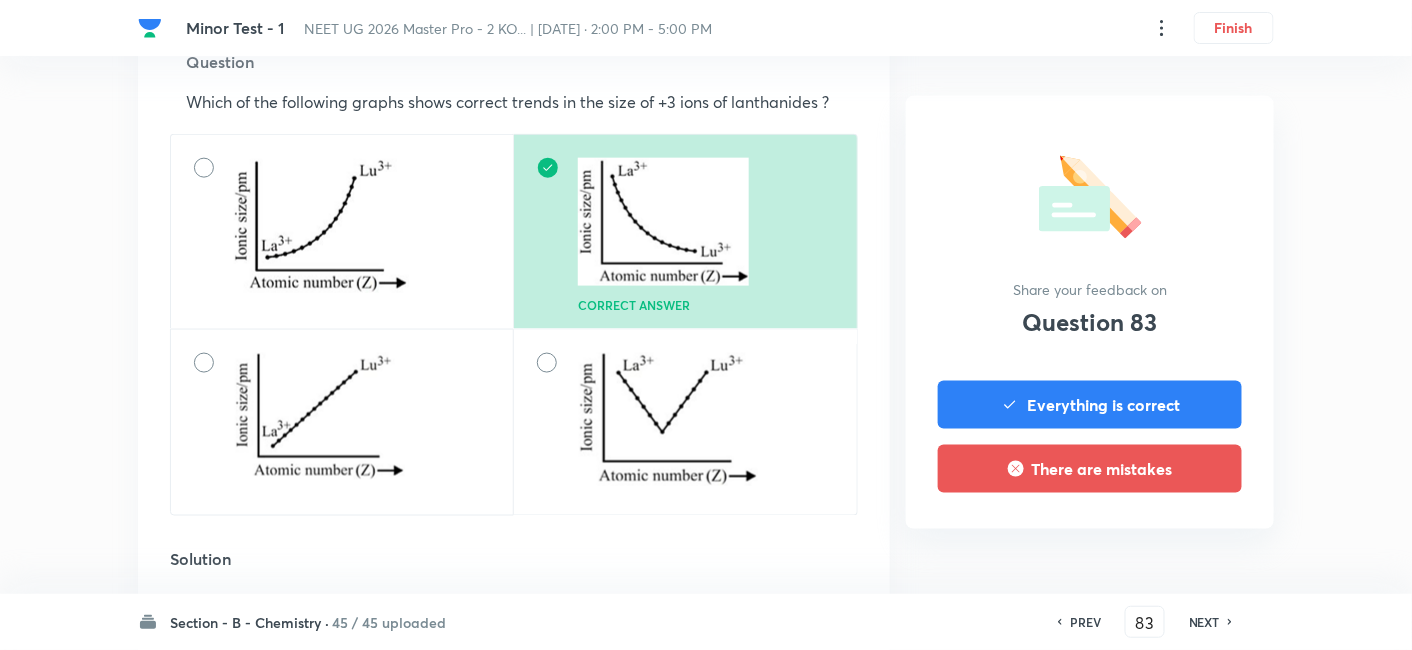 click on "NEXT" at bounding box center (1204, 622) 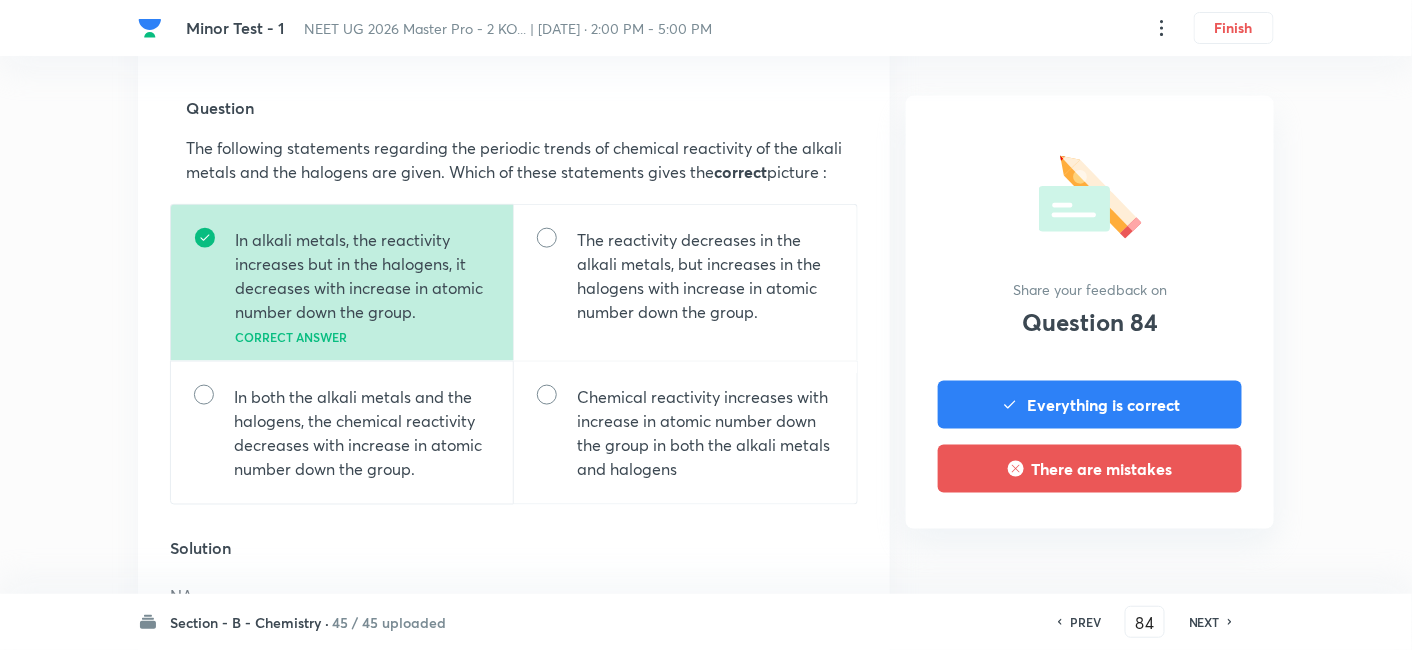 scroll, scrollTop: 655, scrollLeft: 0, axis: vertical 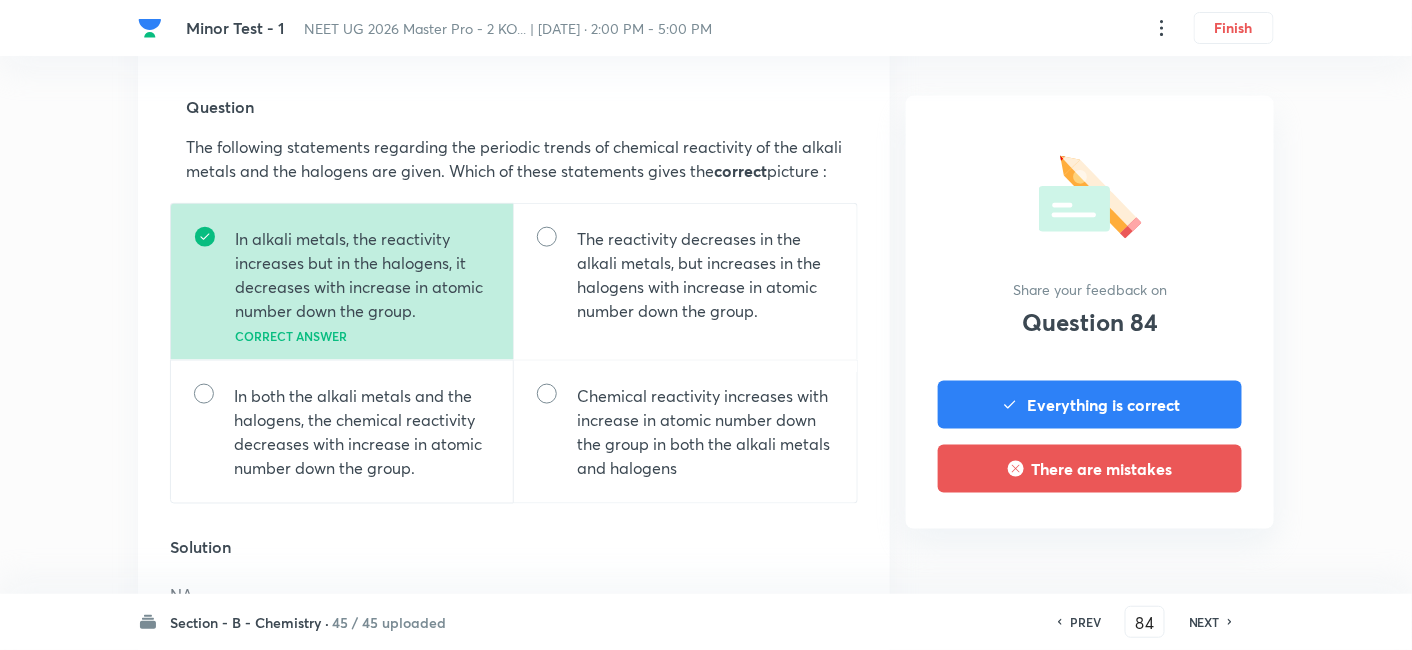 click on "NEXT" at bounding box center (1204, 622) 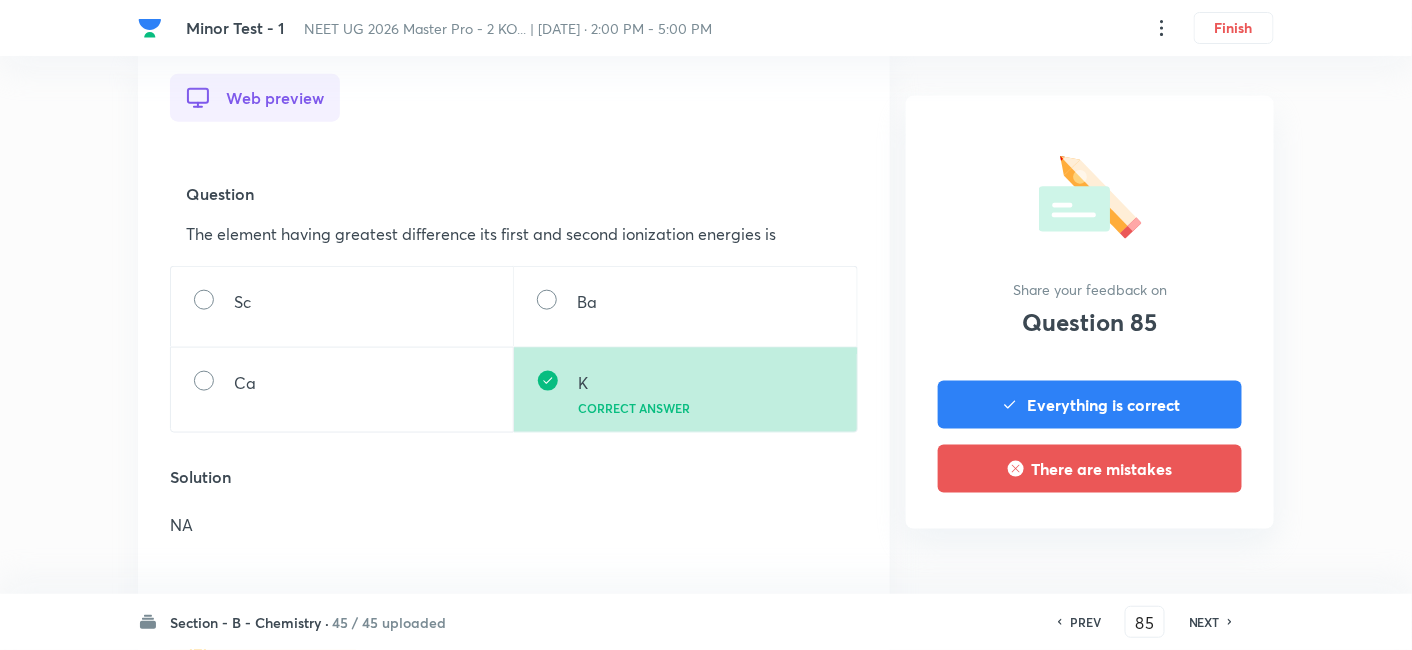 scroll, scrollTop: 569, scrollLeft: 0, axis: vertical 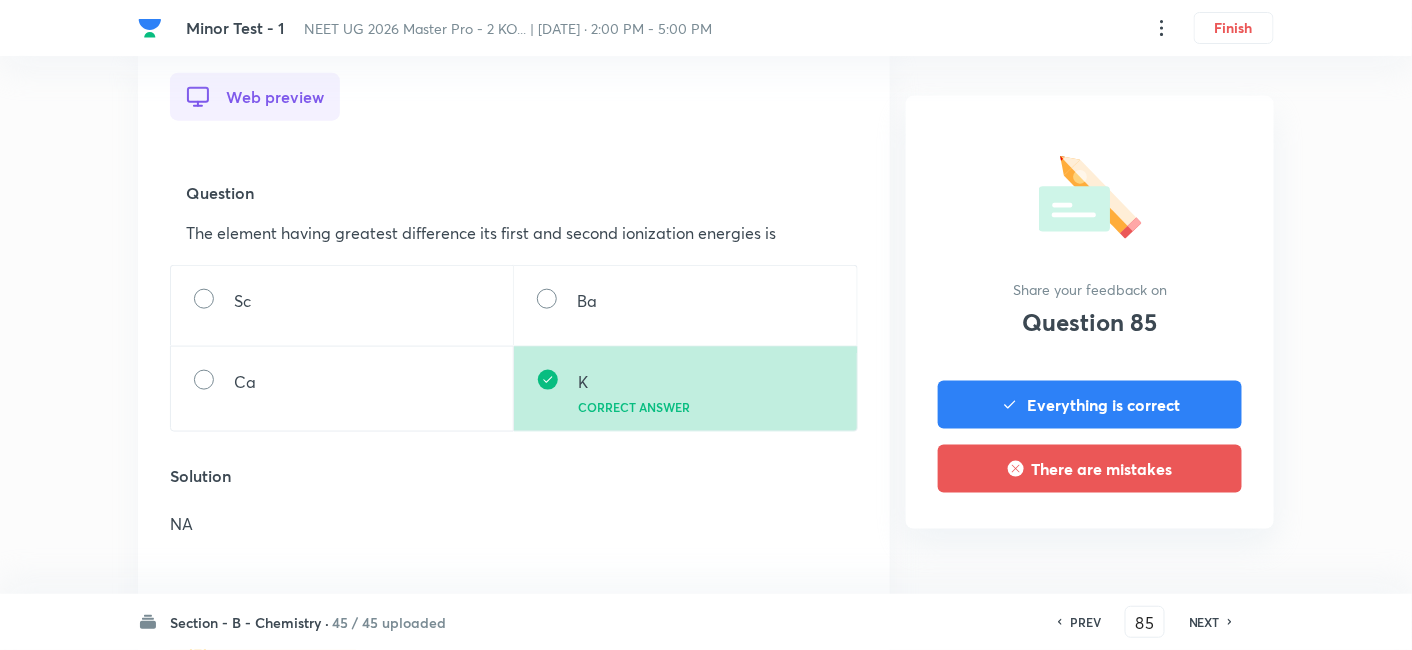 click on "NEXT" at bounding box center [1204, 622] 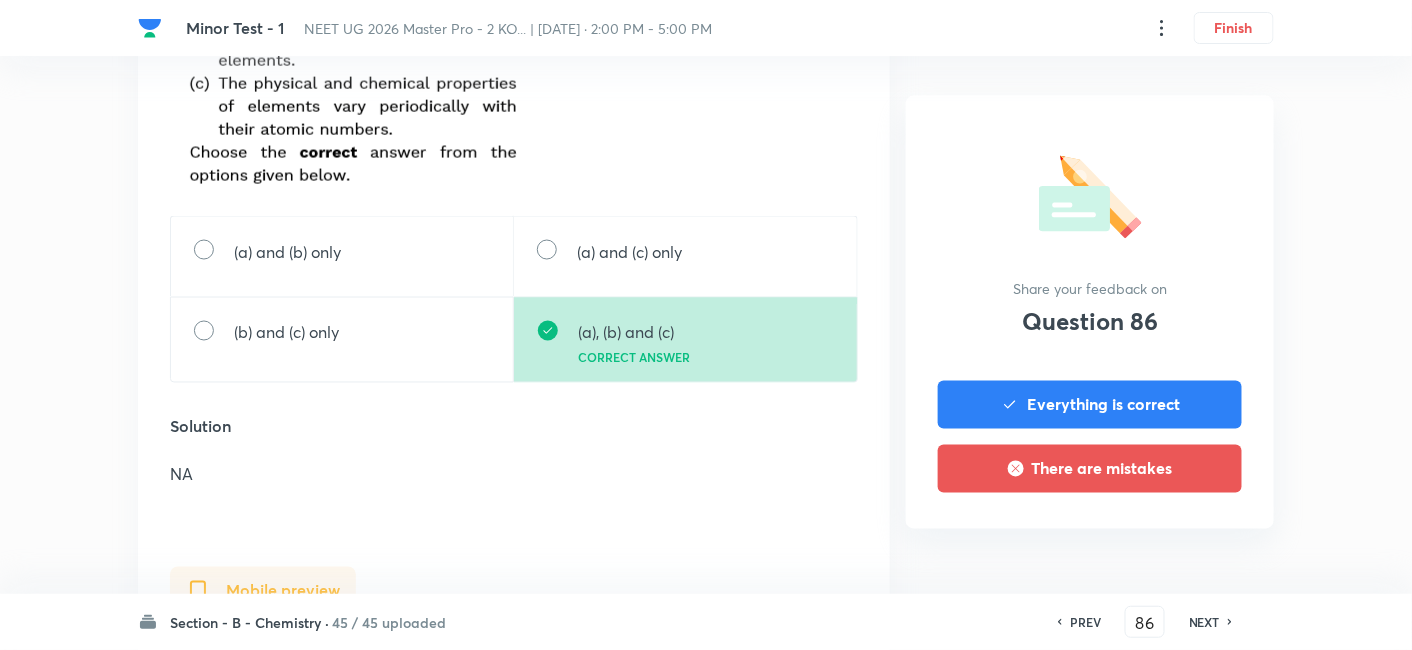 scroll, scrollTop: 985, scrollLeft: 0, axis: vertical 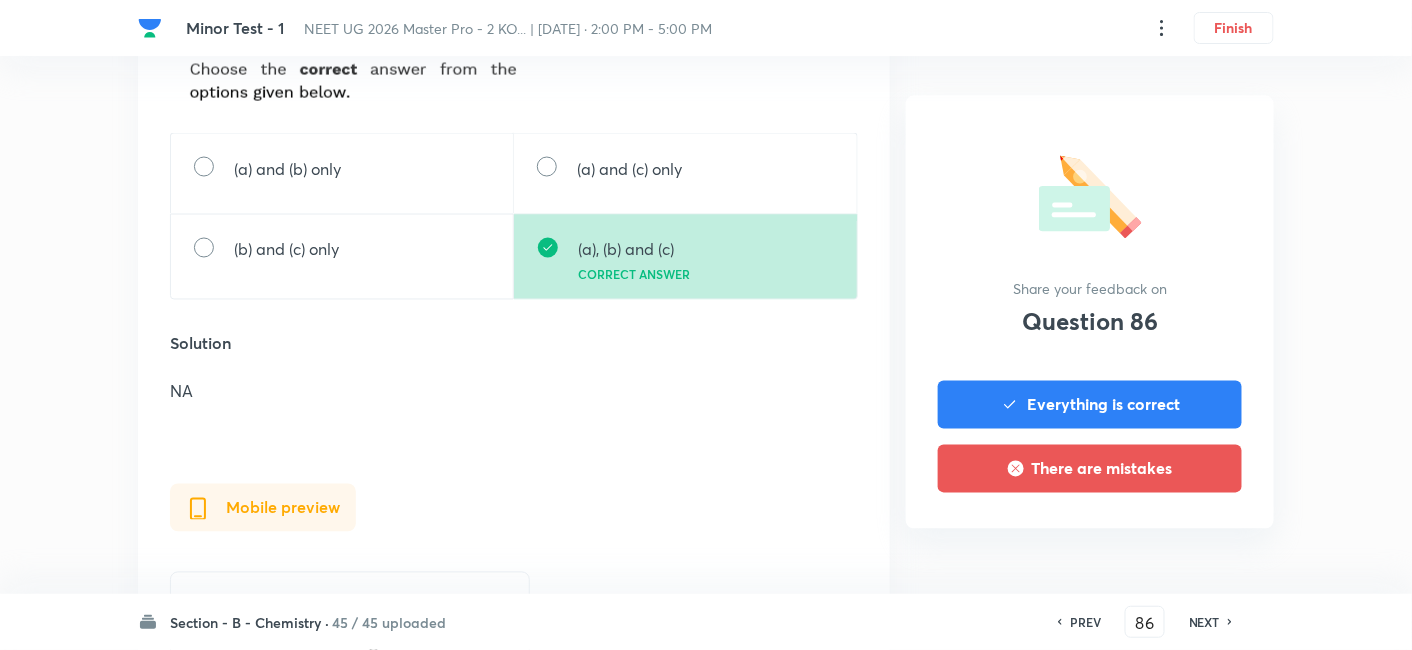 click on "NEXT" at bounding box center [1204, 622] 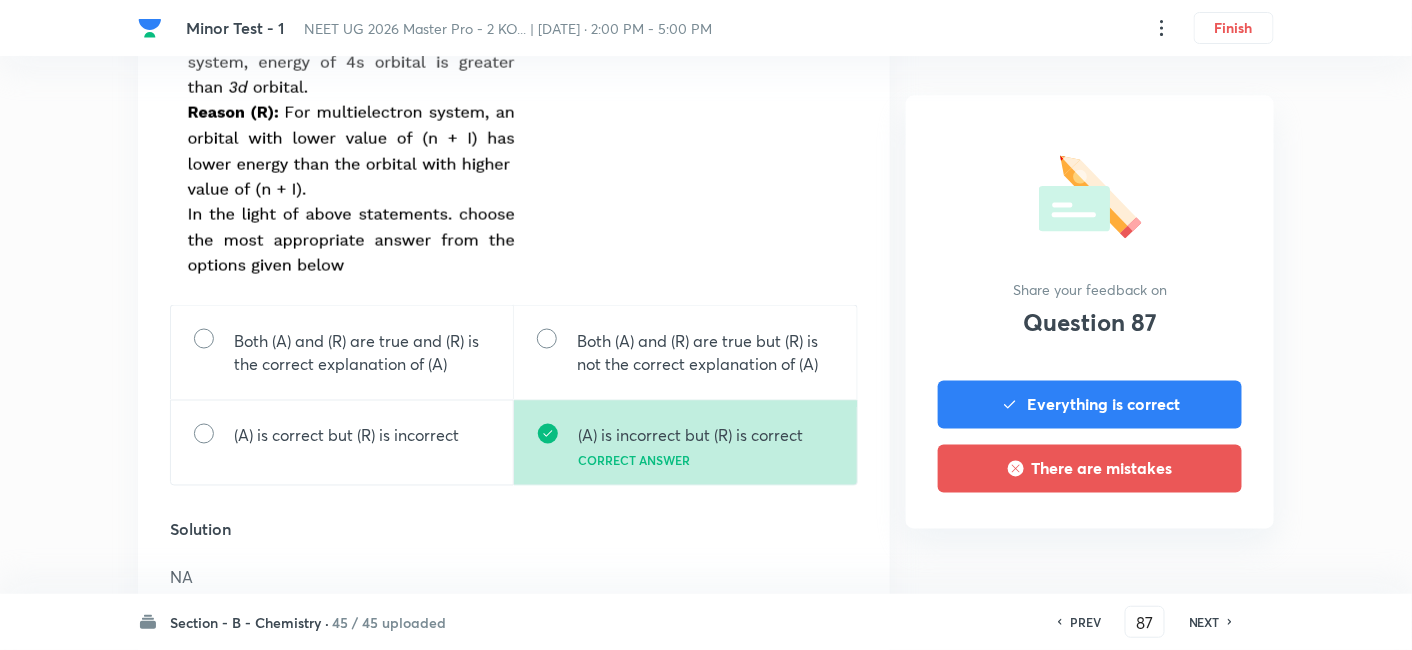 scroll, scrollTop: 871, scrollLeft: 0, axis: vertical 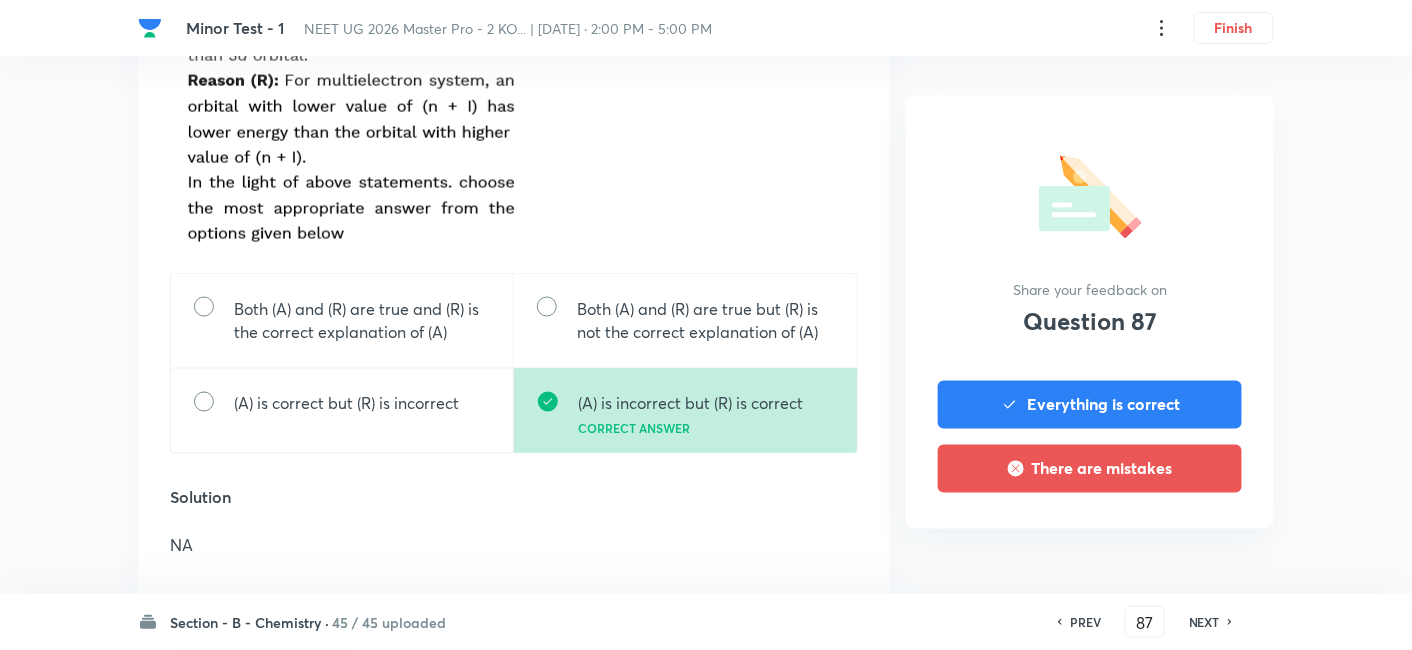 click on "NEXT" at bounding box center (1204, 622) 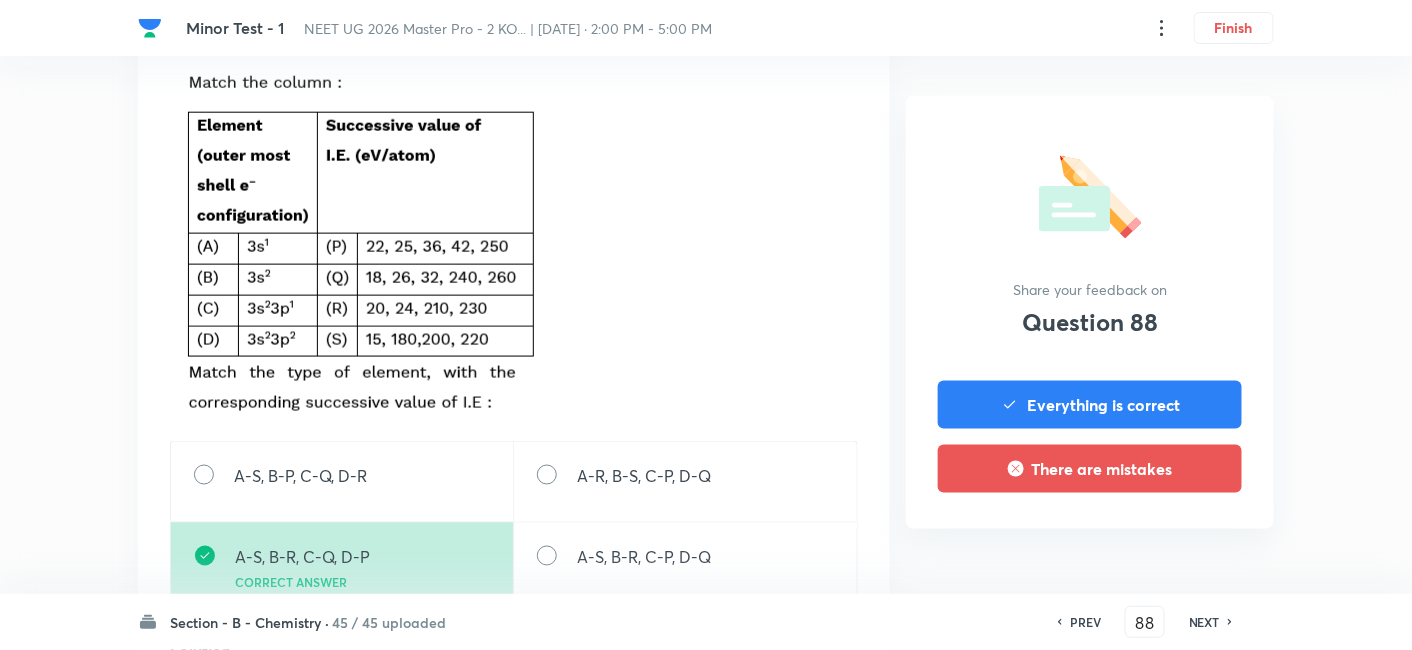 scroll, scrollTop: 718, scrollLeft: 0, axis: vertical 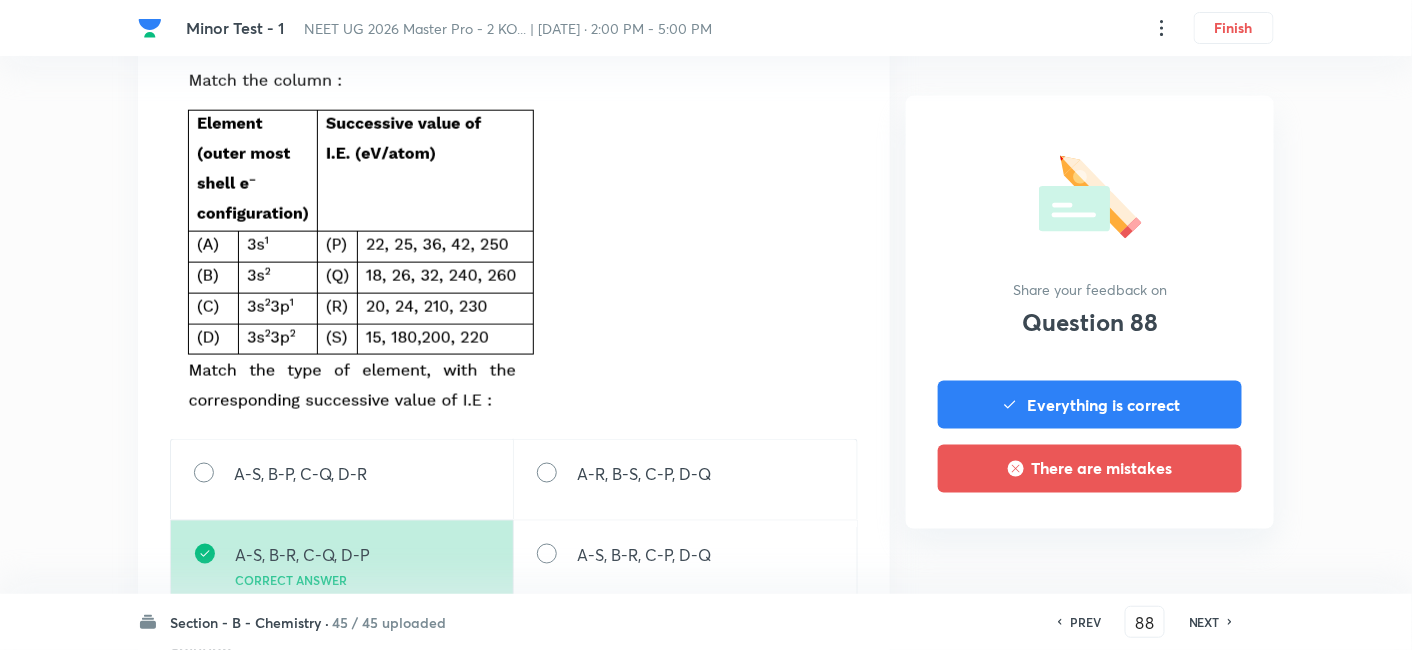 click on "NEXT" at bounding box center (1204, 622) 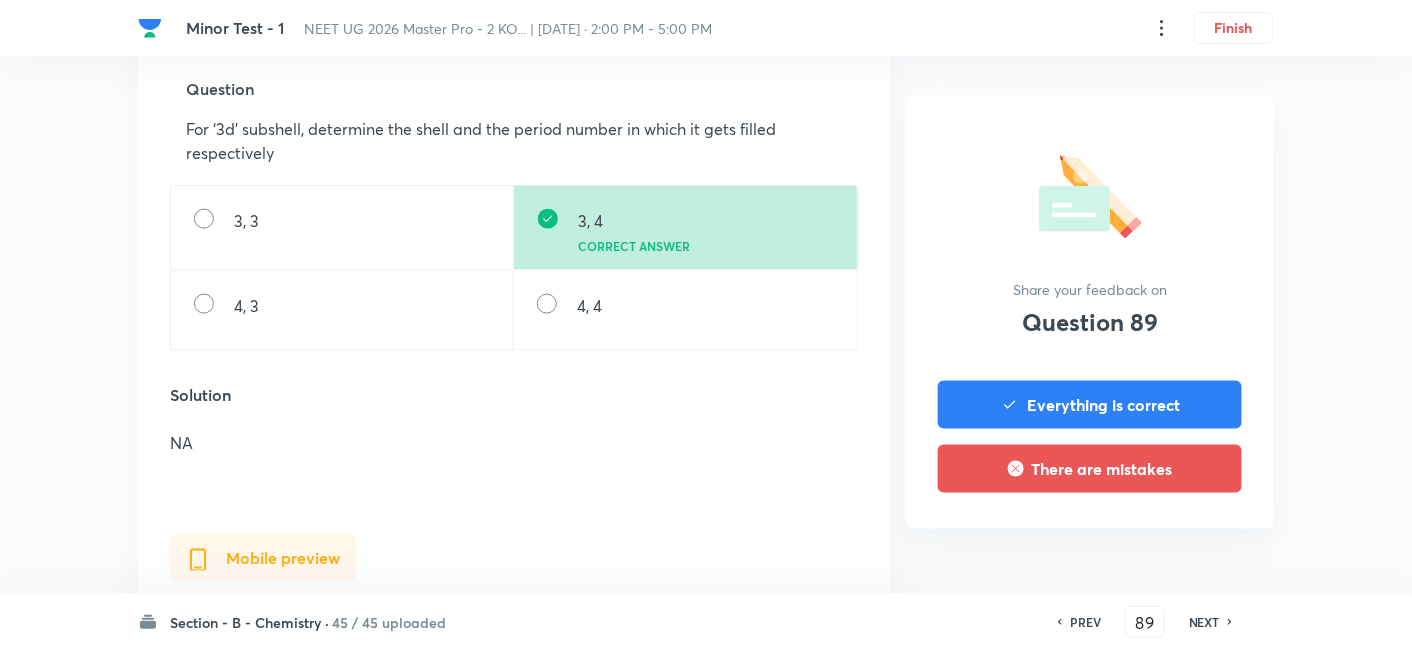 scroll, scrollTop: 683, scrollLeft: 0, axis: vertical 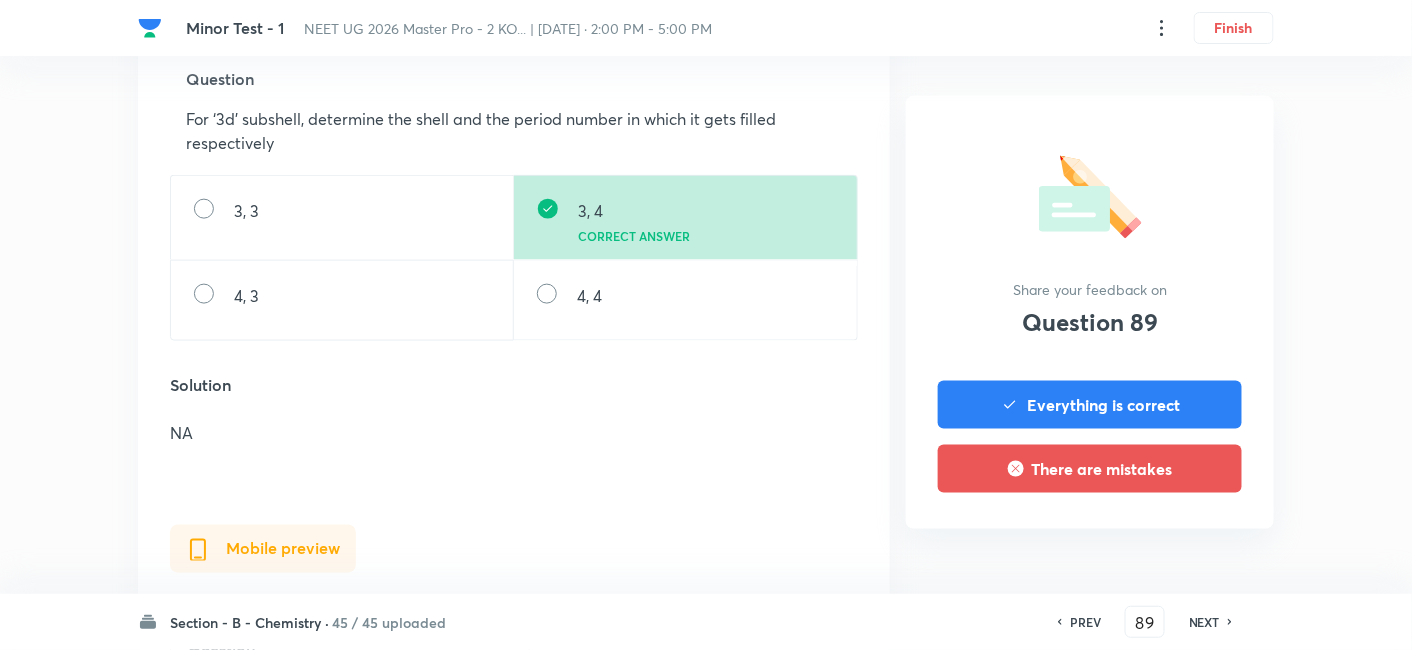 click on "NEXT" at bounding box center [1204, 622] 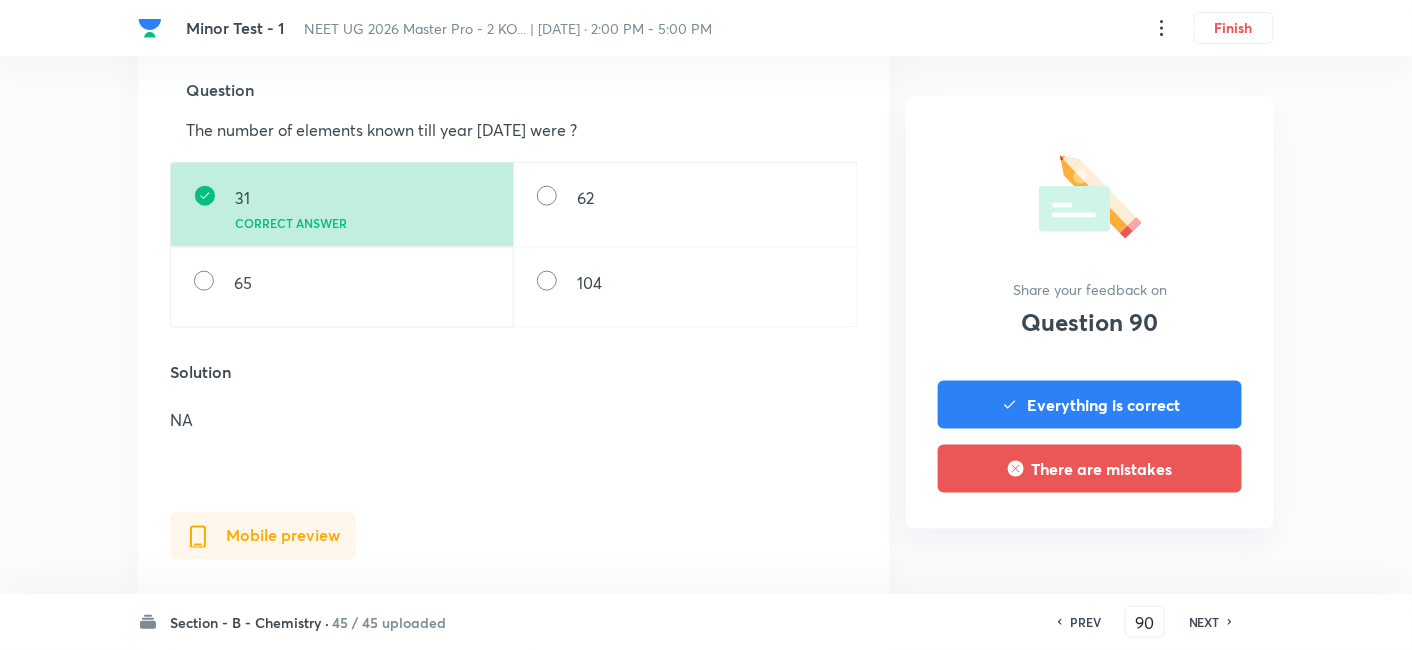 scroll, scrollTop: 674, scrollLeft: 0, axis: vertical 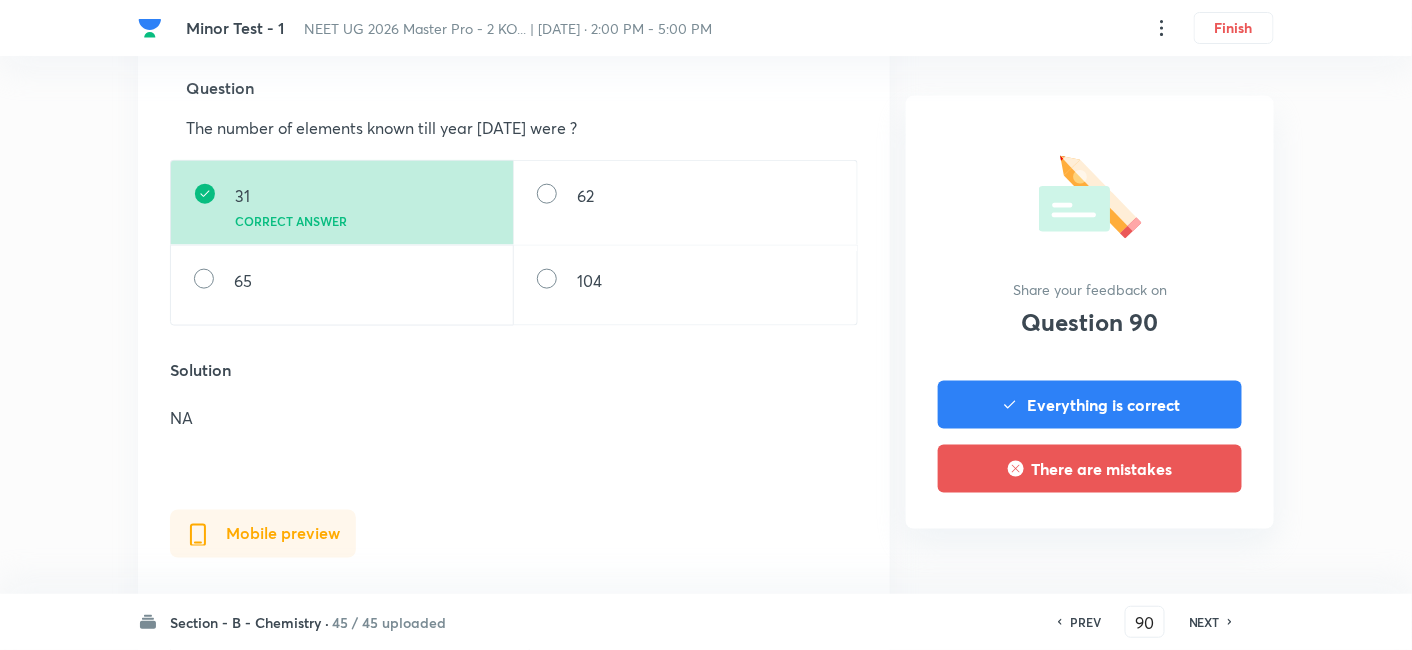 click on "NEXT" at bounding box center (1204, 622) 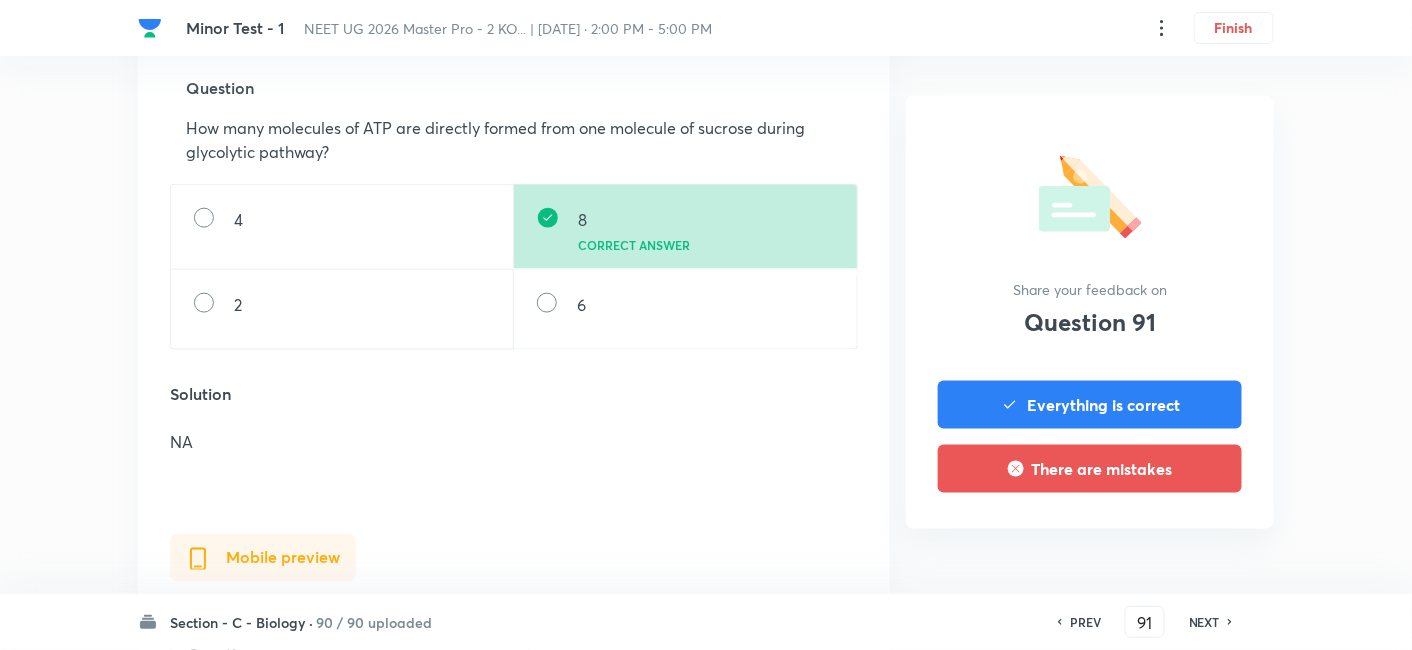 scroll, scrollTop: 0, scrollLeft: 0, axis: both 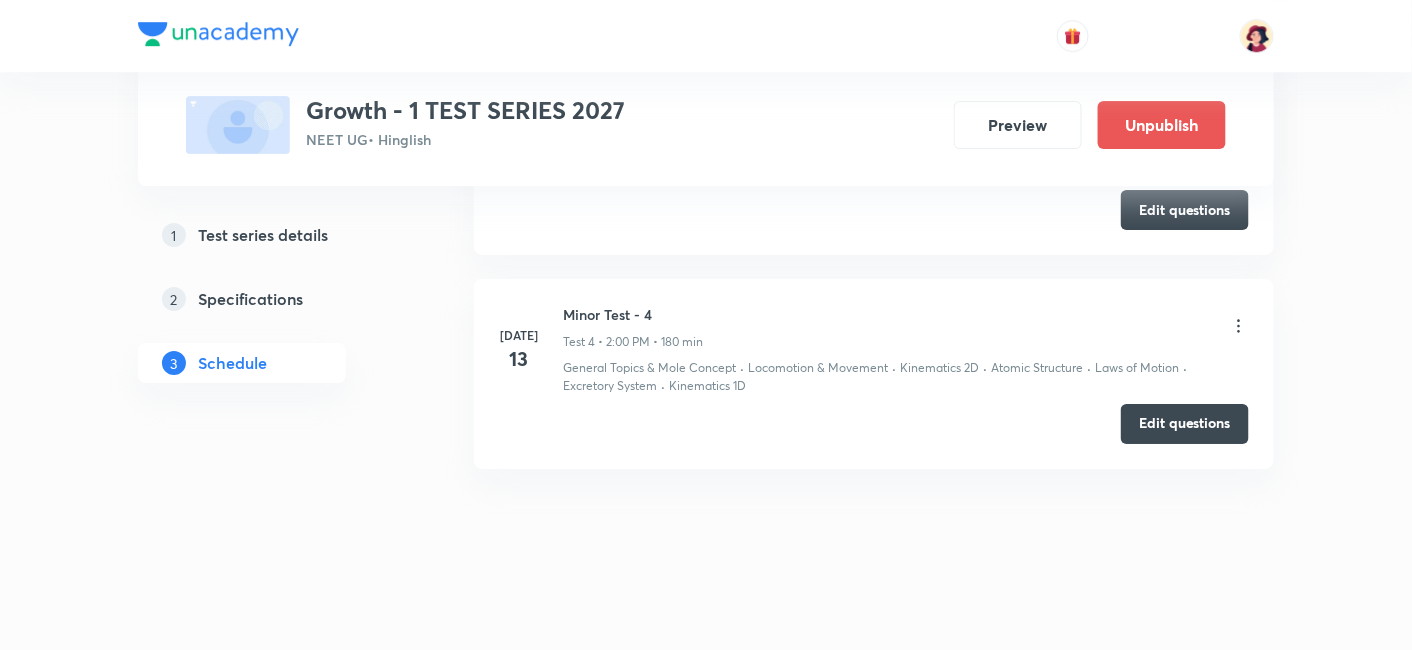click 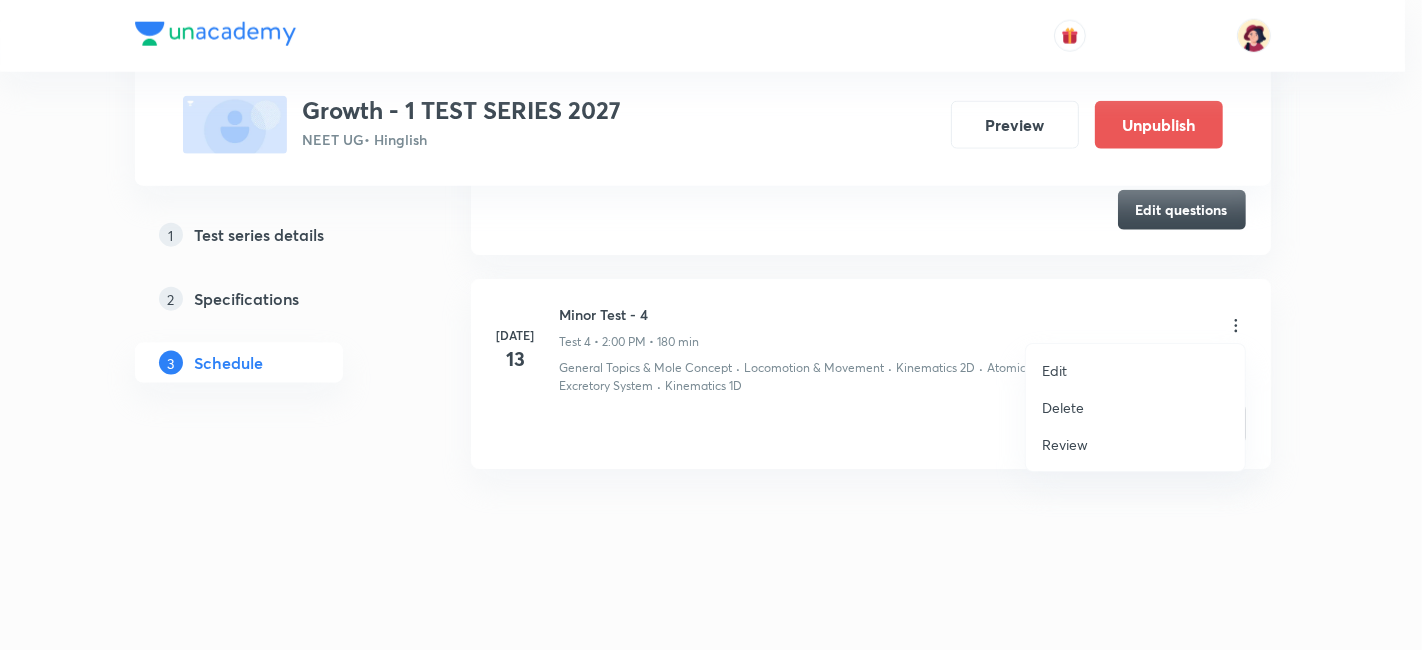 click at bounding box center [711, 325] 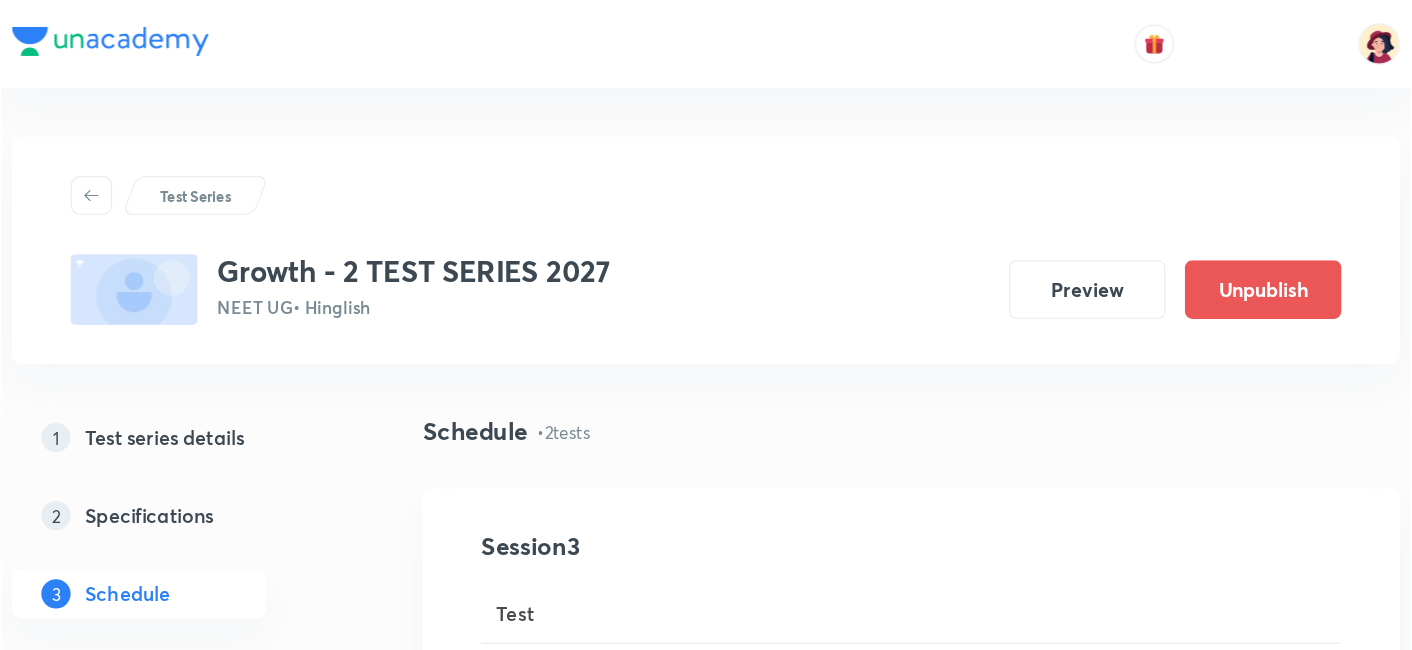 scroll, scrollTop: 0, scrollLeft: 0, axis: both 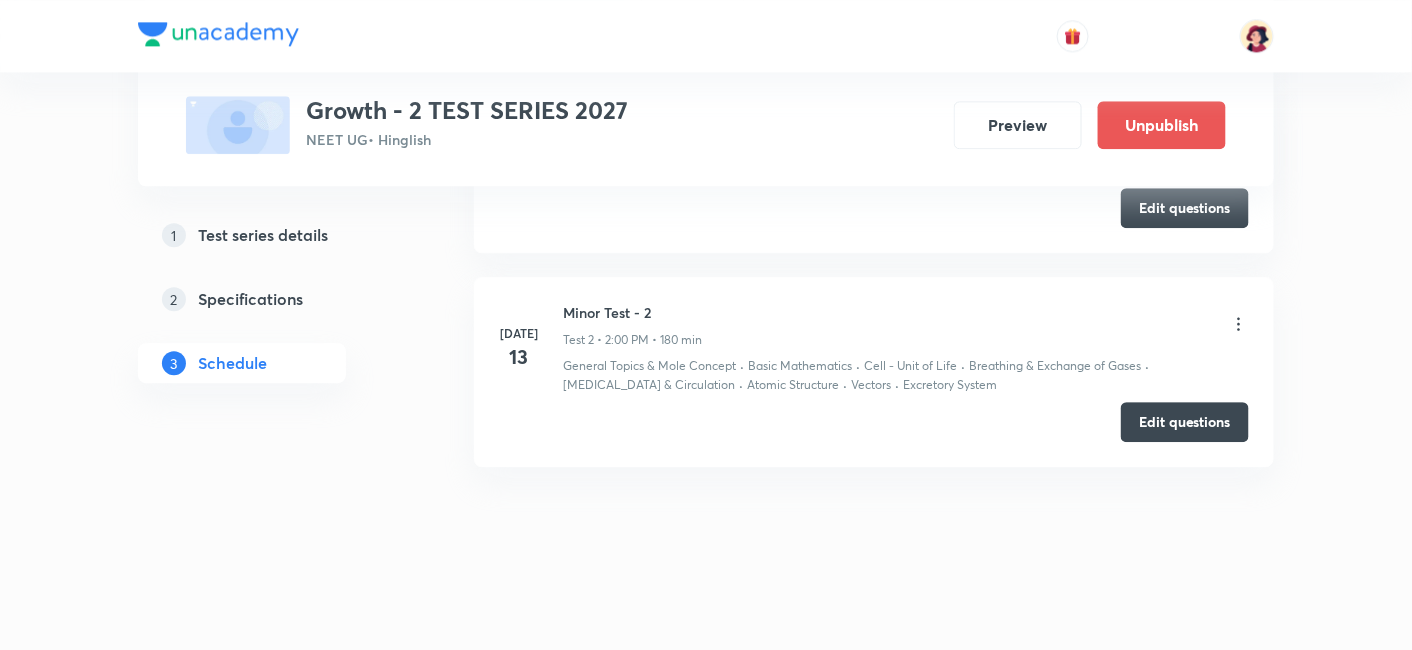 click on "[MEDICAL_DATA] - 2 Test 2 • 2:00 PM • 180 min" at bounding box center (906, 325) 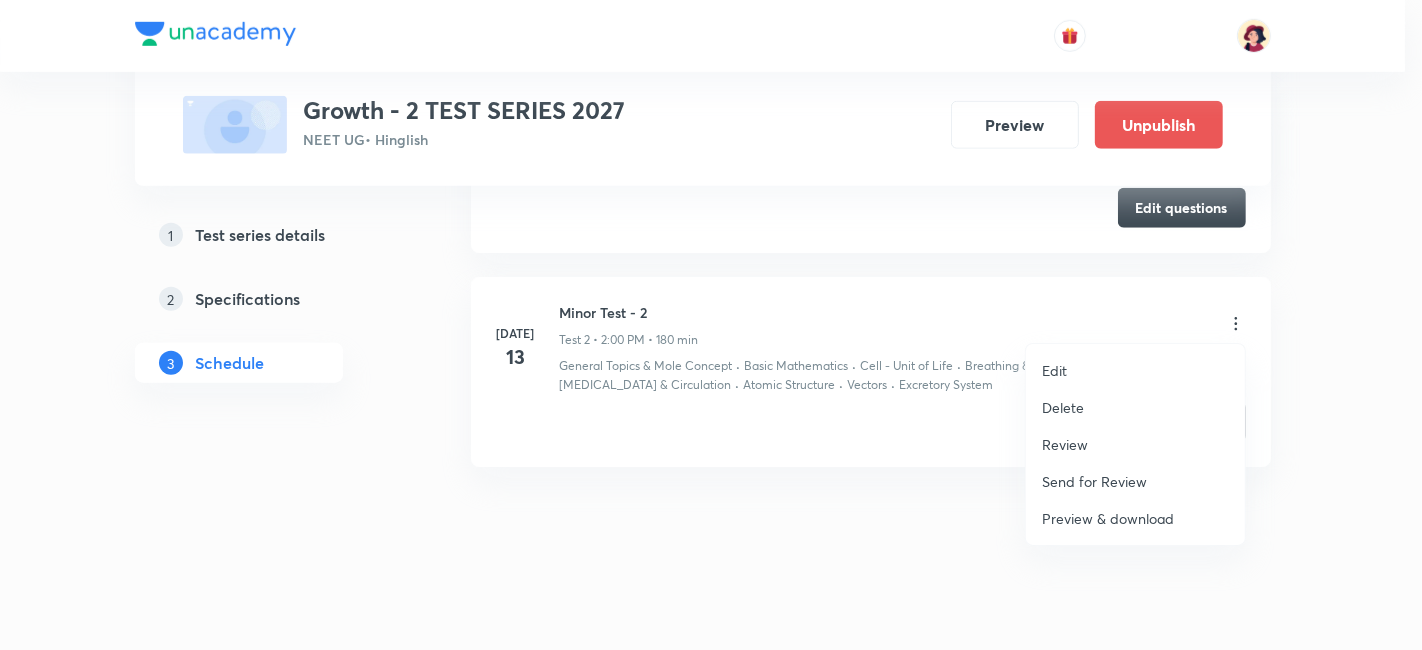 click on "Review" at bounding box center [1065, 444] 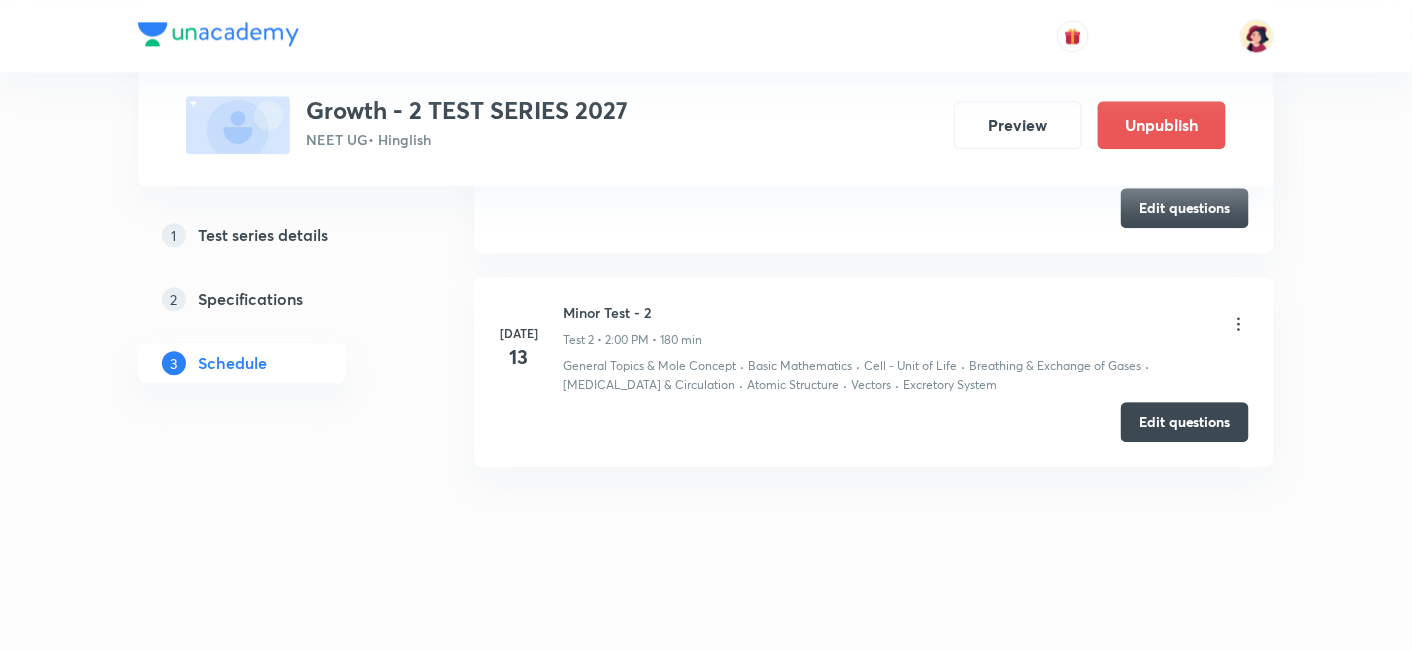 scroll, scrollTop: 0, scrollLeft: 0, axis: both 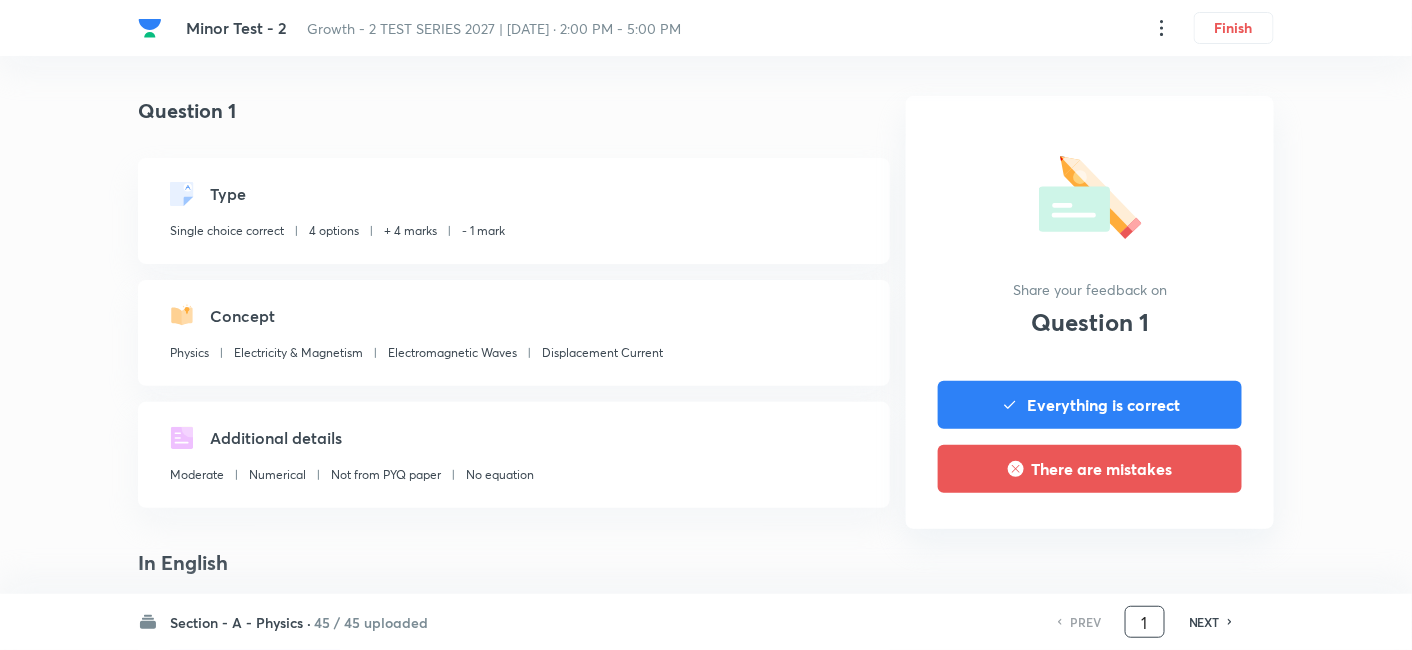 click on "1" at bounding box center [1145, 622] 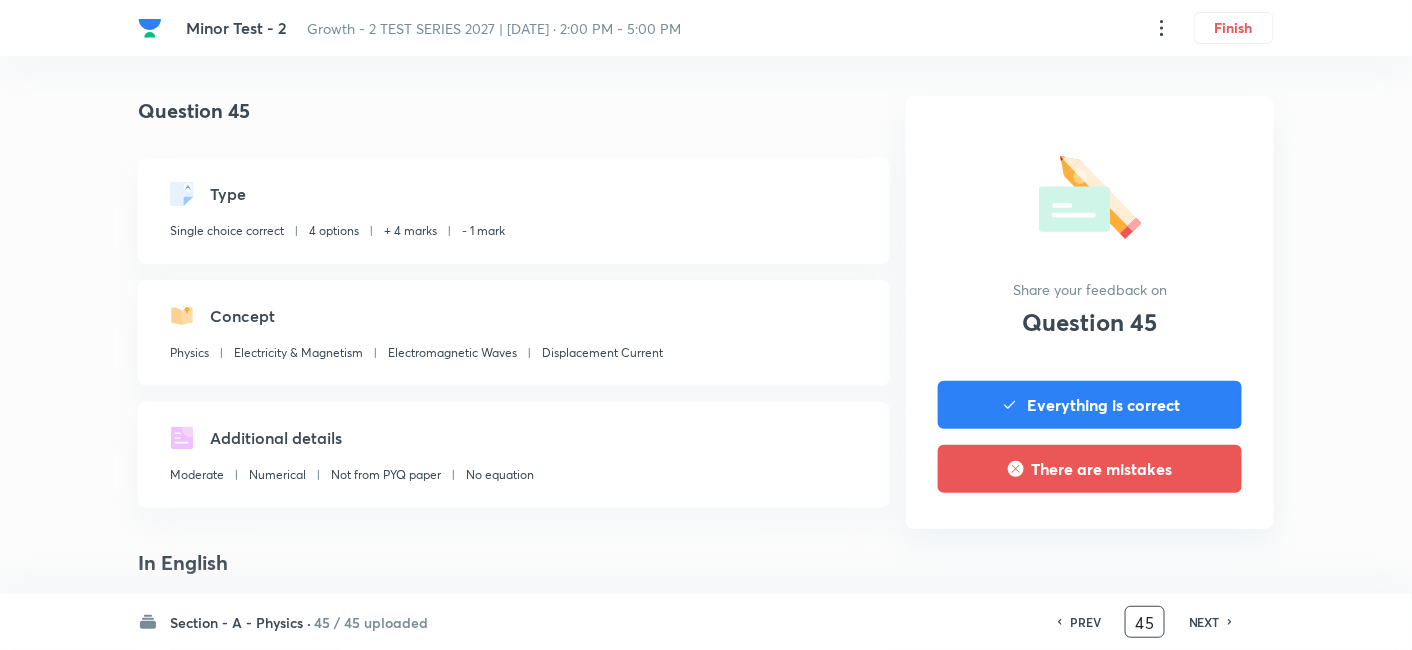 click on "NEXT" at bounding box center (1204, 622) 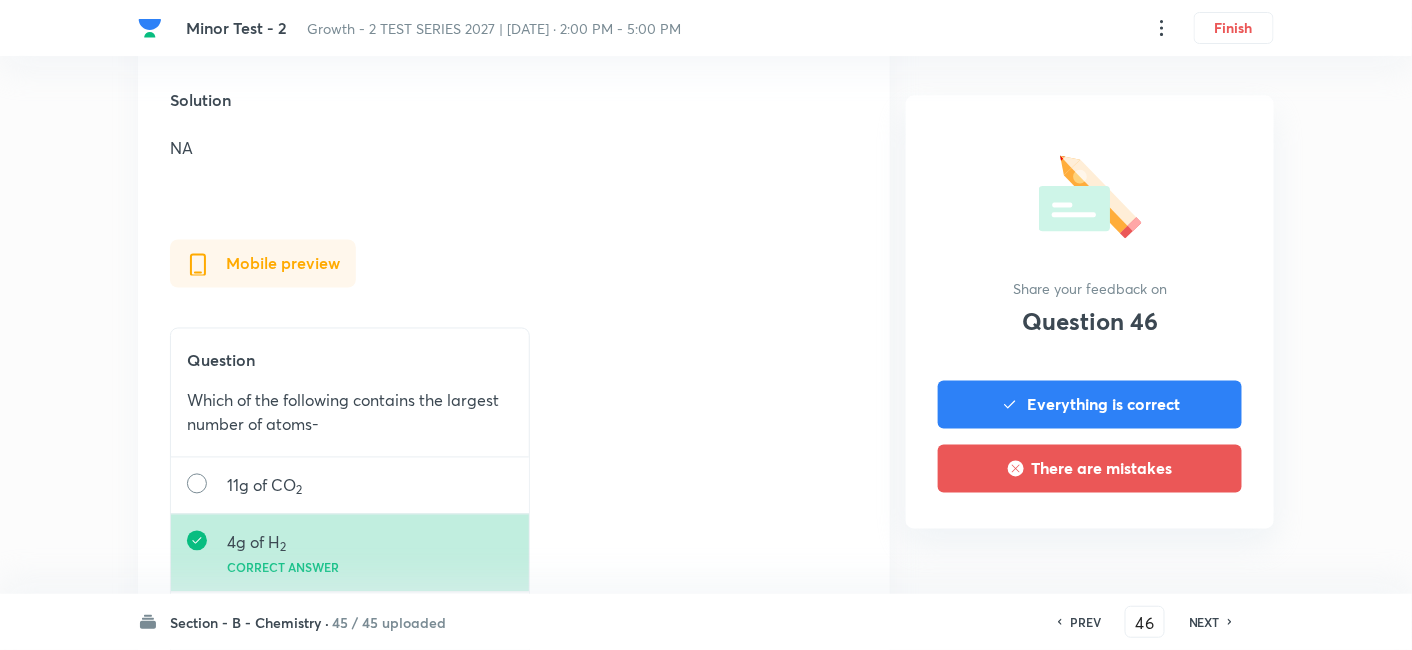 scroll, scrollTop: 1017, scrollLeft: 0, axis: vertical 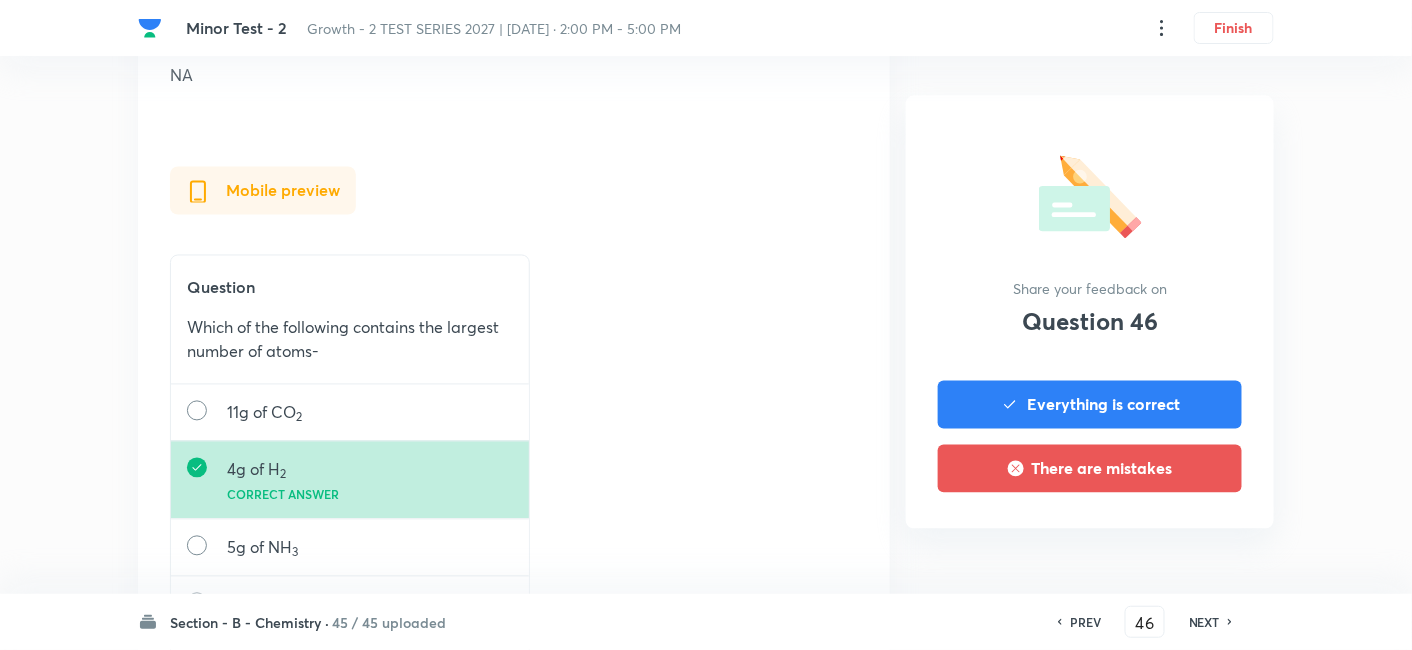 click on "NEXT" at bounding box center [1204, 622] 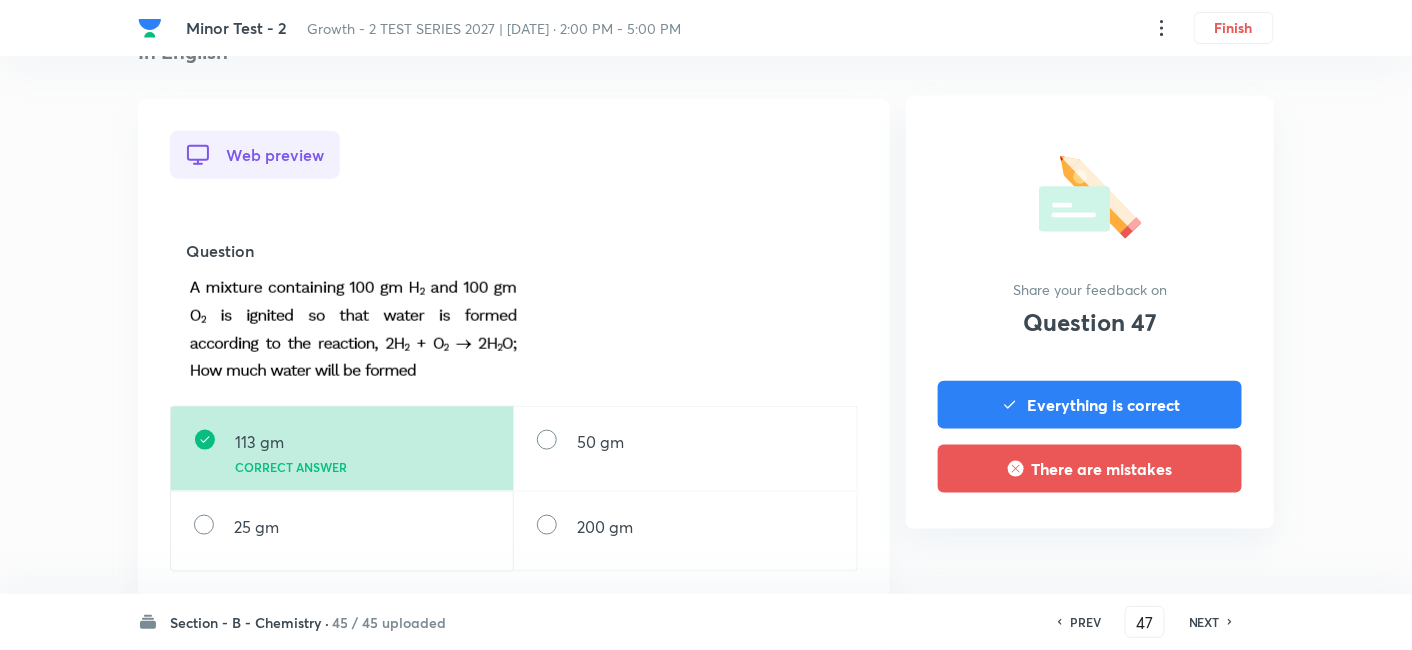 scroll, scrollTop: 518, scrollLeft: 0, axis: vertical 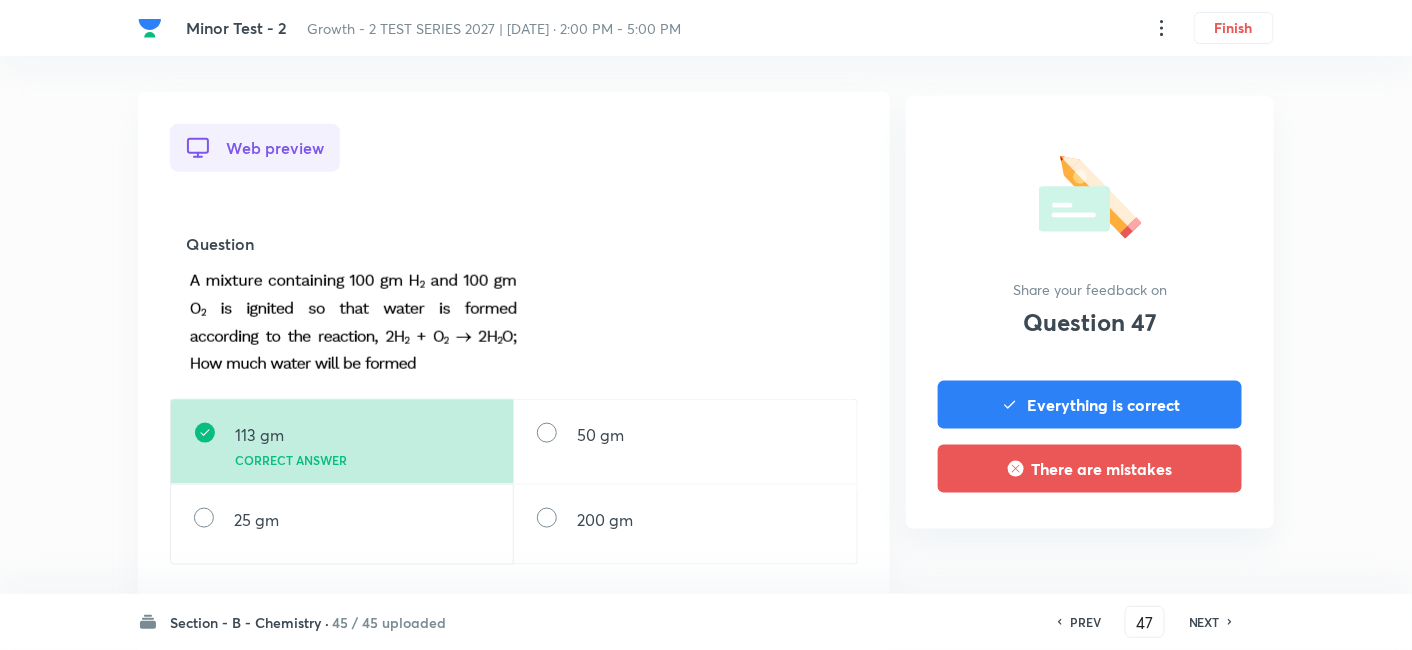 click on "NEXT" at bounding box center (1204, 622) 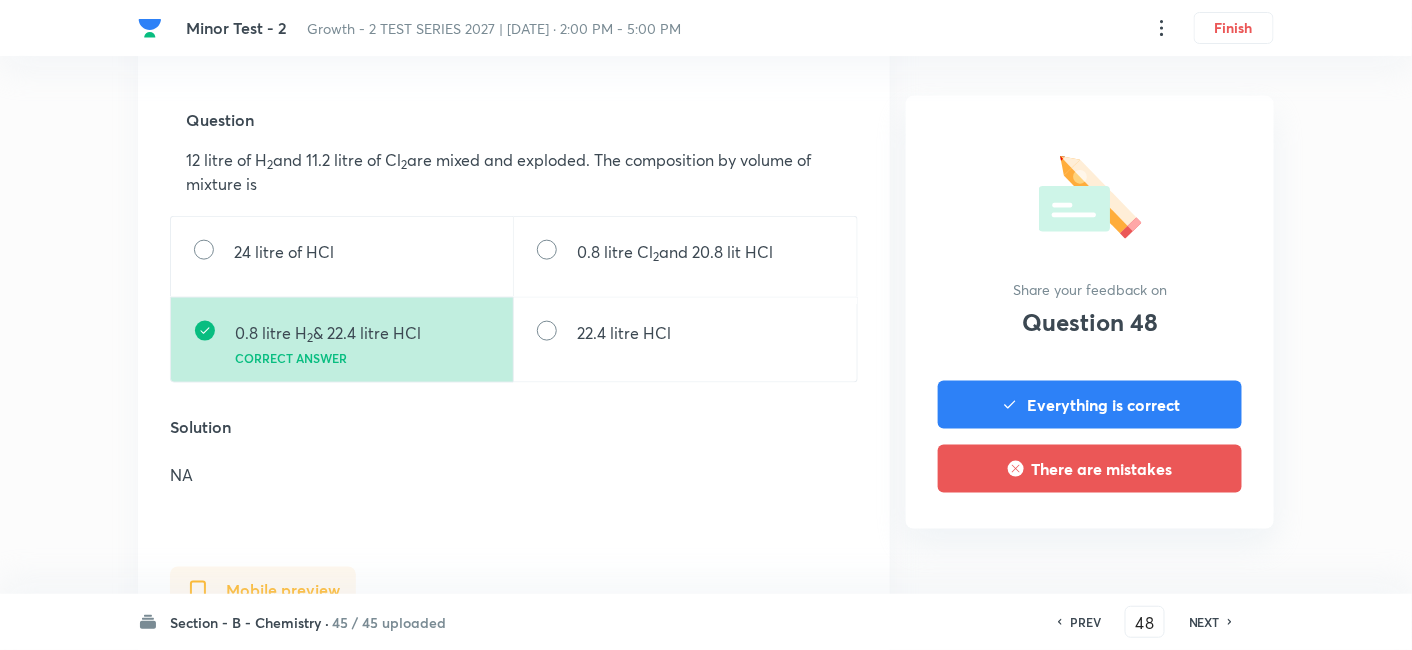 scroll, scrollTop: 645, scrollLeft: 0, axis: vertical 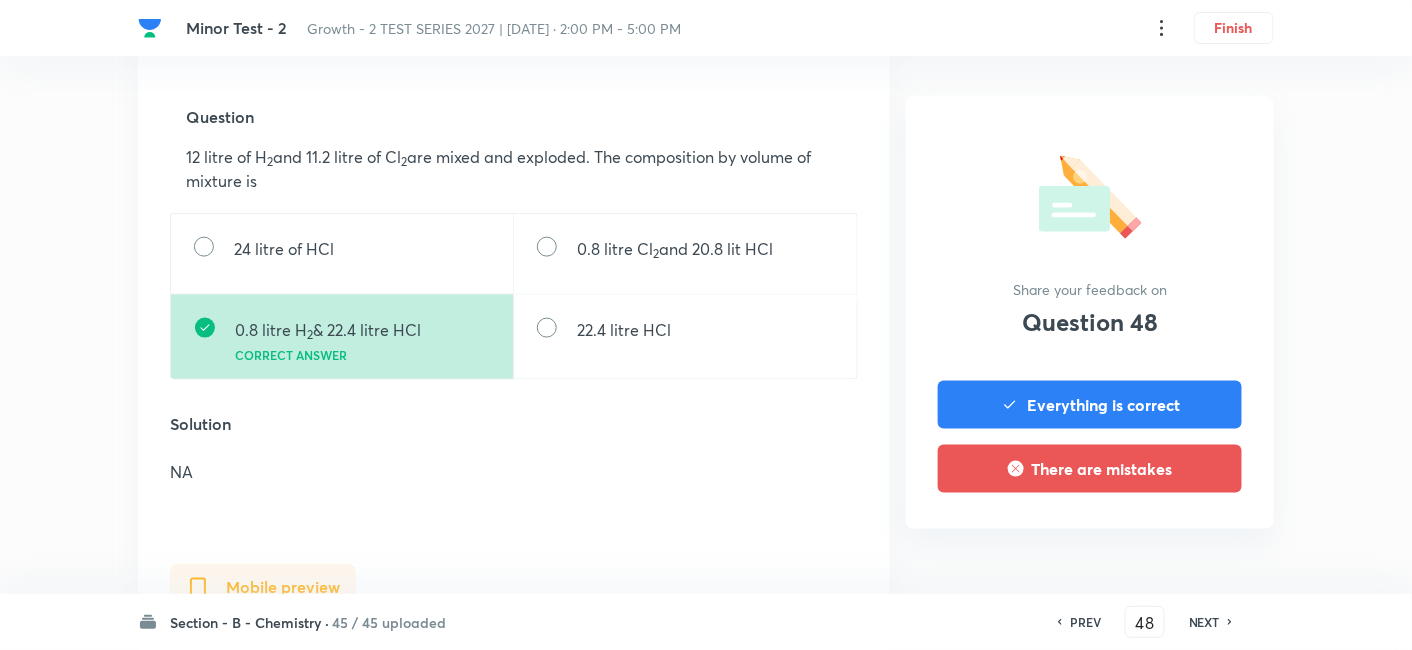 click on "NEXT" at bounding box center [1204, 622] 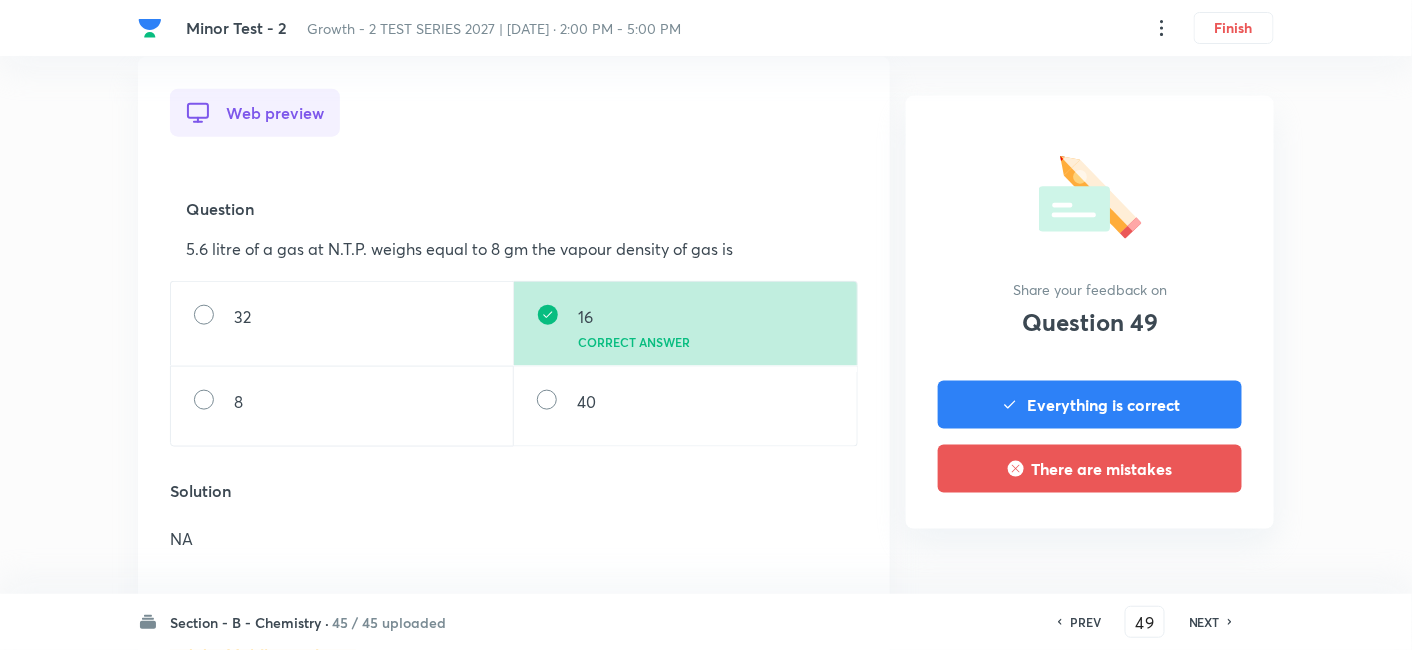 scroll, scrollTop: 552, scrollLeft: 0, axis: vertical 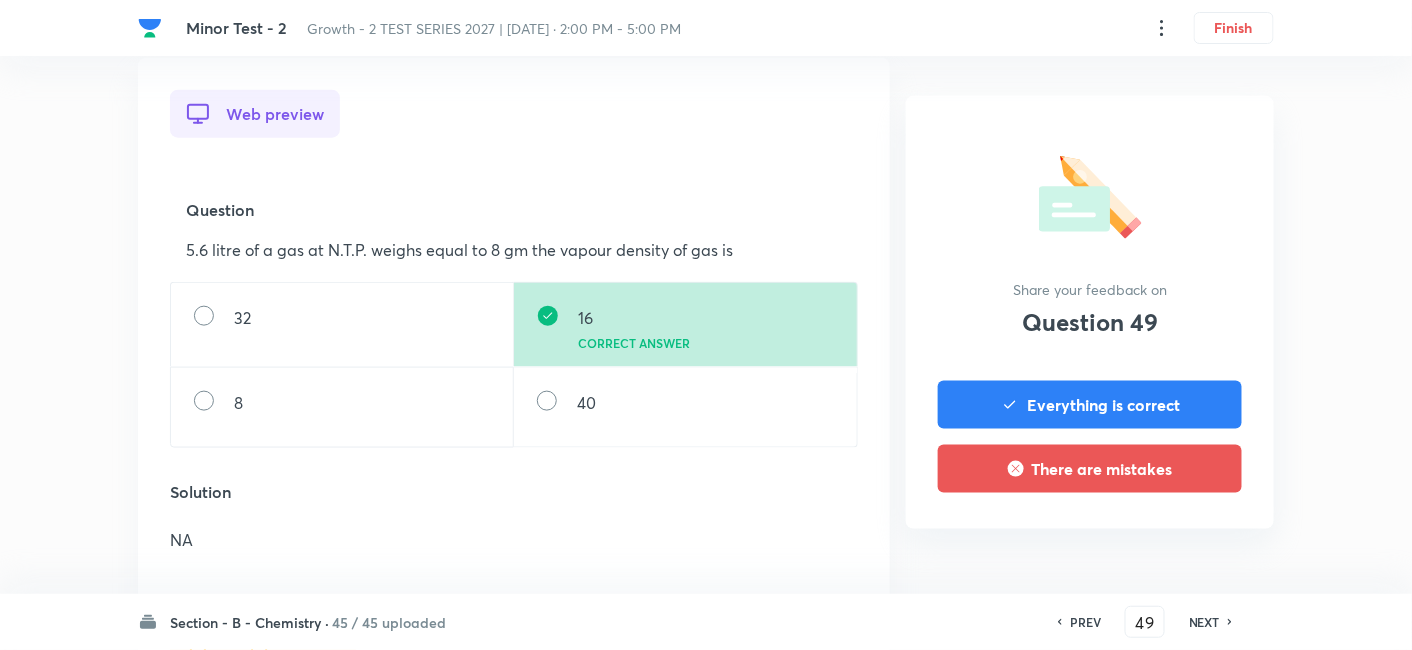 click on "NEXT" at bounding box center [1204, 622] 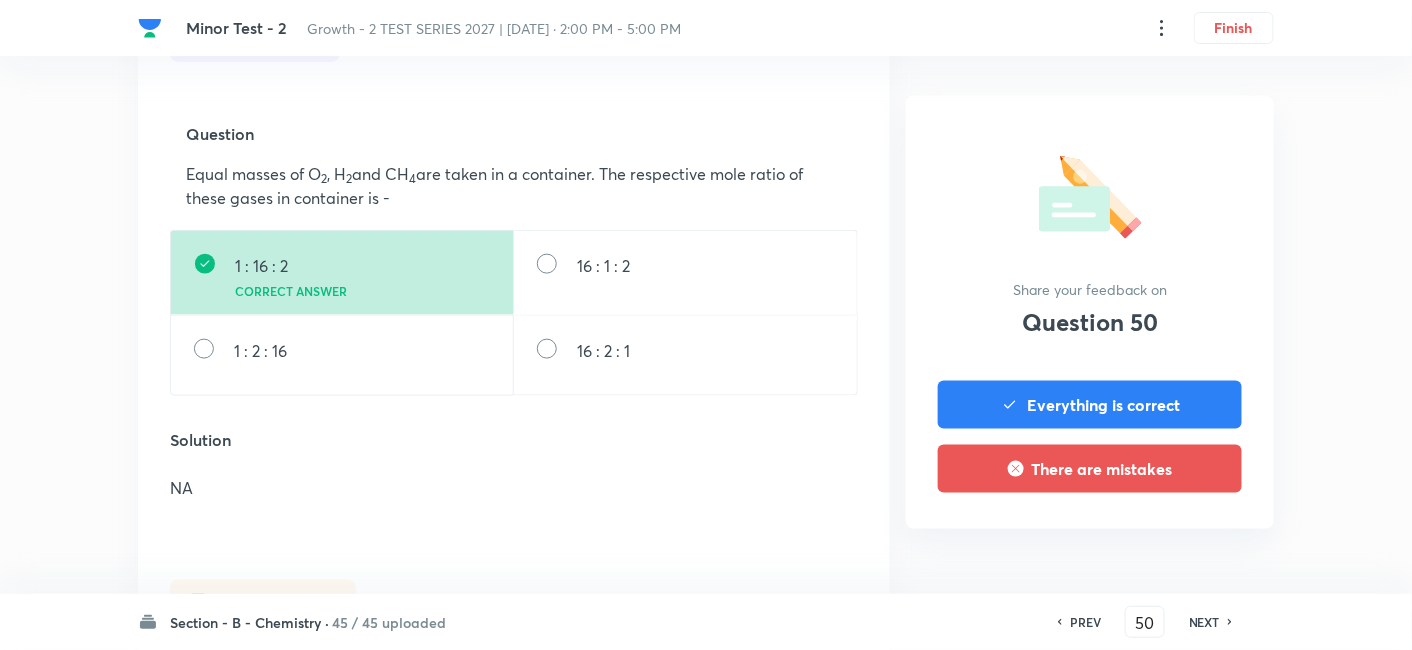 scroll, scrollTop: 631, scrollLeft: 0, axis: vertical 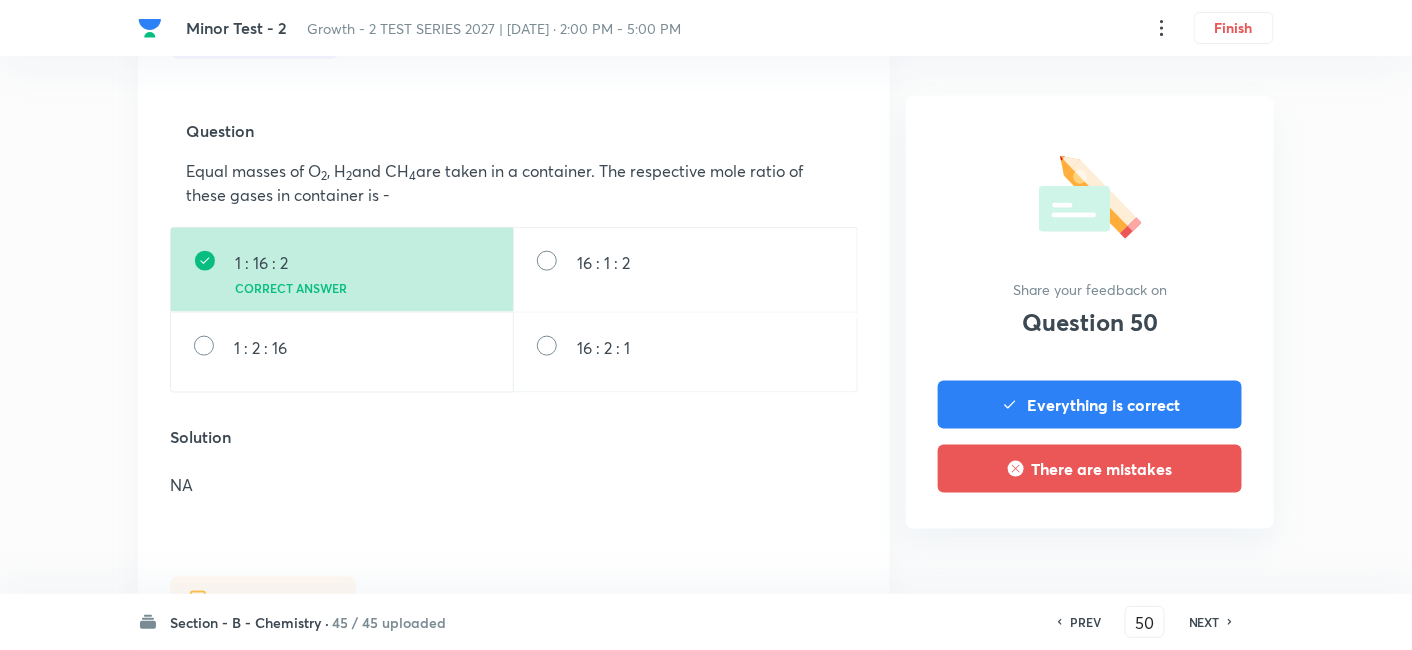 click on "NEXT" at bounding box center (1204, 622) 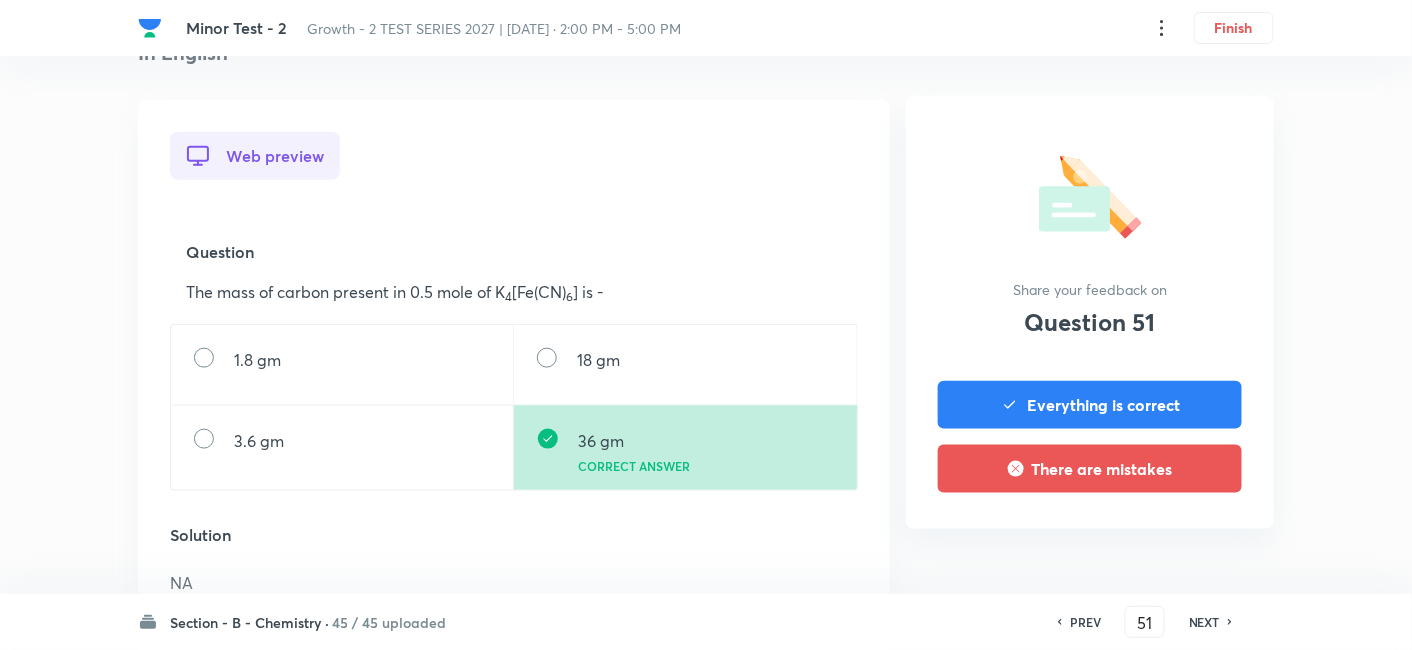 scroll, scrollTop: 529, scrollLeft: 0, axis: vertical 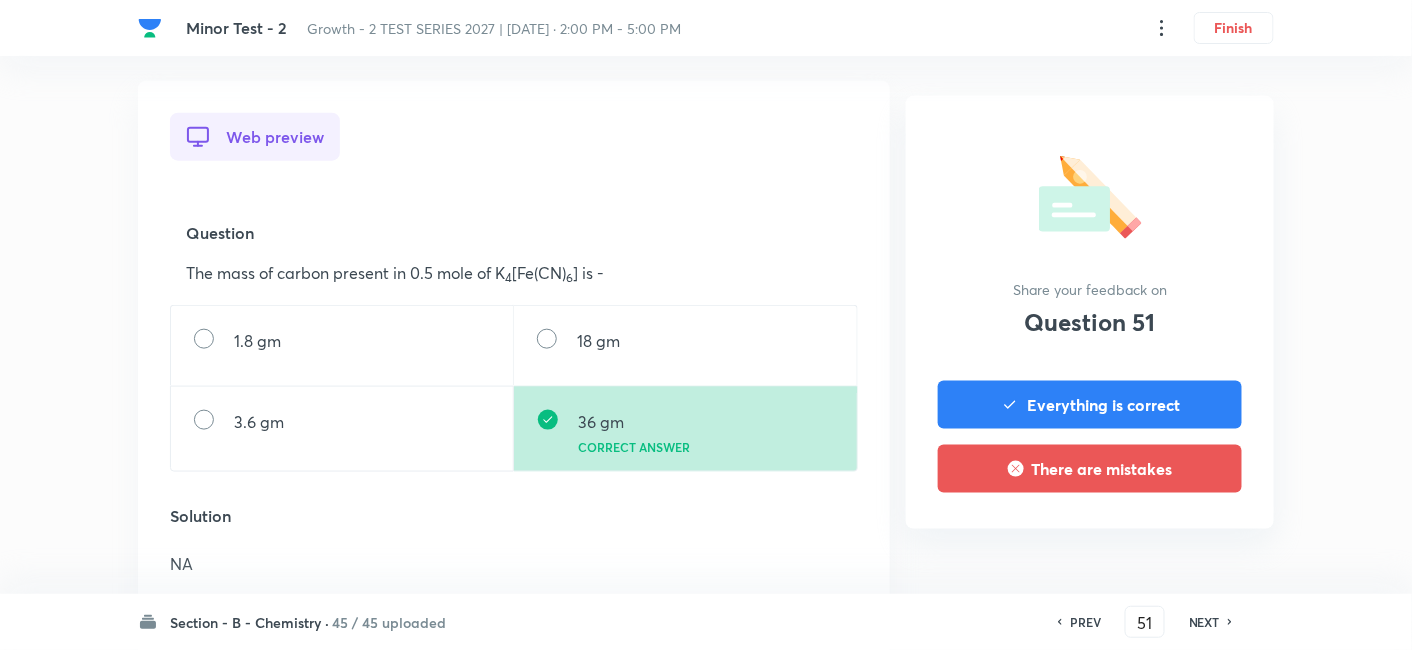 click on "NEXT" at bounding box center [1204, 622] 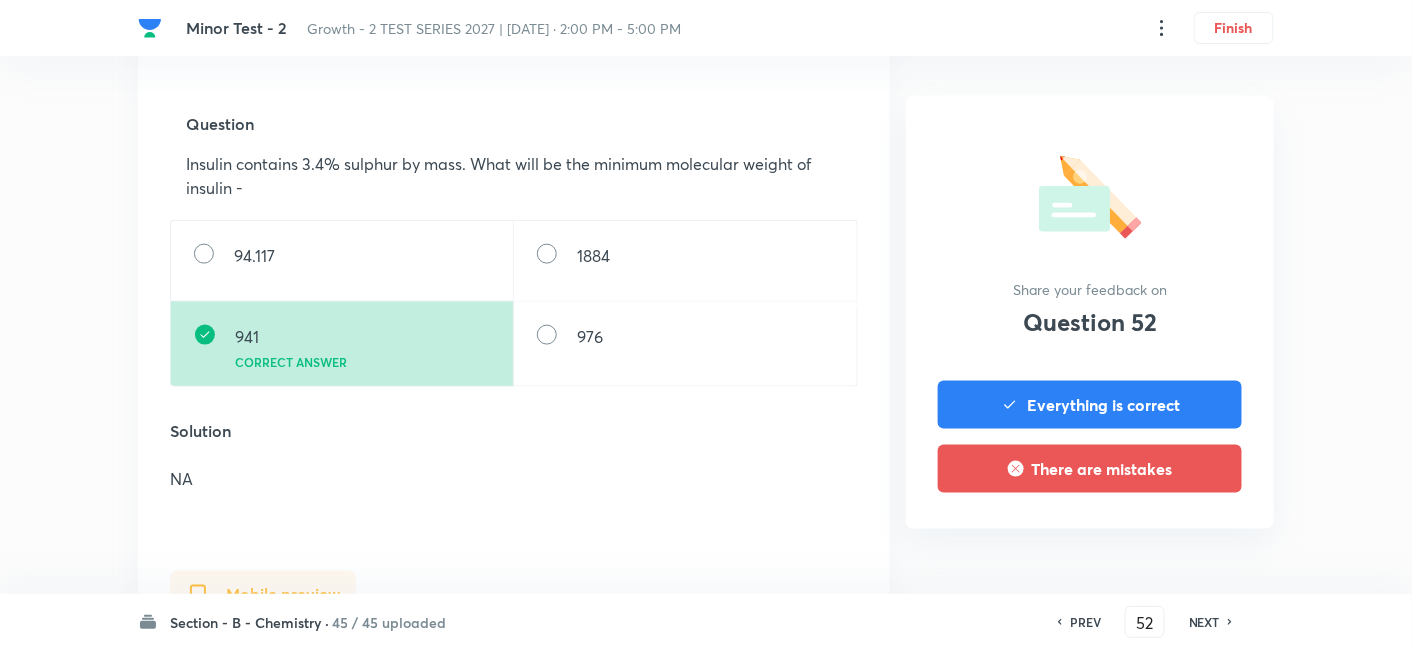 scroll, scrollTop: 611, scrollLeft: 0, axis: vertical 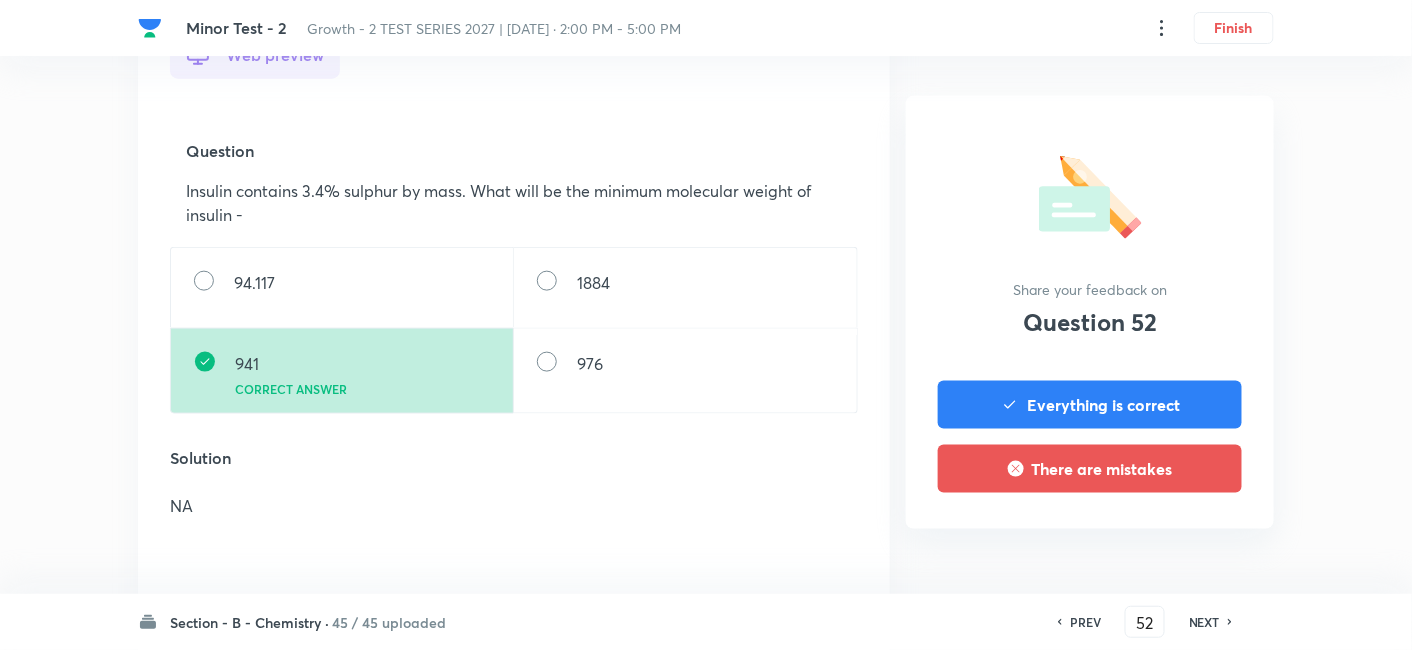 click on "NEXT" at bounding box center [1204, 622] 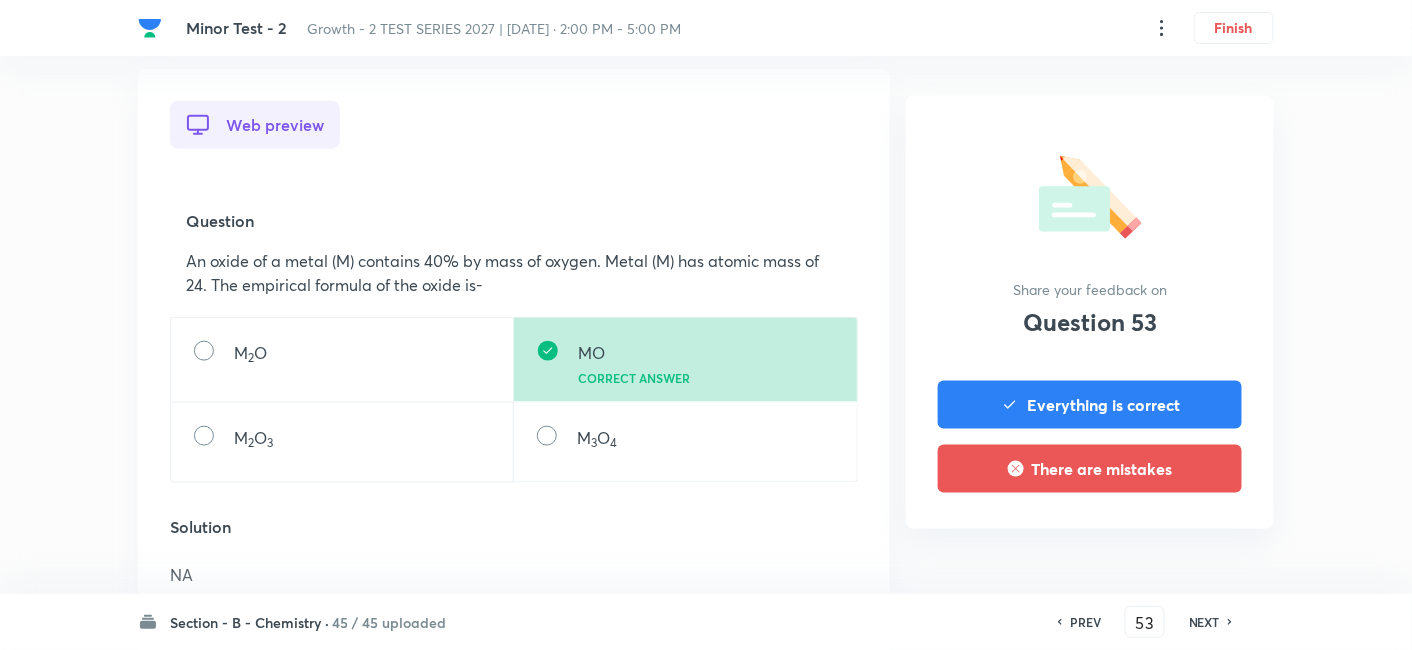 scroll, scrollTop: 546, scrollLeft: 0, axis: vertical 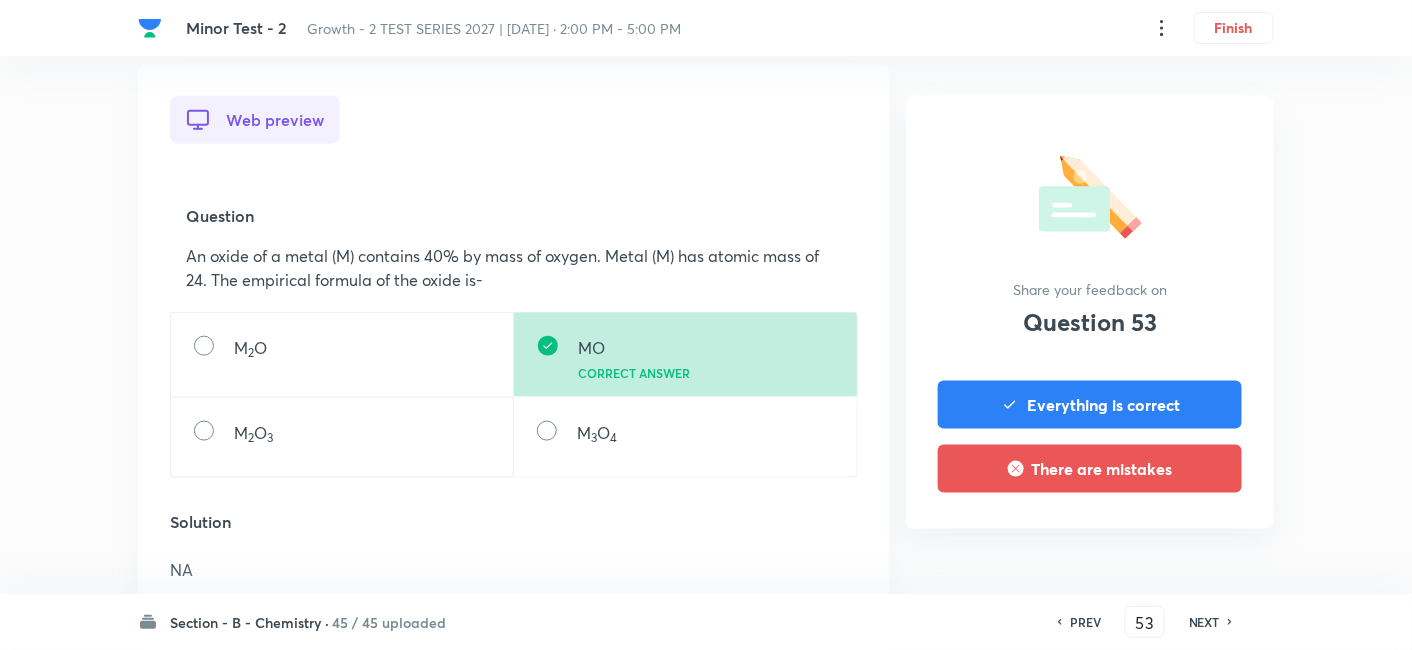 click on "NEXT" at bounding box center [1204, 622] 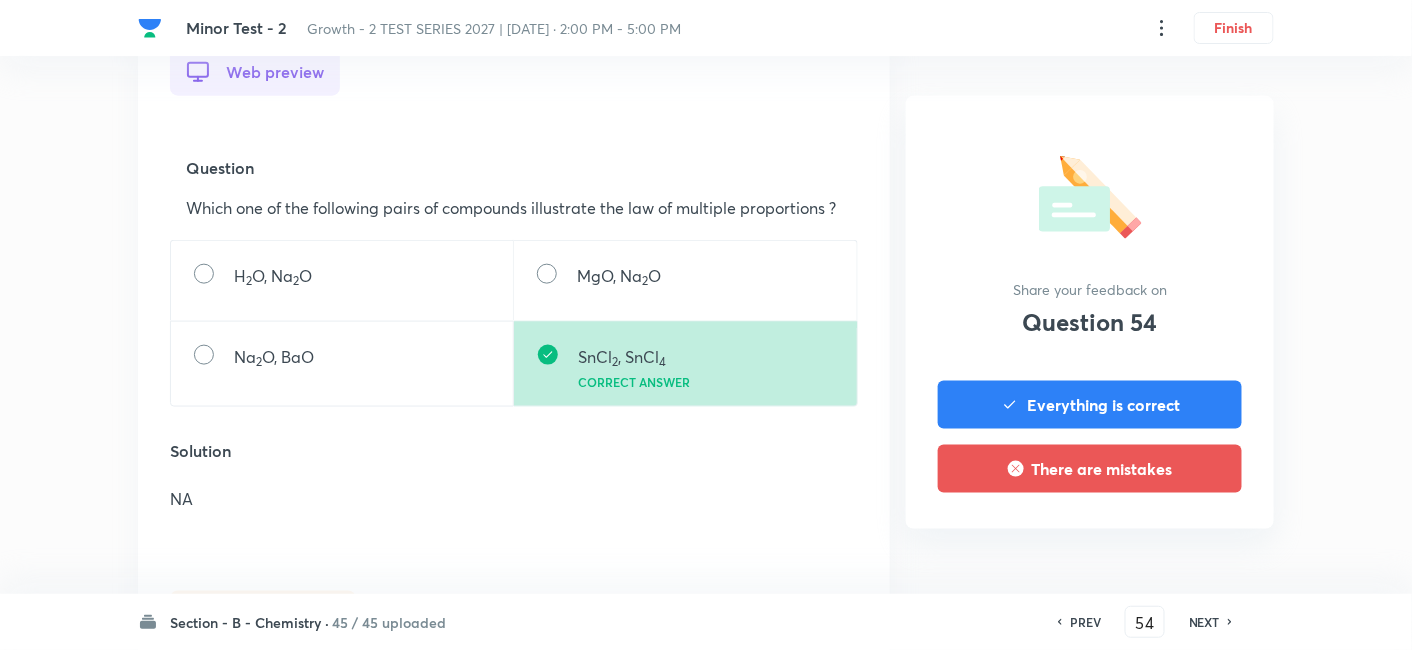 scroll, scrollTop: 600, scrollLeft: 0, axis: vertical 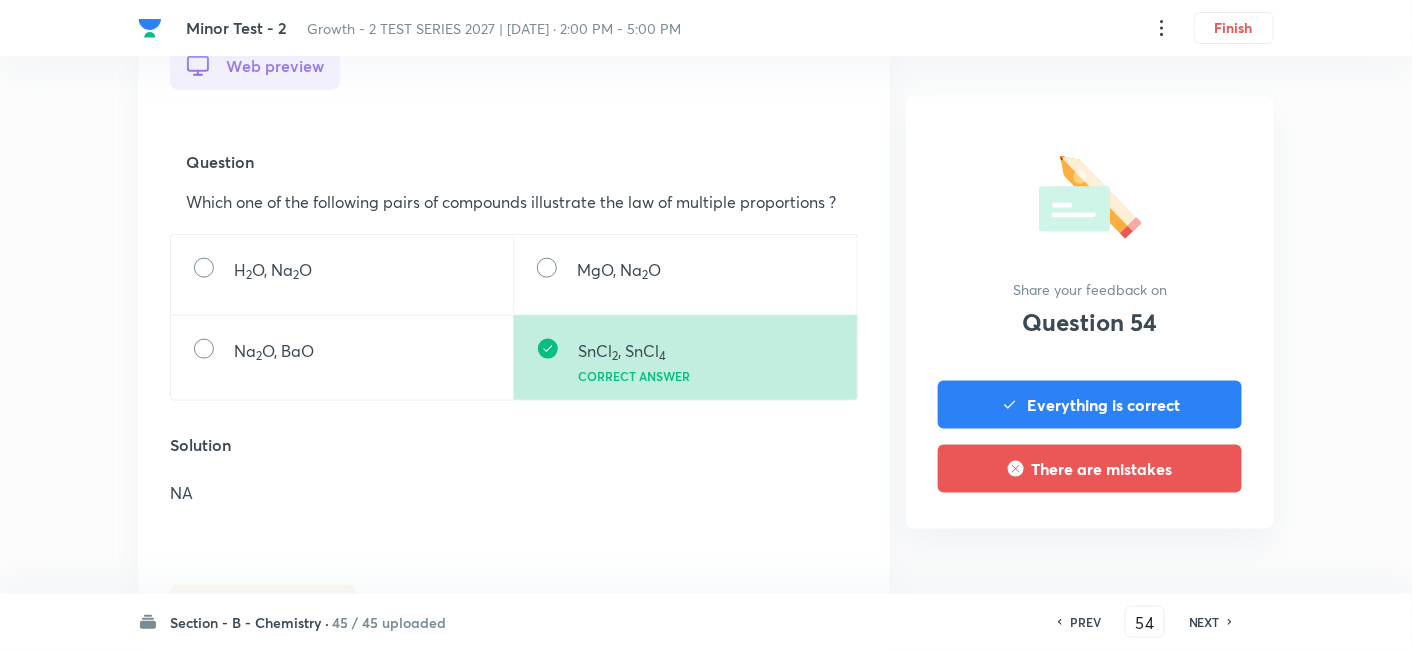 click on "NEXT" at bounding box center [1204, 622] 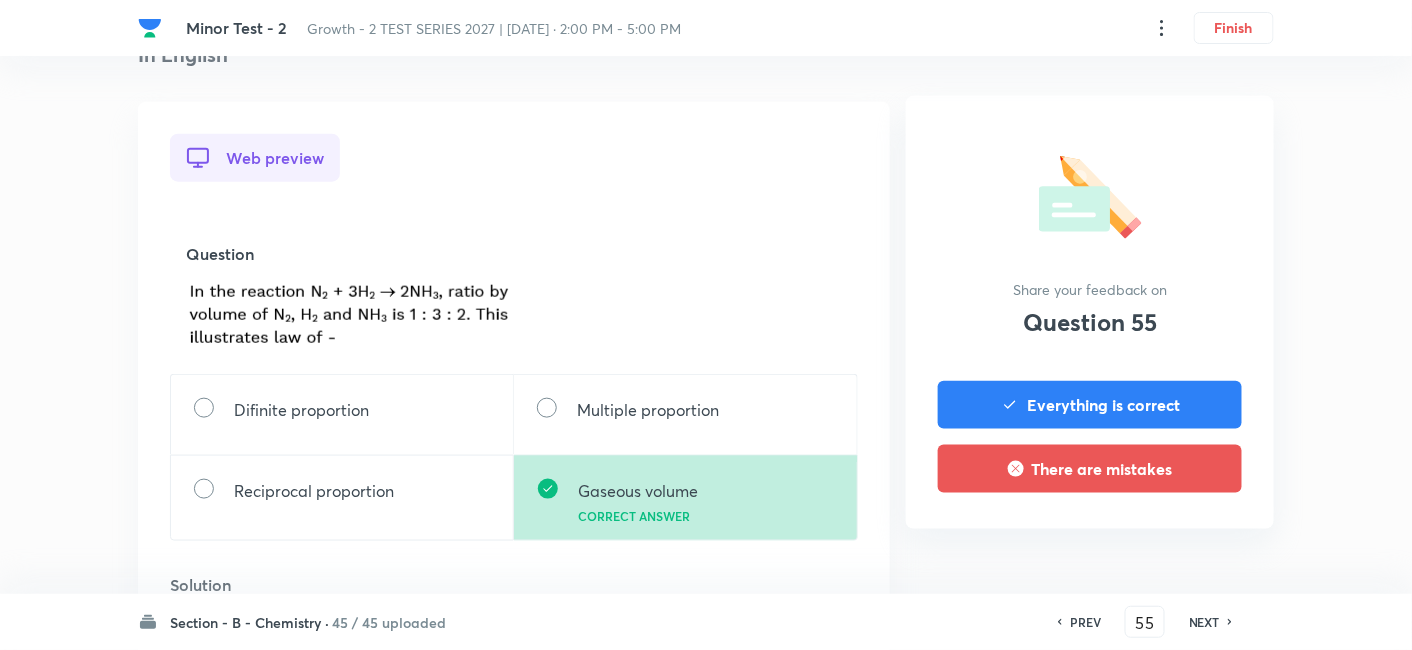 scroll, scrollTop: 510, scrollLeft: 0, axis: vertical 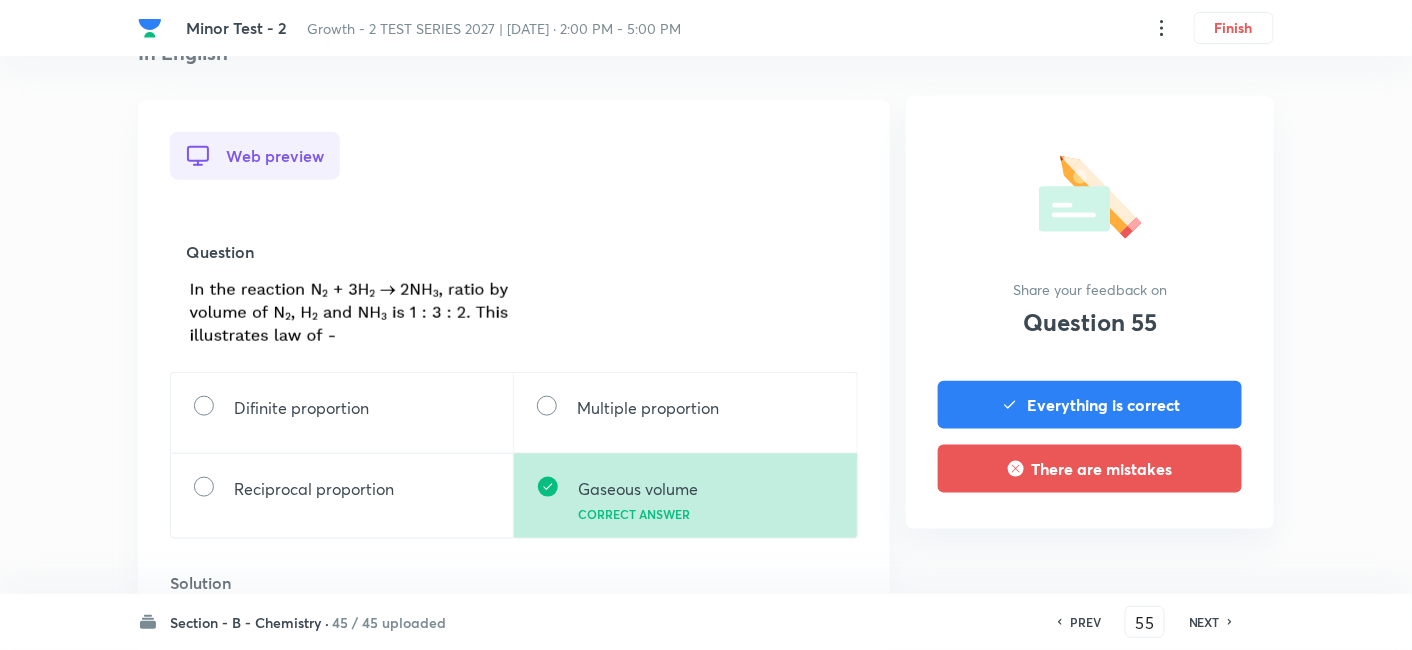 click on "NEXT" at bounding box center (1204, 622) 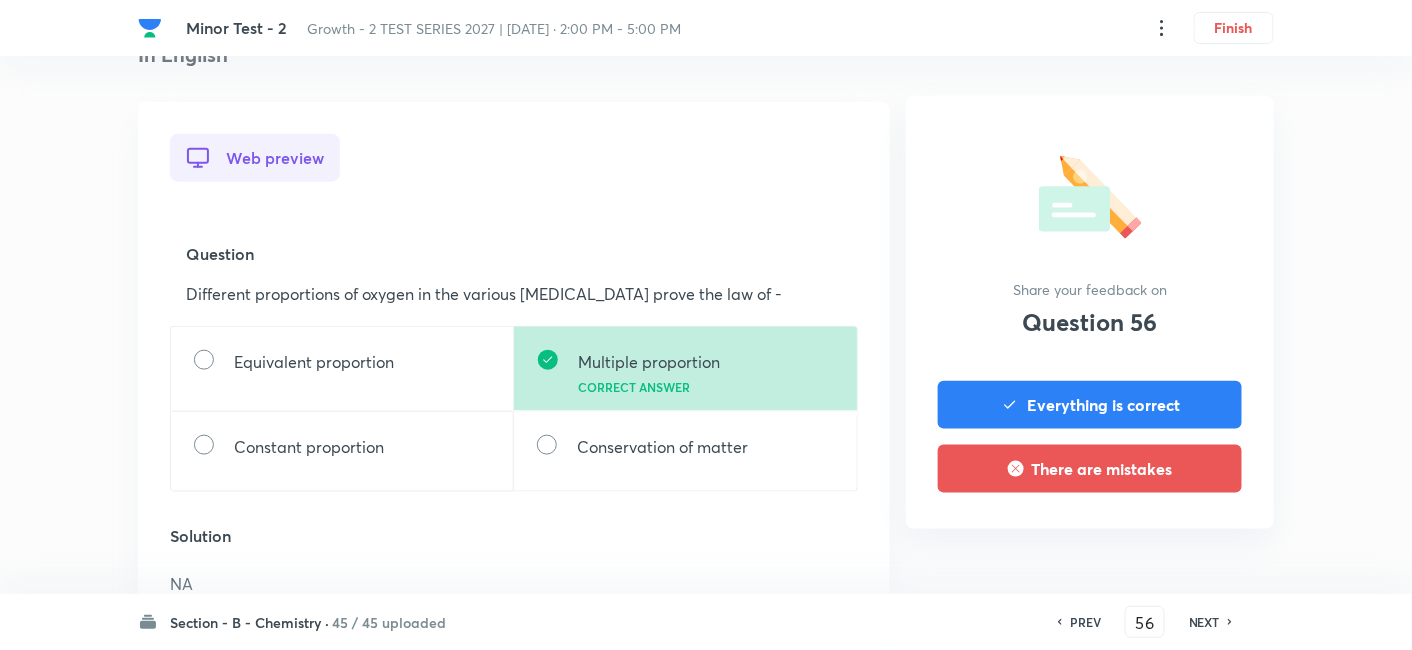 scroll, scrollTop: 509, scrollLeft: 0, axis: vertical 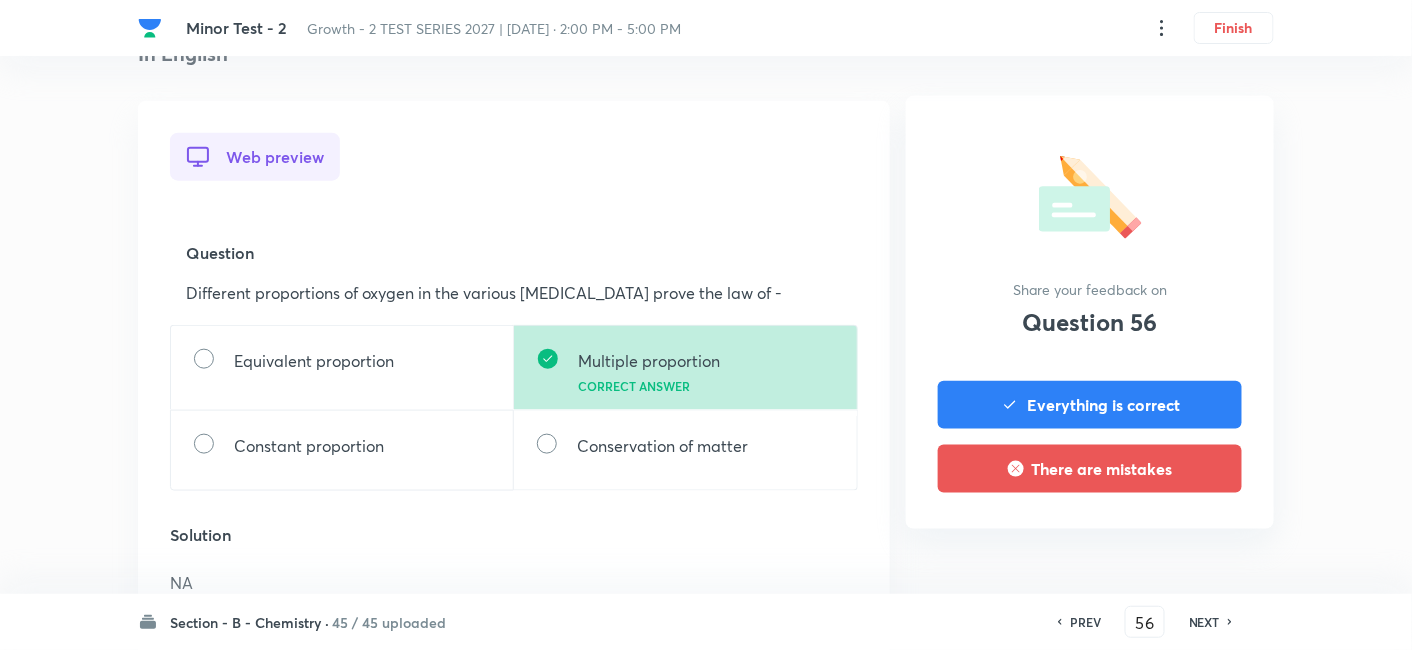 click on "NEXT" at bounding box center (1204, 622) 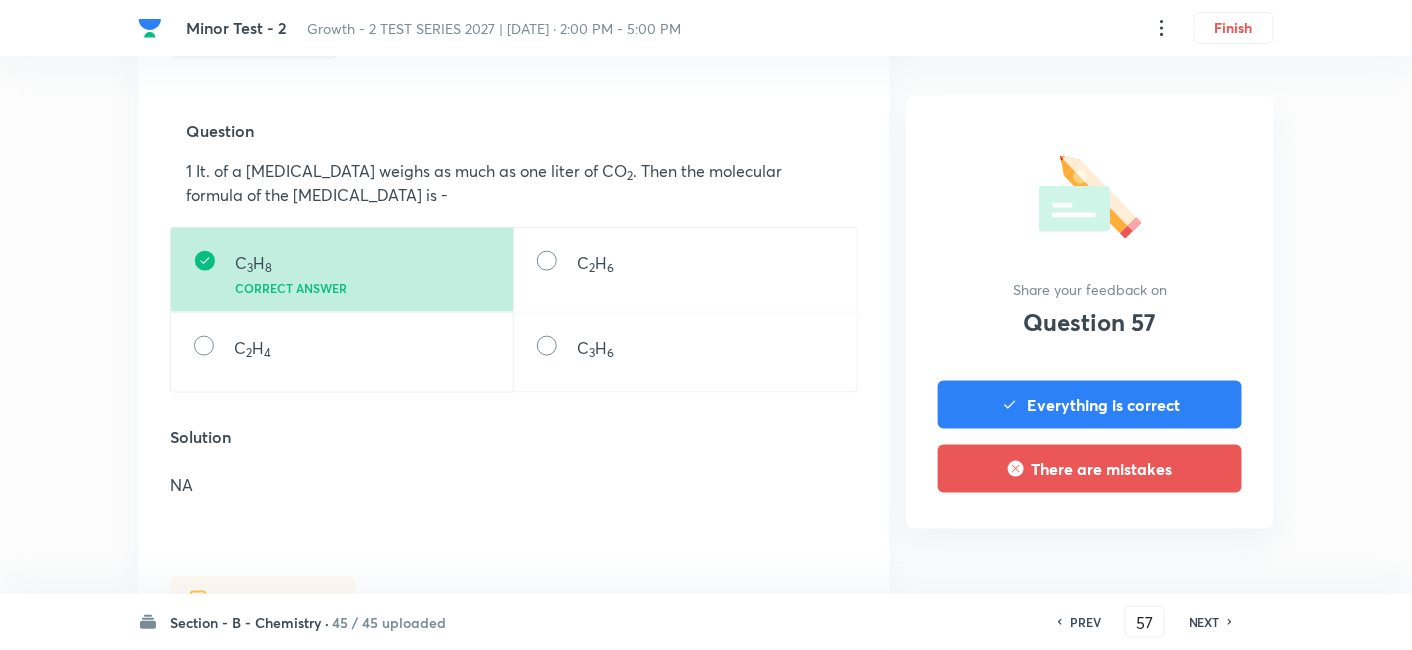 scroll, scrollTop: 637, scrollLeft: 0, axis: vertical 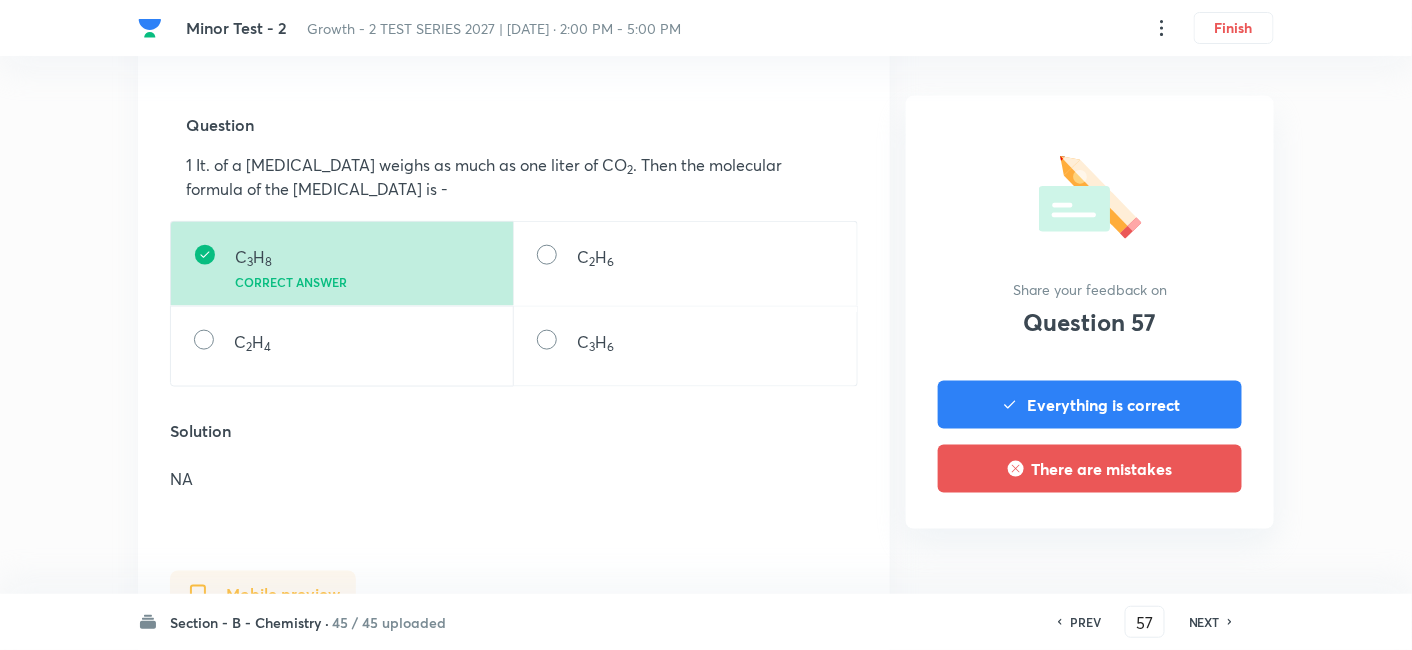 click on "NEXT" at bounding box center (1204, 622) 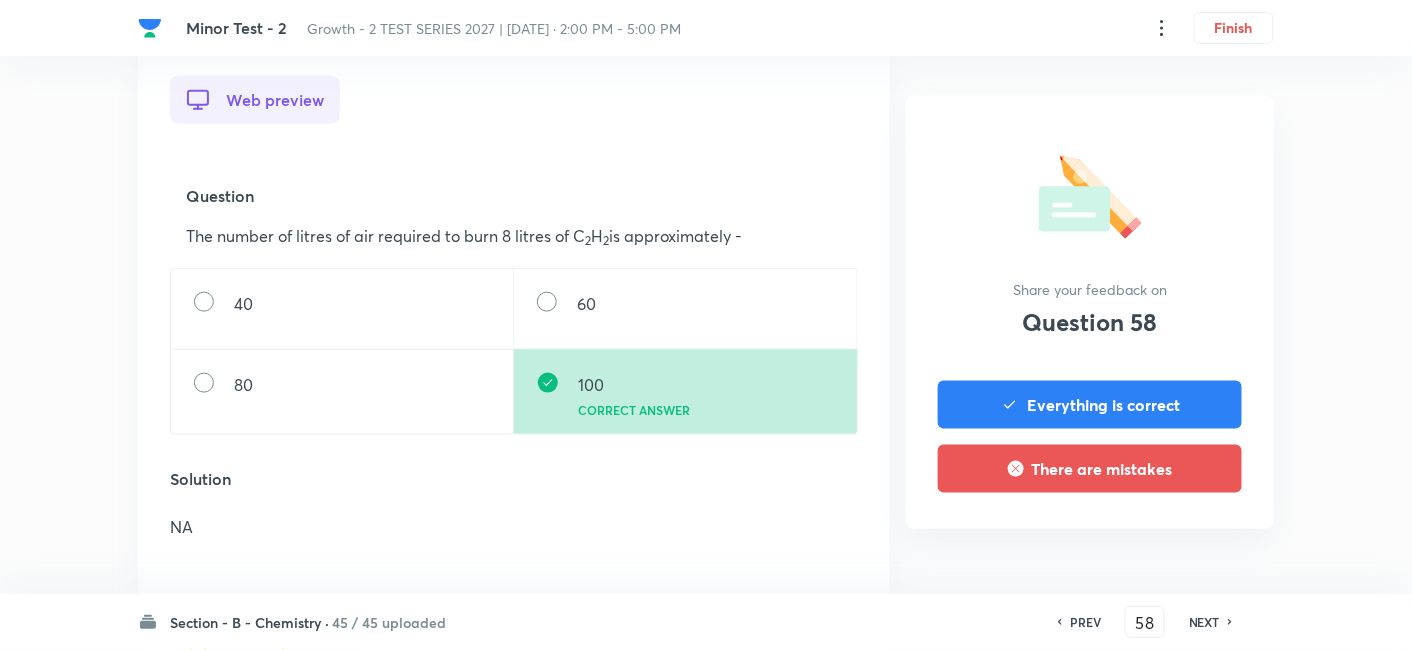 scroll, scrollTop: 571, scrollLeft: 0, axis: vertical 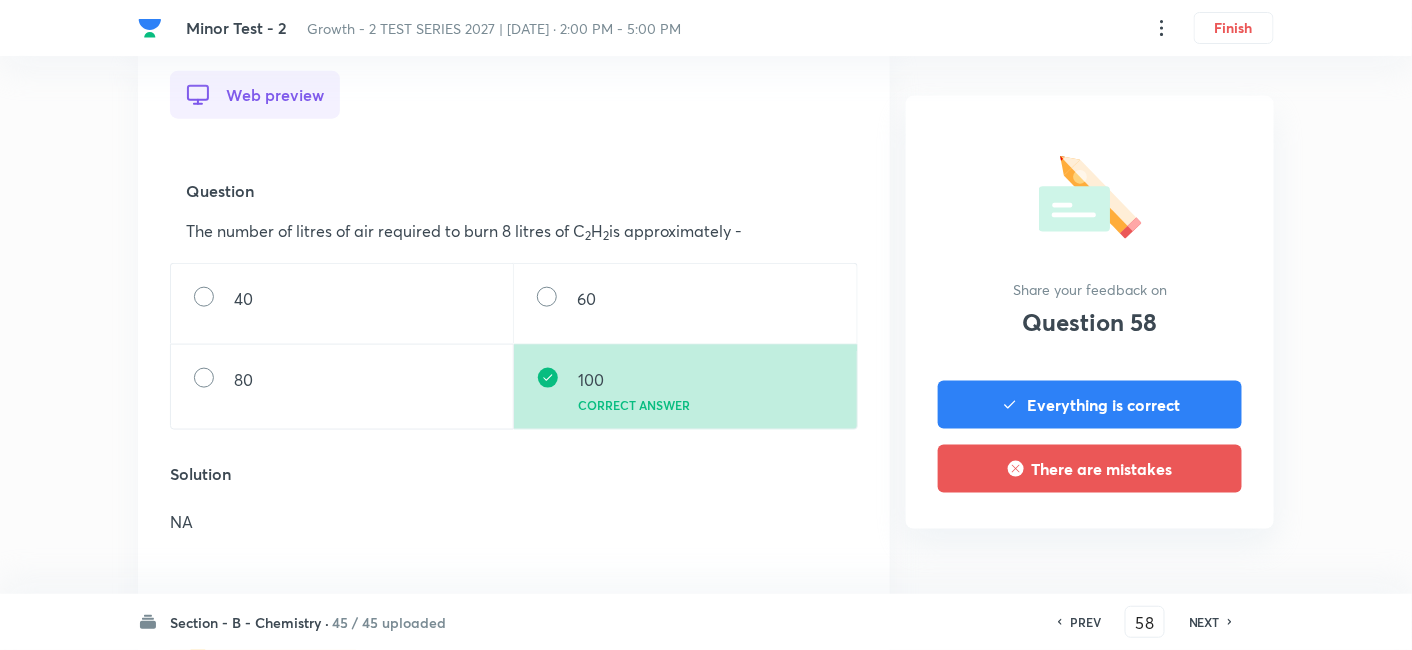 click on "NEXT" at bounding box center (1204, 622) 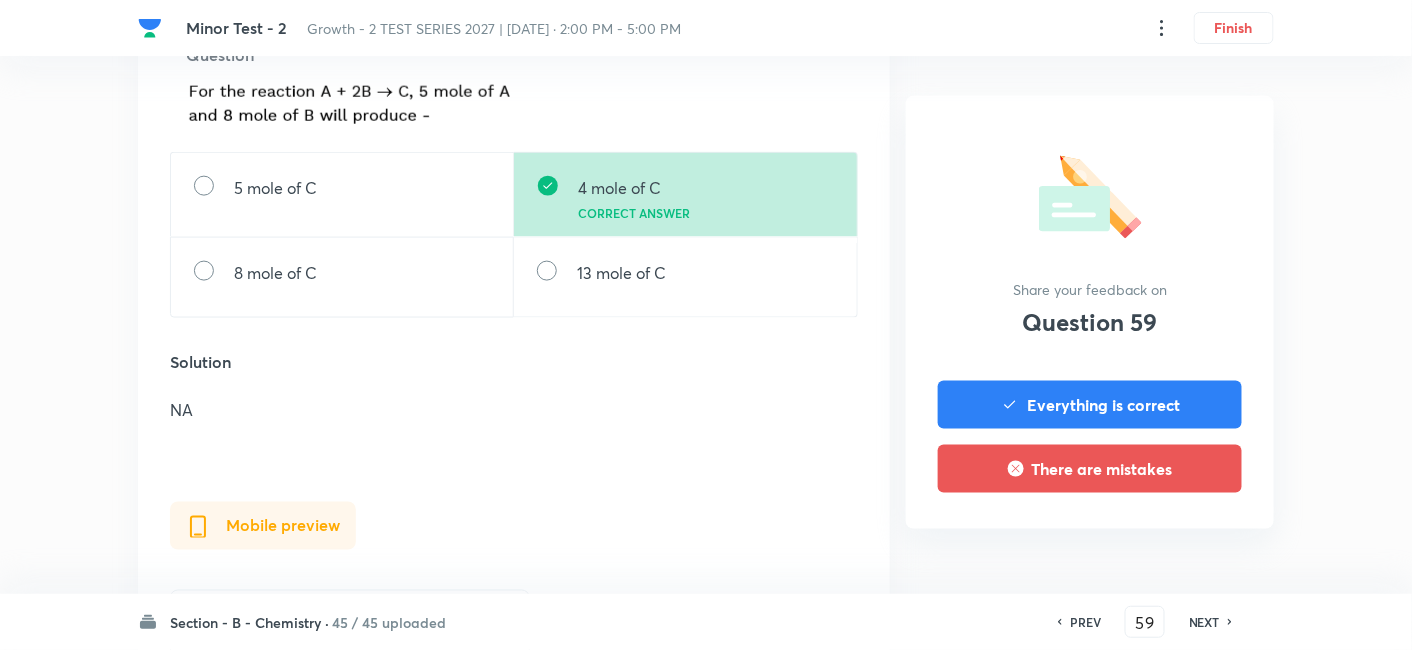 scroll, scrollTop: 718, scrollLeft: 0, axis: vertical 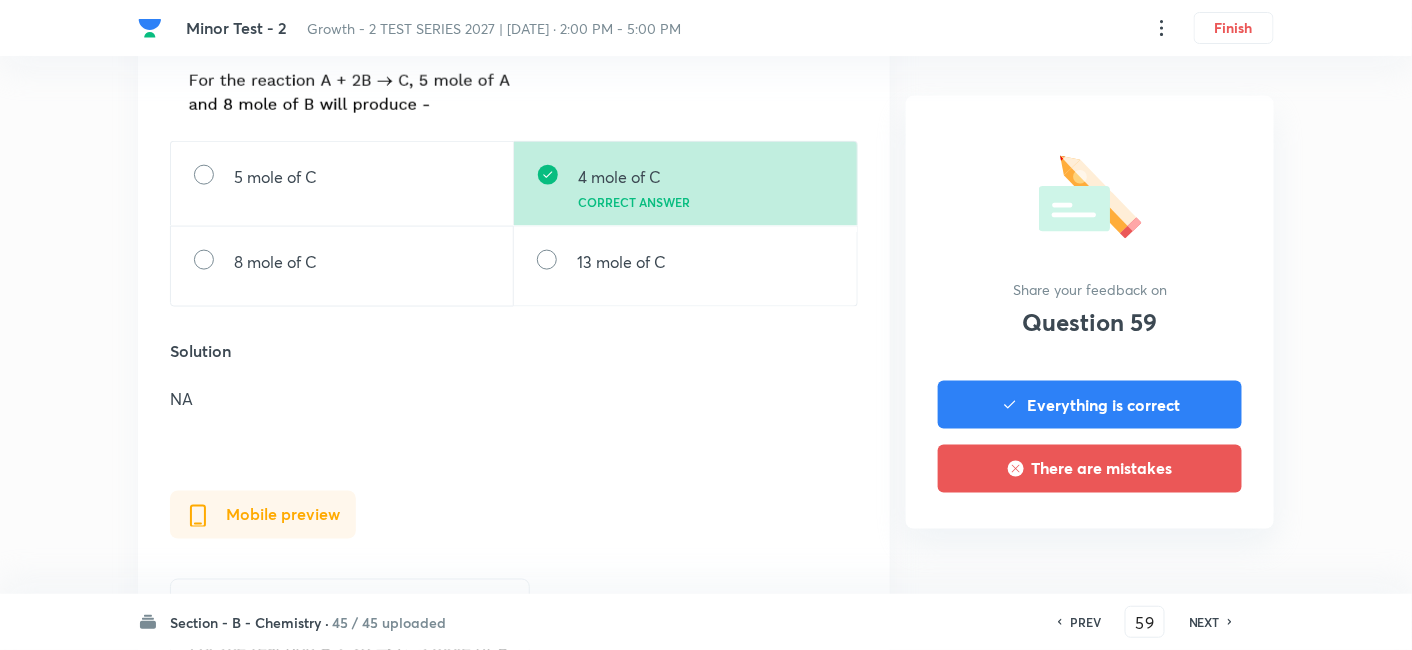 click on "NEXT" at bounding box center (1204, 622) 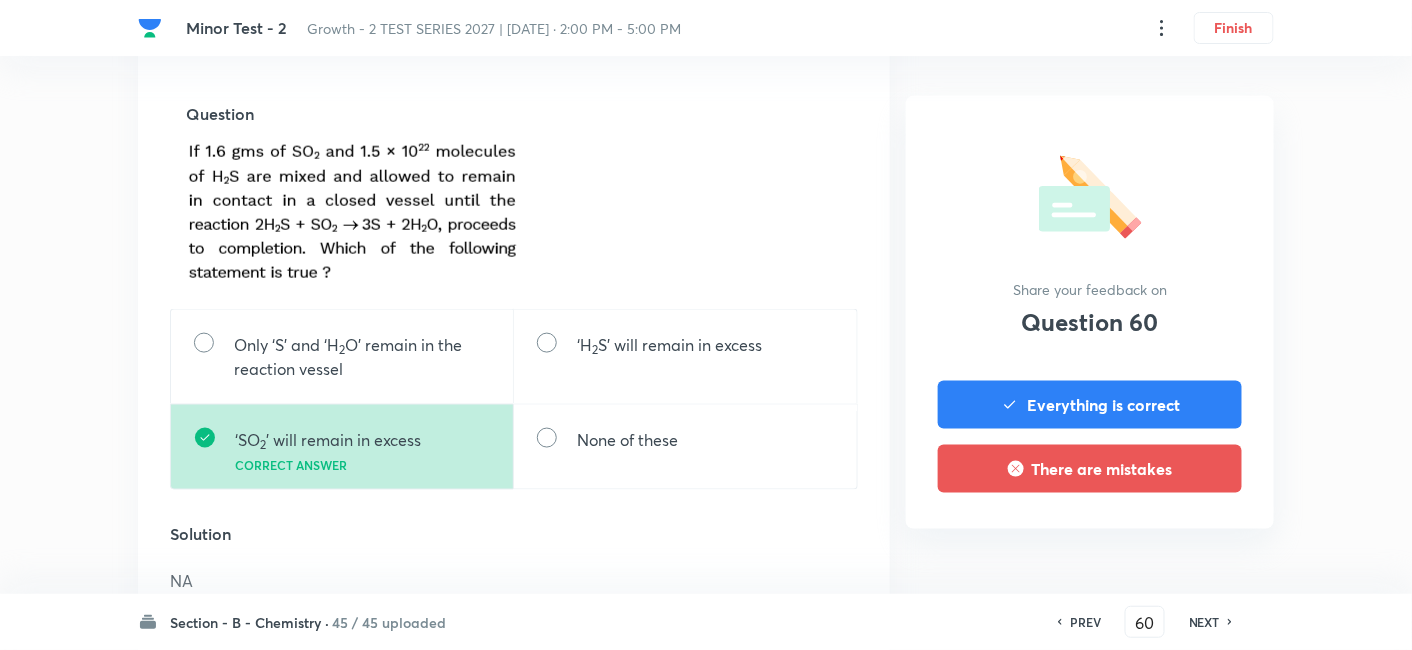 scroll, scrollTop: 656, scrollLeft: 0, axis: vertical 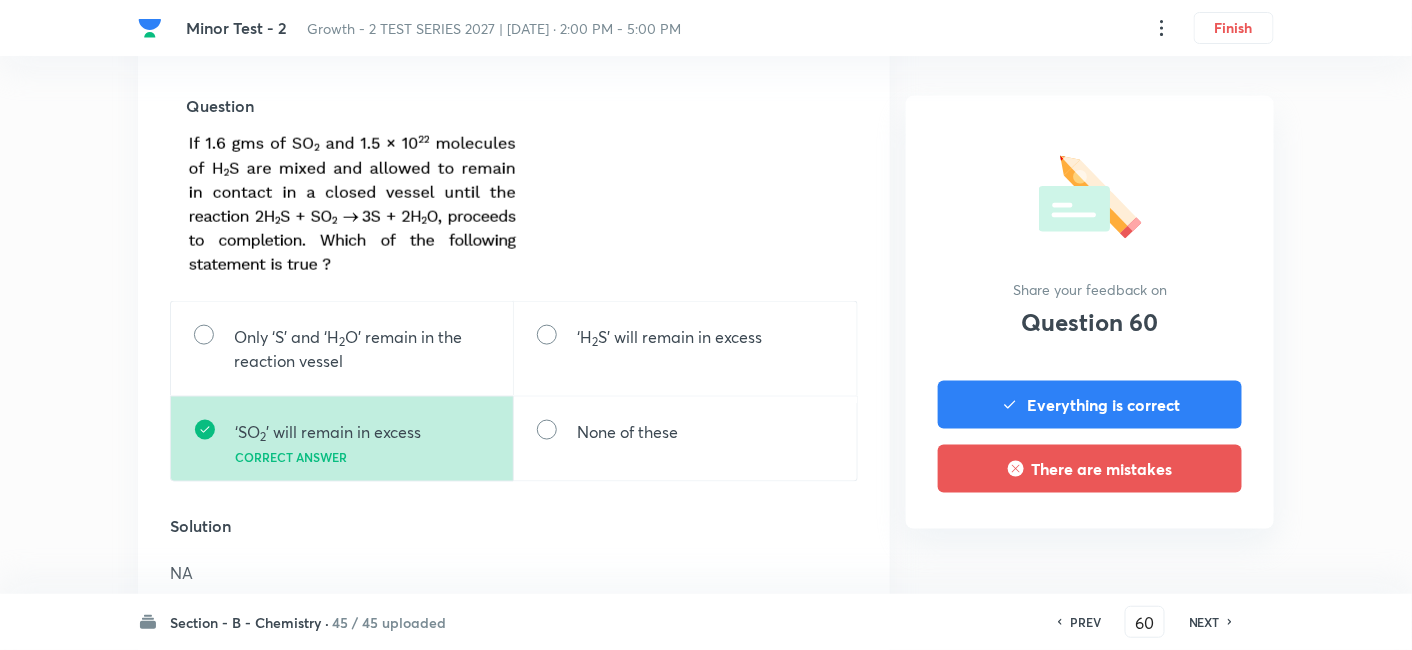 click on "NEXT" at bounding box center [1204, 622] 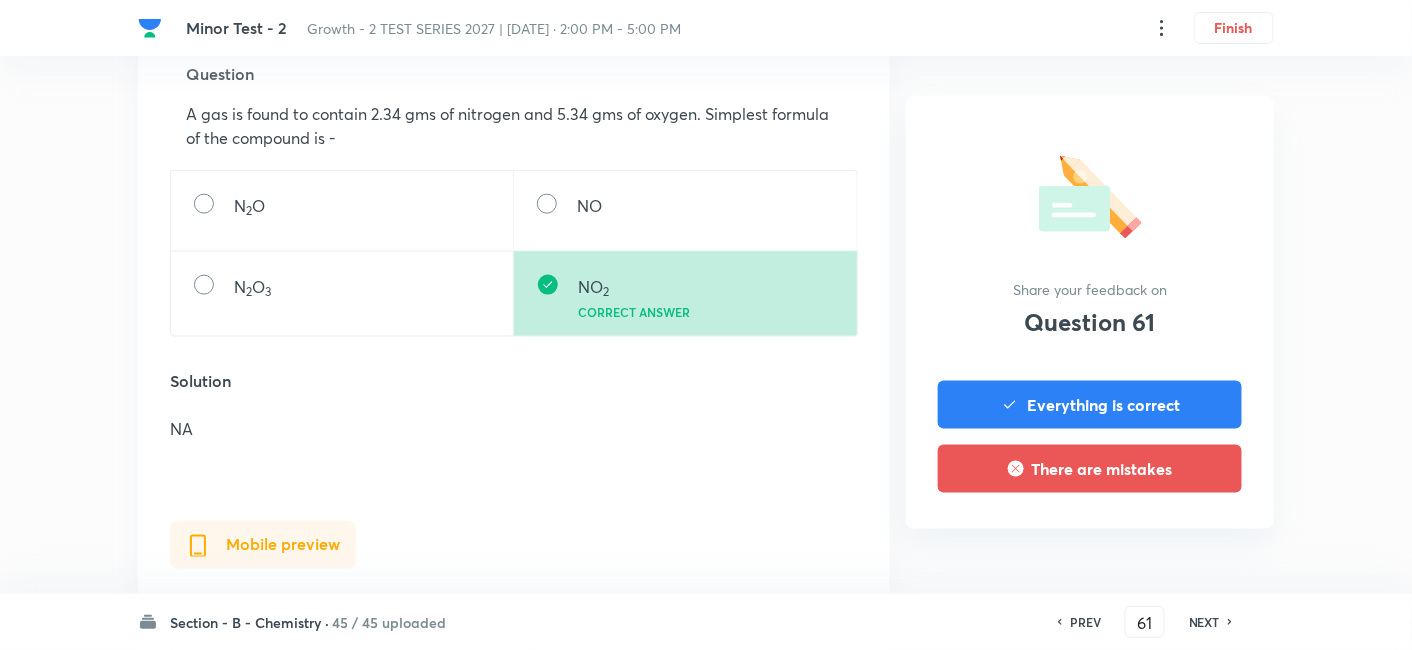scroll, scrollTop: 685, scrollLeft: 0, axis: vertical 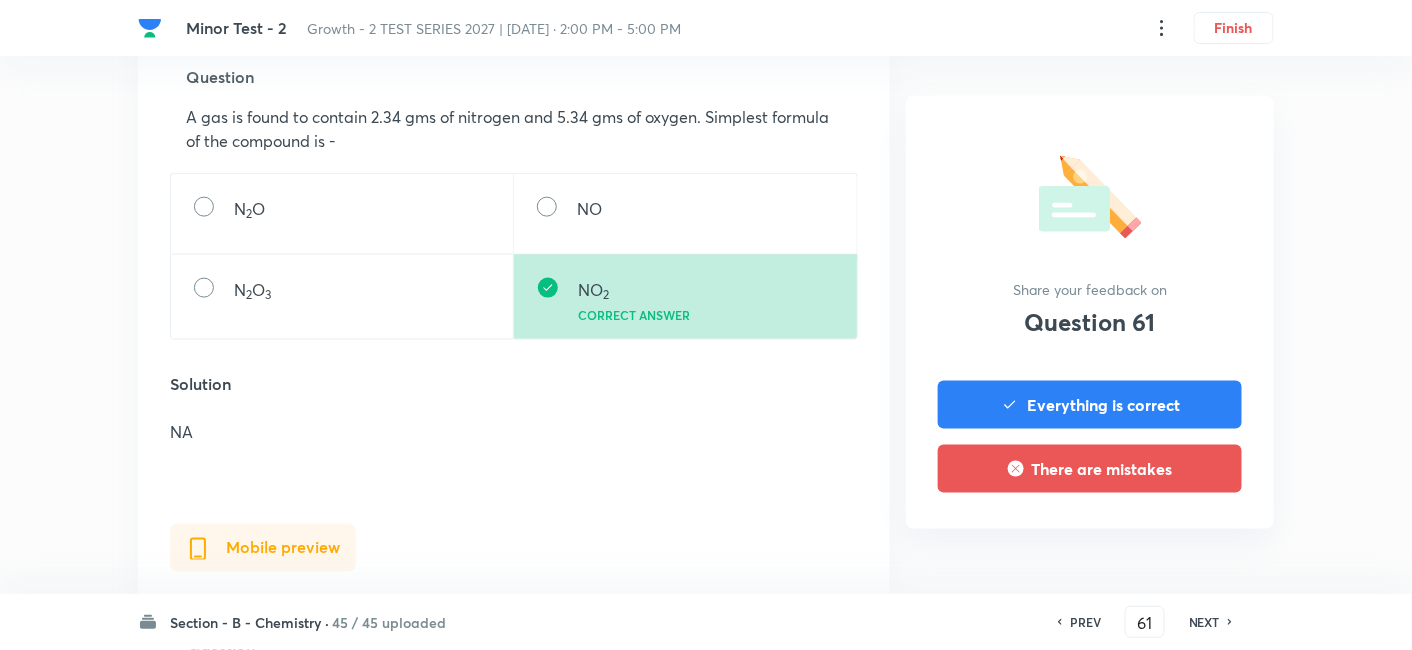 click on "NEXT" at bounding box center (1204, 622) 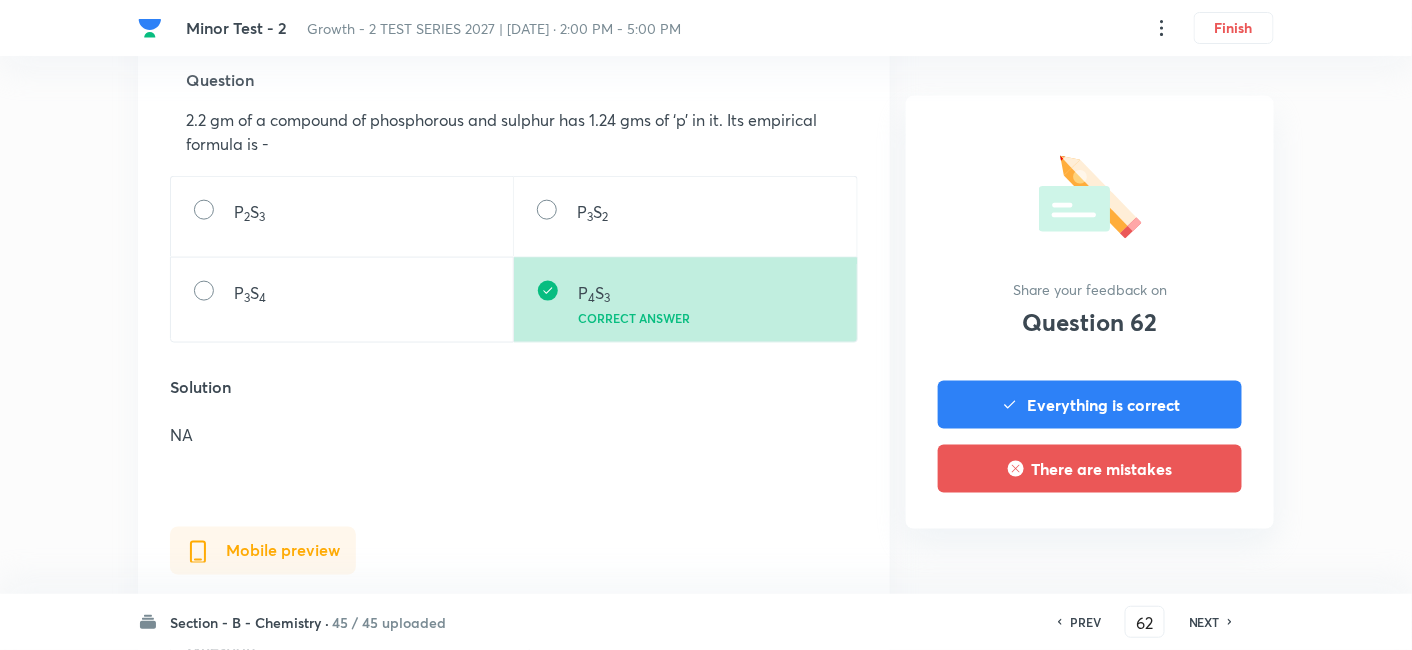 scroll, scrollTop: 728, scrollLeft: 0, axis: vertical 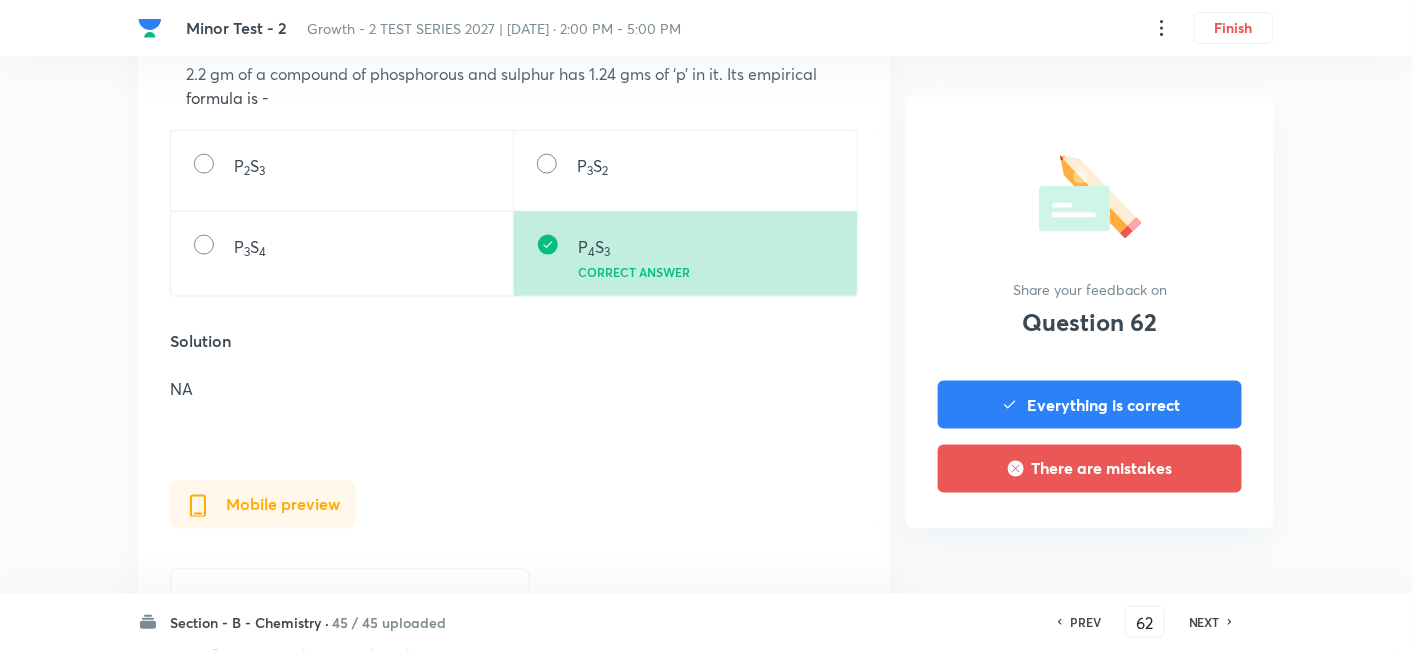 click on "NEXT" at bounding box center (1204, 622) 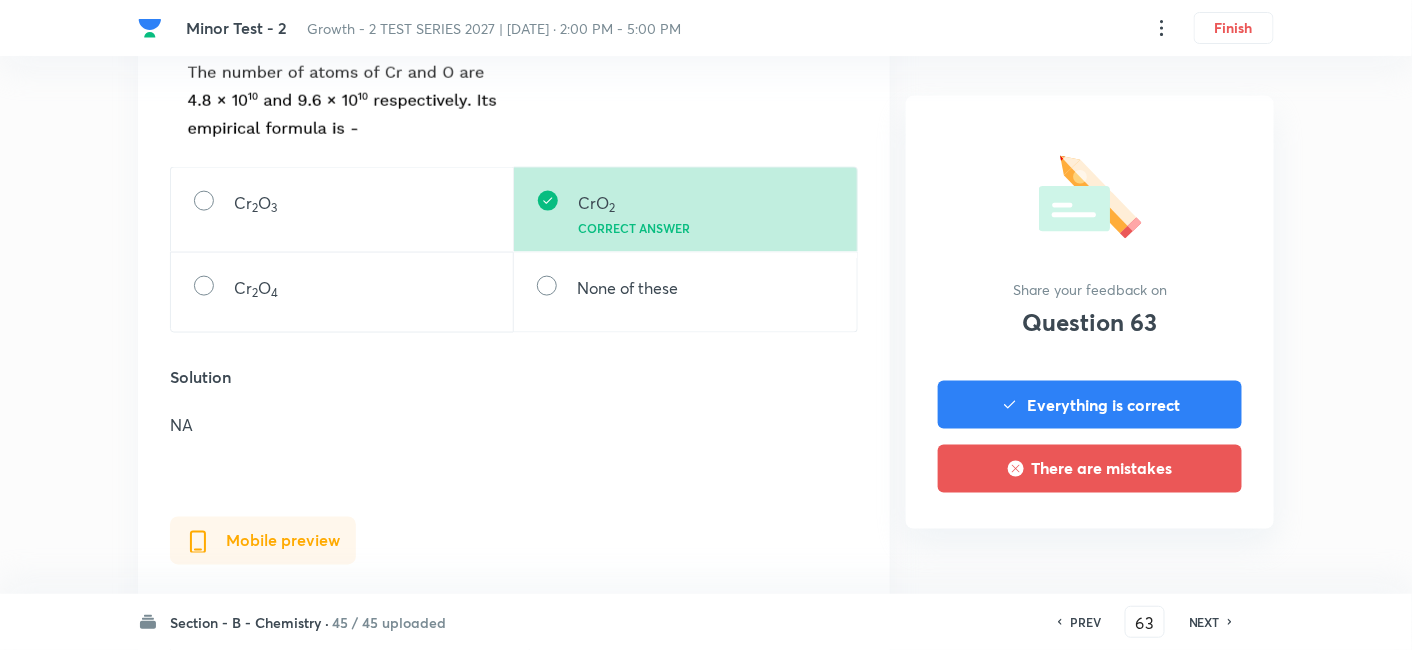 scroll, scrollTop: 0, scrollLeft: 0, axis: both 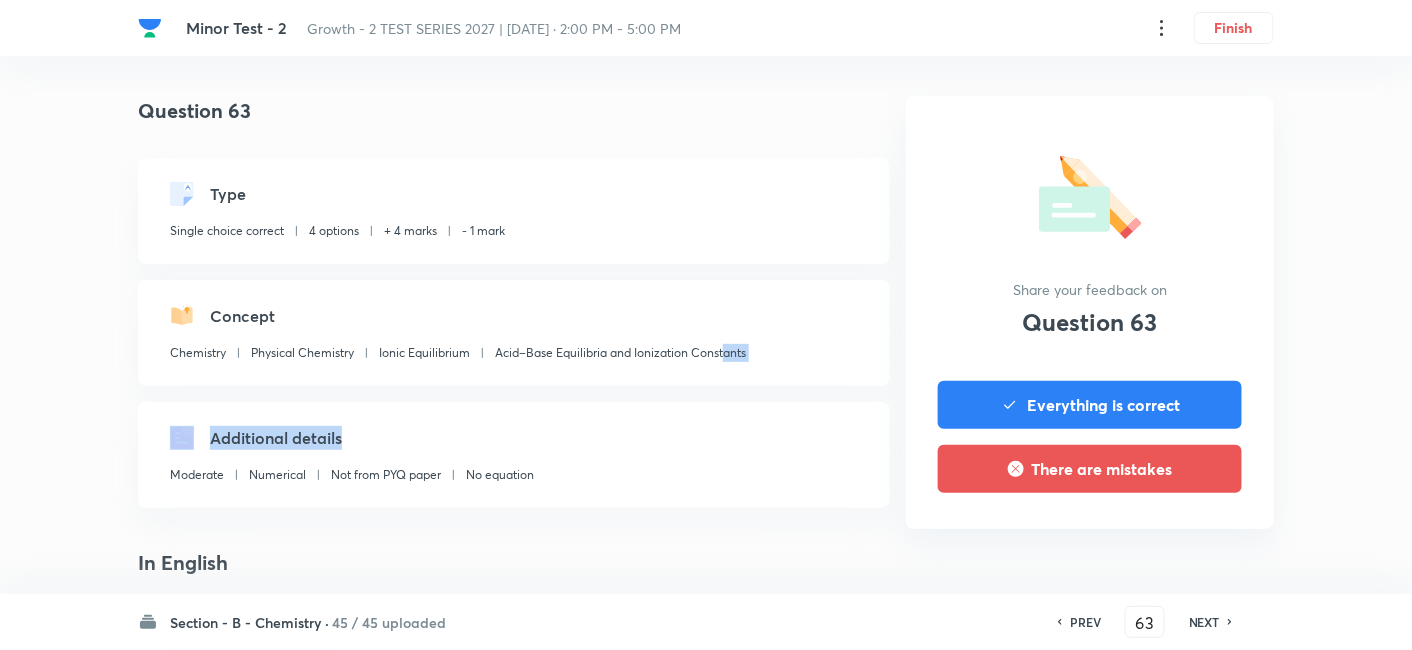 drag, startPoint x: 728, startPoint y: 394, endPoint x: 729, endPoint y: 361, distance: 33.01515 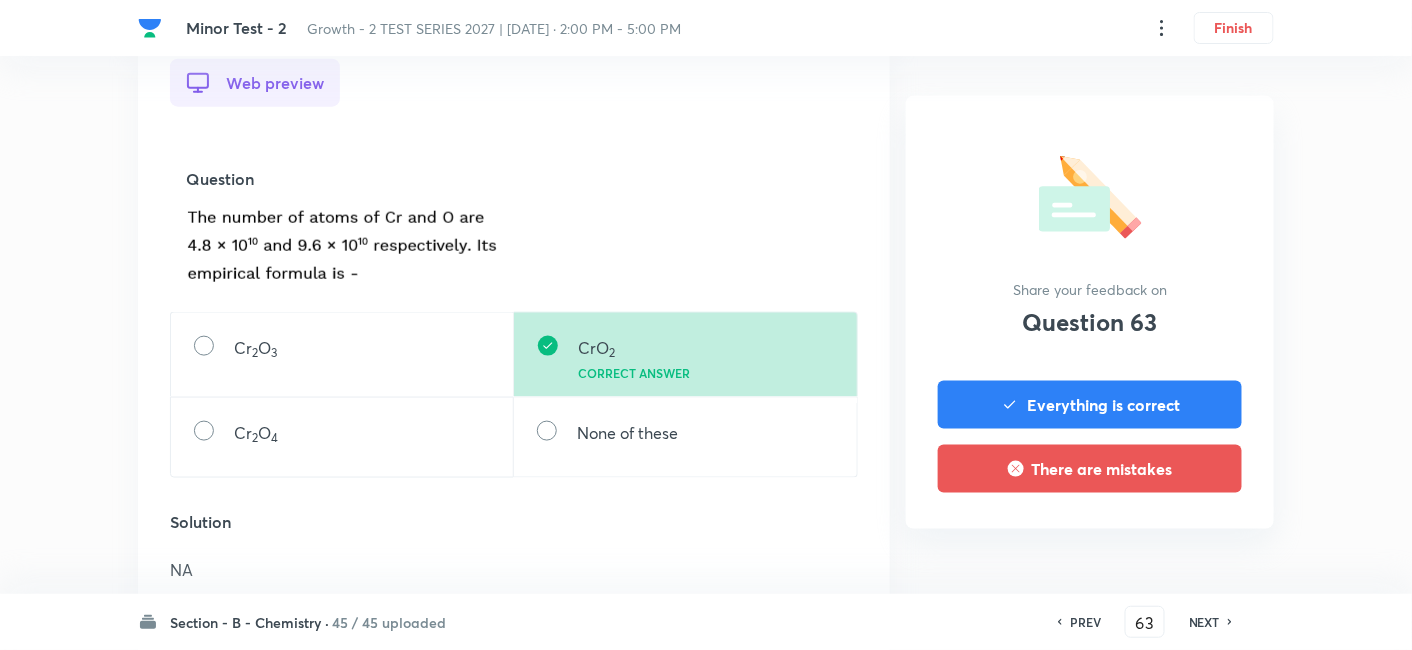 scroll, scrollTop: 582, scrollLeft: 0, axis: vertical 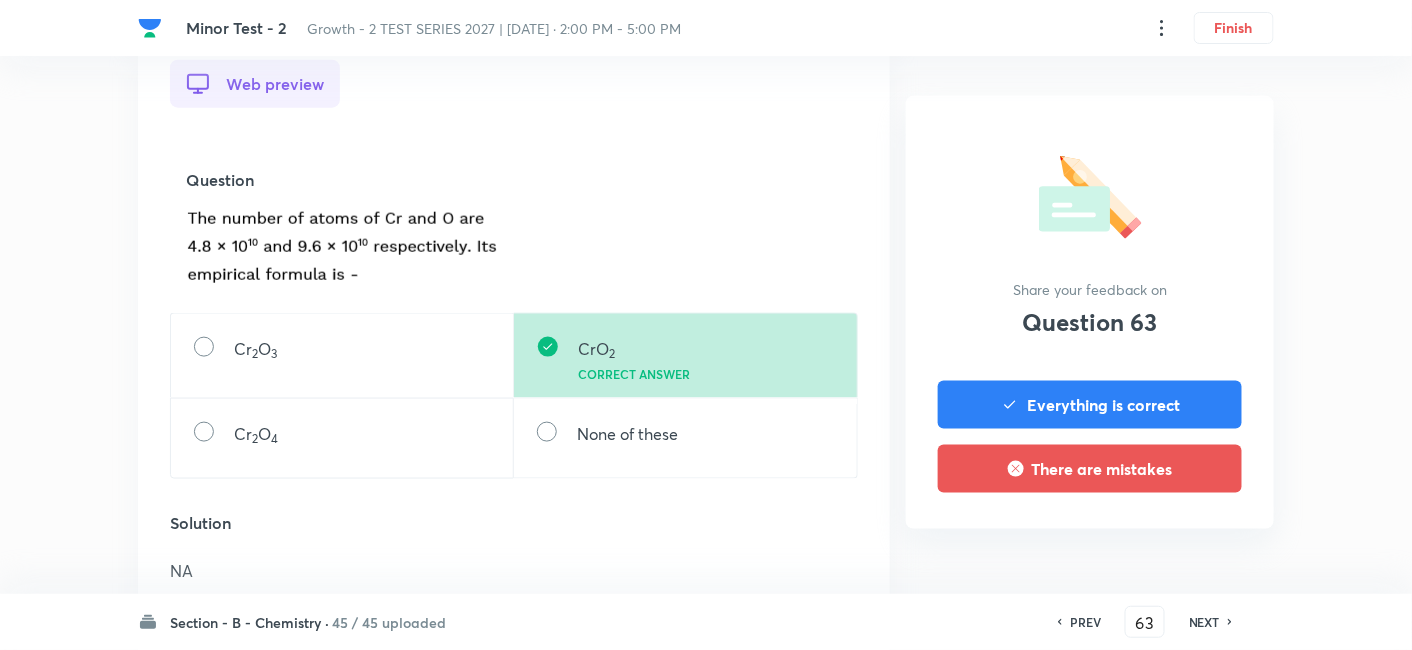 click on "NEXT" at bounding box center (1204, 622) 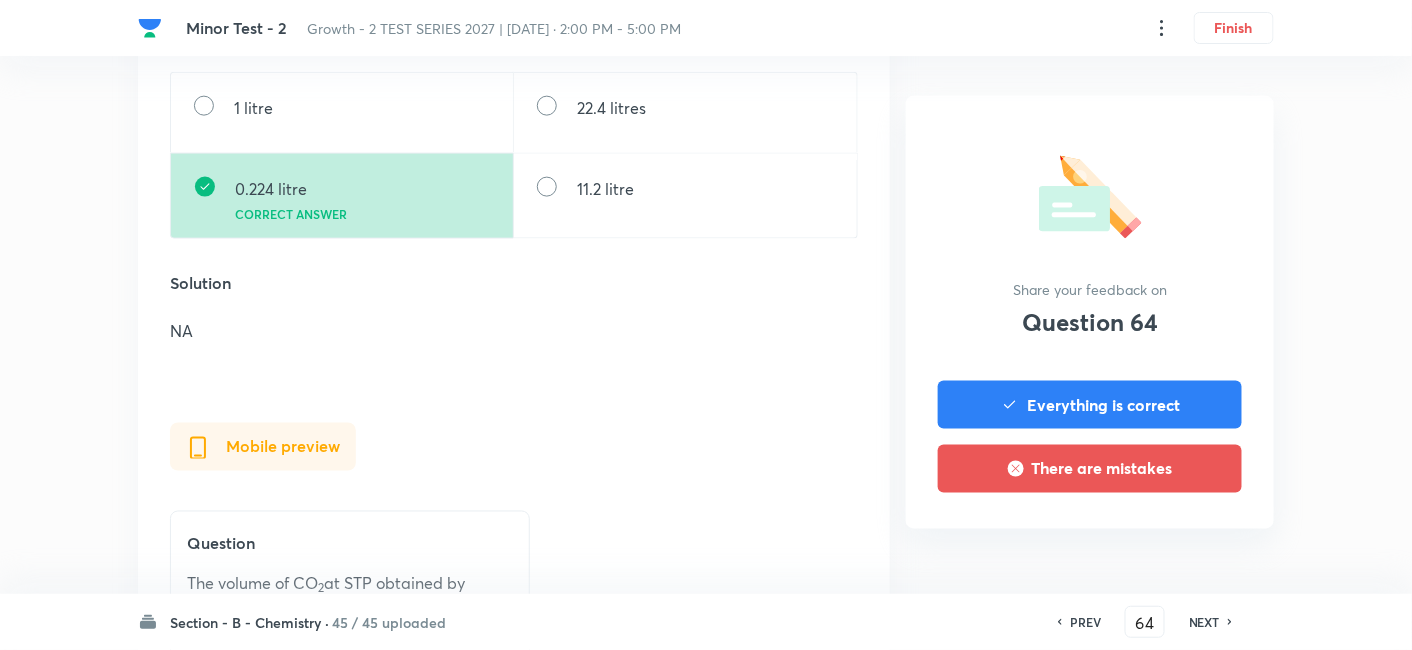 scroll, scrollTop: 764, scrollLeft: 0, axis: vertical 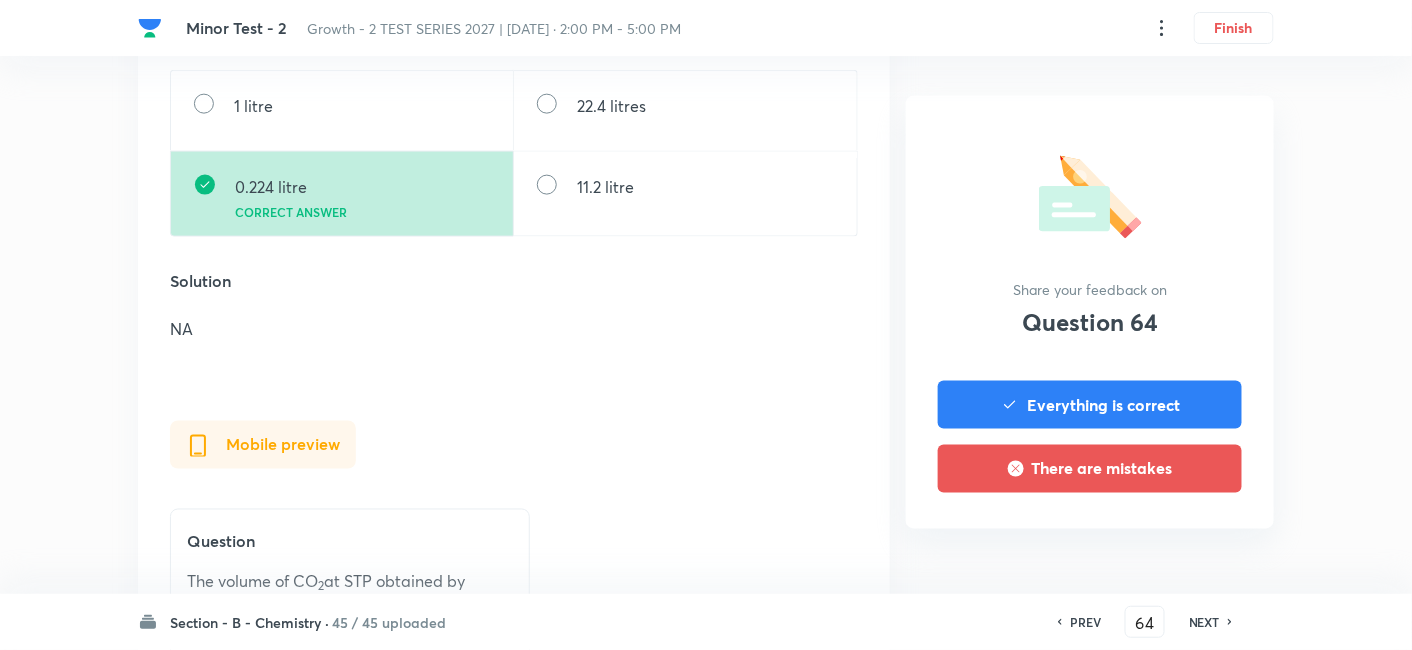click on "NEXT" at bounding box center (1204, 622) 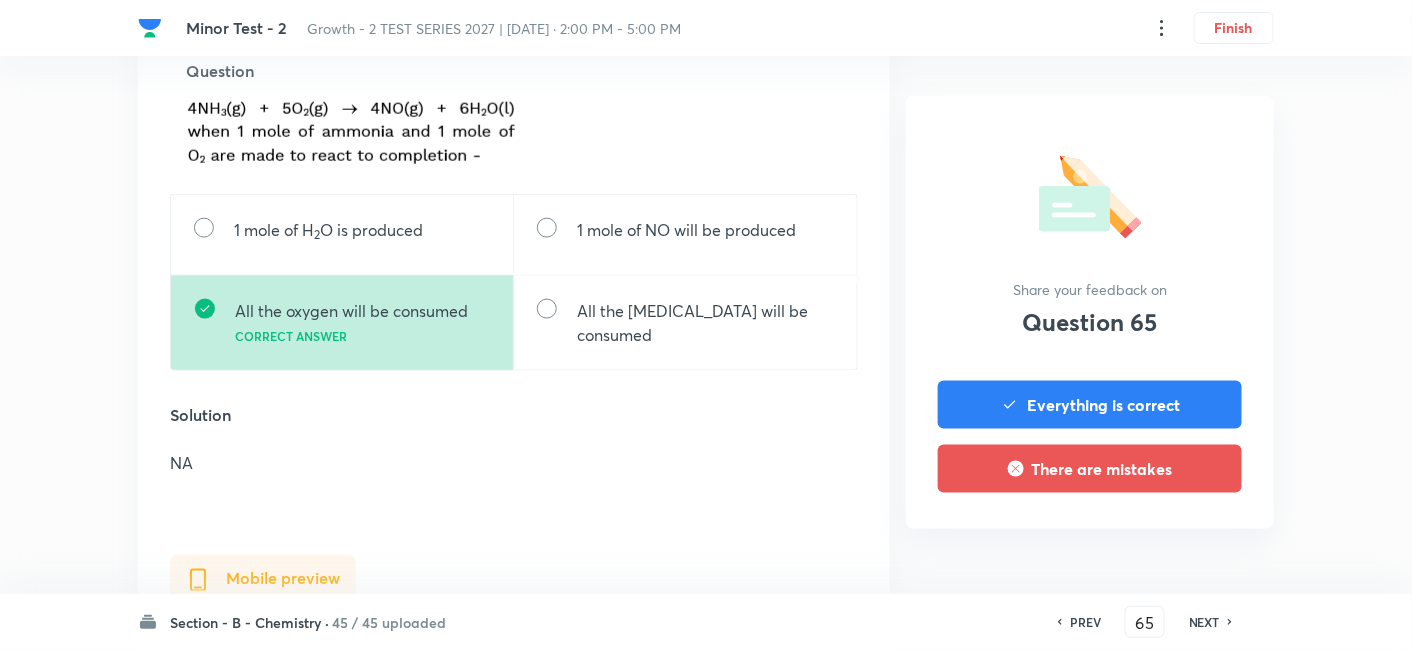 scroll, scrollTop: 701, scrollLeft: 0, axis: vertical 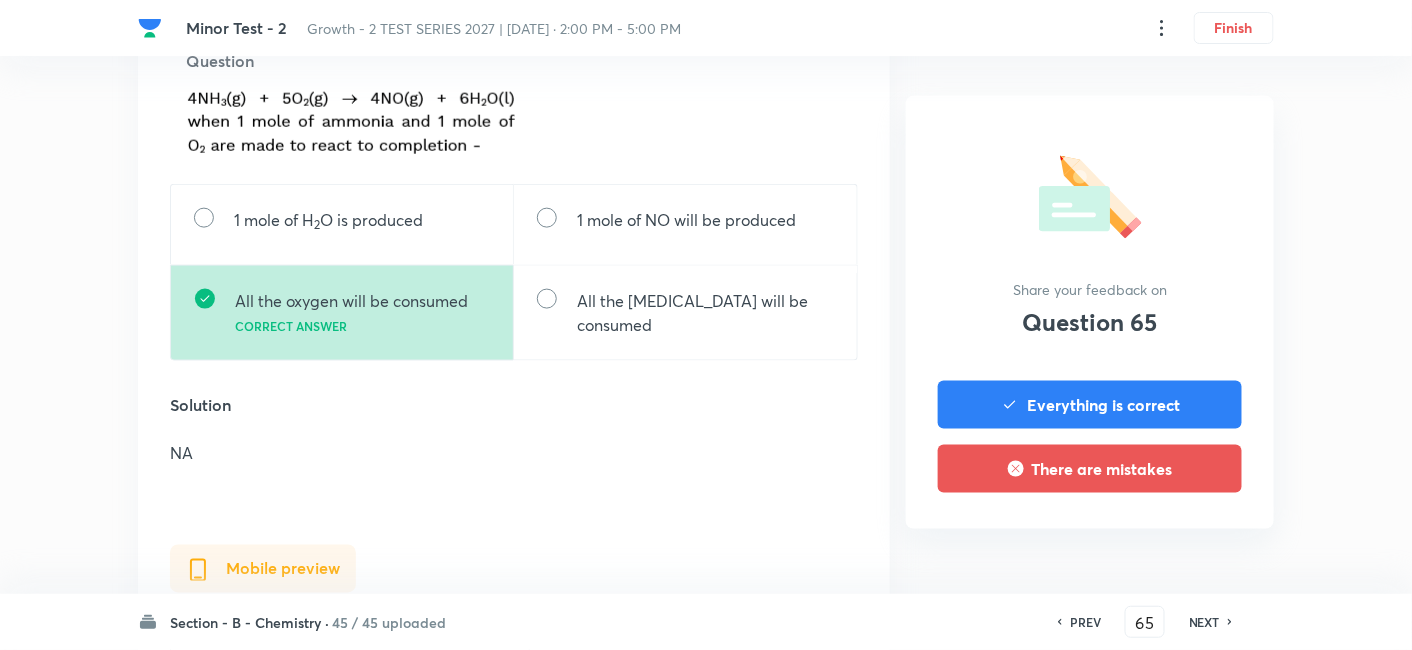 click on "NEXT" at bounding box center (1204, 622) 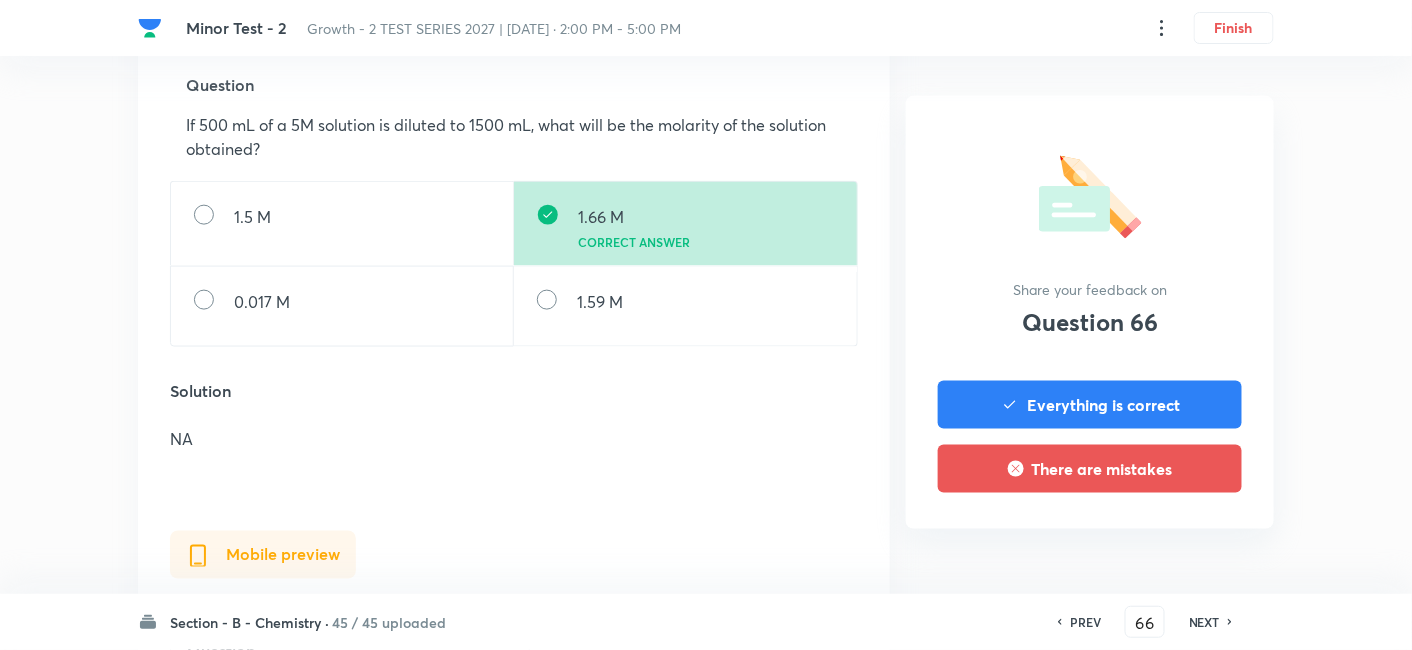 scroll, scrollTop: 684, scrollLeft: 0, axis: vertical 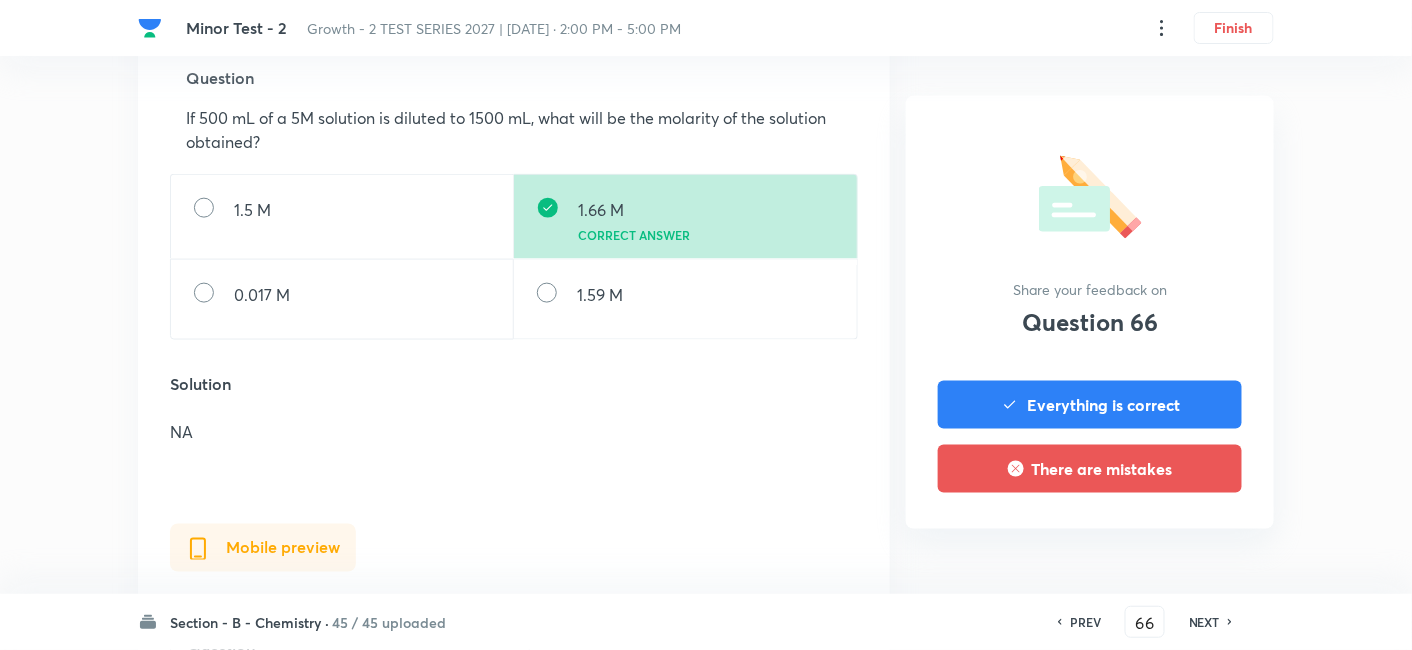 click on "NEXT" at bounding box center [1204, 622] 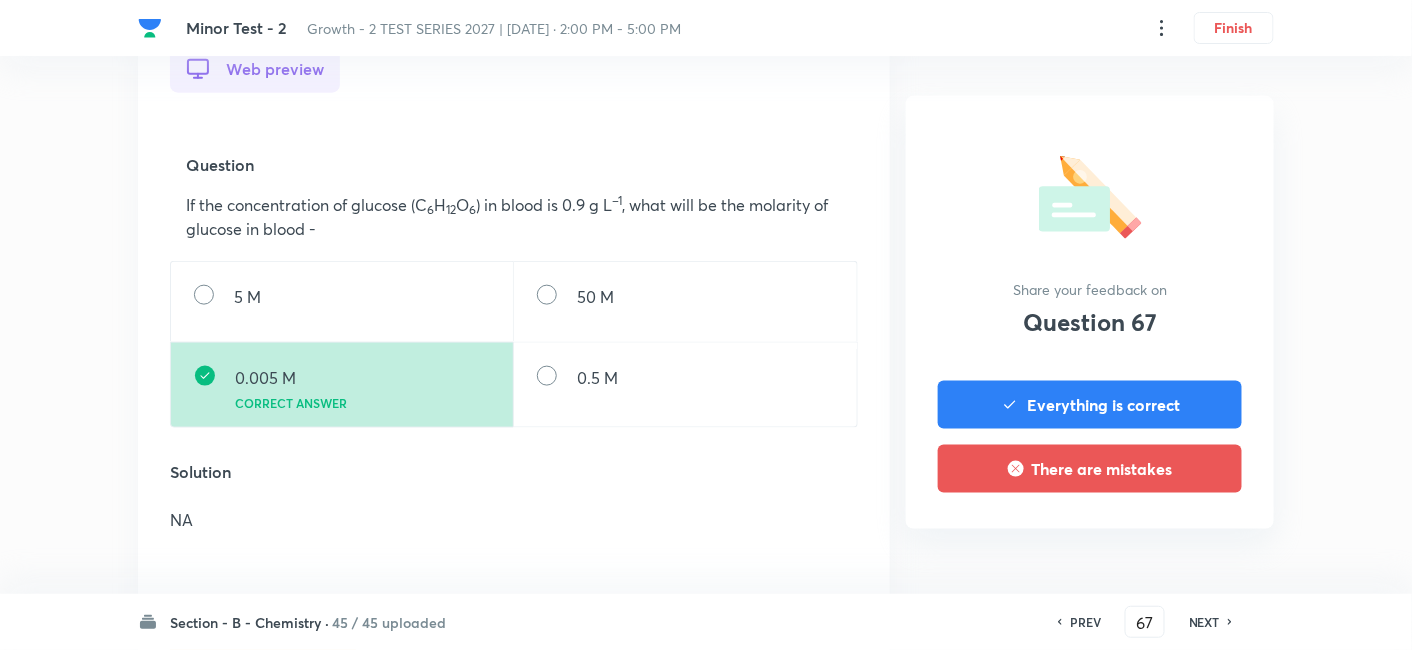scroll, scrollTop: 595, scrollLeft: 0, axis: vertical 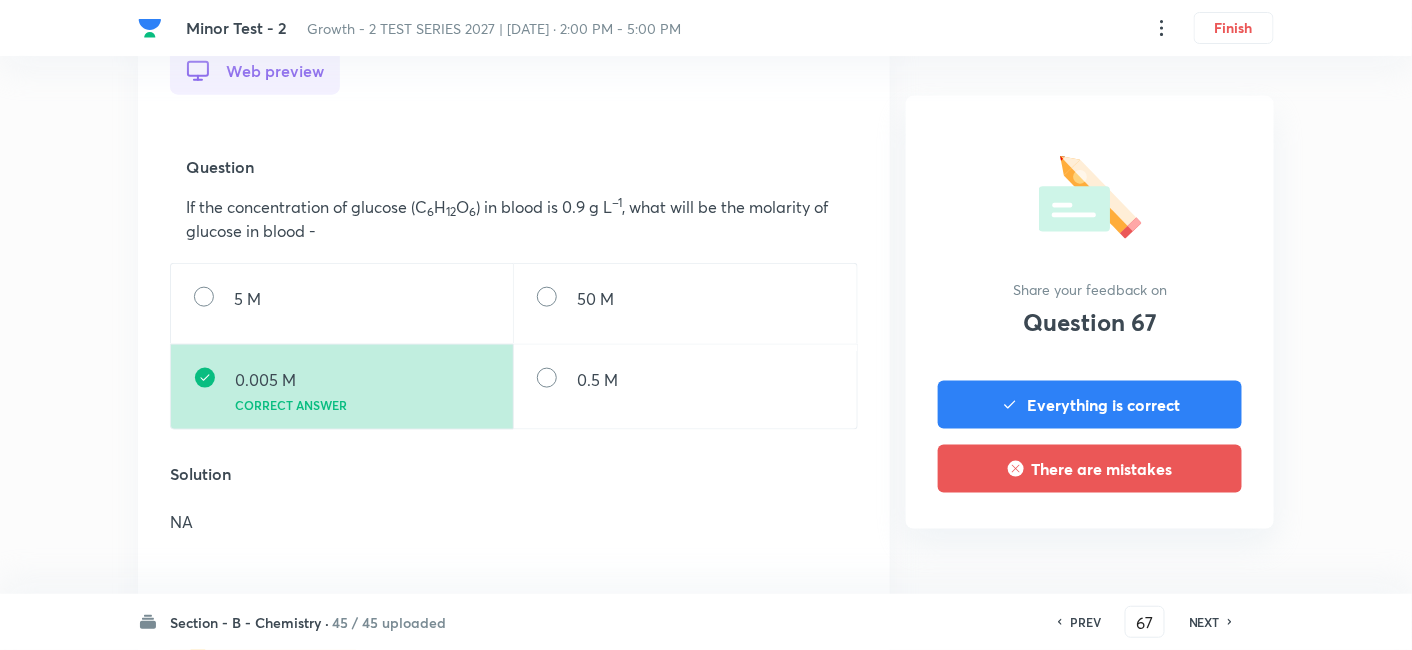 click on "NEXT" at bounding box center [1204, 622] 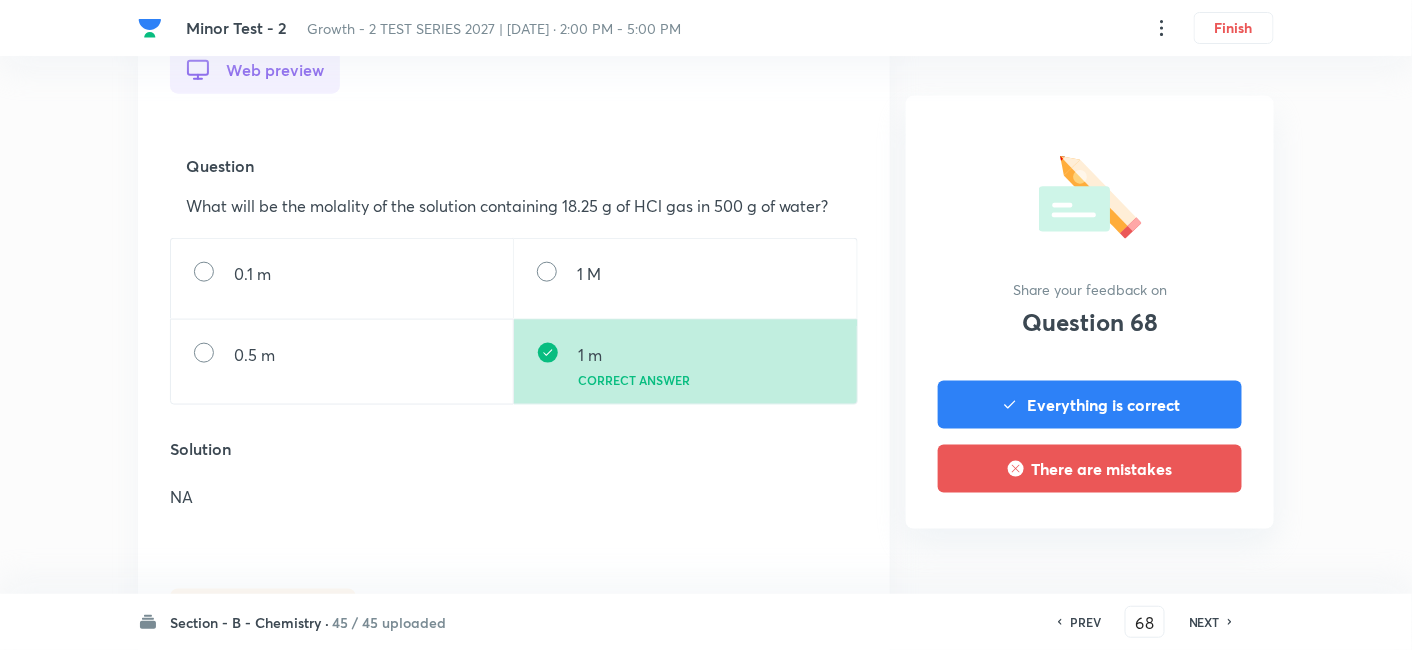 scroll, scrollTop: 594, scrollLeft: 0, axis: vertical 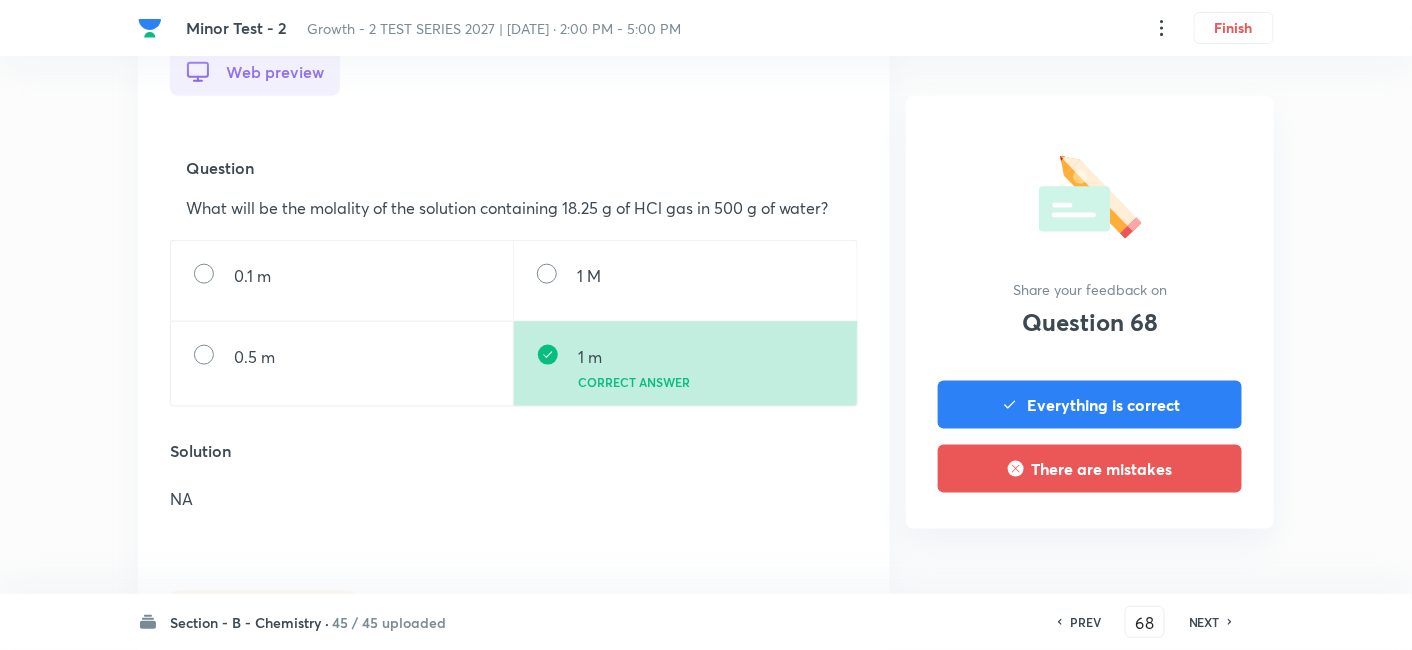 click on "NEXT" at bounding box center (1204, 622) 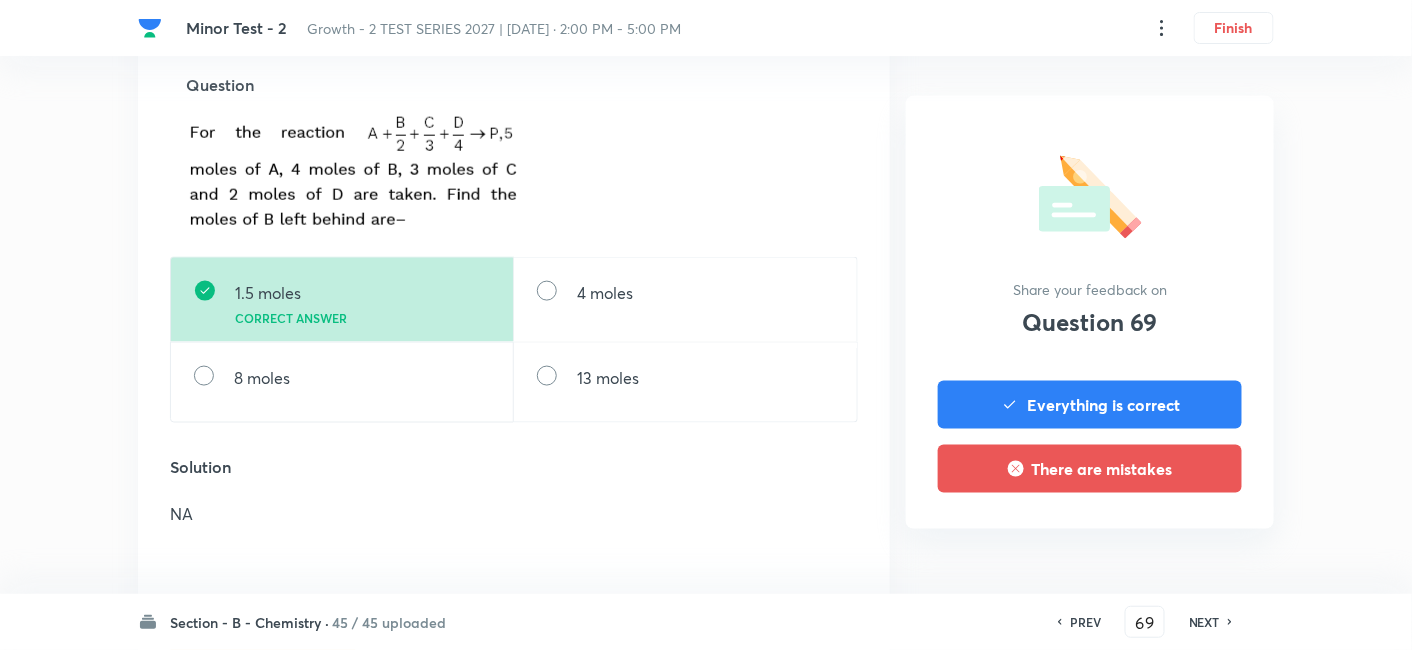 scroll, scrollTop: 680, scrollLeft: 0, axis: vertical 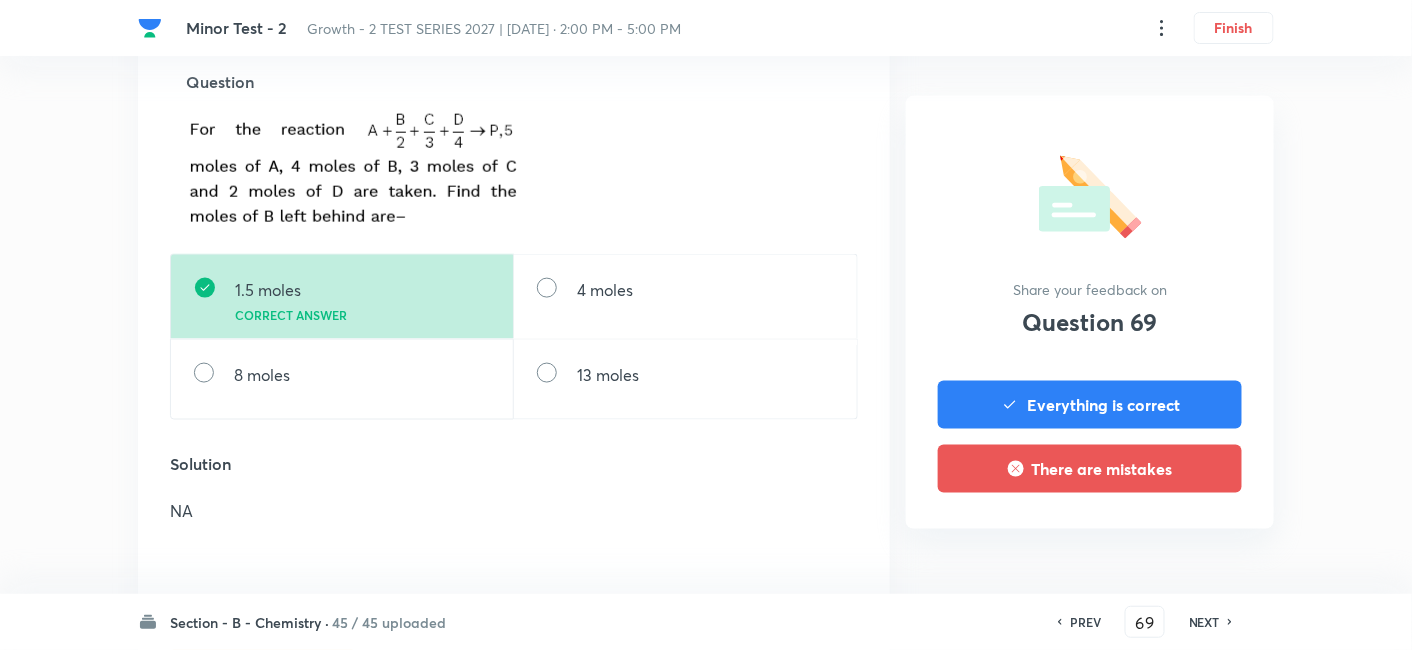 click on "NEXT" at bounding box center [1204, 622] 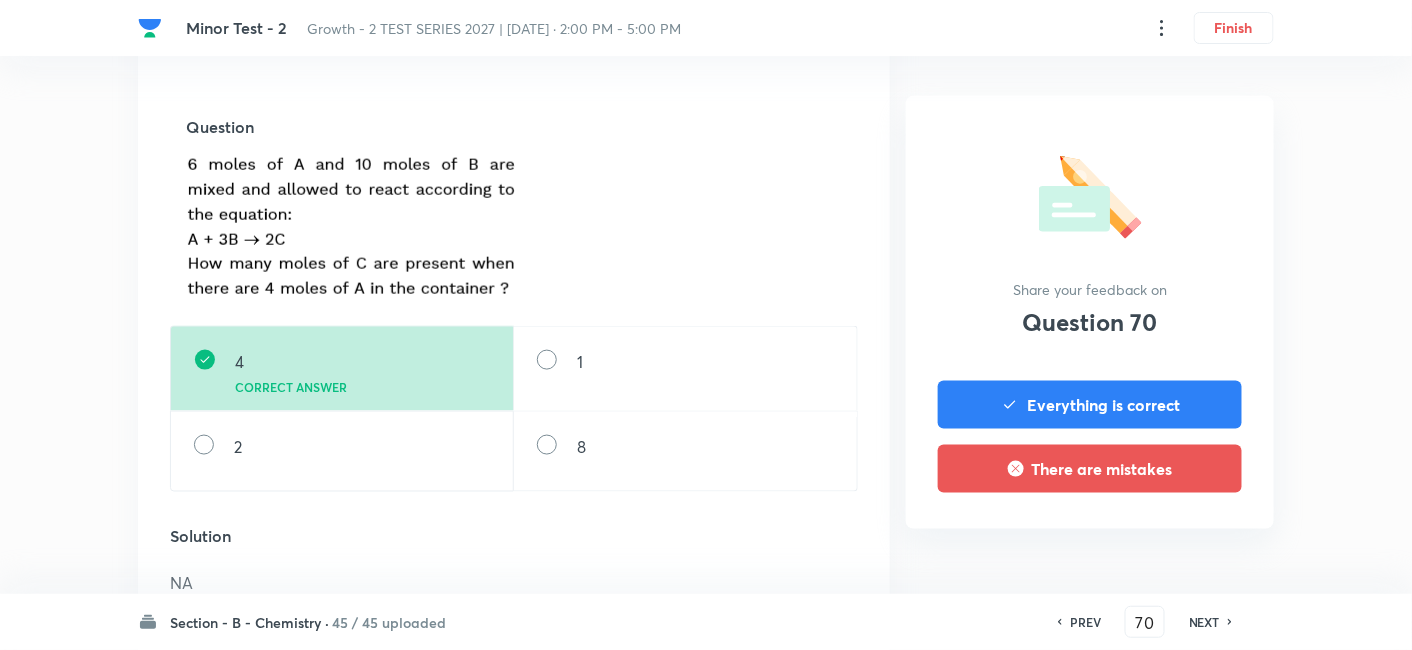 scroll, scrollTop: 726, scrollLeft: 0, axis: vertical 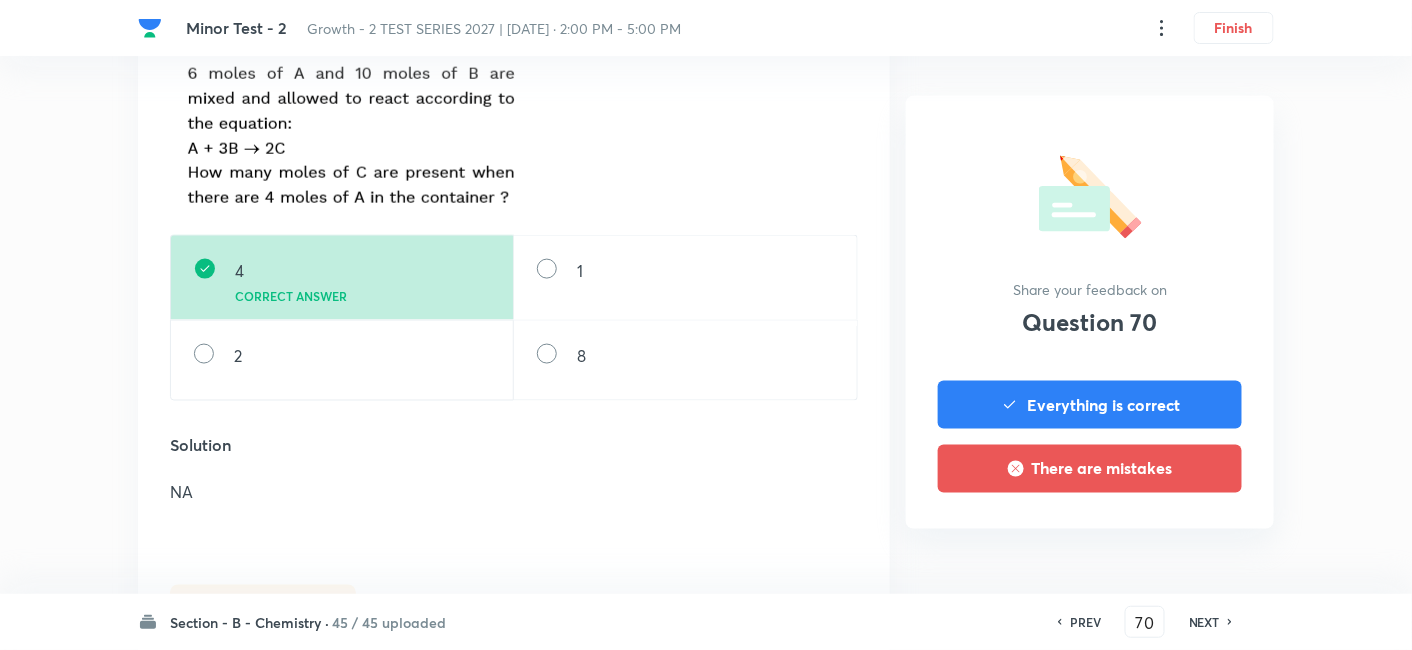 click on "NEXT" at bounding box center (1207, 622) 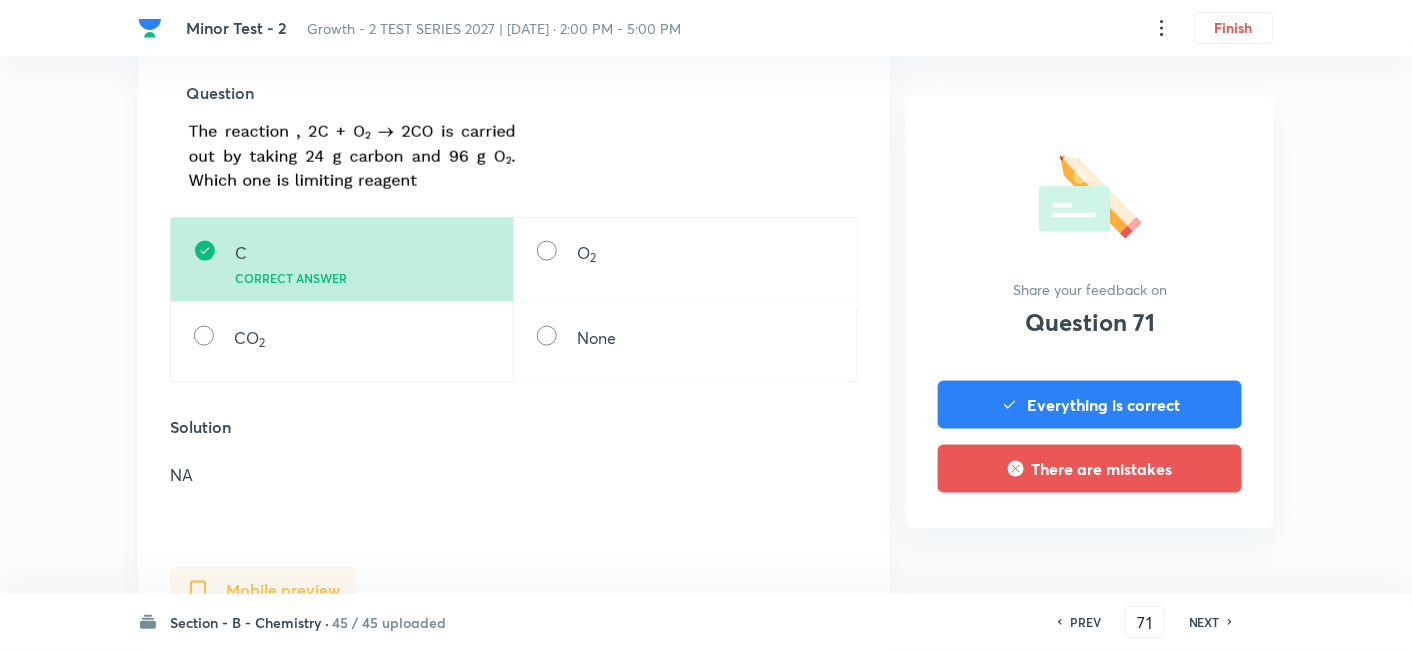 scroll, scrollTop: 681, scrollLeft: 0, axis: vertical 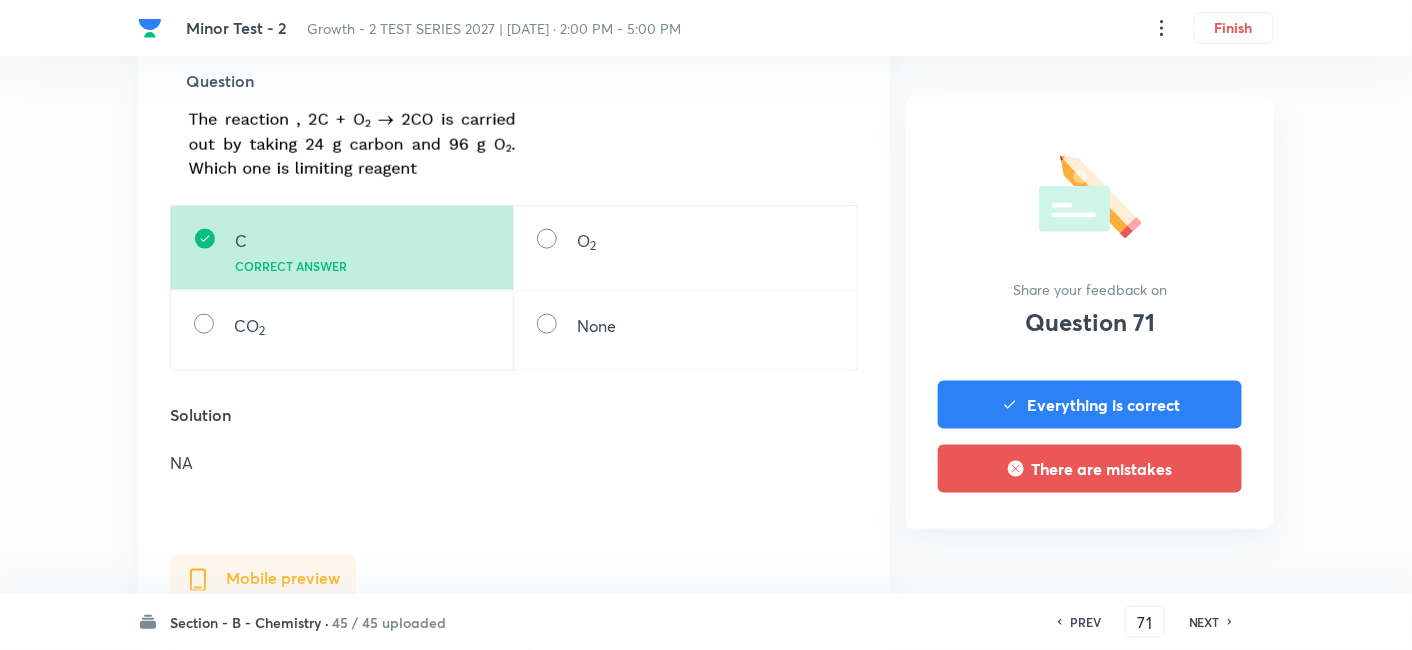 click on "NEXT" at bounding box center [1204, 622] 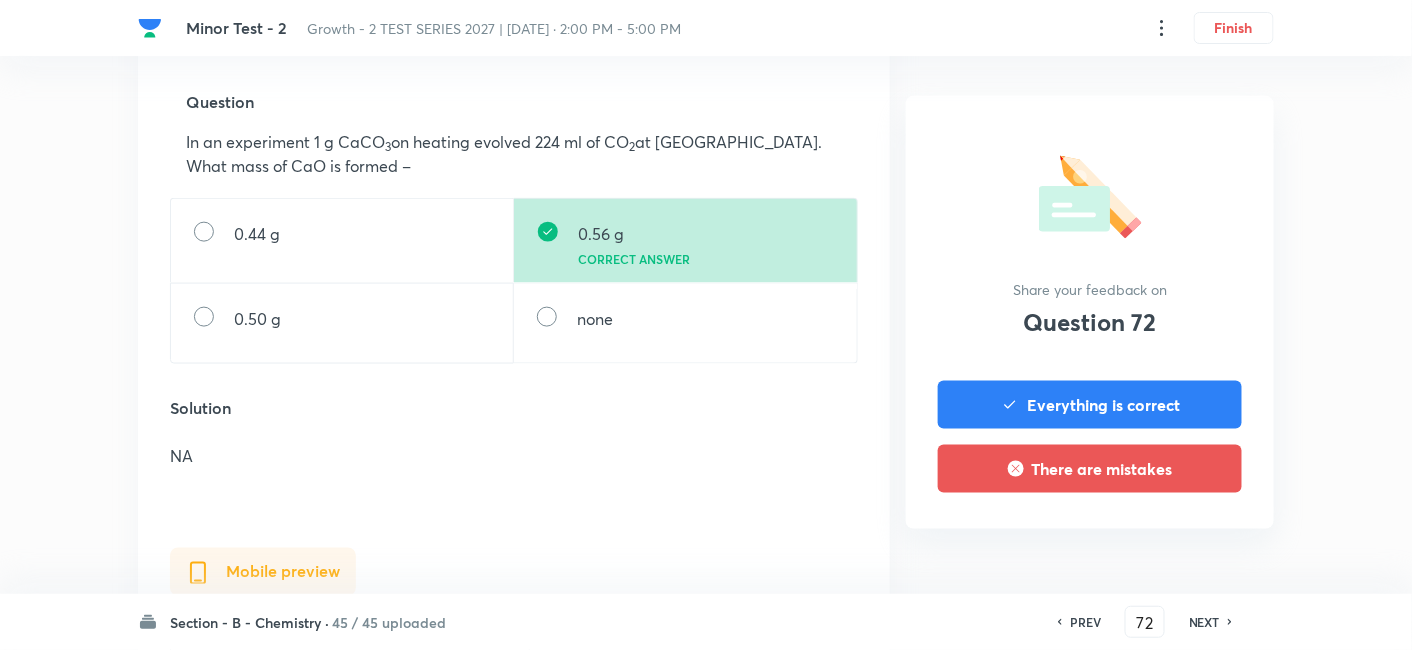 scroll, scrollTop: 660, scrollLeft: 0, axis: vertical 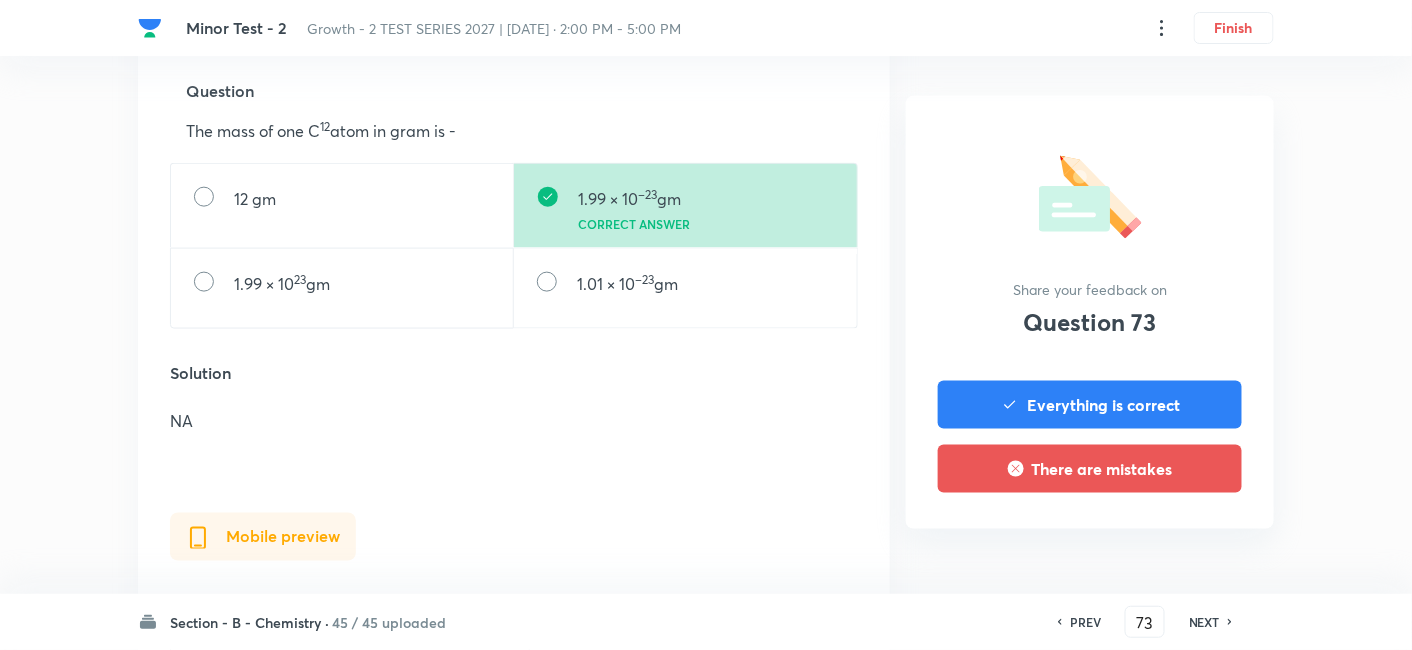 click on "NEXT" at bounding box center [1204, 622] 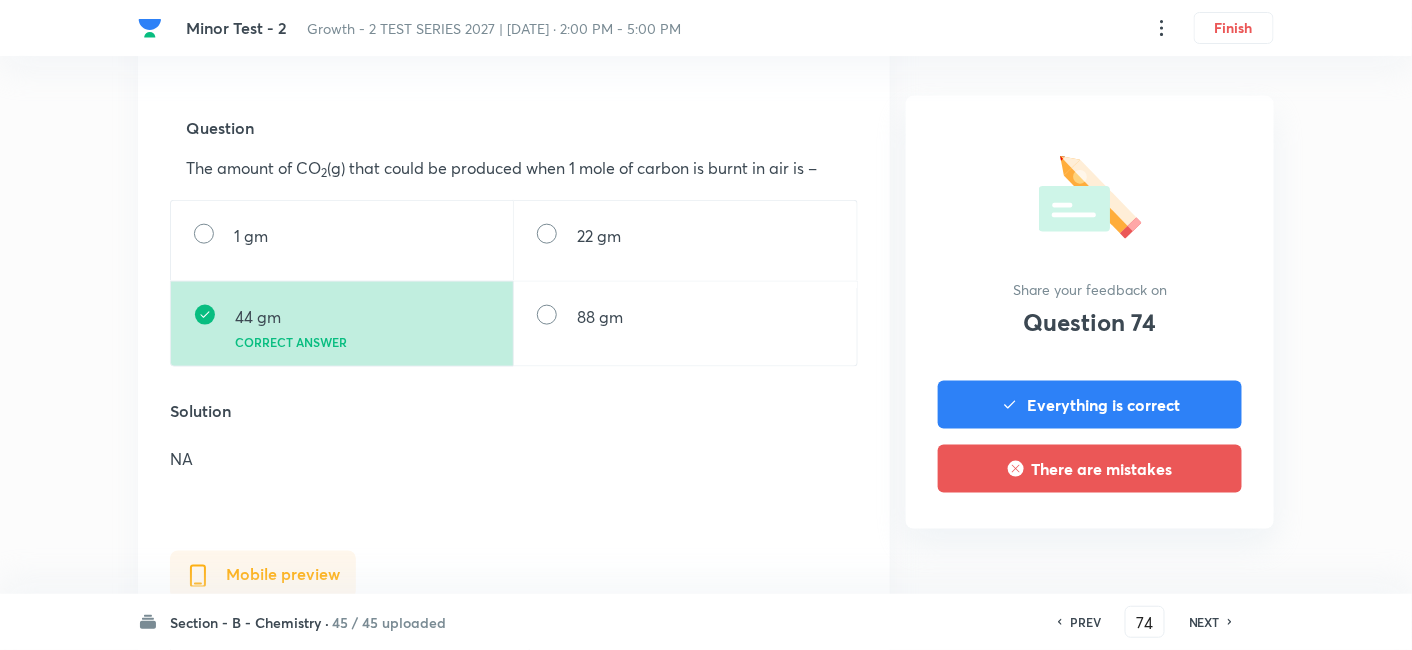 scroll, scrollTop: 642, scrollLeft: 0, axis: vertical 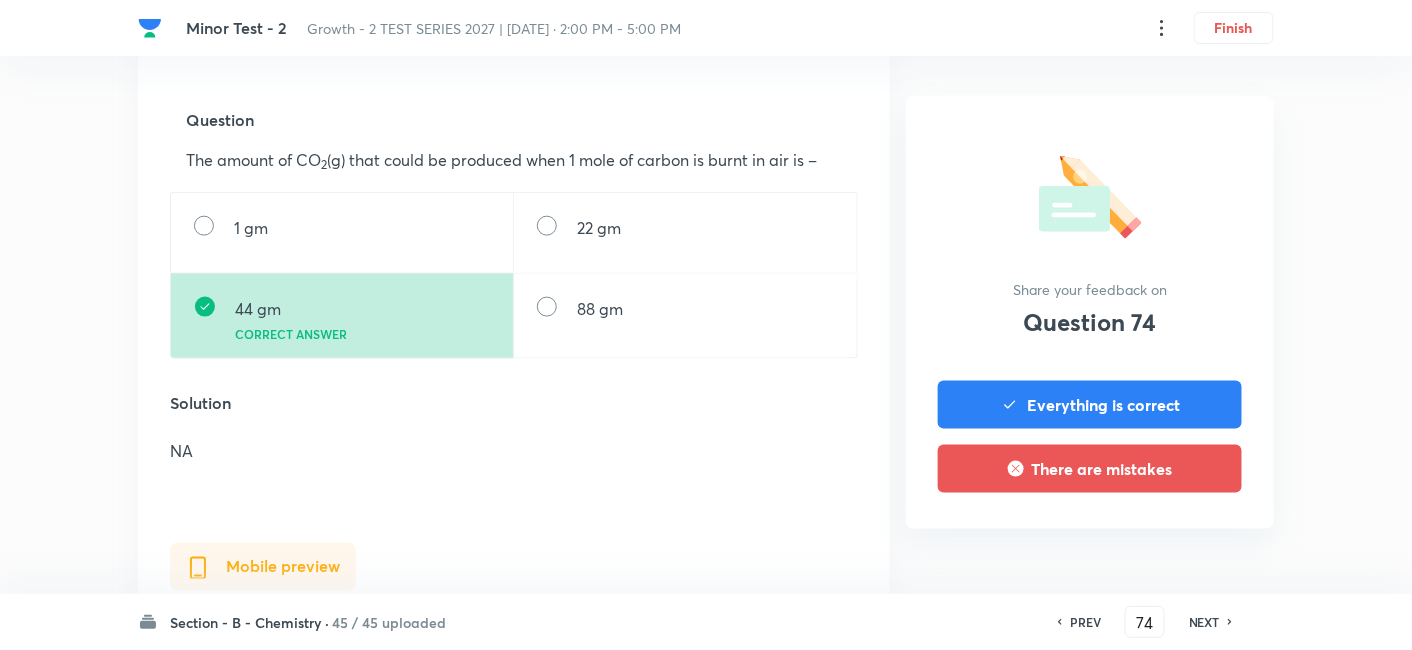 click on "NEXT" at bounding box center [1204, 622] 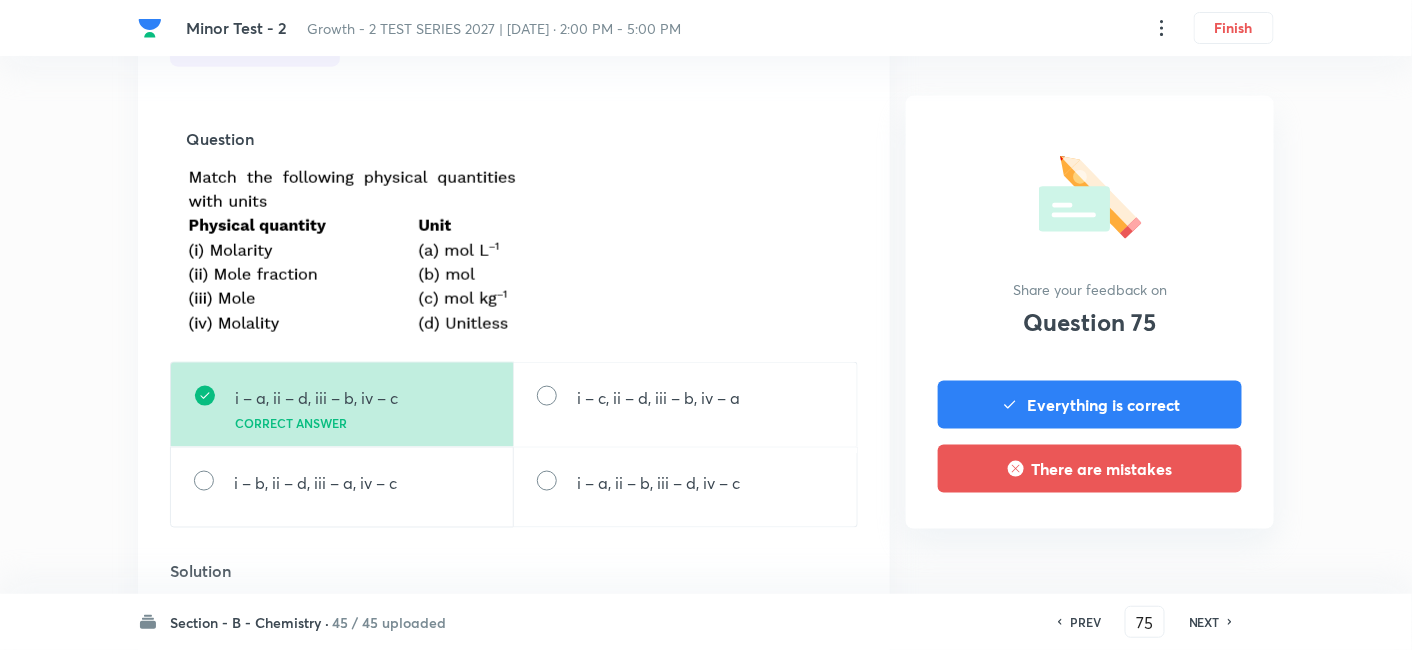 scroll, scrollTop: 626, scrollLeft: 0, axis: vertical 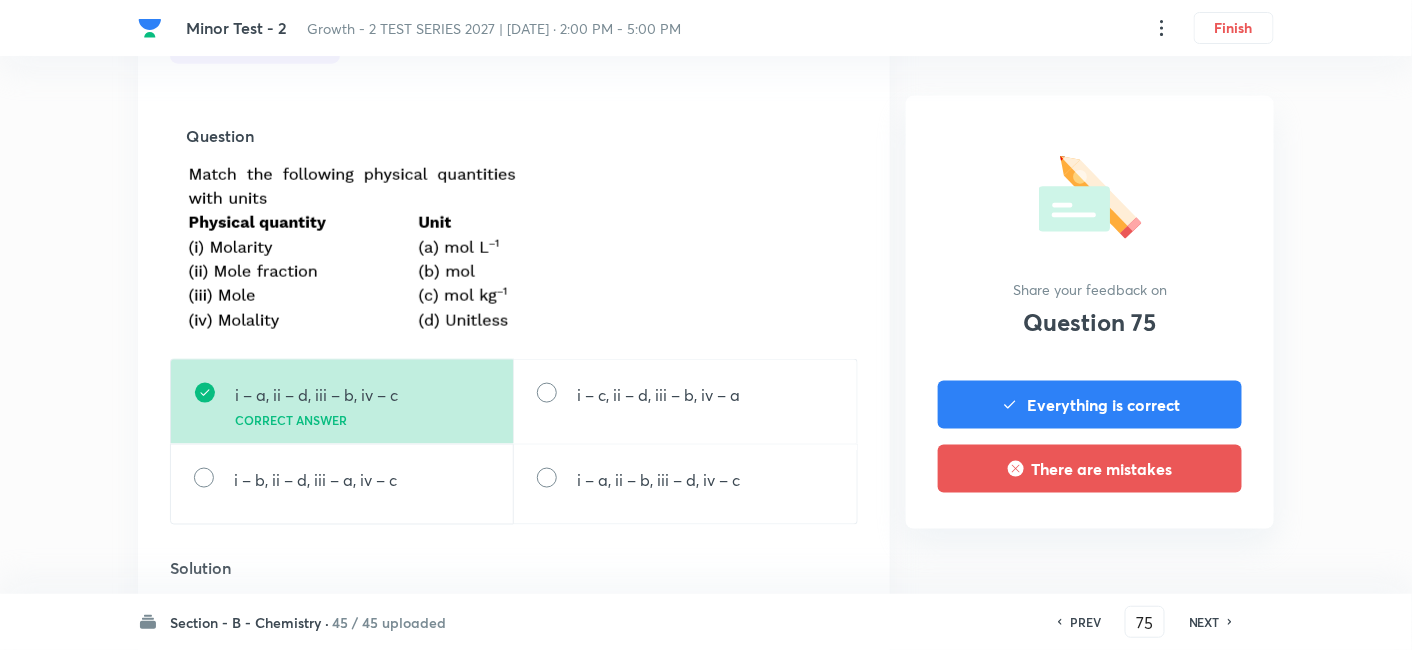 click on "NEXT" at bounding box center (1204, 622) 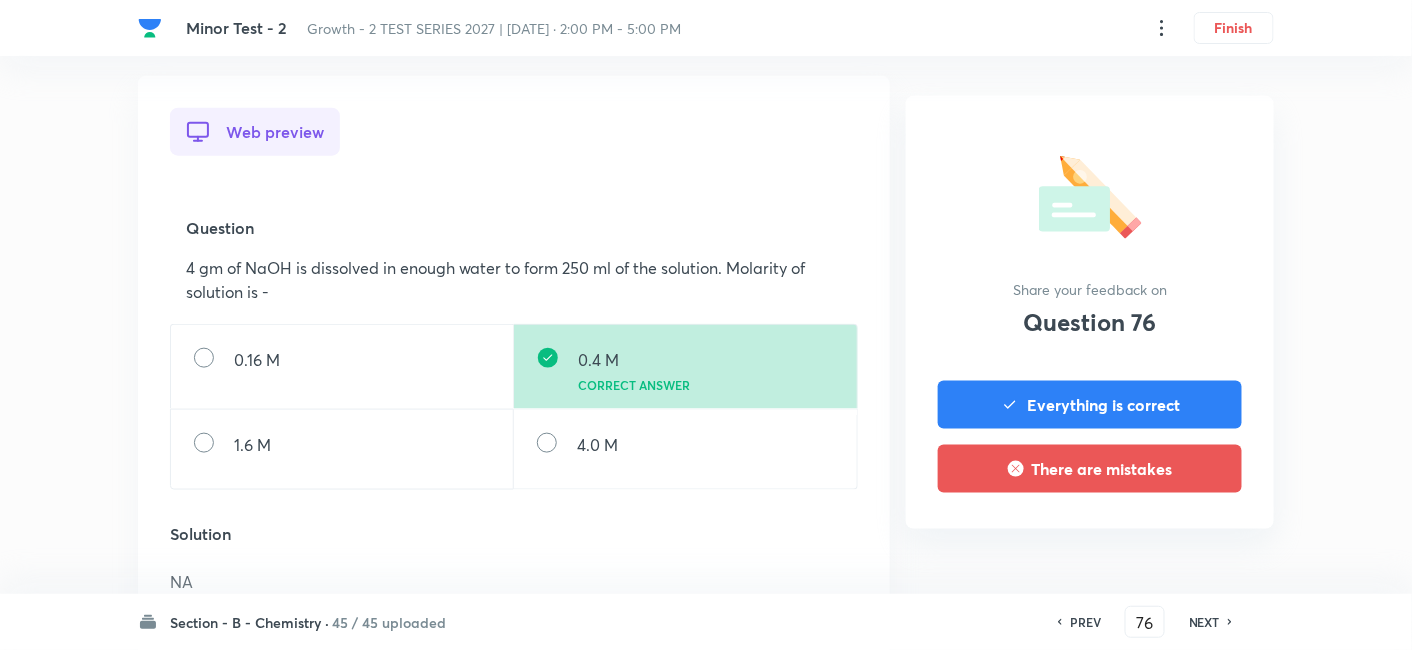 scroll, scrollTop: 535, scrollLeft: 0, axis: vertical 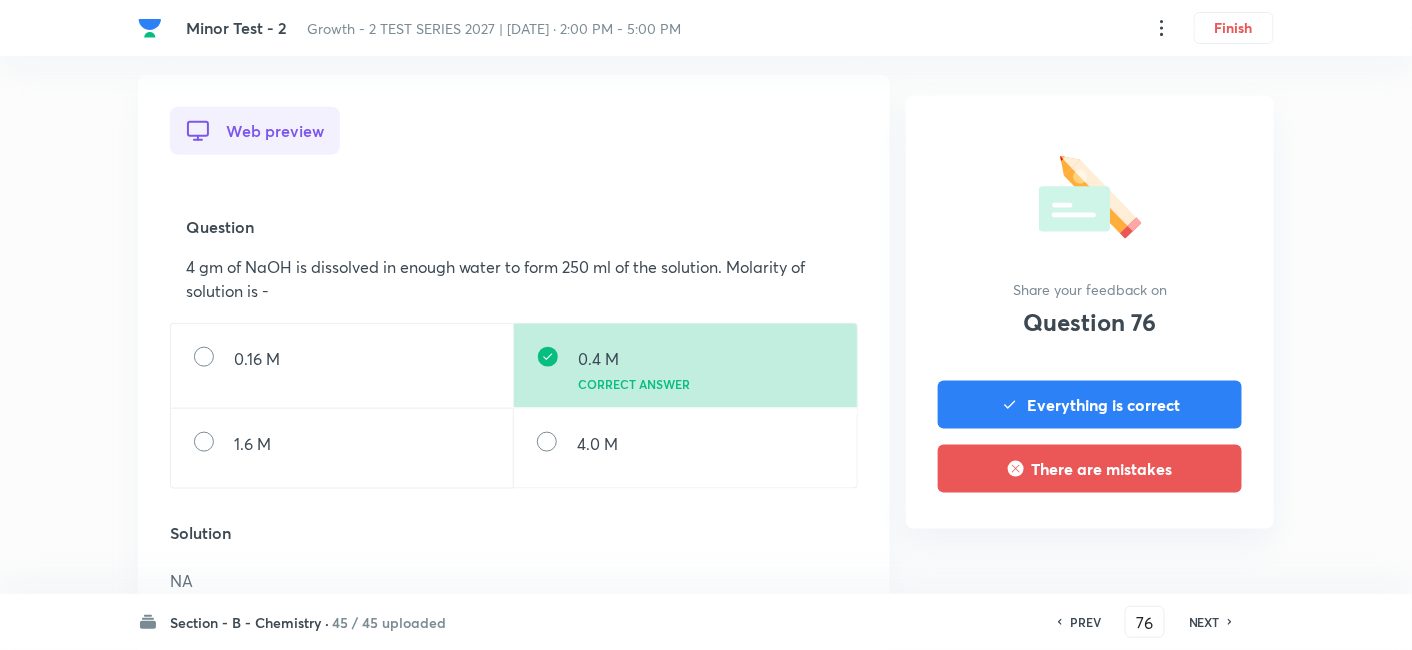click on "NEXT" at bounding box center (1204, 622) 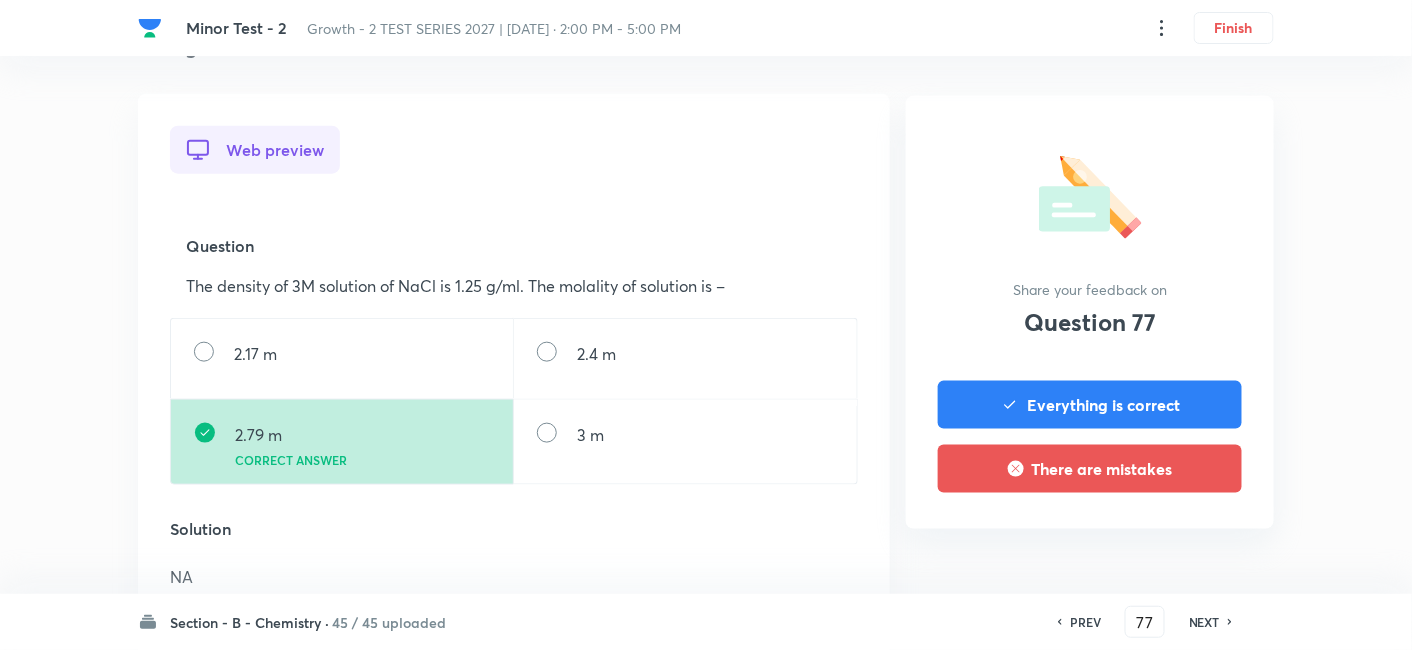 scroll, scrollTop: 577, scrollLeft: 0, axis: vertical 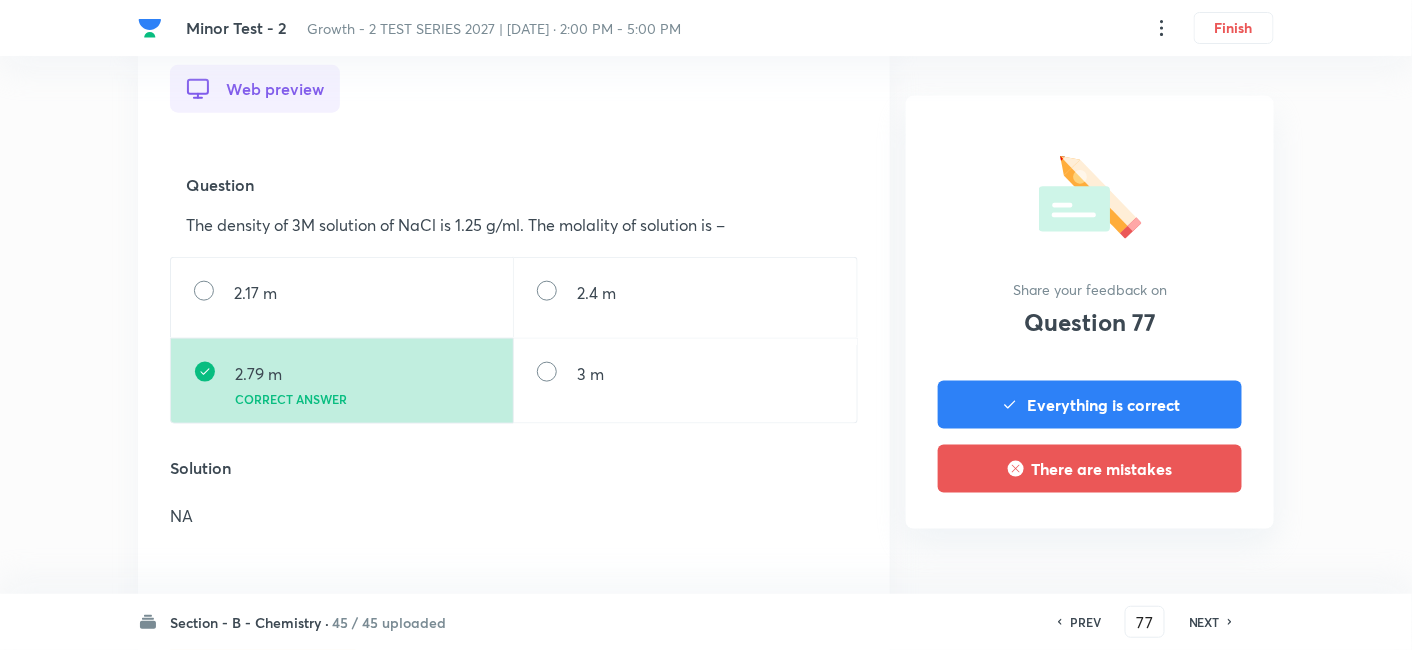 click on "NEXT" at bounding box center [1204, 622] 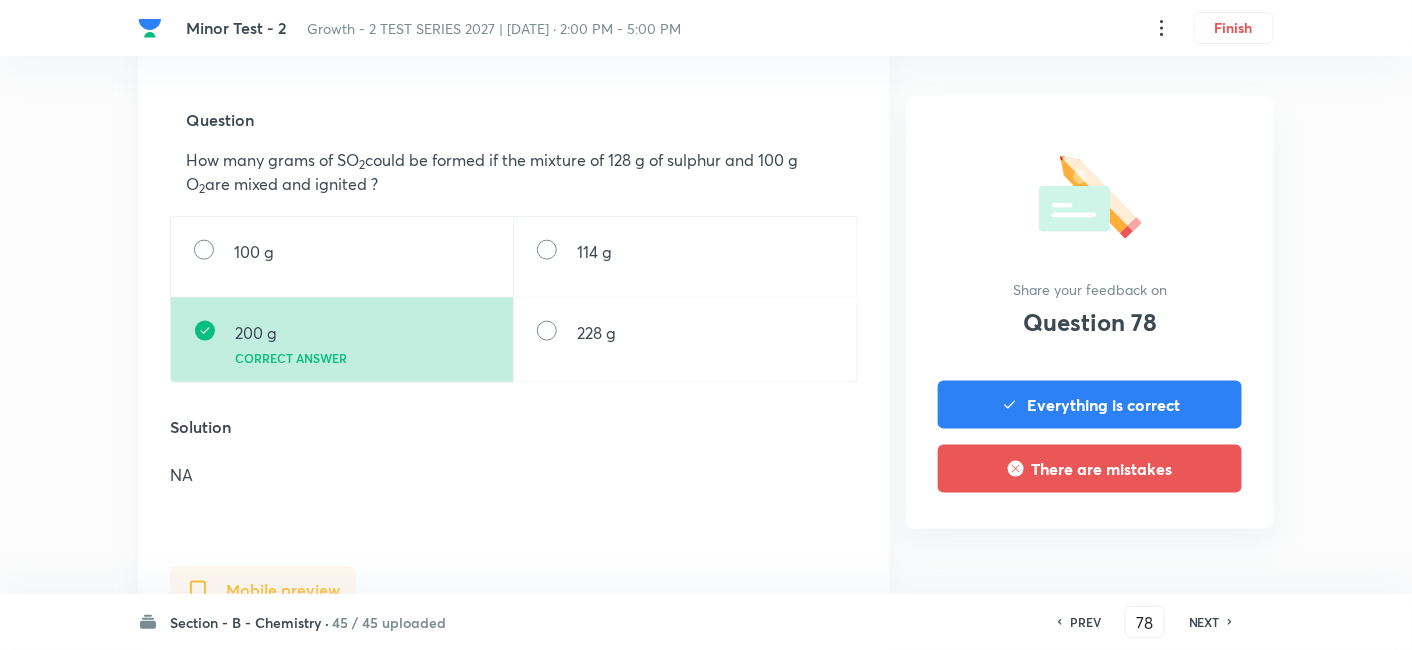 scroll, scrollTop: 645, scrollLeft: 0, axis: vertical 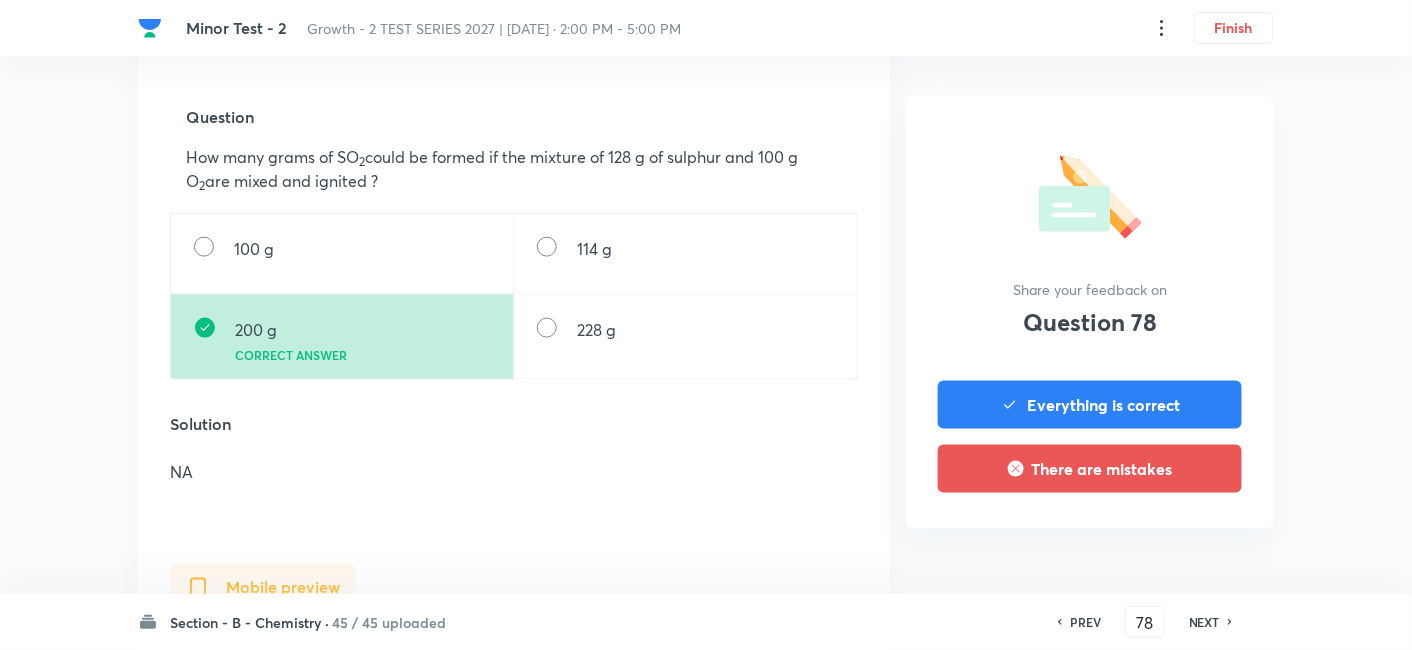 click on "NEXT" at bounding box center [1204, 622] 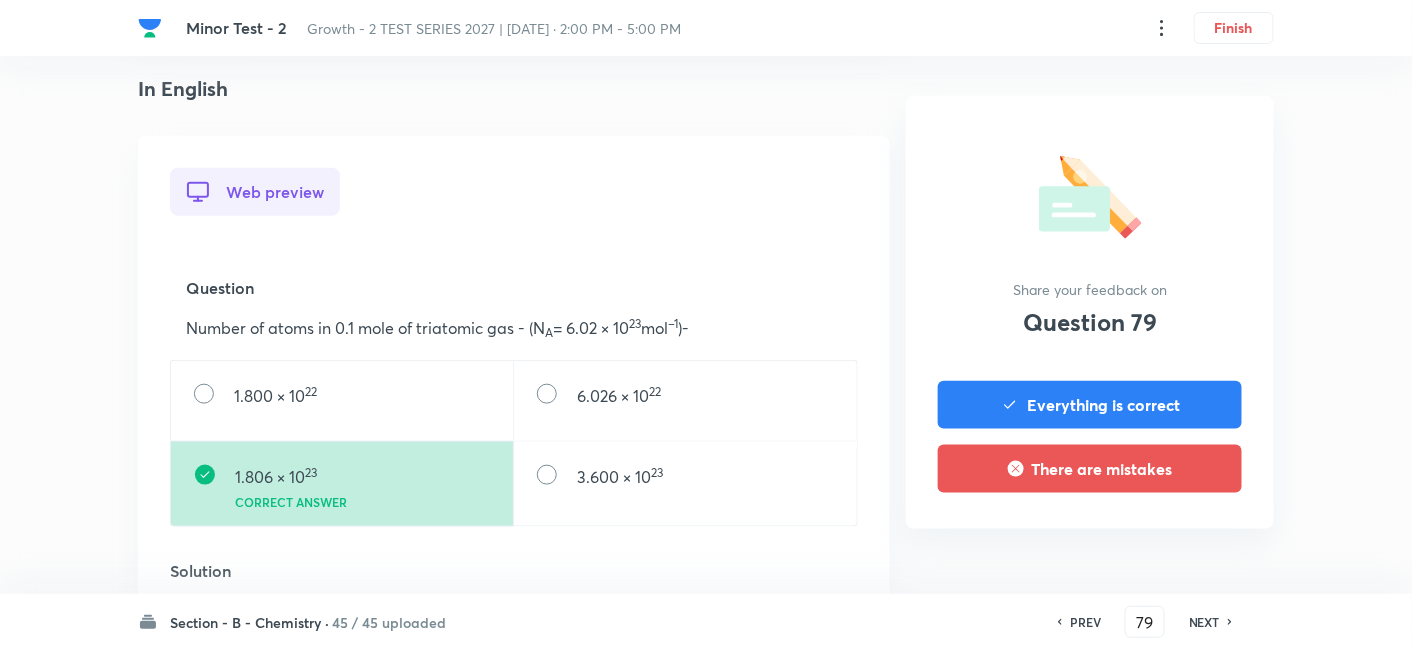 scroll, scrollTop: 494, scrollLeft: 0, axis: vertical 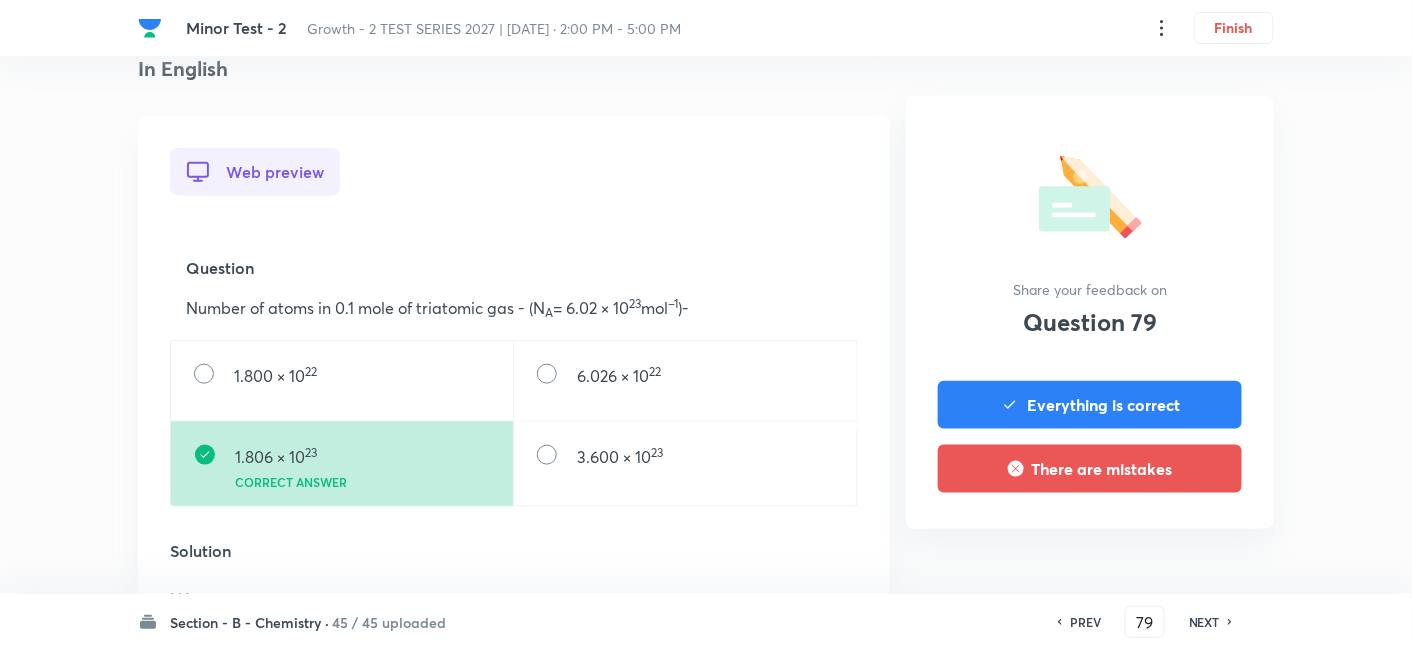 click on "NEXT" at bounding box center [1204, 622] 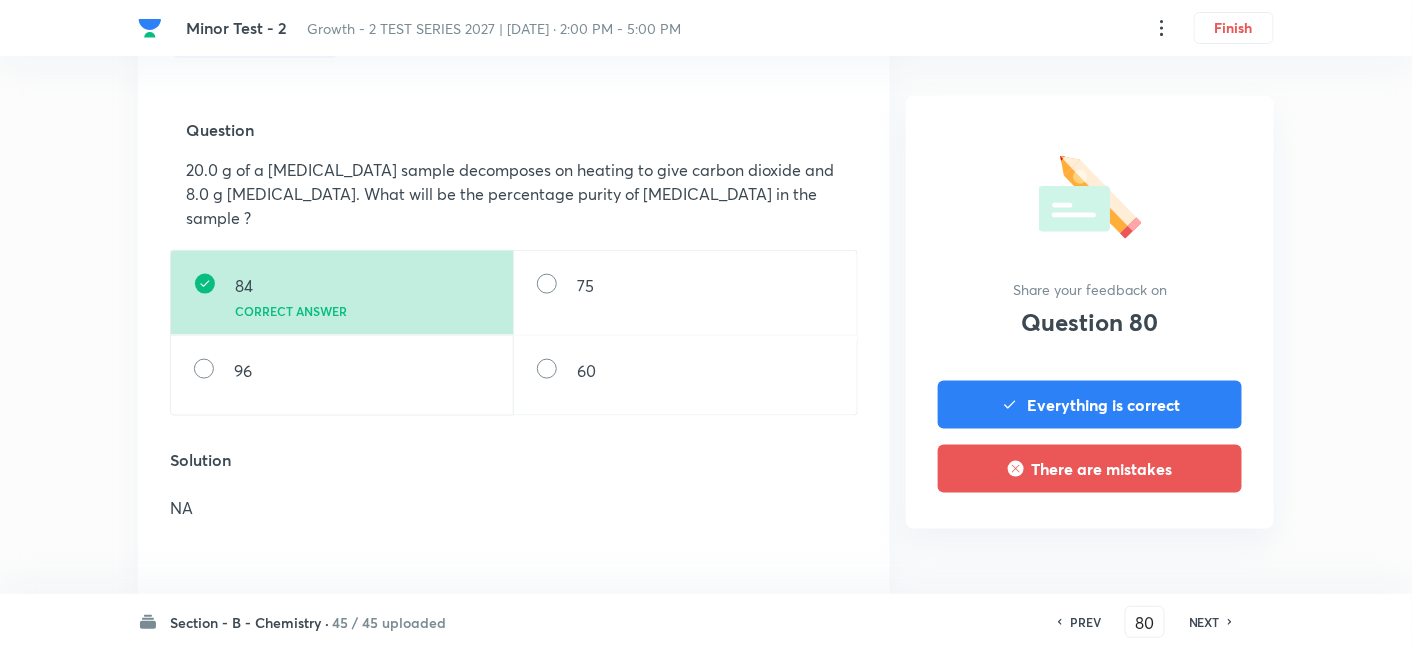 scroll, scrollTop: 711, scrollLeft: 0, axis: vertical 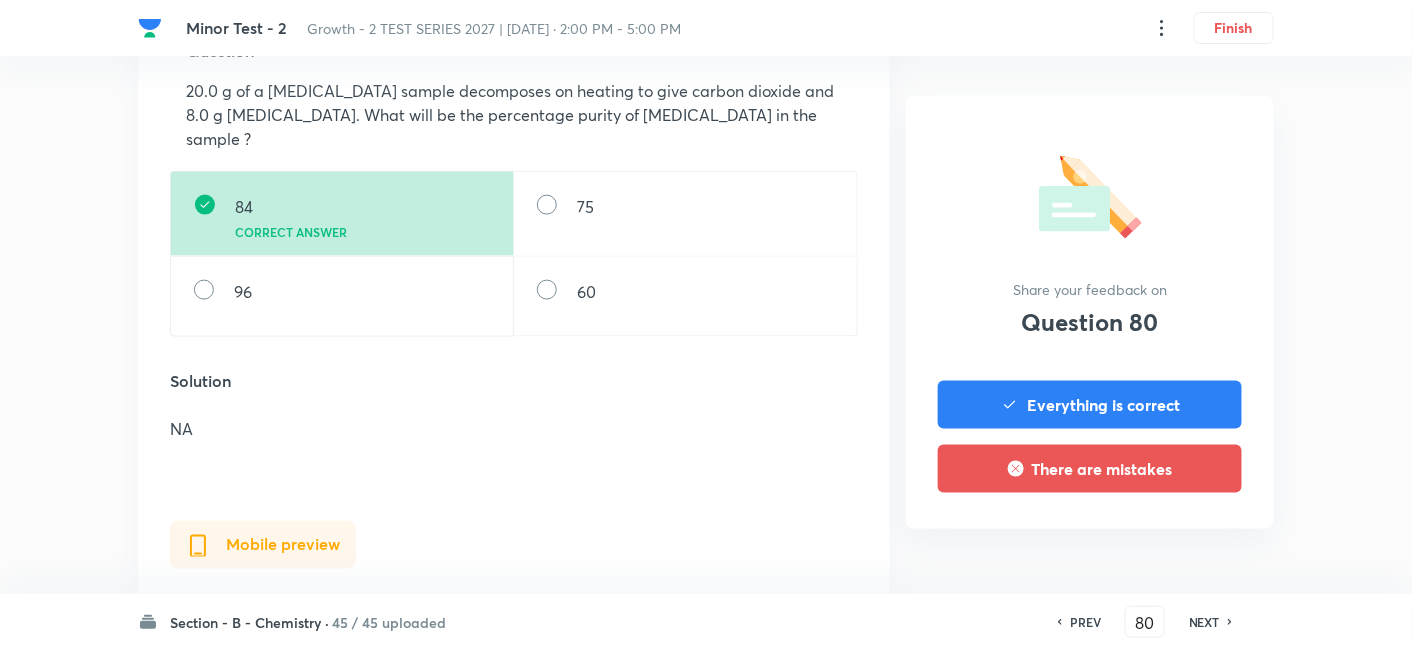 click on "NEXT" at bounding box center [1204, 622] 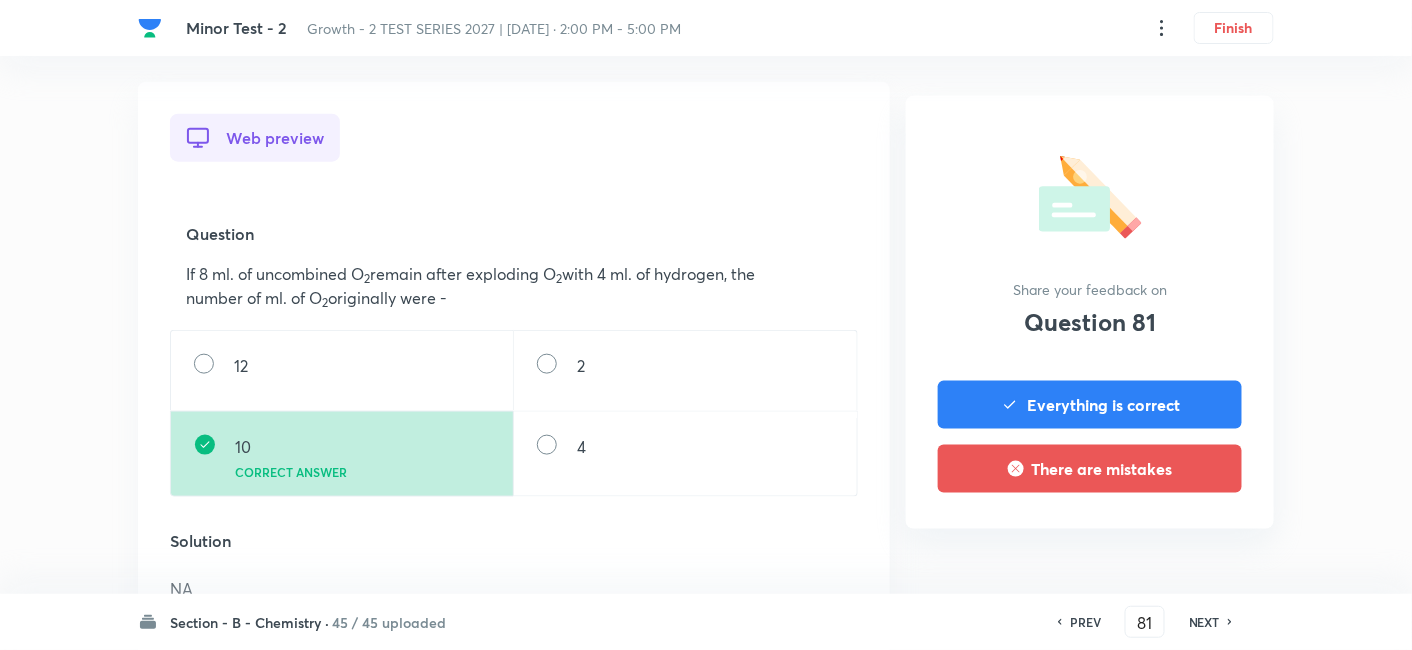 scroll, scrollTop: 532, scrollLeft: 0, axis: vertical 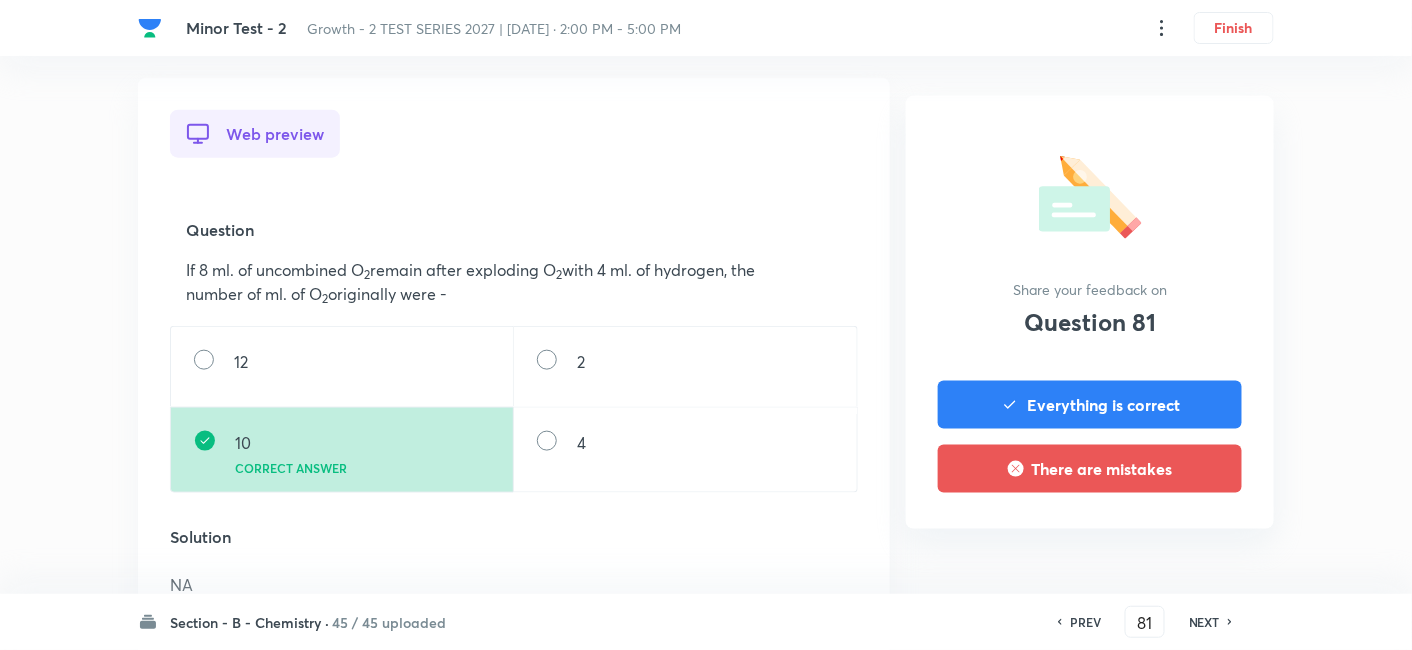 click on "NEXT" at bounding box center (1204, 622) 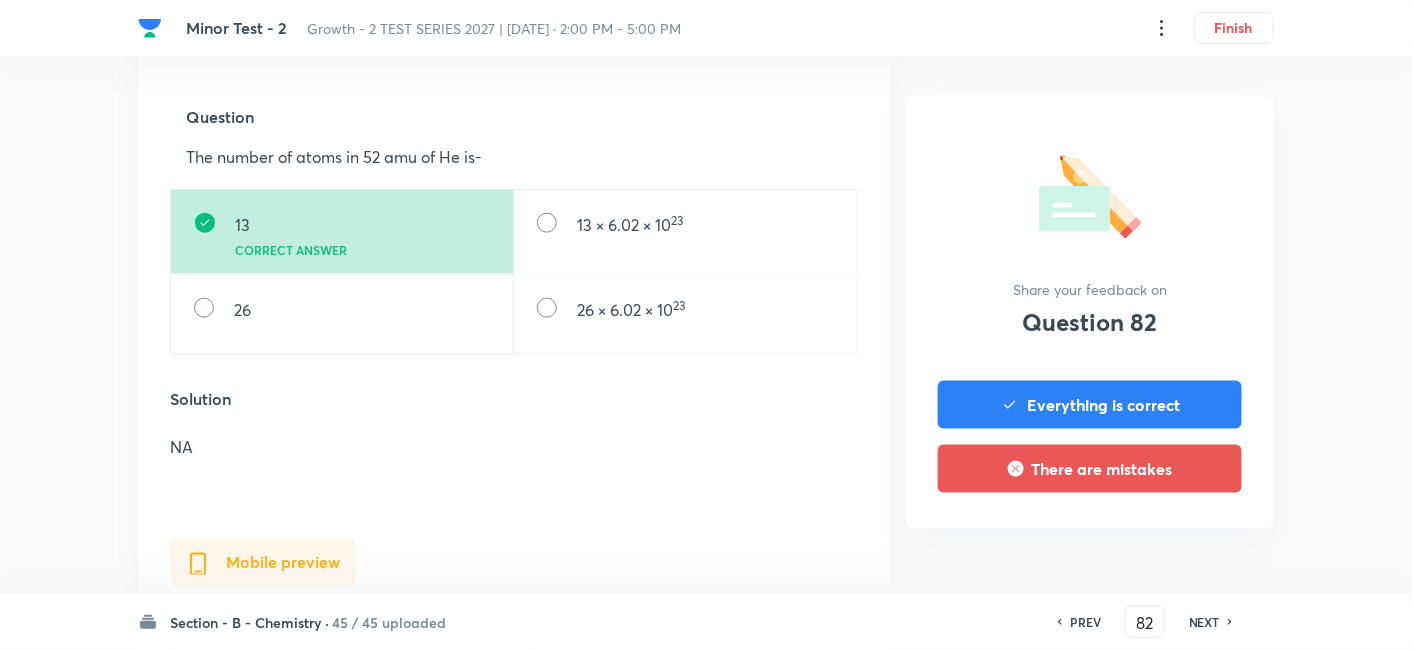 scroll, scrollTop: 646, scrollLeft: 0, axis: vertical 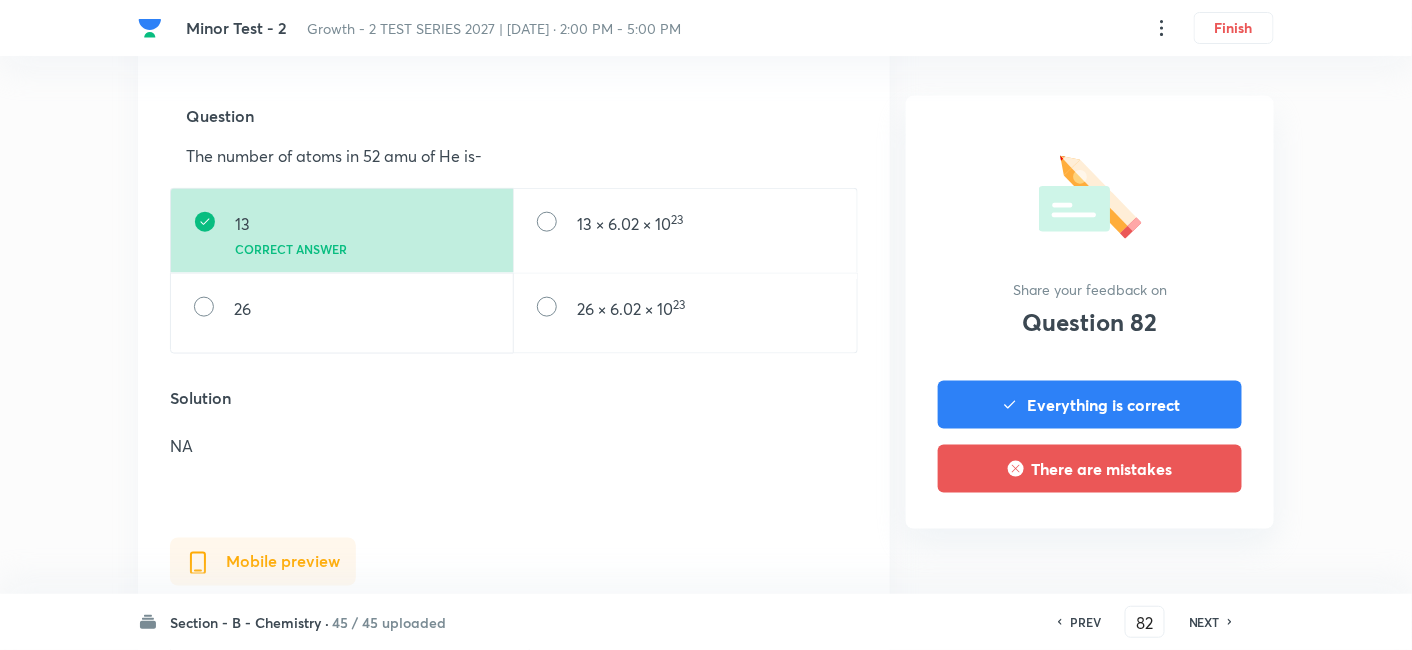 click on "NEXT" at bounding box center [1204, 622] 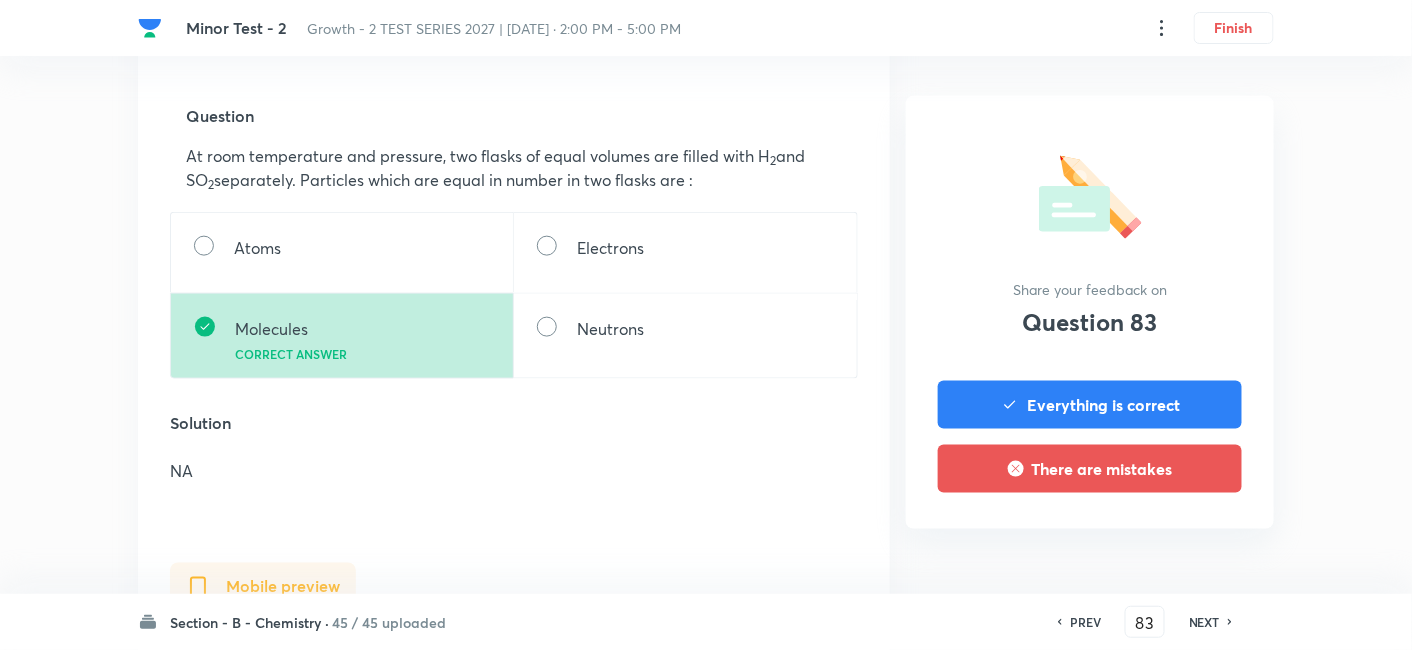 scroll, scrollTop: 0, scrollLeft: 0, axis: both 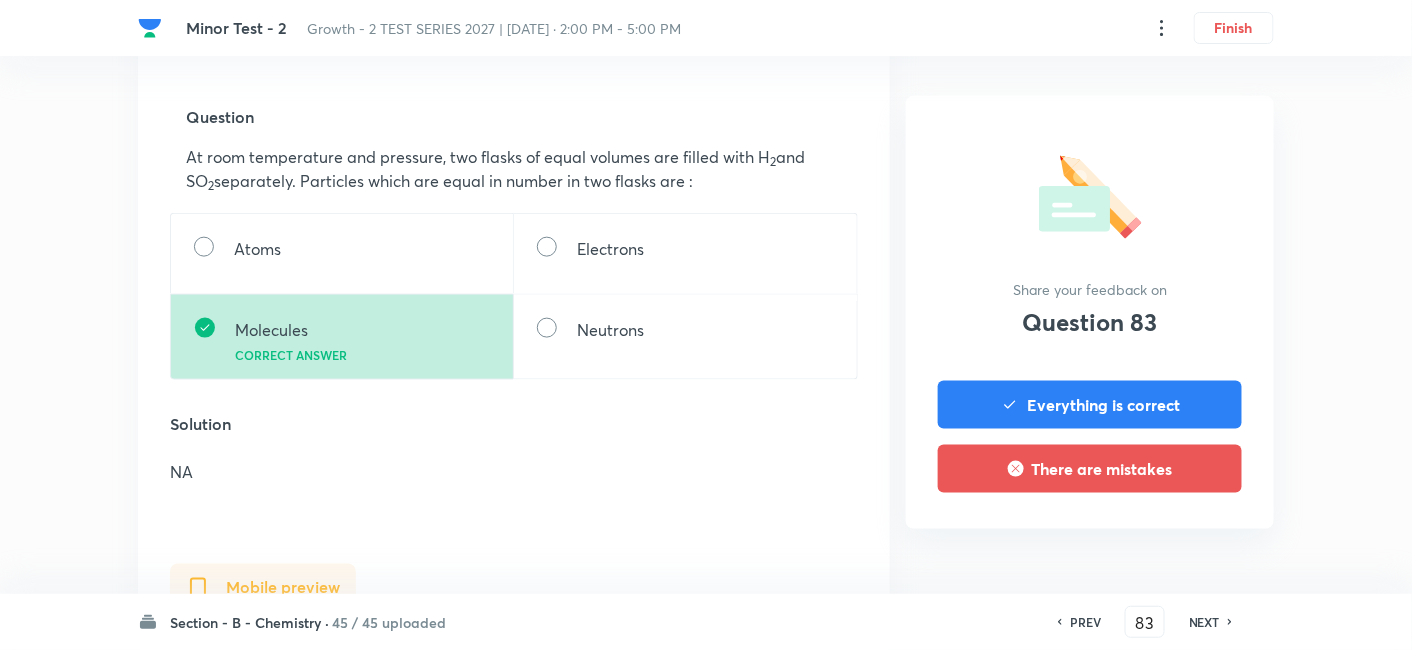 click on "NEXT" at bounding box center (1204, 622) 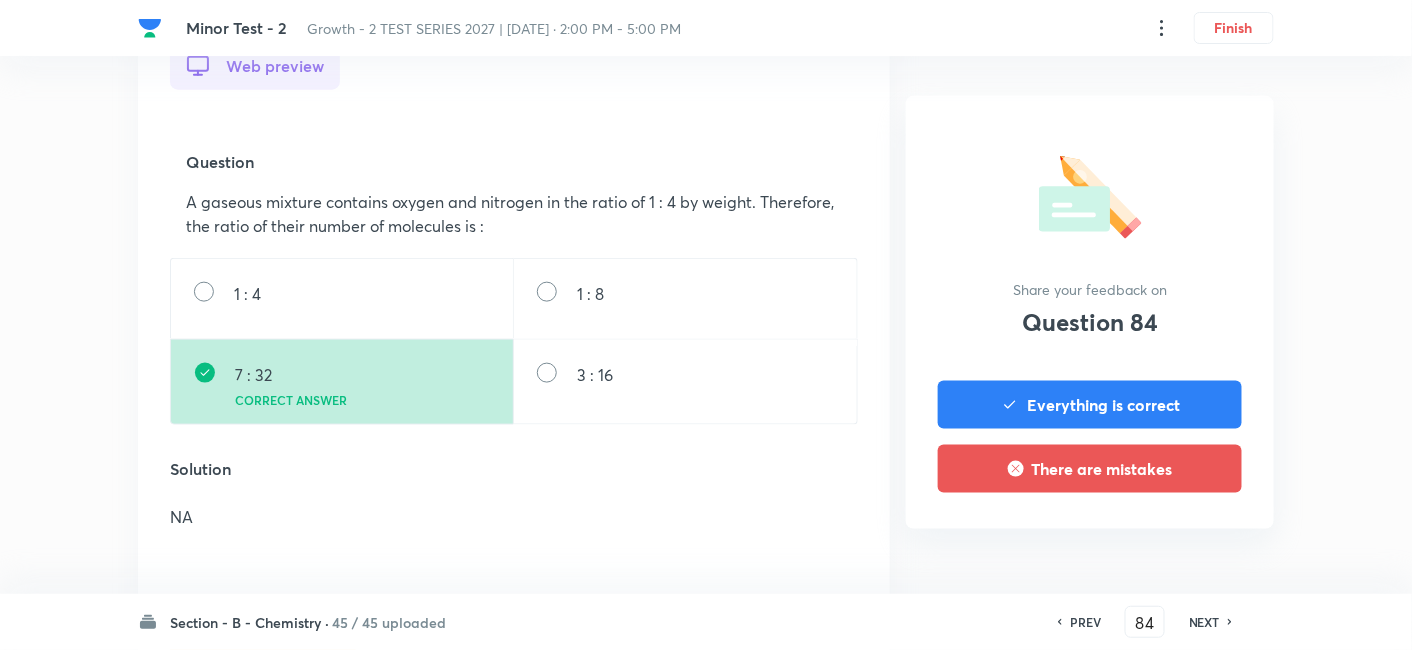 scroll, scrollTop: 631, scrollLeft: 0, axis: vertical 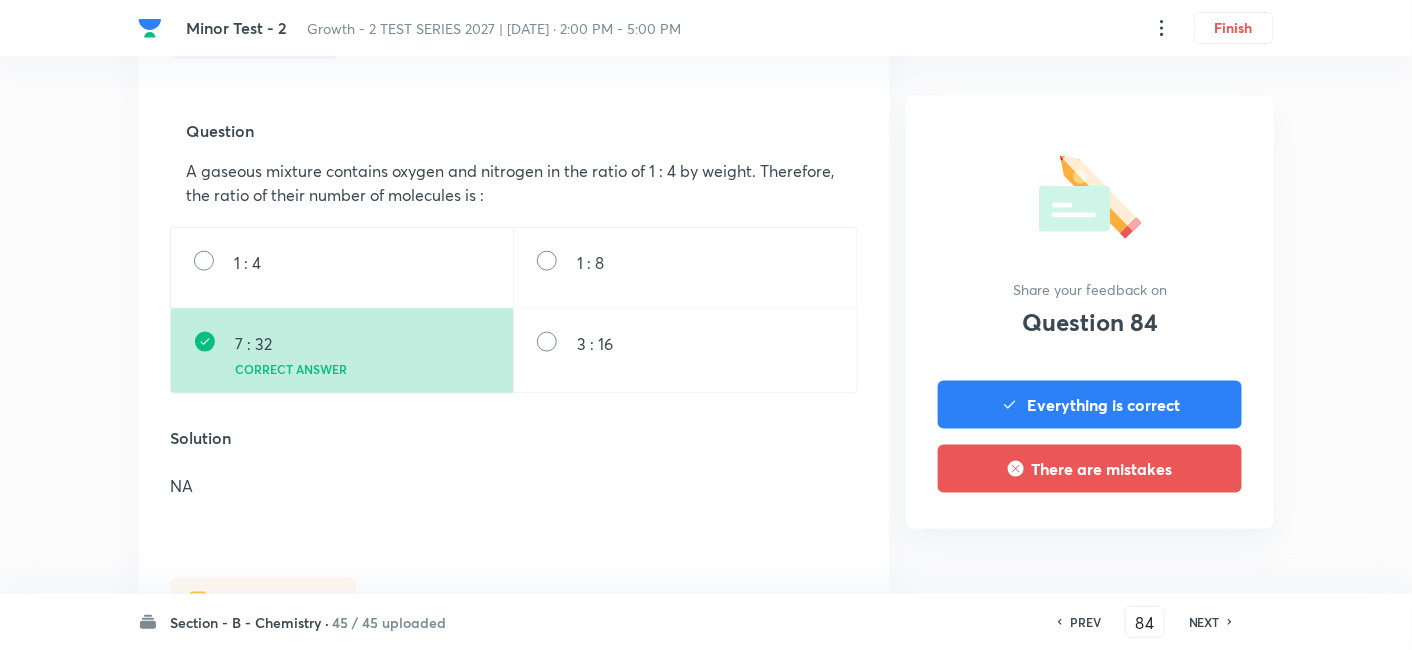click on "NEXT" at bounding box center (1204, 622) 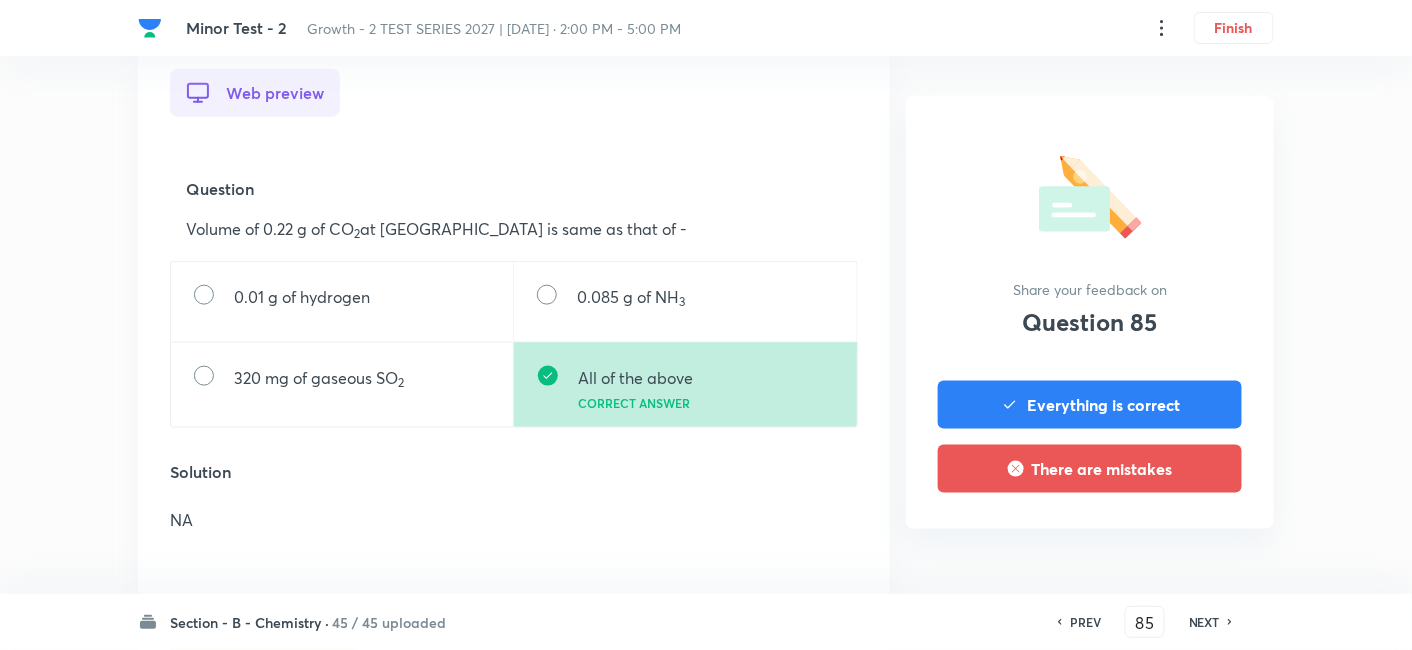 click on "NEXT" at bounding box center (1204, 622) 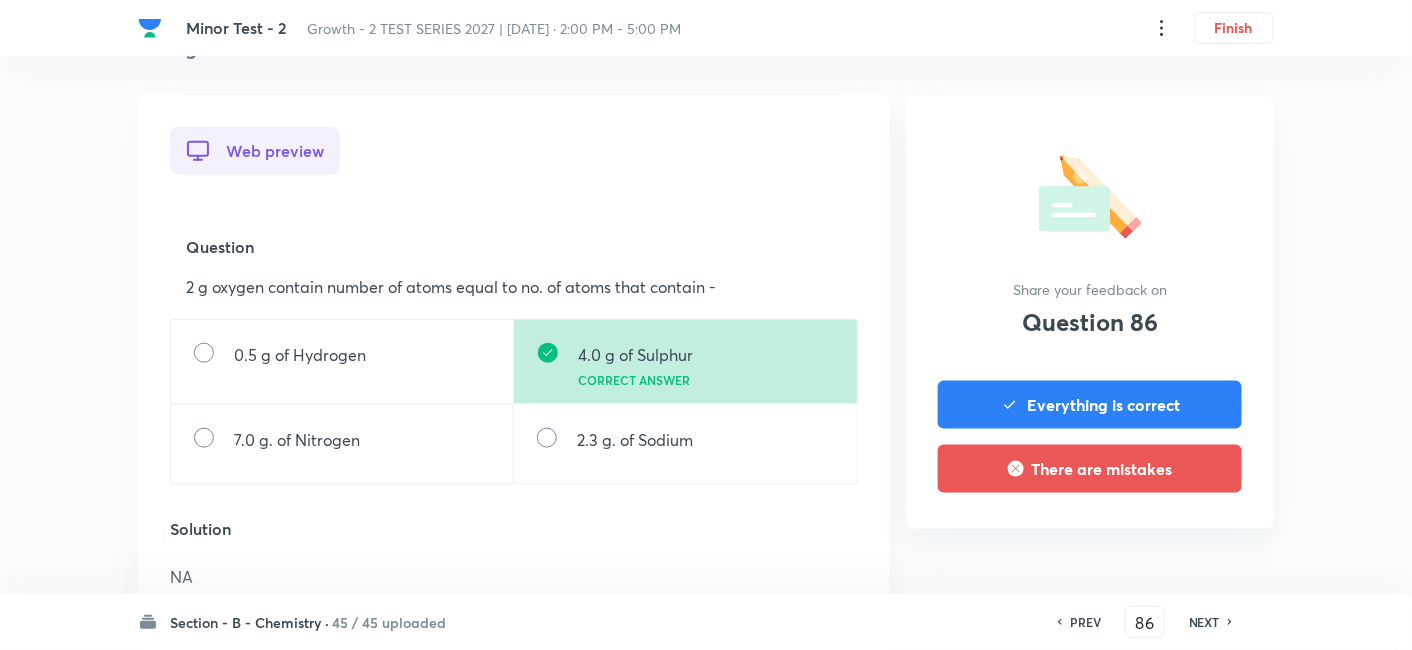click on "NEXT" at bounding box center [1204, 622] 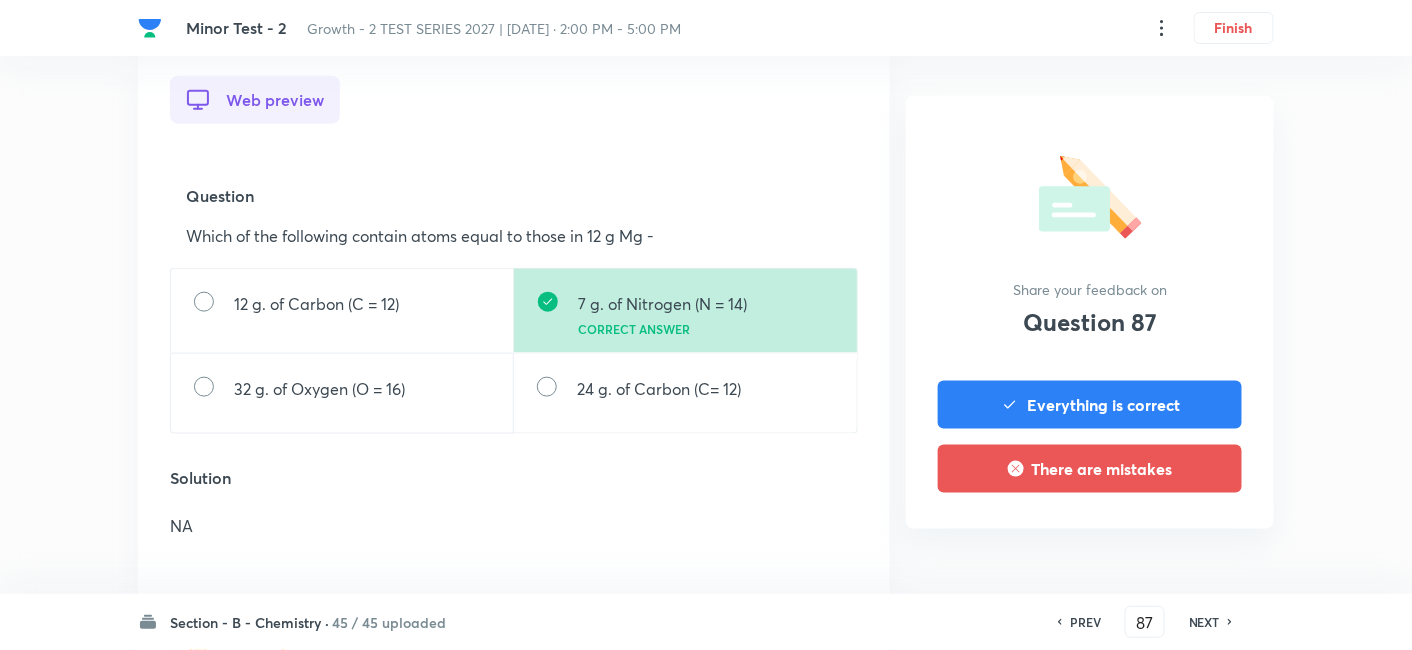 click on "NEXT" at bounding box center [1204, 622] 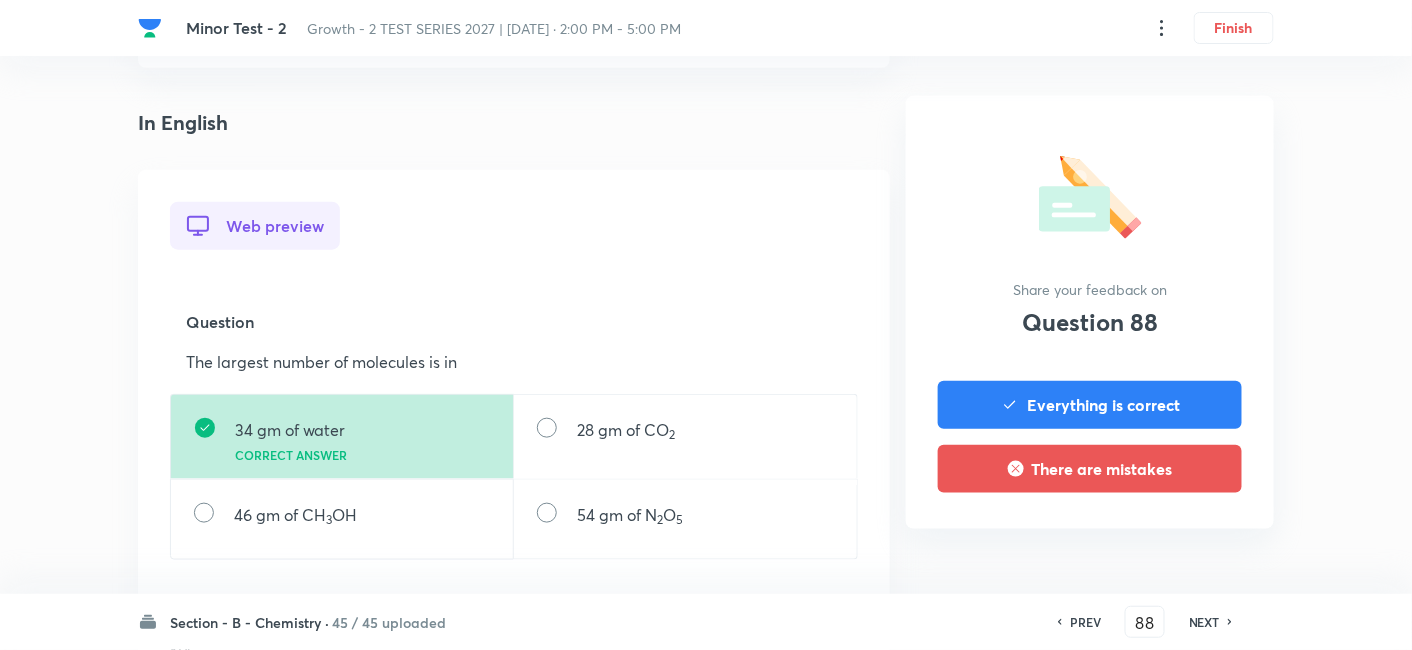 click on "NEXT" at bounding box center [1207, 622] 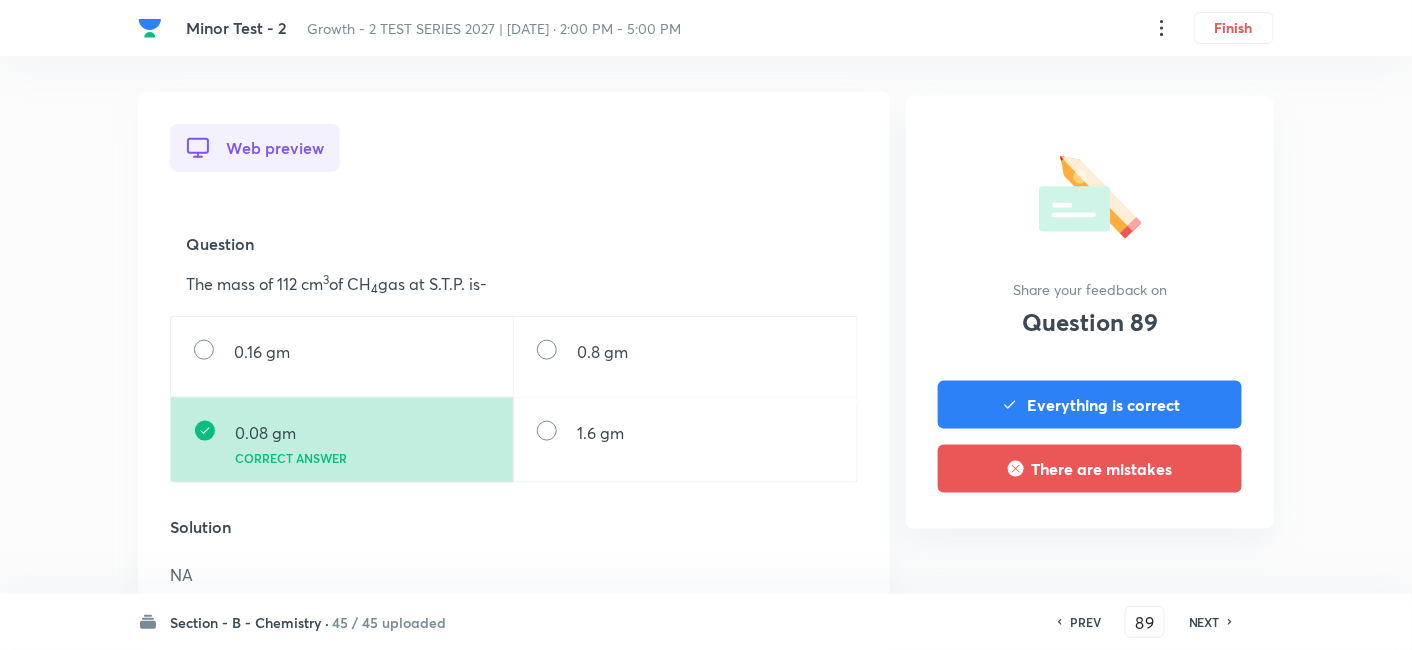 click on "NEXT" at bounding box center [1204, 622] 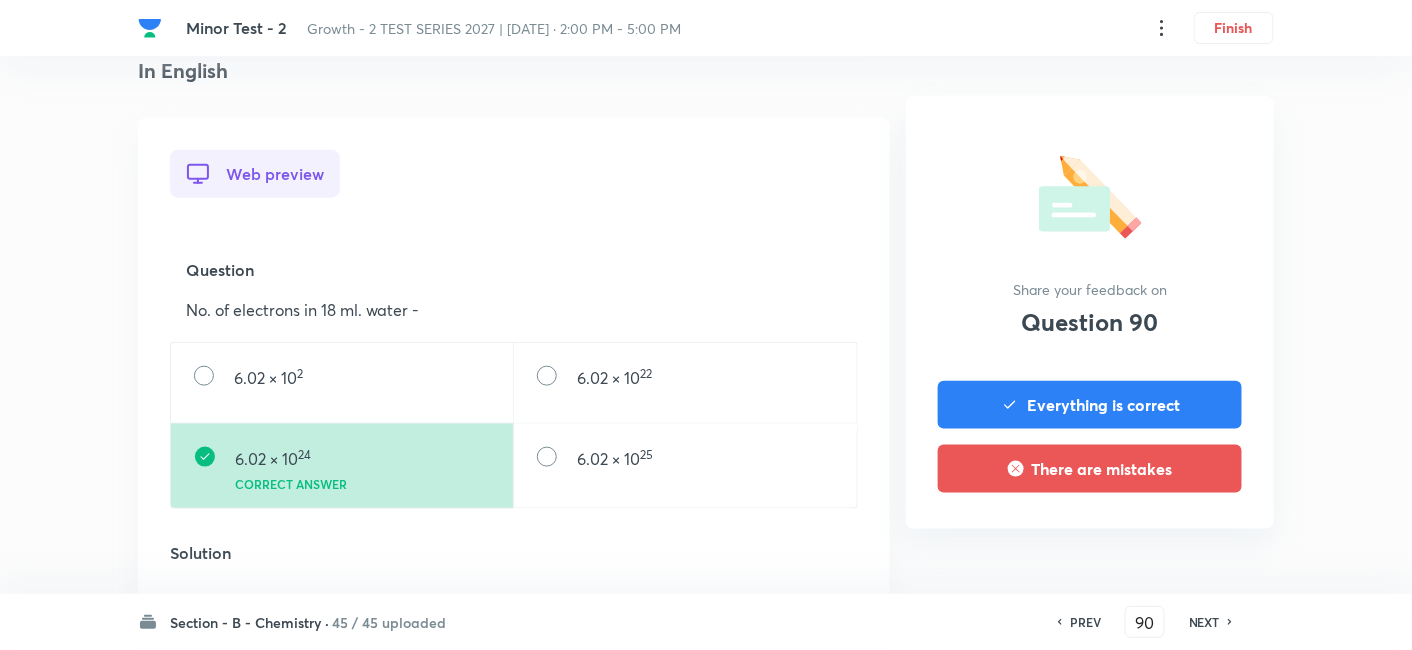 click on "NEXT" at bounding box center (1204, 622) 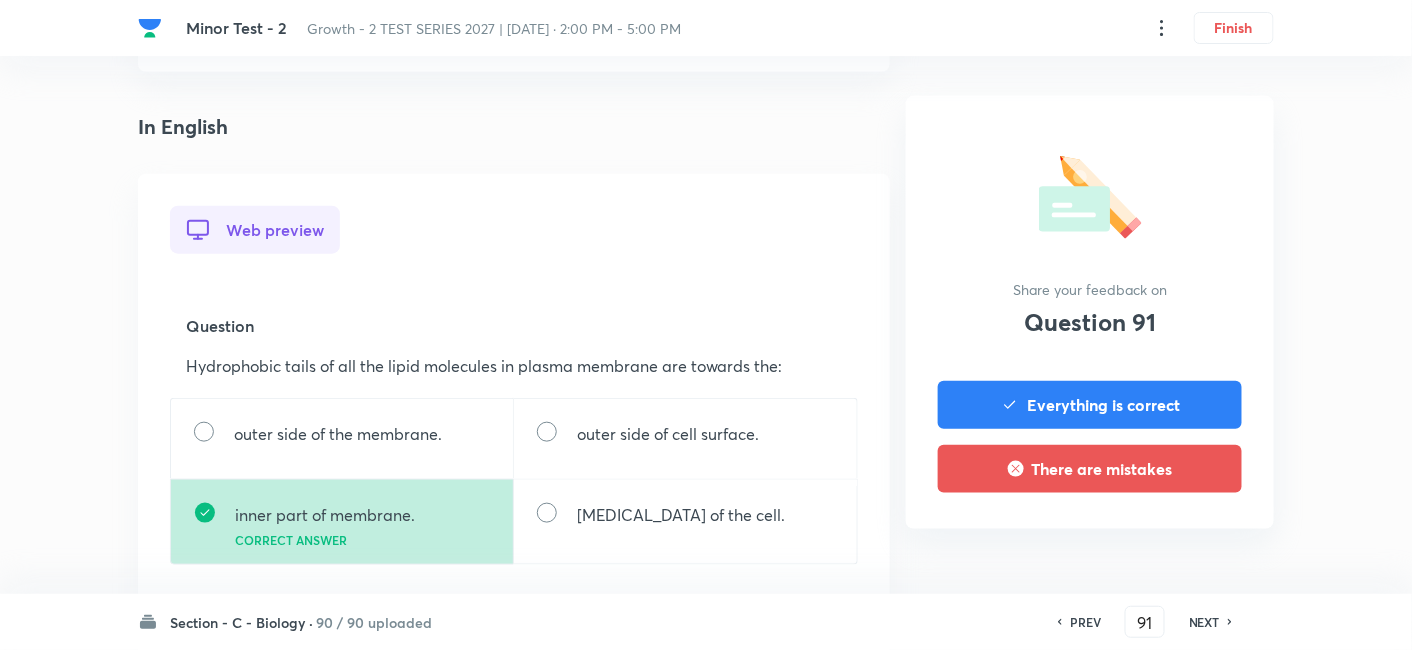click on "NEXT" at bounding box center [1204, 622] 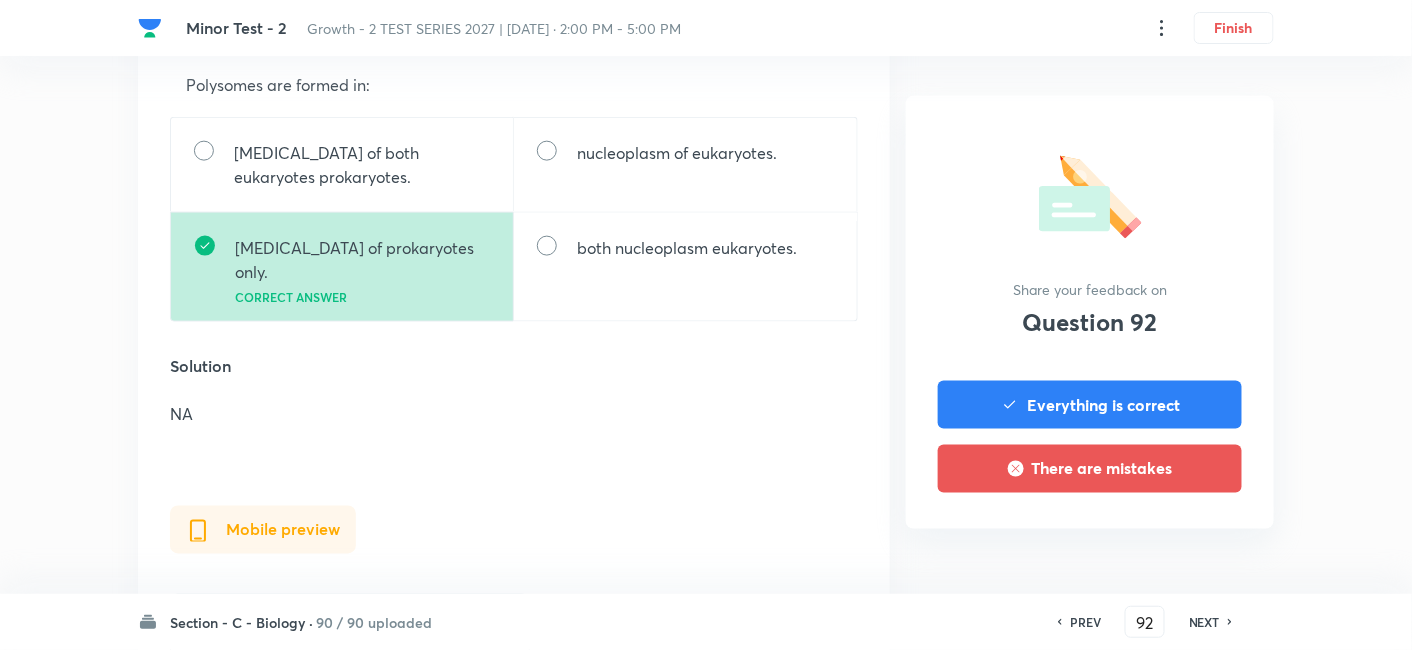 click on "NEXT" at bounding box center (1204, 622) 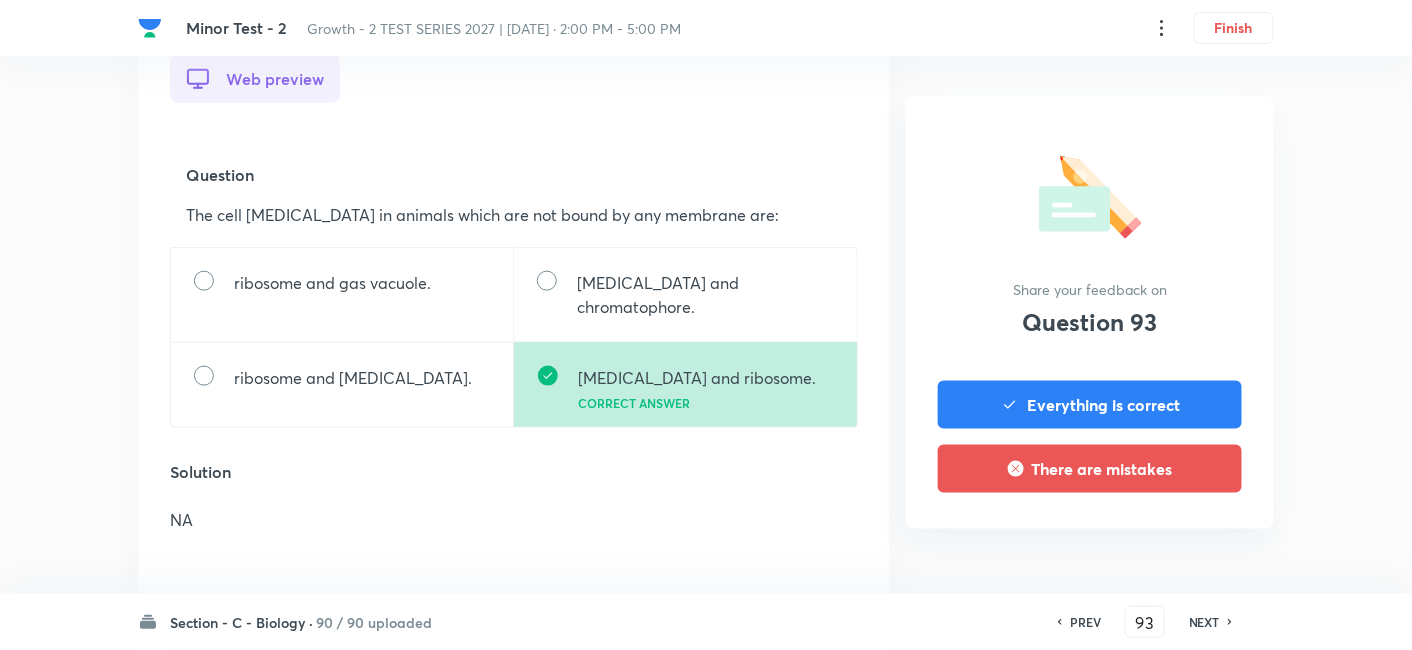 scroll, scrollTop: 621, scrollLeft: 0, axis: vertical 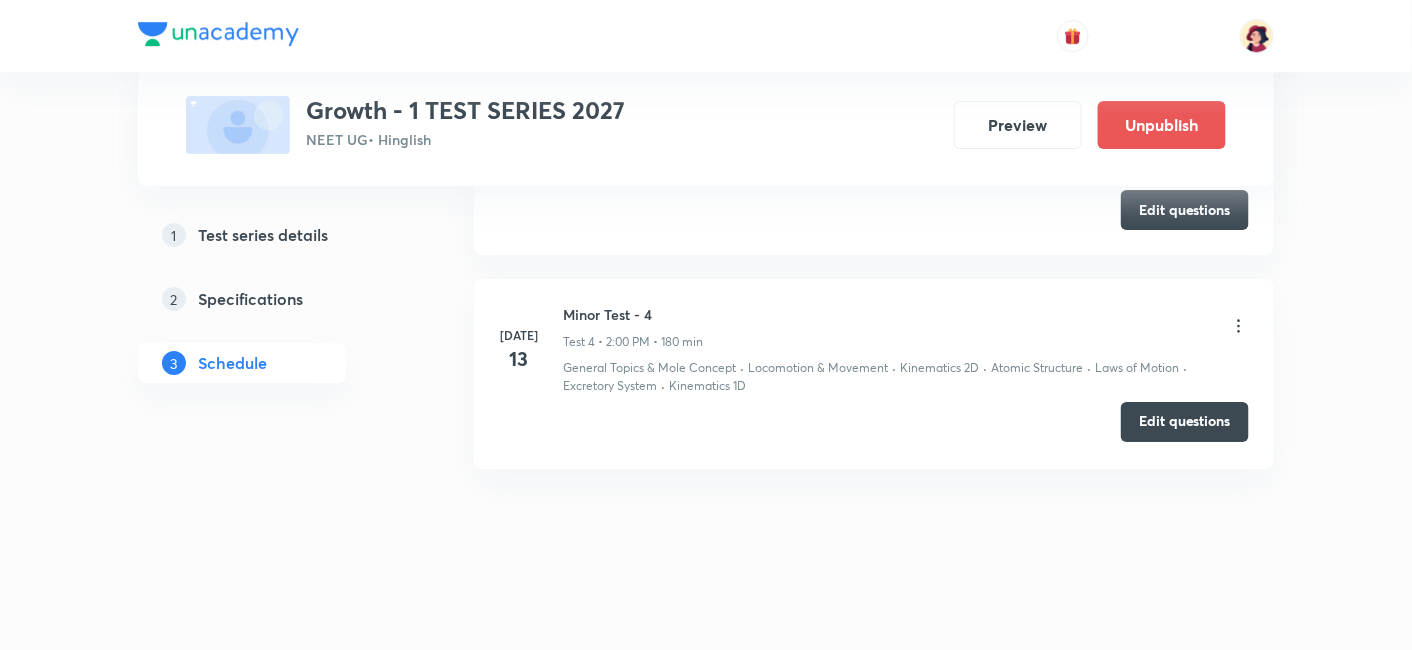 click on "Edit questions" at bounding box center [1185, 422] 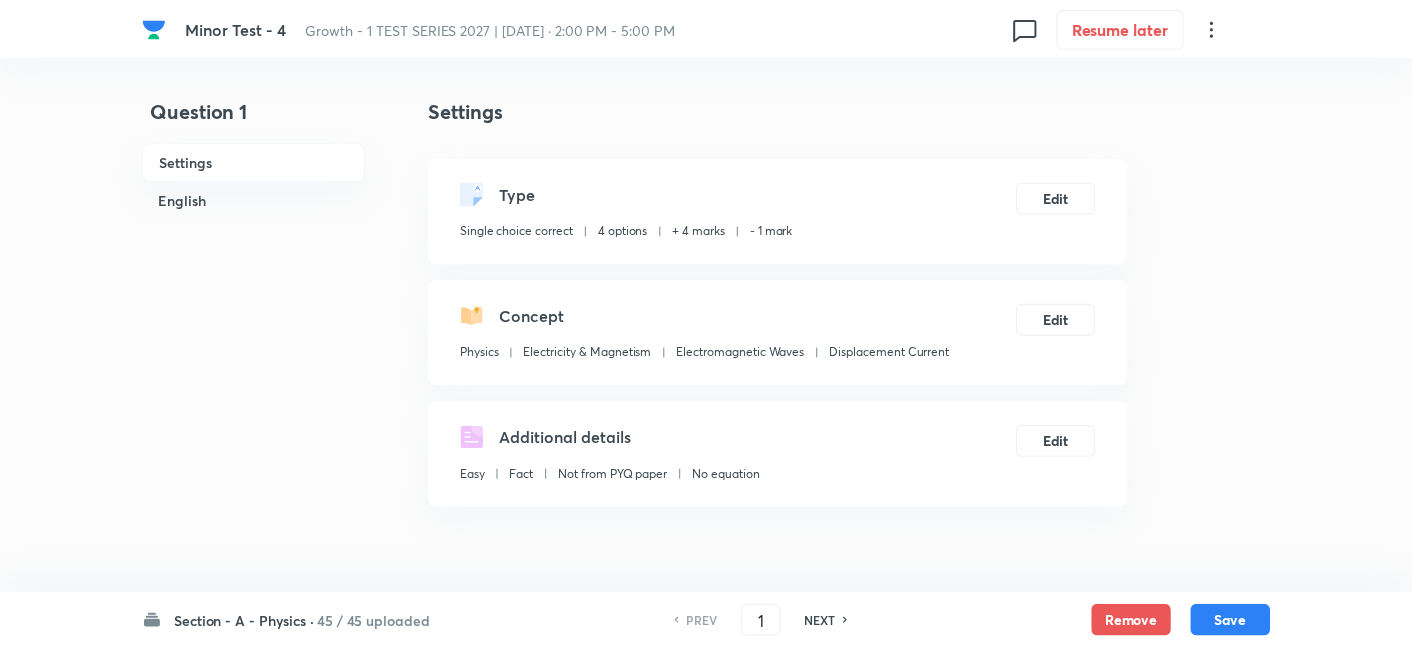 scroll, scrollTop: 0, scrollLeft: 0, axis: both 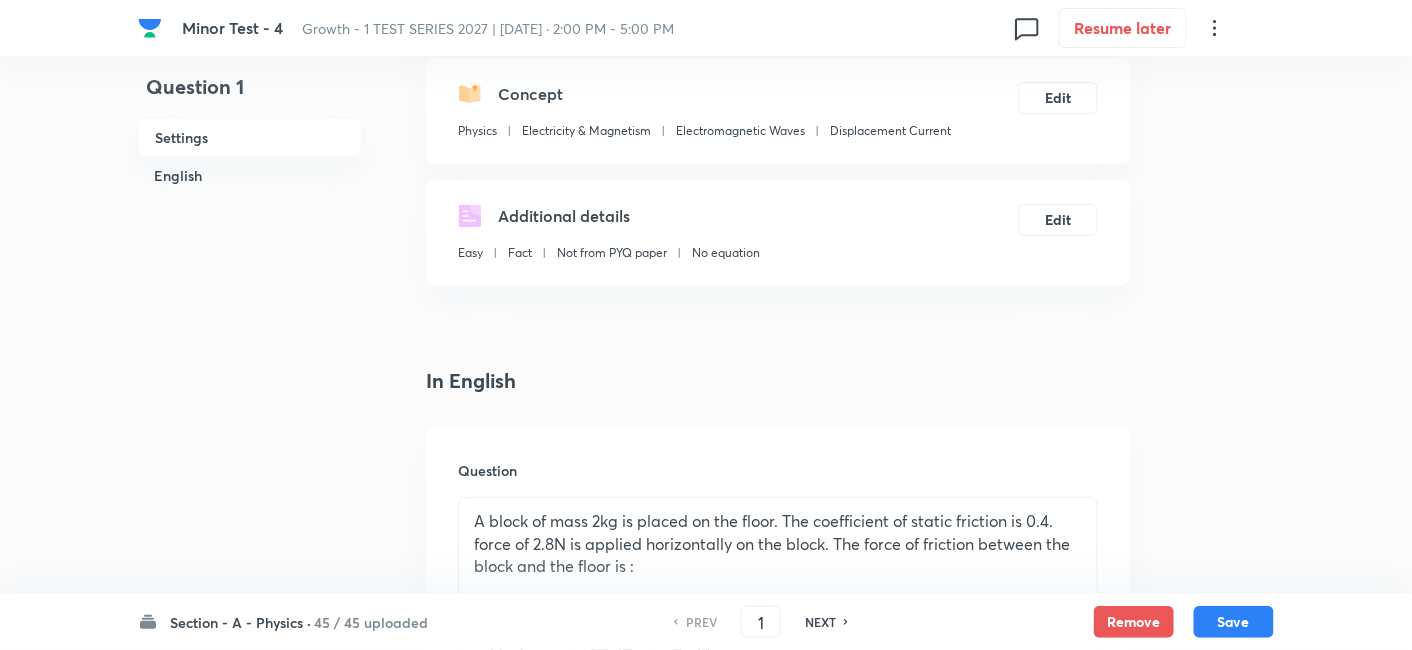 click on "Section - A - Physics ·" at bounding box center [240, 622] 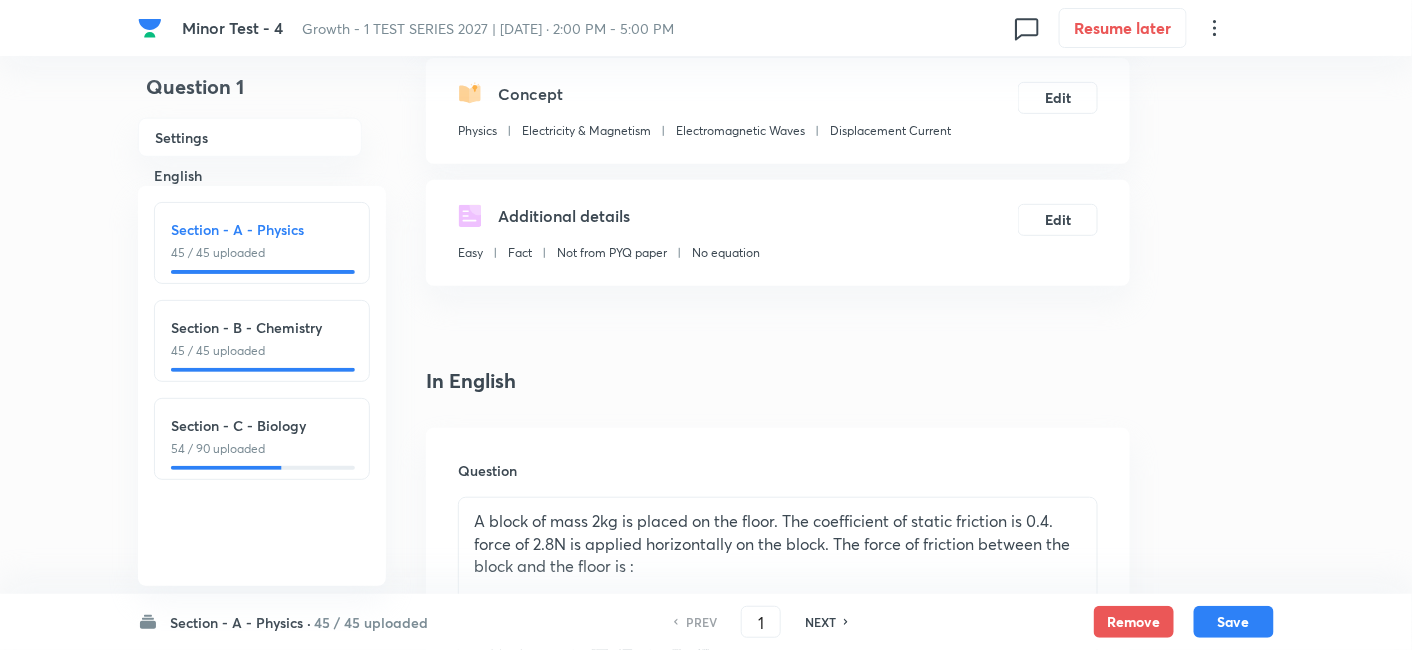 click on "45 / 45 uploaded" at bounding box center (262, 351) 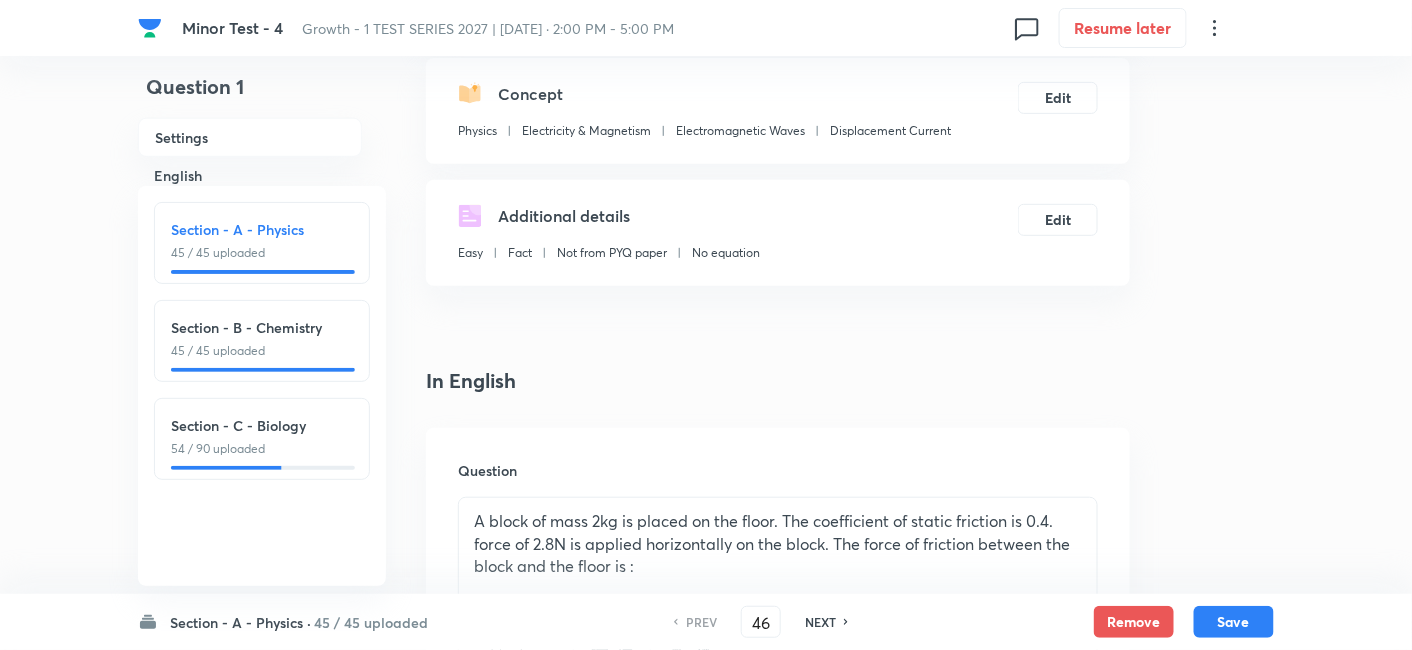 checkbox on "false" 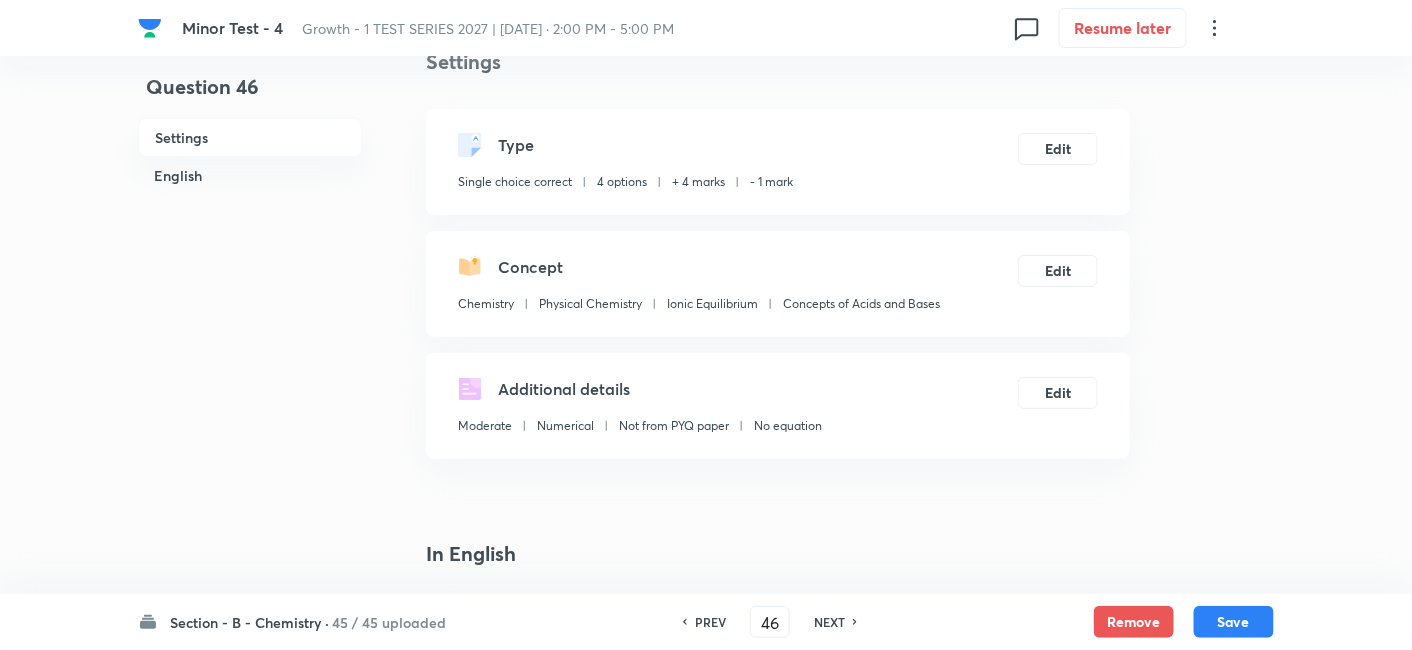 scroll, scrollTop: 0, scrollLeft: 0, axis: both 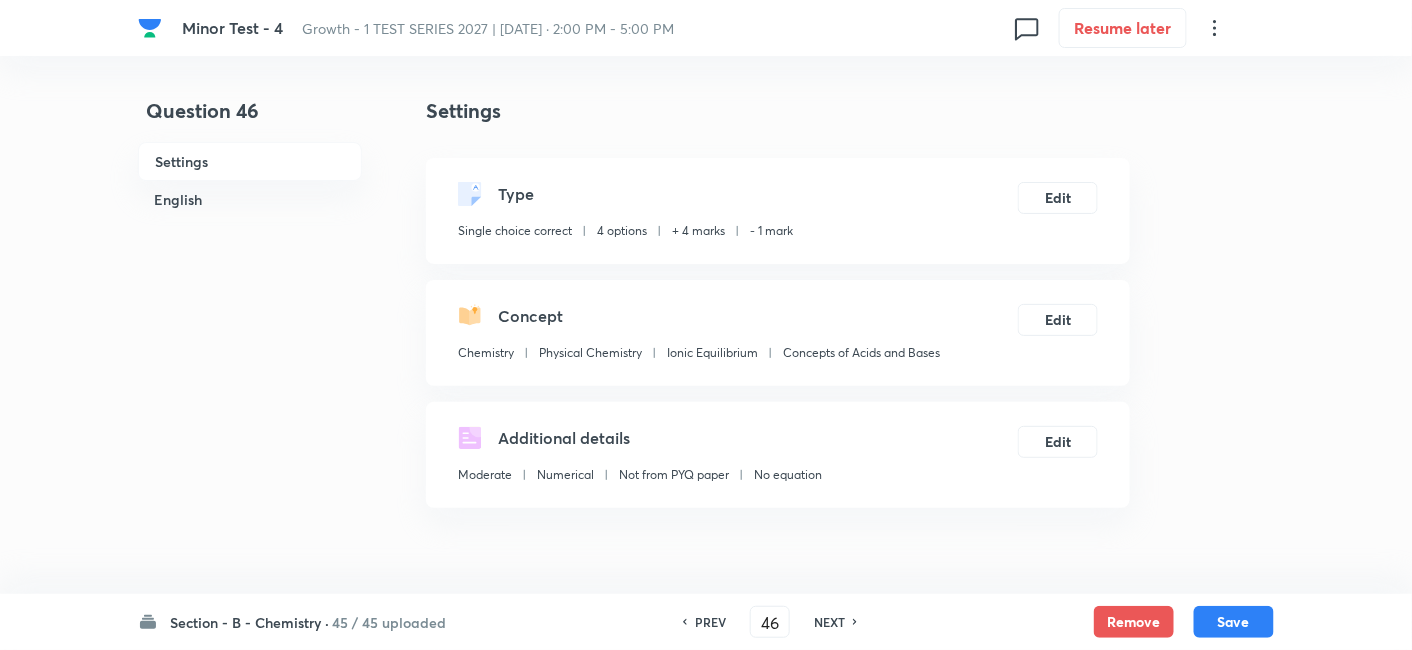 click 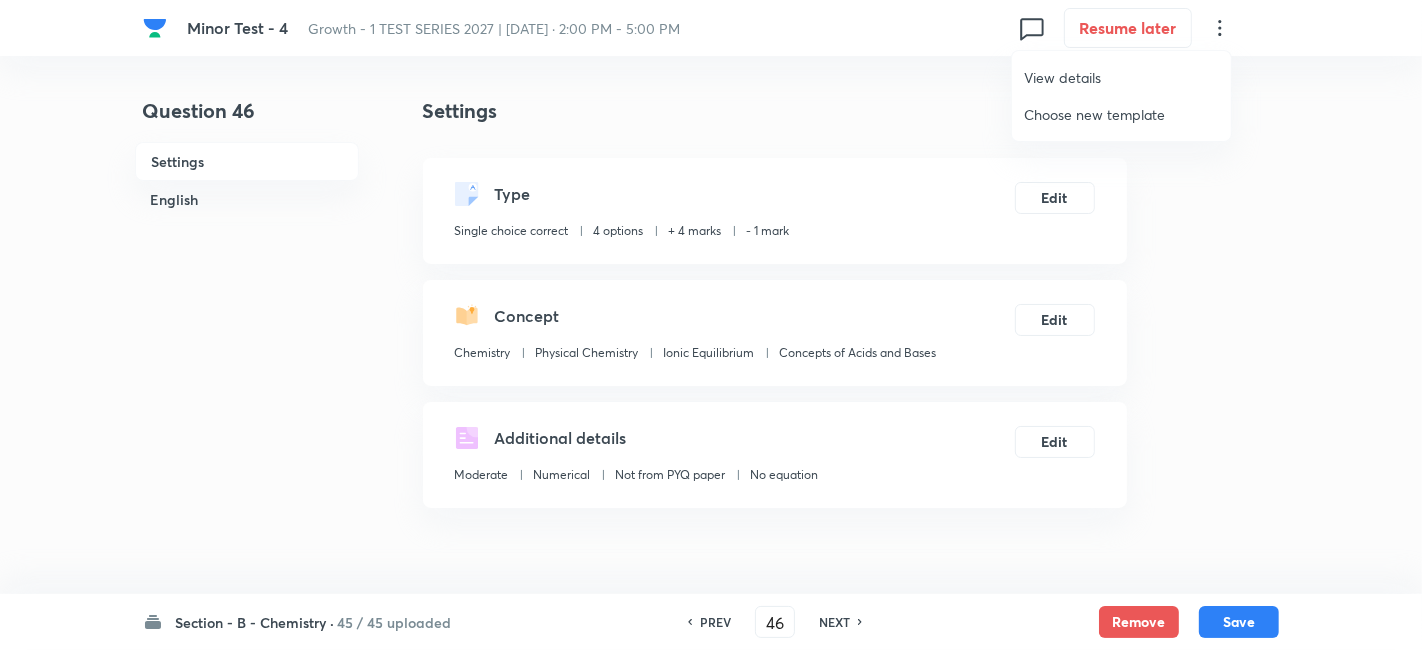 click at bounding box center (711, 325) 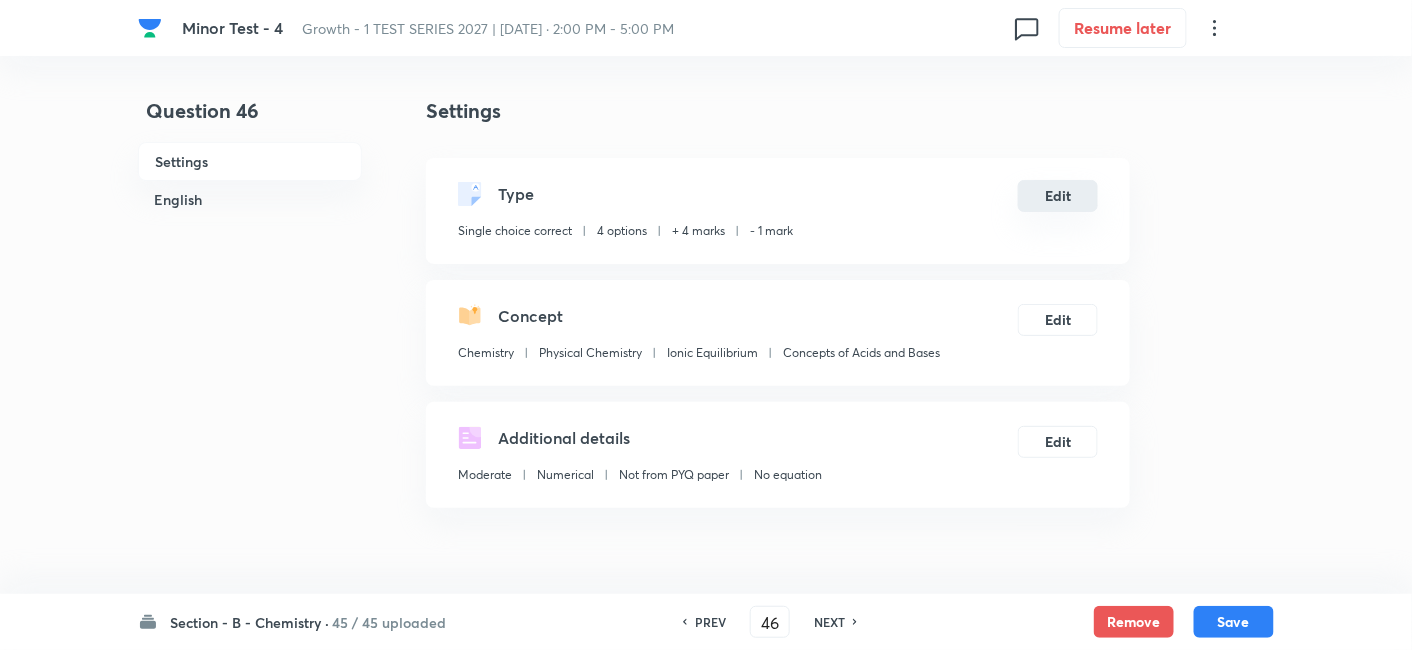 click on "Edit" at bounding box center [1058, 196] 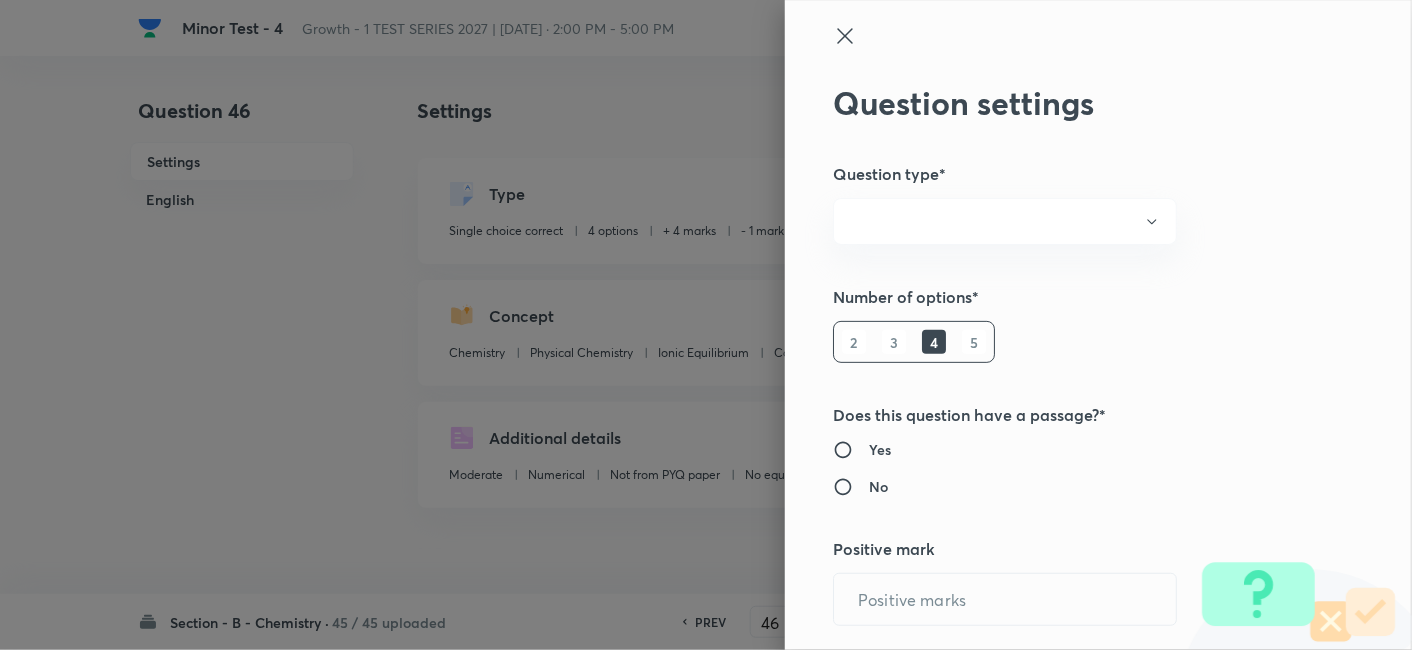 radio on "true" 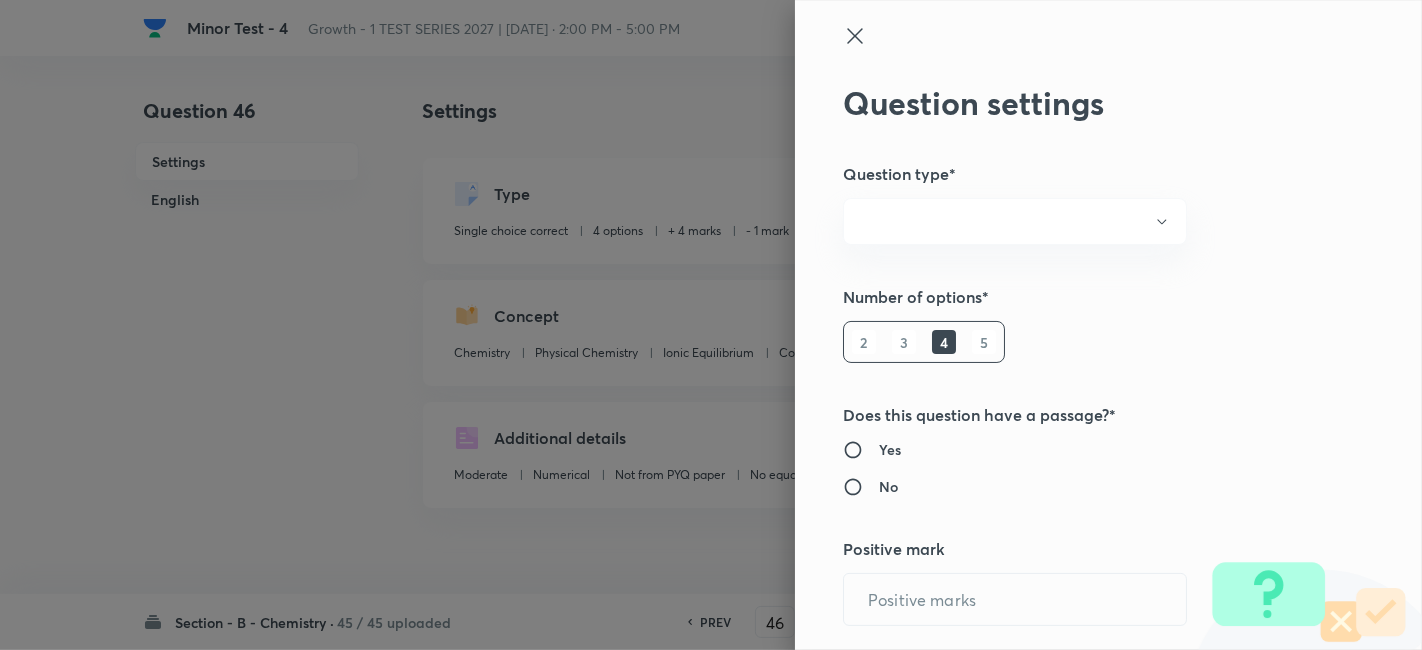 type on "4" 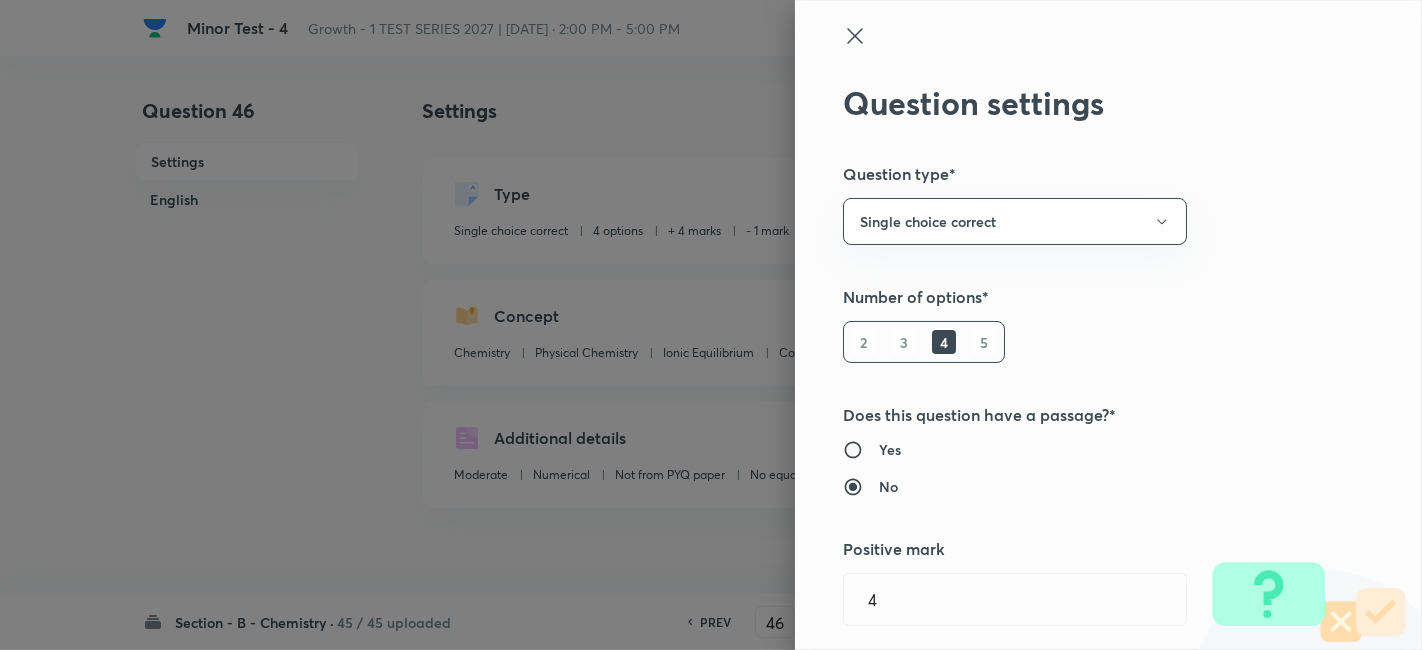 click 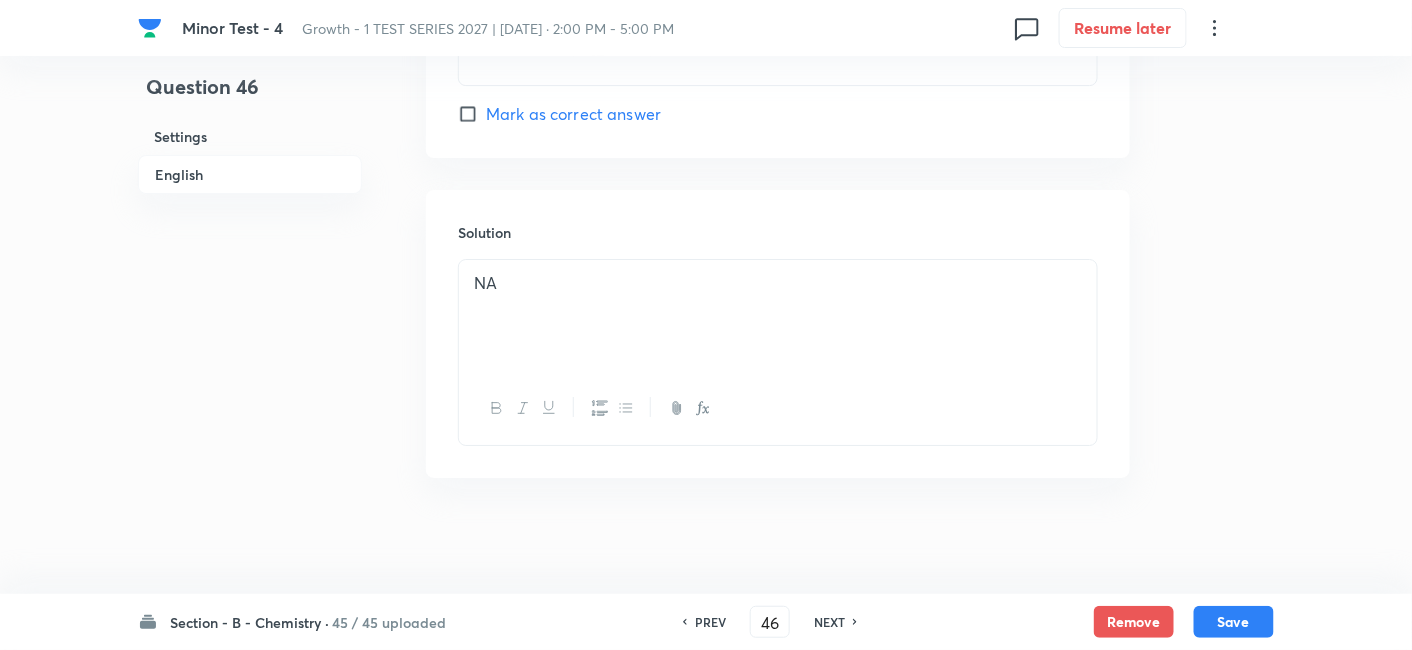 scroll, scrollTop: 2055, scrollLeft: 0, axis: vertical 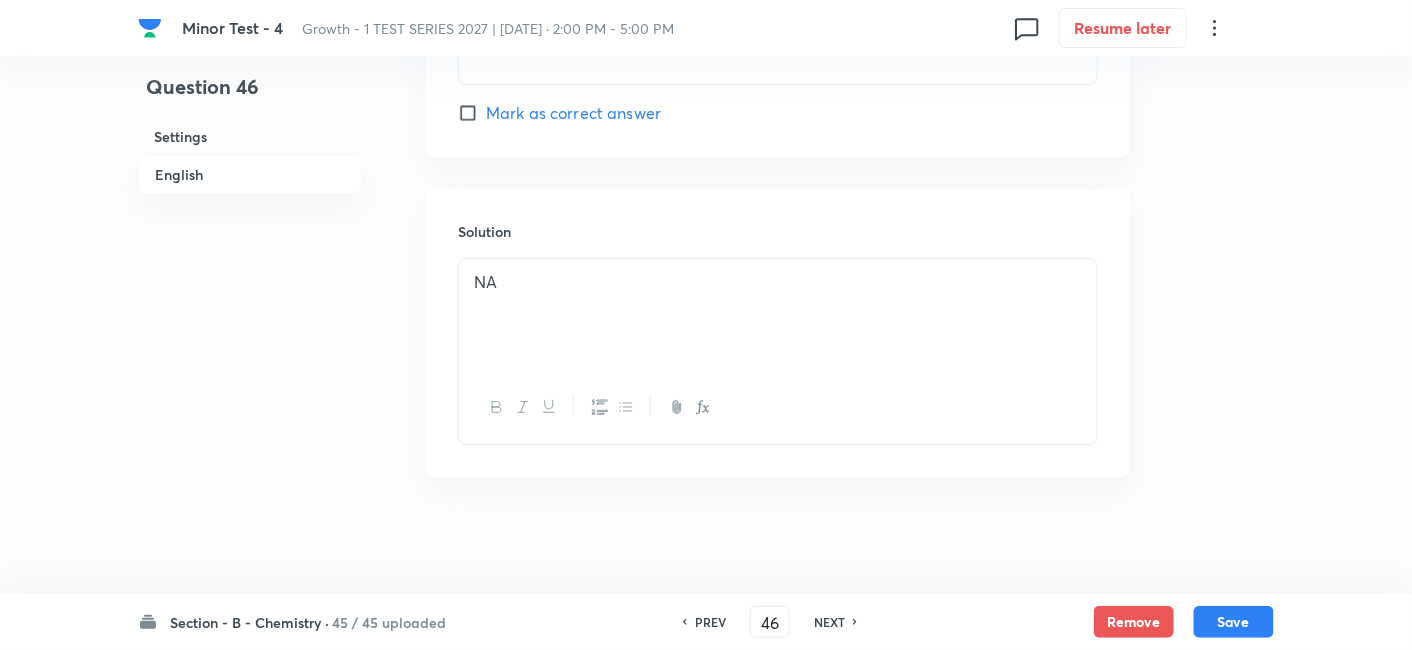 click on "NEXT" at bounding box center [829, 622] 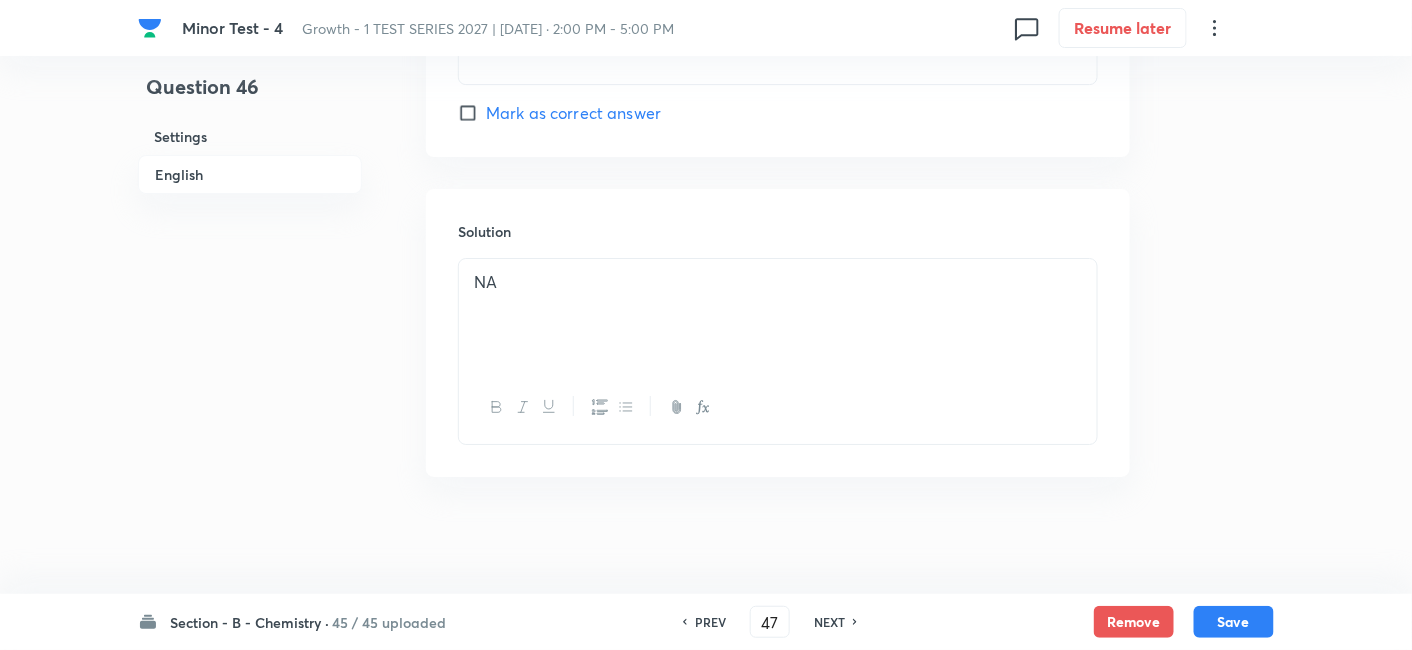 checkbox on "true" 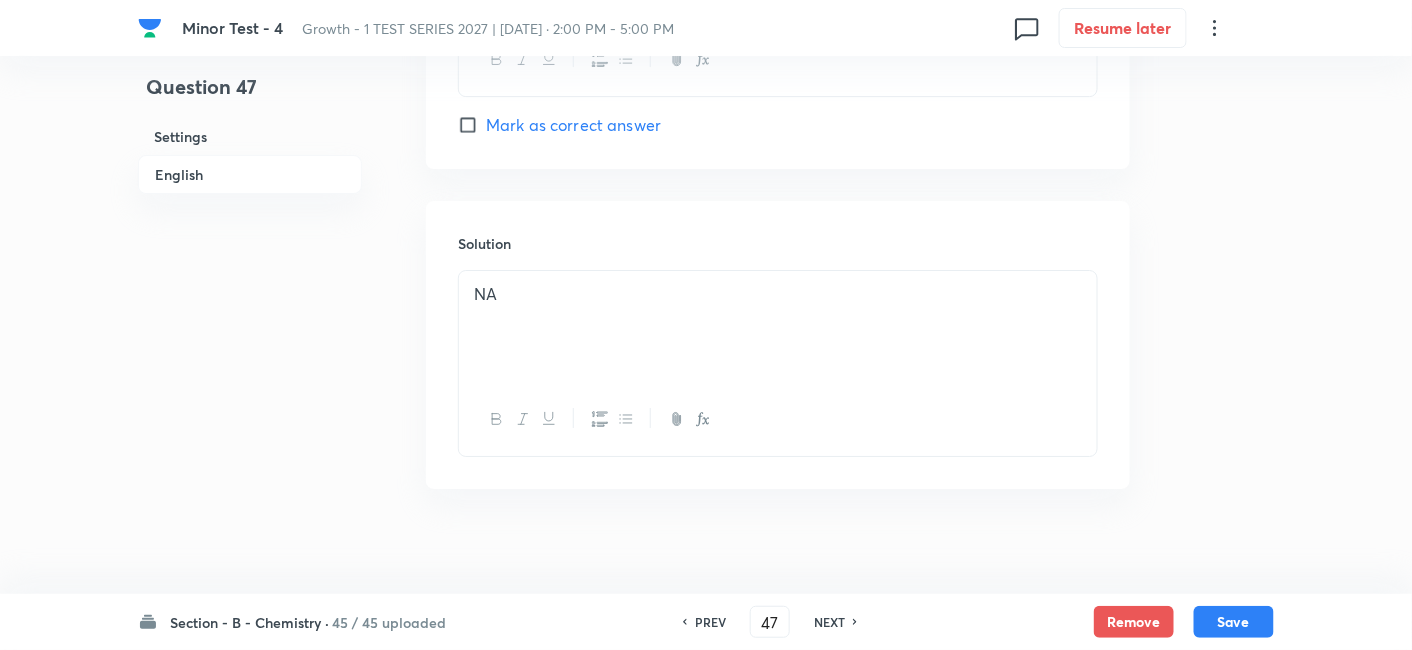 scroll, scrollTop: 2055, scrollLeft: 0, axis: vertical 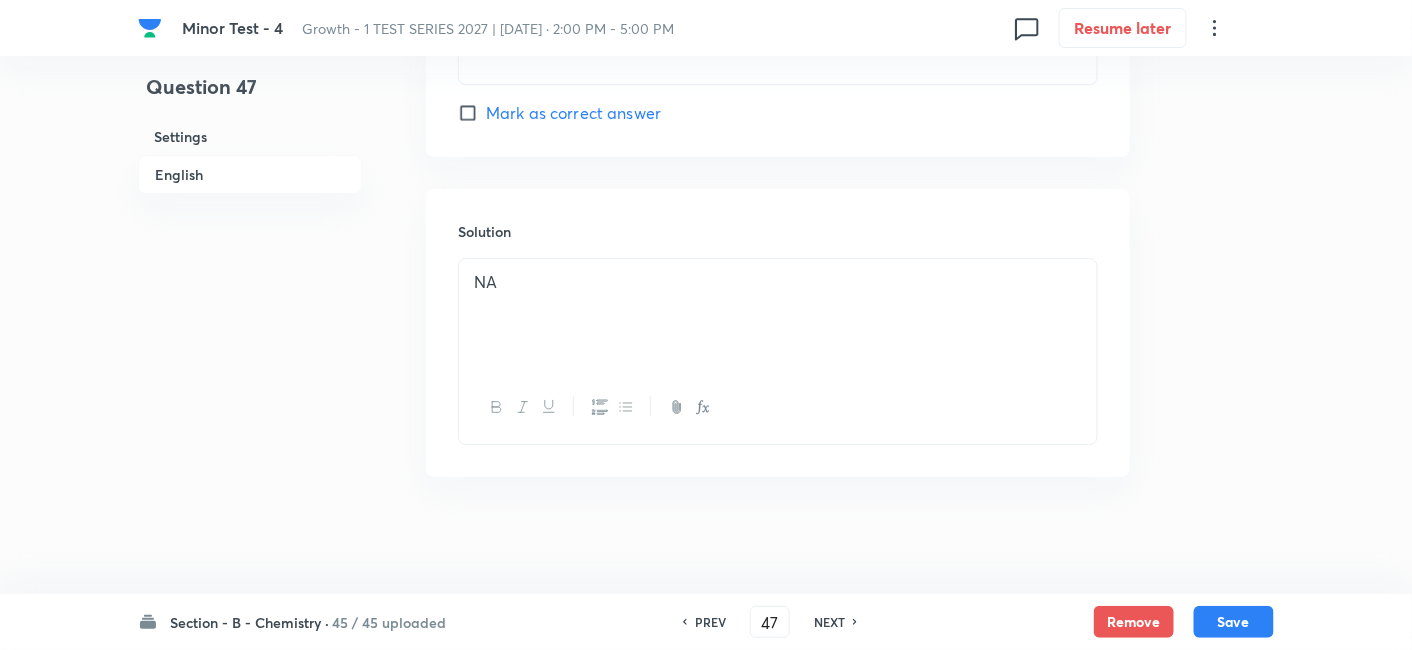 click on "NEXT" at bounding box center (829, 622) 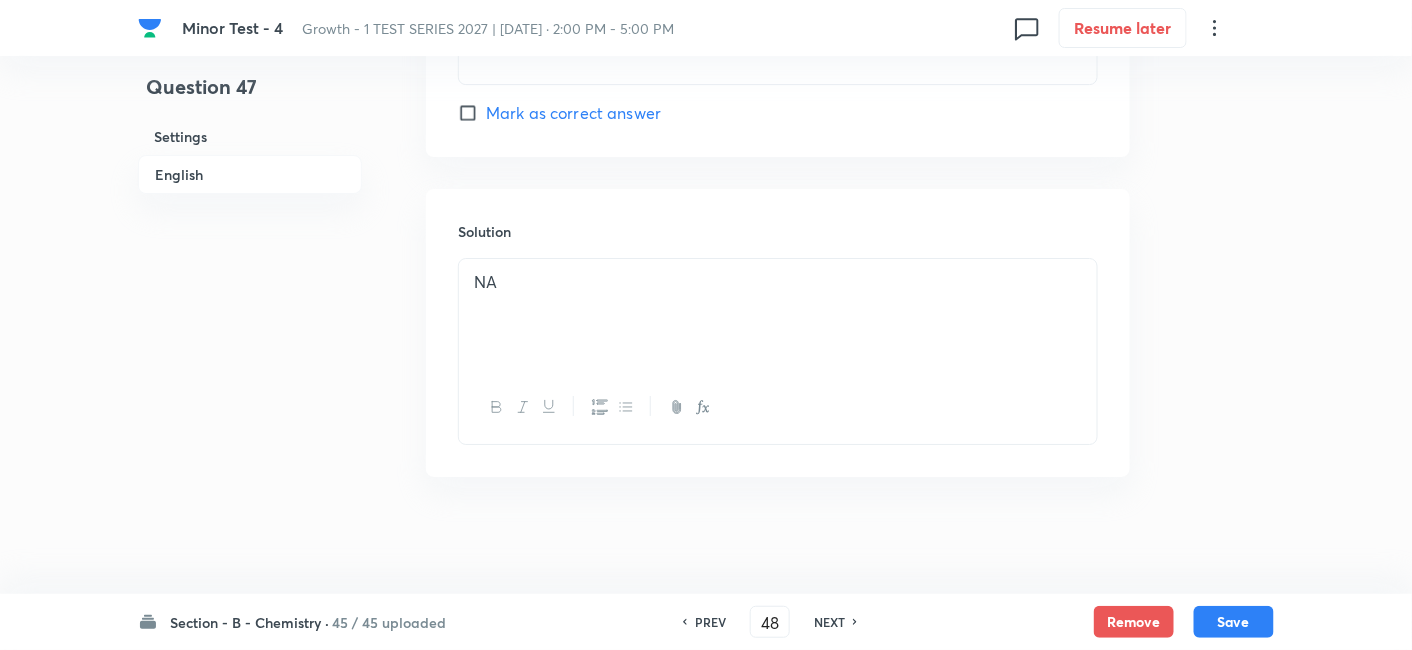 checkbox on "false" 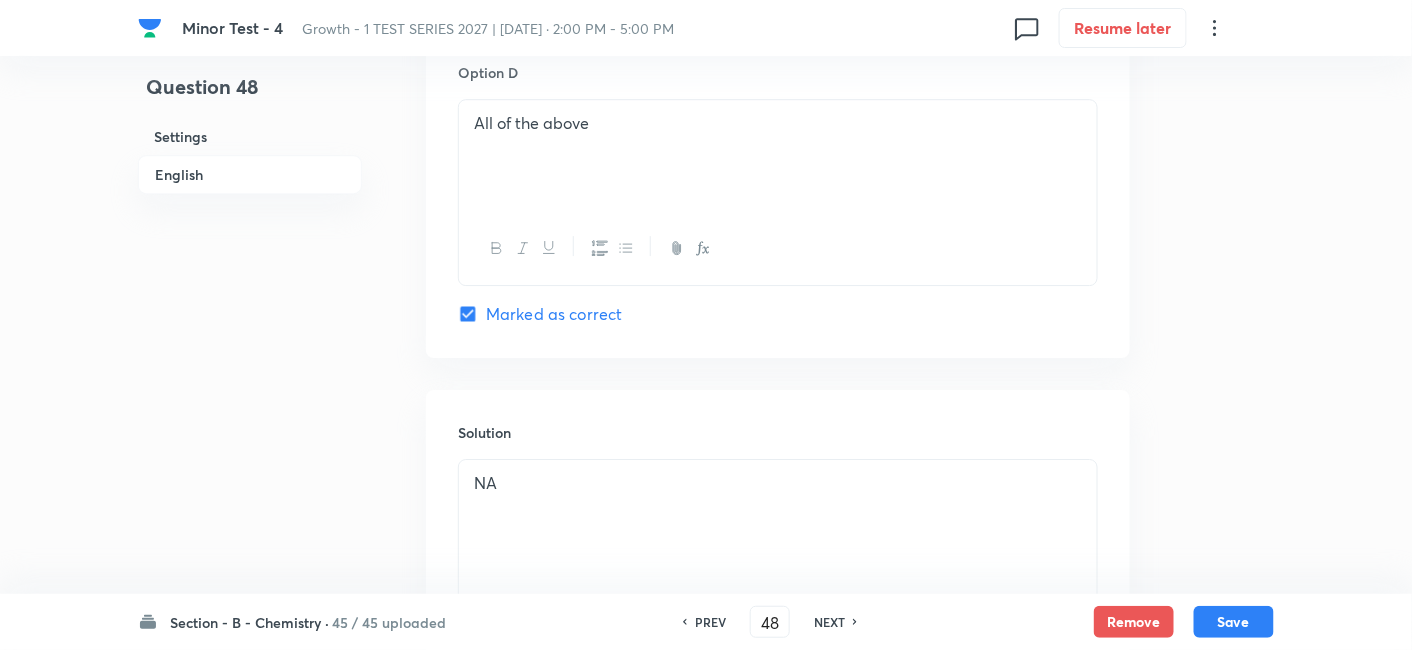 scroll, scrollTop: 1884, scrollLeft: 0, axis: vertical 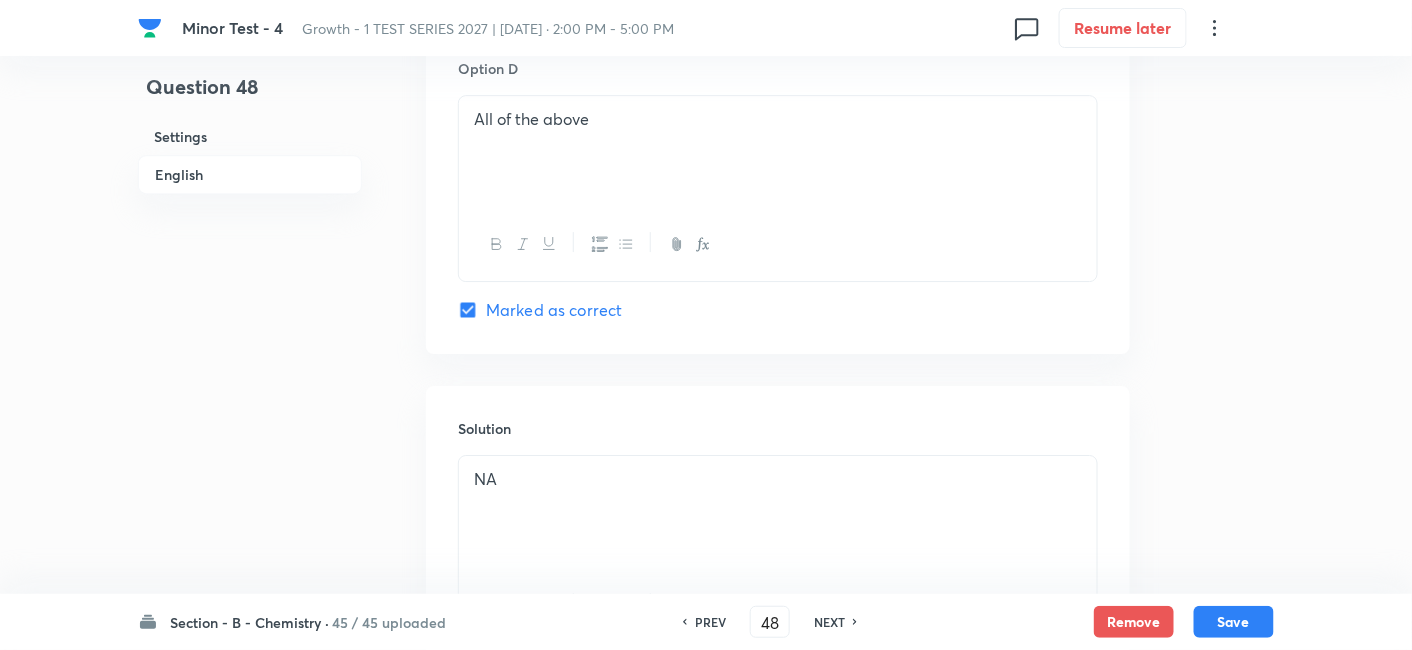 click 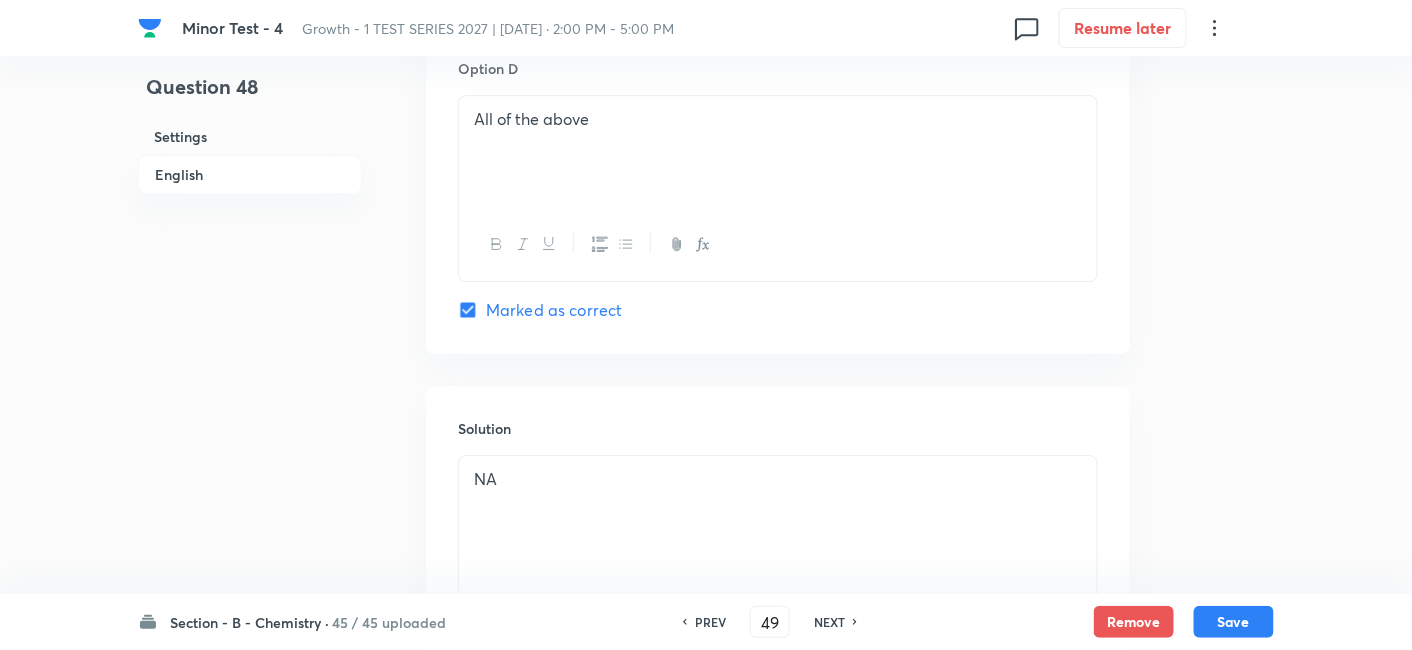 checkbox on "false" 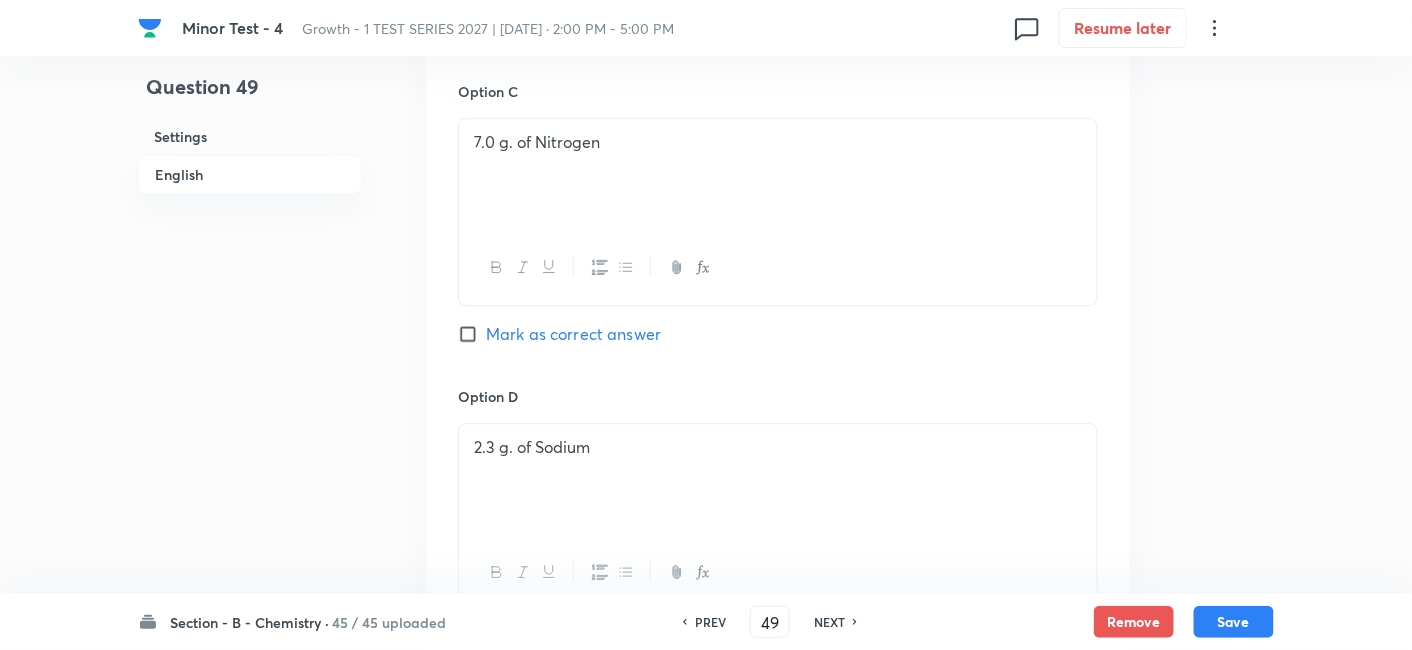scroll, scrollTop: 1559, scrollLeft: 0, axis: vertical 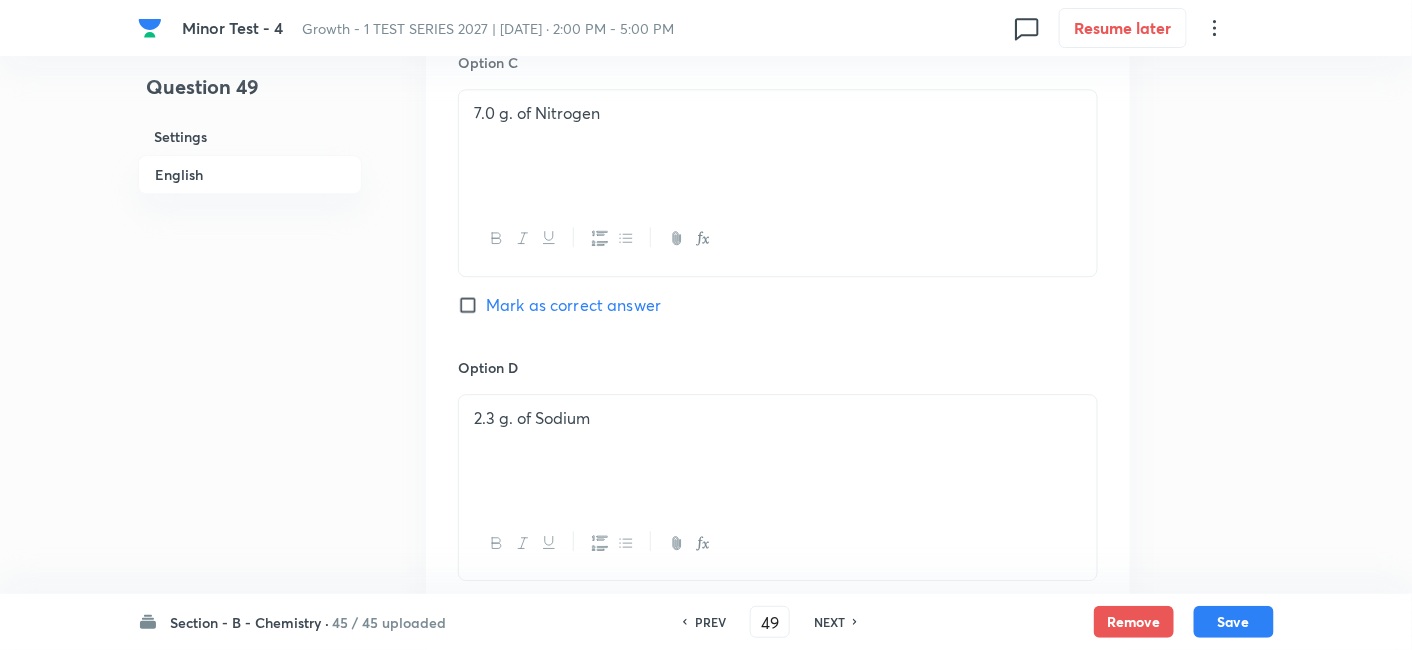 click on "NEXT" at bounding box center [829, 622] 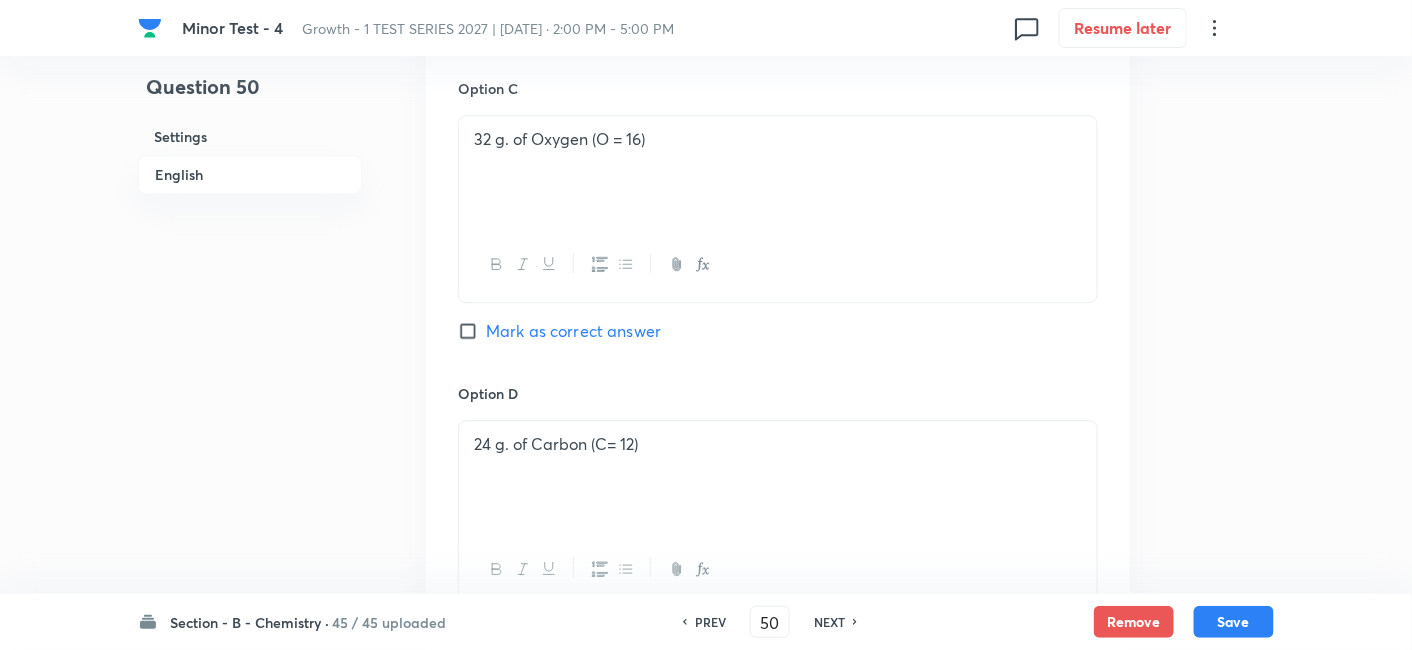 checkbox on "true" 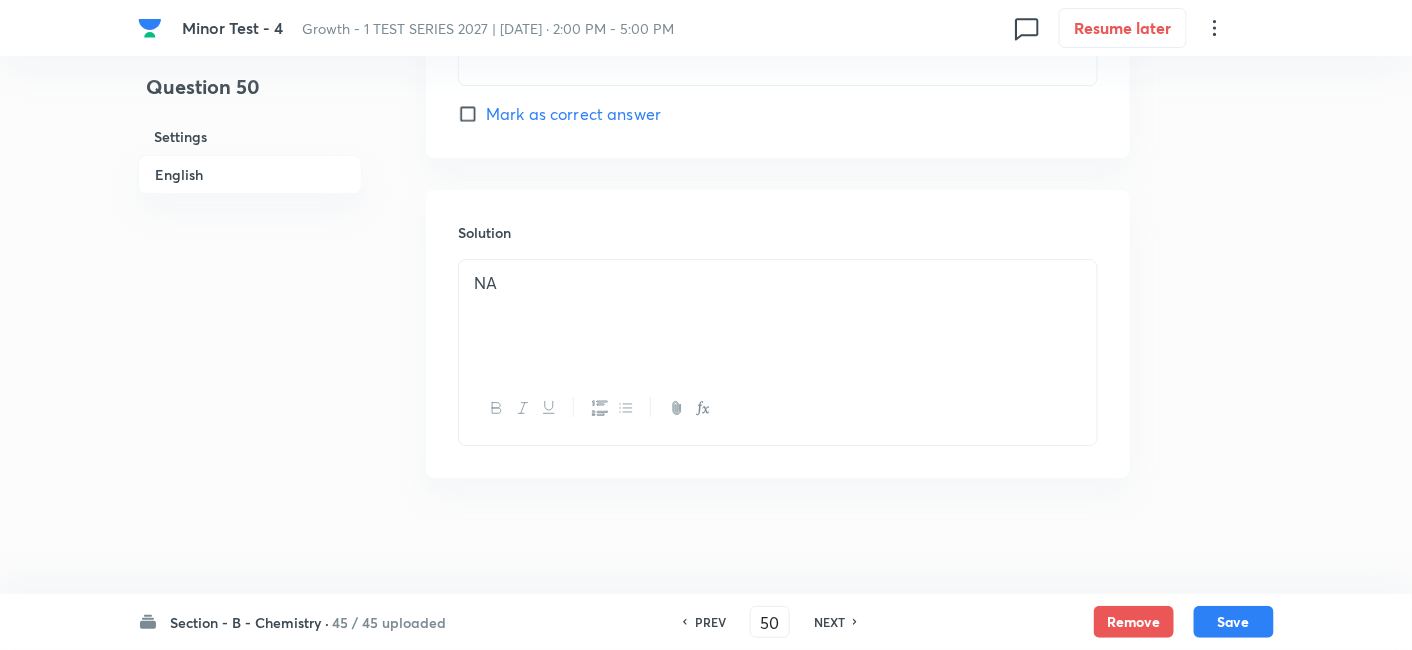 scroll, scrollTop: 2081, scrollLeft: 0, axis: vertical 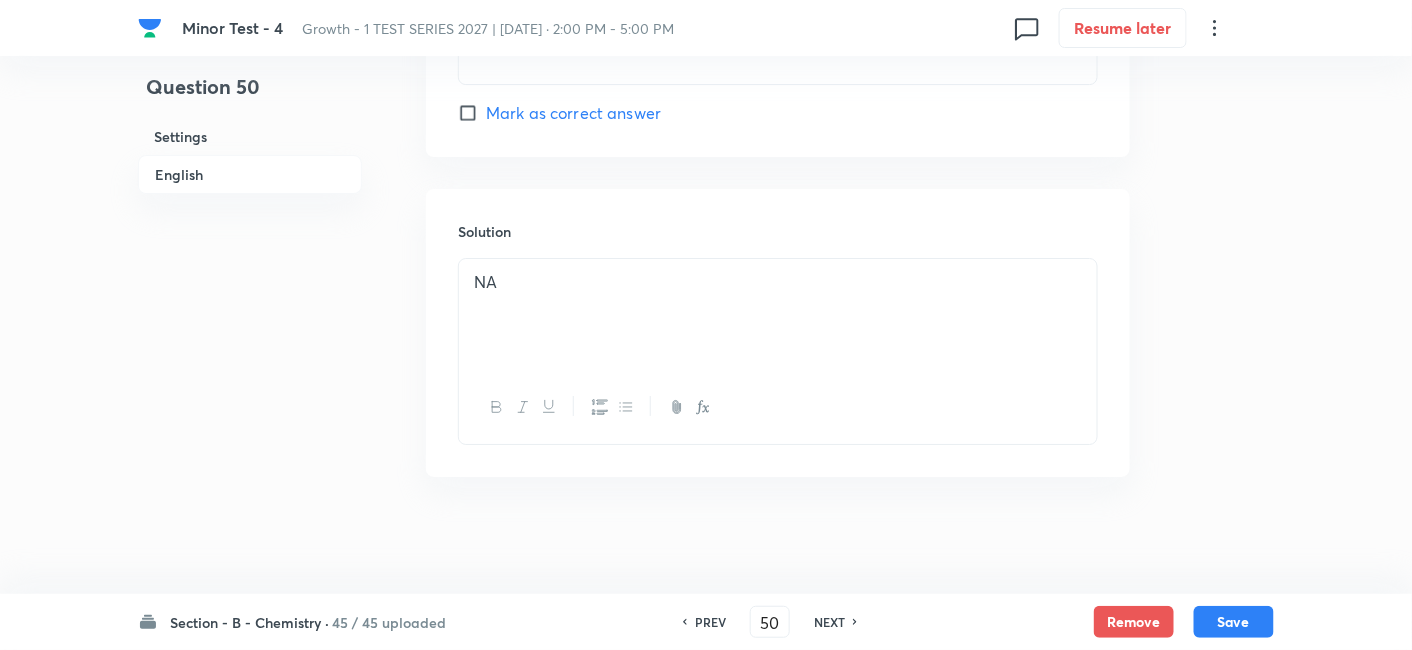 click on "NEXT" at bounding box center (829, 622) 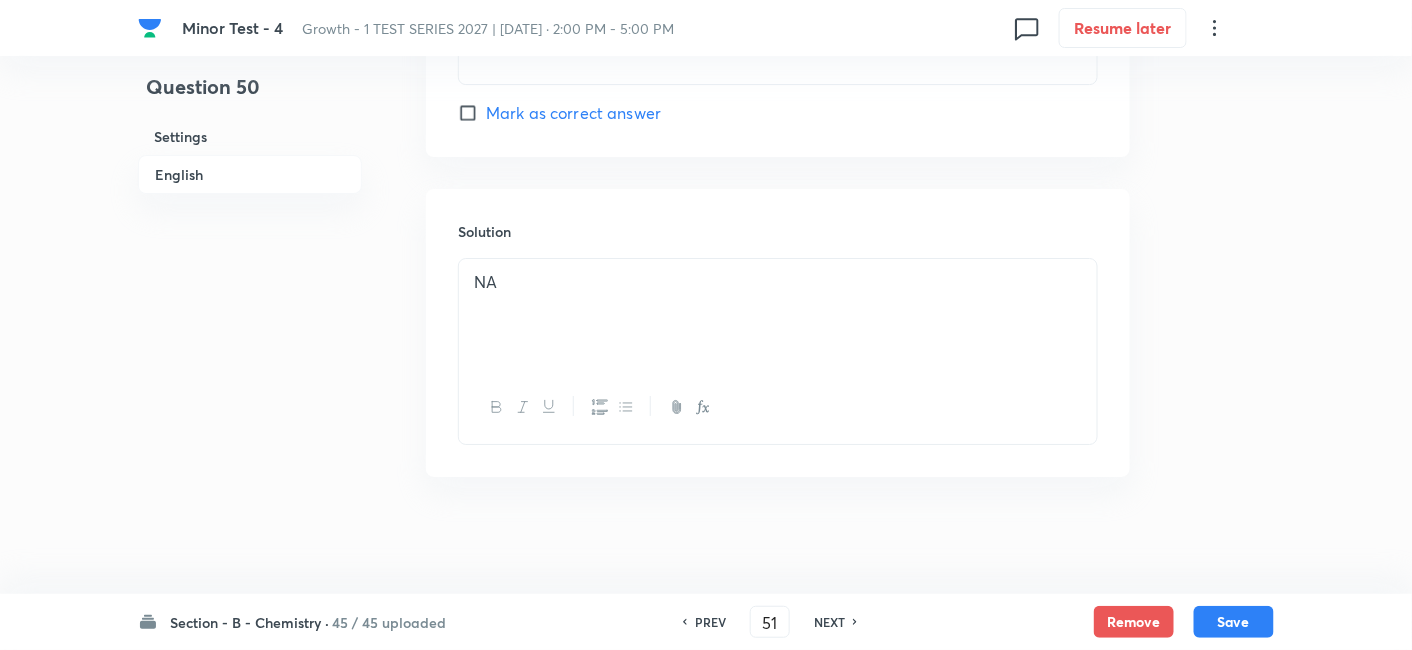 checkbox on "false" 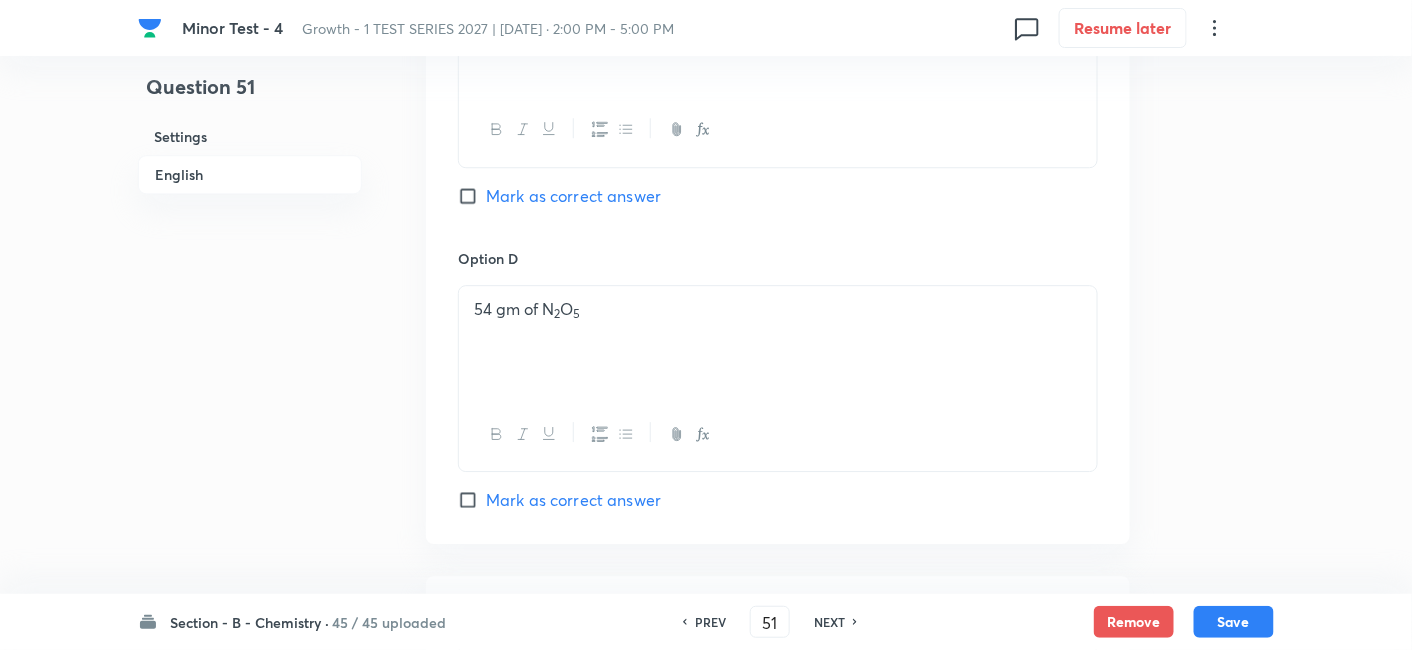scroll, scrollTop: 2081, scrollLeft: 0, axis: vertical 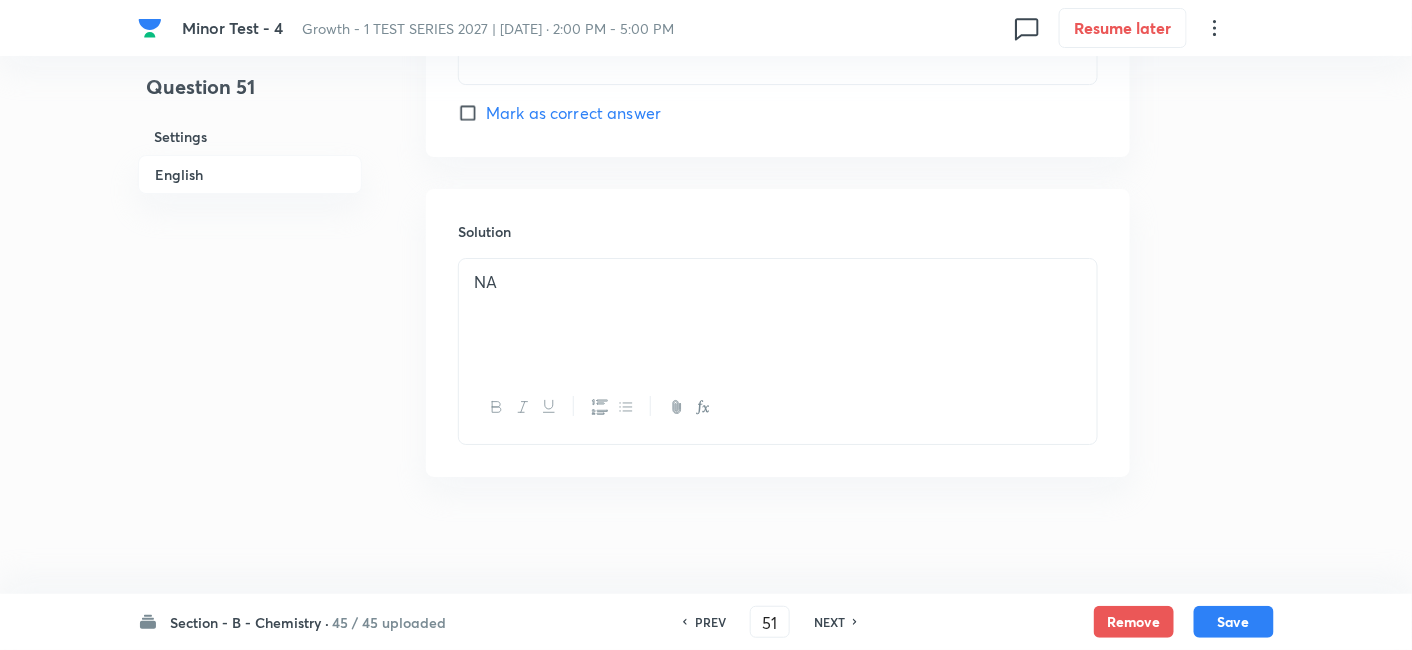 click on "NEXT" at bounding box center (829, 622) 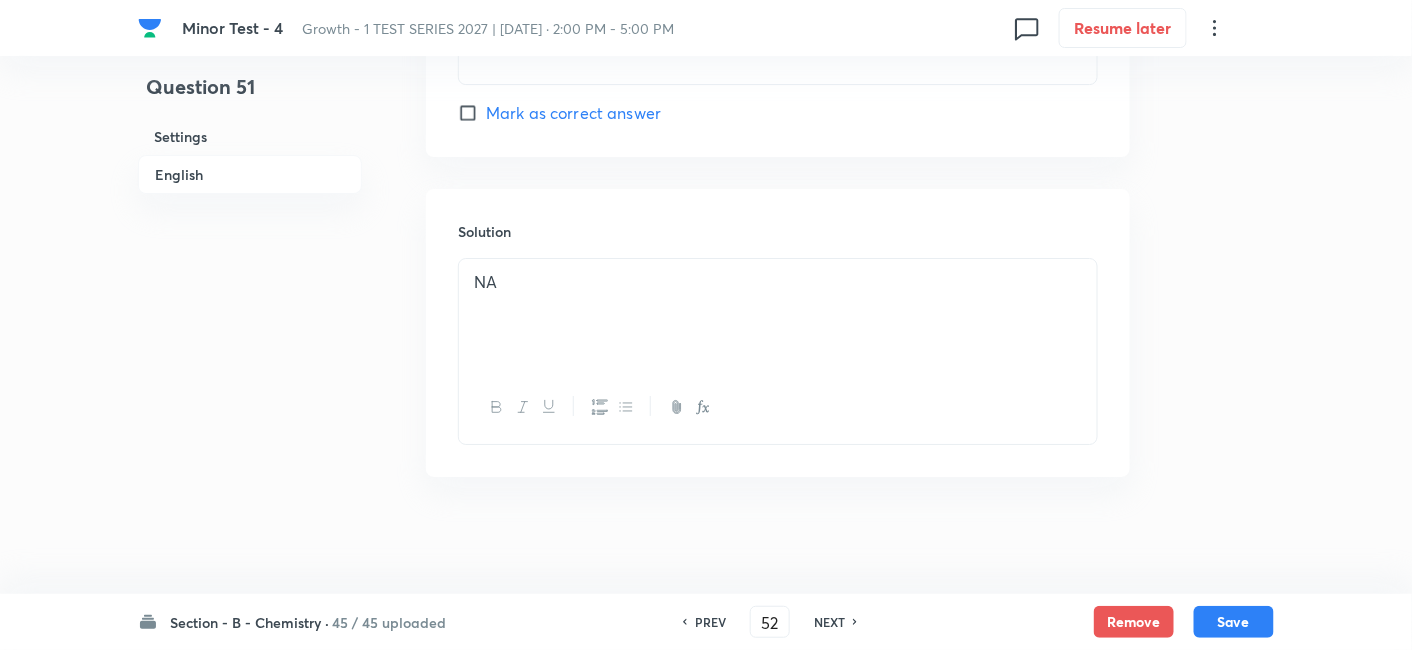 checkbox on "false" 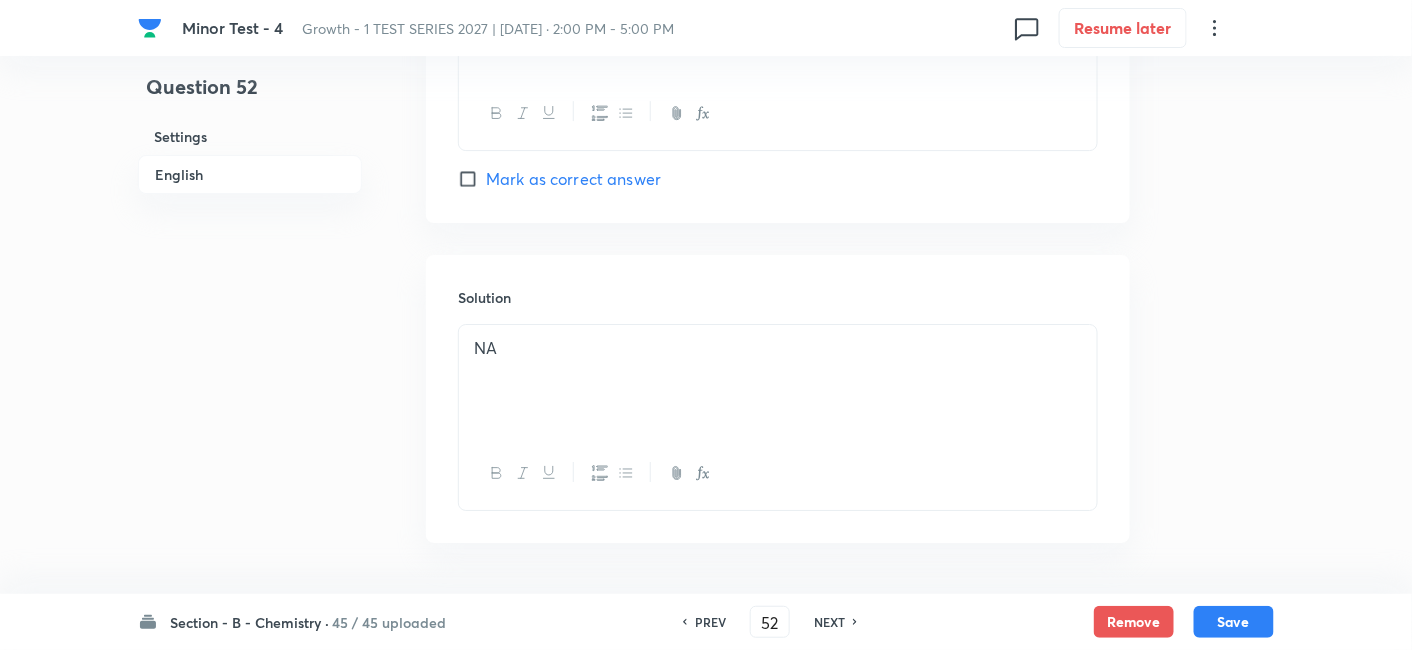 scroll, scrollTop: 2055, scrollLeft: 0, axis: vertical 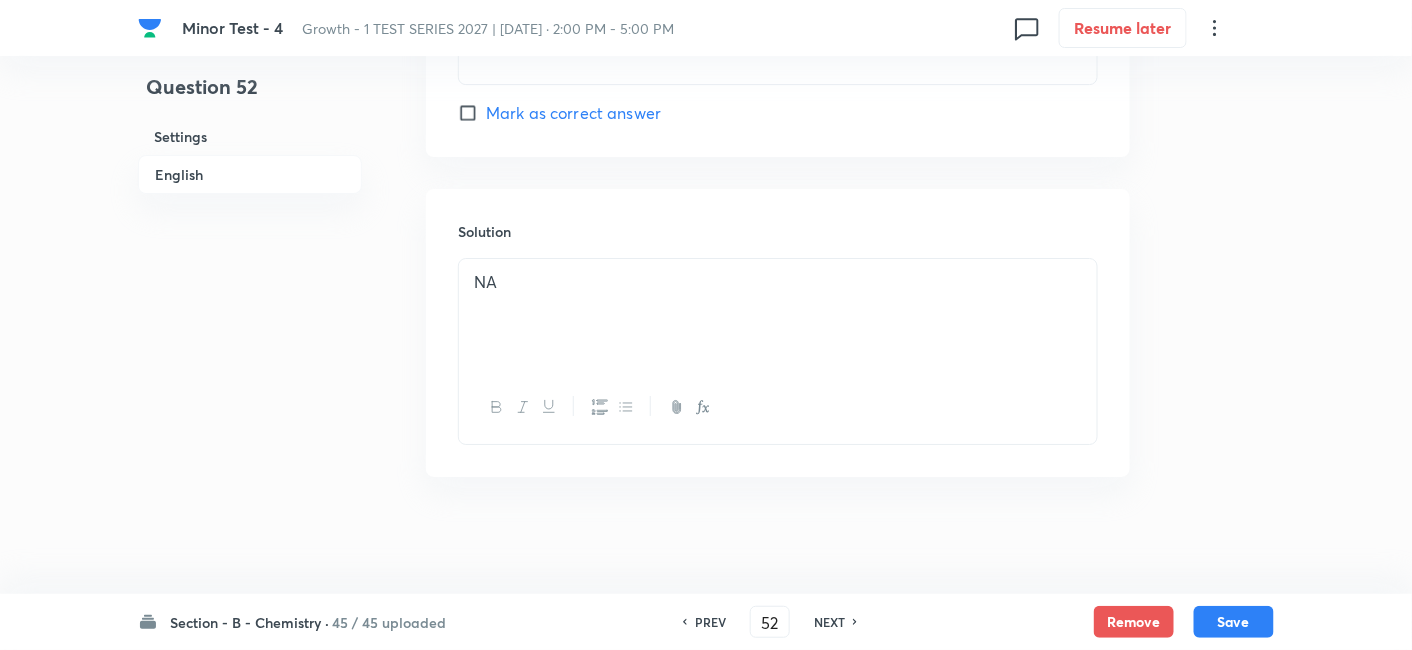 click on "NEXT" at bounding box center (829, 622) 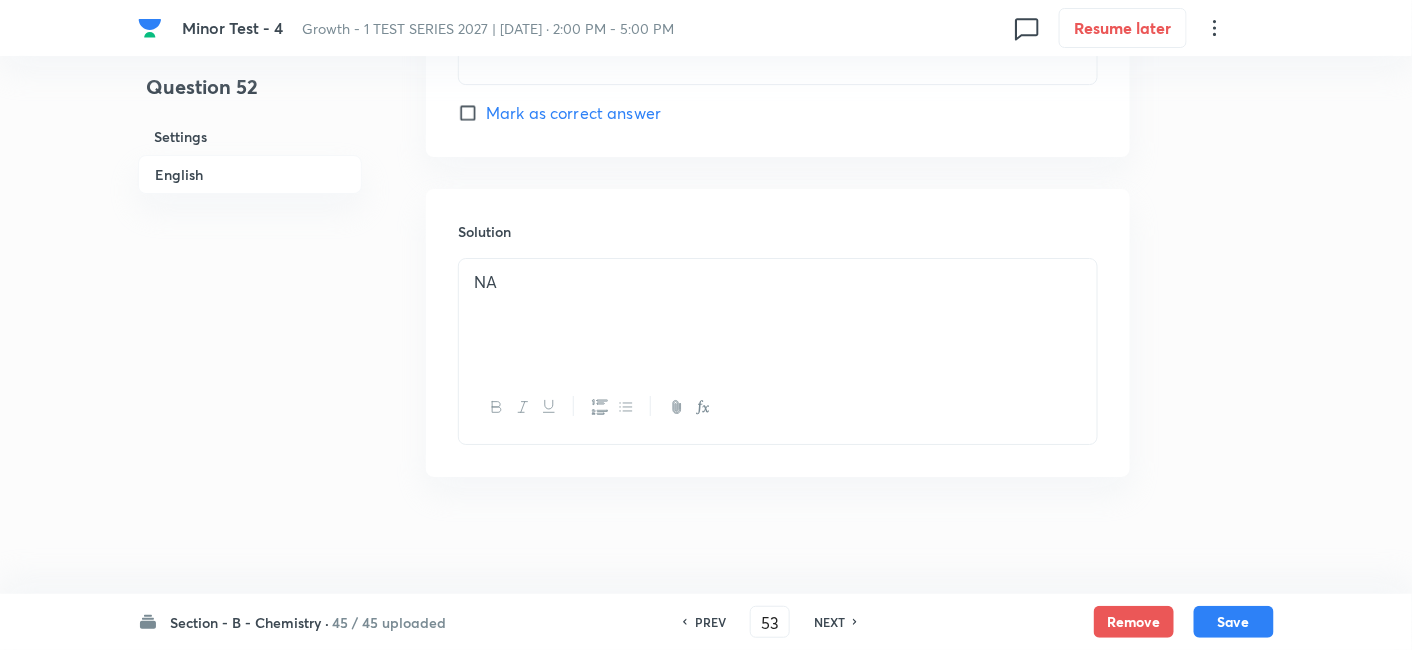 checkbox on "true" 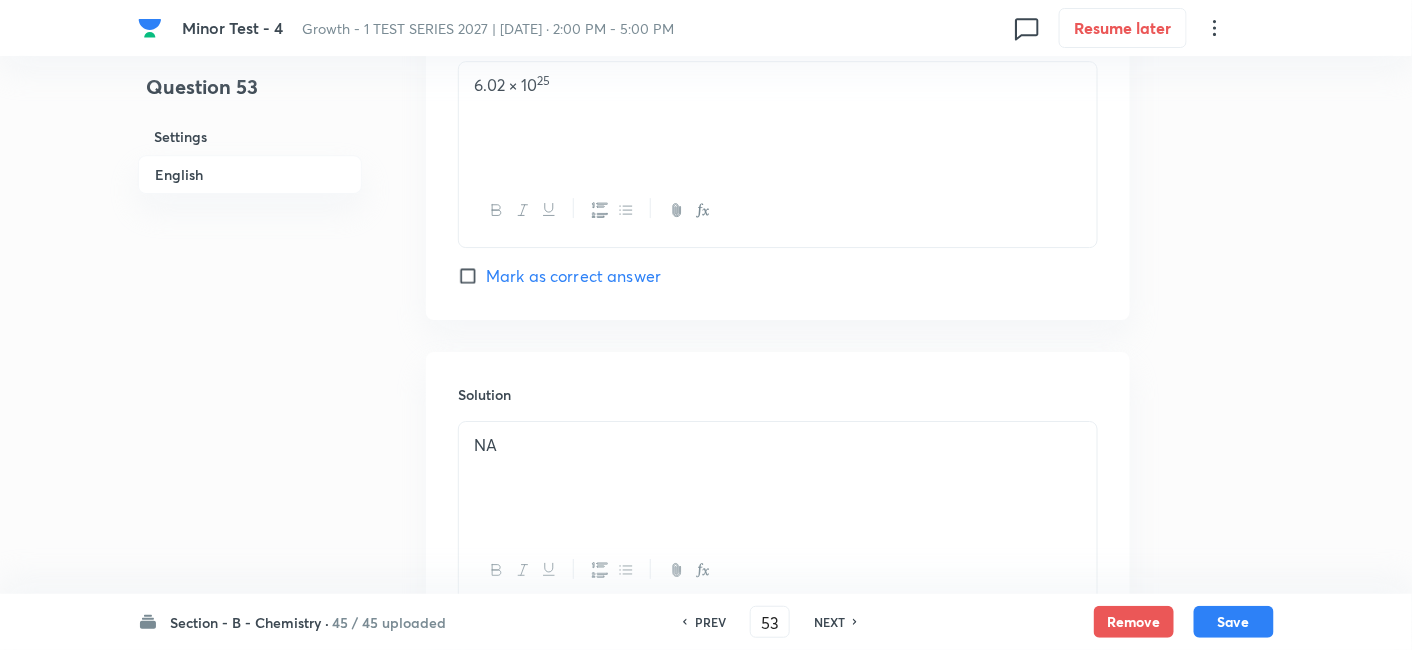 scroll, scrollTop: 2081, scrollLeft: 0, axis: vertical 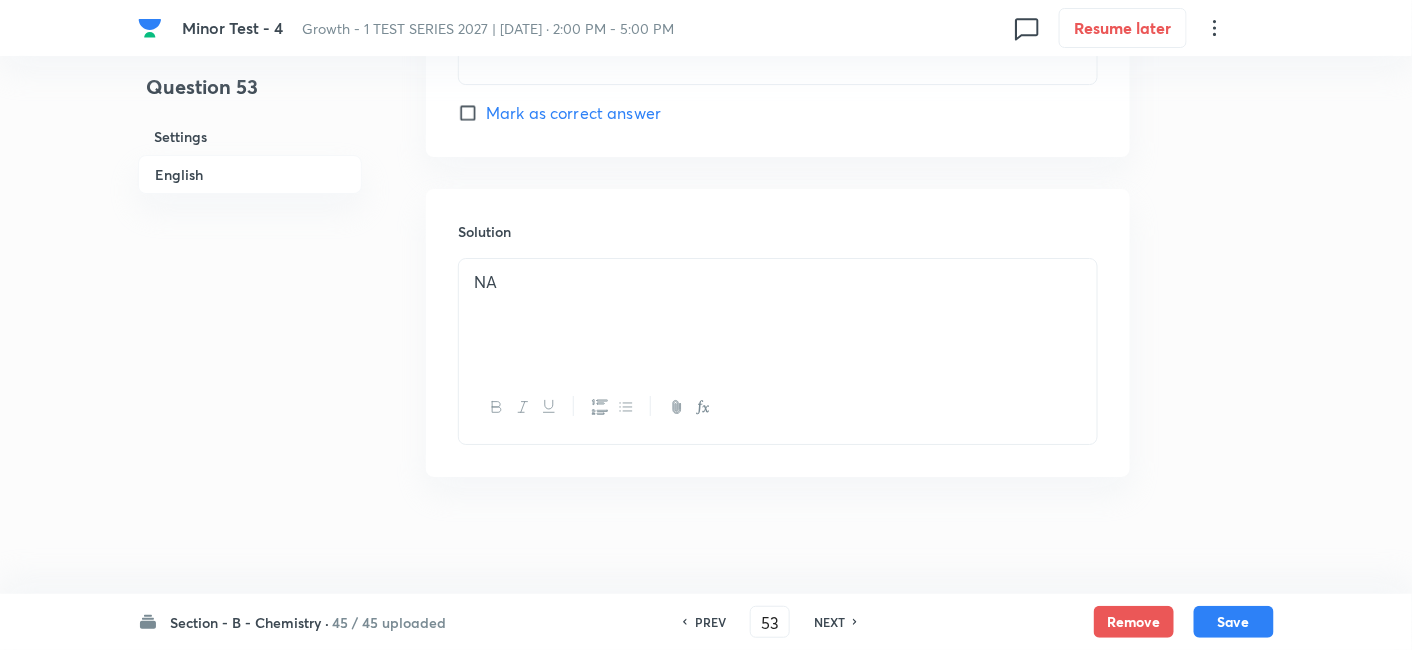 click on "NEXT" at bounding box center (832, 622) 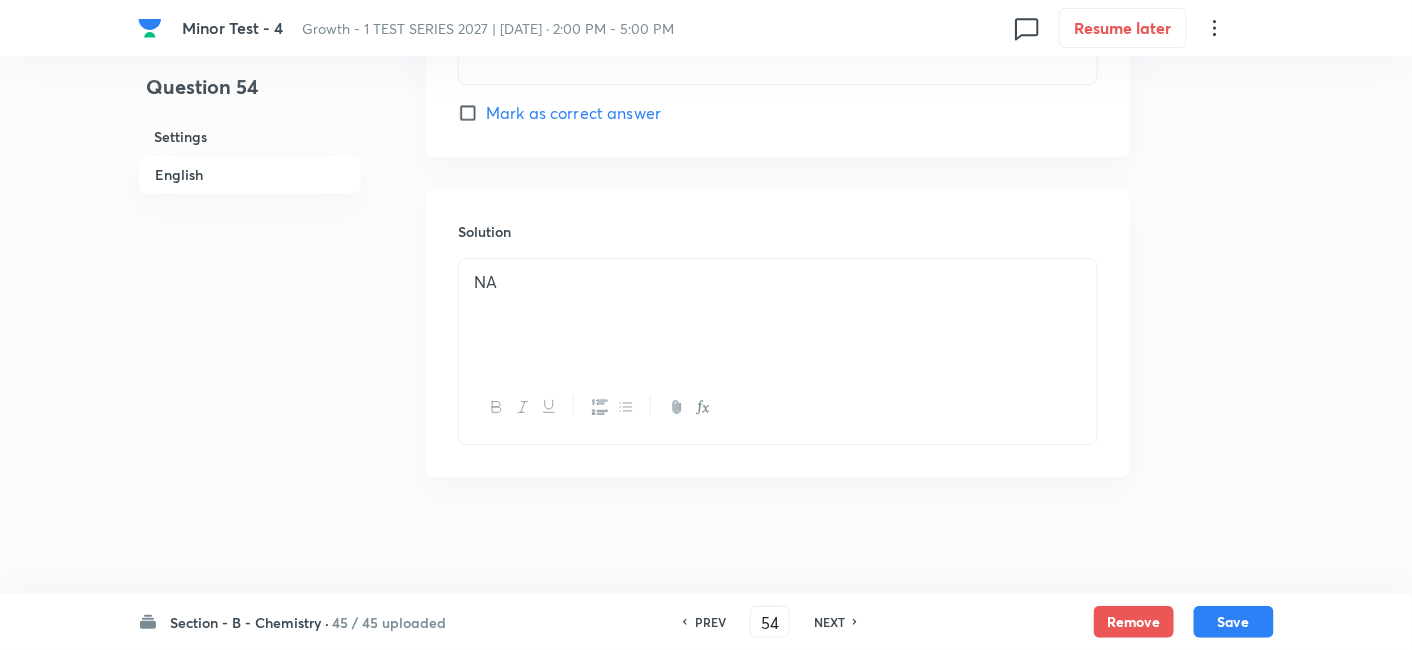 checkbox on "true" 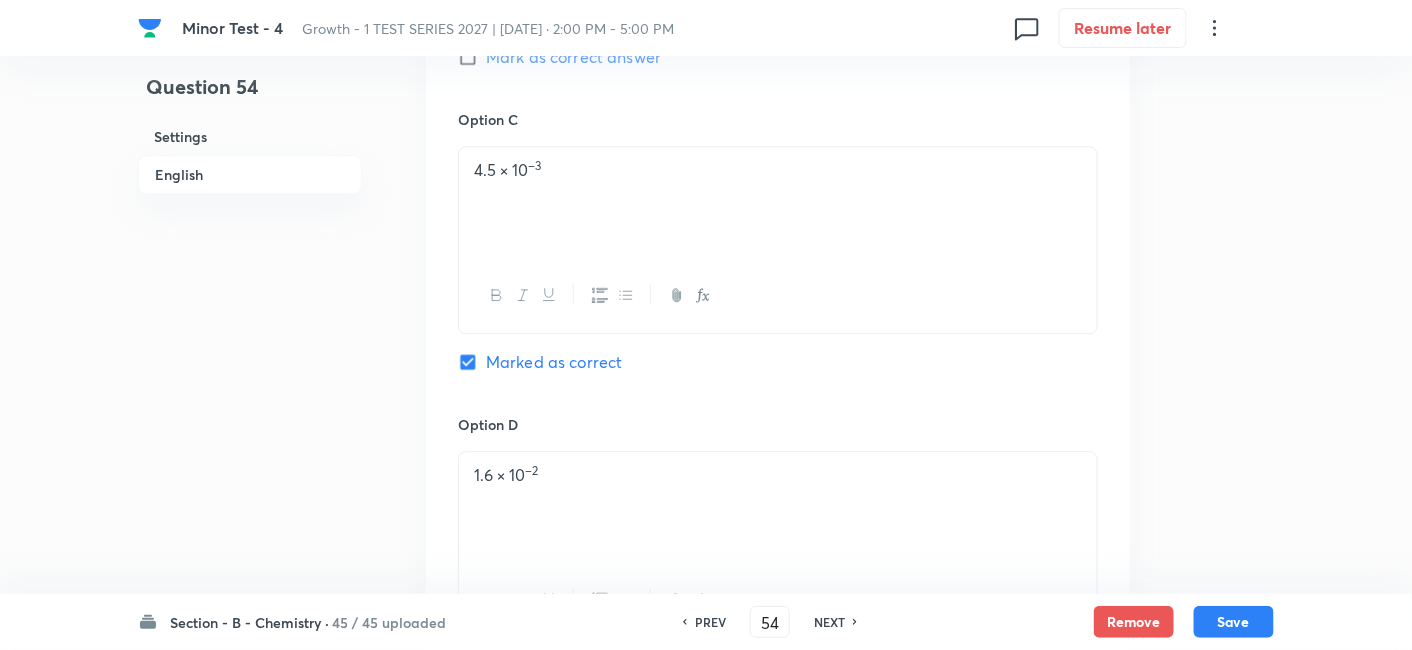 scroll, scrollTop: 1334, scrollLeft: 0, axis: vertical 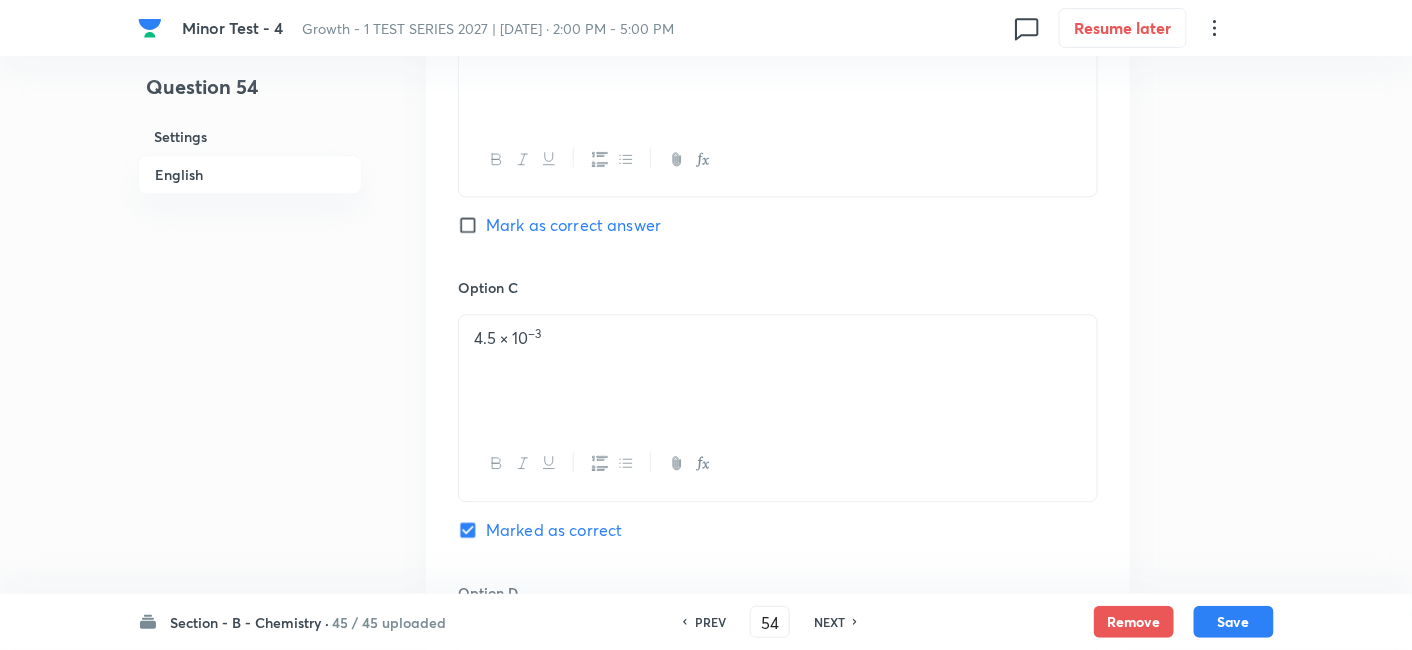 click on "NEXT" at bounding box center (829, 622) 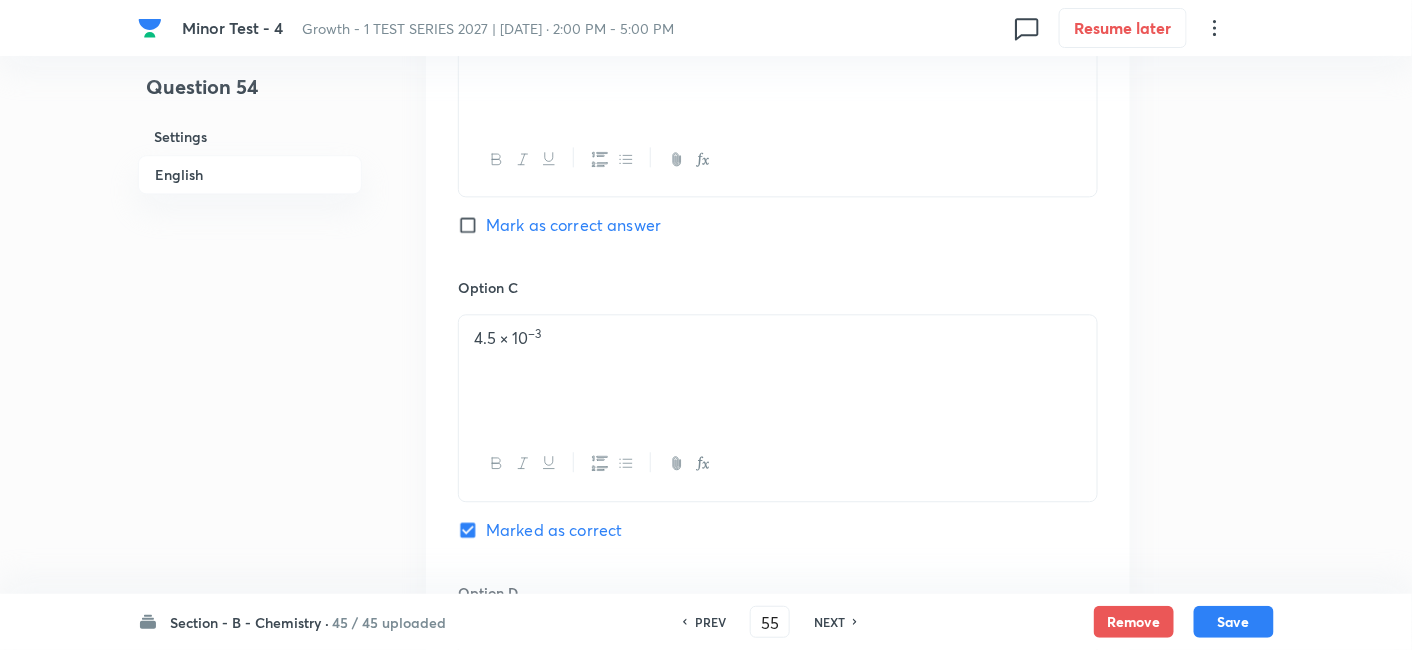 checkbox on "false" 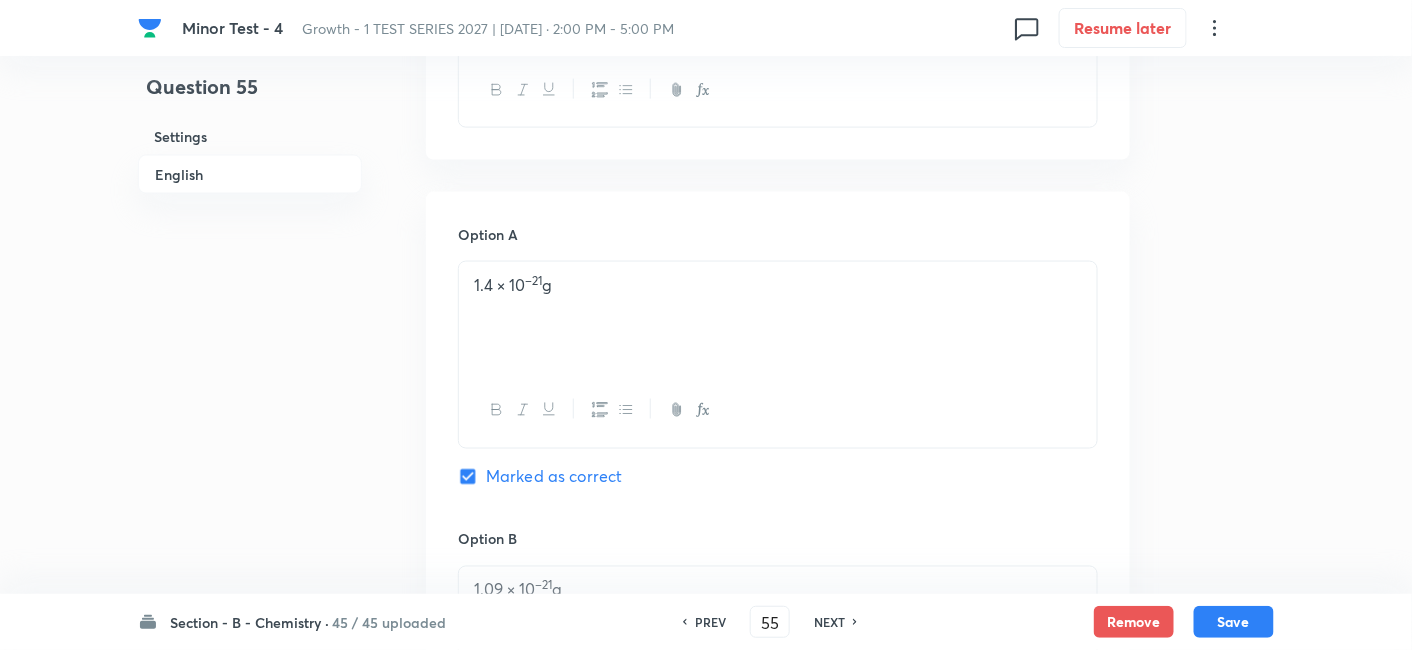 scroll, scrollTop: 765, scrollLeft: 0, axis: vertical 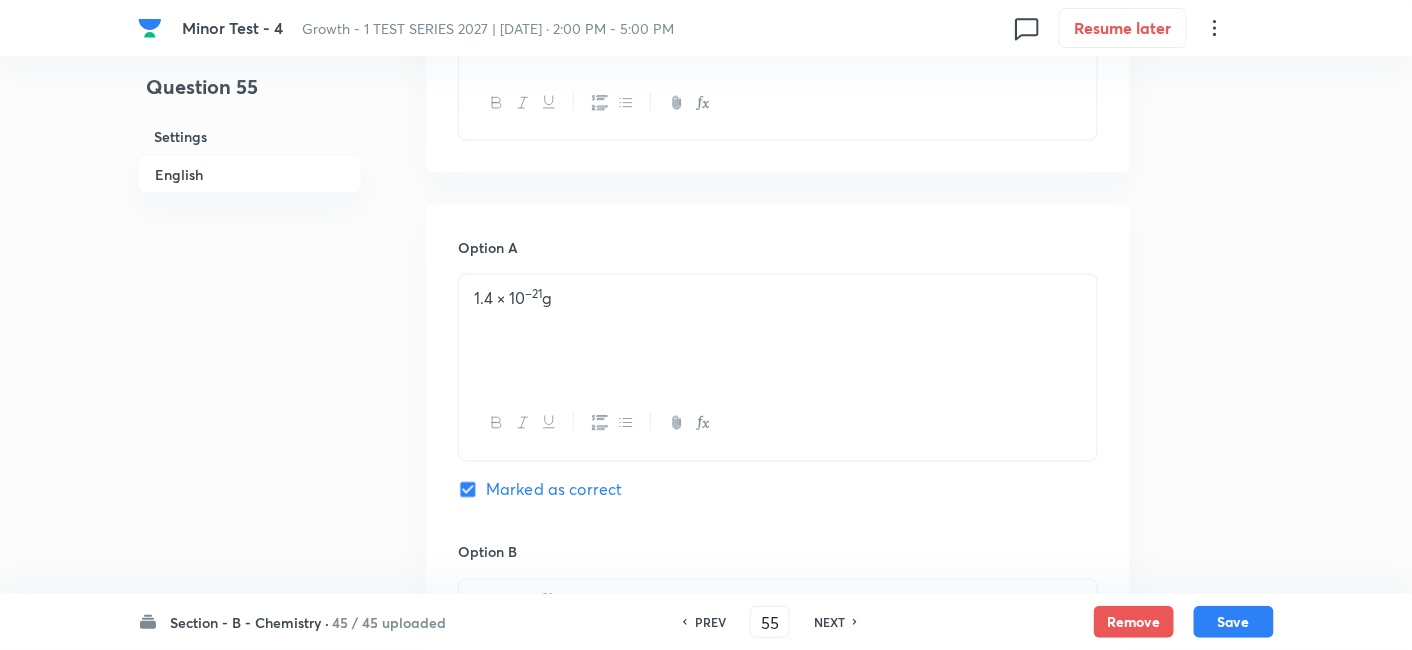 click on "NEXT" at bounding box center [829, 622] 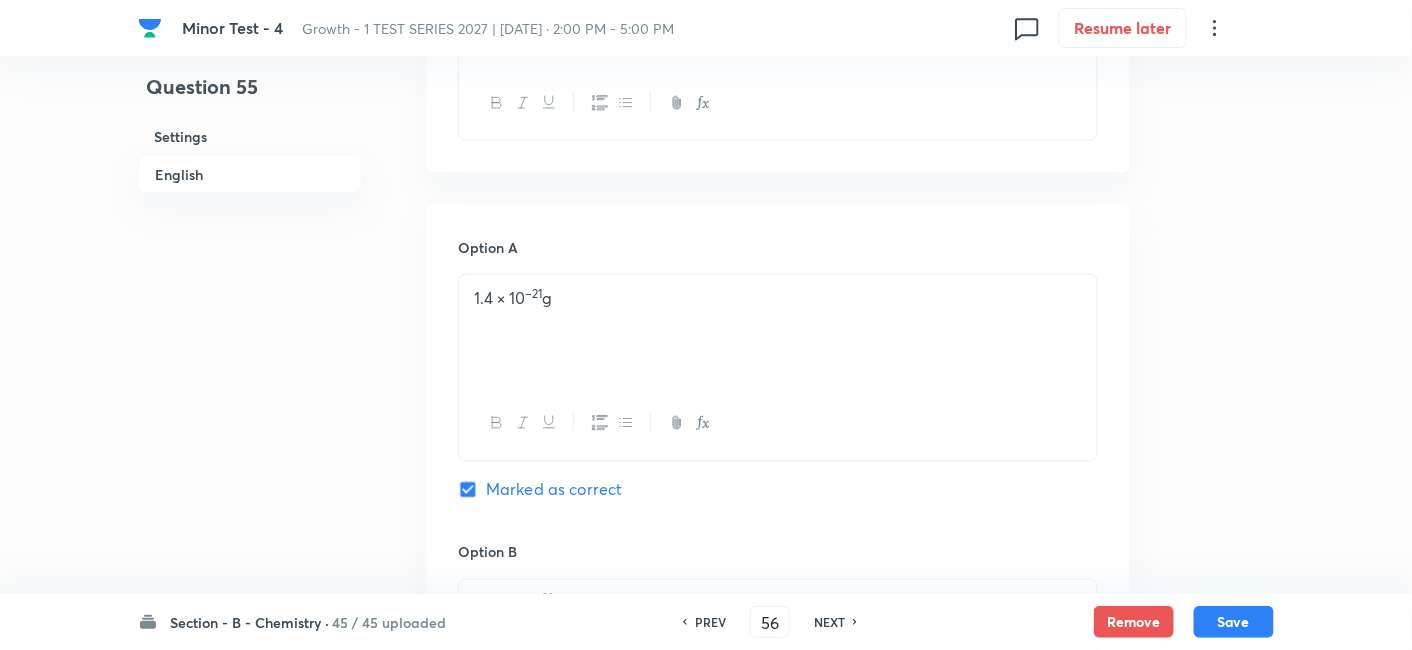 checkbox on "false" 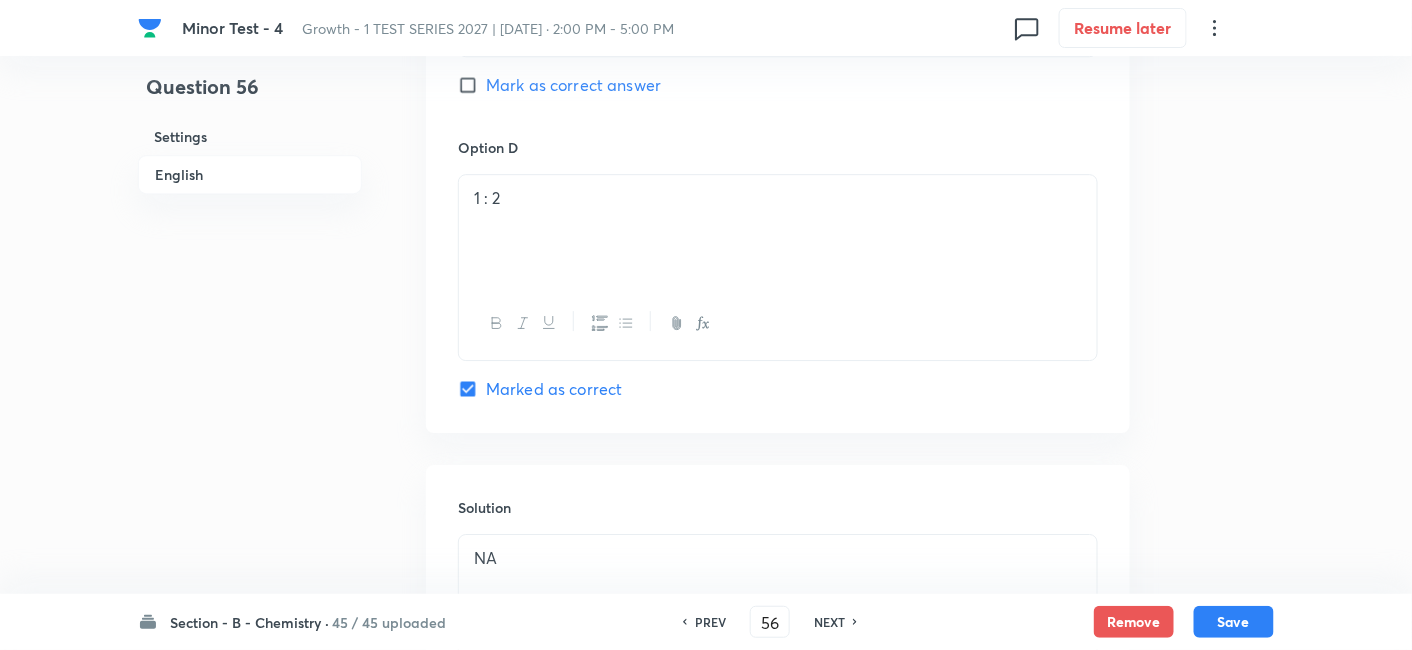 scroll, scrollTop: 1810, scrollLeft: 0, axis: vertical 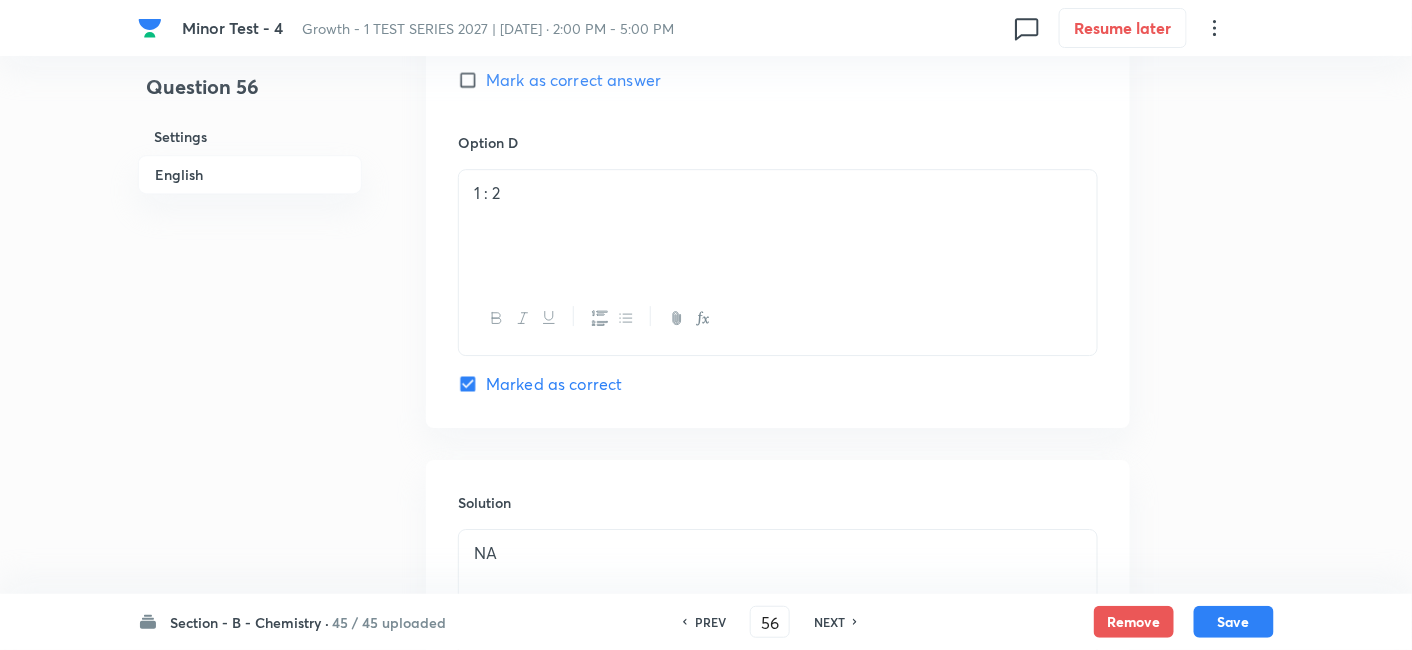 click on "NEXT" at bounding box center [829, 622] 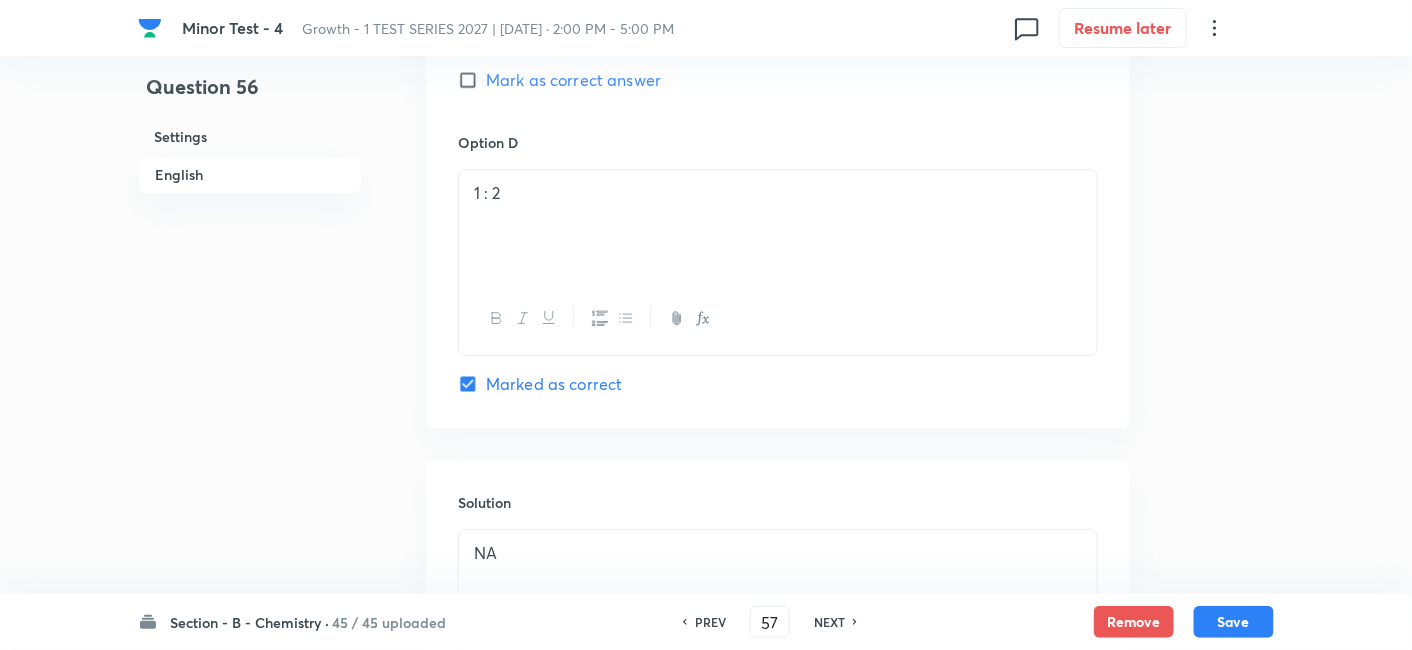 checkbox on "false" 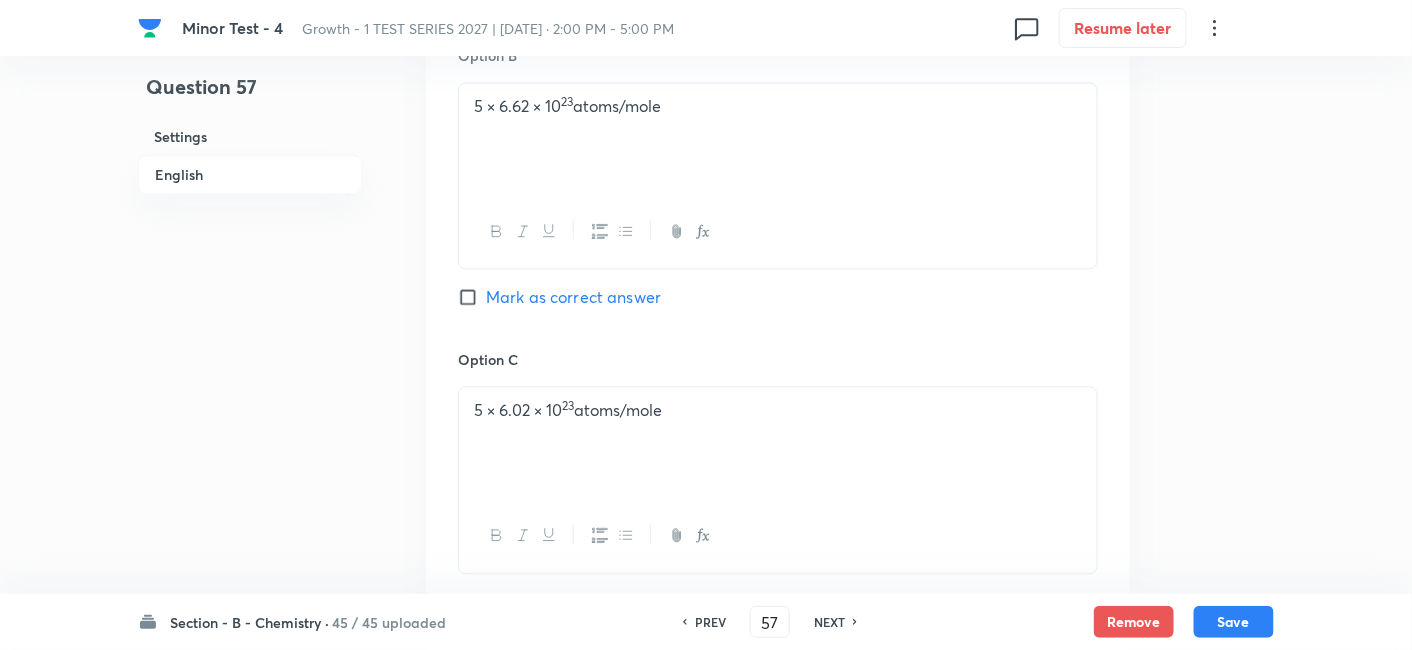 scroll, scrollTop: 1262, scrollLeft: 0, axis: vertical 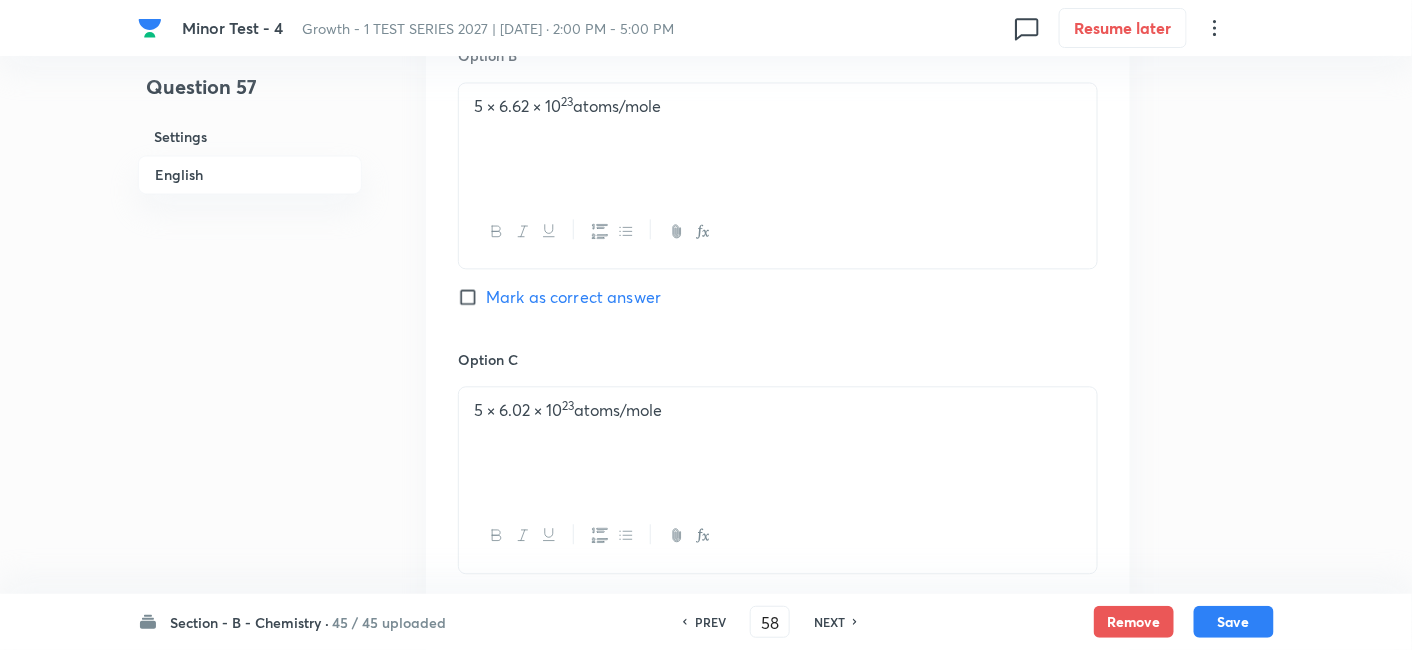checkbox on "false" 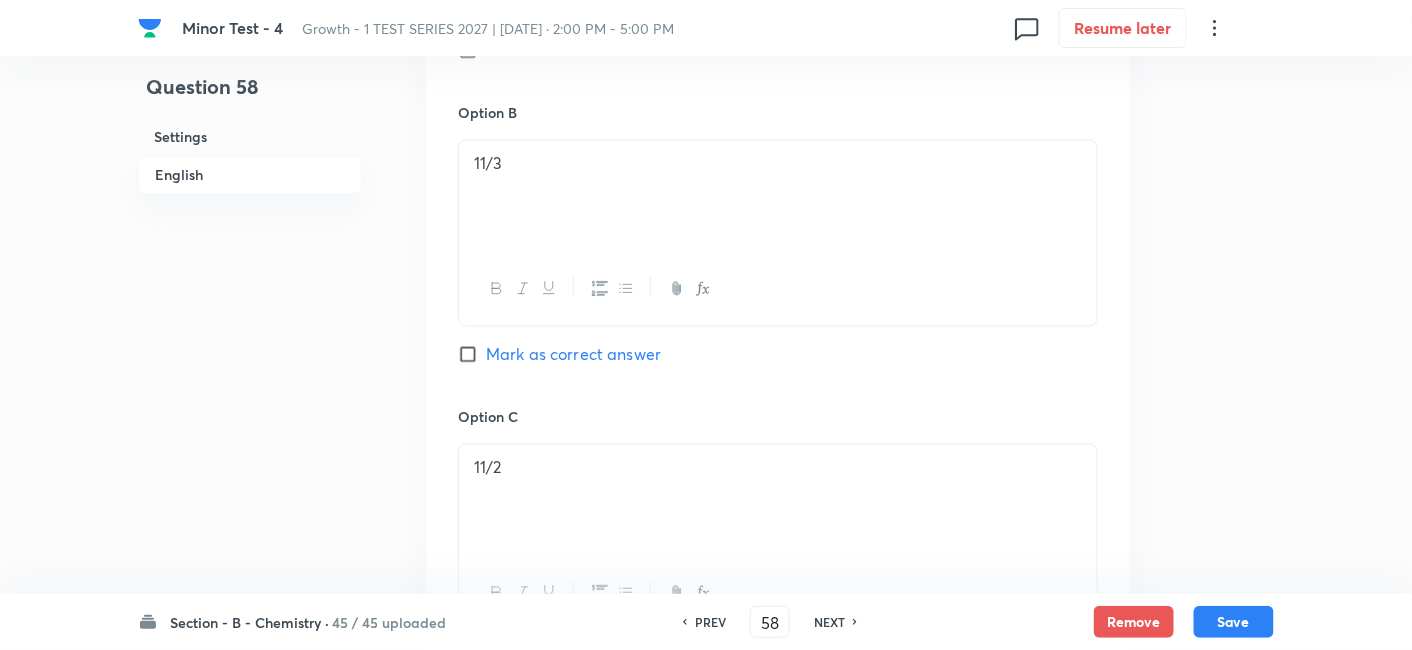 checkbox on "true" 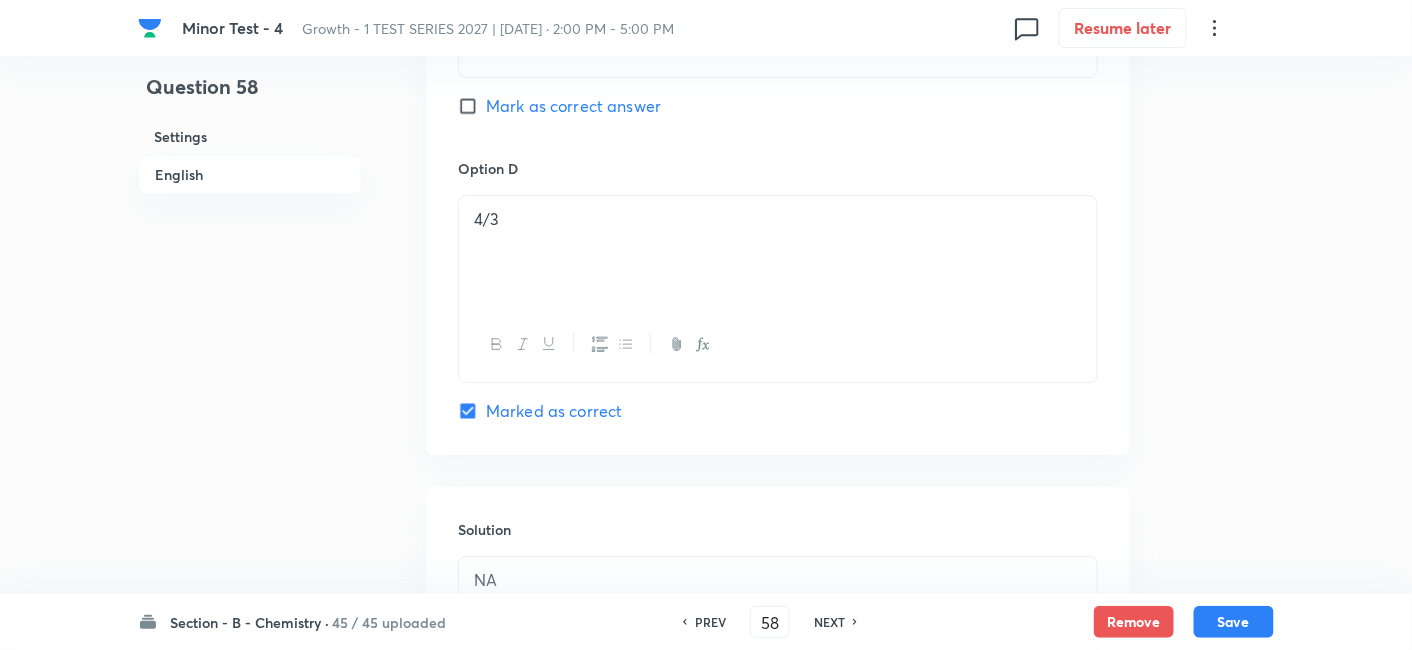 scroll, scrollTop: 2111, scrollLeft: 0, axis: vertical 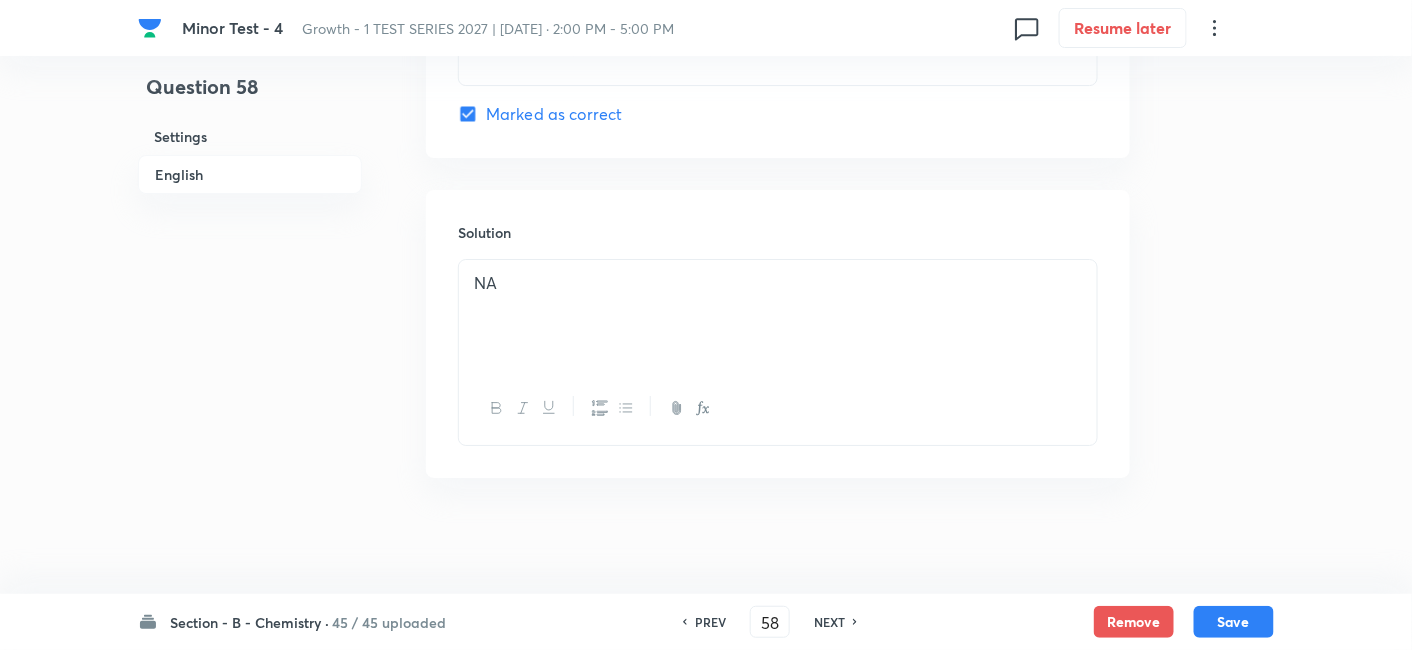 click on "Question 58 Settings English Settings Type Single choice correct 4 options + 4 marks - 1 mark Edit Concept Chemistry Physical Chemistry Ionic Equilibrium Concepts of Acids and Bases Edit Additional details Moderate Numerical Not from PYQ paper No equation Edit In English Question Option A 2/3 Mark as correct answer Option B 11/3 Mark as correct answer Option C 11/2 Mark as correct answer Option D 4/3 Marked as correct Solution NA" at bounding box center [706, -729] 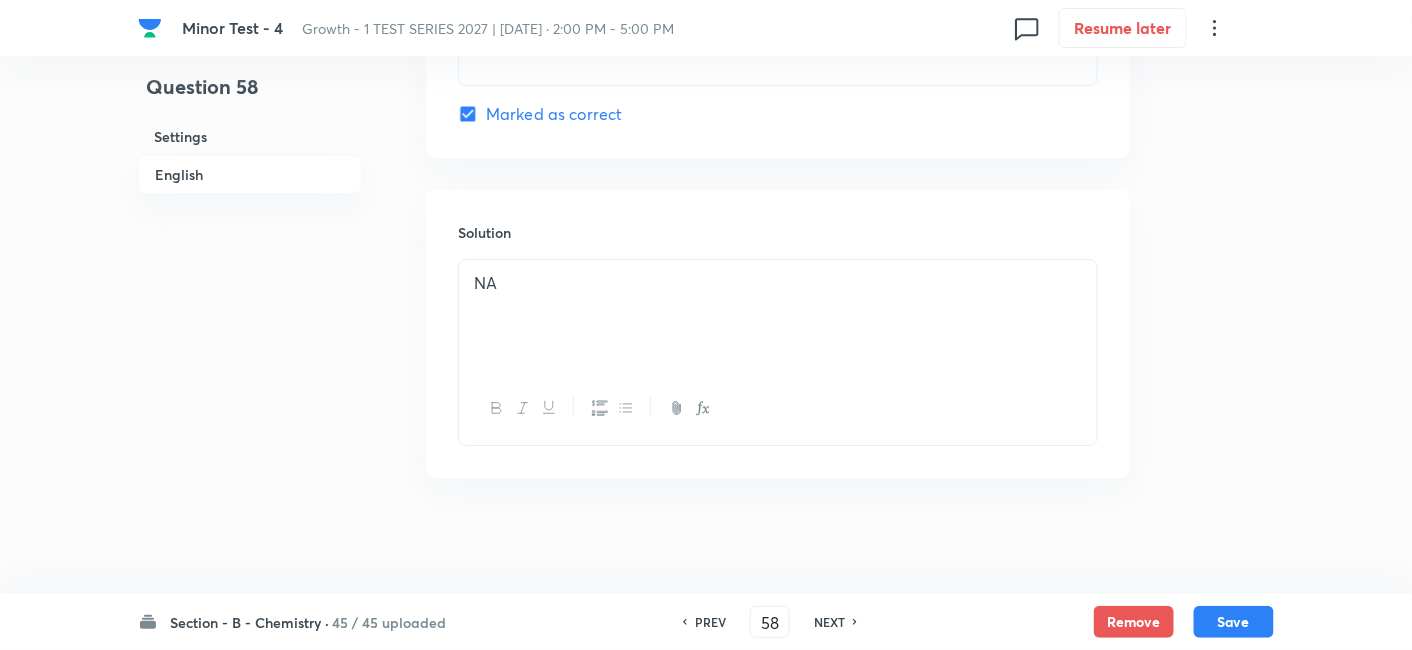 click on "NEXT" at bounding box center (829, 622) 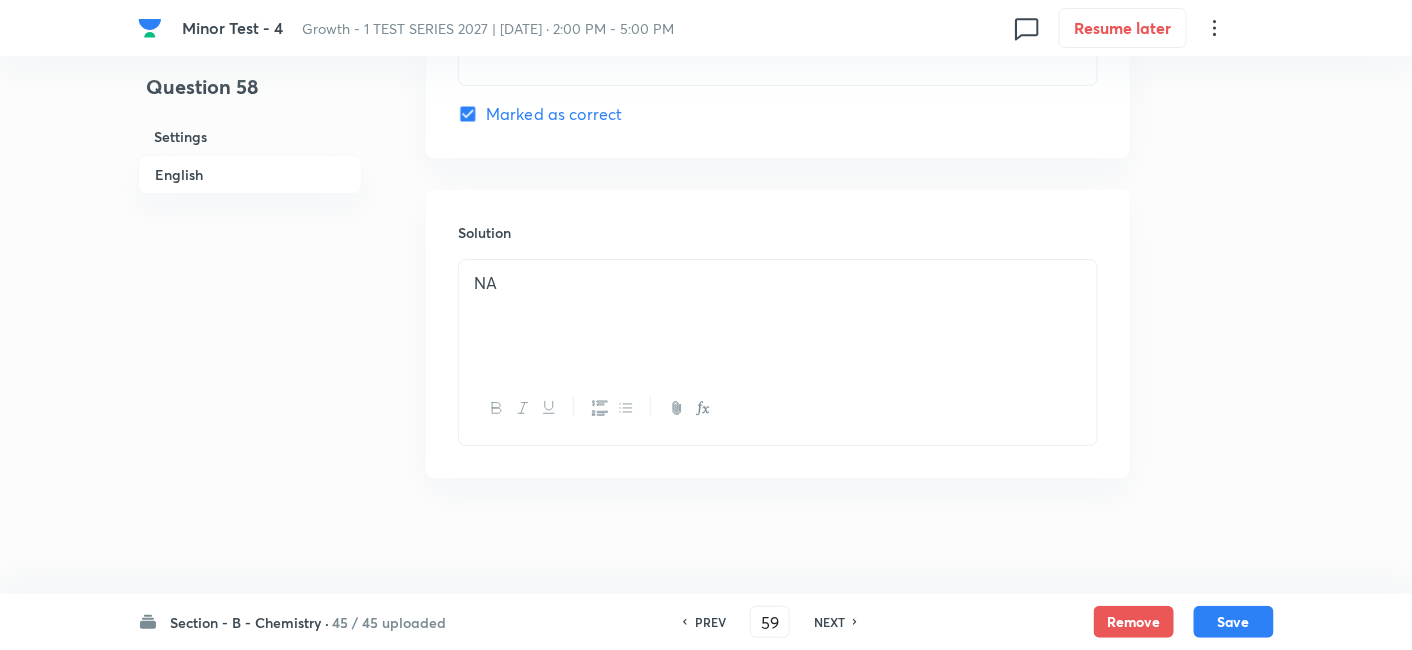 checkbox on "false" 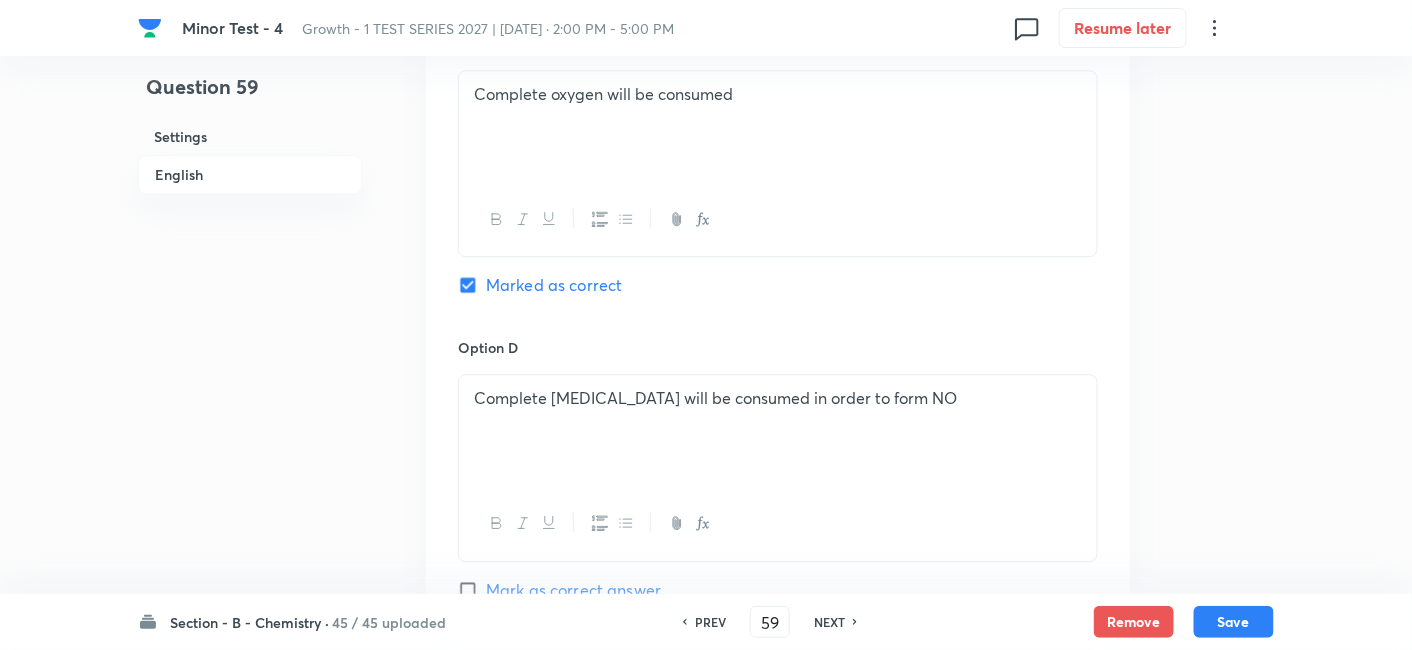 scroll, scrollTop: 1622, scrollLeft: 0, axis: vertical 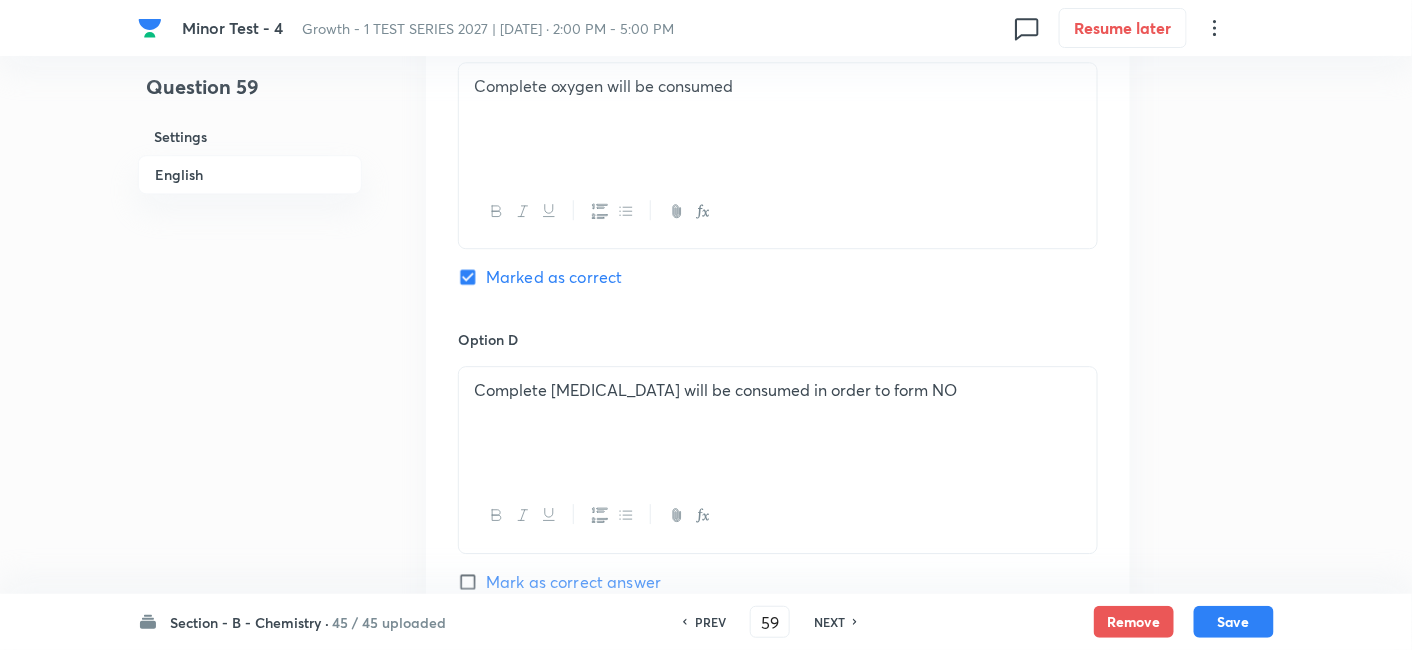 click on "NEXT" at bounding box center (829, 622) 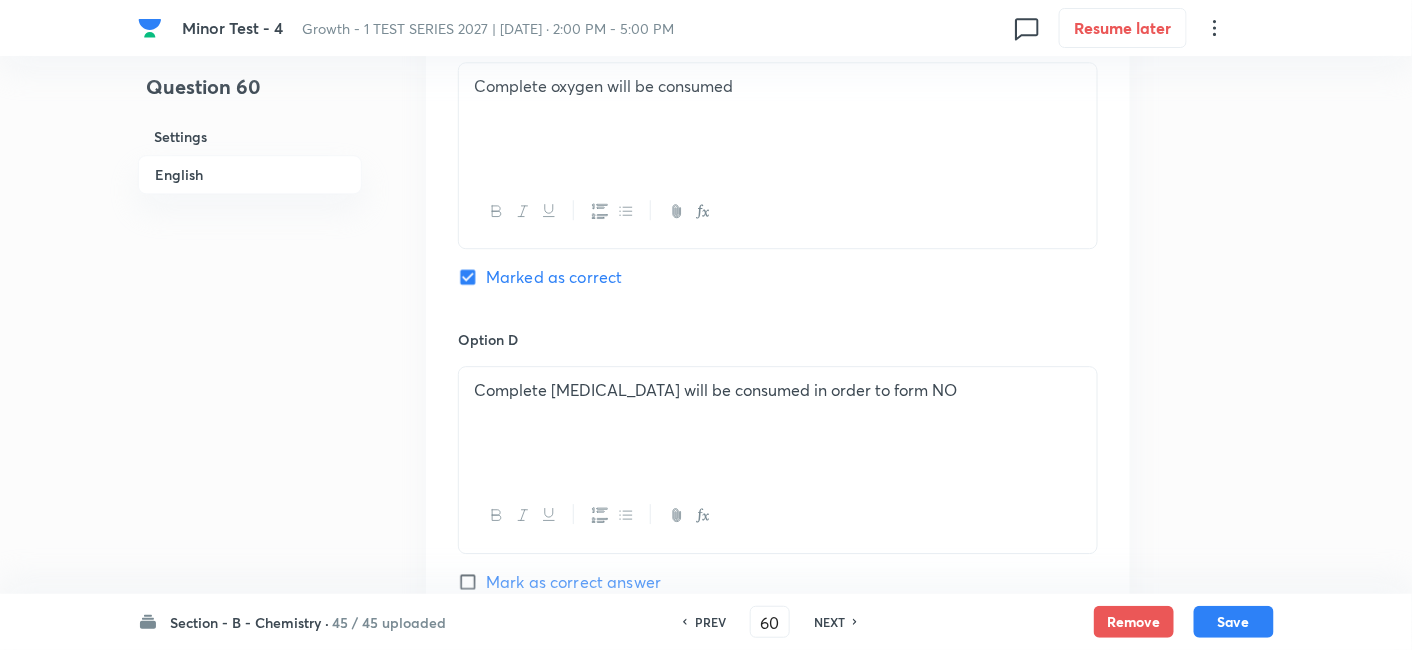 checkbox on "false" 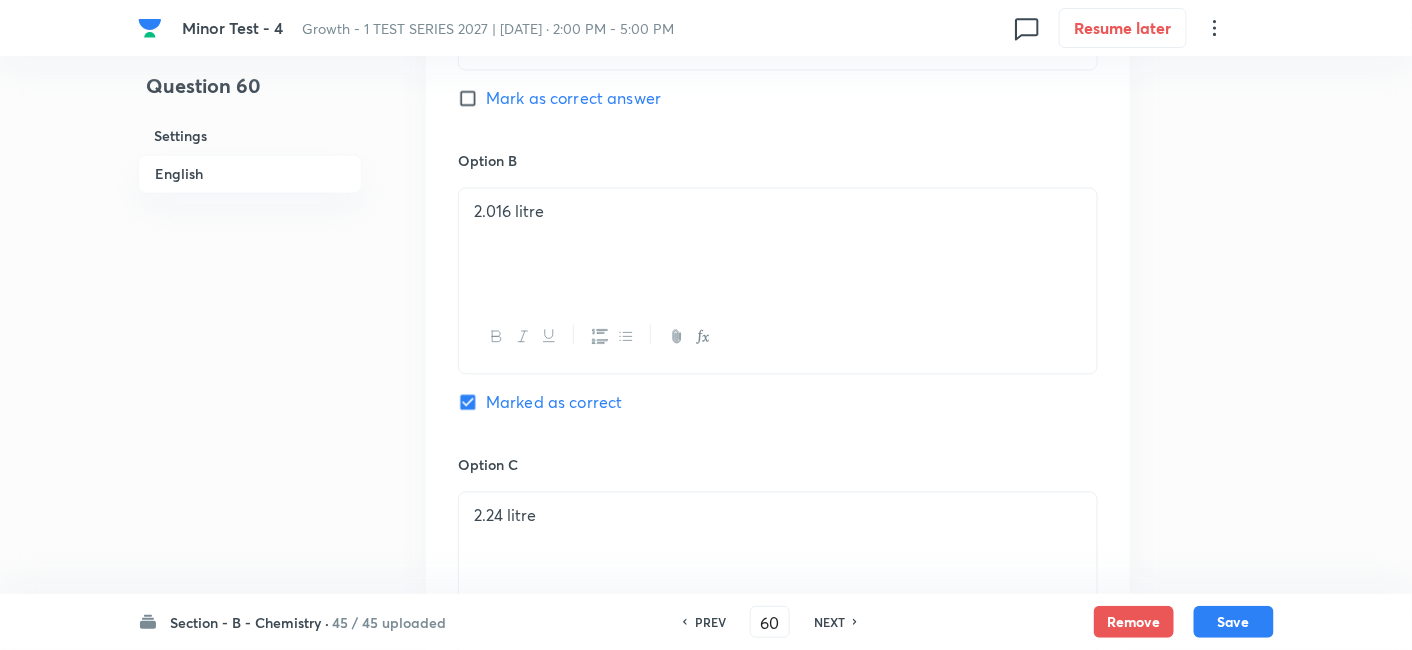 scroll, scrollTop: 1134, scrollLeft: 0, axis: vertical 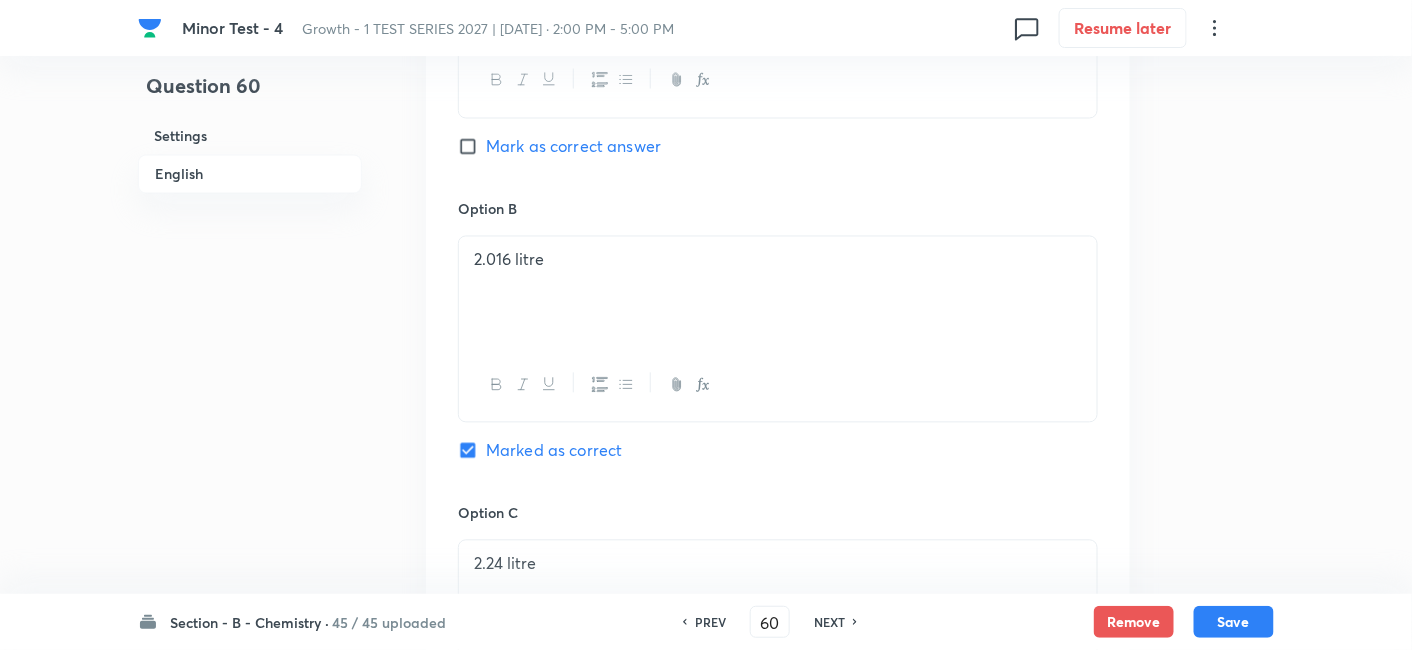 click on "NEXT" at bounding box center (829, 622) 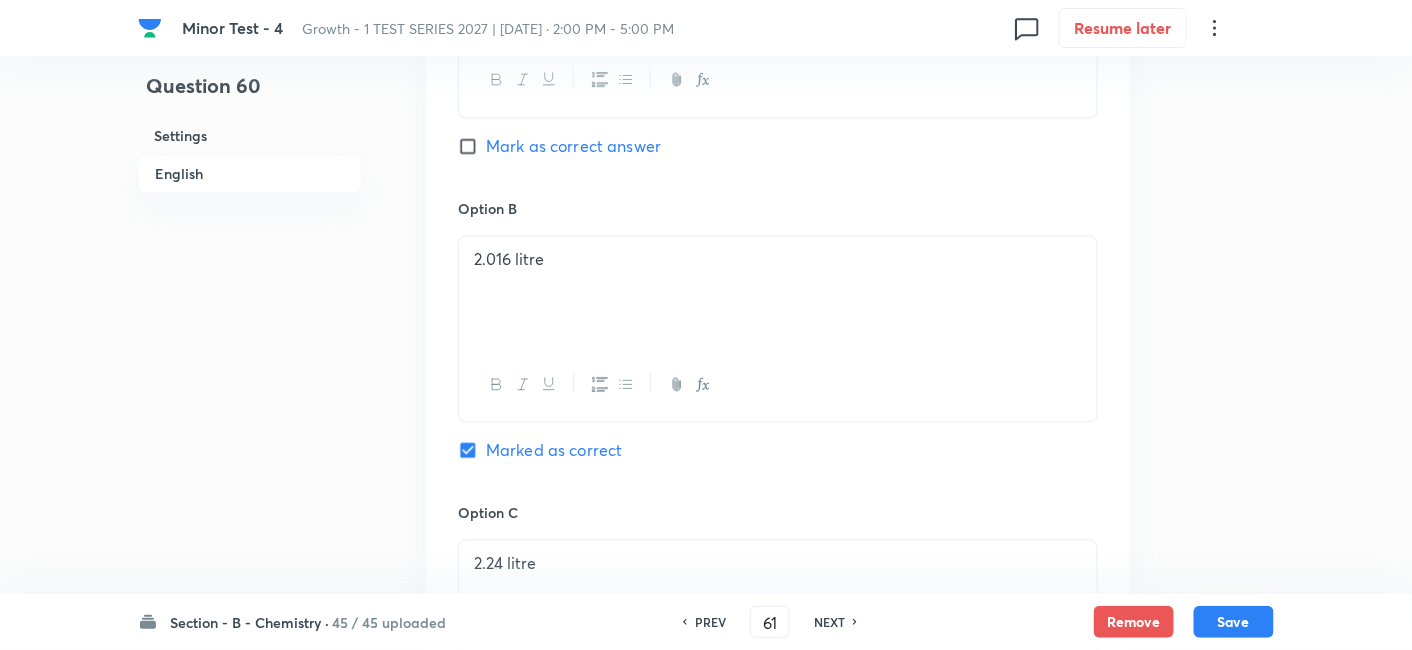 checkbox on "false" 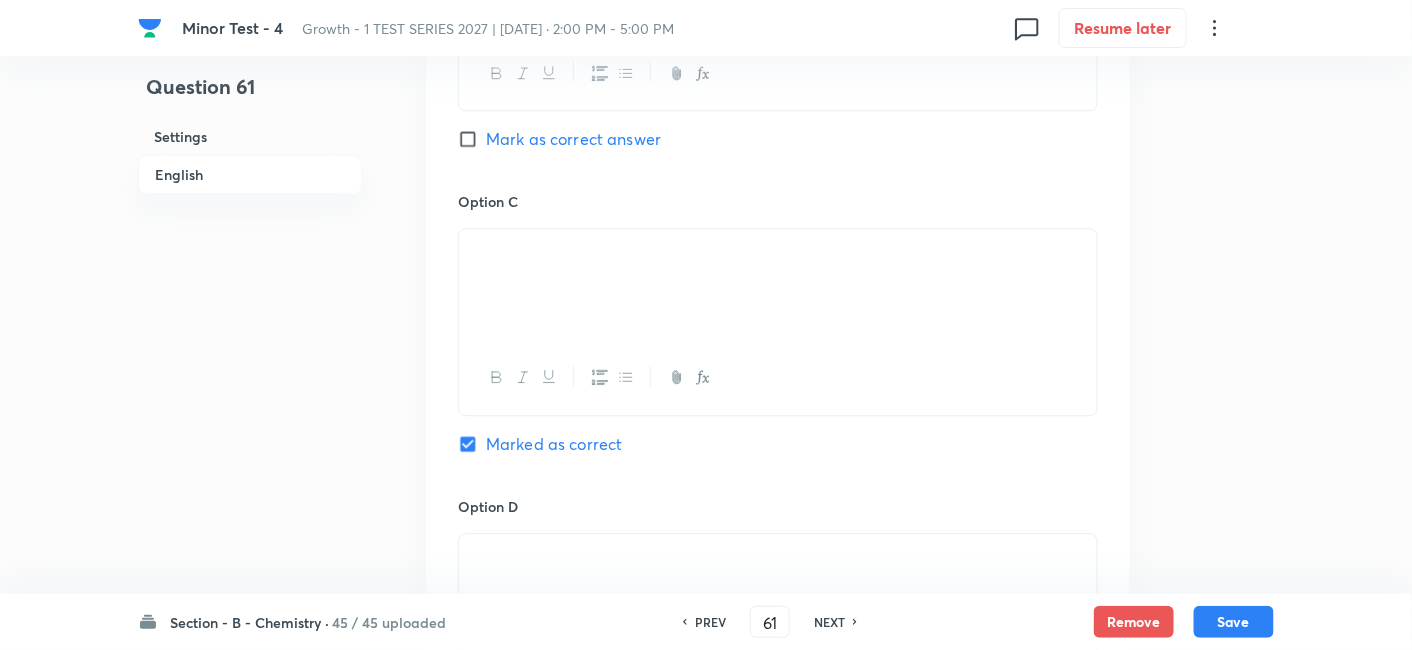 scroll, scrollTop: 1418, scrollLeft: 0, axis: vertical 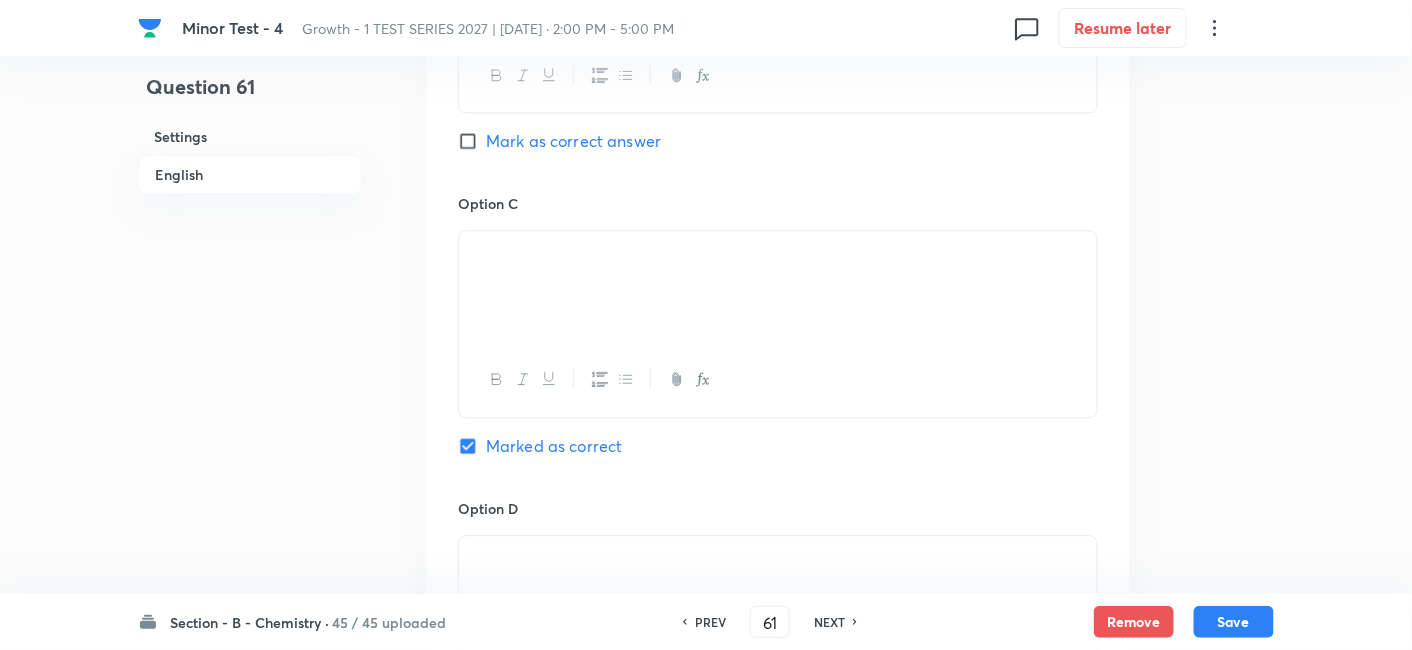 click on "NEXT" at bounding box center [829, 622] 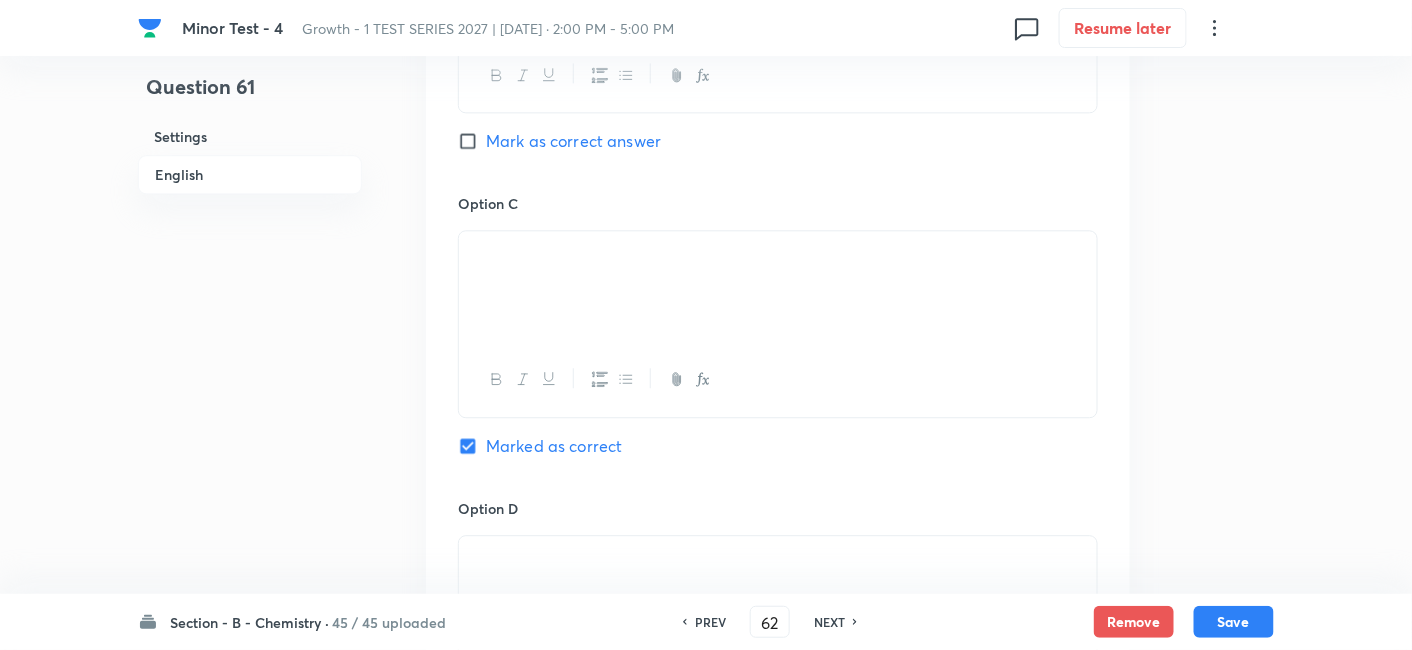 checkbox on "false" 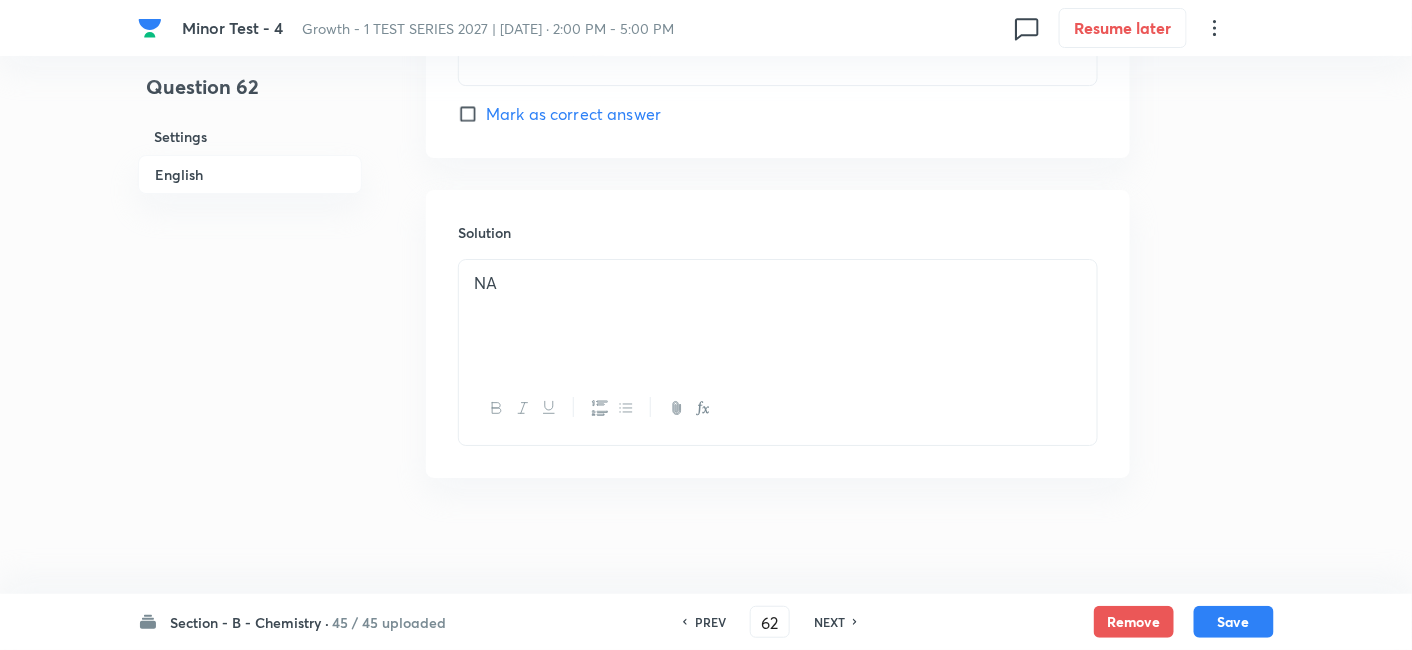 scroll, scrollTop: 2055, scrollLeft: 0, axis: vertical 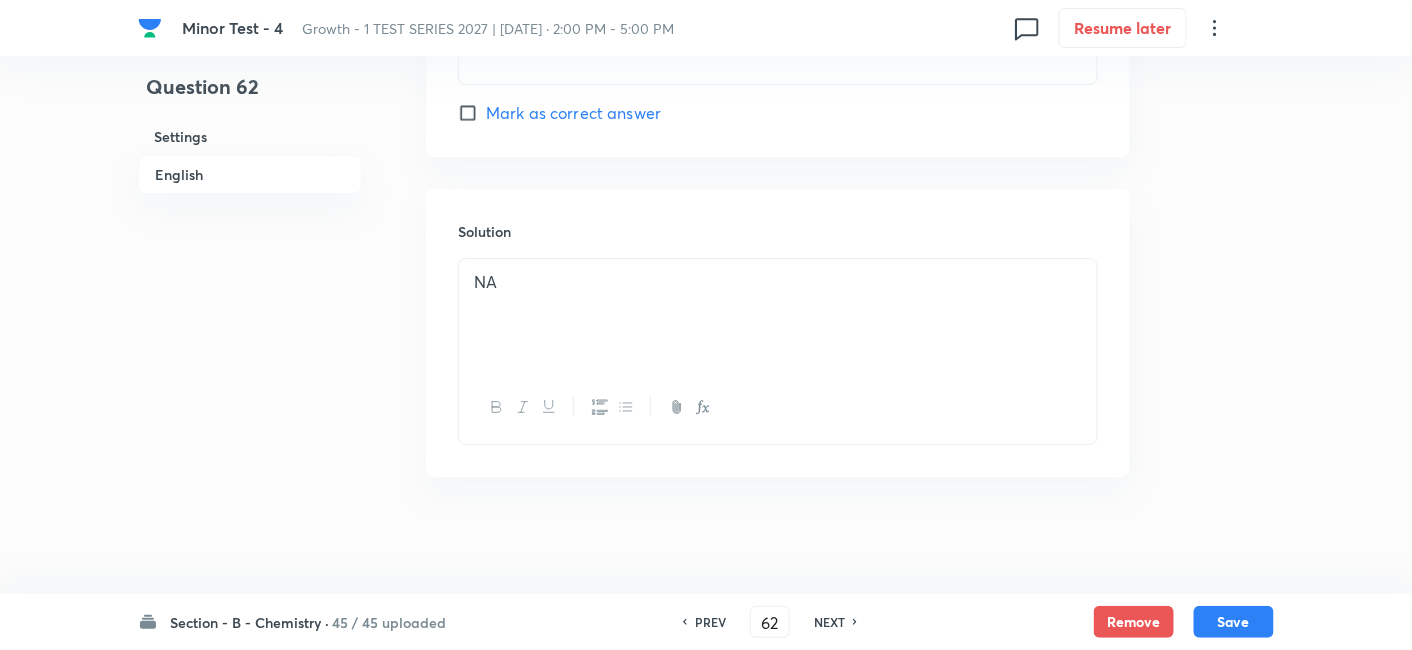 click on "NEXT" at bounding box center [829, 622] 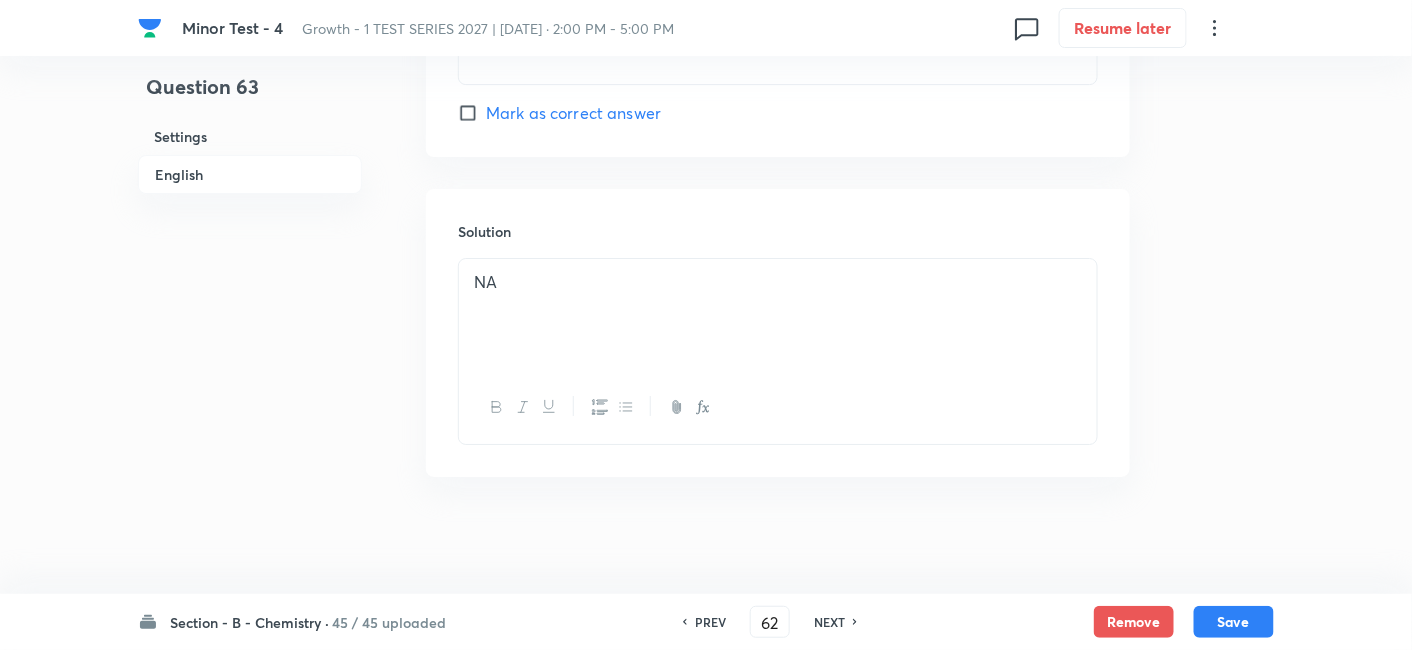 type on "63" 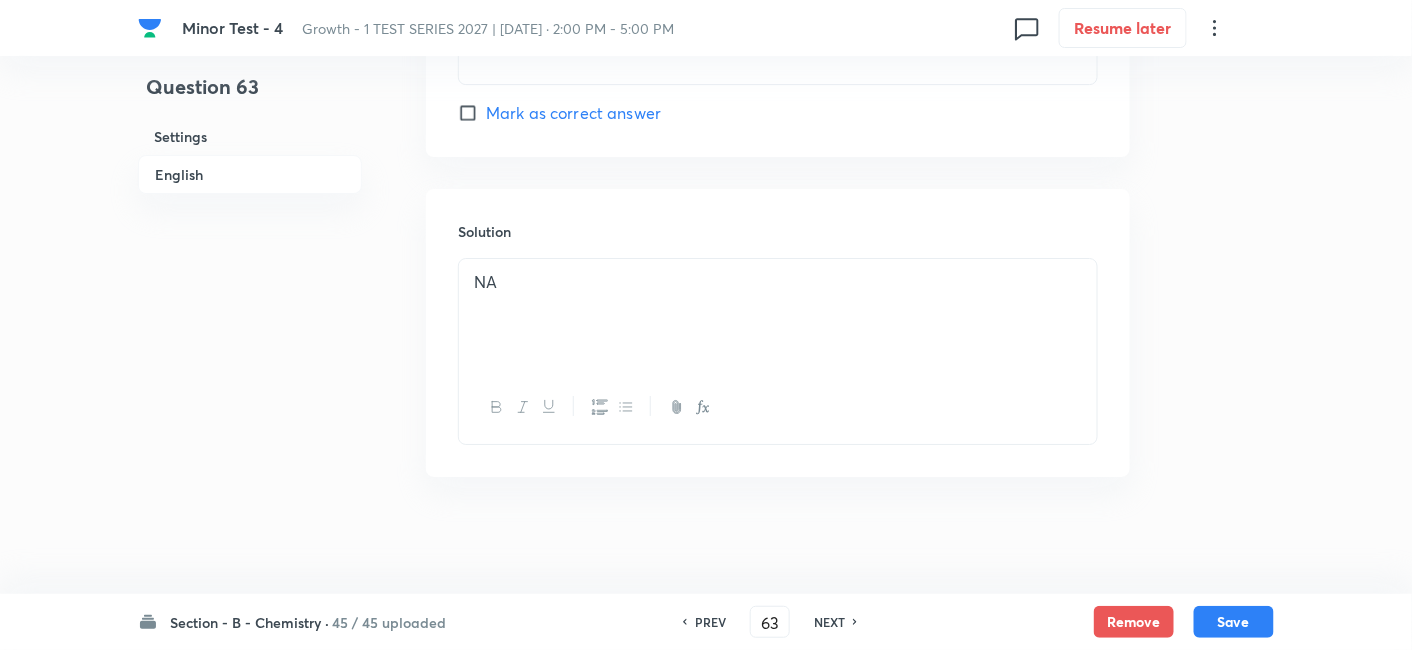checkbox on "false" 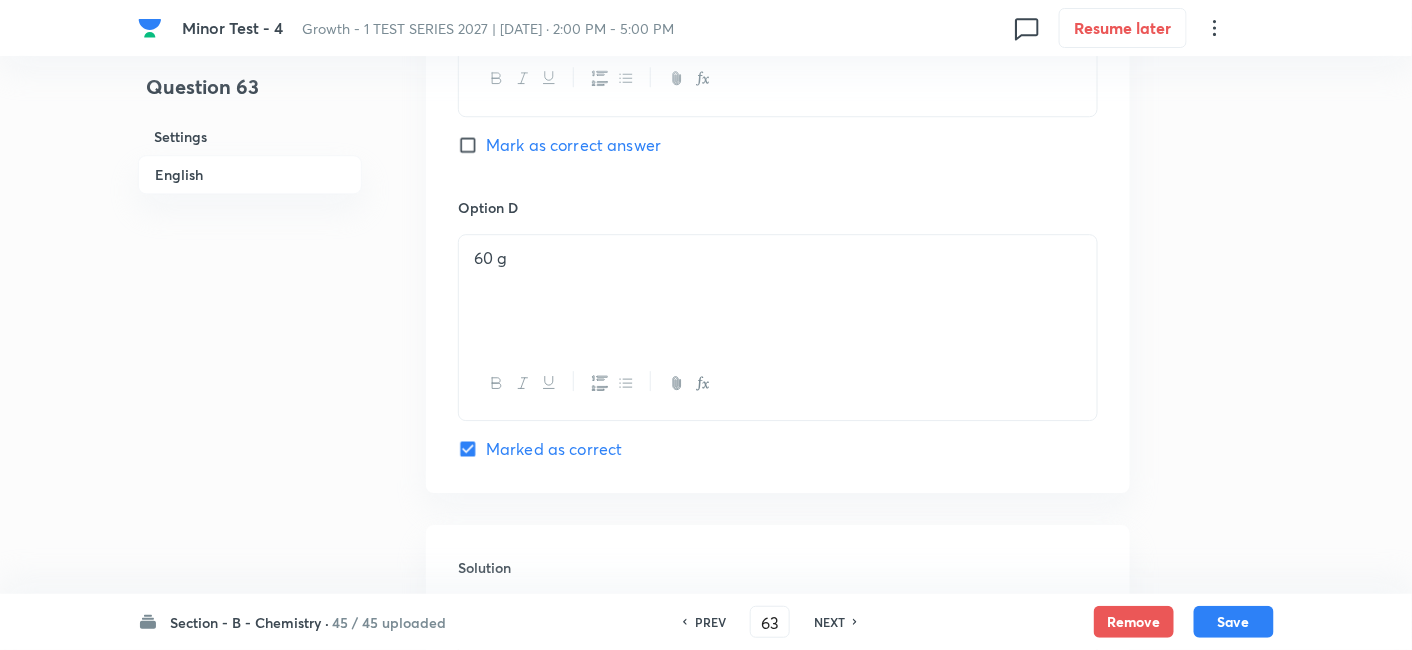 scroll, scrollTop: 1702, scrollLeft: 0, axis: vertical 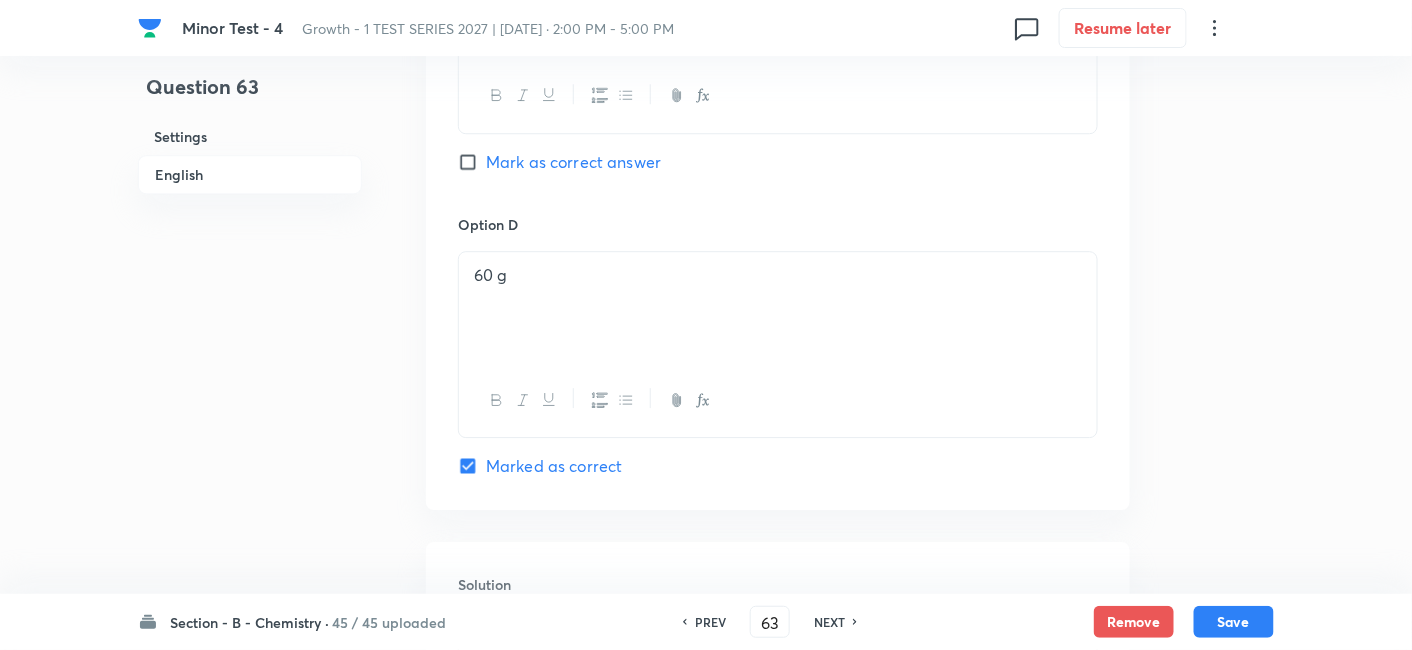 click on "NEXT" at bounding box center [829, 622] 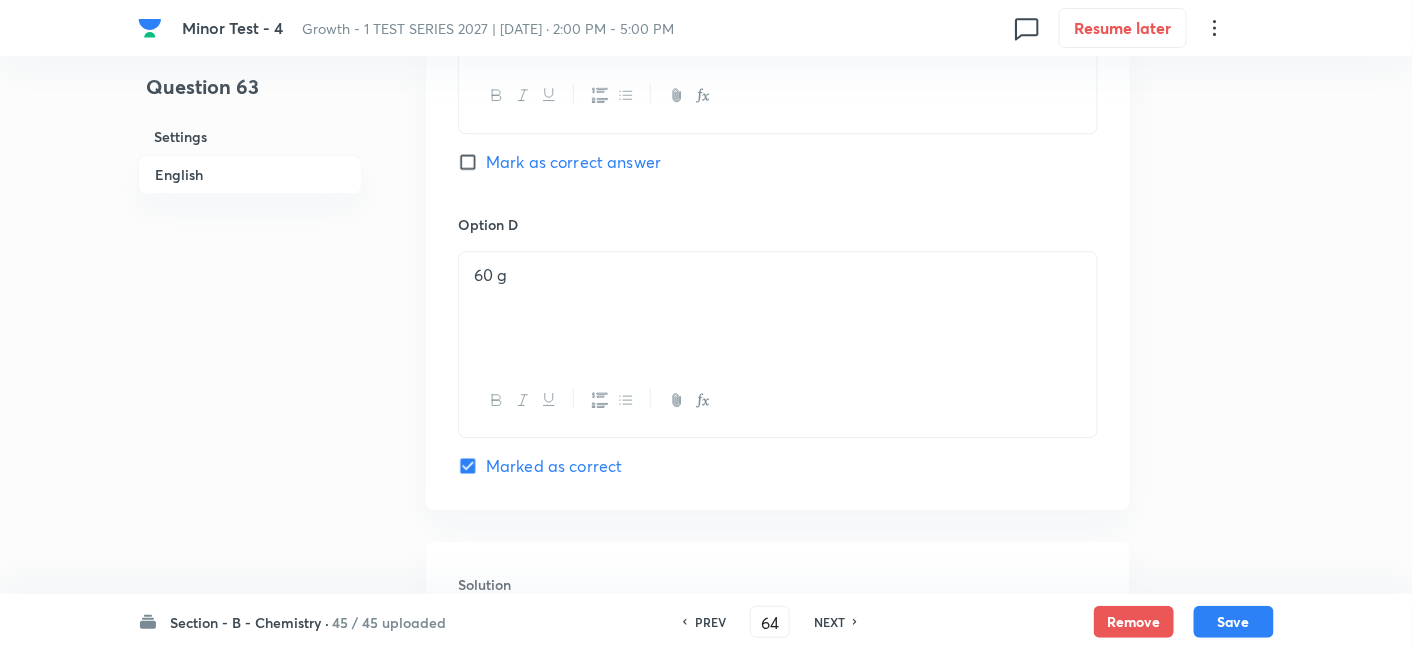 checkbox on "false" 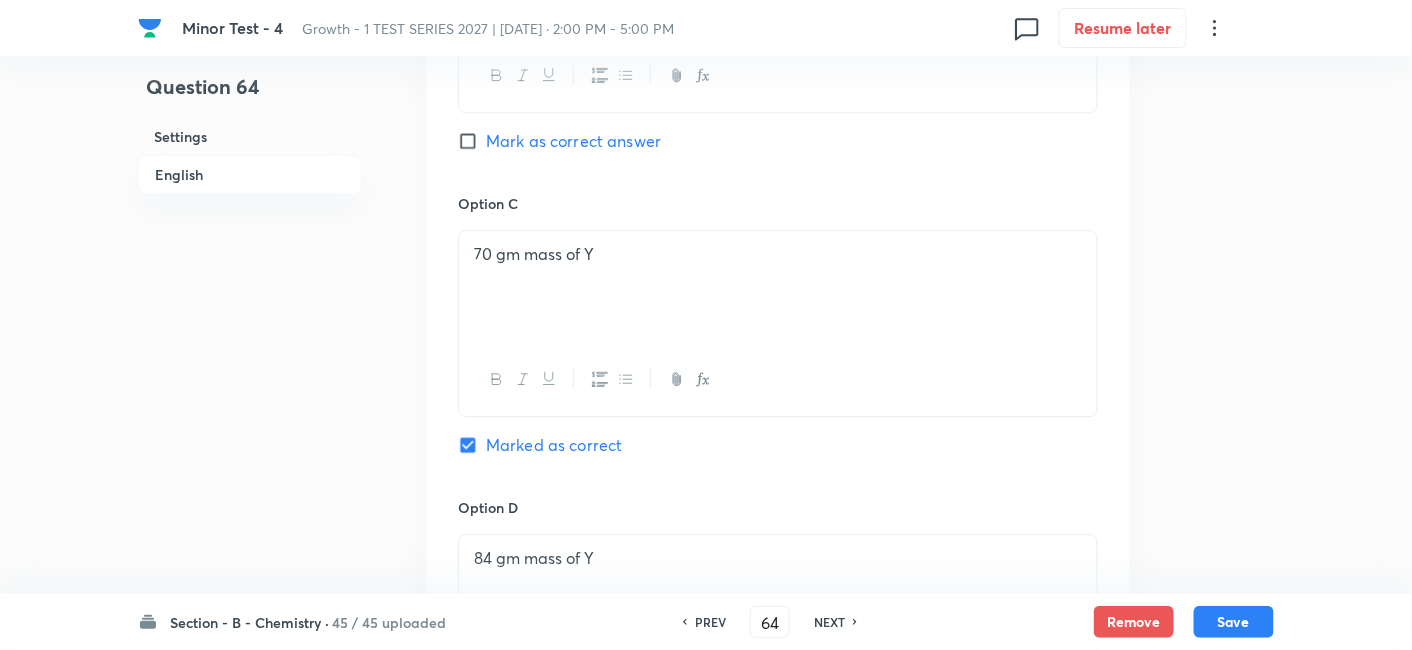 scroll, scrollTop: 1559, scrollLeft: 0, axis: vertical 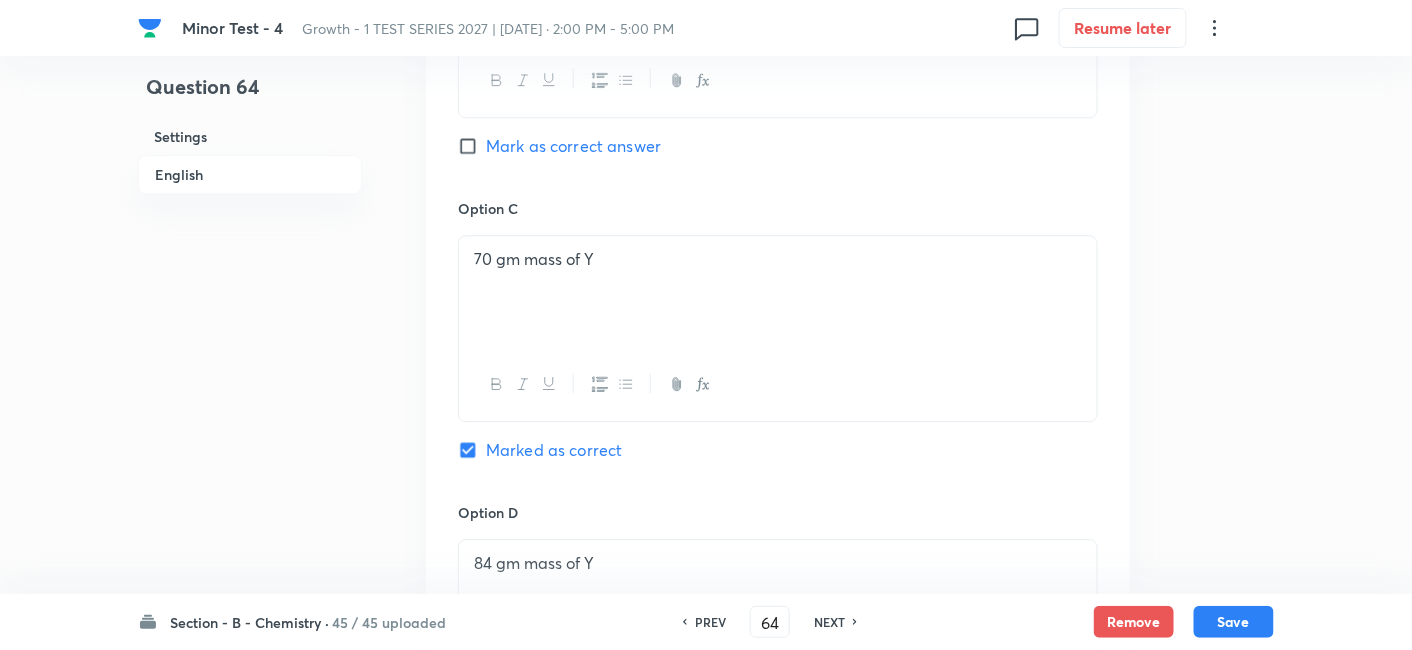 click on "NEXT" at bounding box center [829, 622] 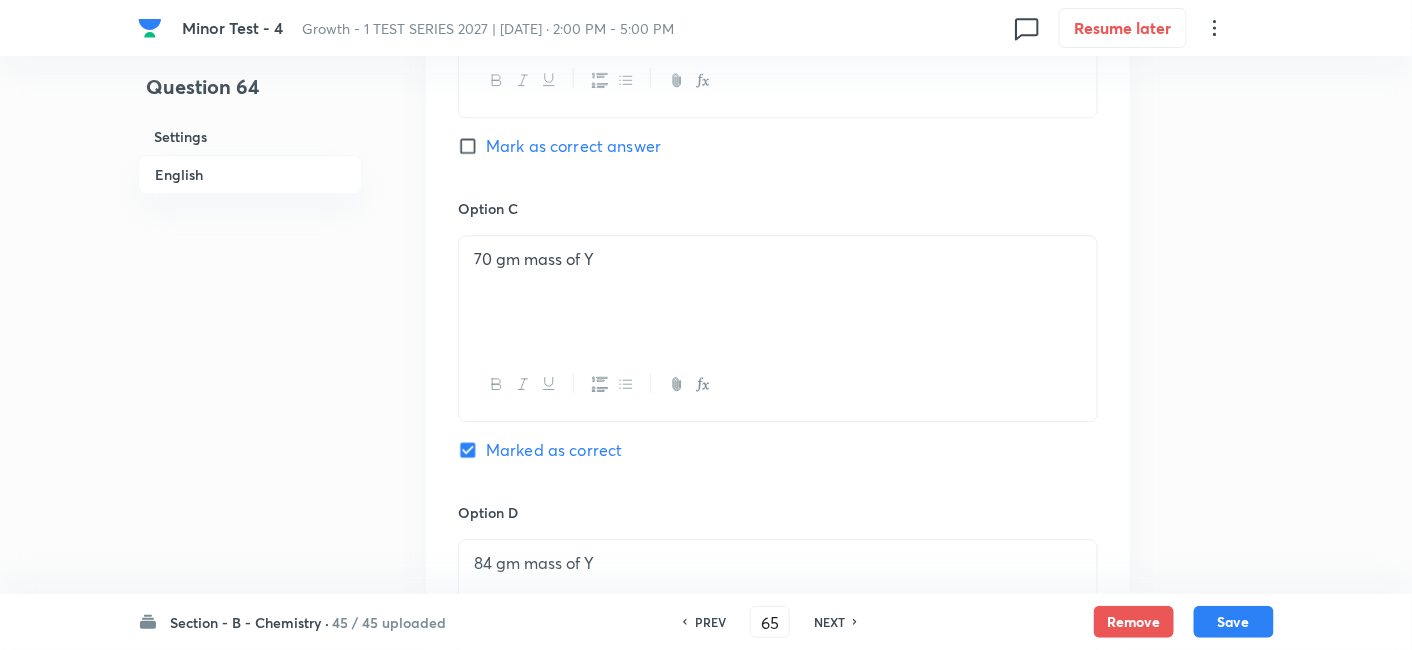 checkbox on "false" 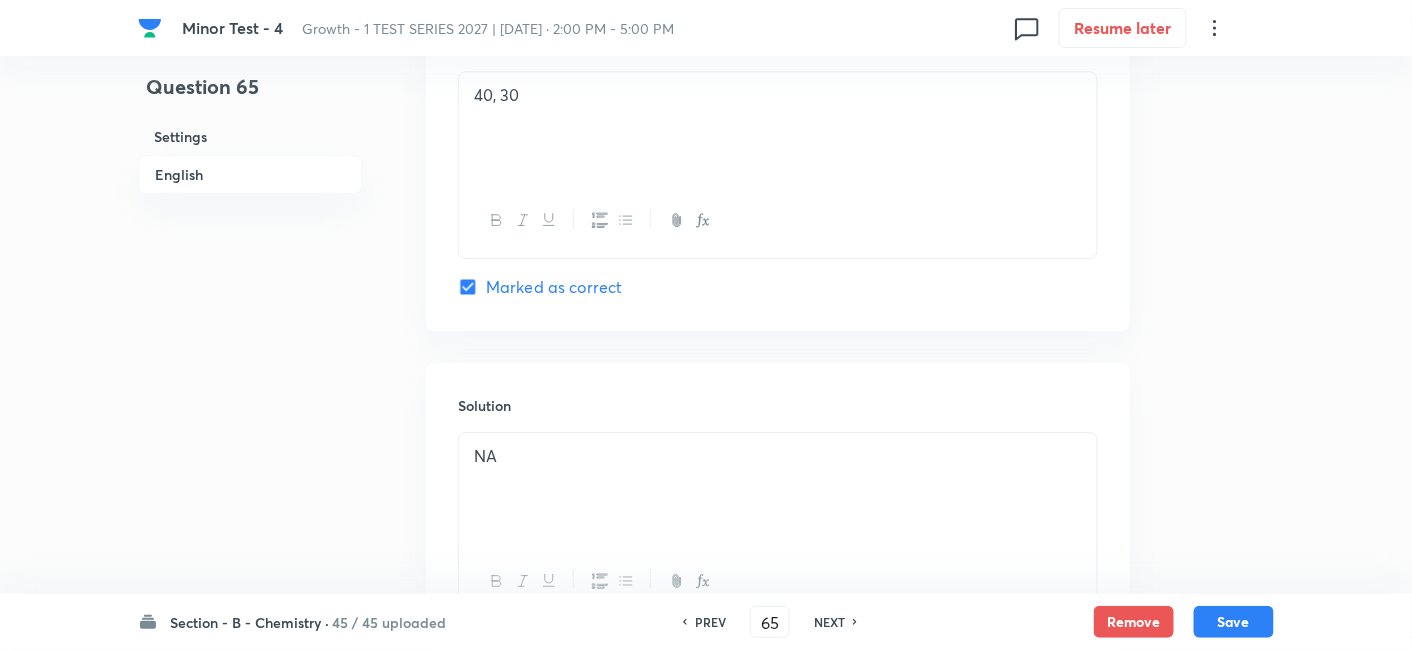 scroll, scrollTop: 1844, scrollLeft: 0, axis: vertical 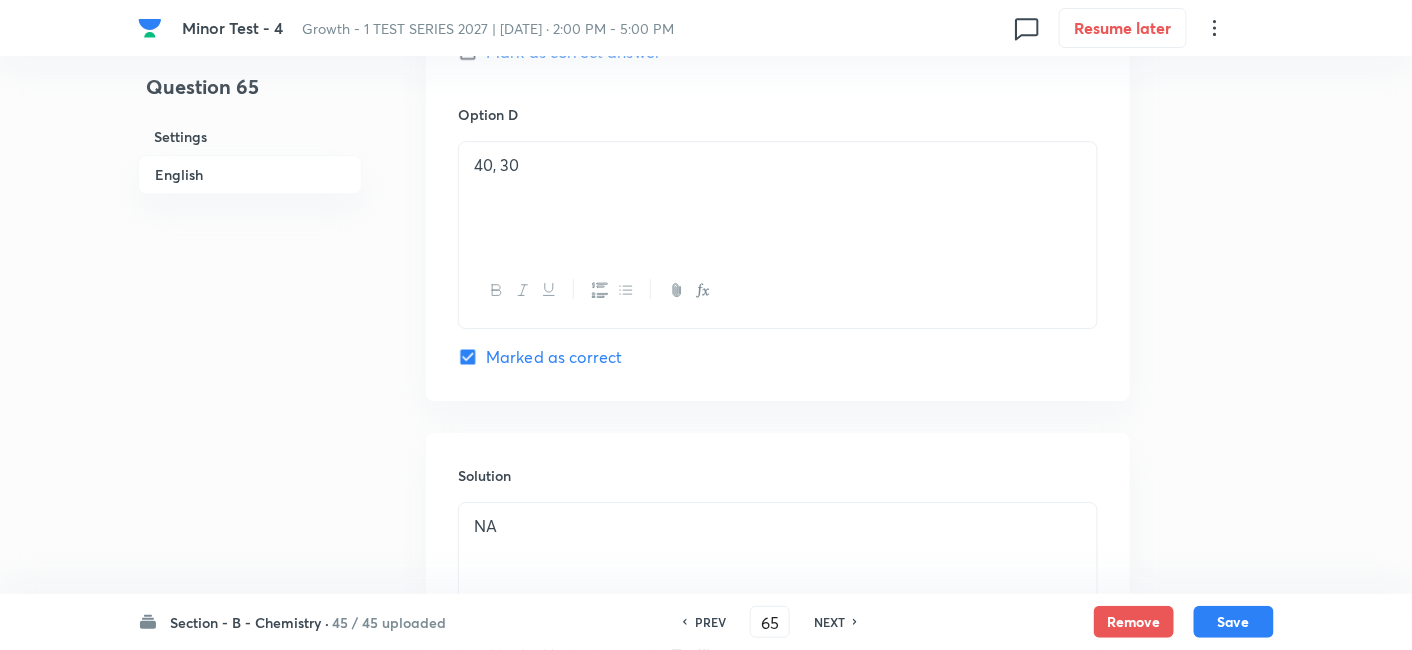 click on "NEXT" at bounding box center [829, 622] 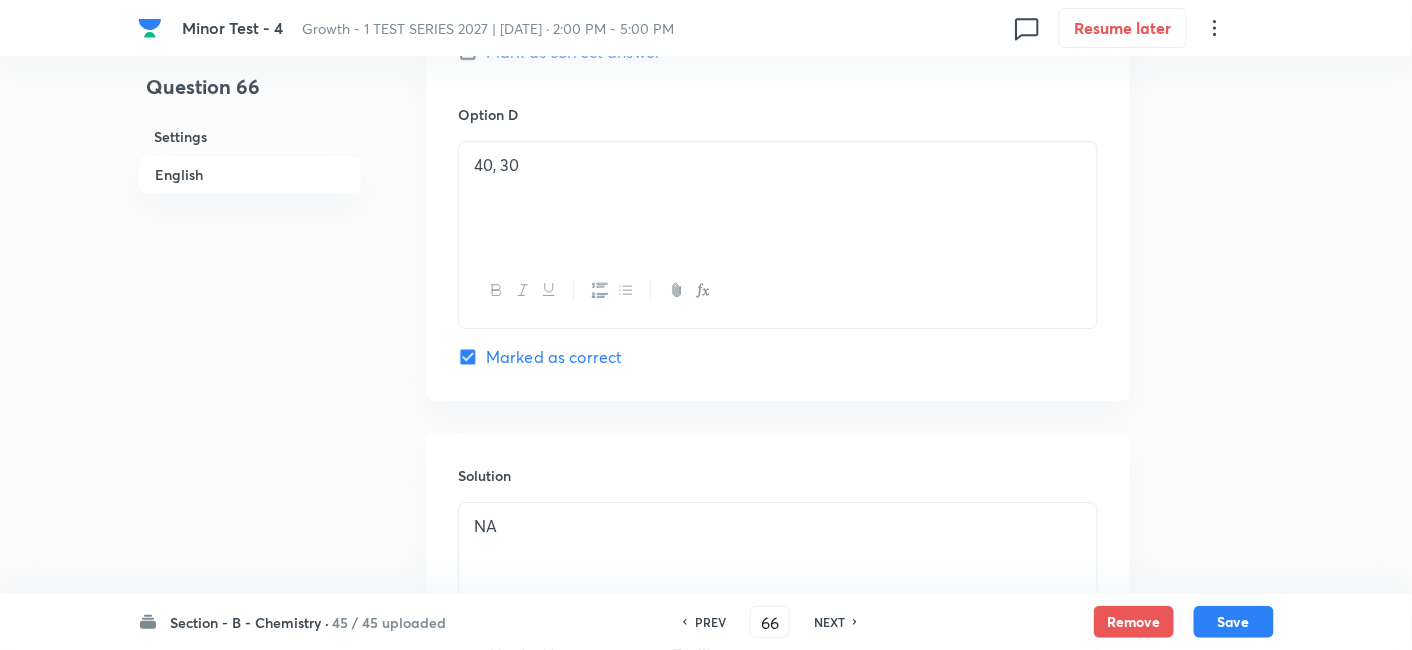 checkbox on "false" 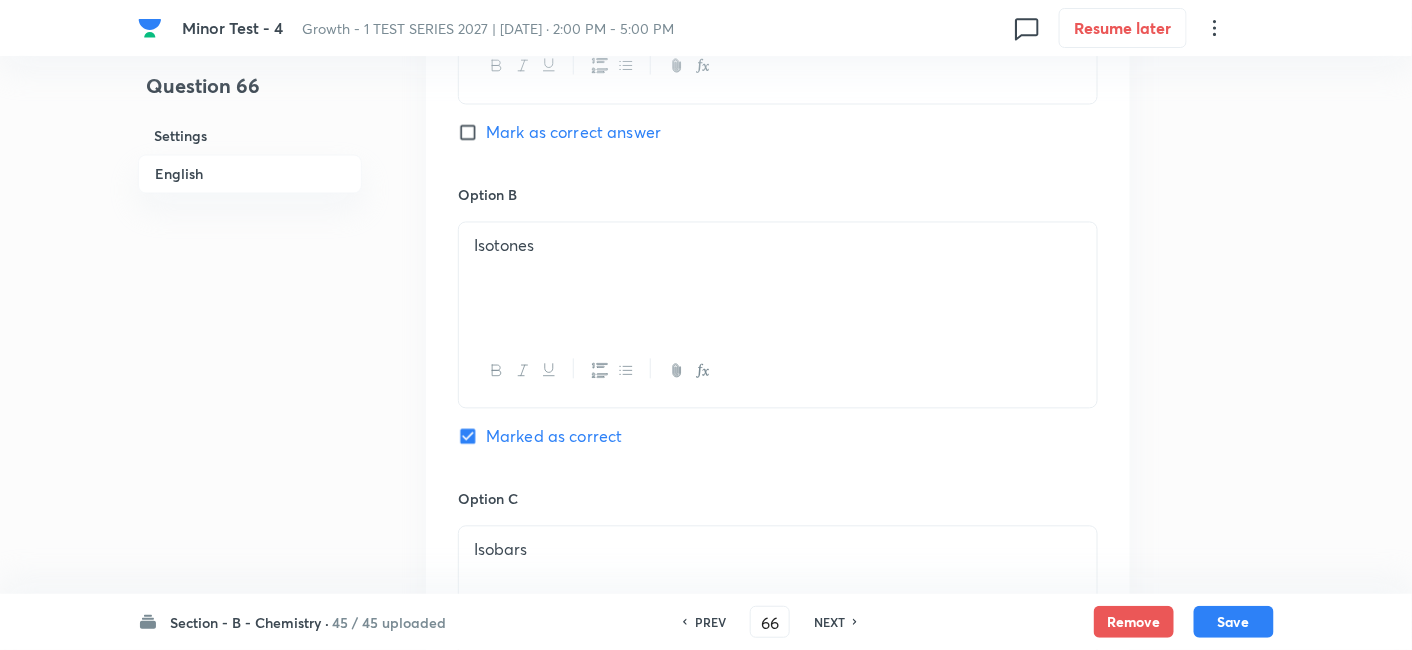 scroll, scrollTop: 1137, scrollLeft: 0, axis: vertical 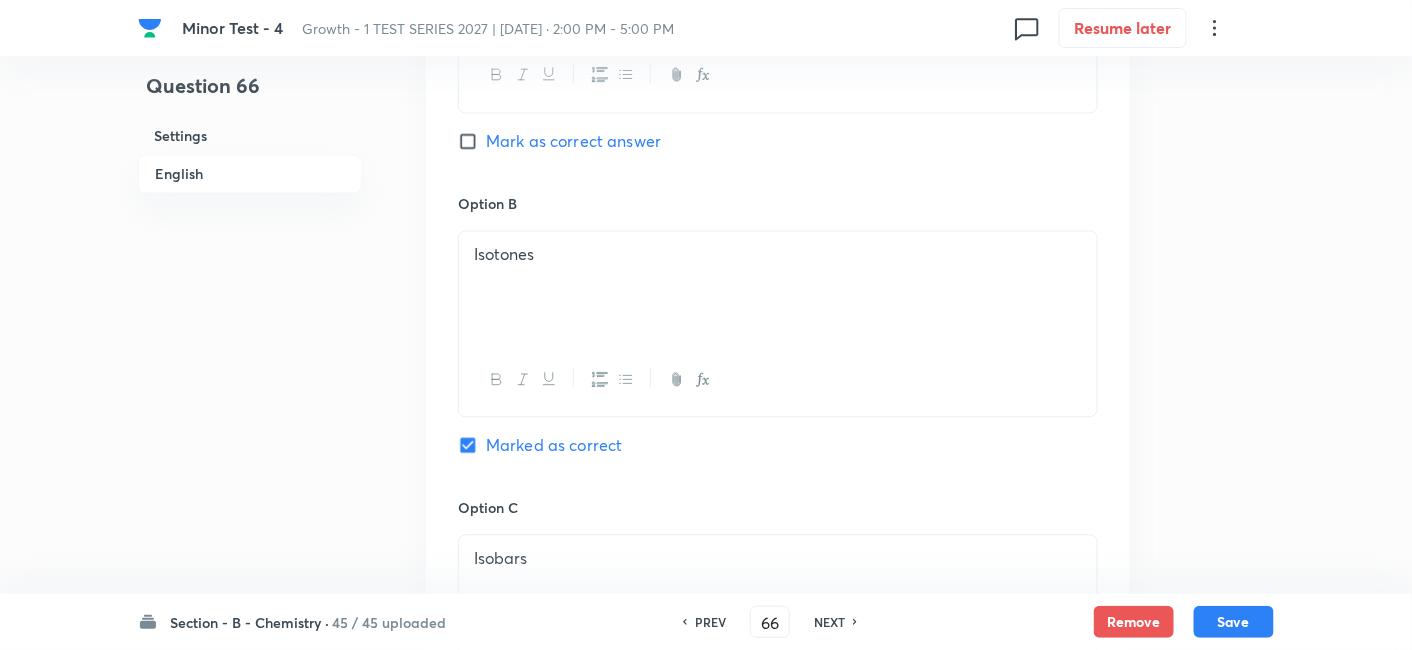 click on "NEXT" at bounding box center (829, 622) 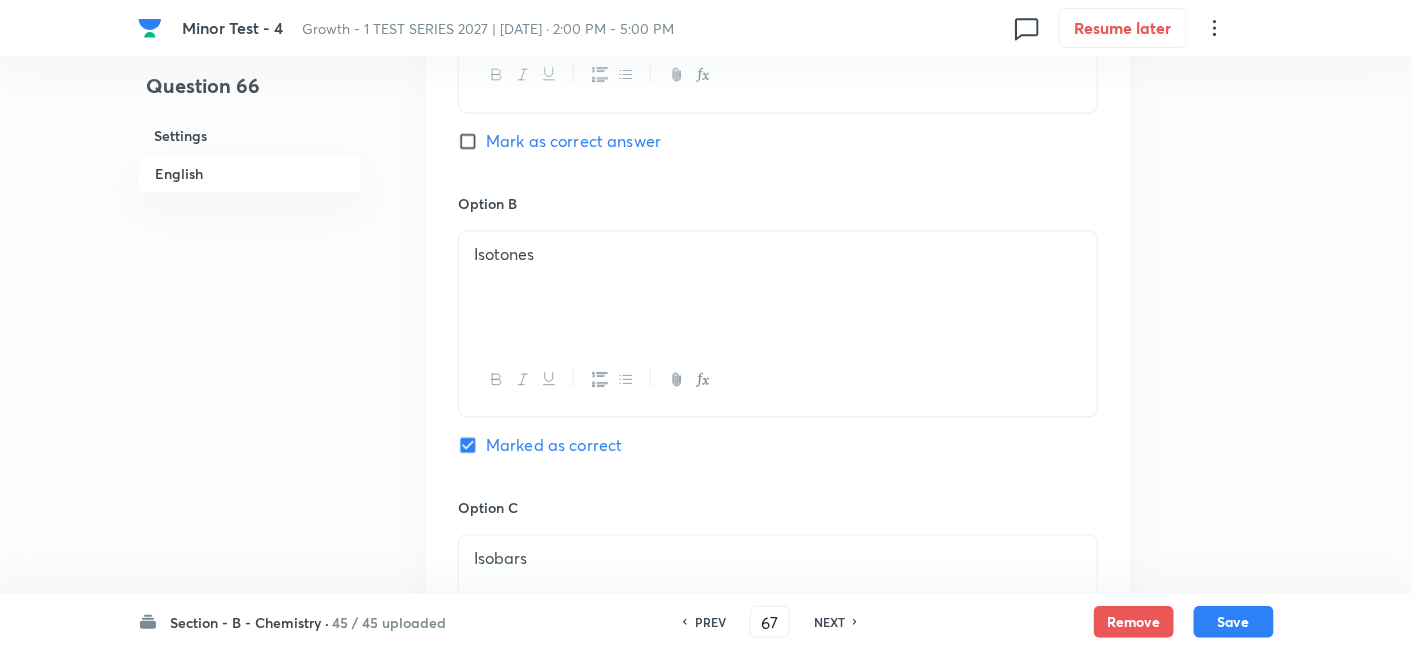 checkbox on "true" 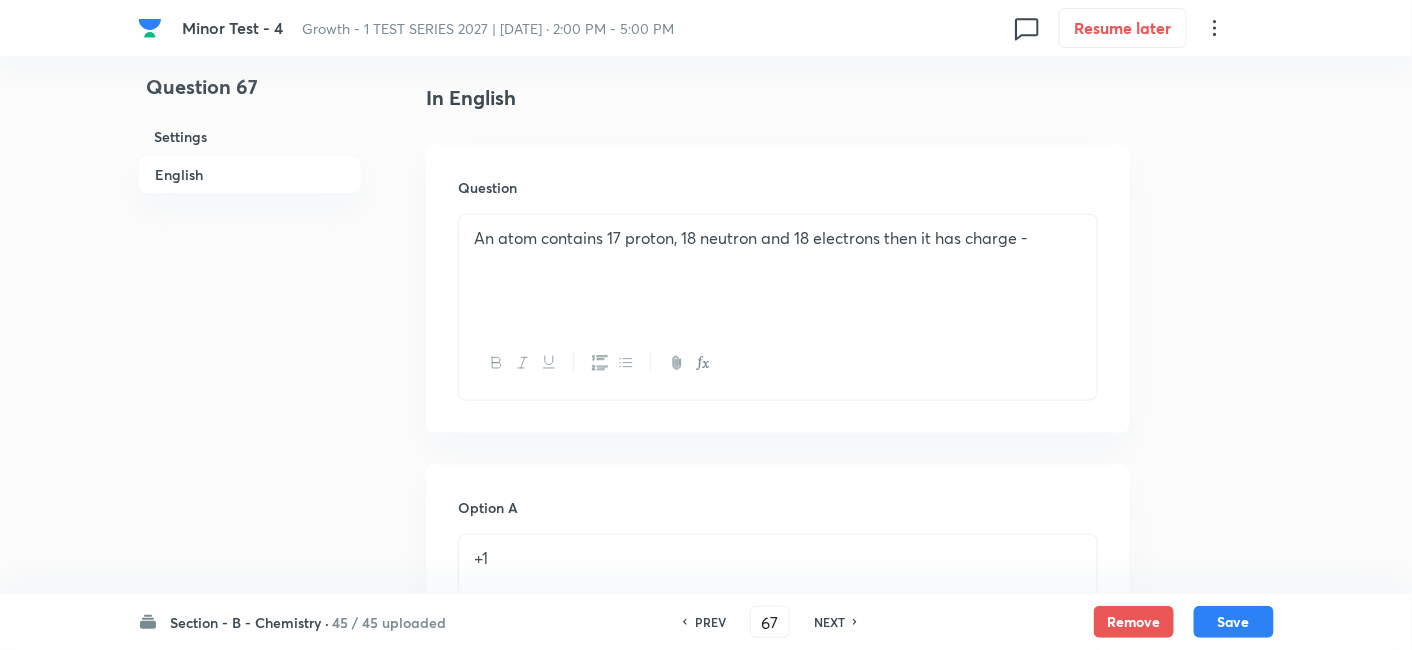 scroll, scrollTop: 507, scrollLeft: 0, axis: vertical 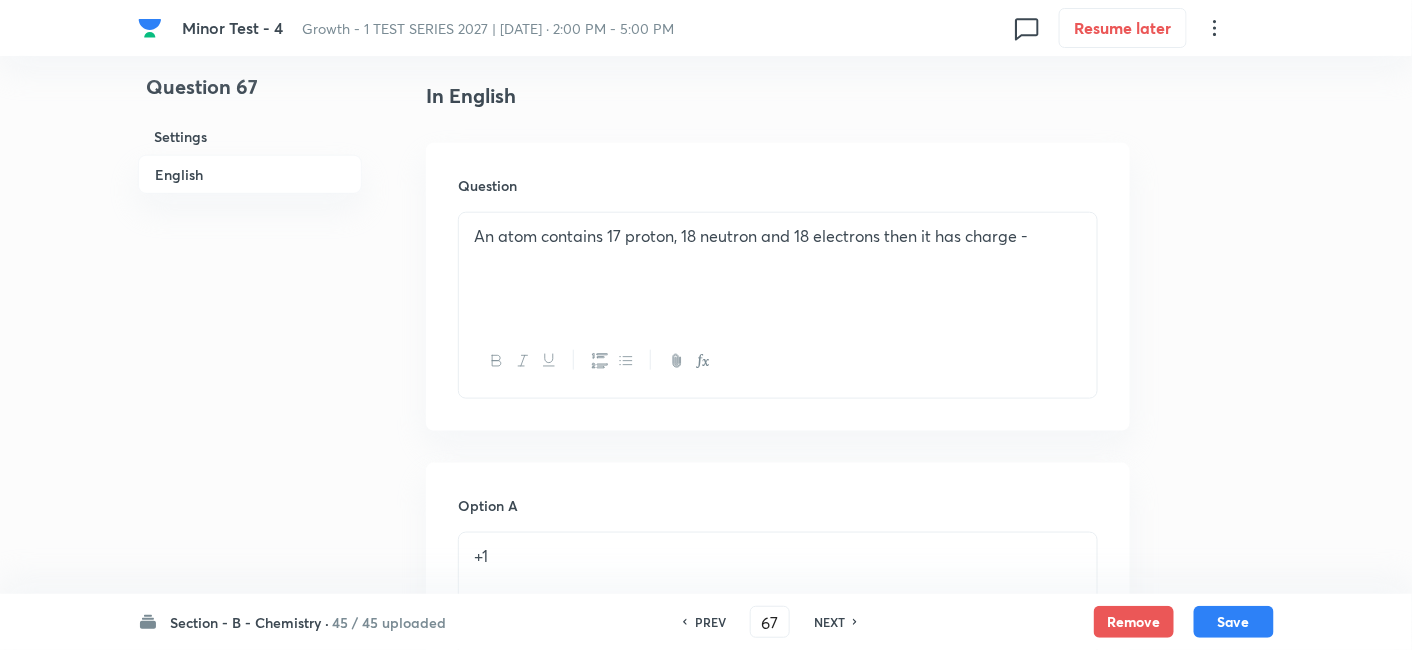 click on "NEXT" at bounding box center [829, 622] 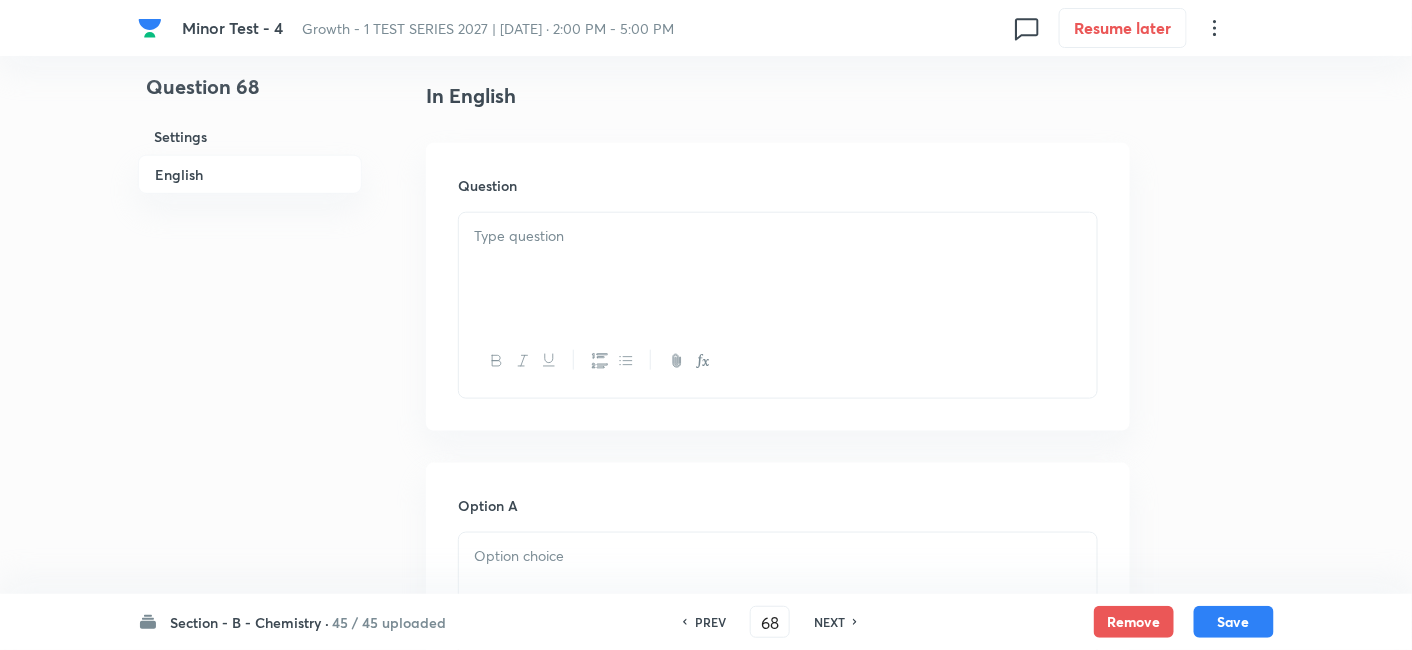 checkbox on "false" 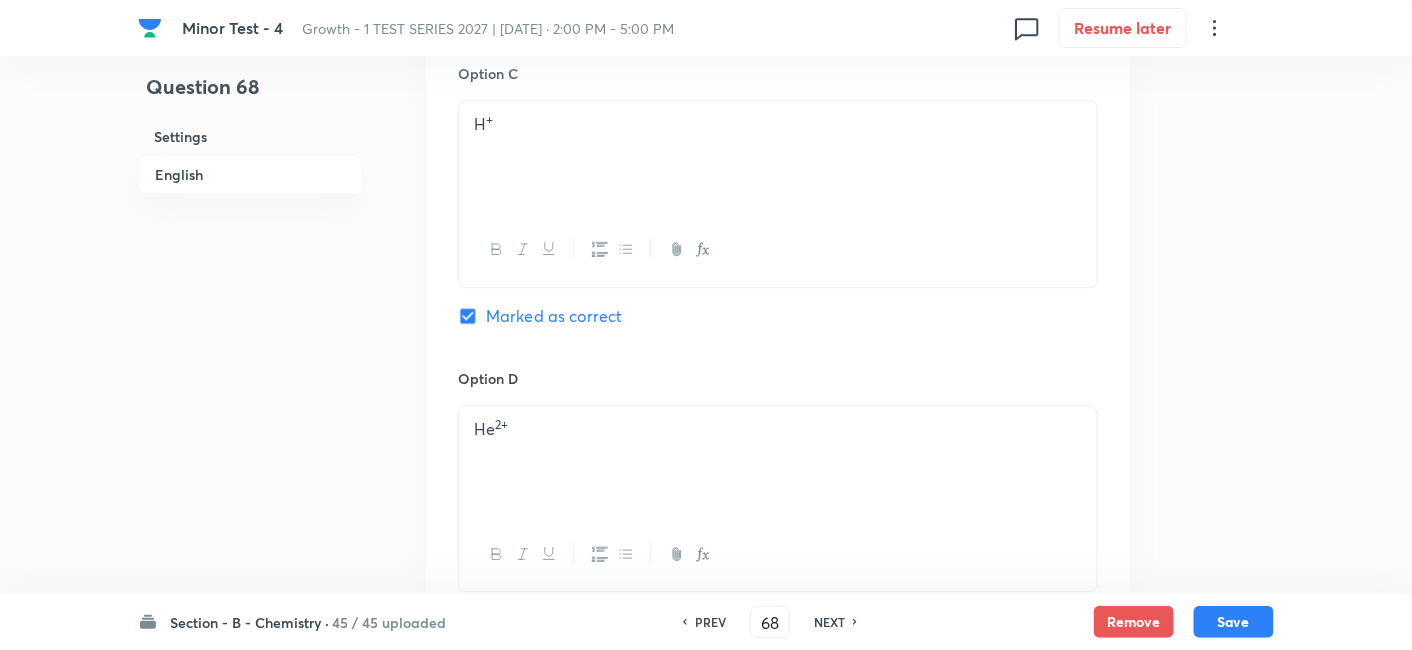 scroll, scrollTop: 1552, scrollLeft: 0, axis: vertical 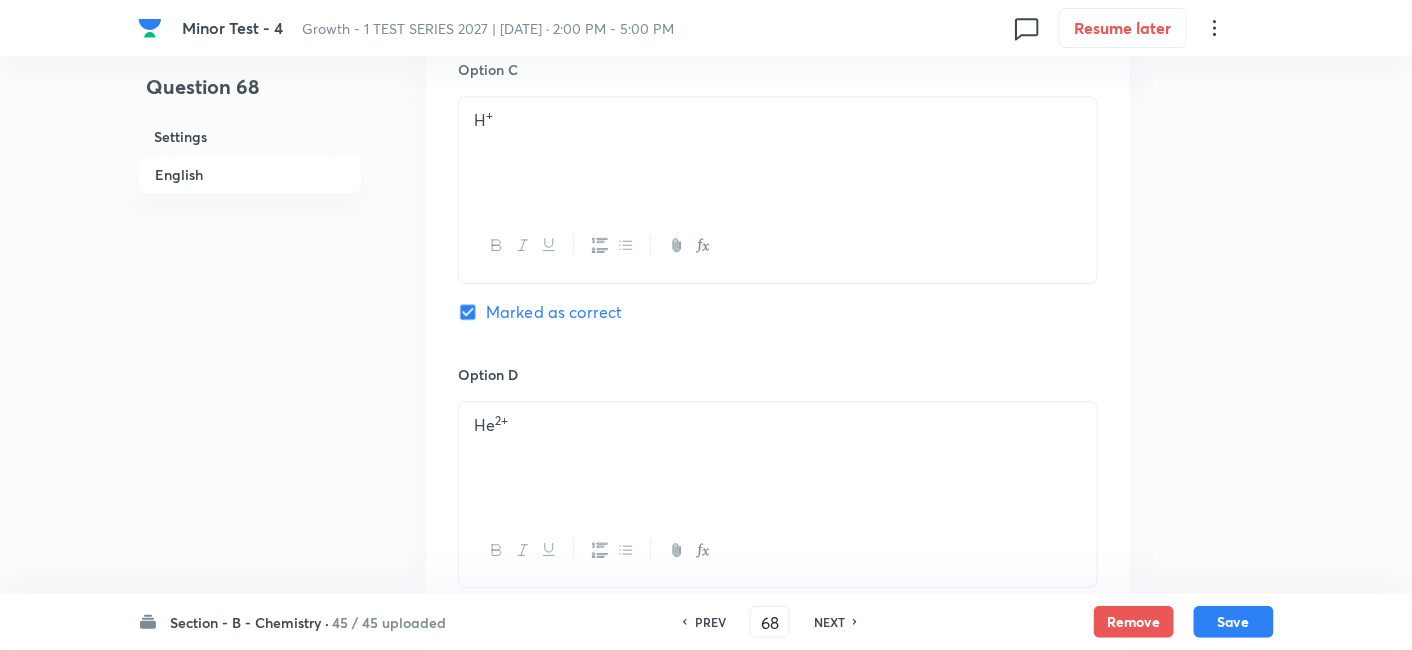 click on "NEXT" at bounding box center [829, 622] 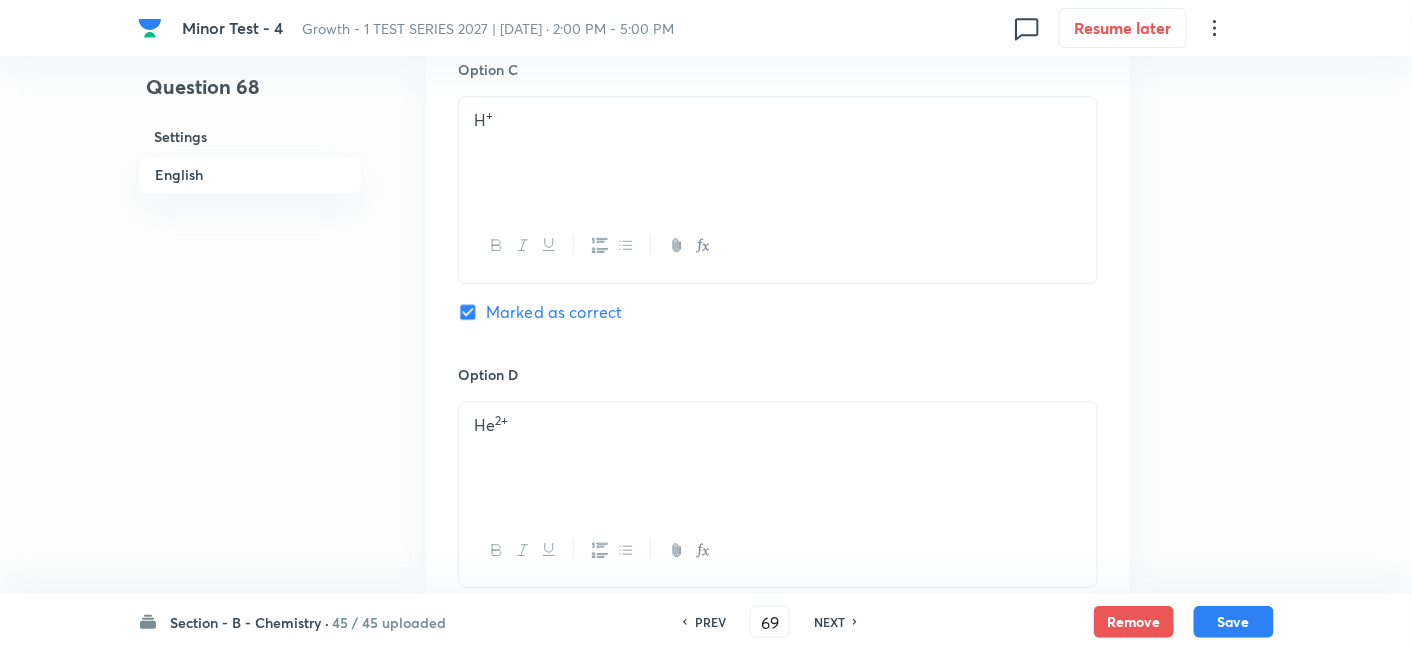 checkbox on "false" 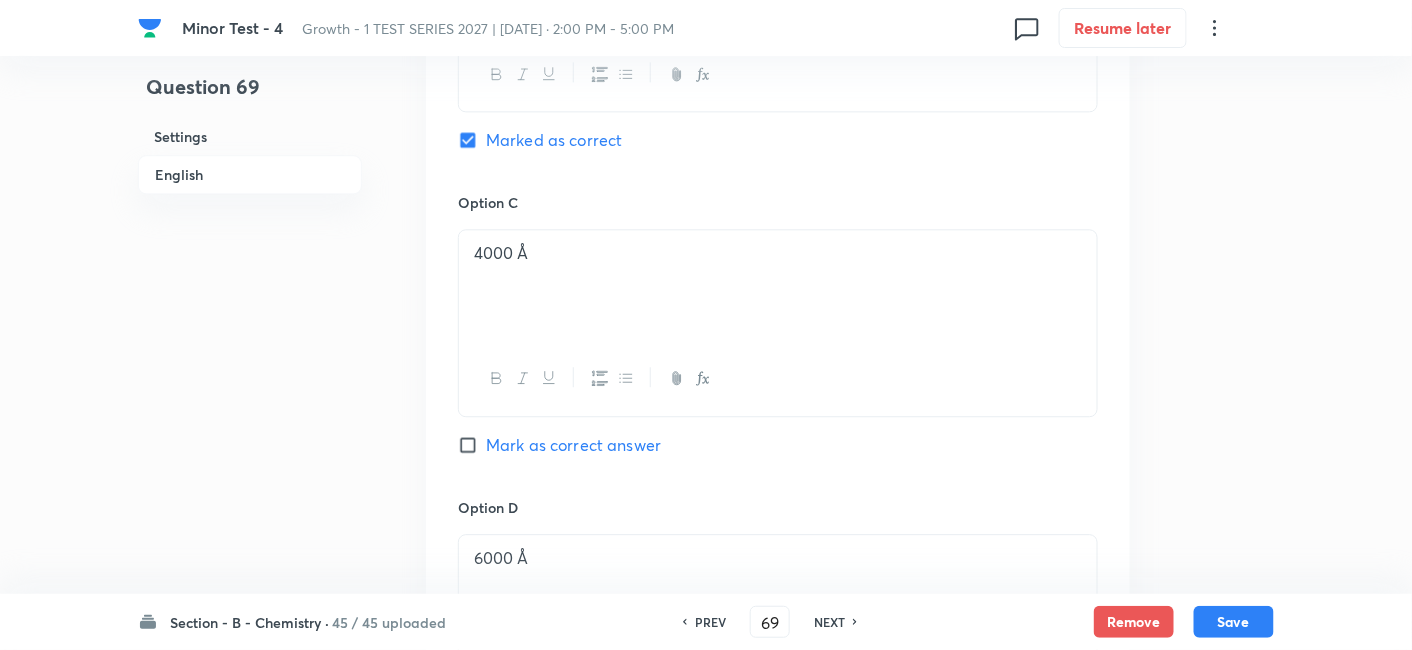scroll, scrollTop: 1447, scrollLeft: 0, axis: vertical 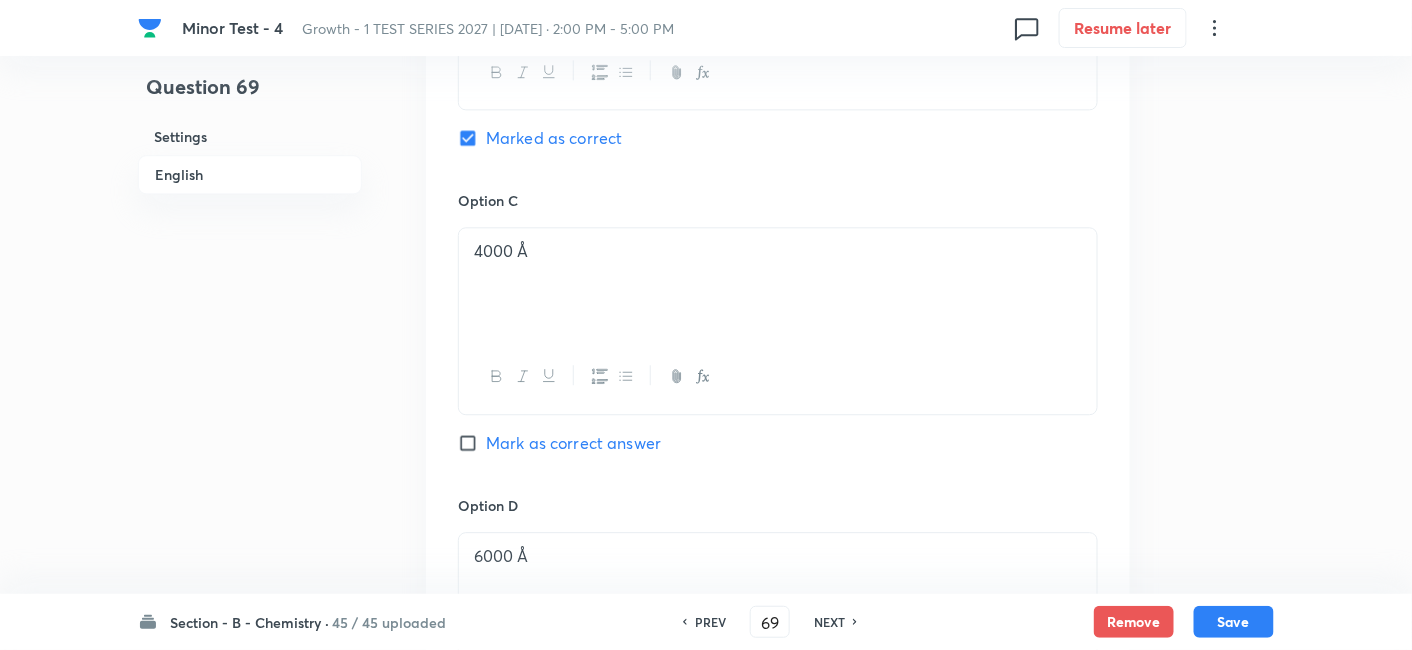 click on "NEXT" at bounding box center [829, 622] 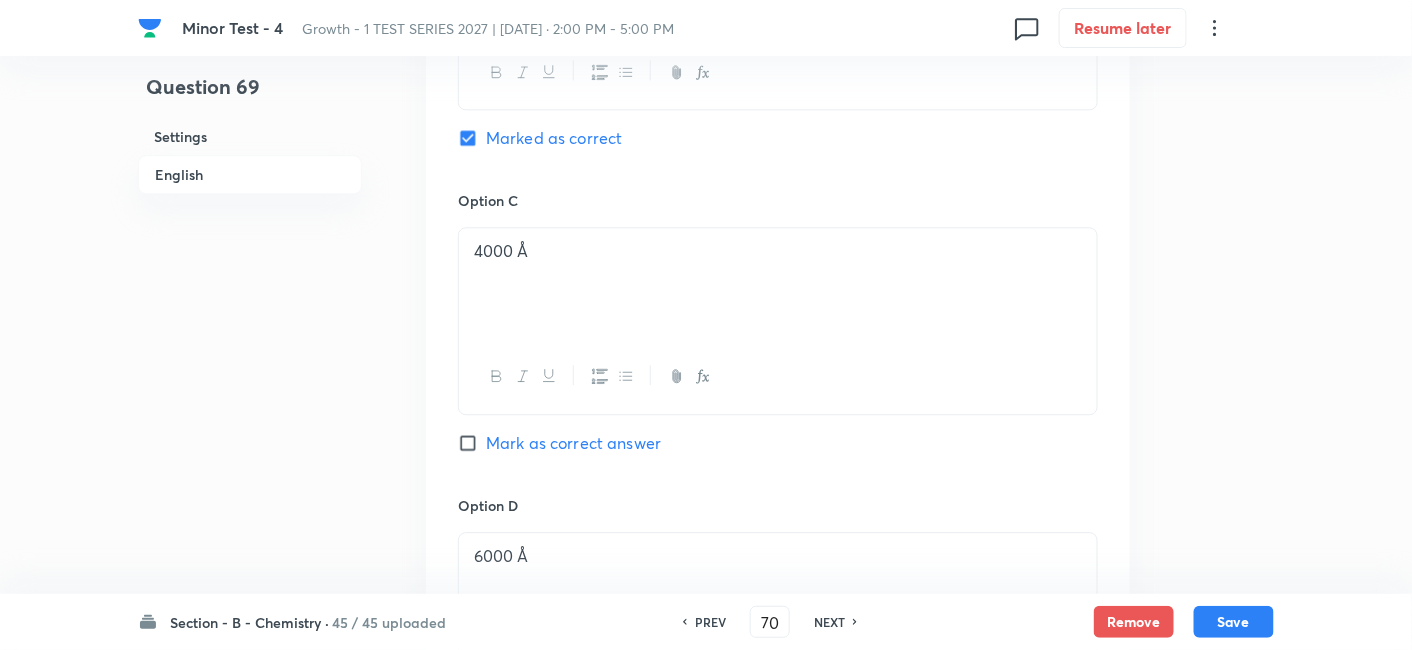 checkbox on "false" 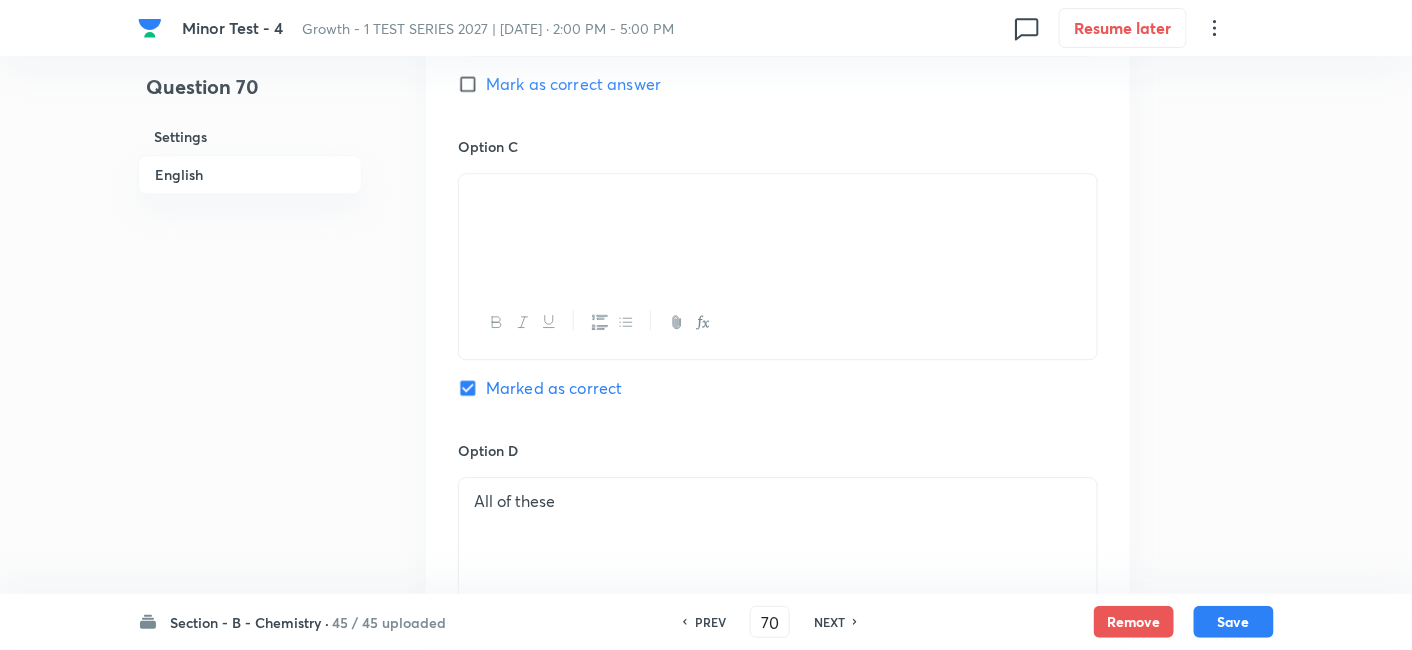 click on "Option C Marked as correct" at bounding box center [778, 288] 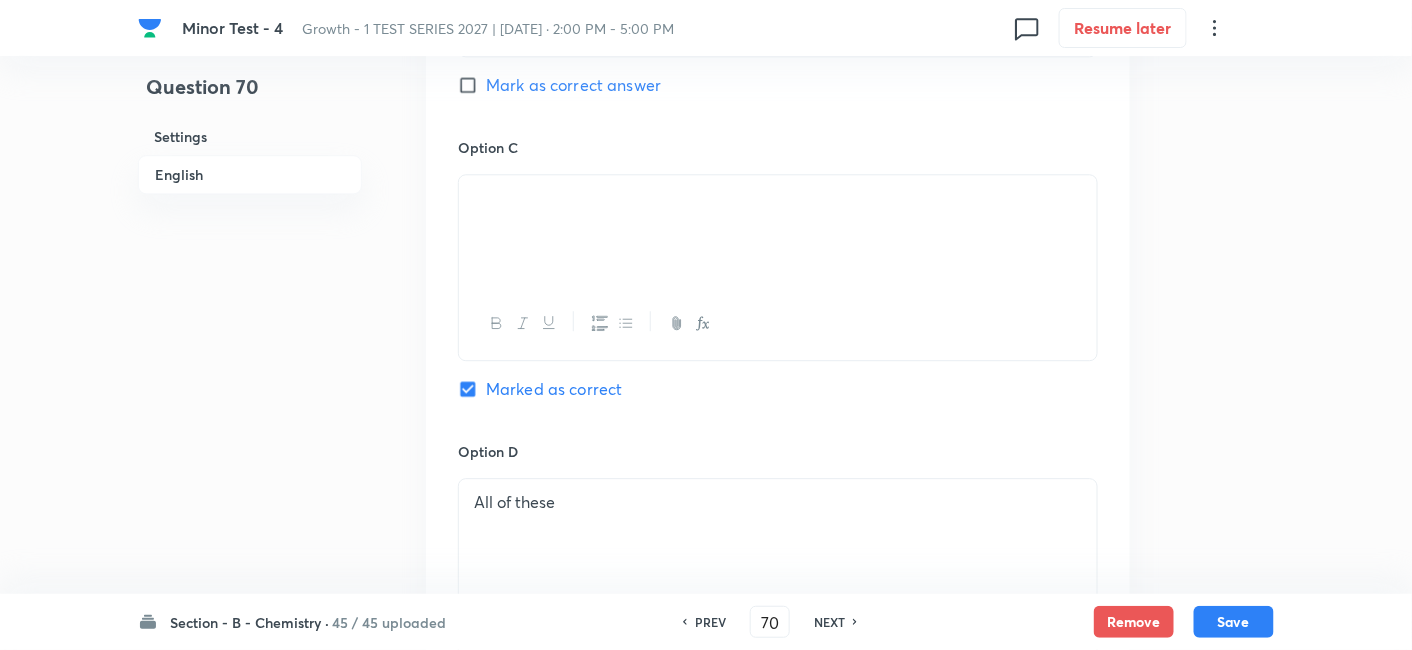scroll, scrollTop: 1530, scrollLeft: 0, axis: vertical 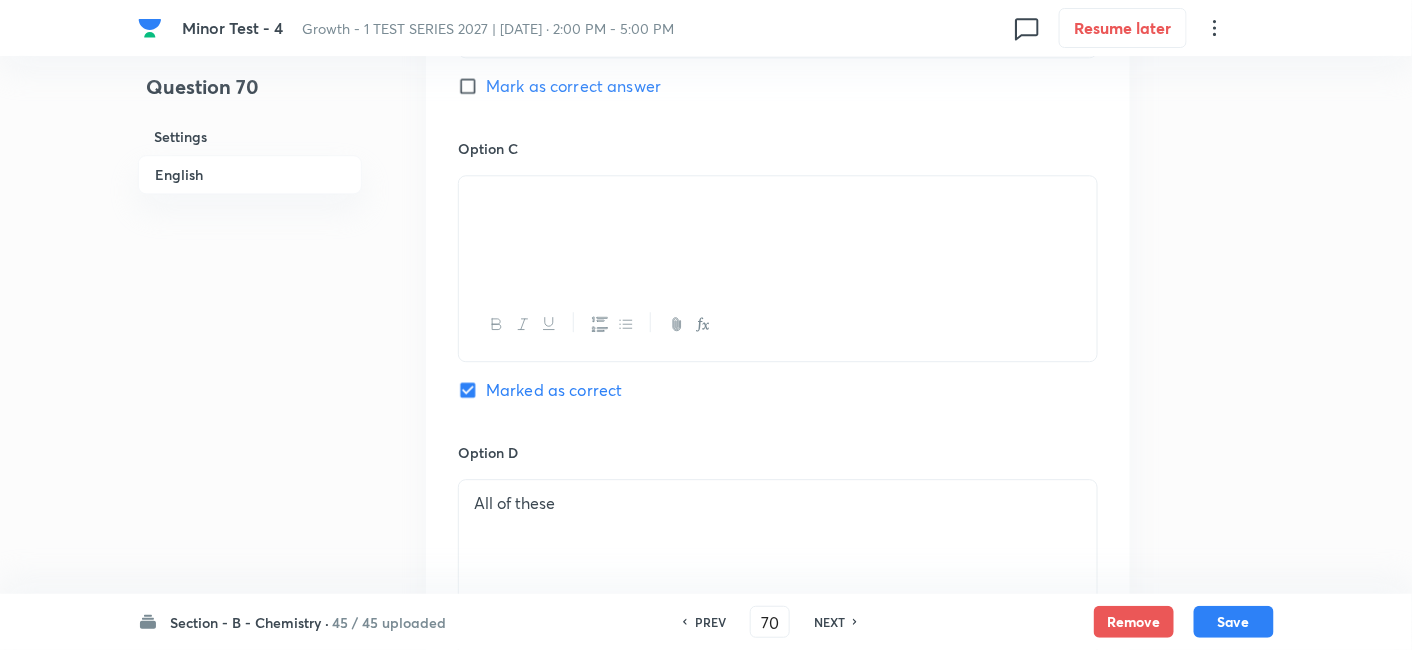 click on "PREV 70 ​ NEXT" at bounding box center [770, 622] 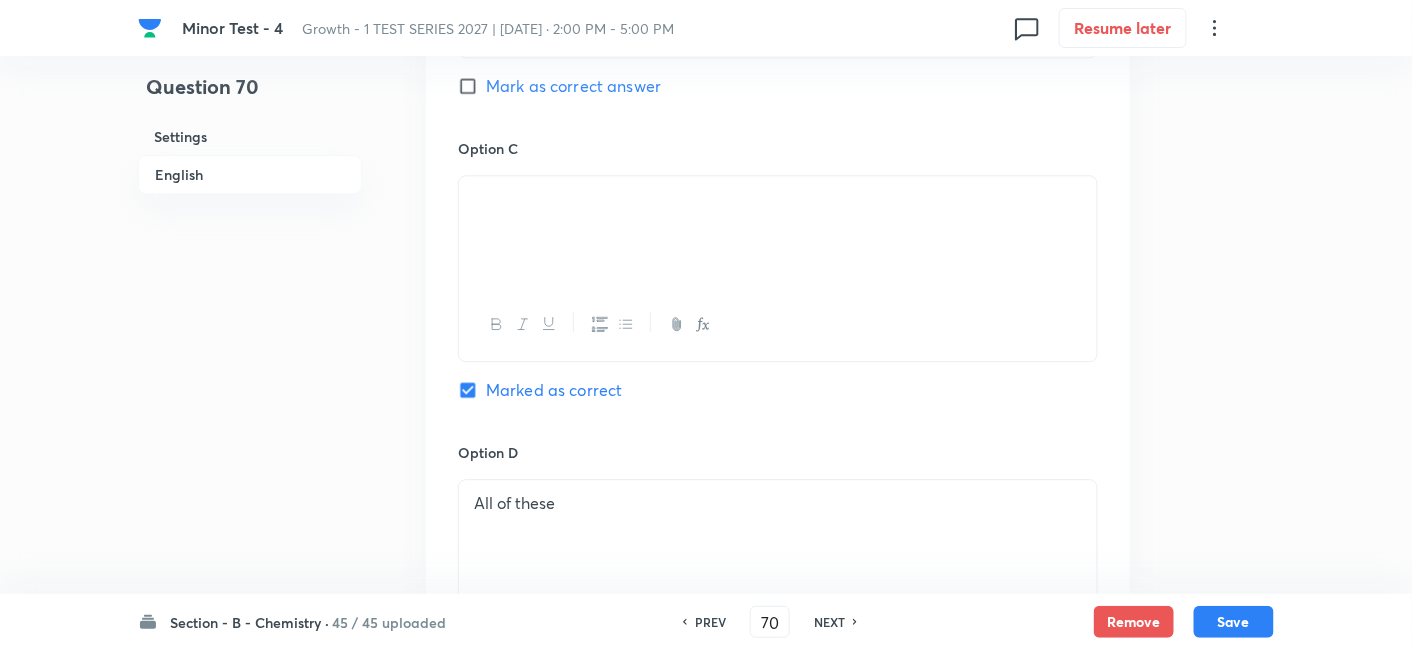 click on "NEXT" at bounding box center (829, 622) 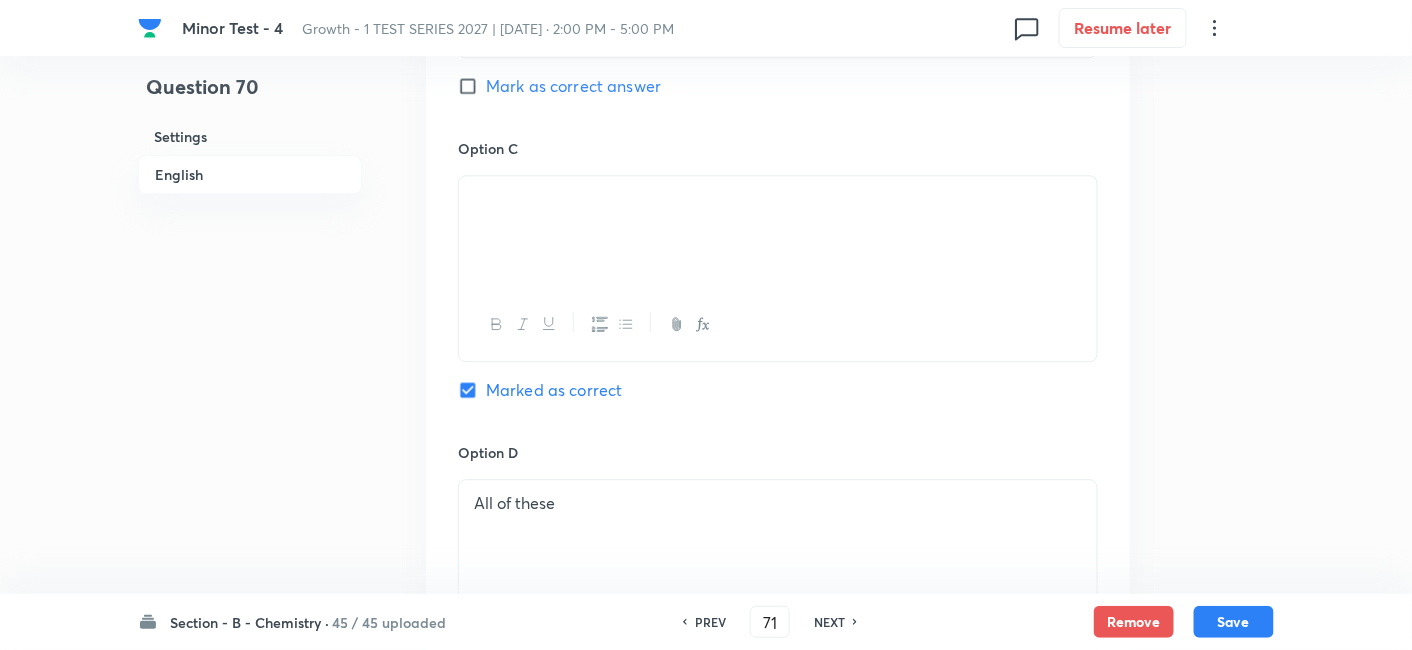 checkbox on "false" 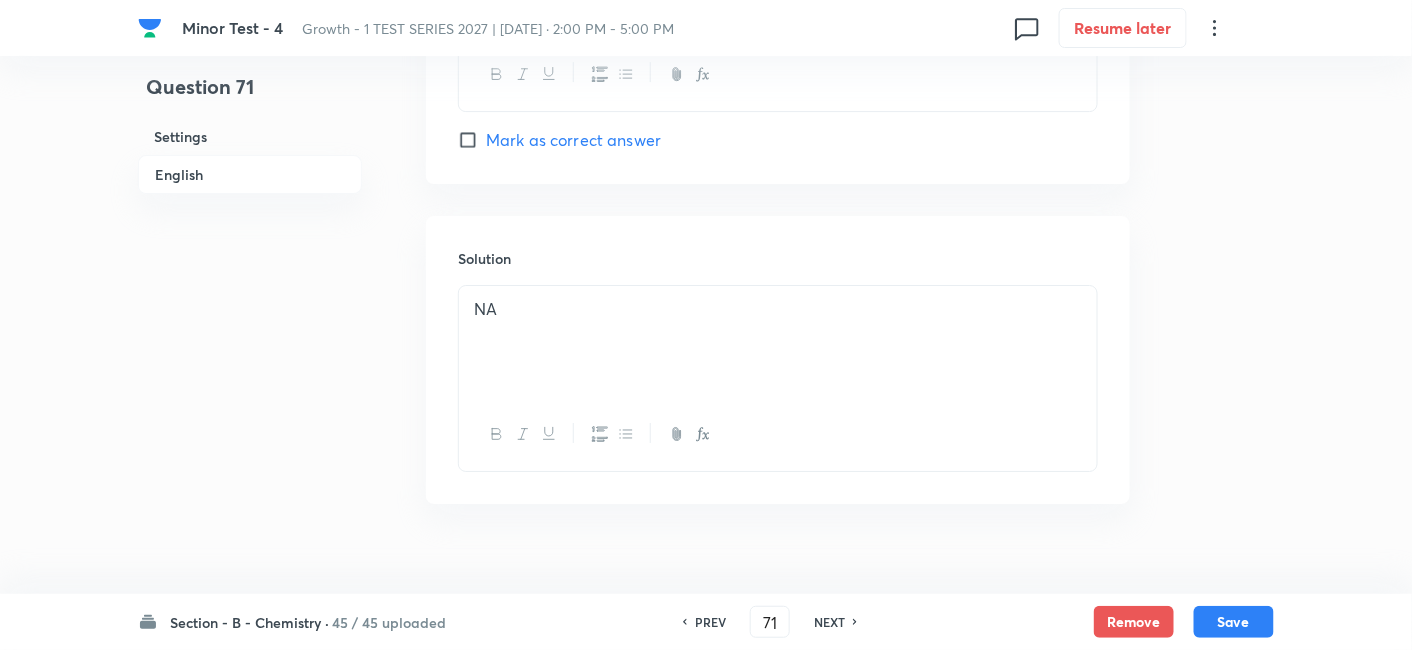 scroll, scrollTop: 2055, scrollLeft: 0, axis: vertical 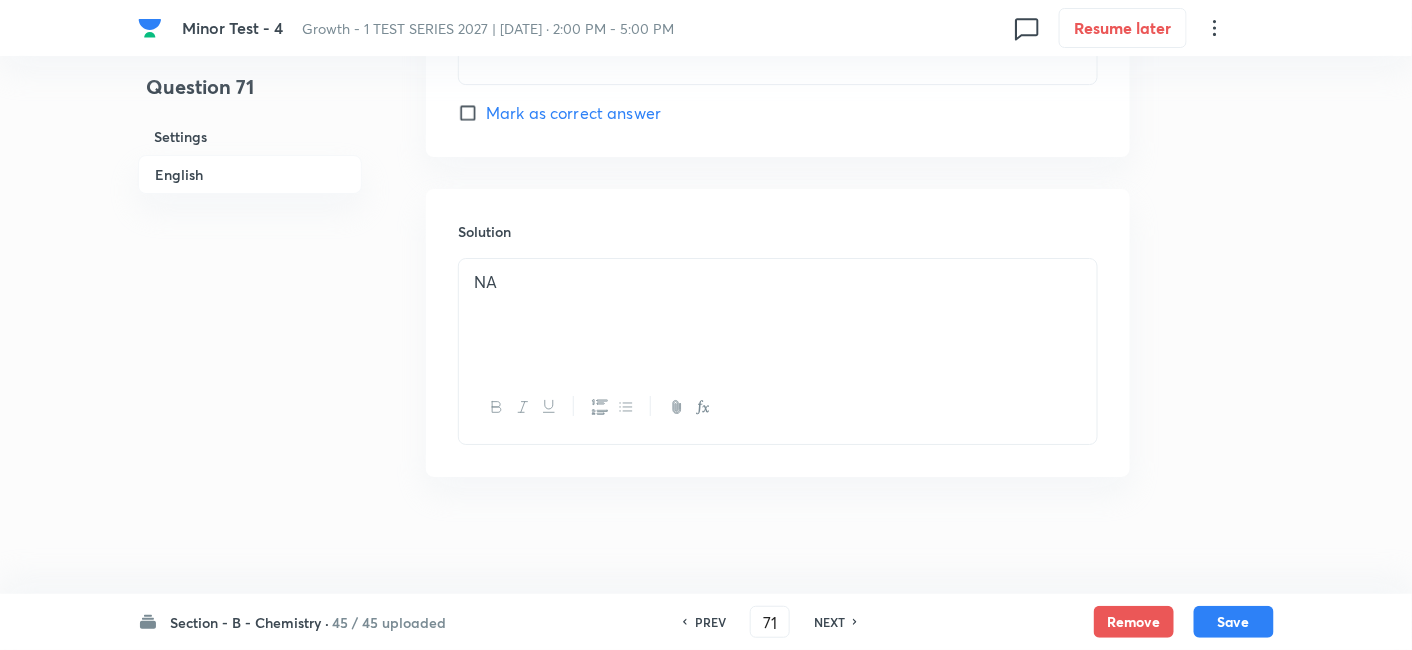 click on "NEXT" at bounding box center (829, 622) 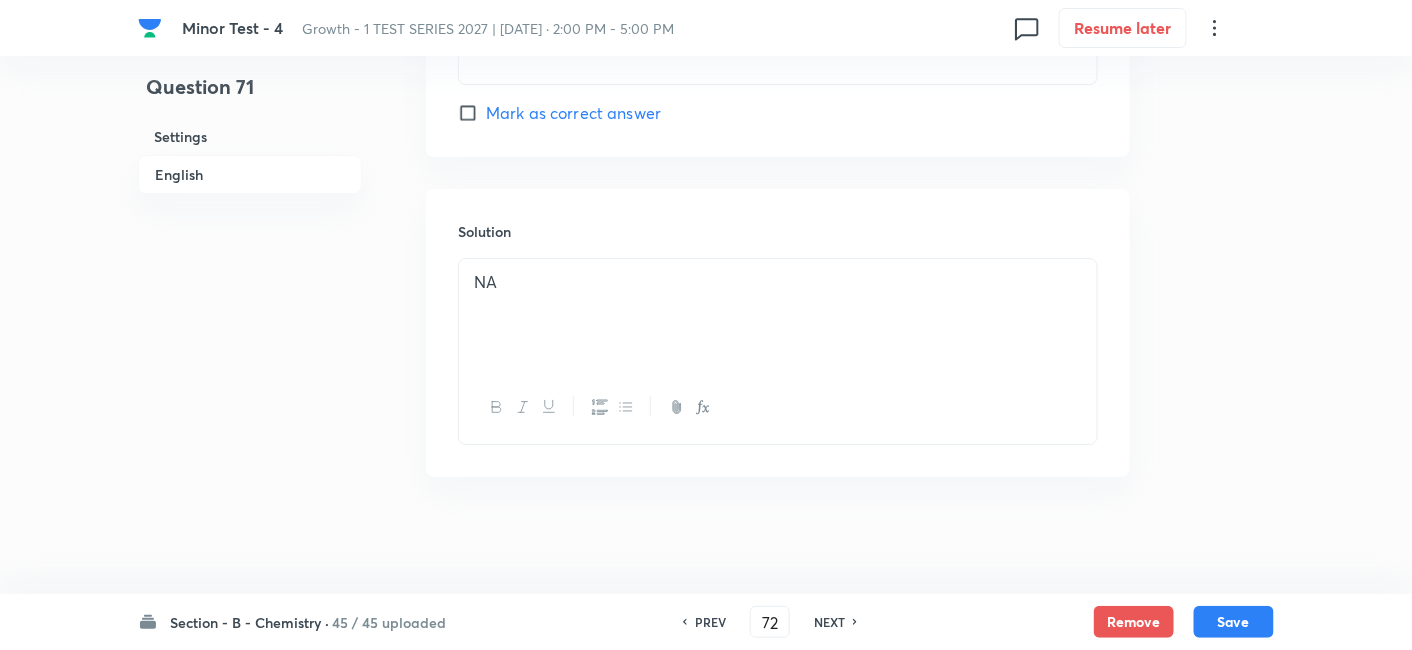 checkbox on "false" 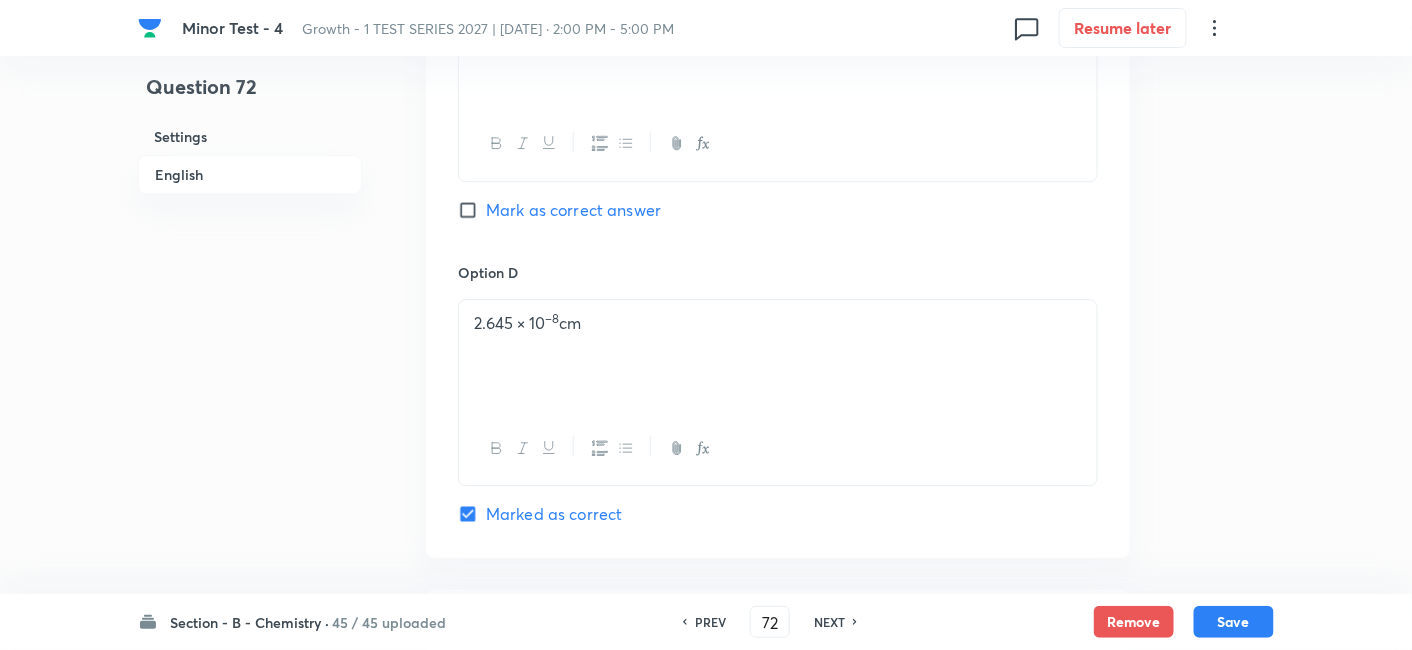 scroll, scrollTop: 1659, scrollLeft: 0, axis: vertical 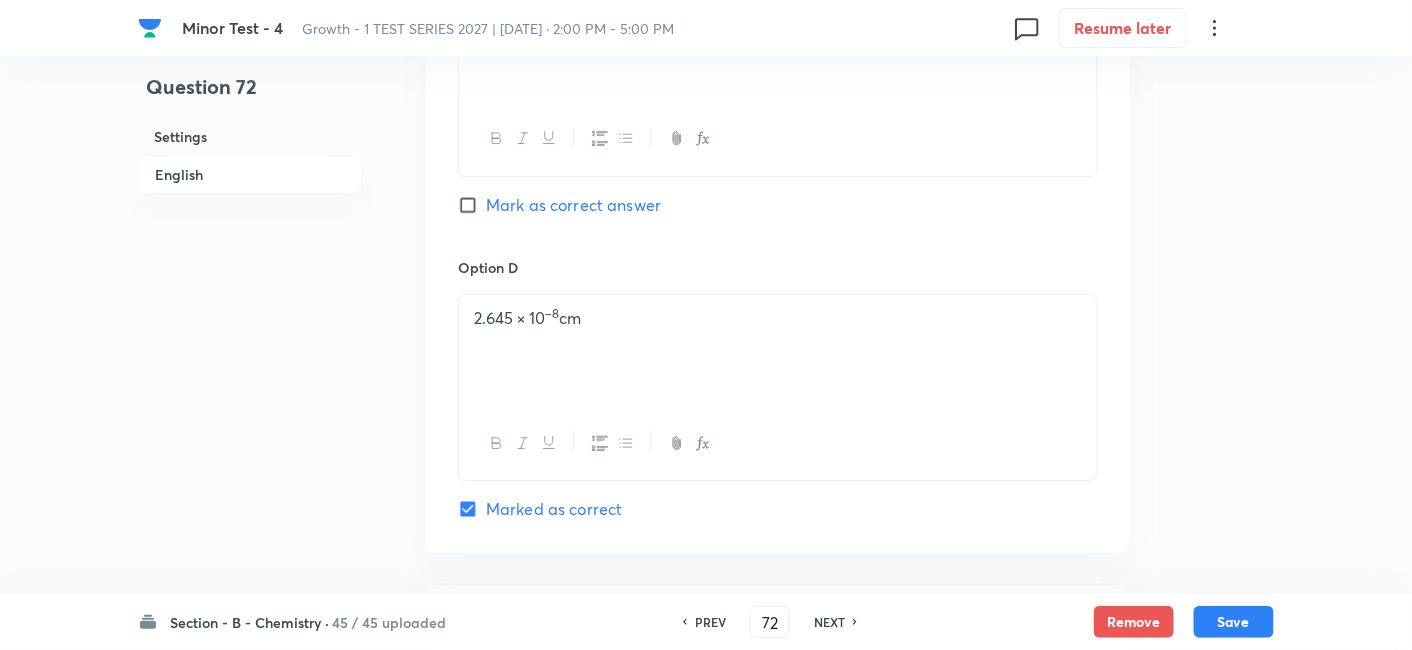click on "NEXT" at bounding box center (829, 622) 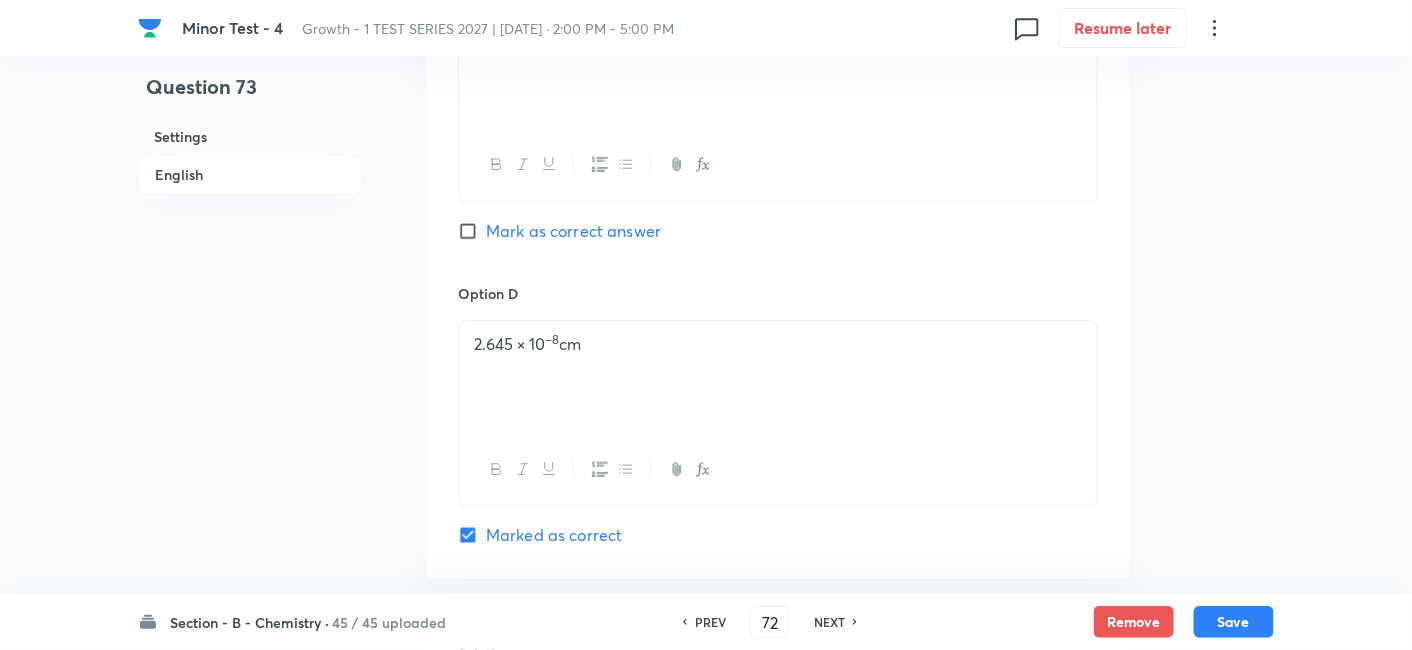 type on "73" 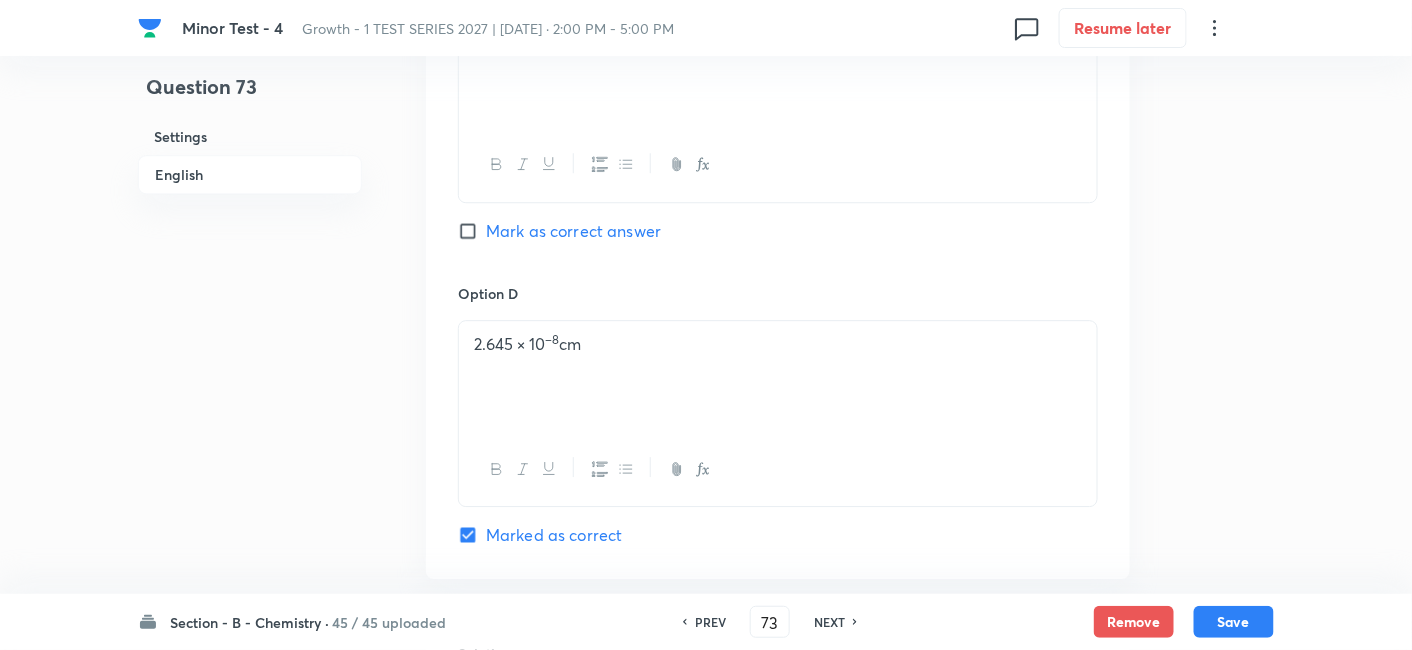 checkbox on "true" 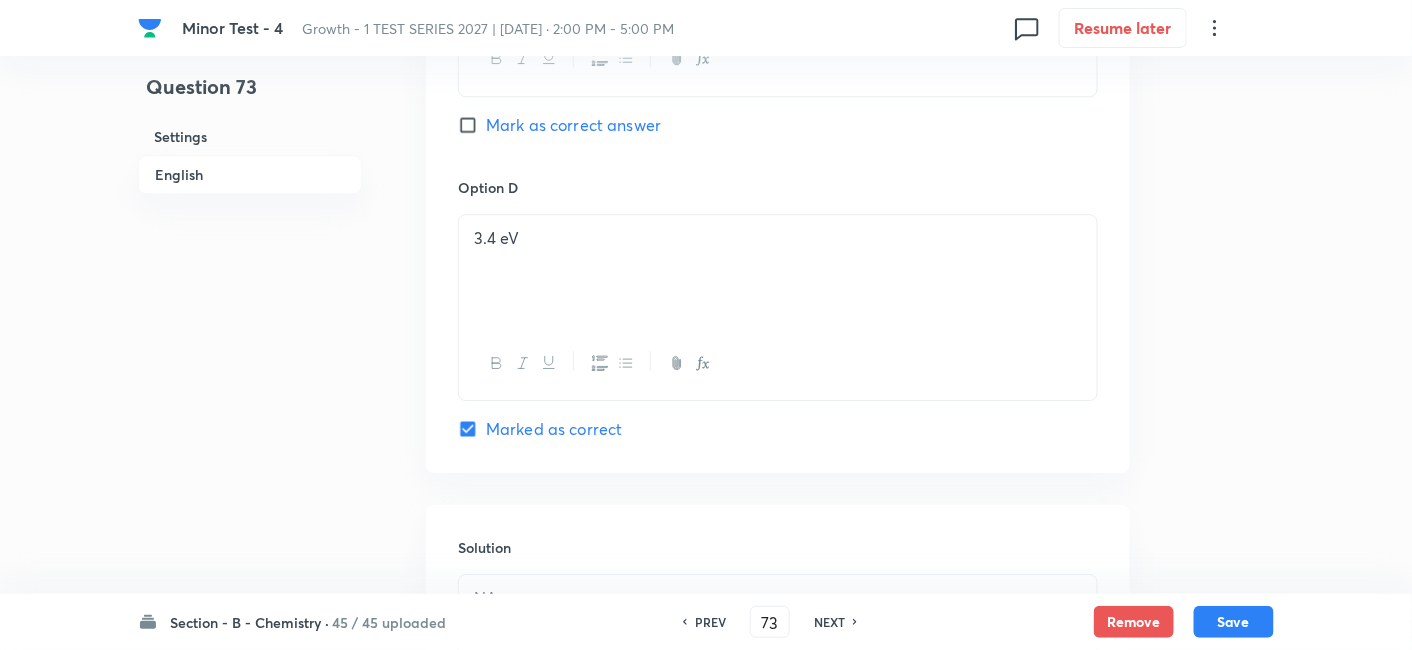 scroll, scrollTop: 1788, scrollLeft: 0, axis: vertical 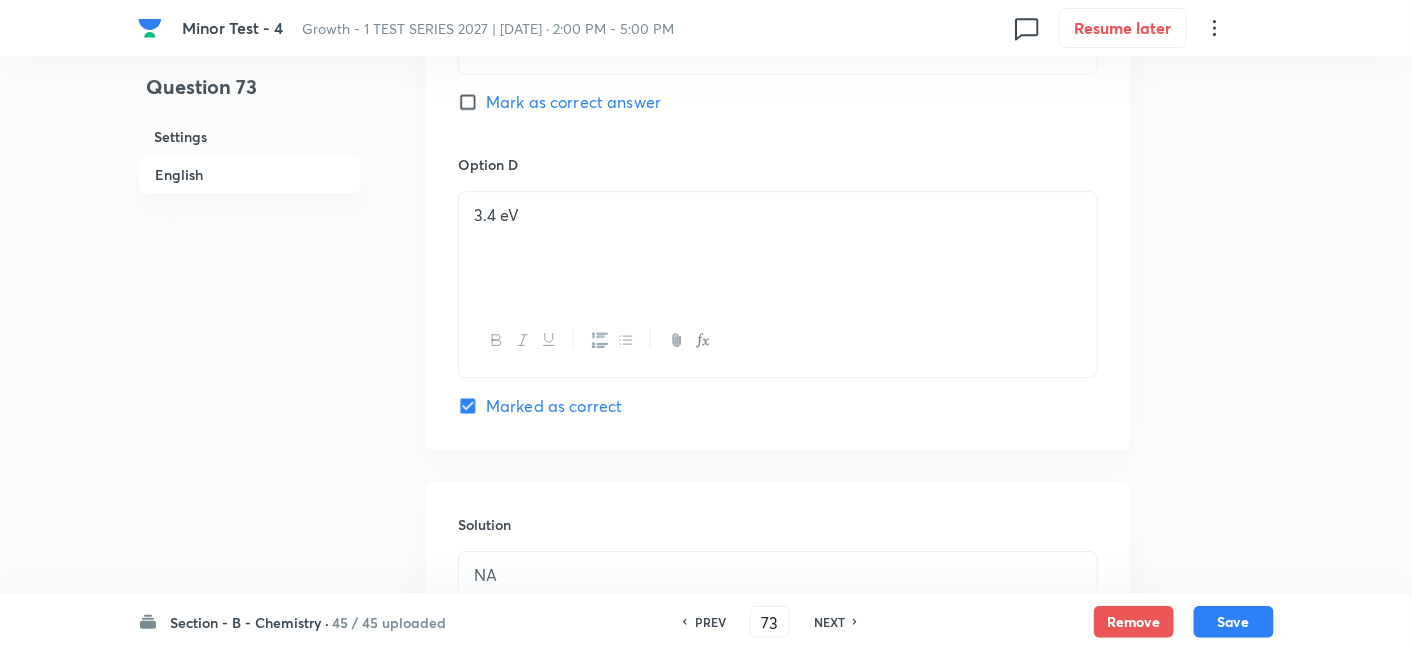 click on "NEXT" at bounding box center [829, 622] 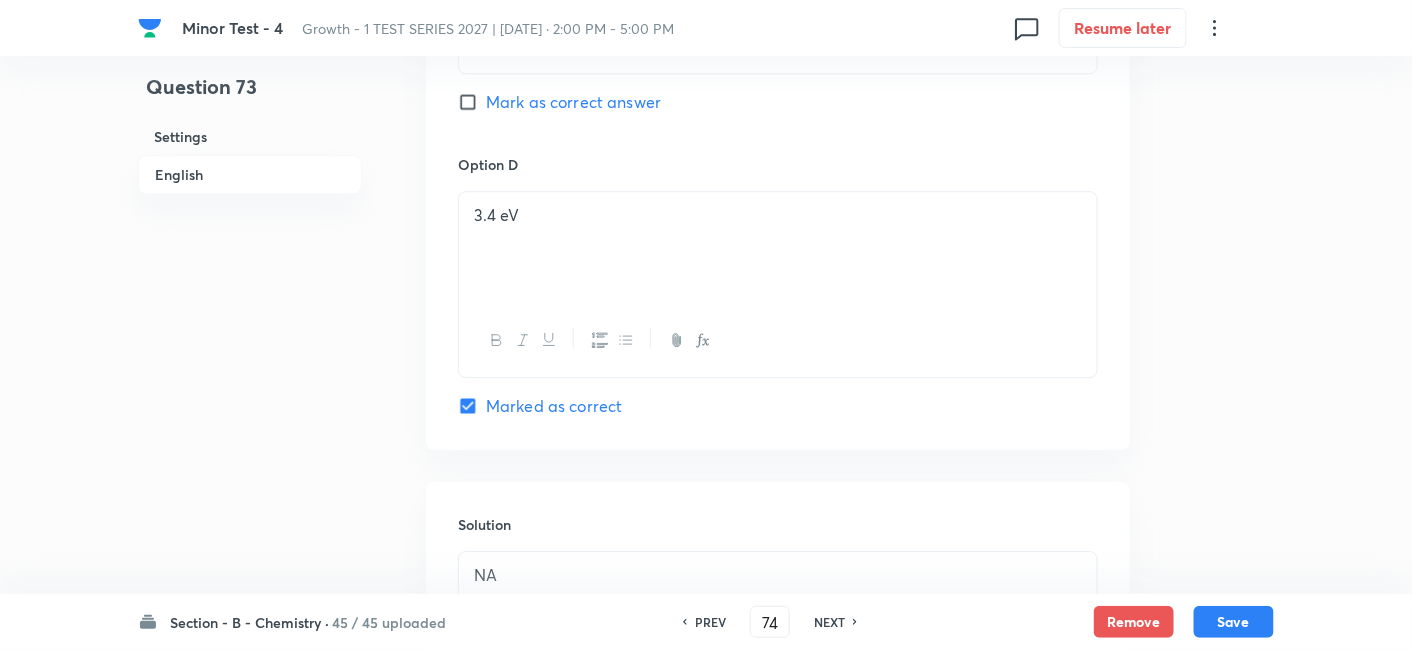 checkbox on "false" 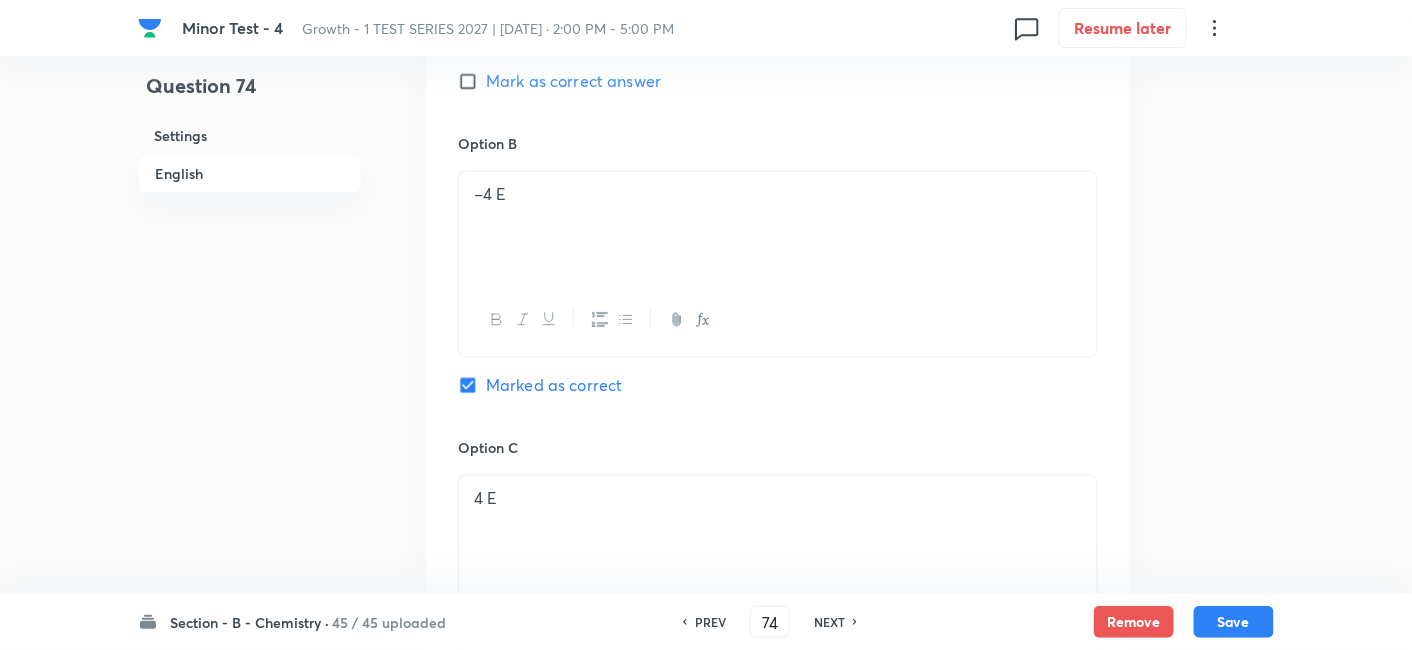 scroll, scrollTop: 1172, scrollLeft: 0, axis: vertical 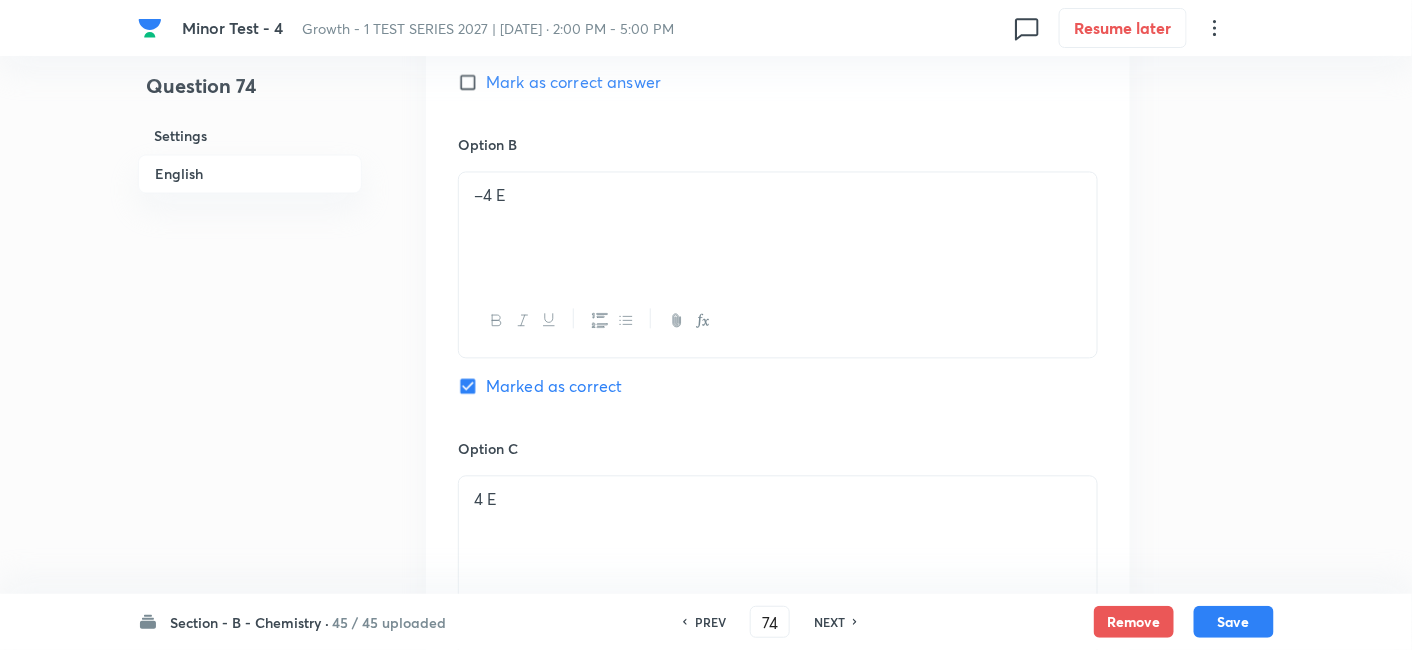 click on "NEXT" at bounding box center [829, 622] 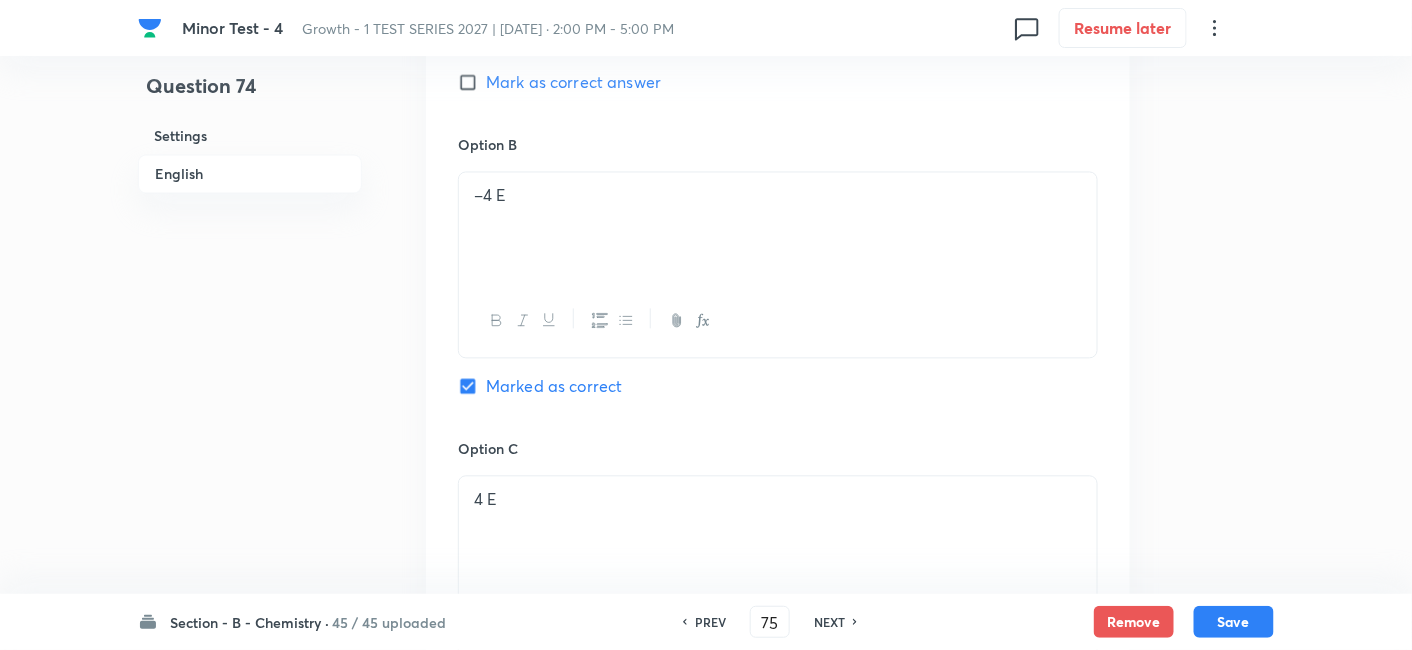 checkbox on "false" 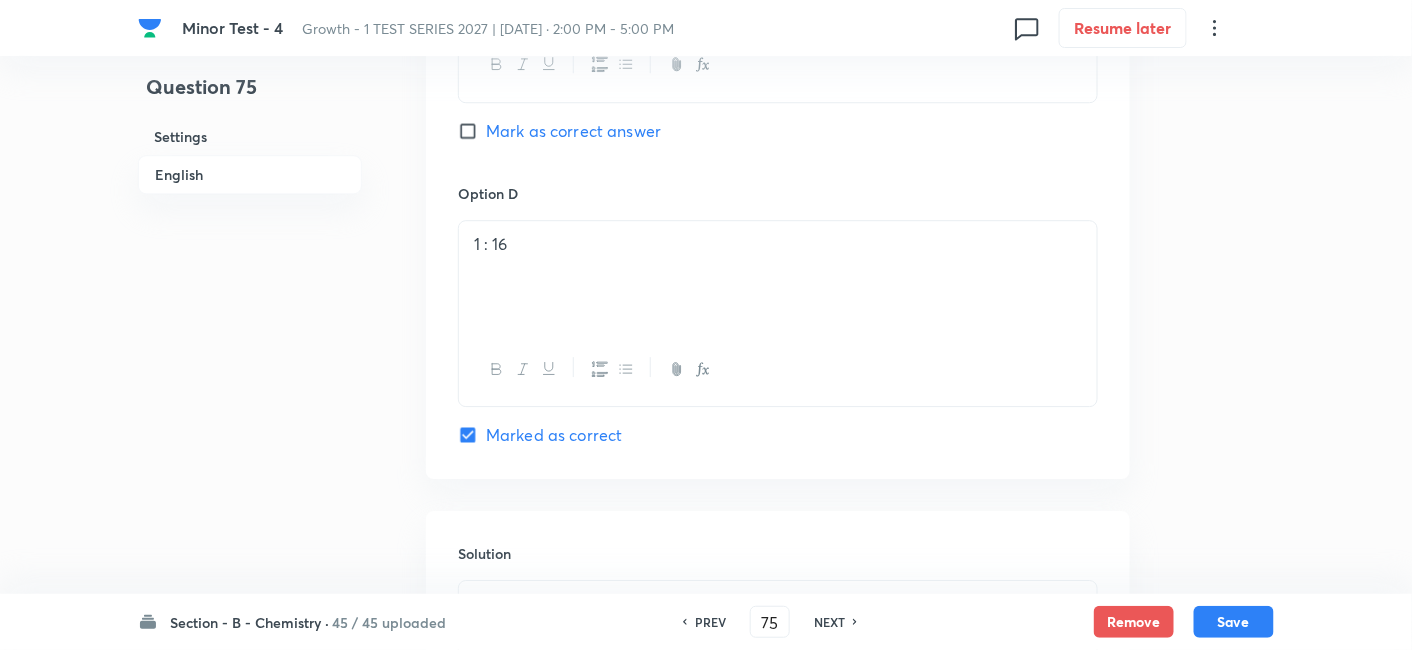 scroll, scrollTop: 1734, scrollLeft: 0, axis: vertical 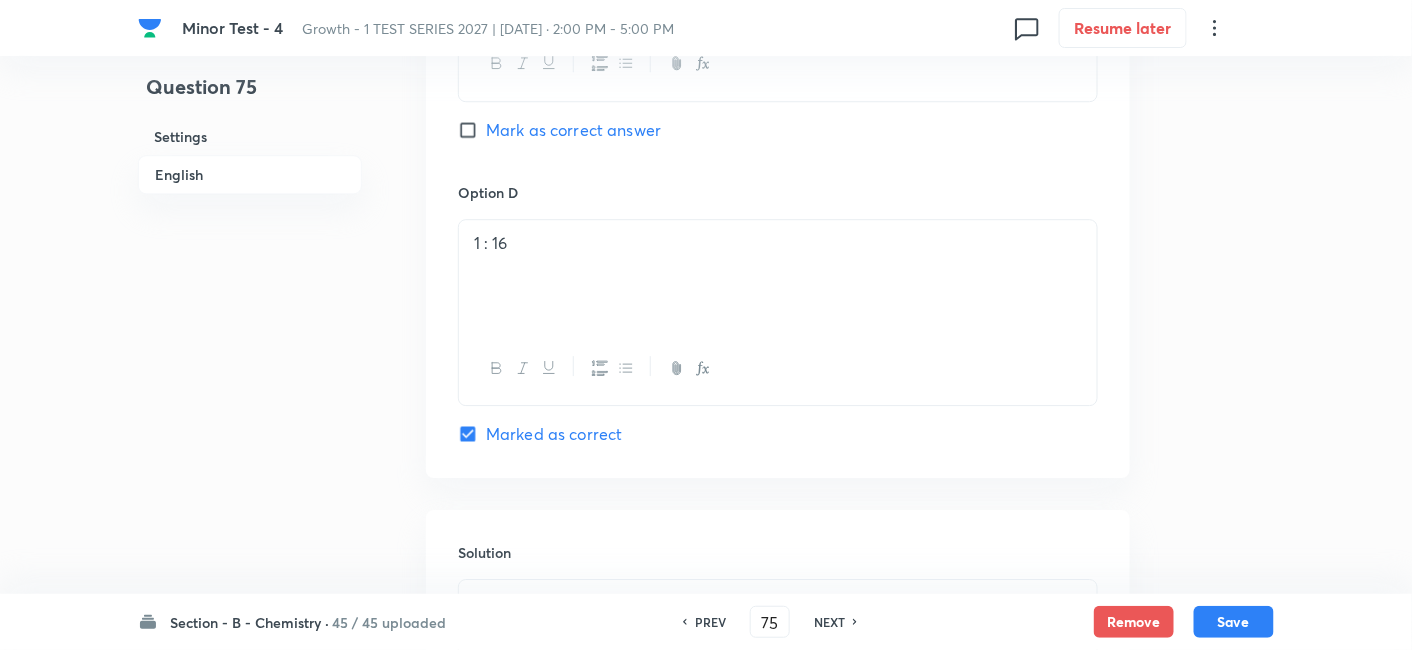 click on "NEXT" at bounding box center (829, 622) 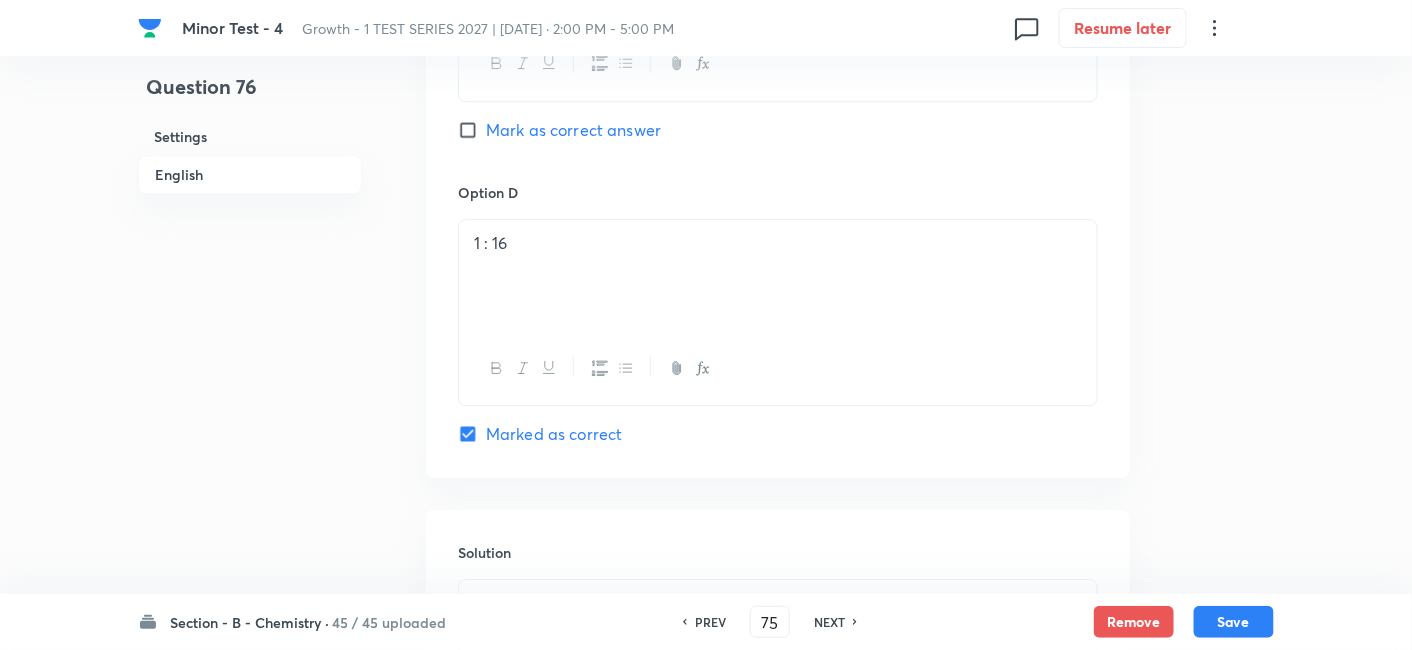 type on "76" 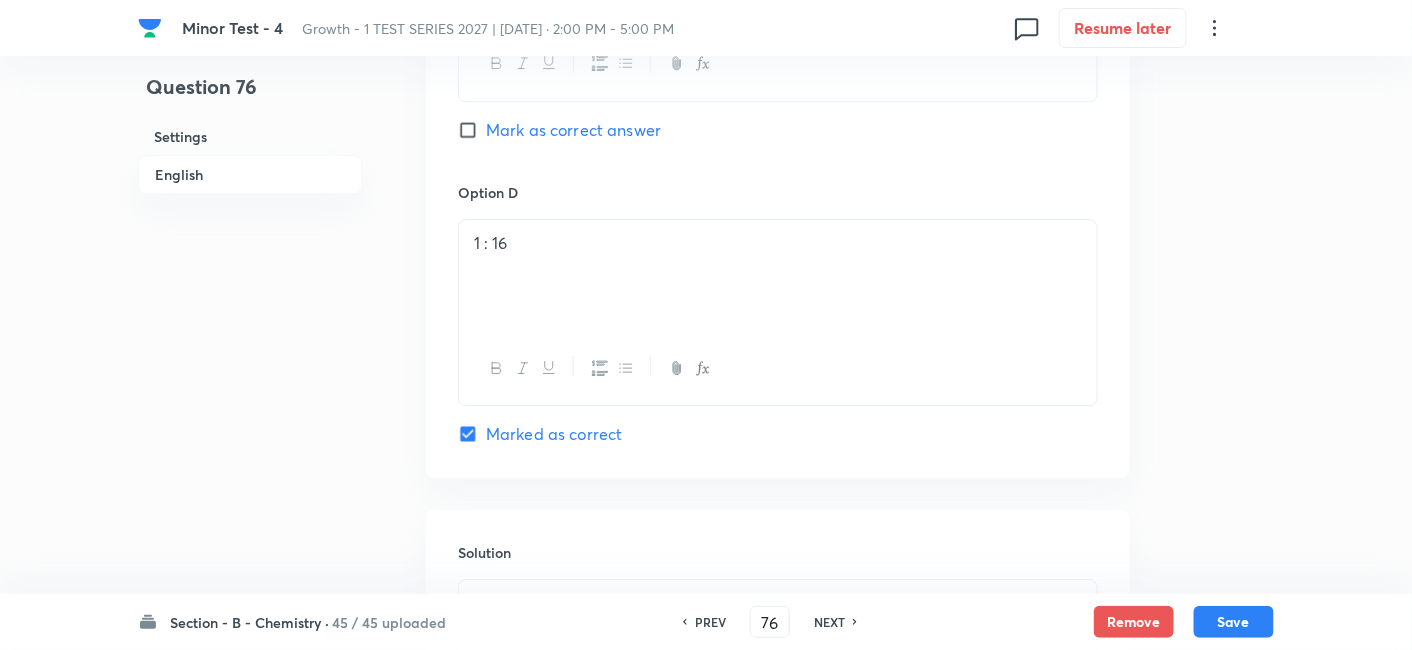 checkbox on "false" 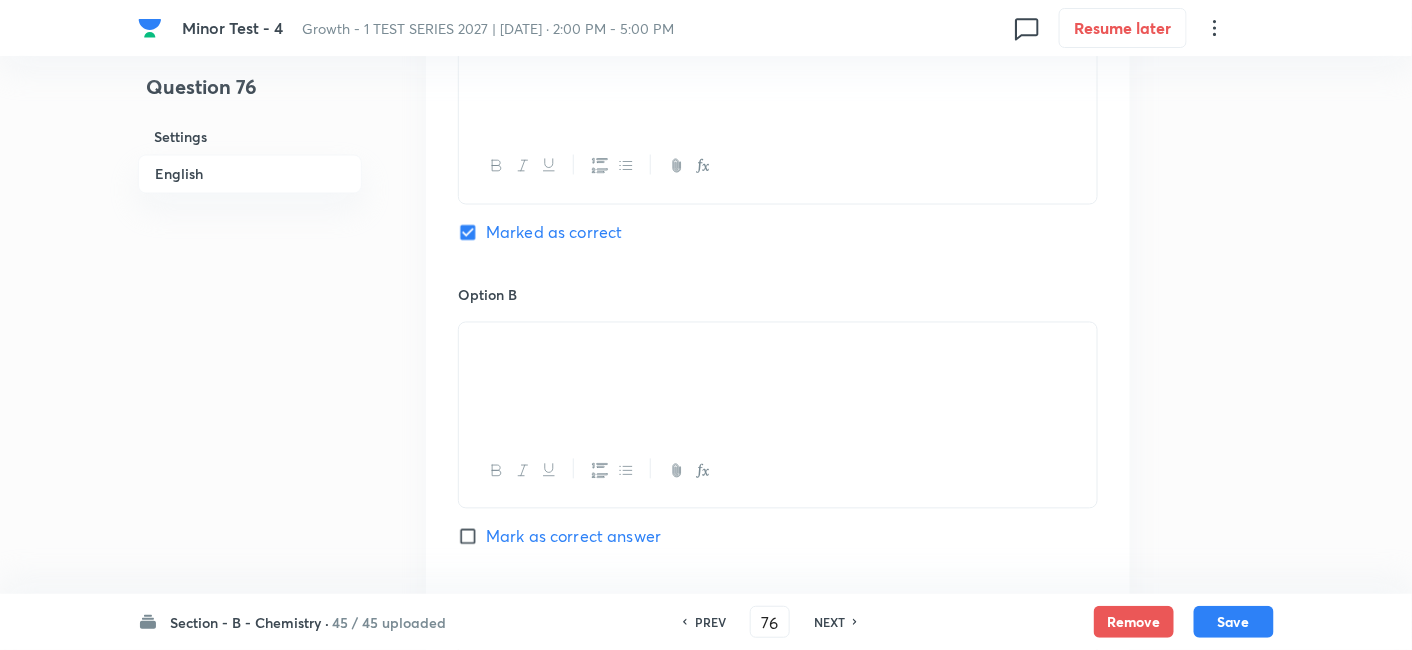 scroll, scrollTop: 1057, scrollLeft: 0, axis: vertical 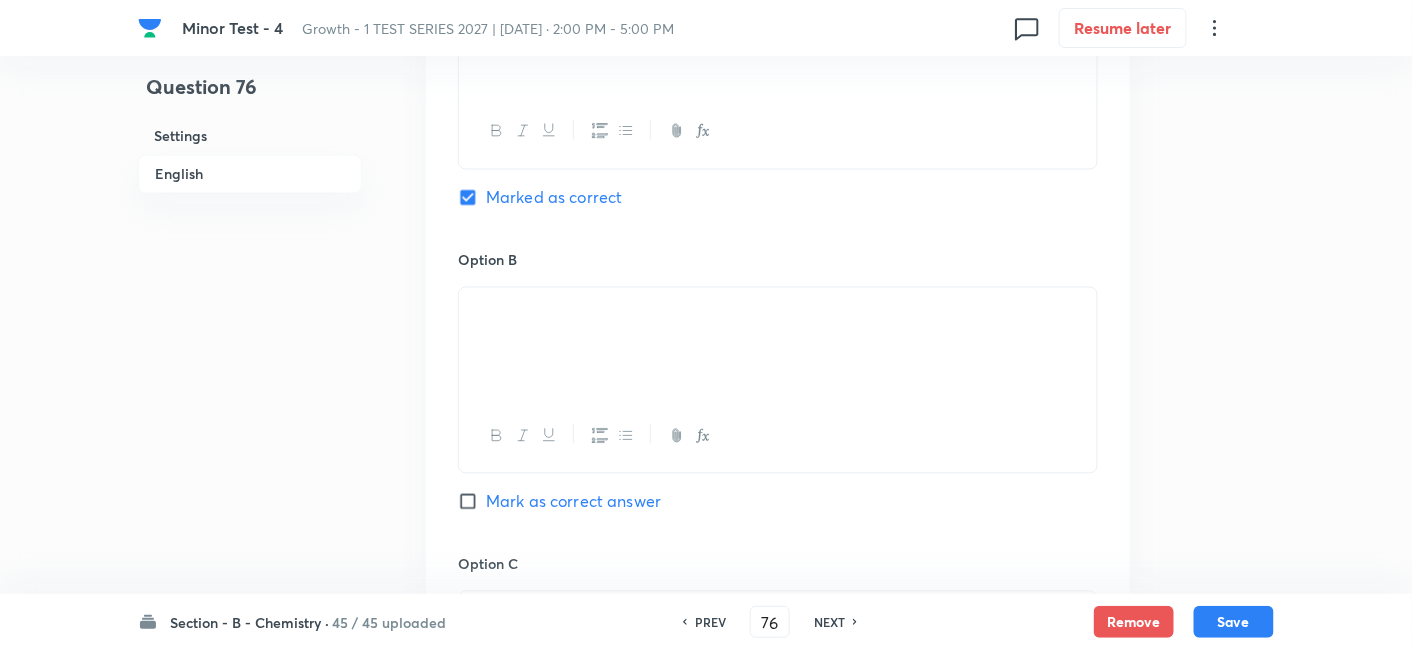 click on "NEXT" at bounding box center (829, 622) 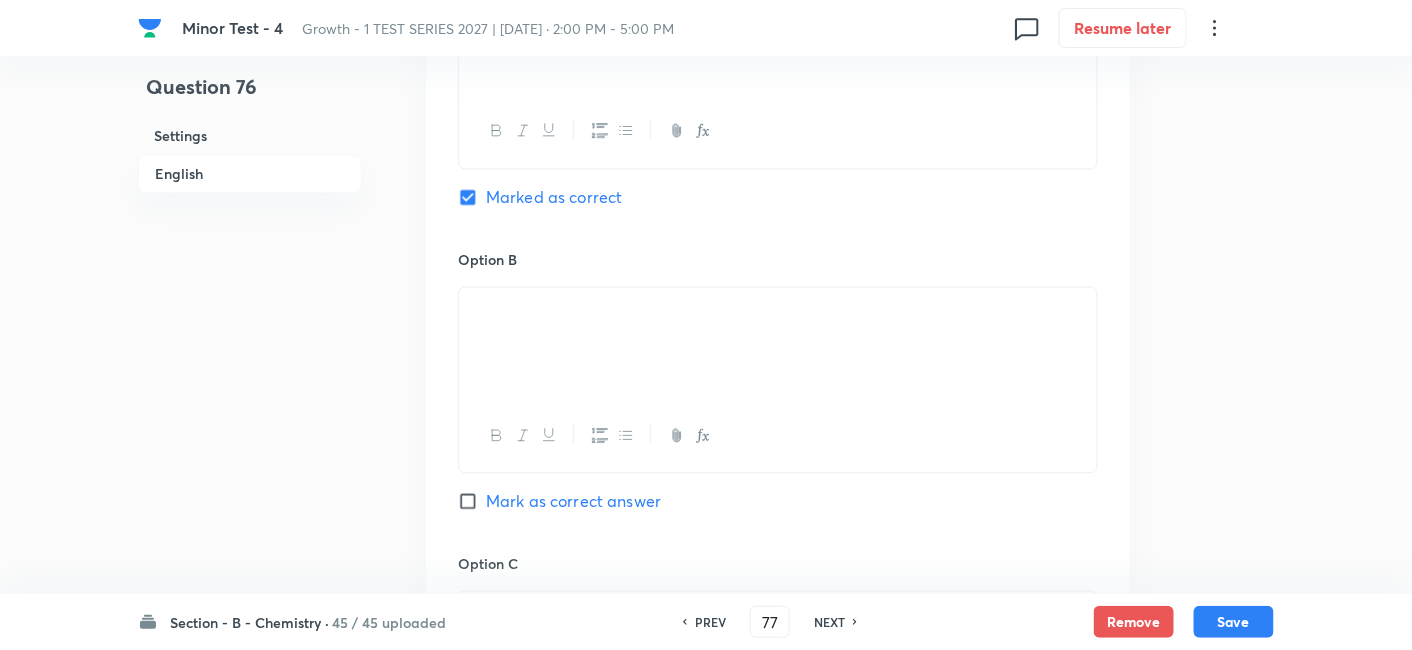 checkbox on "false" 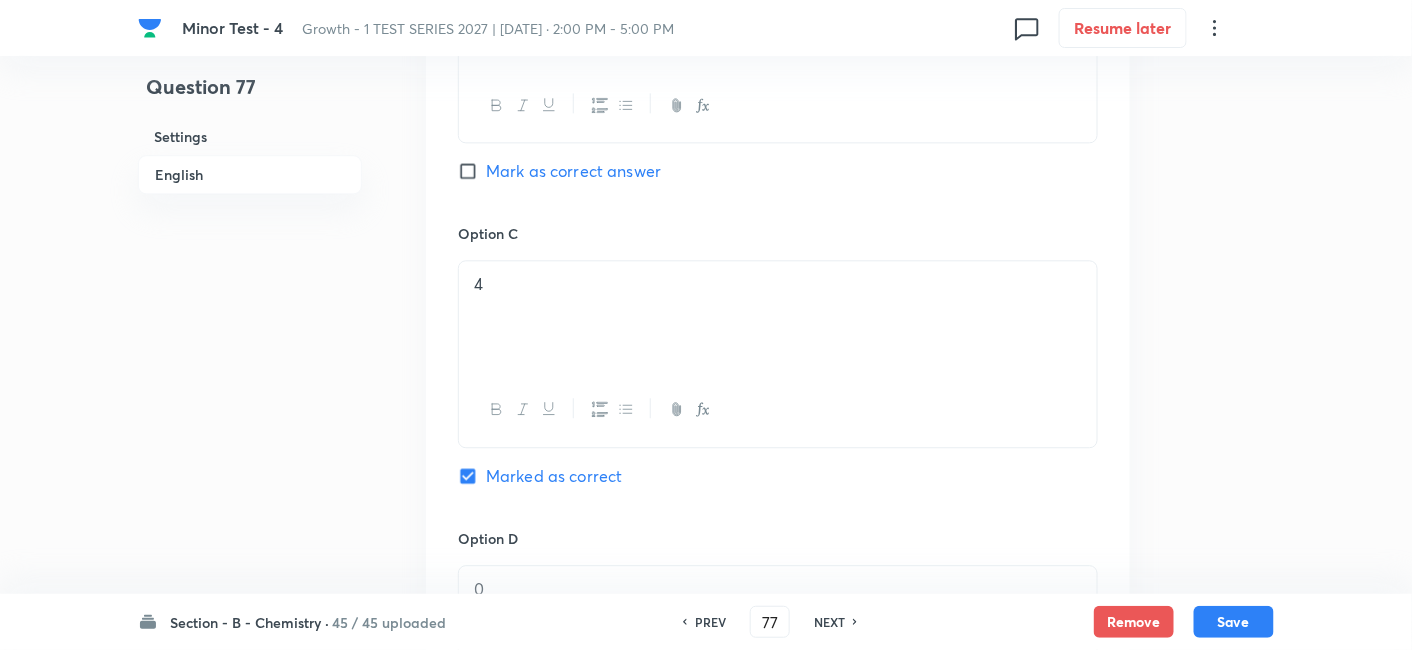 scroll, scrollTop: 1381, scrollLeft: 0, axis: vertical 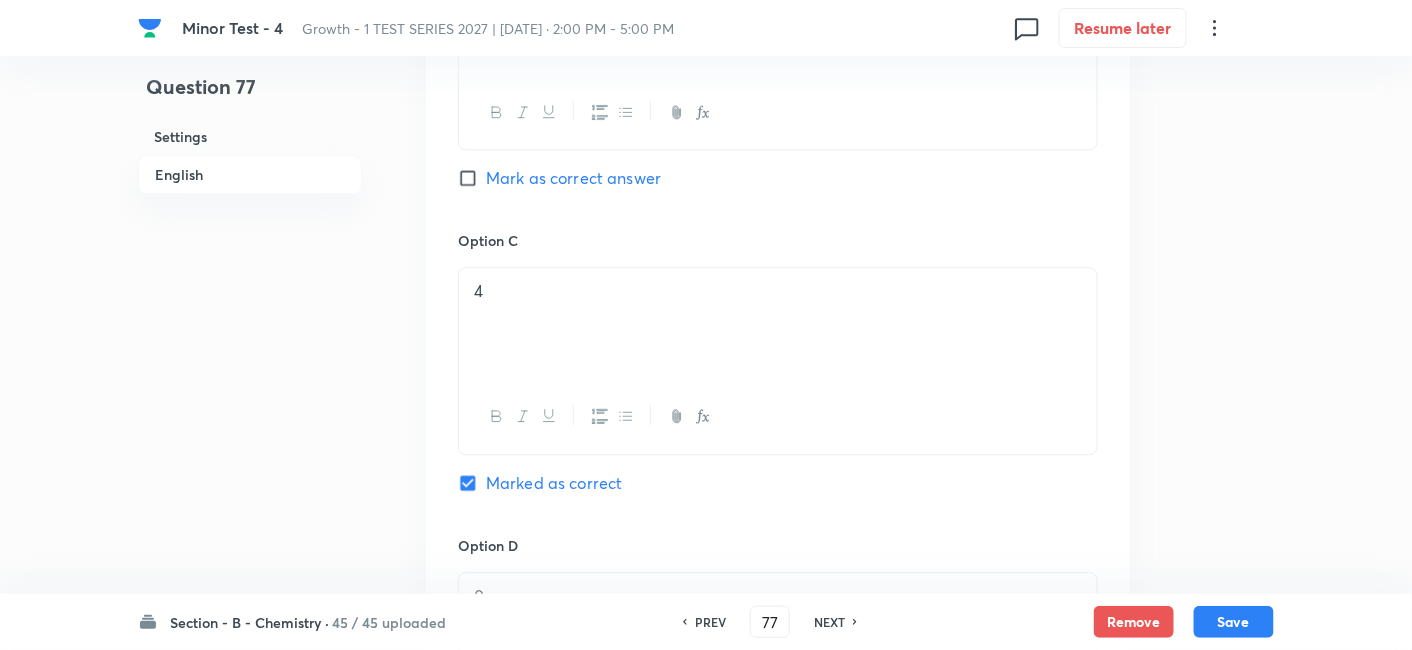 click on "NEXT" at bounding box center [829, 622] 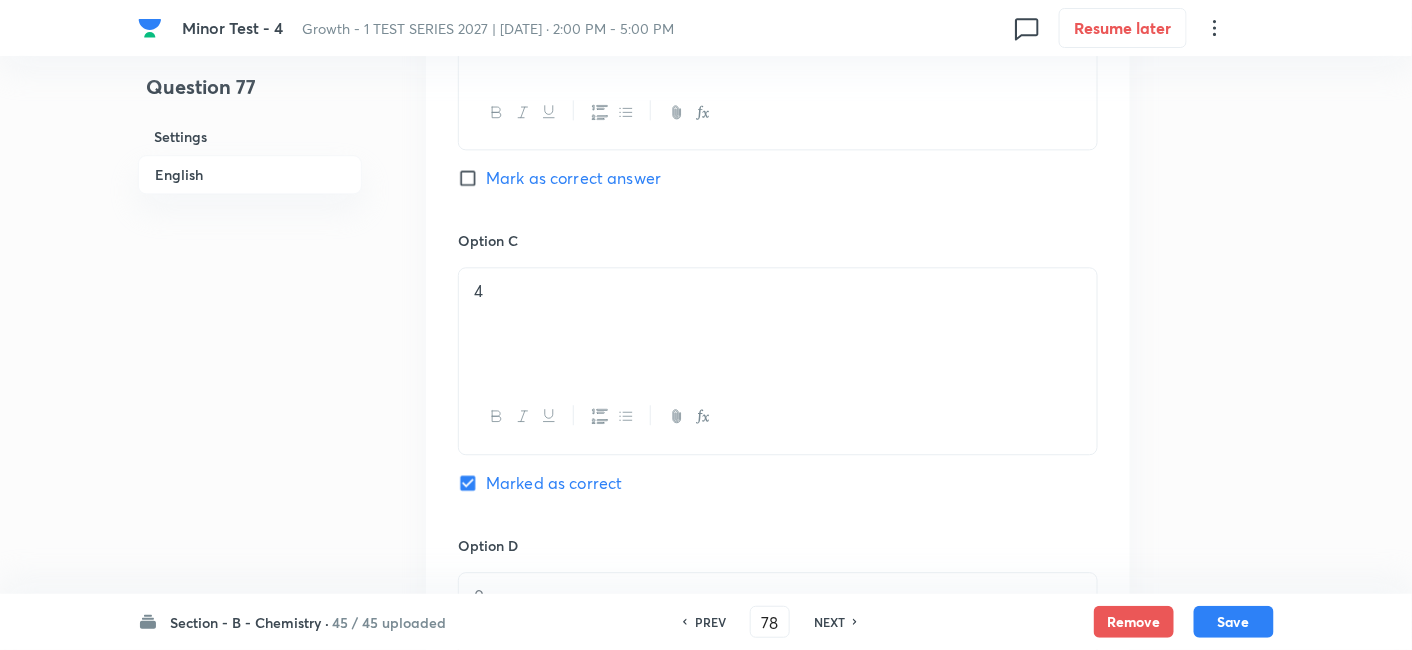 checkbox on "false" 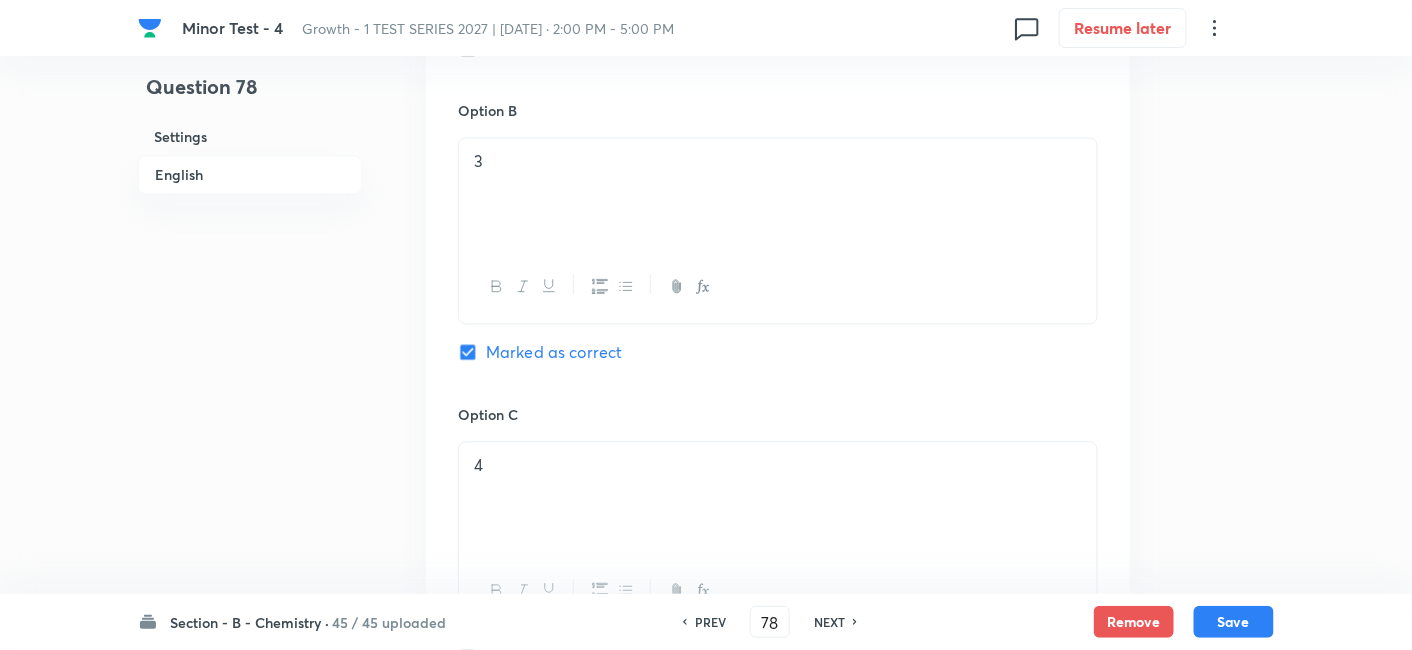 scroll, scrollTop: 1237, scrollLeft: 0, axis: vertical 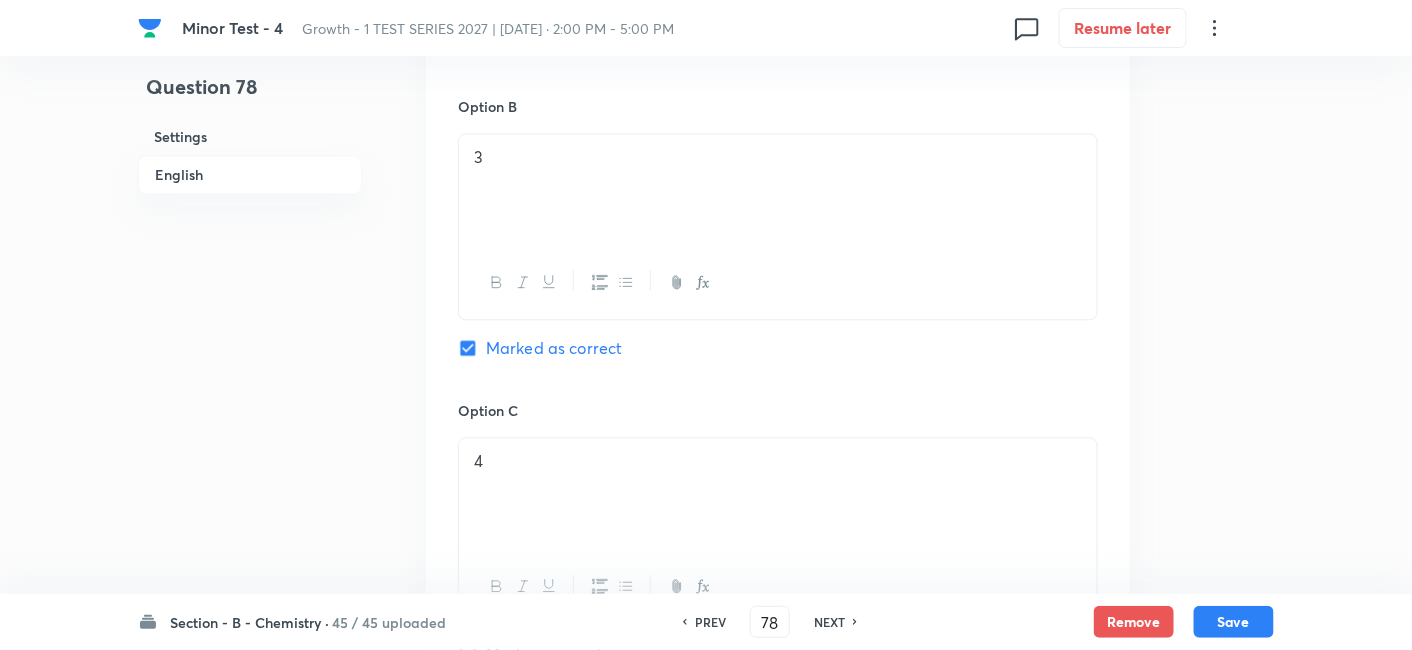click on "NEXT" at bounding box center (829, 622) 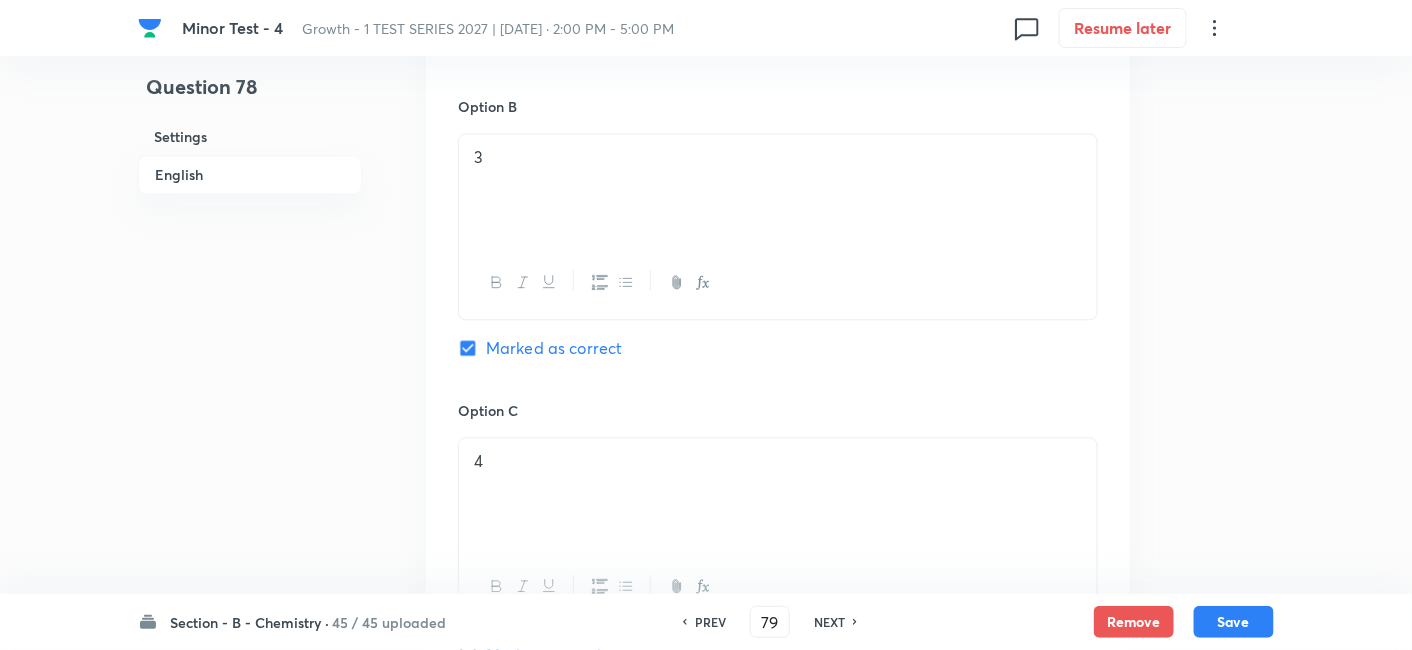 checkbox on "false" 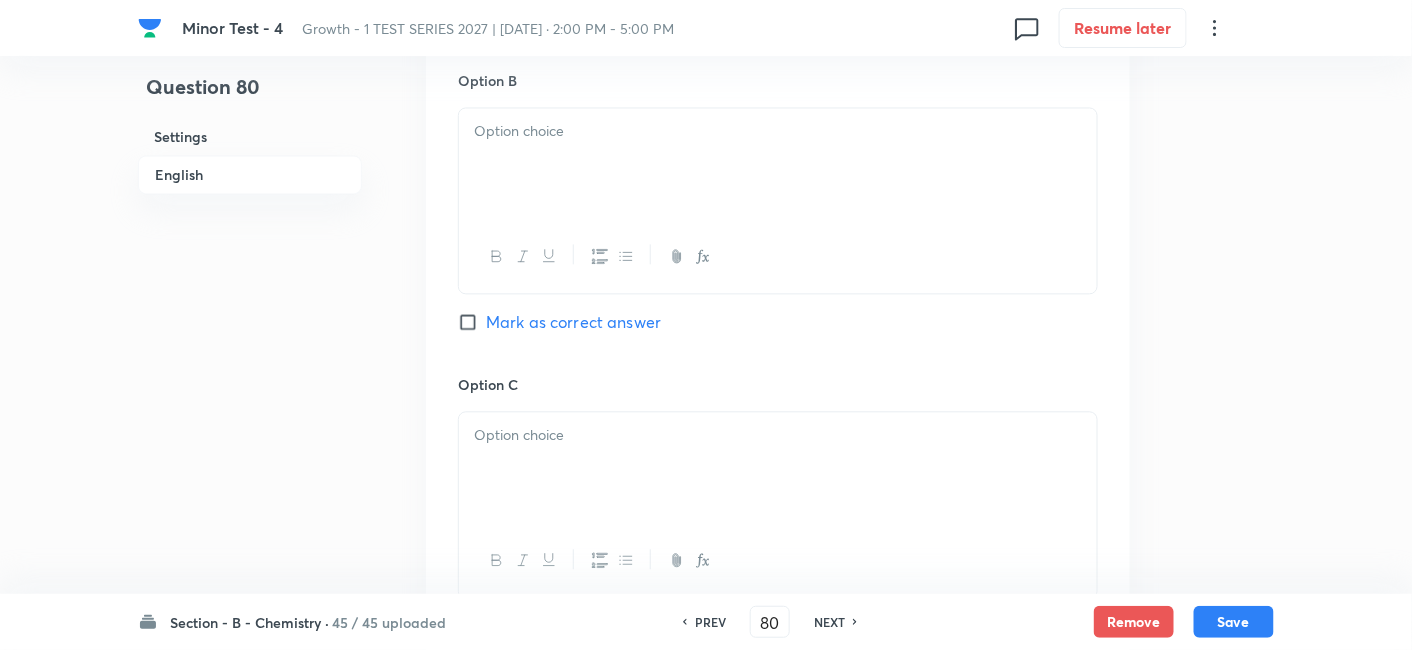 checkbox on "false" 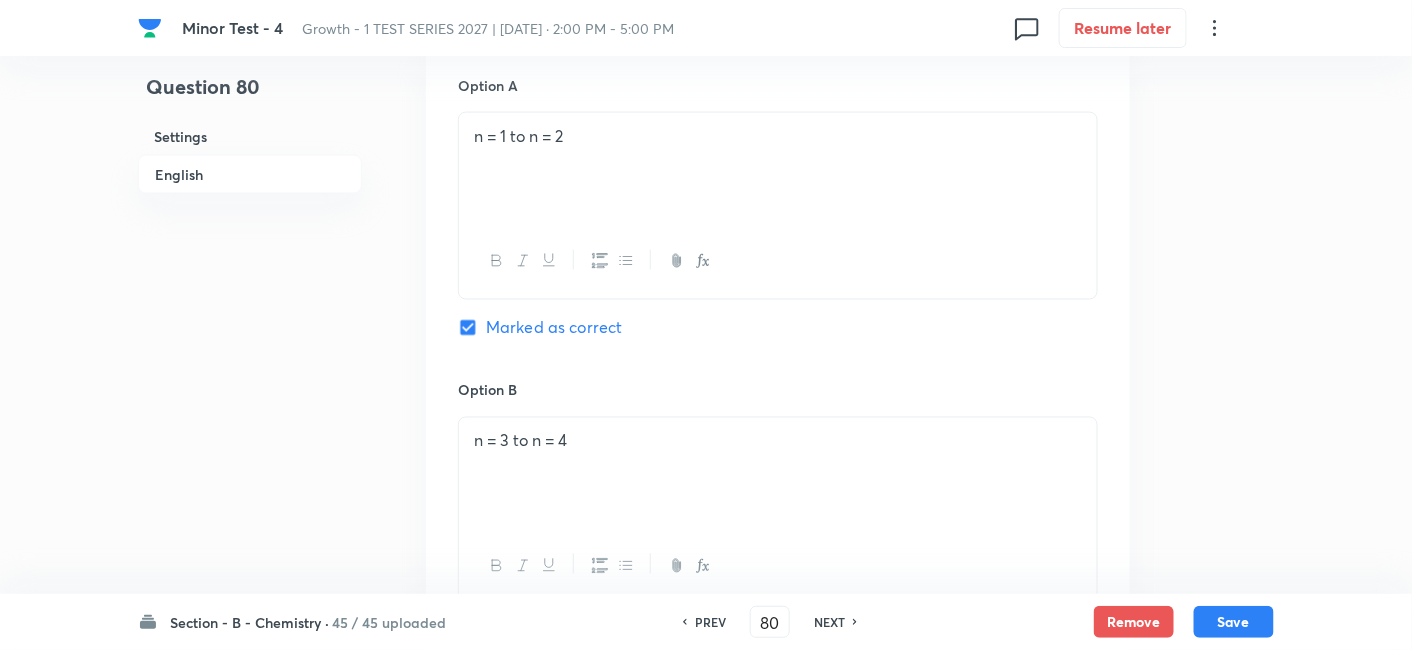scroll, scrollTop: 952, scrollLeft: 0, axis: vertical 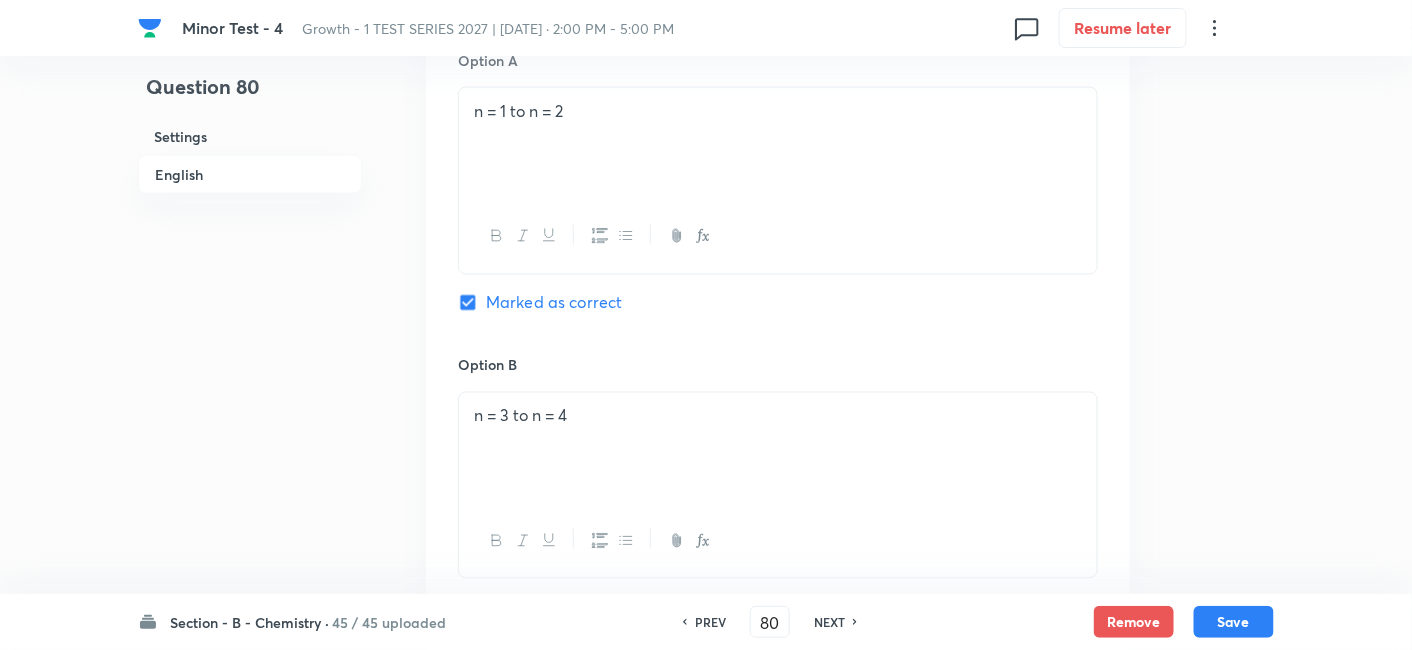 click on "NEXT" at bounding box center [829, 622] 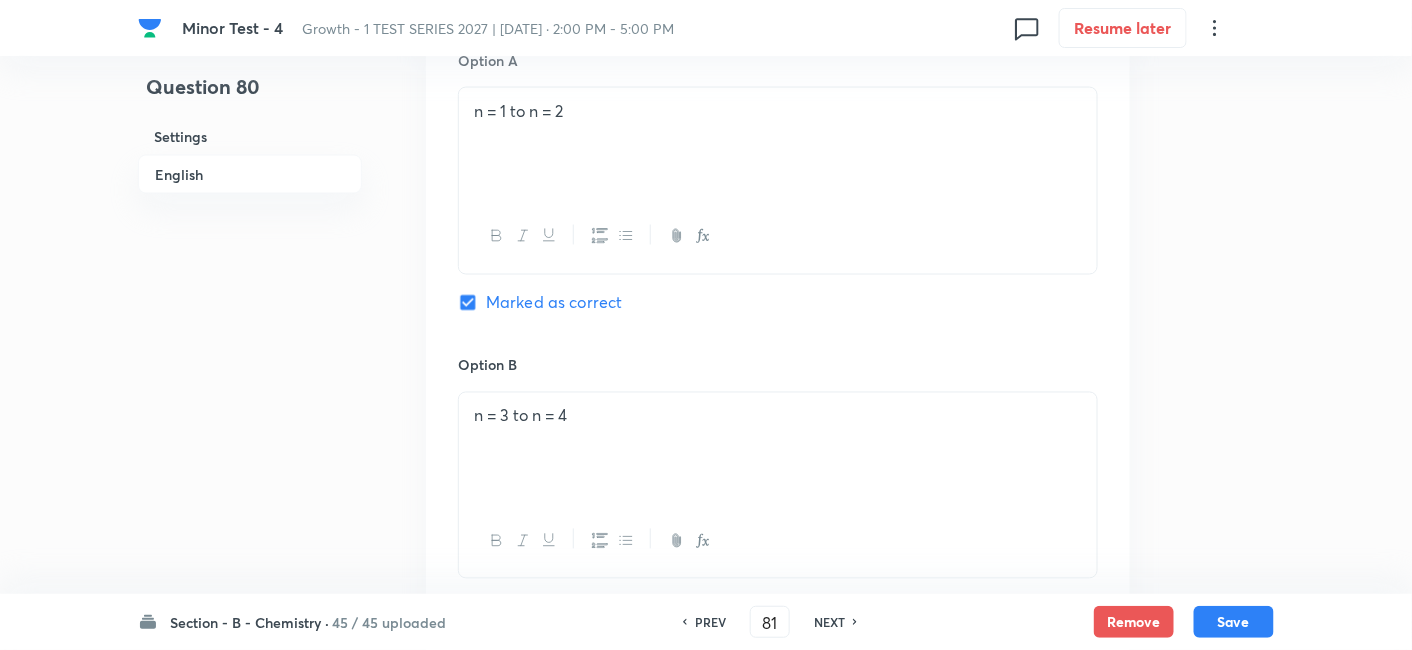 checkbox on "false" 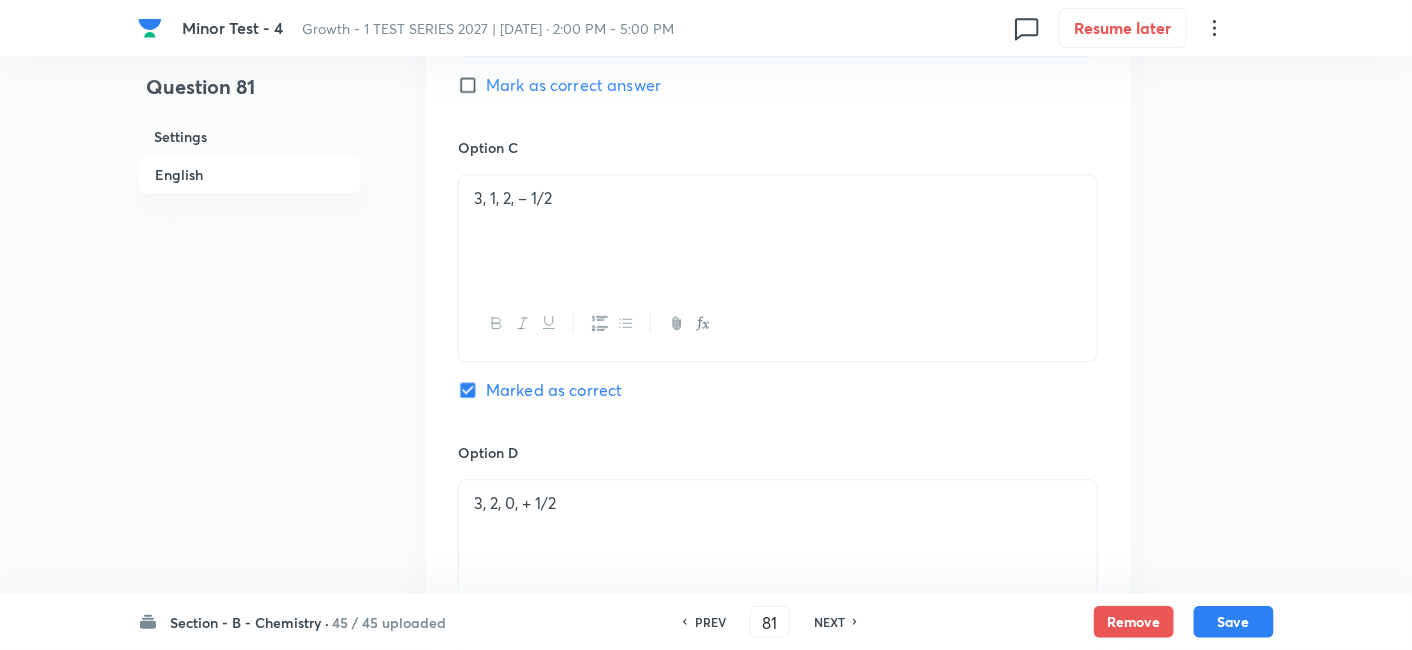 scroll, scrollTop: 1473, scrollLeft: 0, axis: vertical 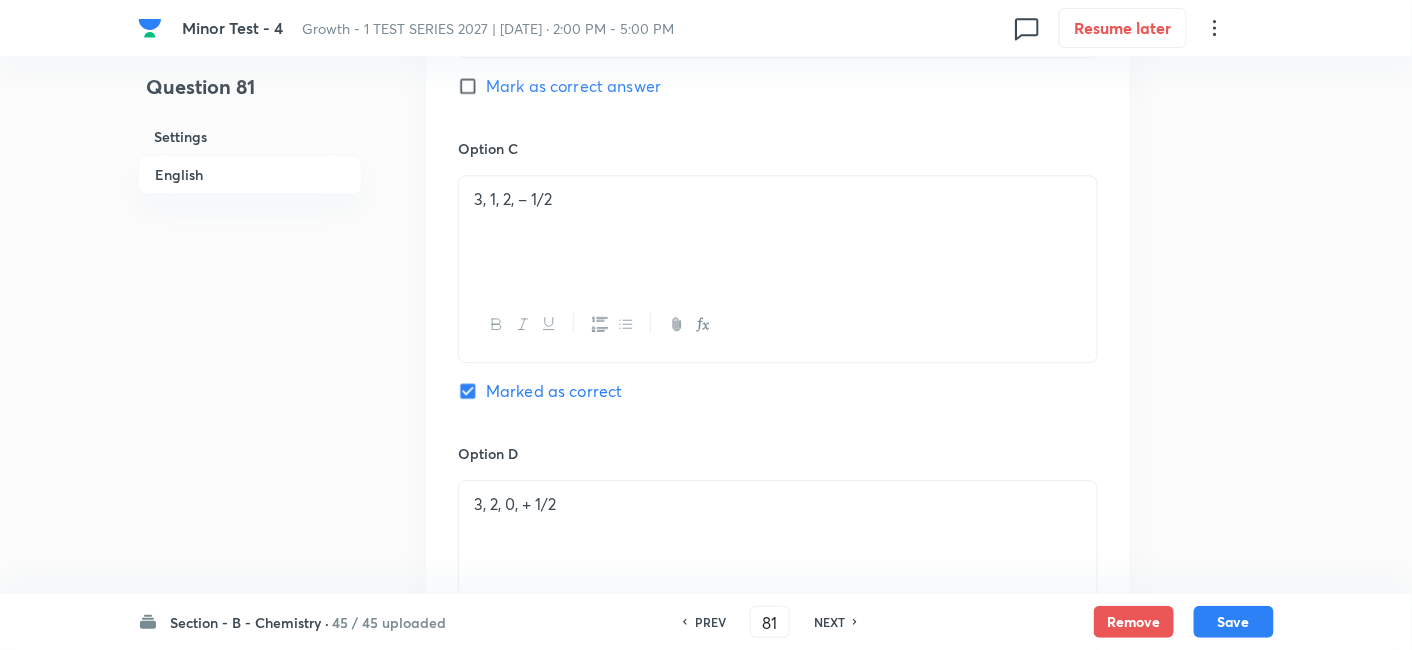 click on "NEXT" at bounding box center [829, 622] 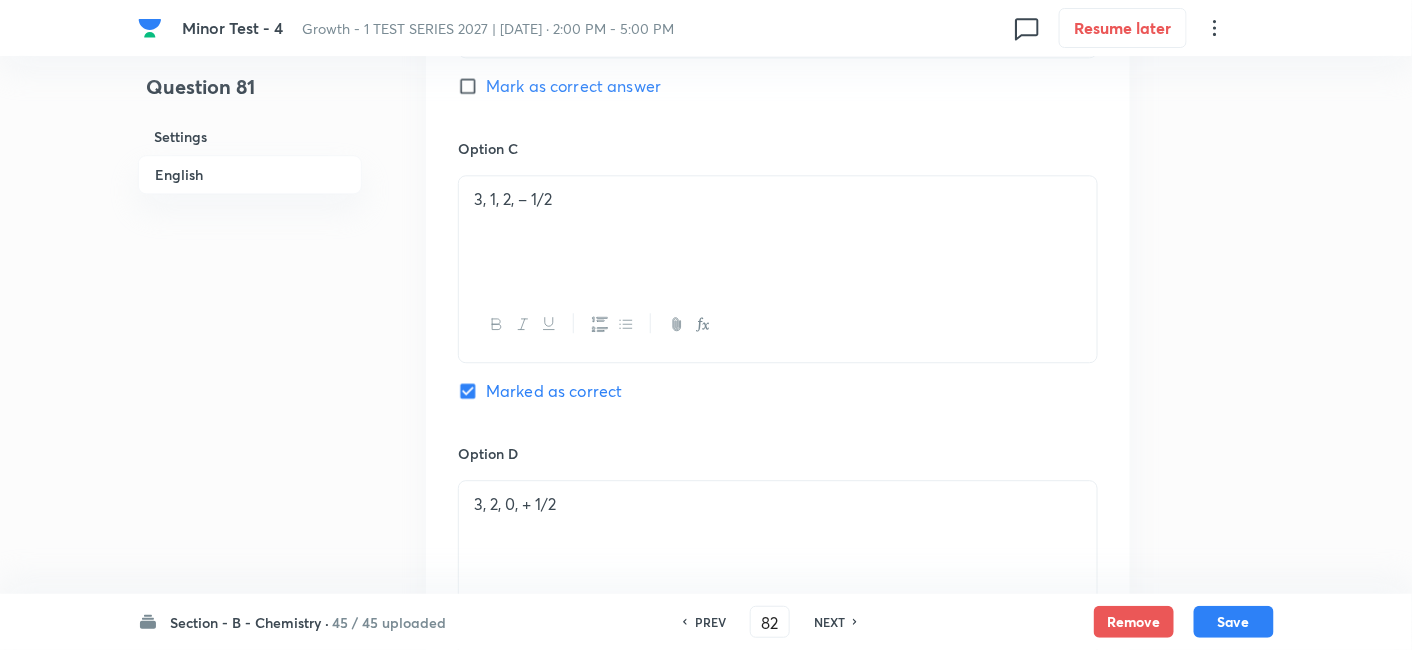 checkbox on "false" 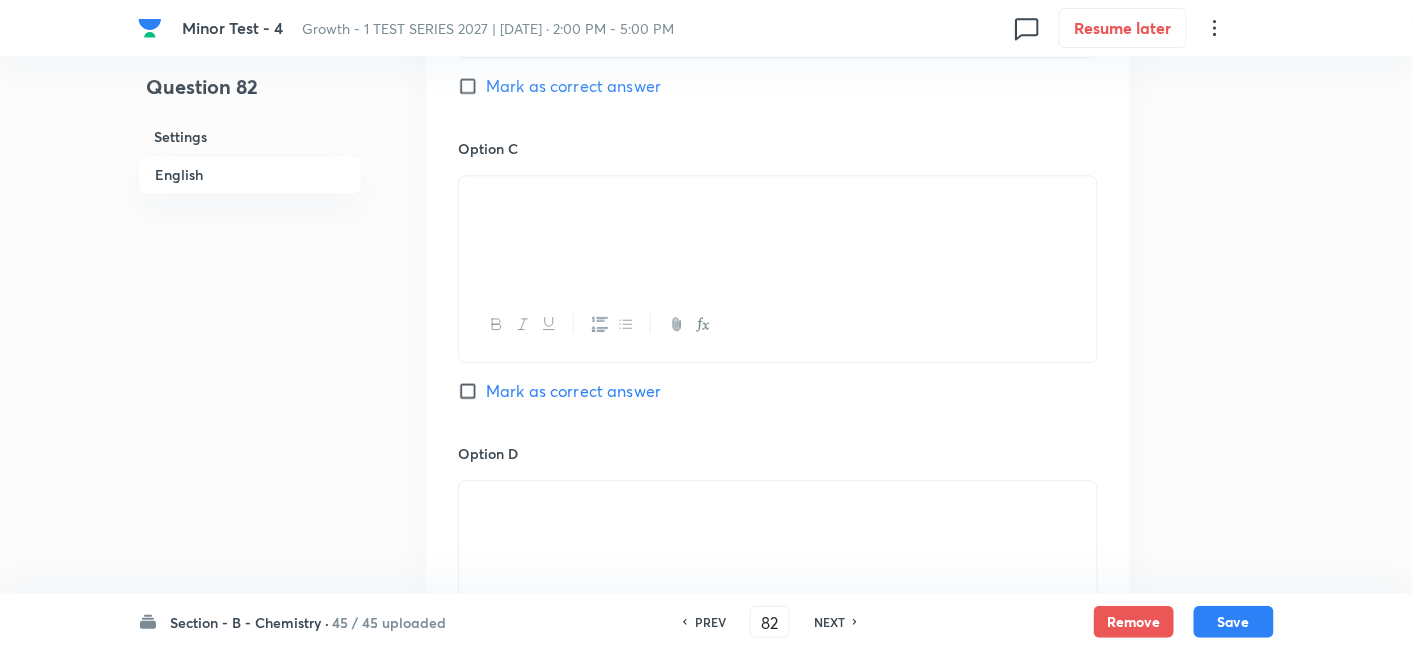checkbox on "true" 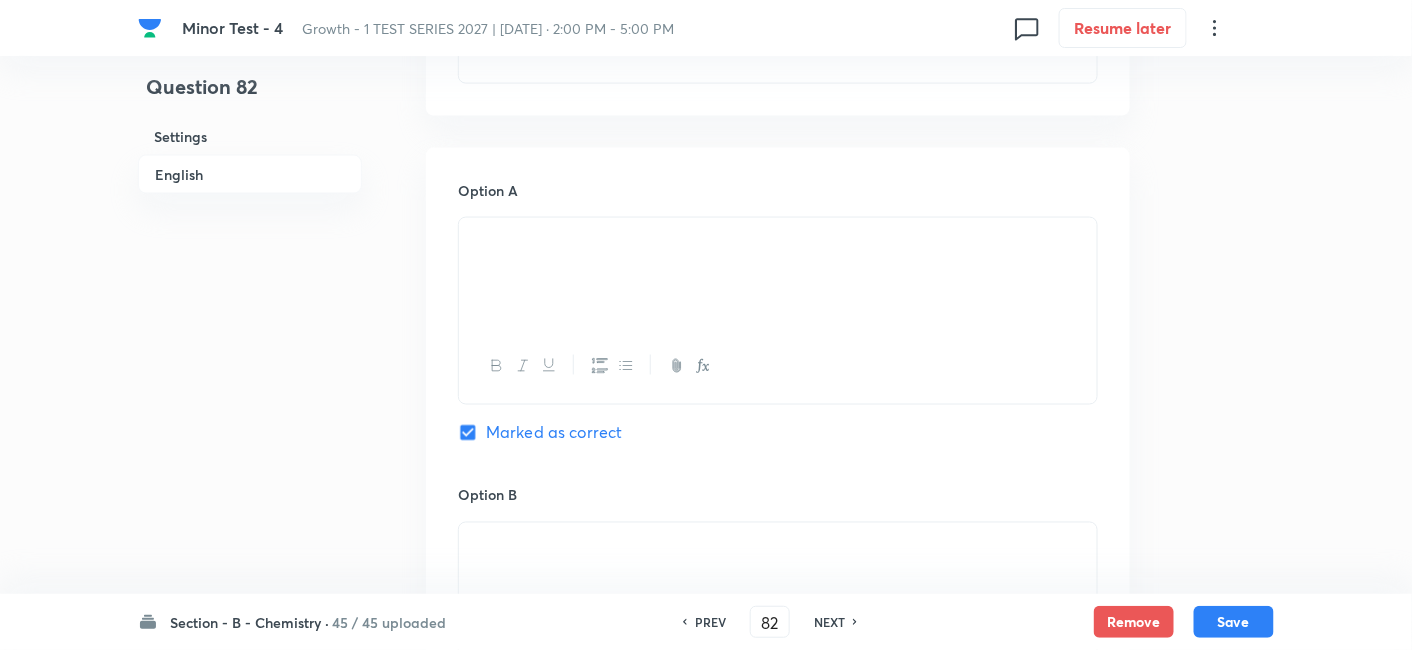 scroll, scrollTop: 822, scrollLeft: 0, axis: vertical 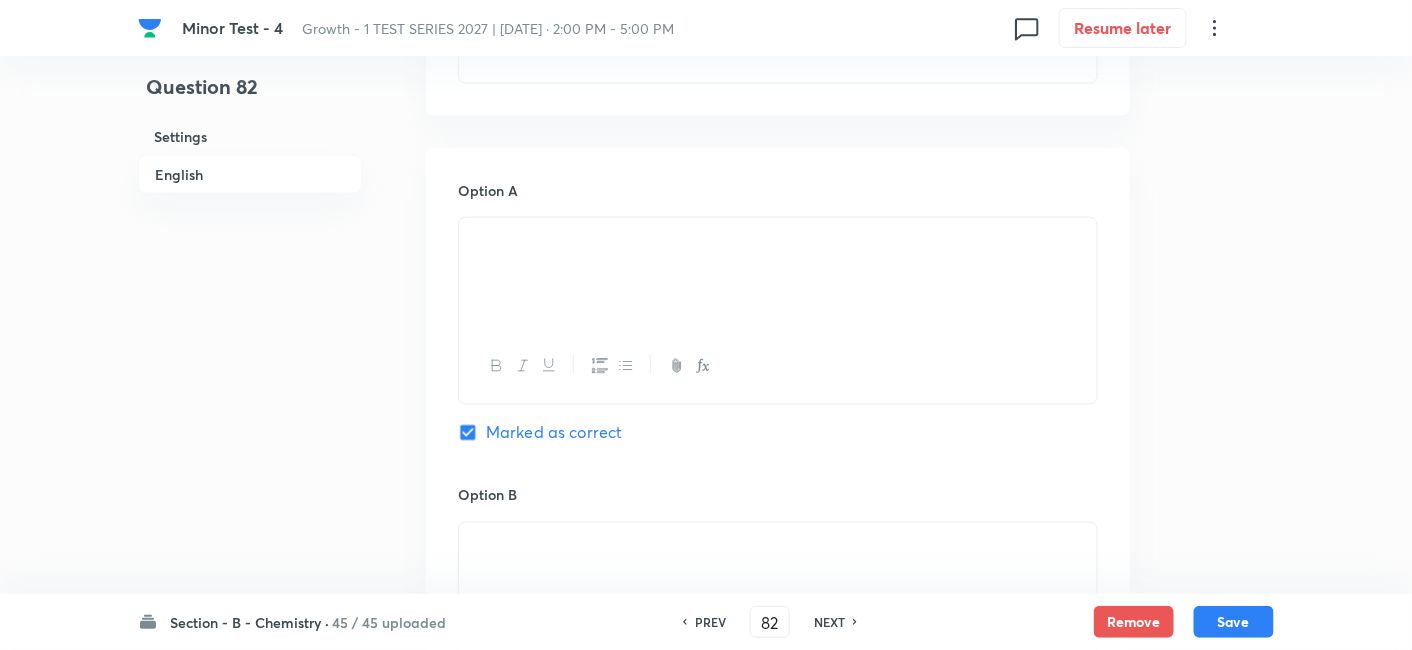 click on "NEXT" at bounding box center [829, 622] 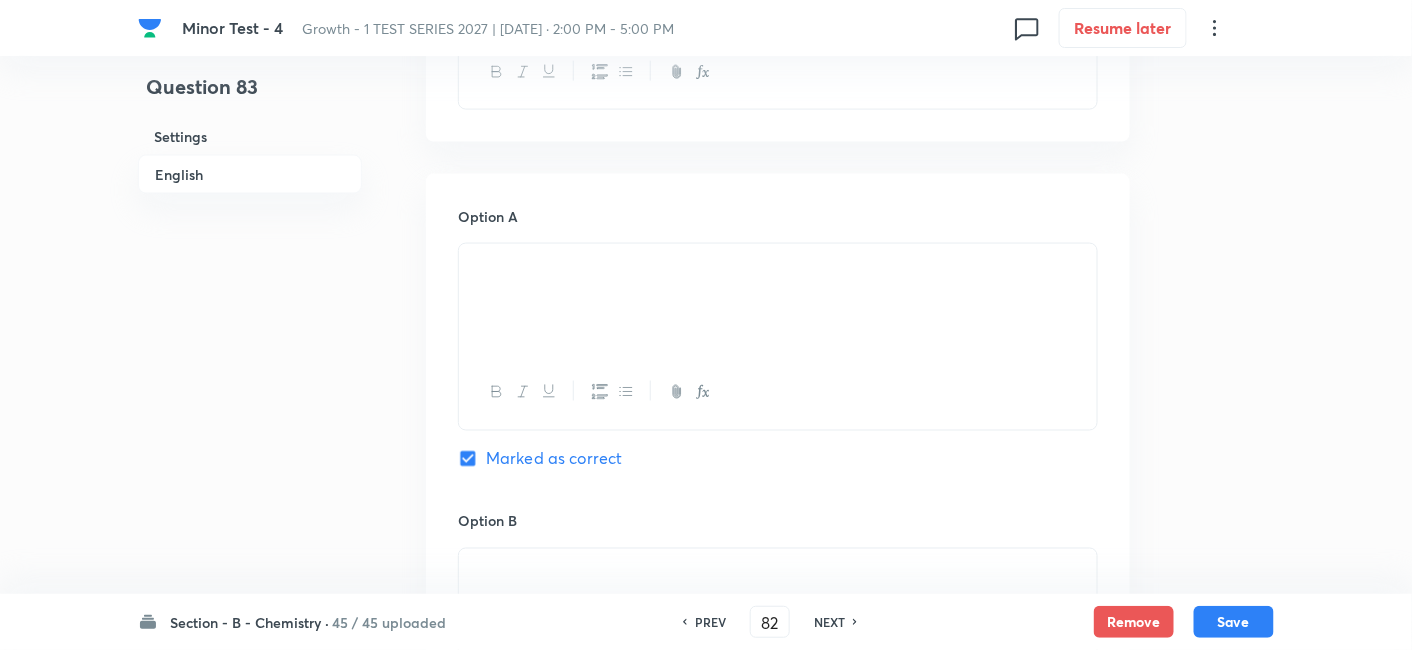 type on "83" 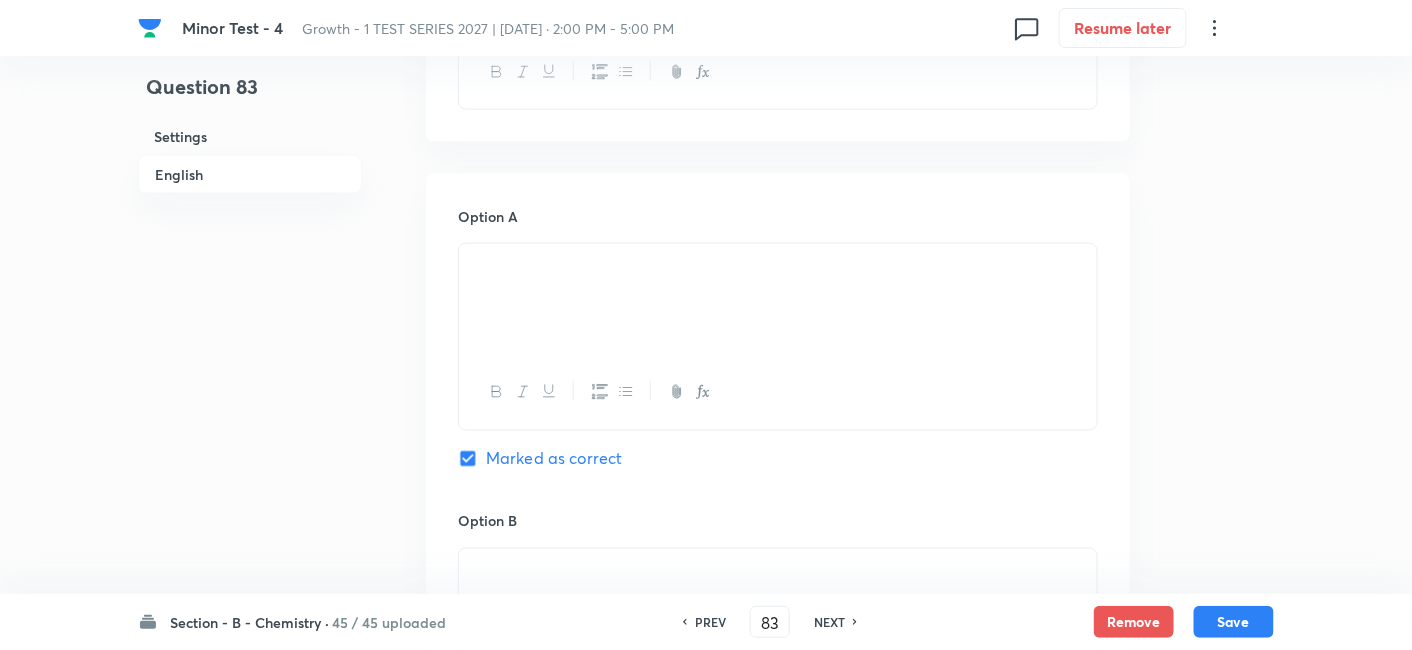 checkbox on "false" 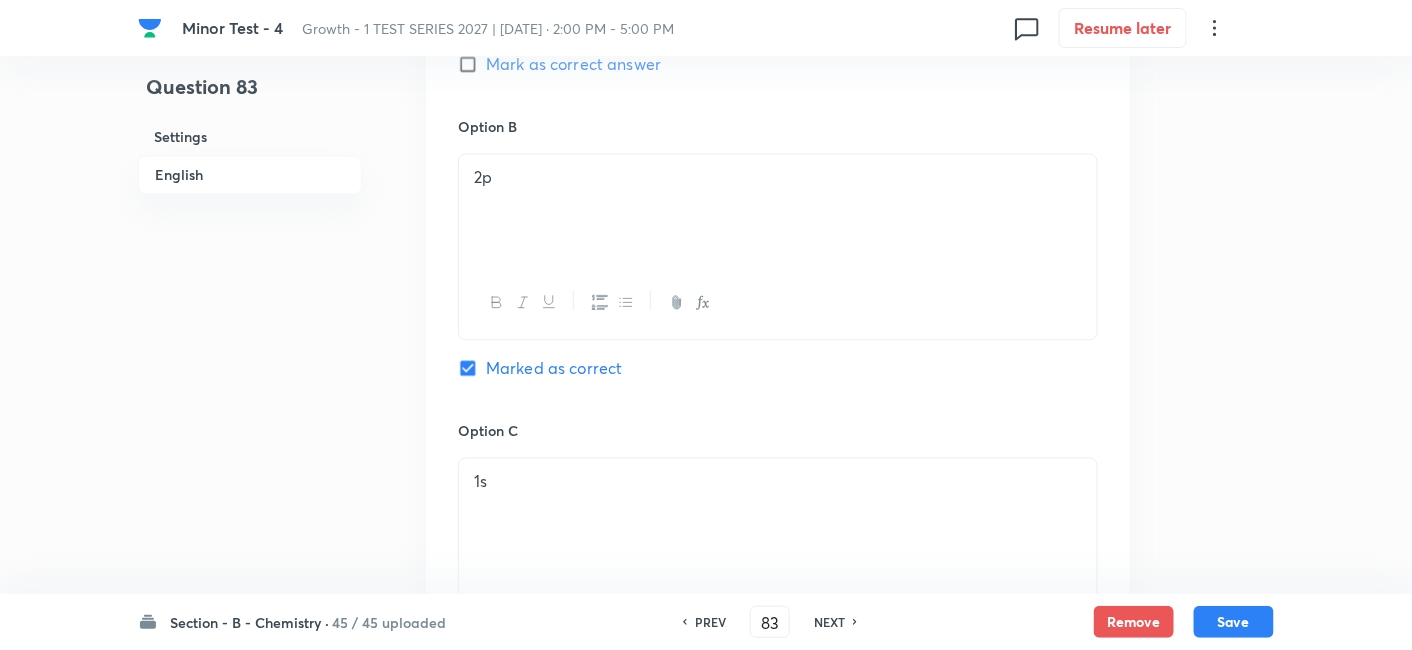 scroll, scrollTop: 1217, scrollLeft: 0, axis: vertical 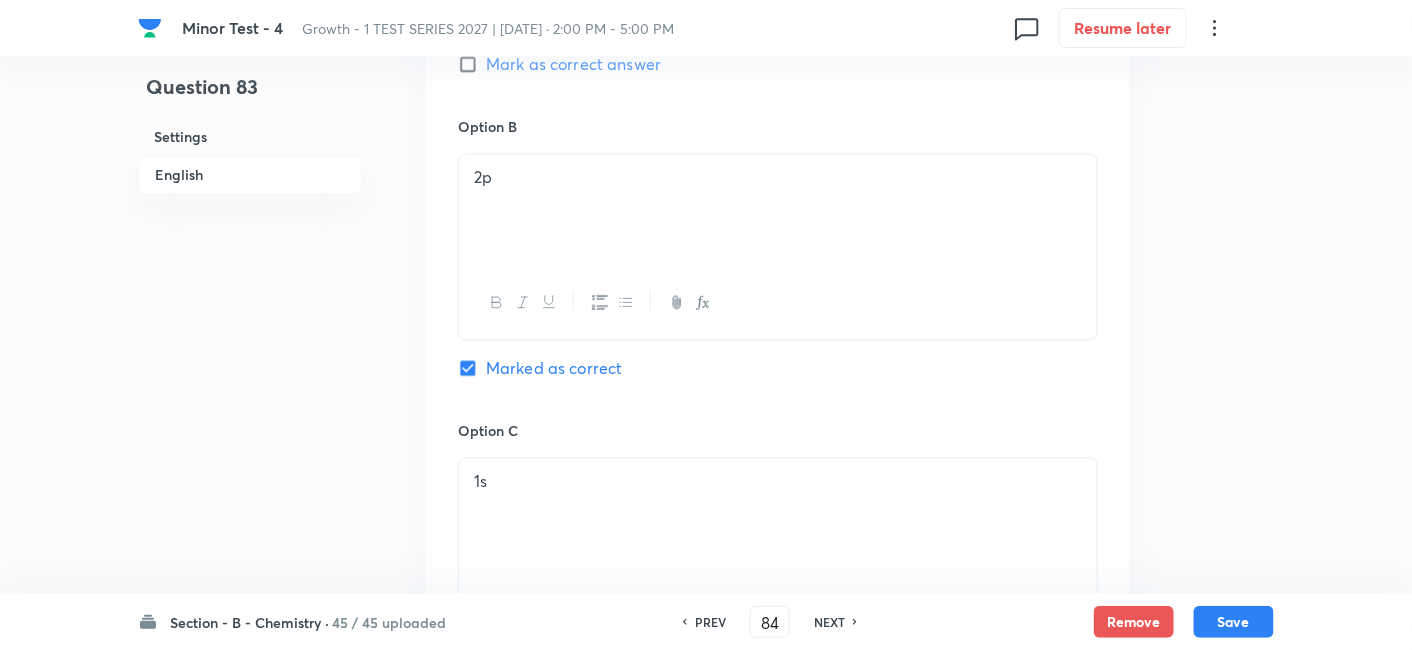 checkbox on "false" 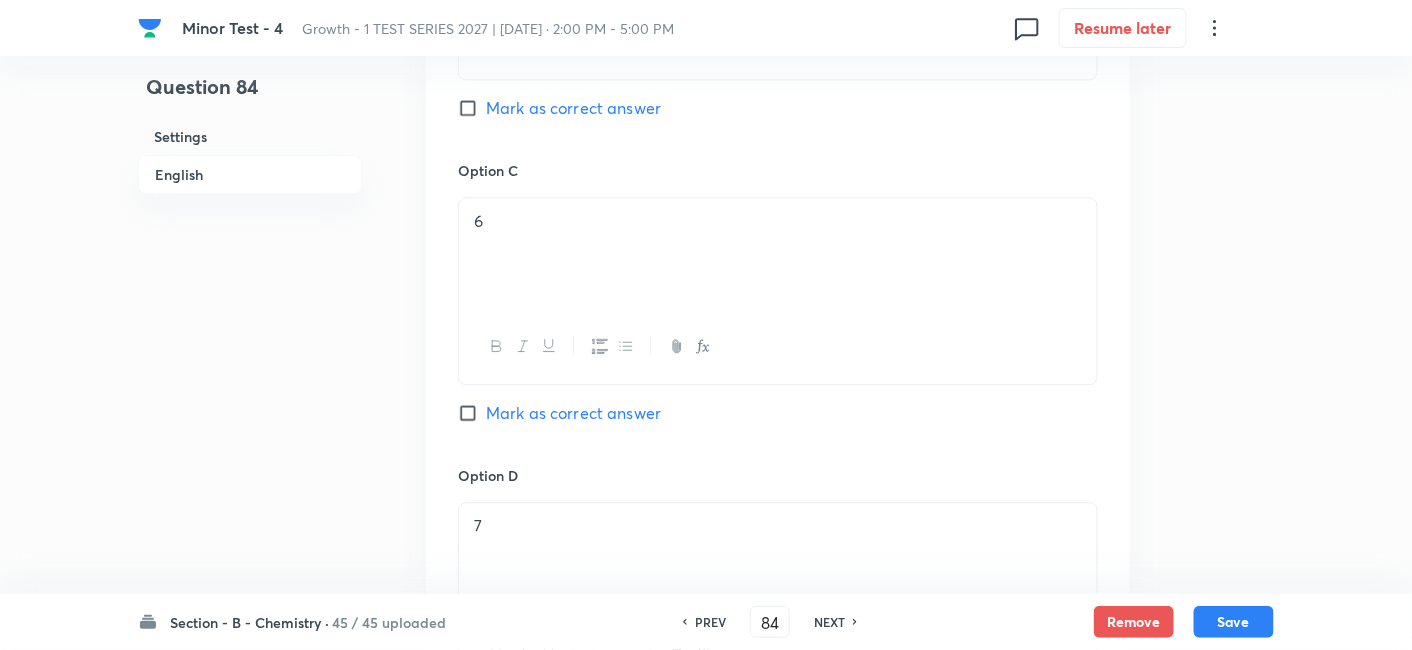 scroll, scrollTop: 1478, scrollLeft: 0, axis: vertical 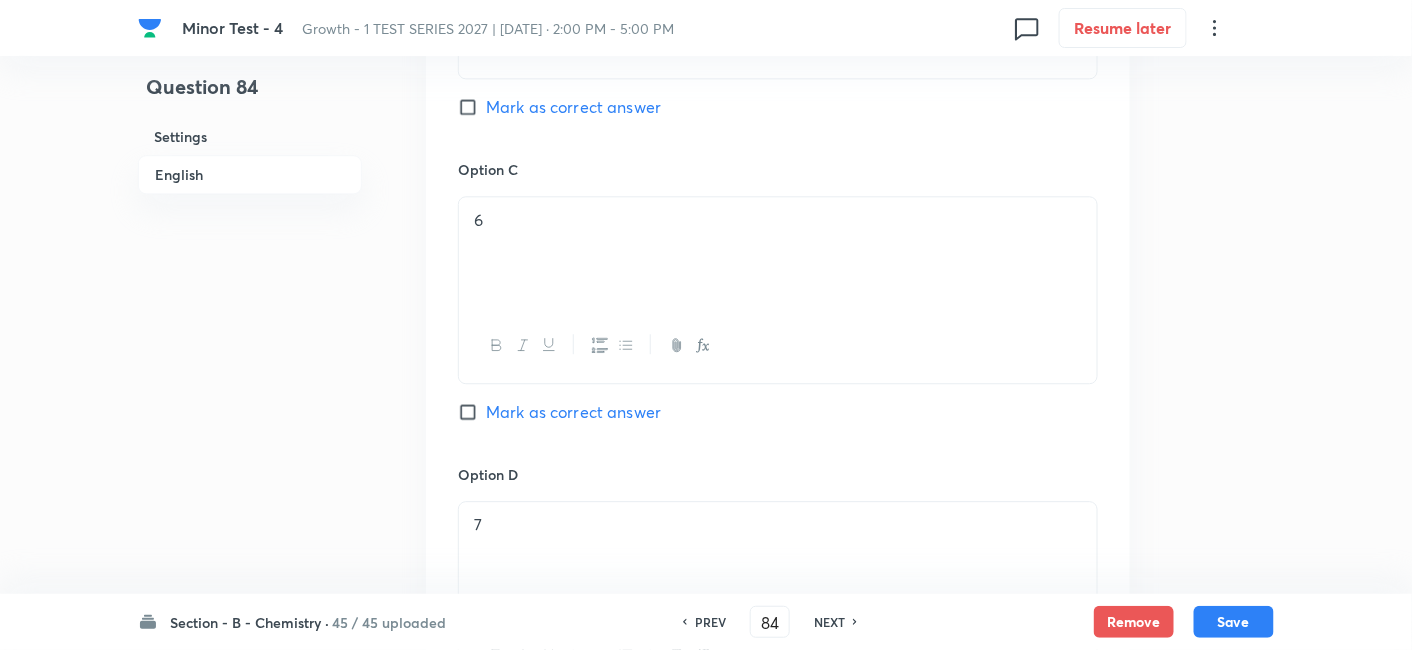 click on "NEXT" at bounding box center [829, 622] 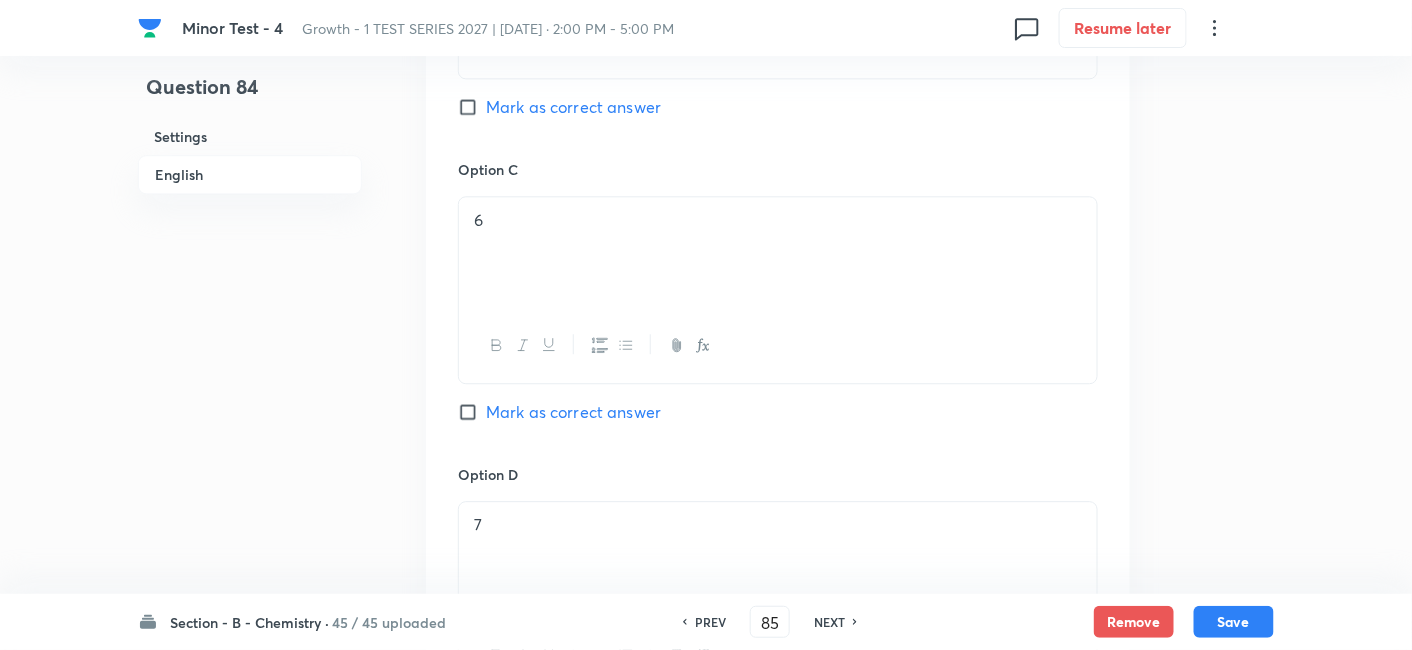 checkbox on "false" 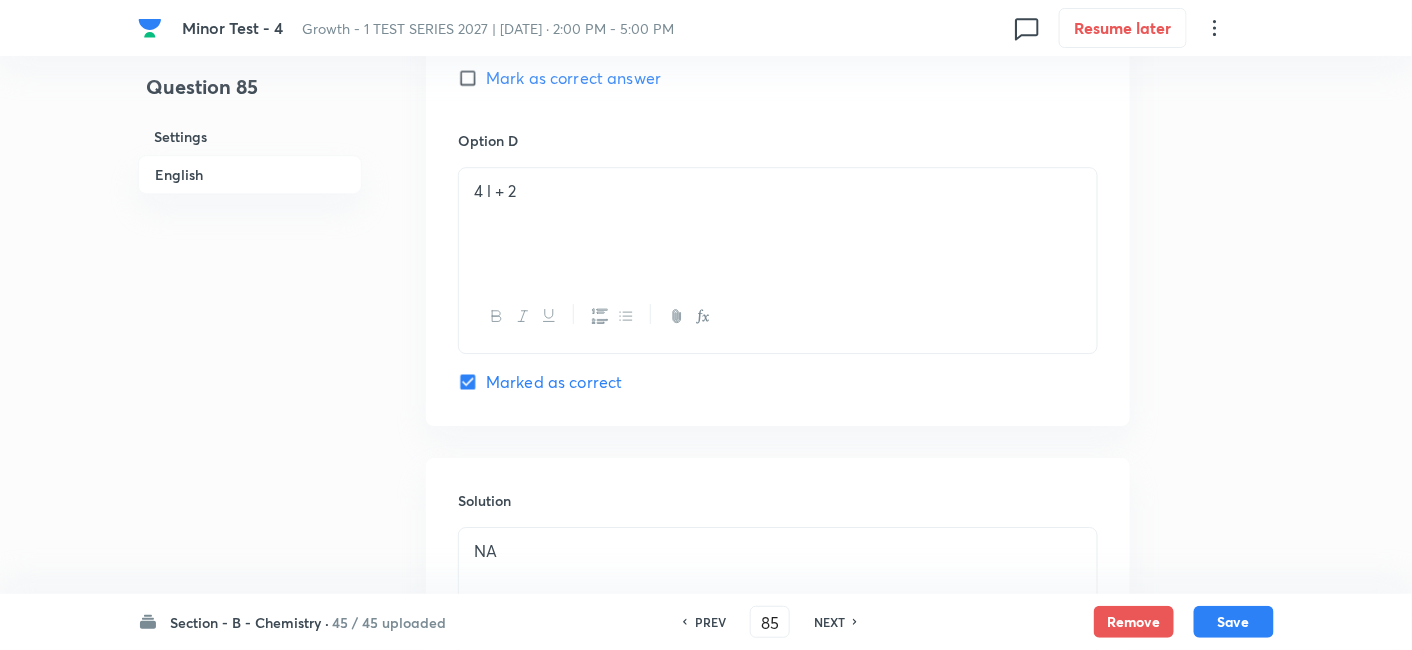 scroll, scrollTop: 1785, scrollLeft: 0, axis: vertical 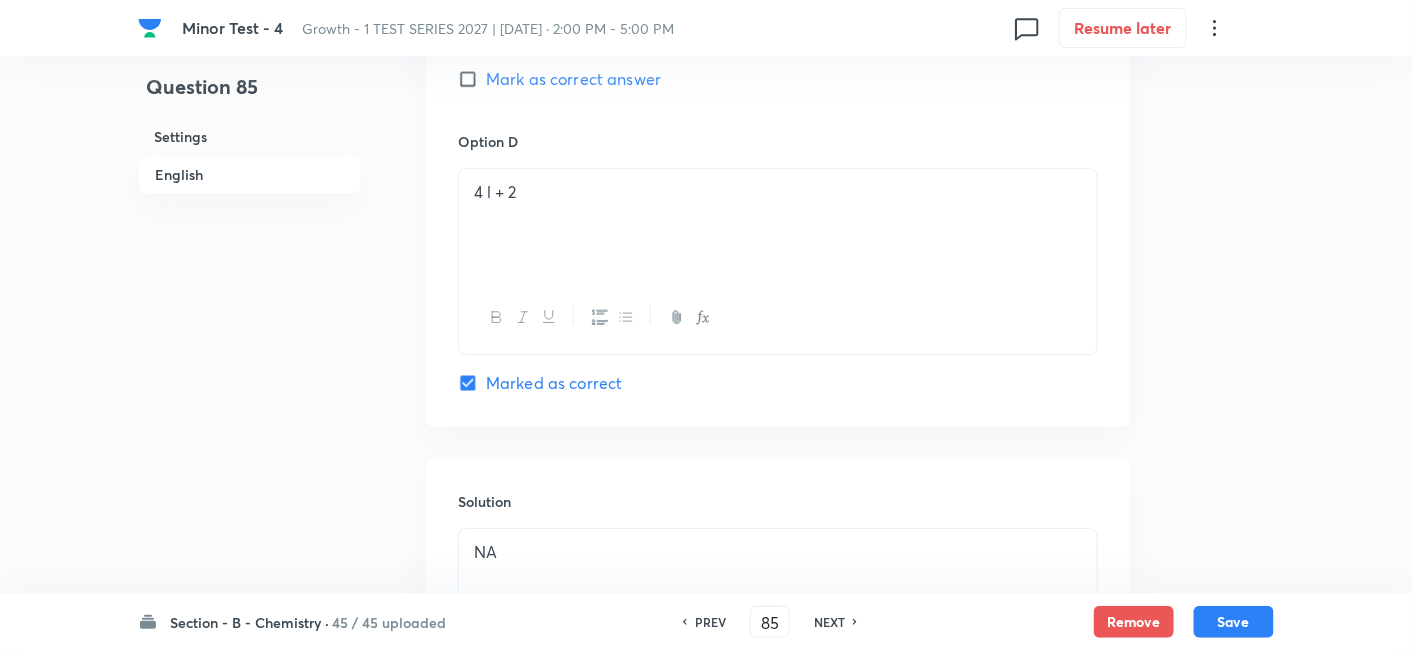 click on "NEXT" at bounding box center [829, 622] 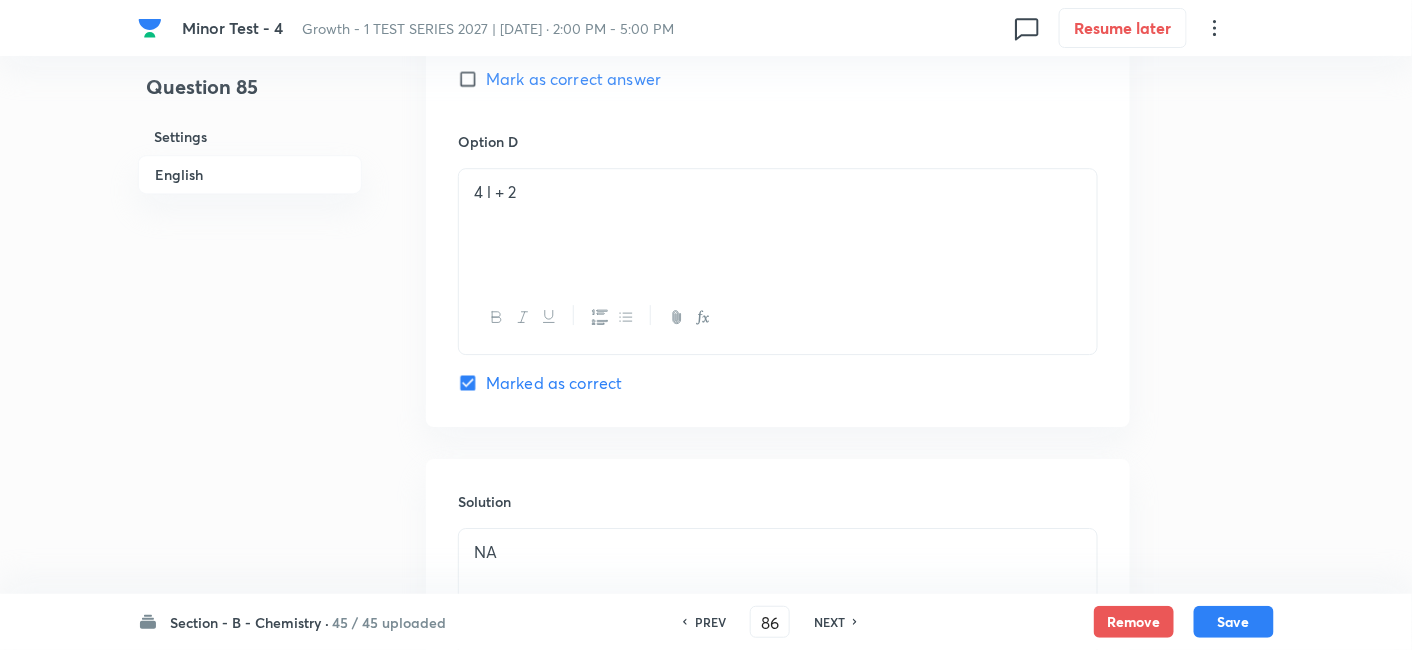 checkbox on "false" 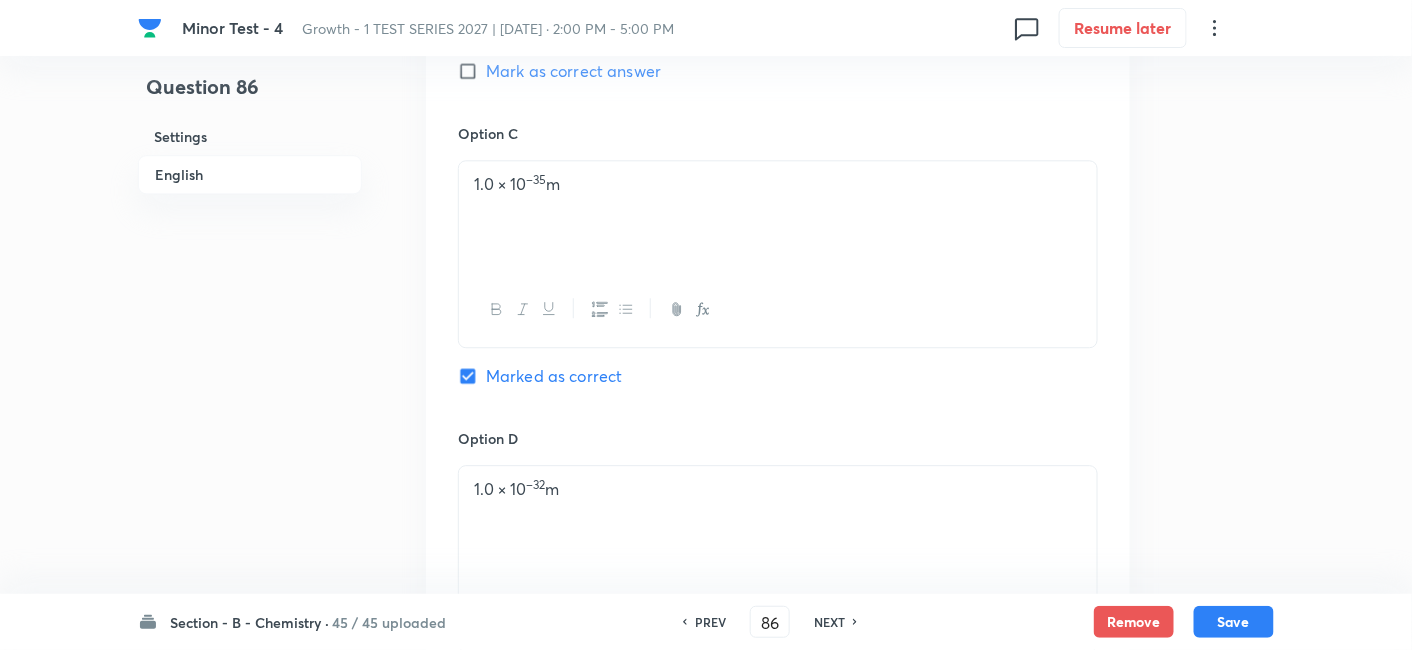 scroll, scrollTop: 1498, scrollLeft: 0, axis: vertical 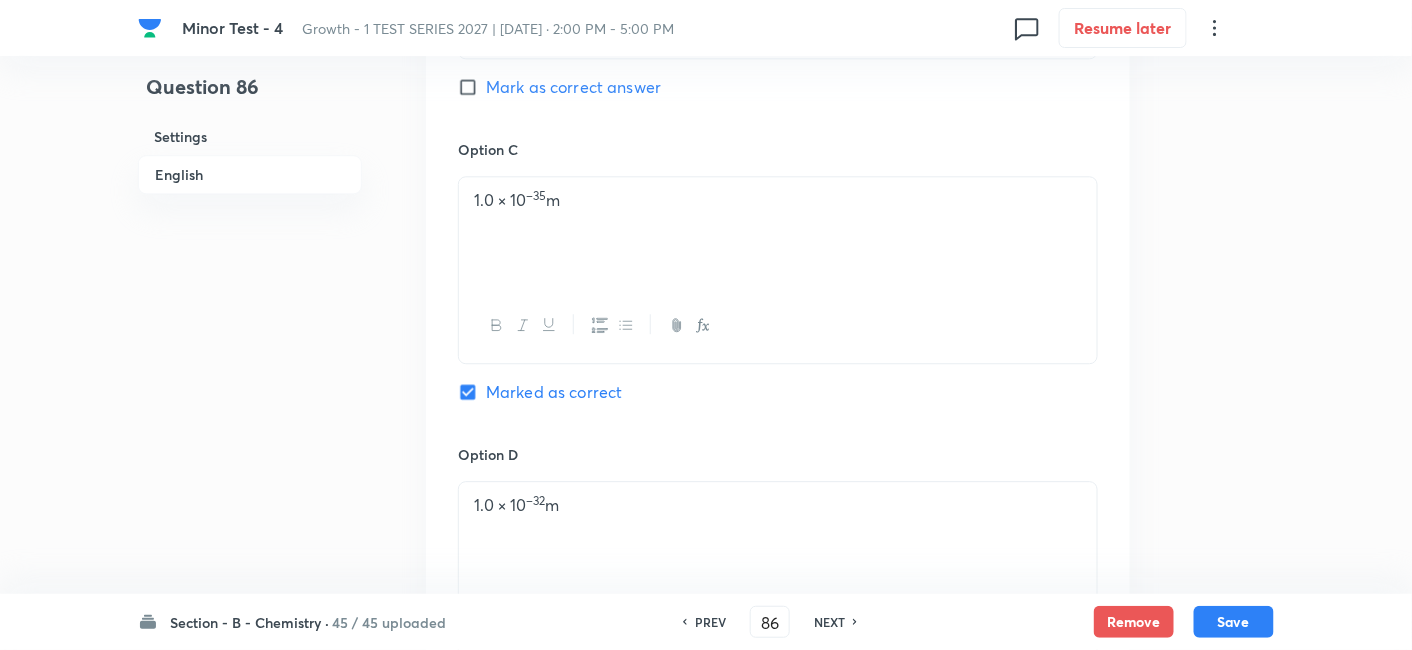 click on "NEXT" at bounding box center (829, 622) 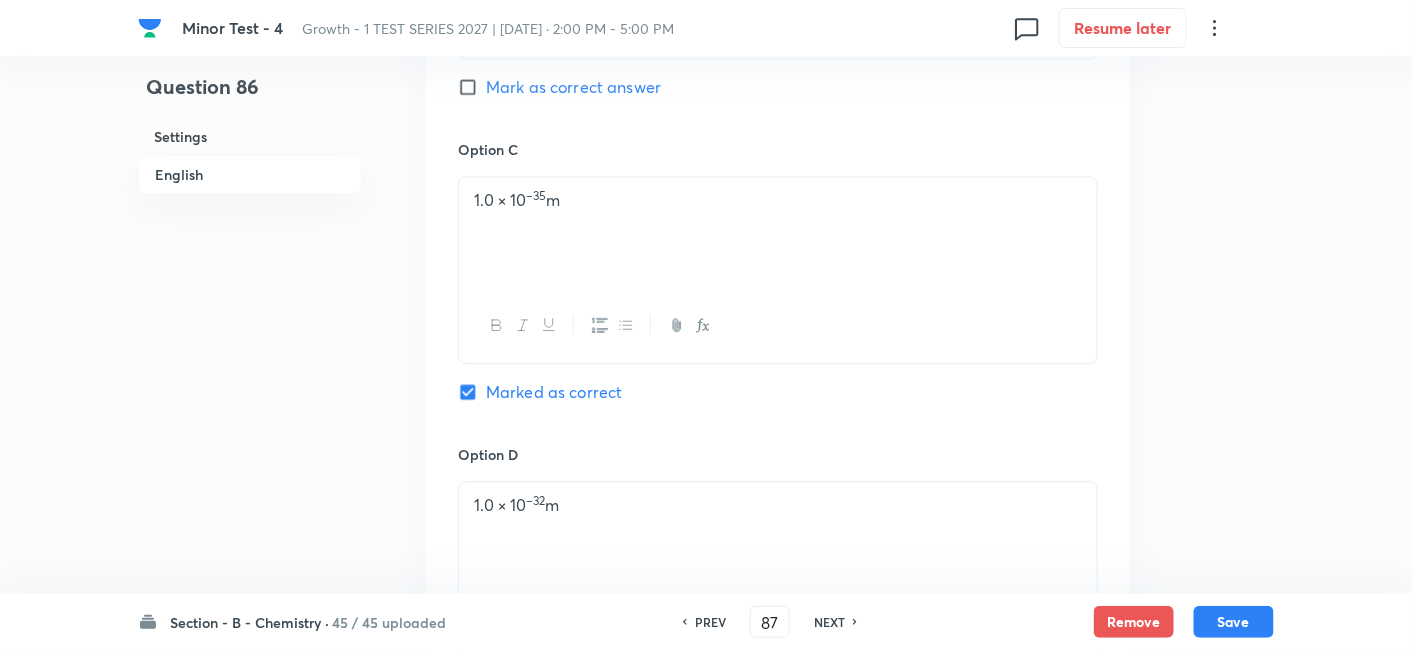 checkbox on "false" 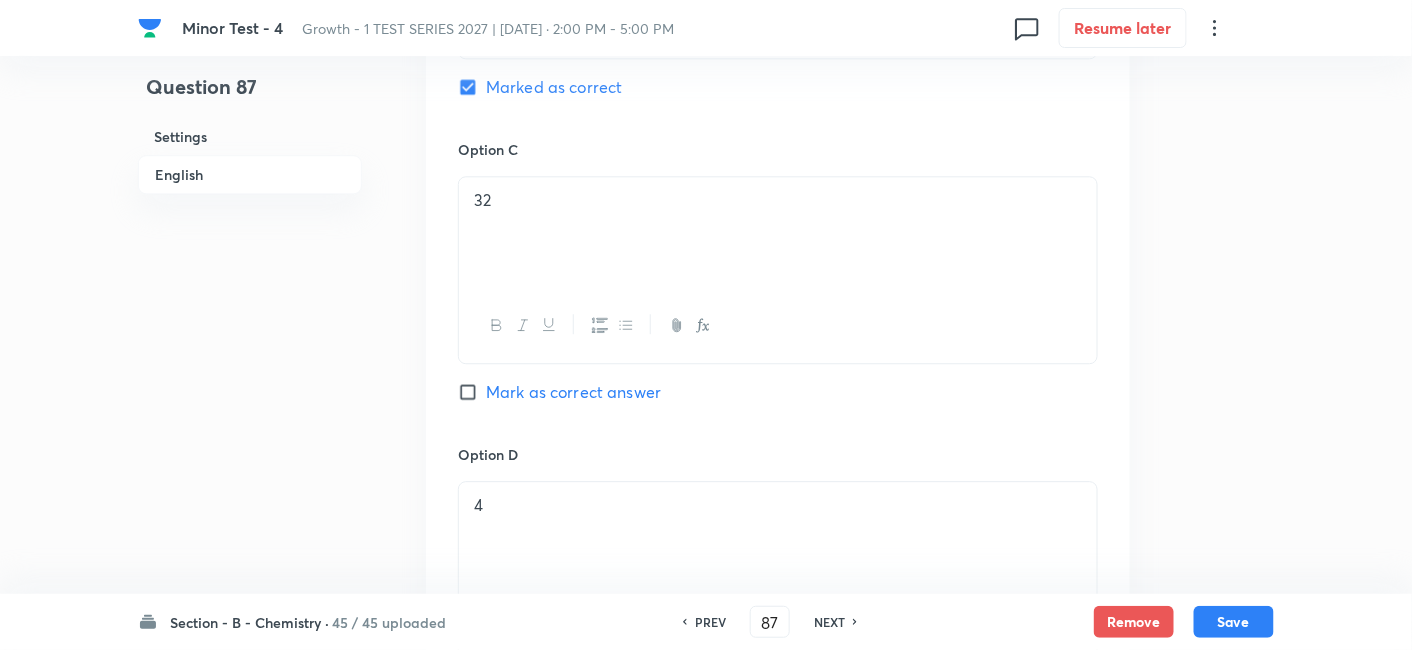 checkbox on "true" 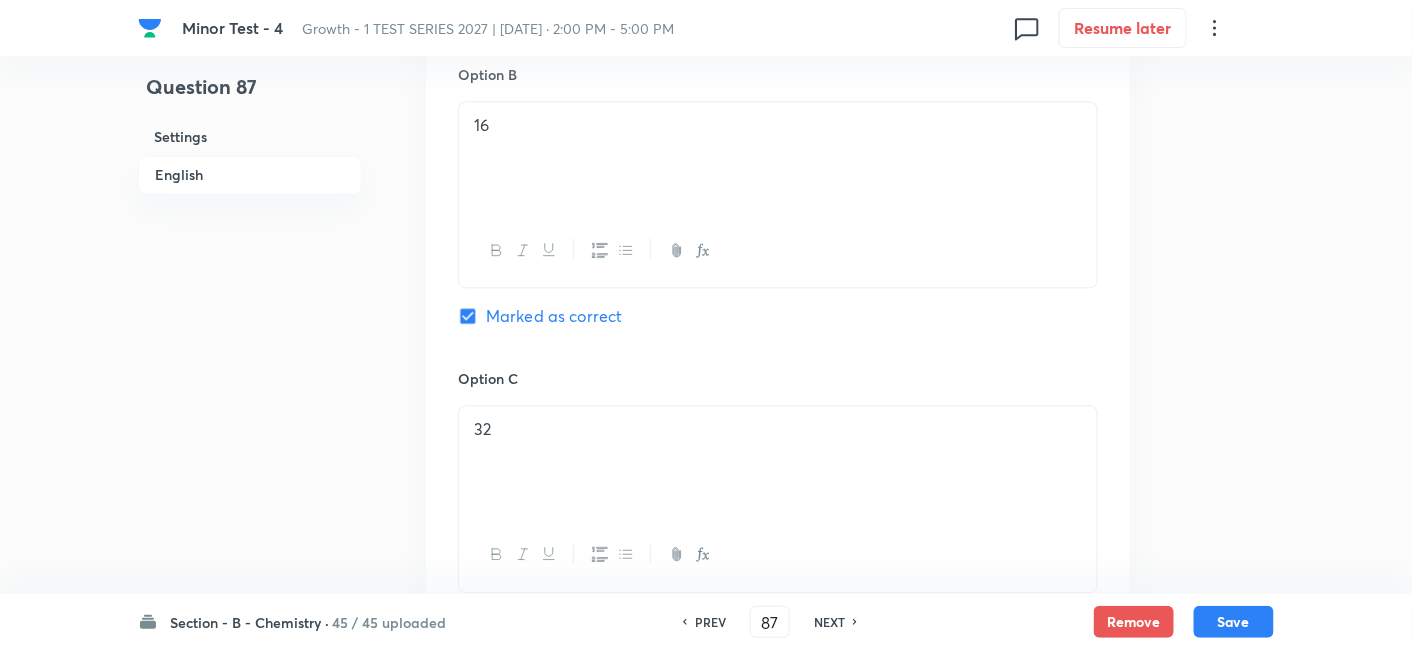 scroll, scrollTop: 1262, scrollLeft: 0, axis: vertical 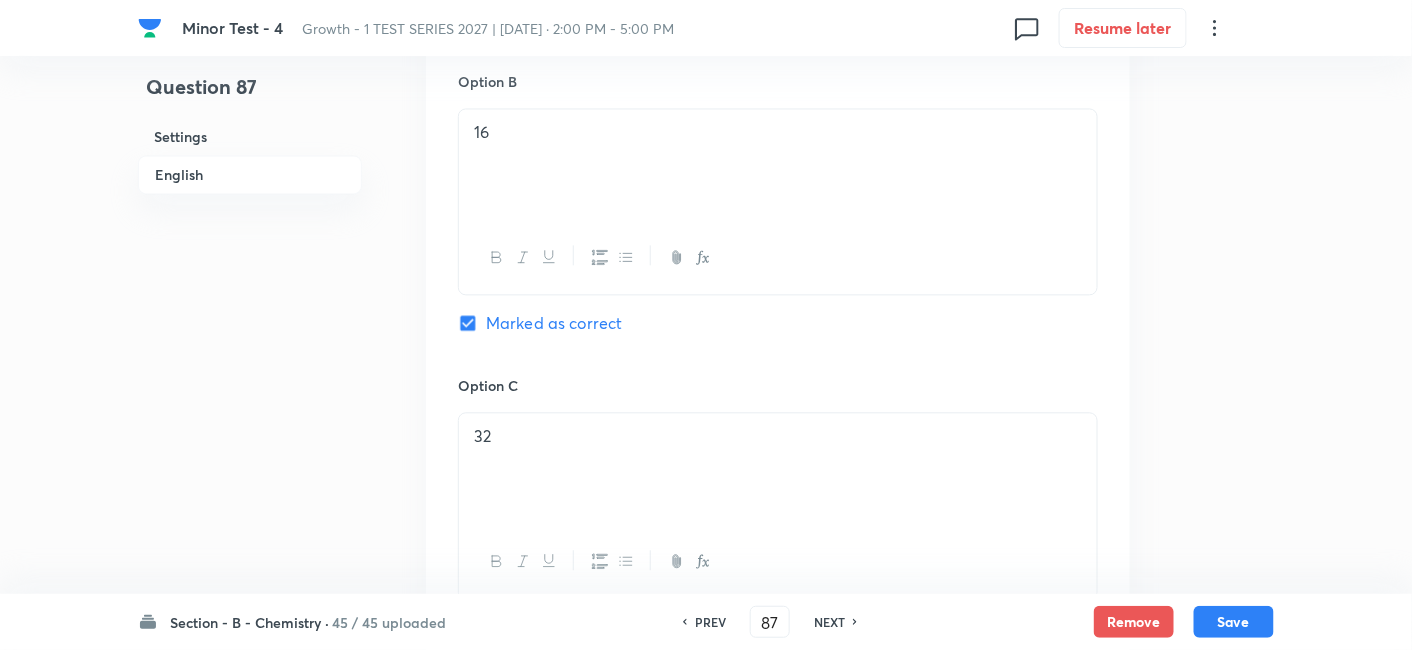click on "NEXT" at bounding box center (829, 622) 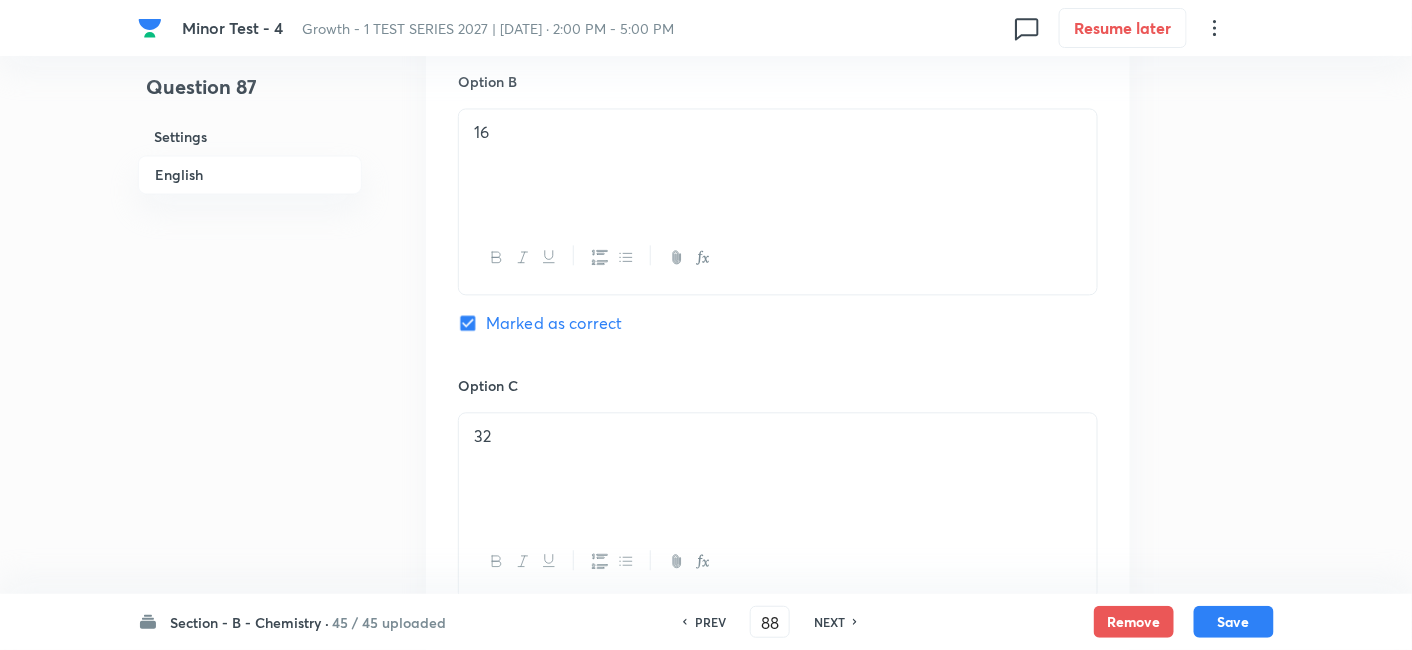 checkbox on "false" 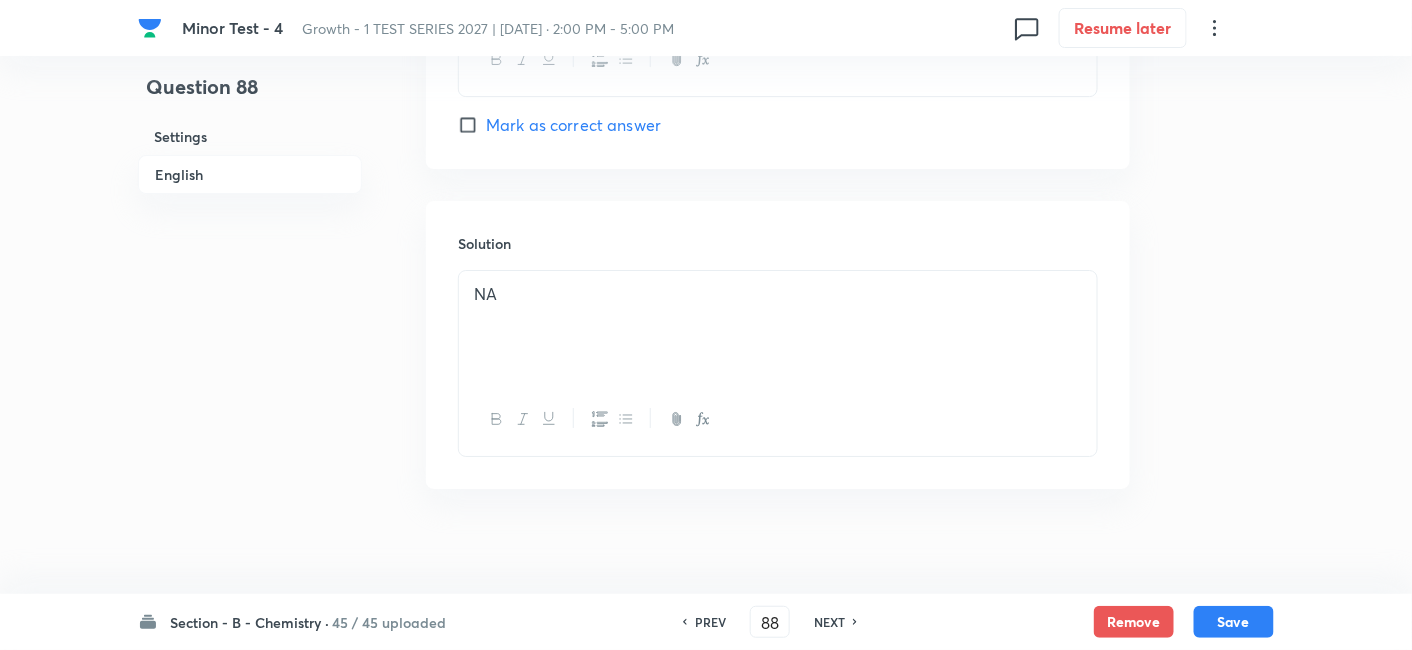 scroll, scrollTop: 2050, scrollLeft: 0, axis: vertical 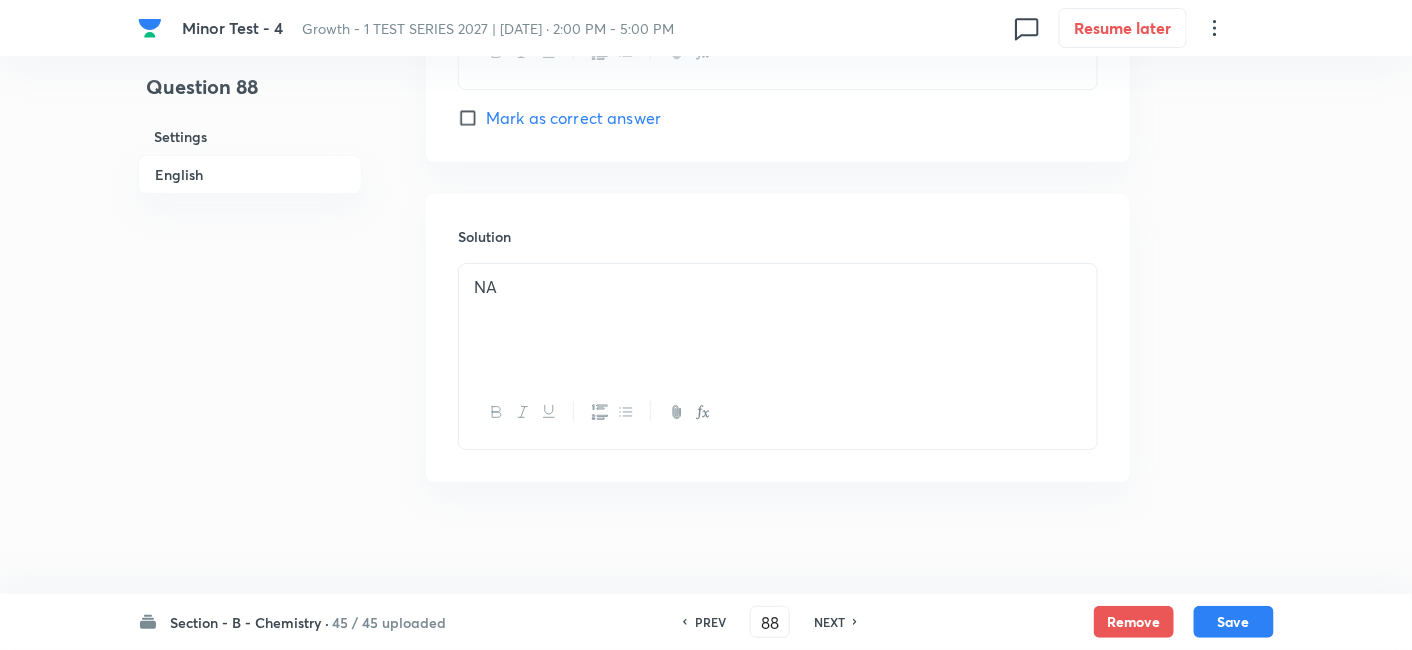 click on "NEXT" at bounding box center [829, 622] 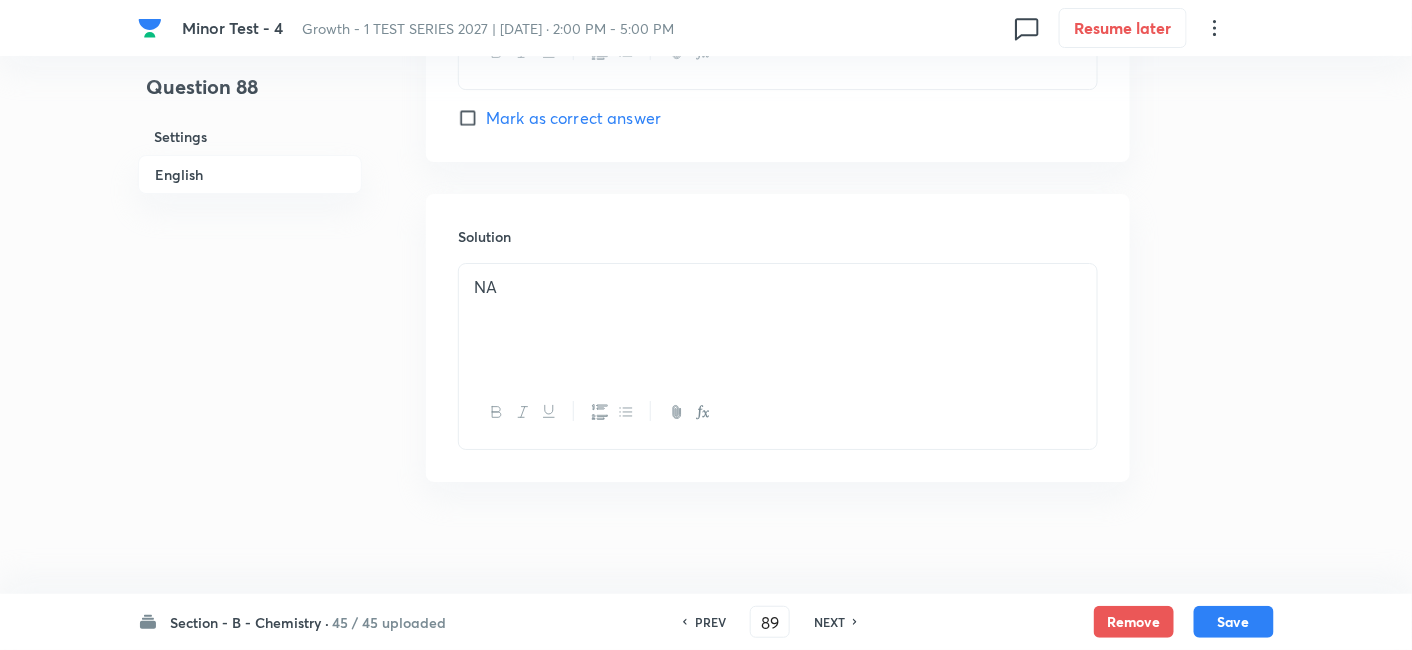 checkbox on "true" 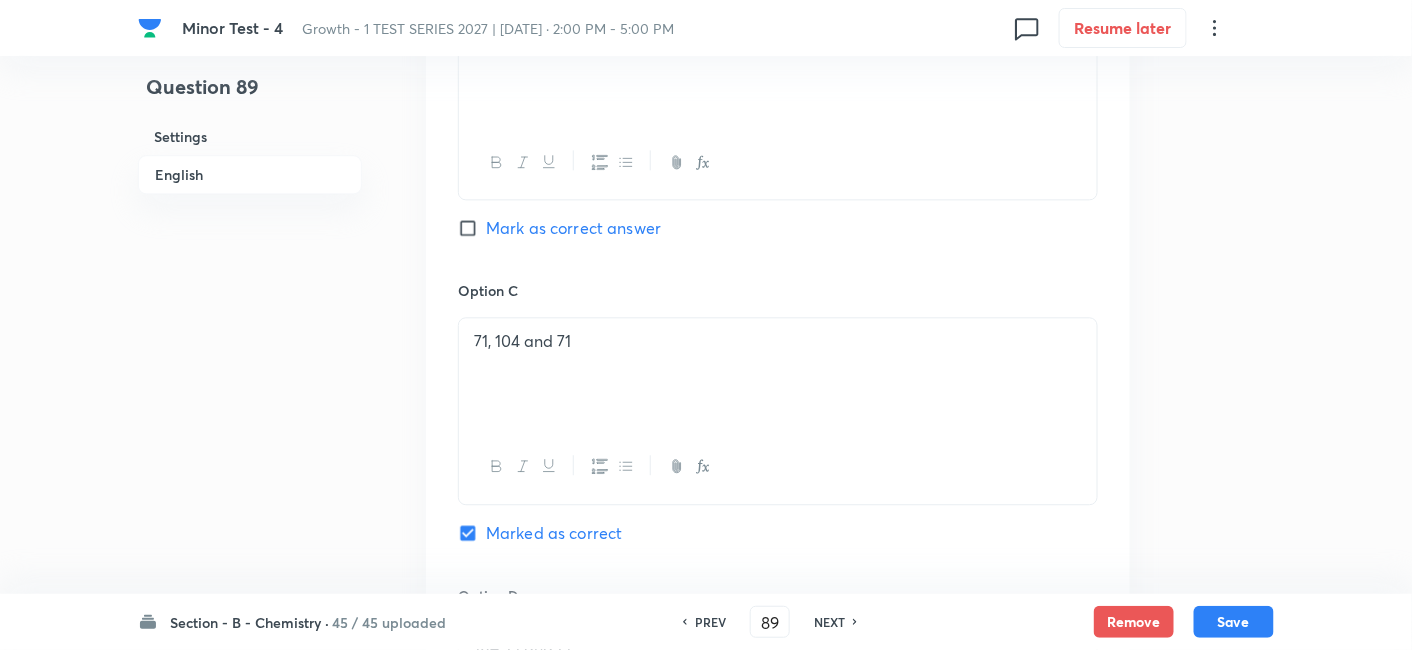 scroll, scrollTop: 1356, scrollLeft: 0, axis: vertical 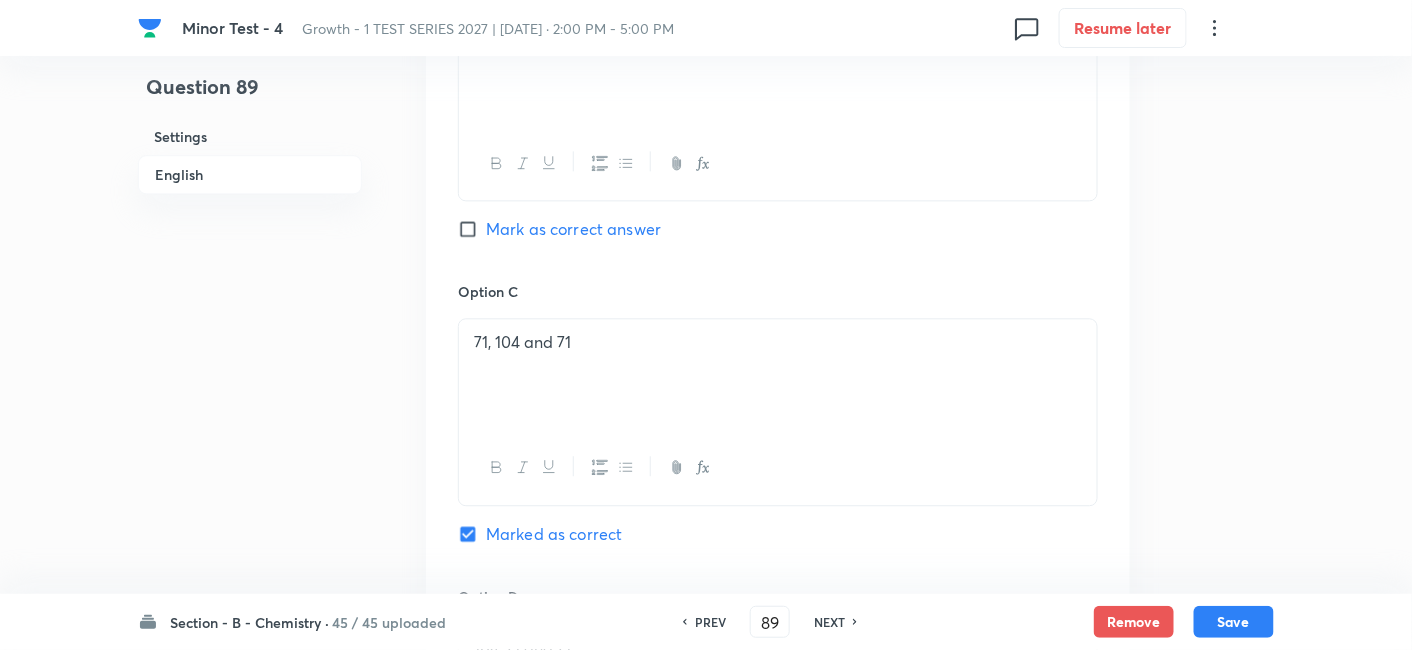 click on "NEXT" at bounding box center [829, 622] 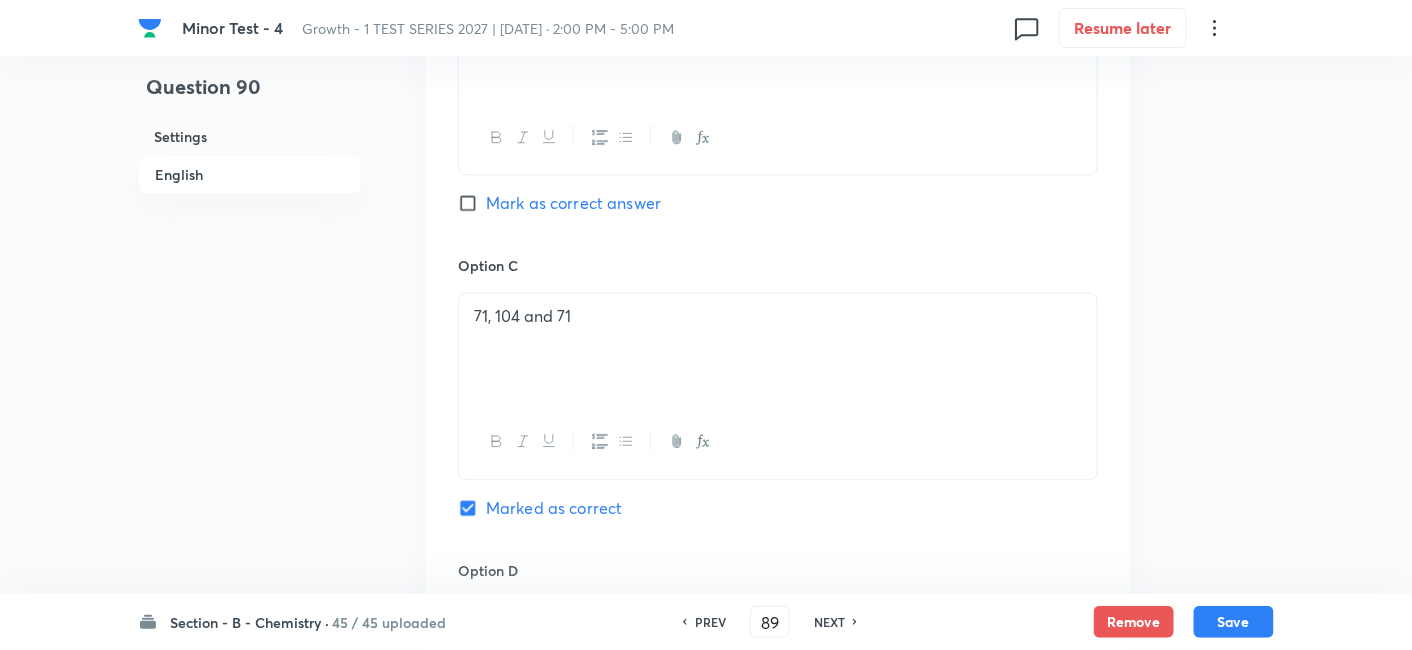 type on "90" 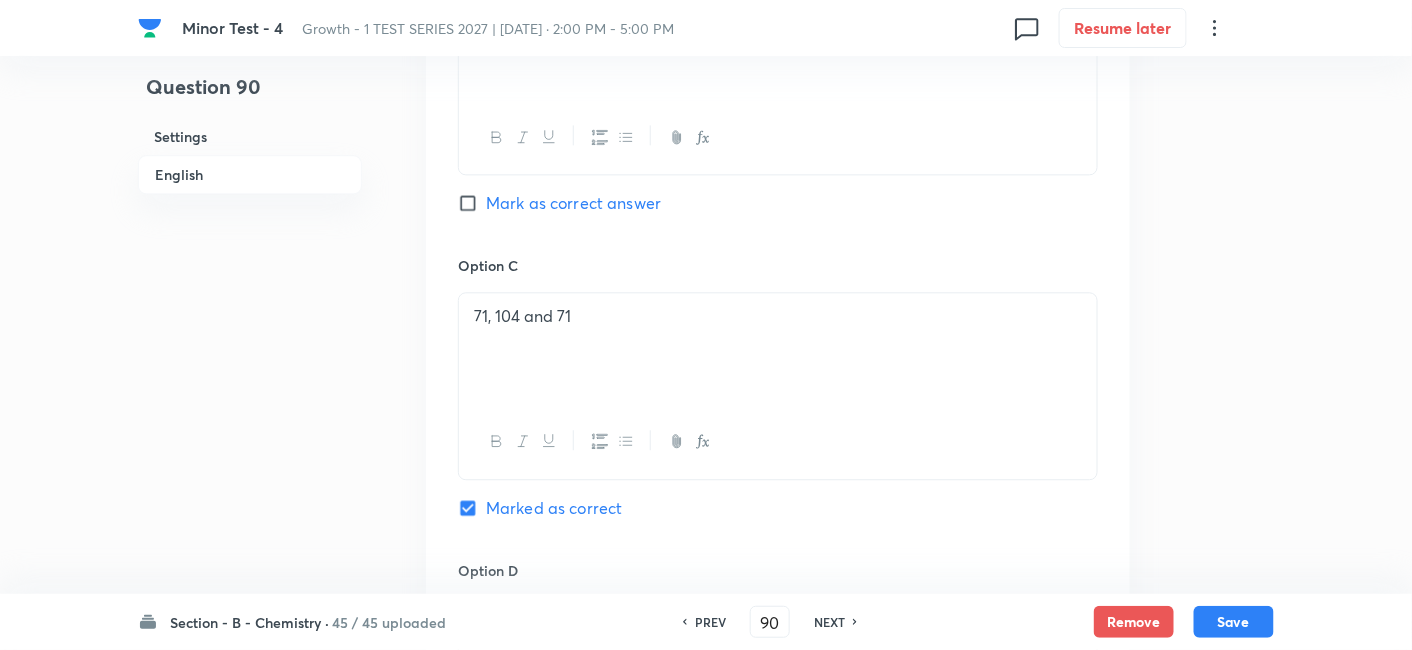 checkbox on "true" 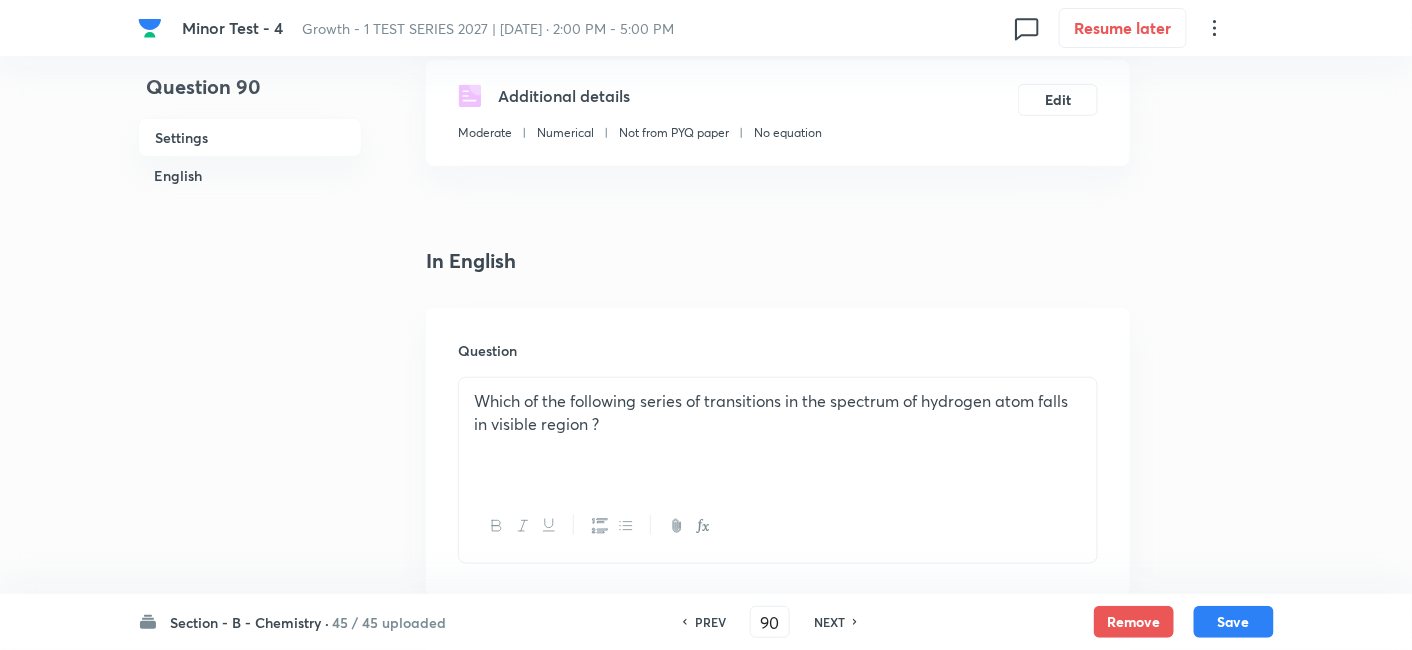 scroll, scrollTop: 415, scrollLeft: 0, axis: vertical 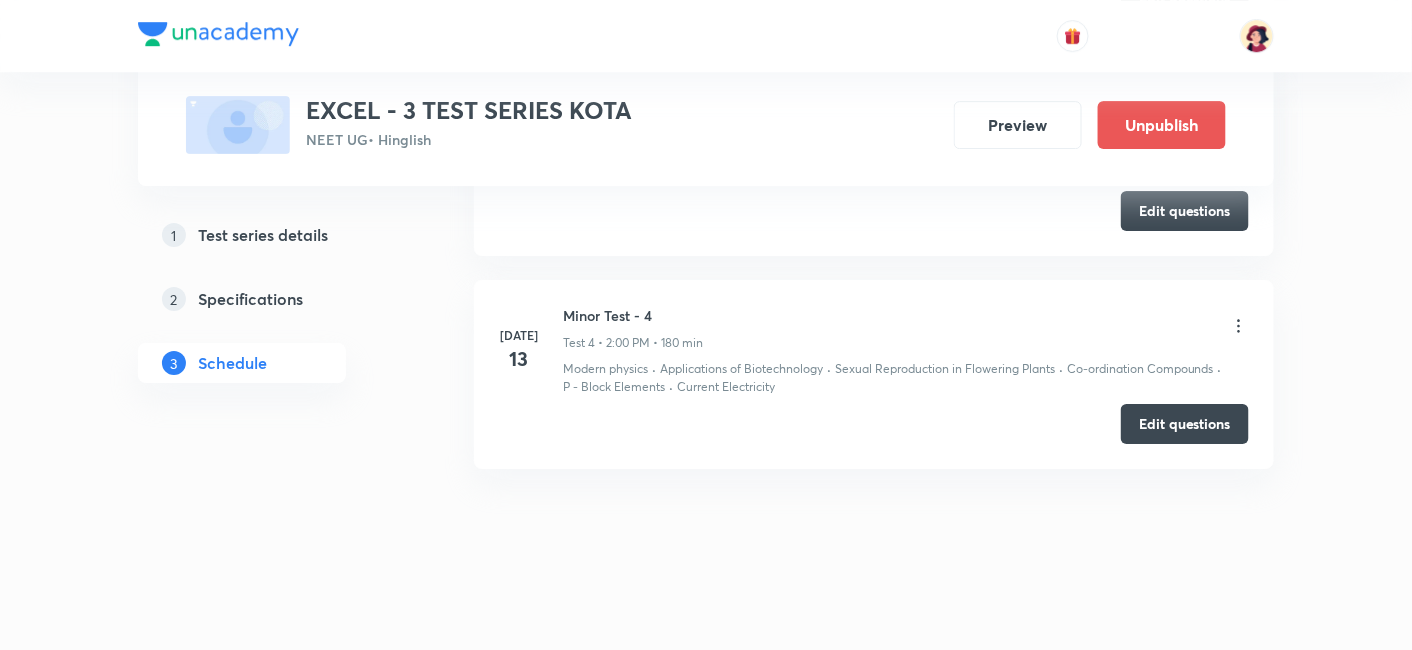 click 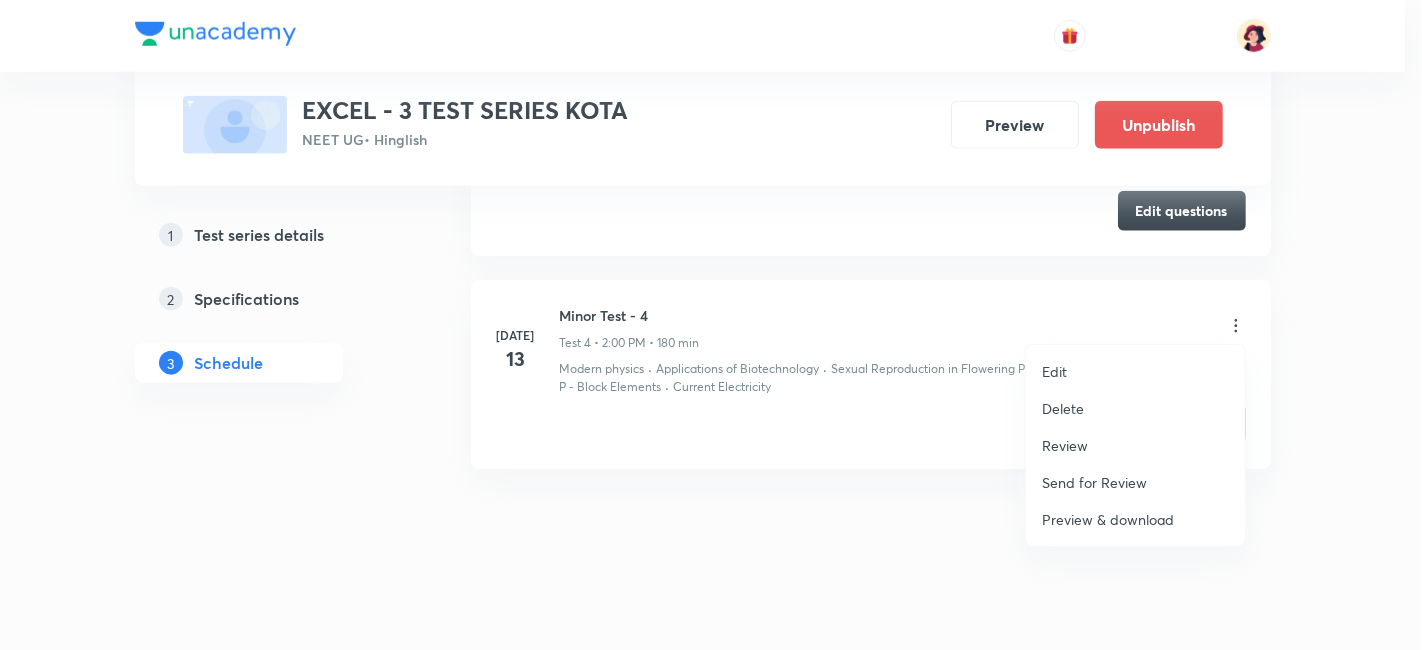 click on "Review" at bounding box center [1065, 445] 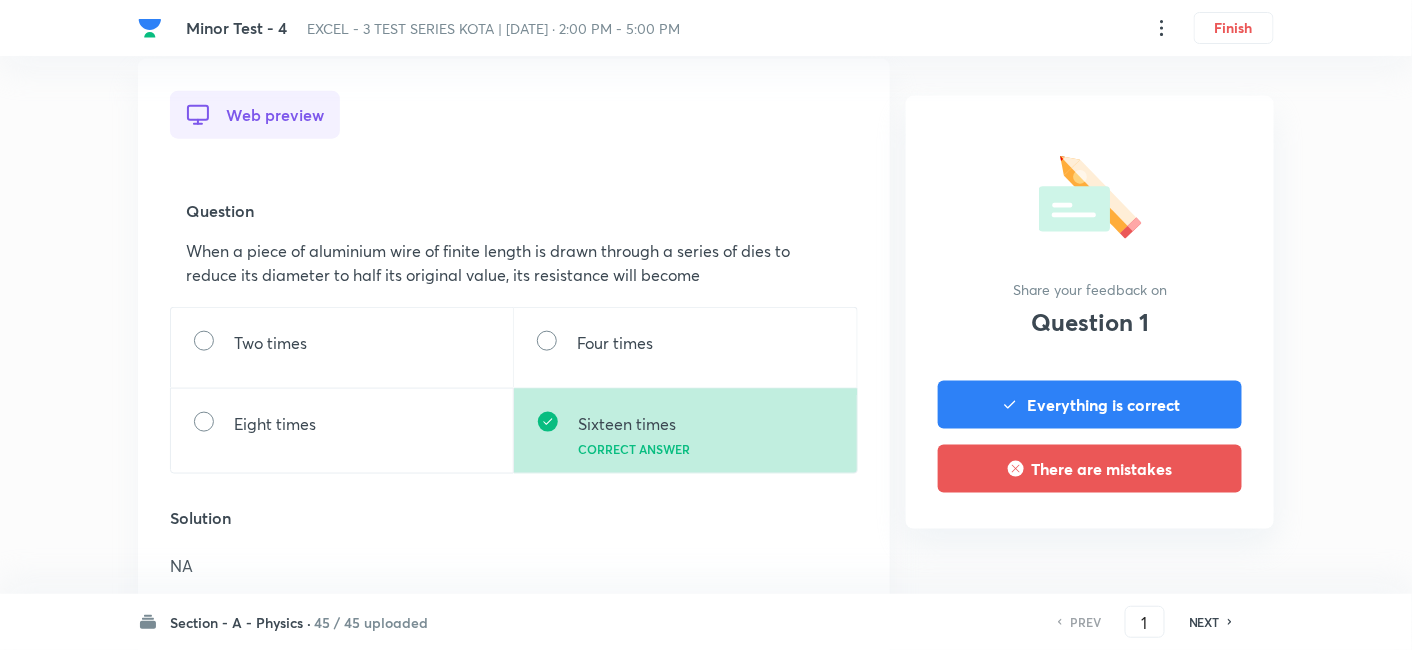 scroll, scrollTop: 666, scrollLeft: 0, axis: vertical 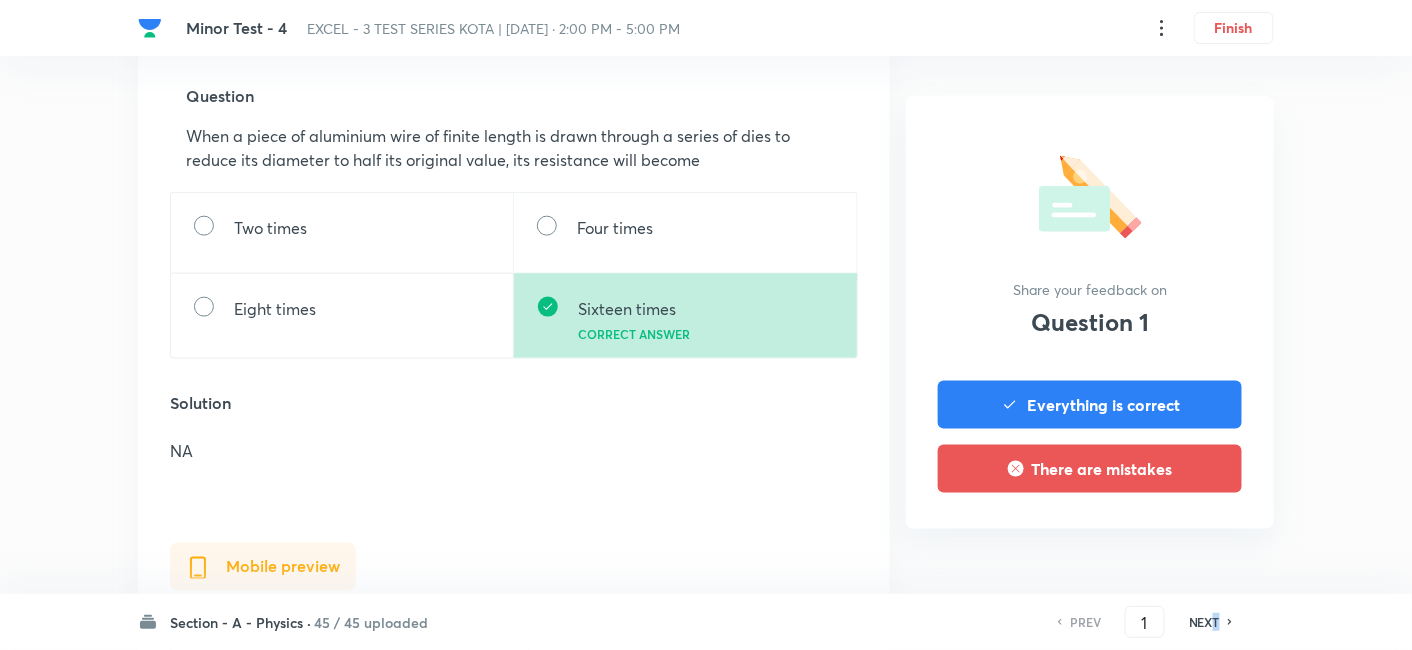 drag, startPoint x: 1206, startPoint y: 620, endPoint x: 1217, endPoint y: 617, distance: 11.401754 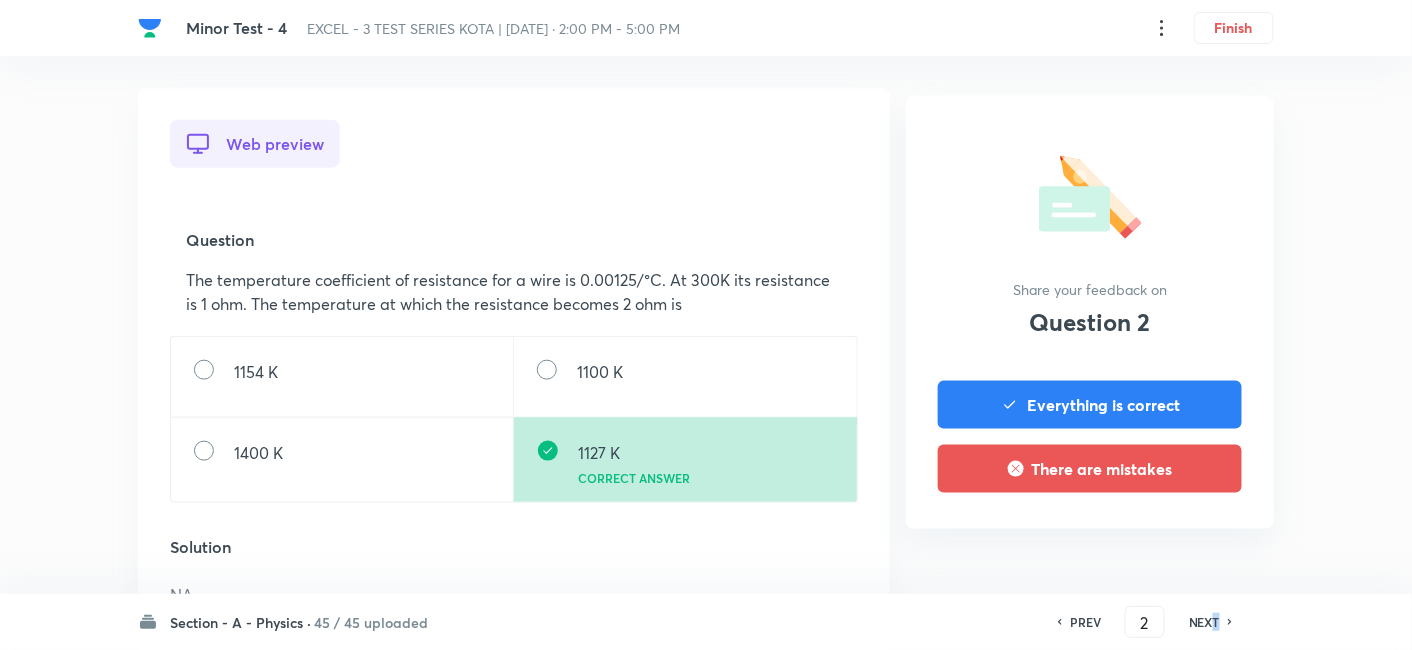 scroll, scrollTop: 555, scrollLeft: 0, axis: vertical 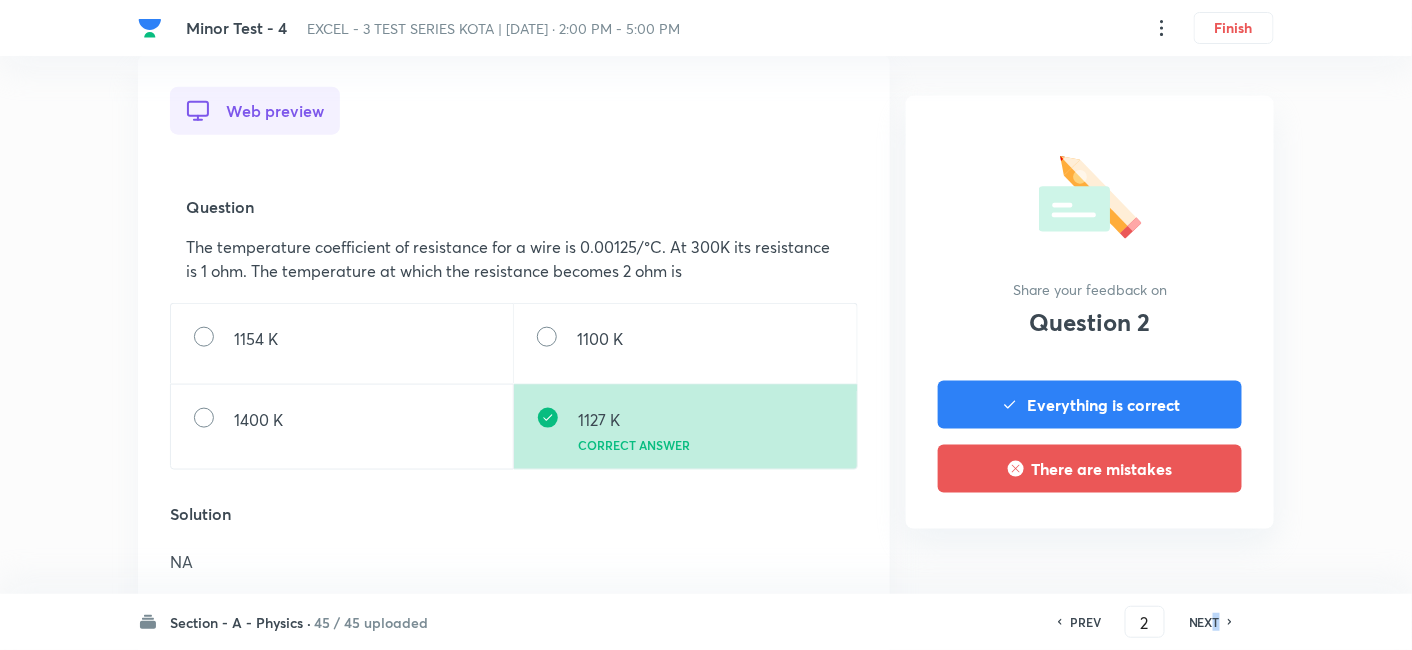 click on "NEXT" at bounding box center (1204, 622) 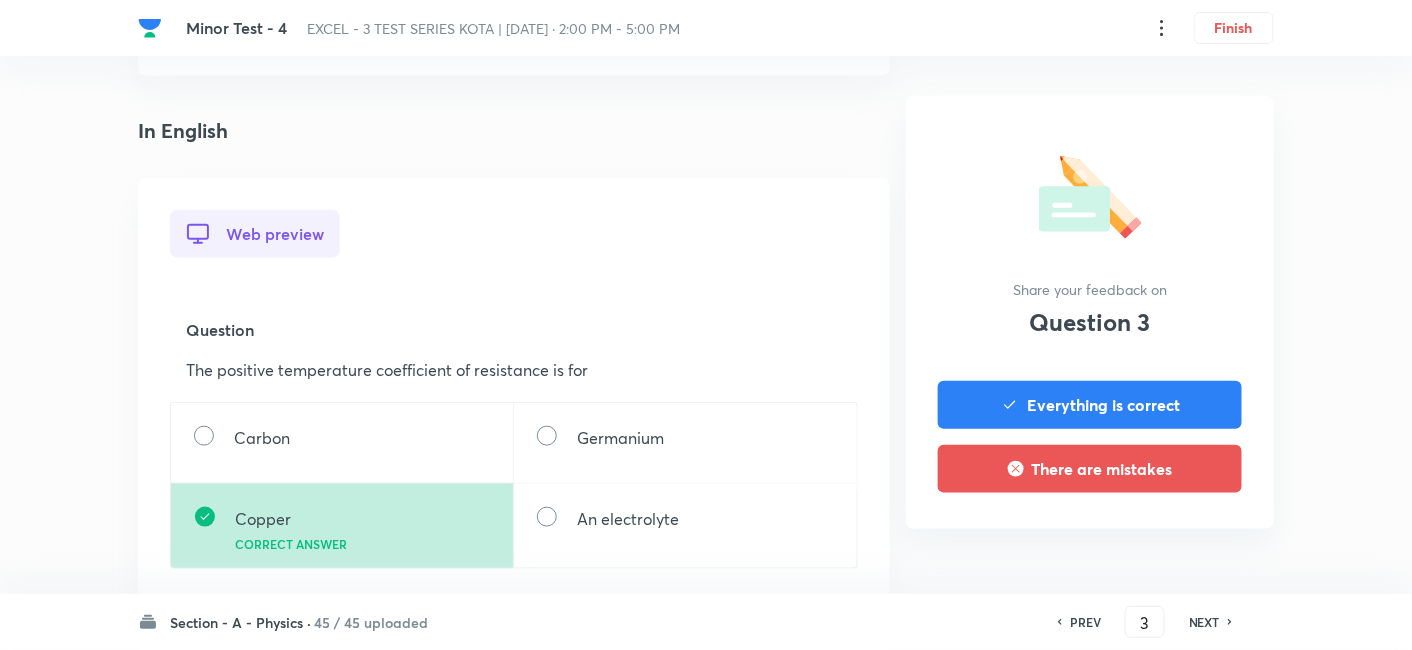 scroll, scrollTop: 555, scrollLeft: 0, axis: vertical 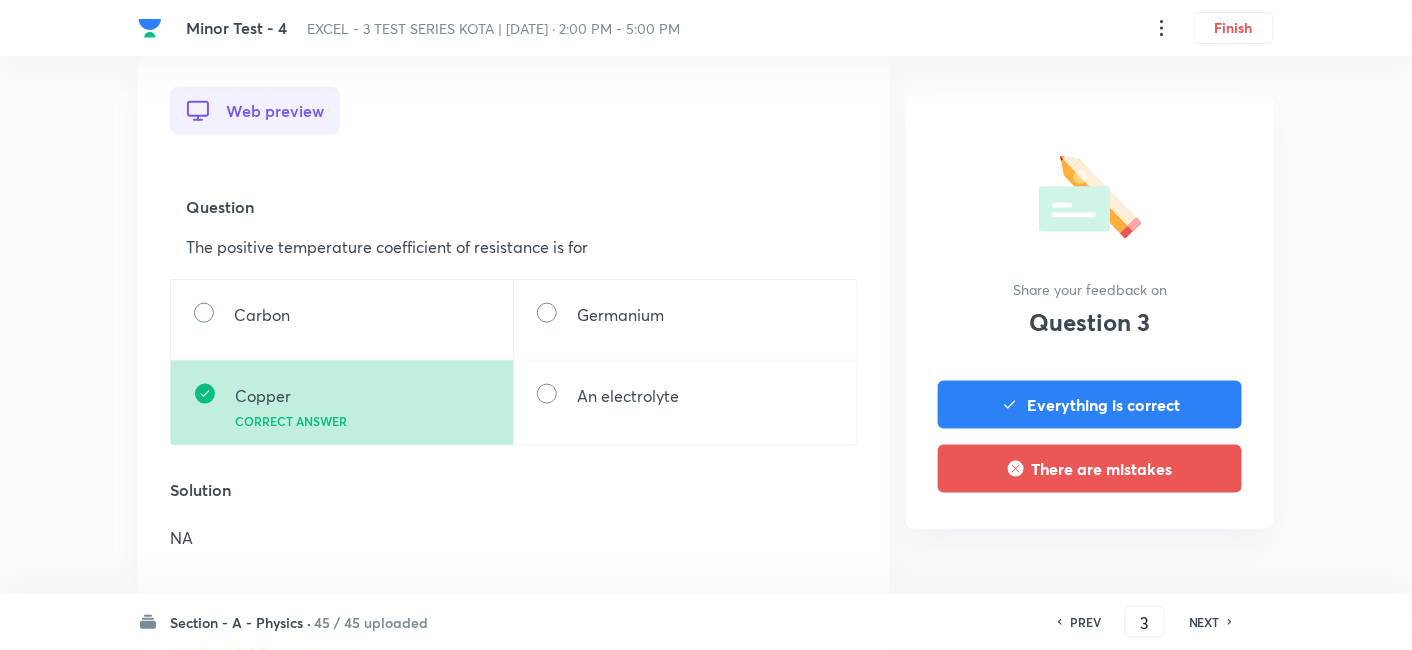 click on "NEXT" at bounding box center [1204, 622] 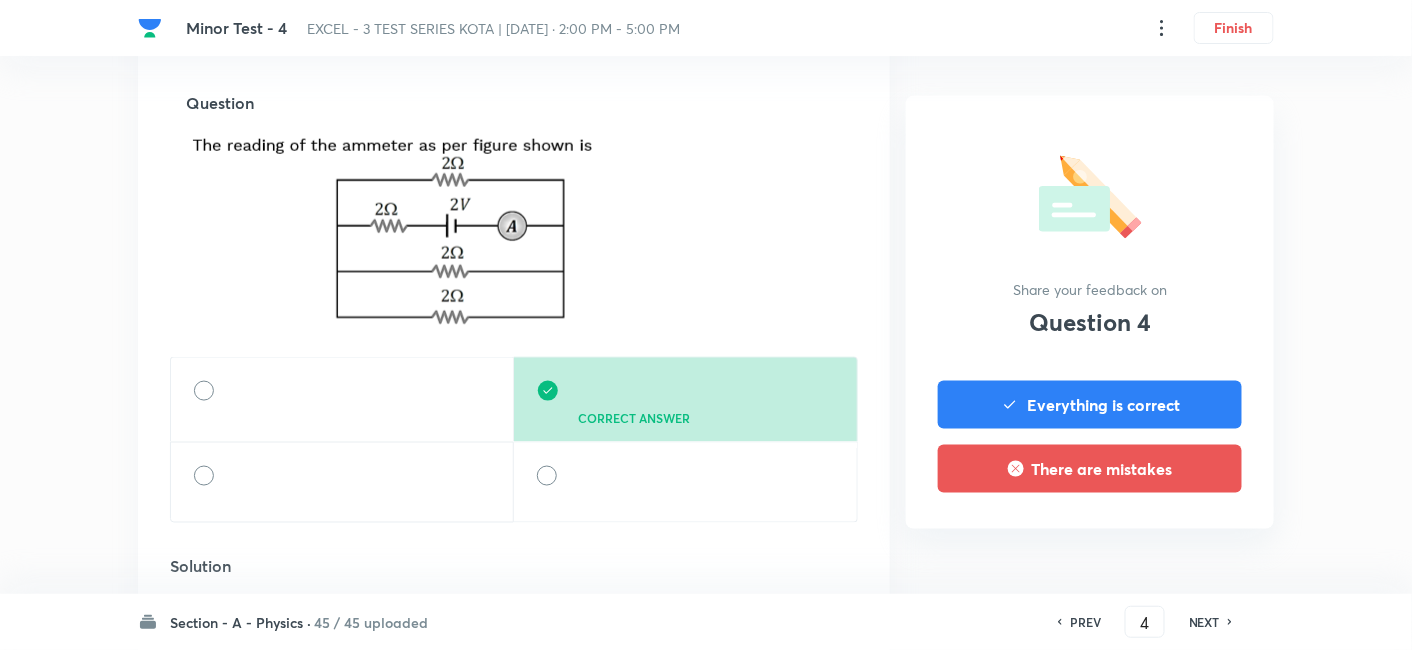scroll, scrollTop: 777, scrollLeft: 0, axis: vertical 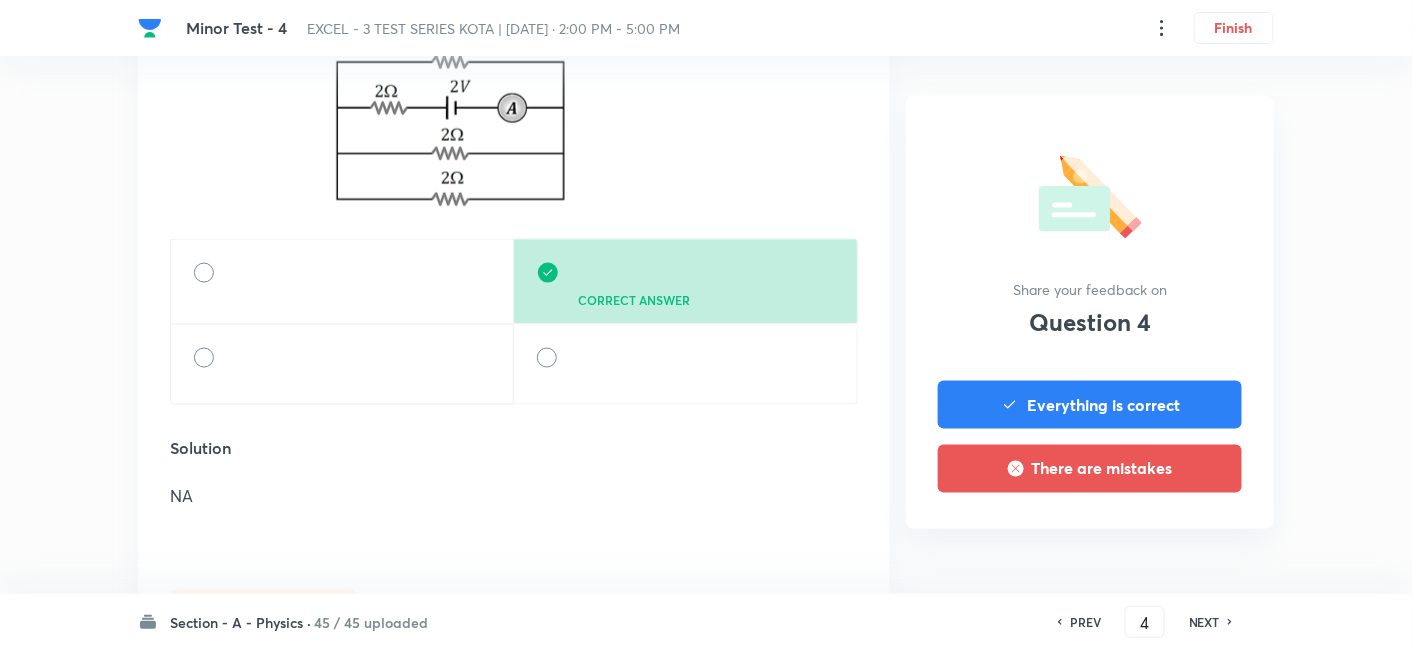 click on "NEXT" at bounding box center [1204, 622] 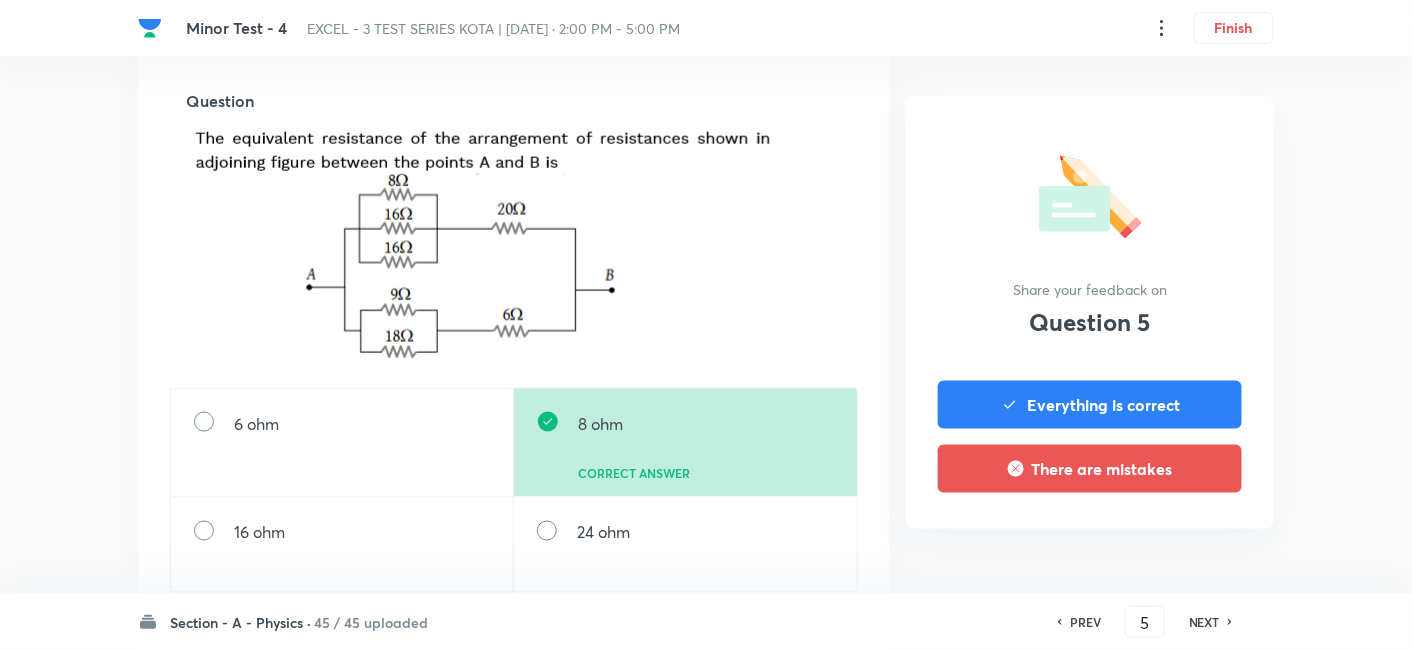 scroll, scrollTop: 666, scrollLeft: 0, axis: vertical 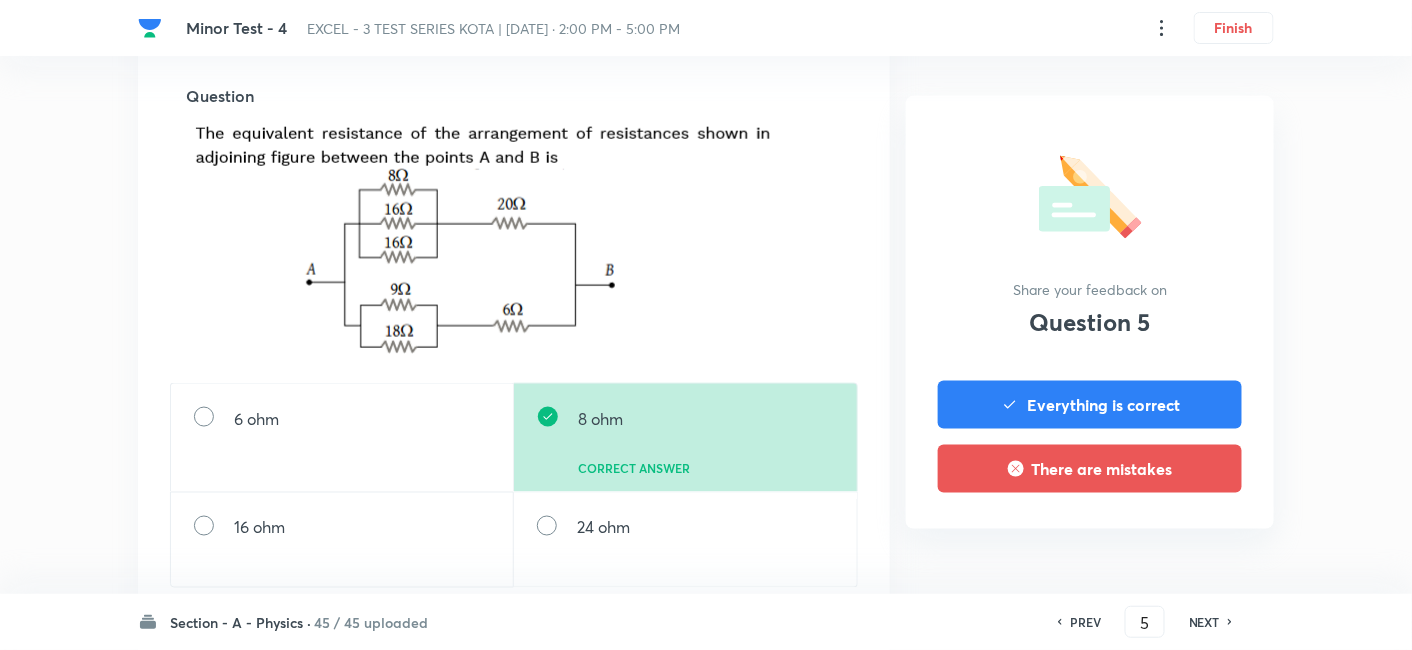 click on "NEXT" at bounding box center (1204, 622) 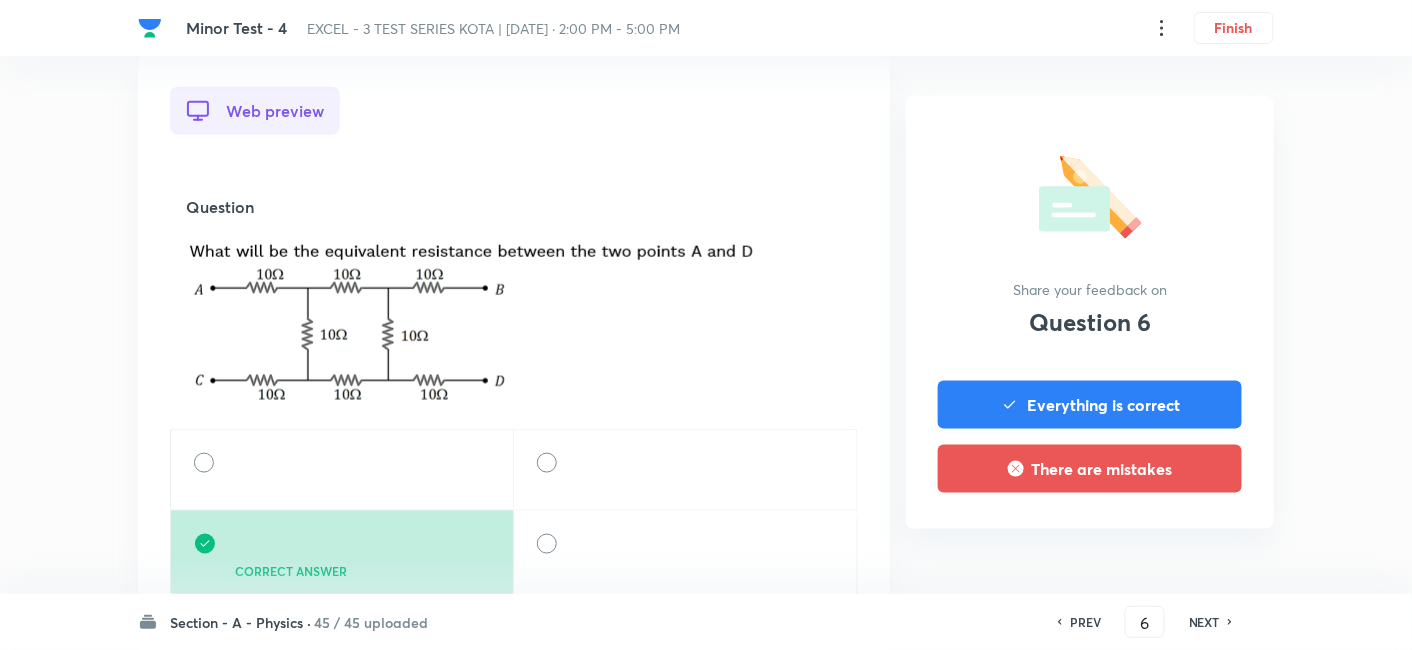 scroll, scrollTop: 777, scrollLeft: 0, axis: vertical 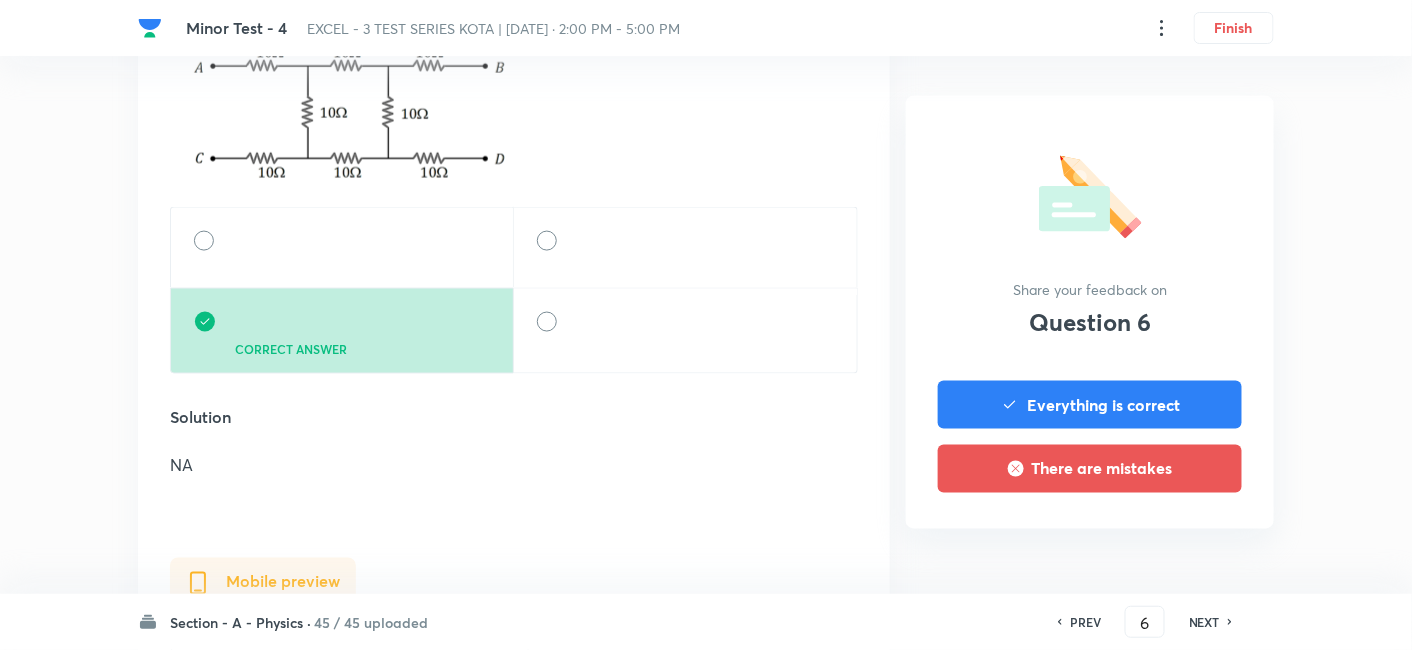 click on "NEXT" at bounding box center (1204, 622) 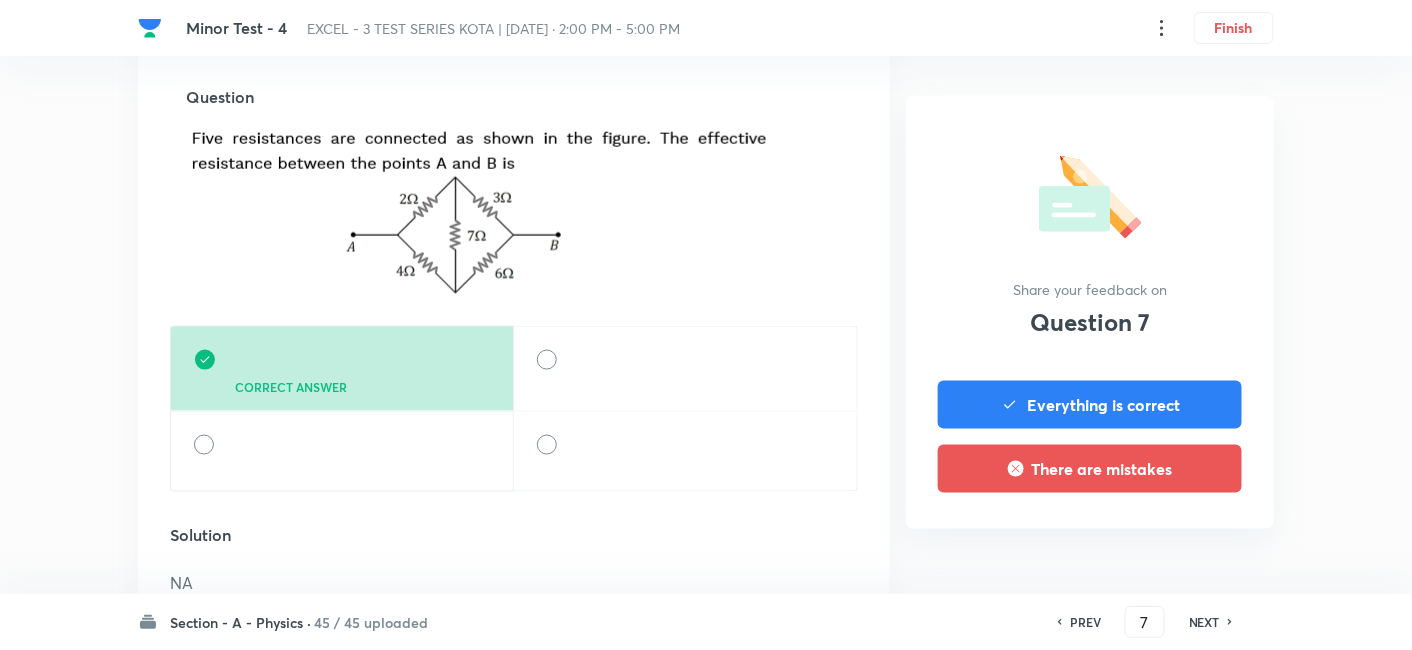 scroll, scrollTop: 666, scrollLeft: 0, axis: vertical 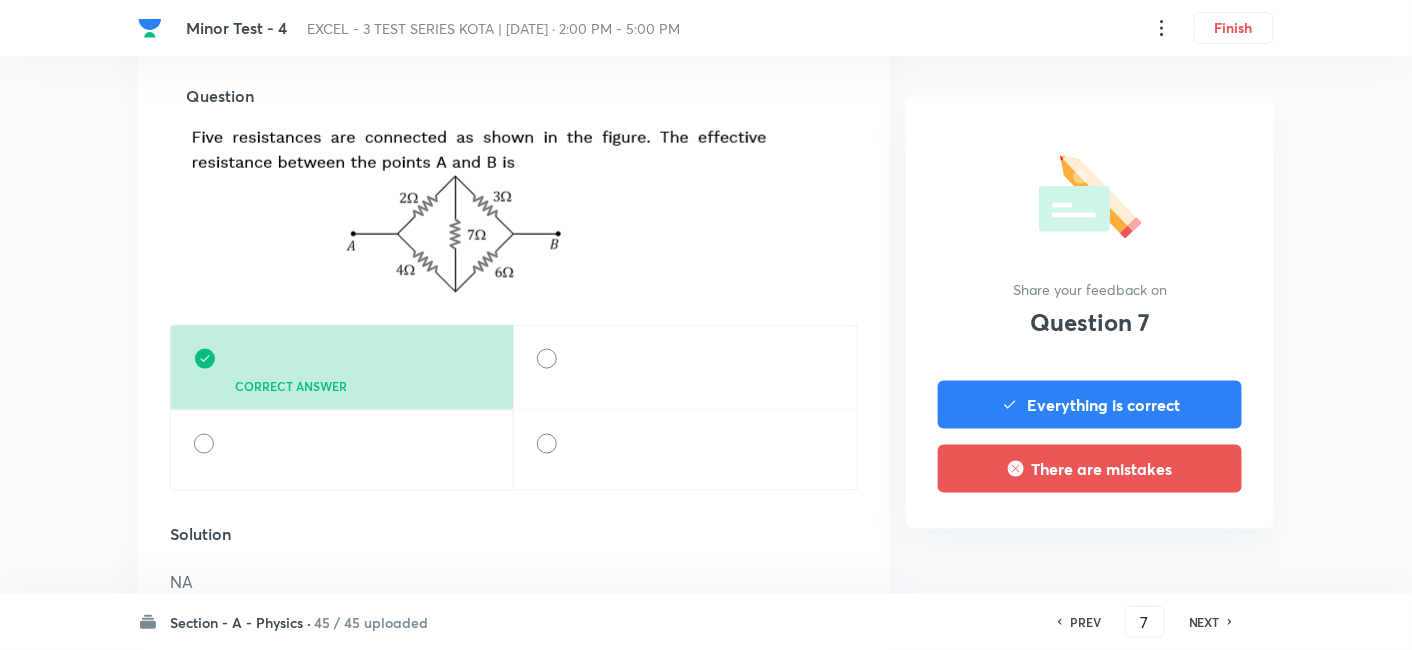 click on "NEXT" at bounding box center (1204, 622) 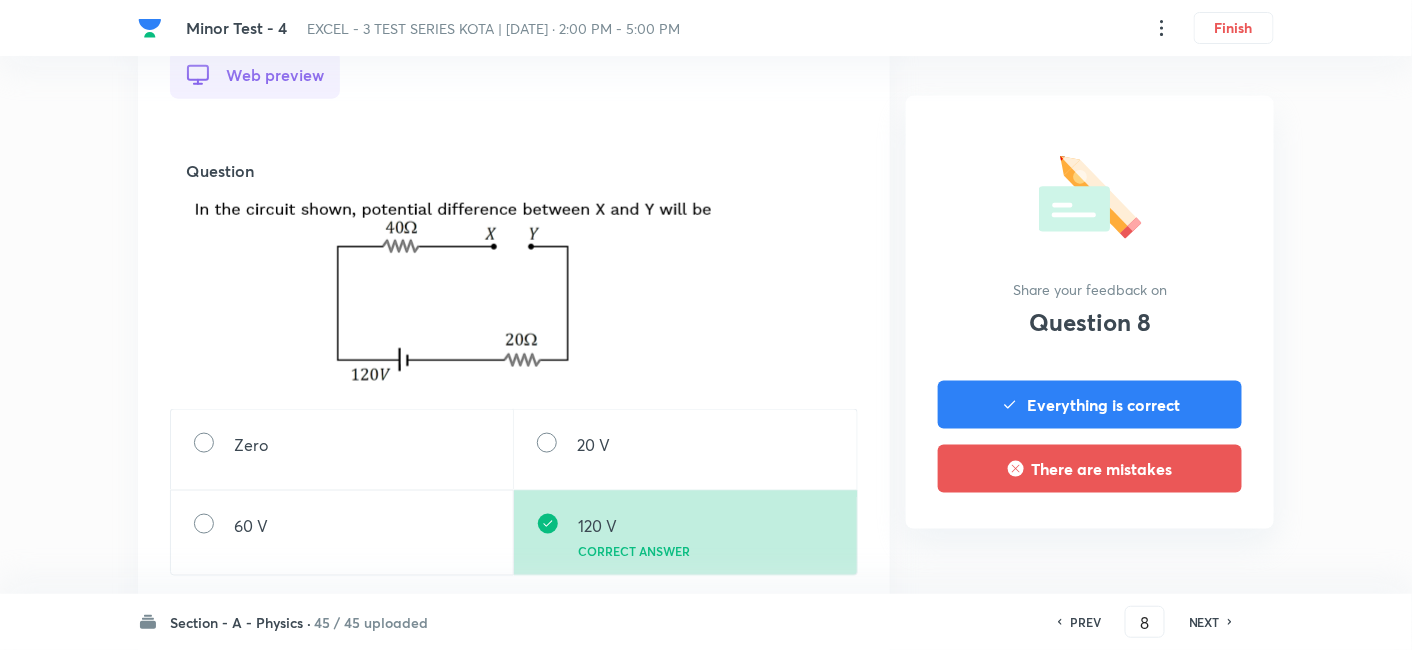 scroll, scrollTop: 888, scrollLeft: 0, axis: vertical 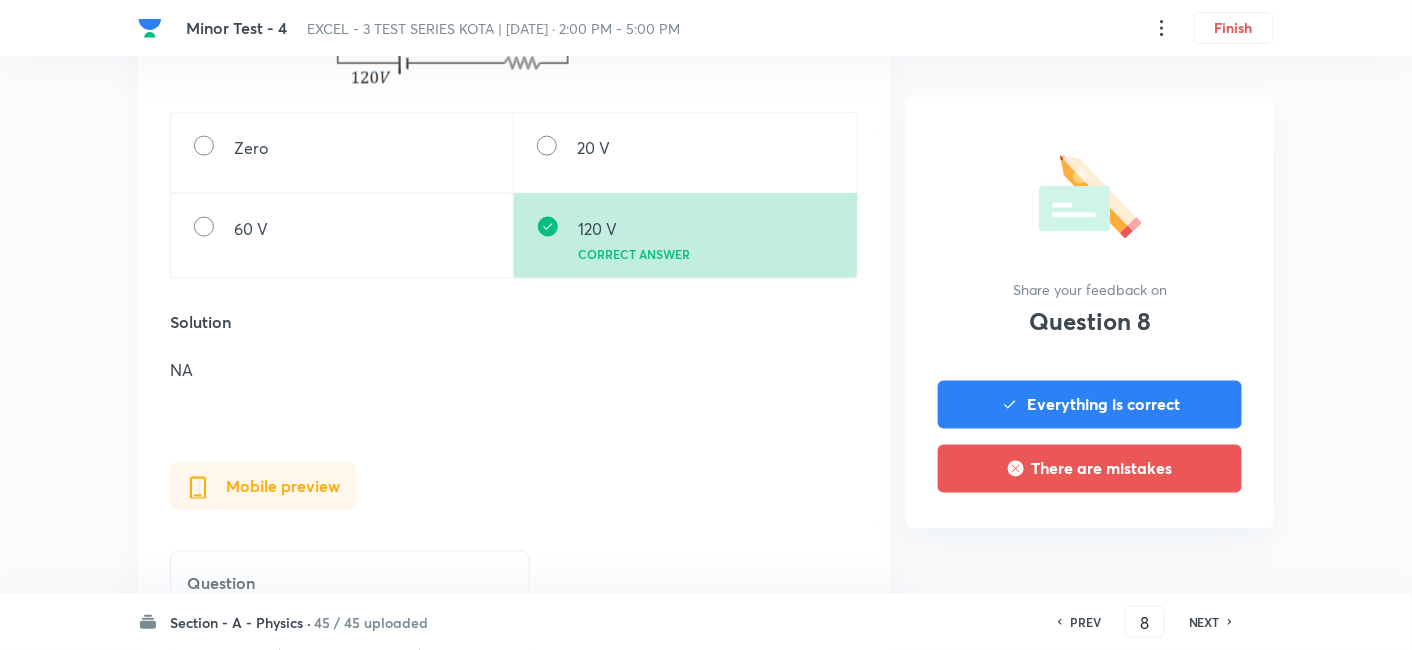 click on "NEXT" at bounding box center (1204, 622) 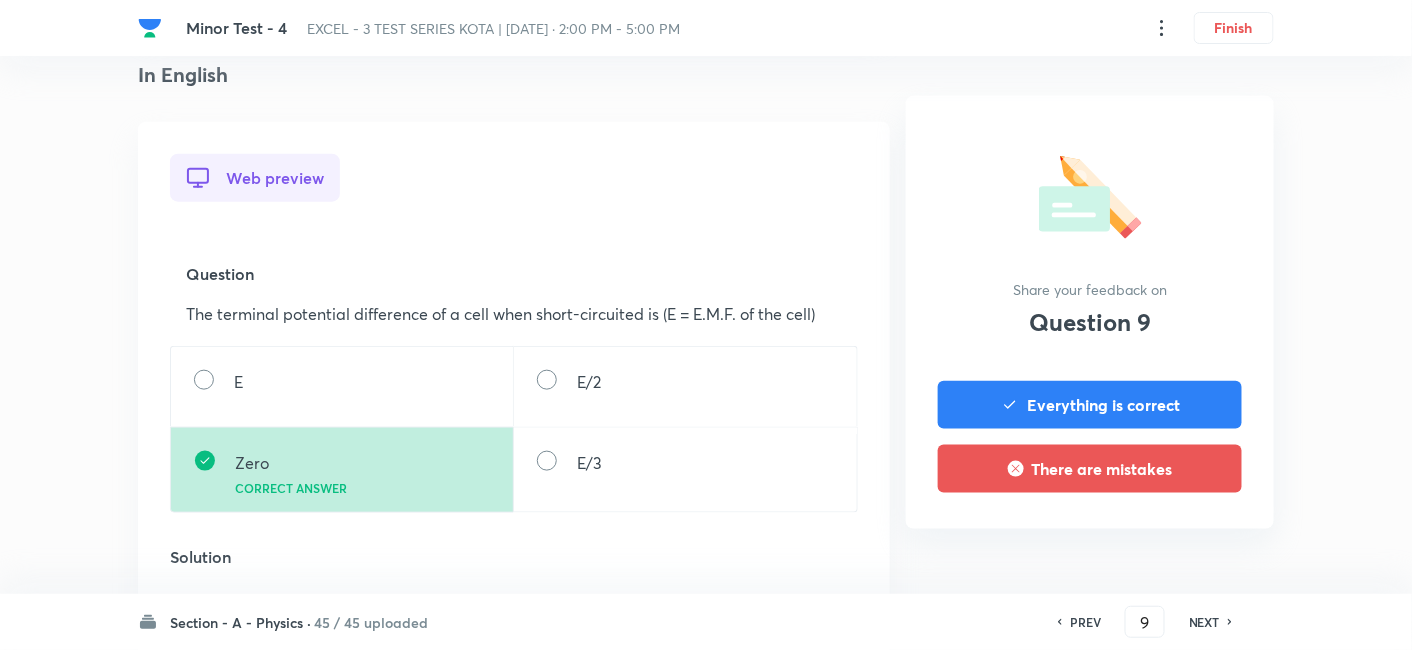 scroll, scrollTop: 555, scrollLeft: 0, axis: vertical 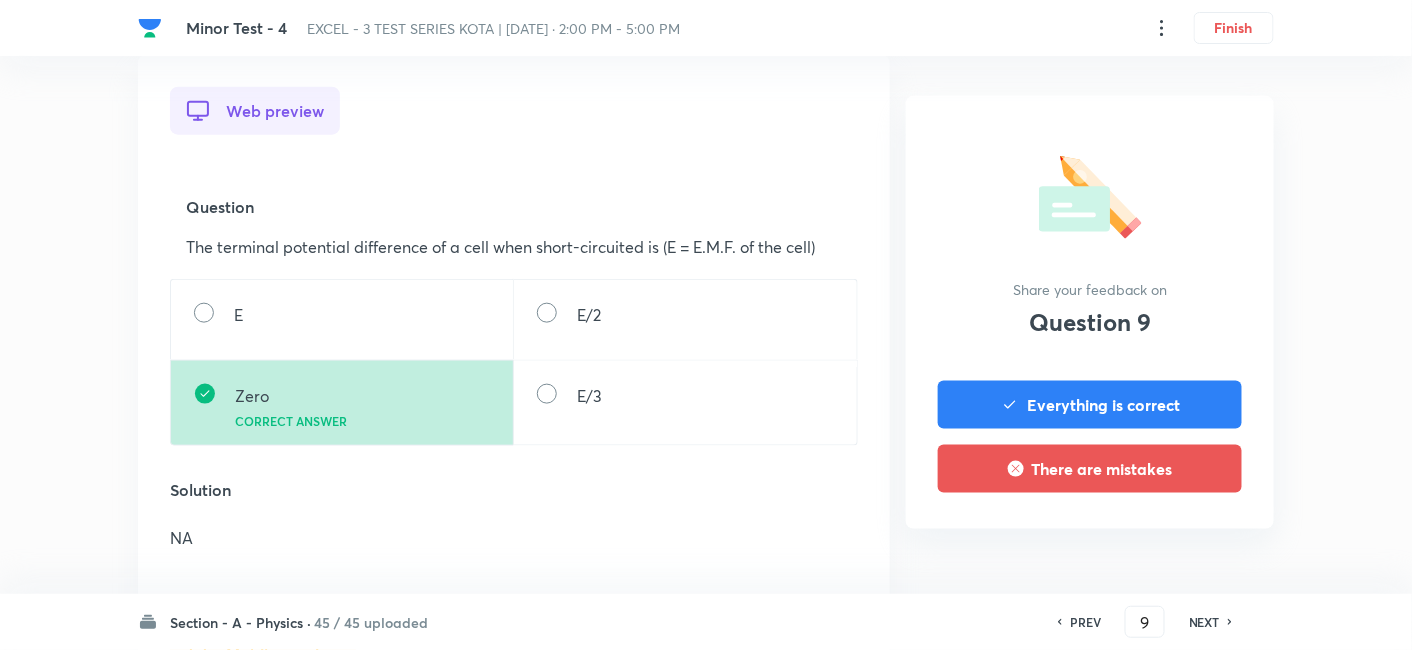 click on "NEXT" at bounding box center [1204, 622] 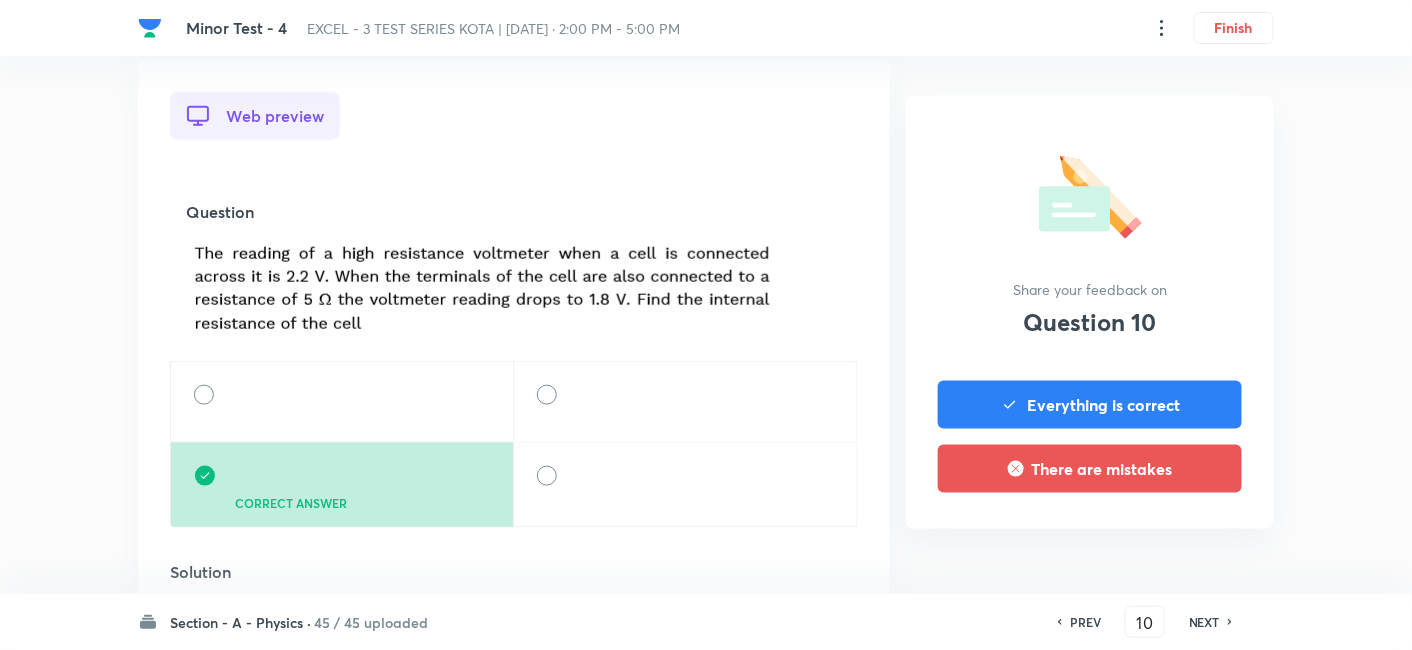 scroll, scrollTop: 666, scrollLeft: 0, axis: vertical 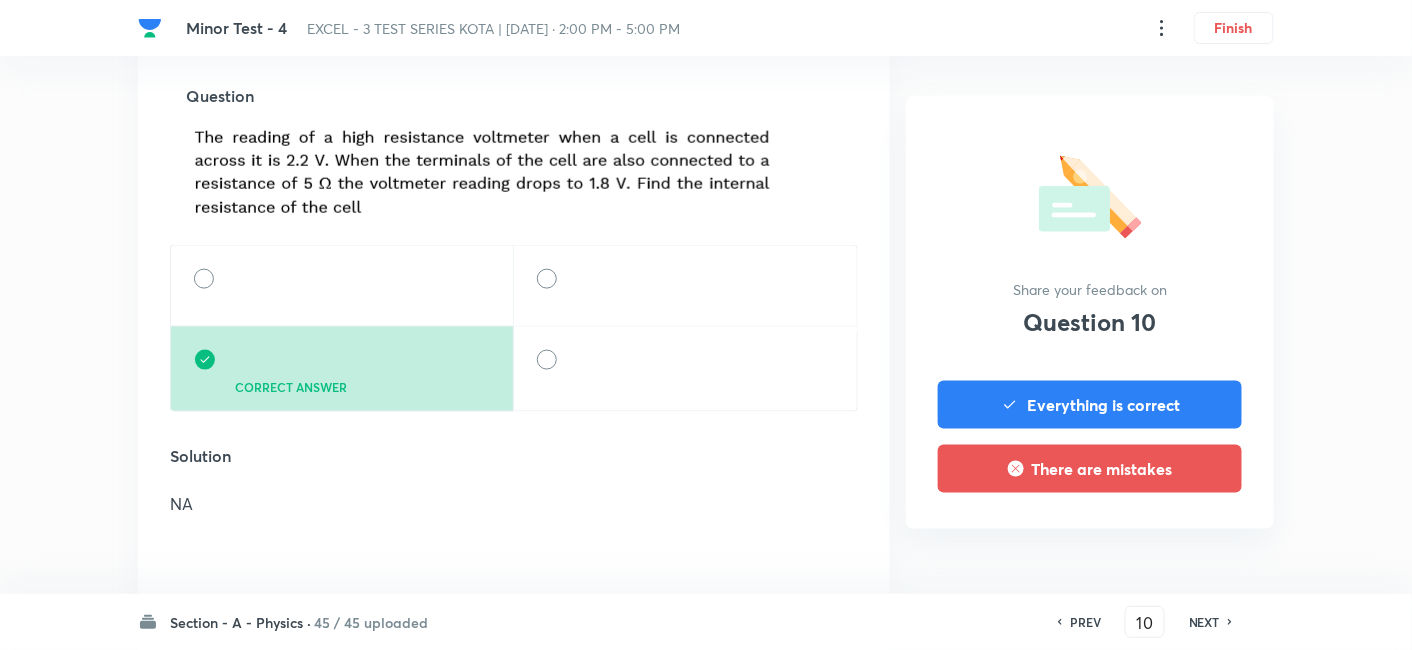 click on "NEXT" at bounding box center [1204, 622] 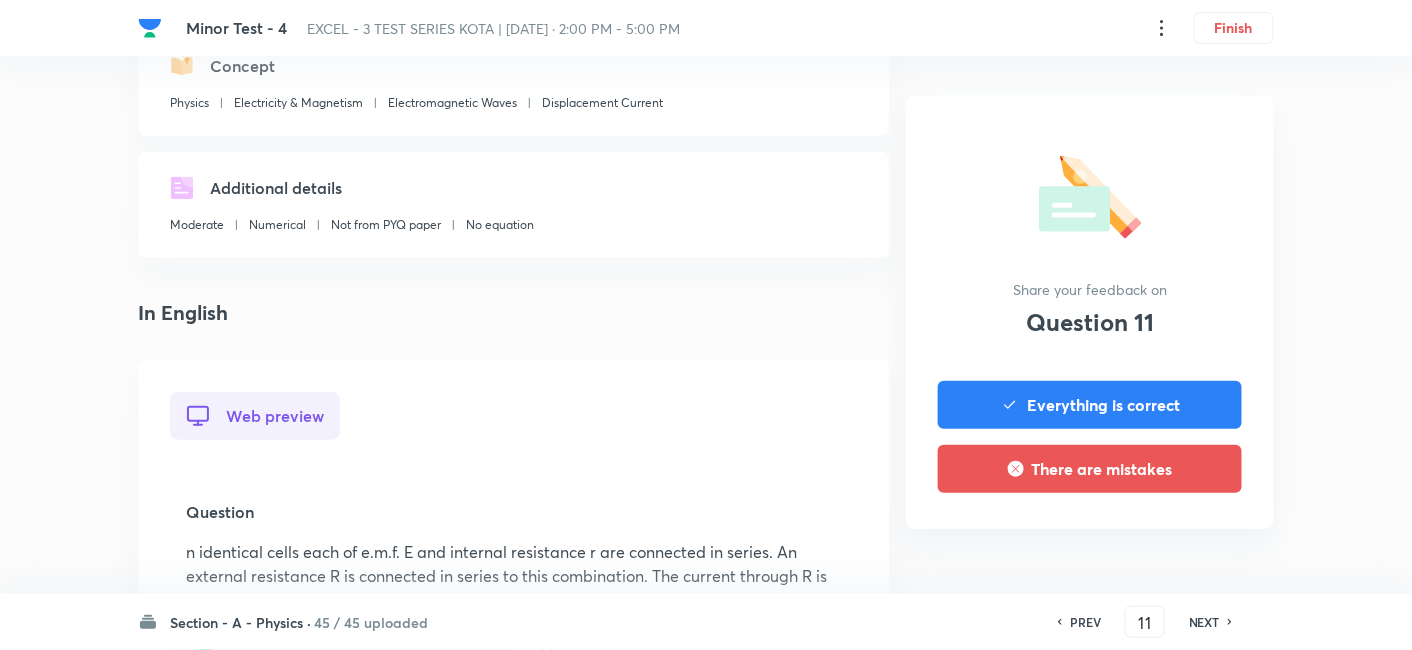 scroll, scrollTop: 555, scrollLeft: 0, axis: vertical 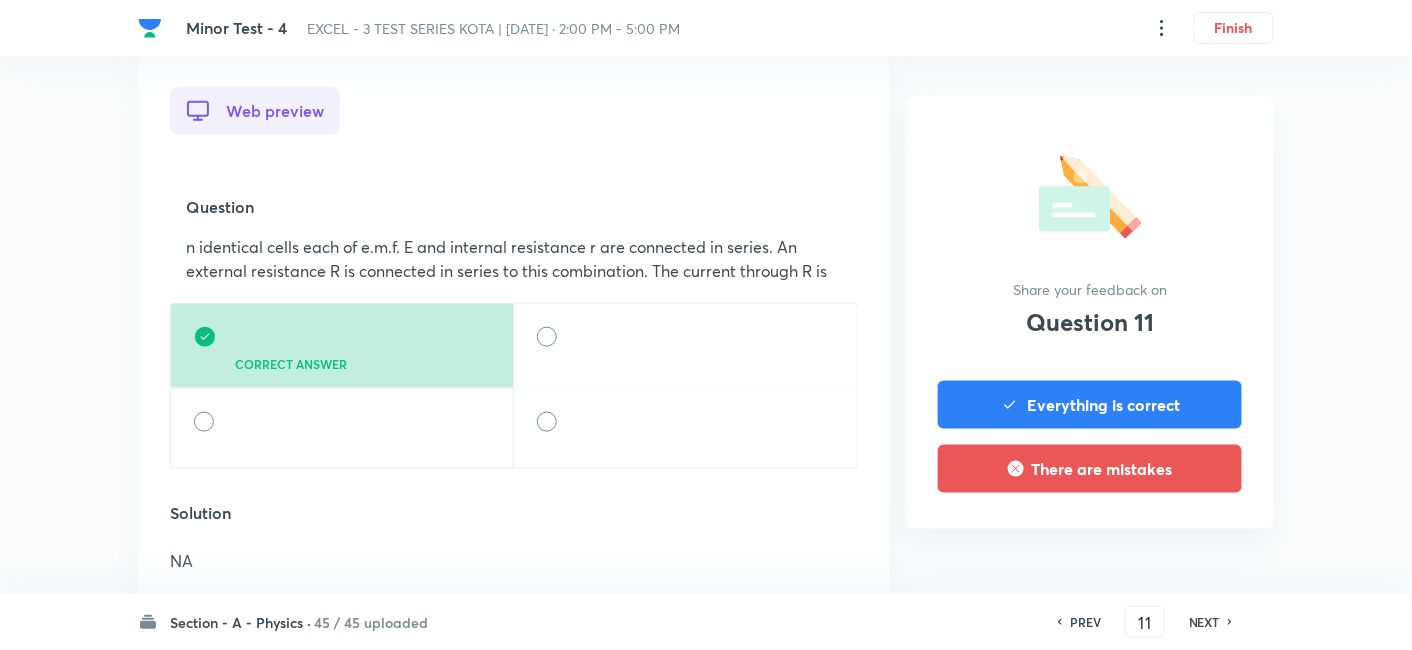 click on "NEXT" at bounding box center (1204, 622) 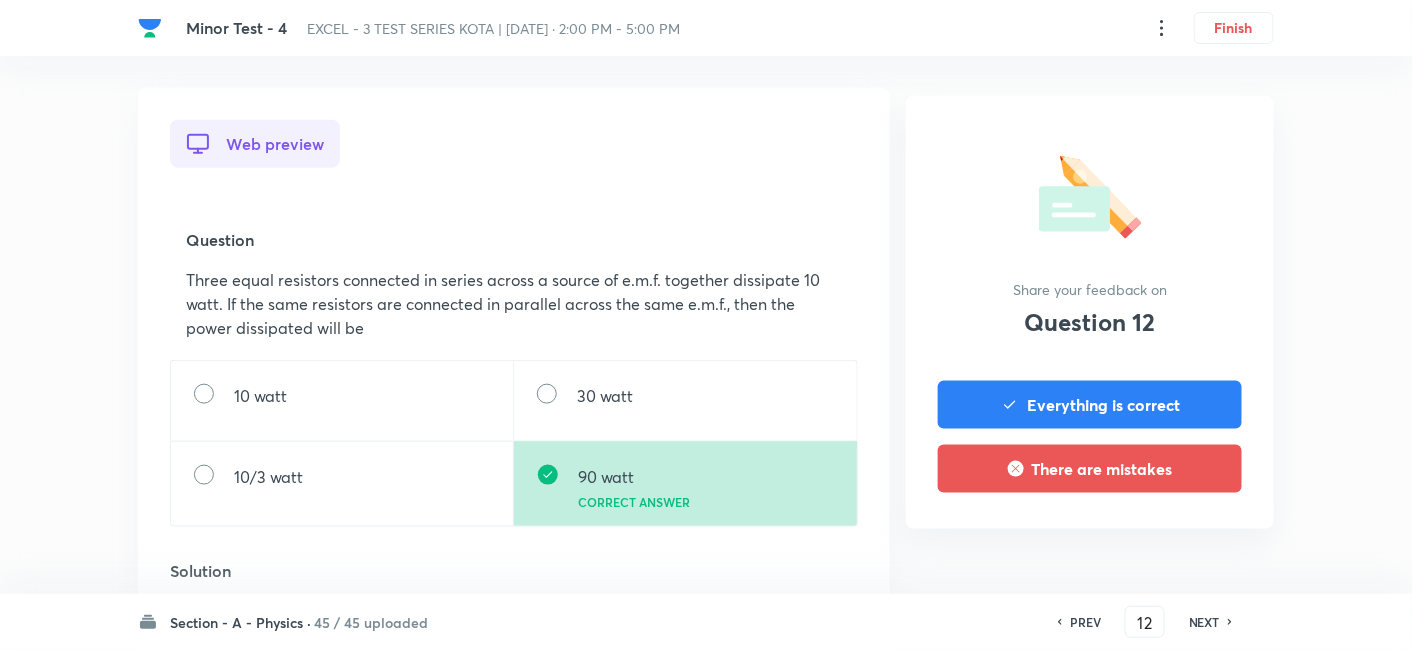 scroll, scrollTop: 555, scrollLeft: 0, axis: vertical 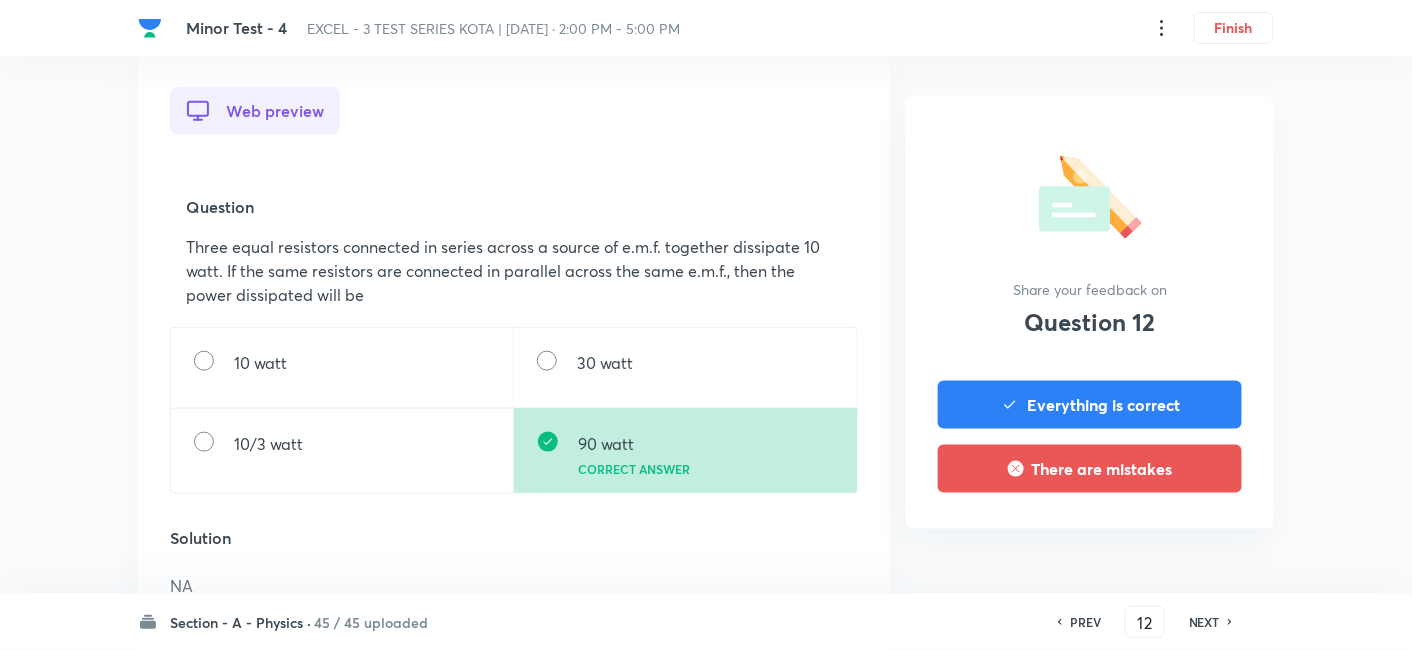 click on "NEXT" at bounding box center [1204, 622] 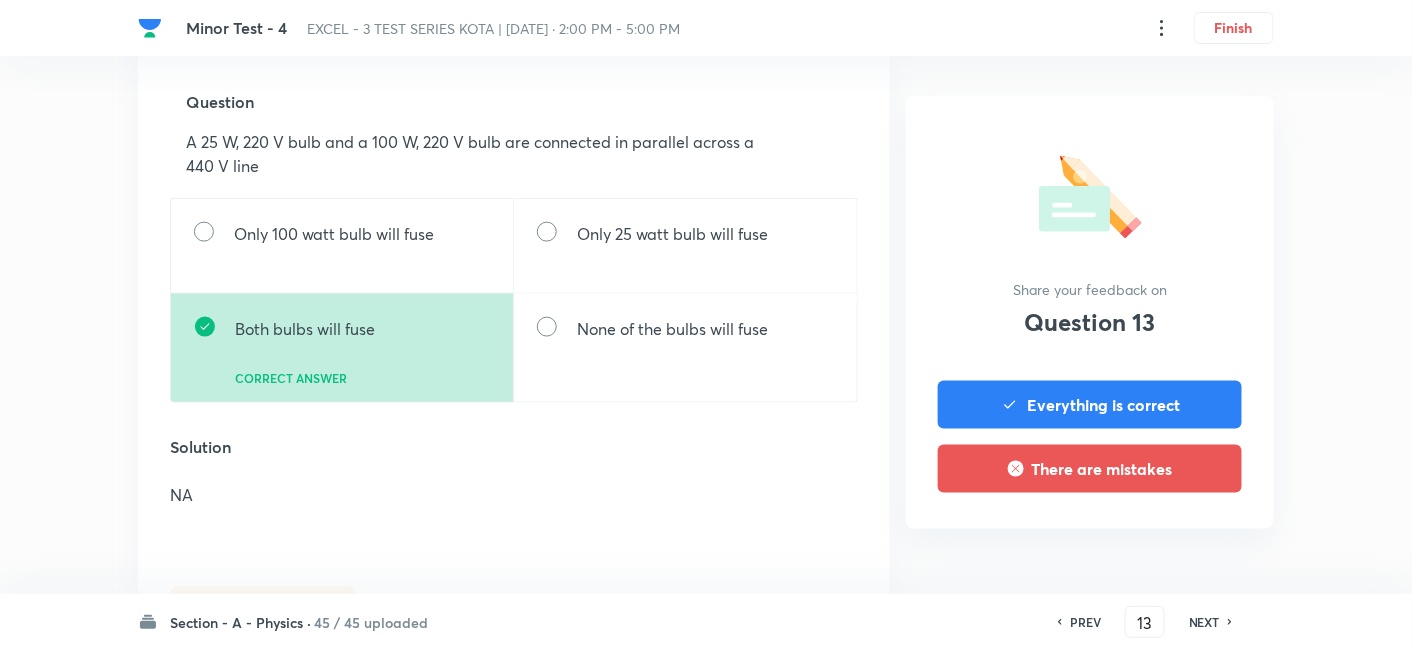 scroll, scrollTop: 666, scrollLeft: 0, axis: vertical 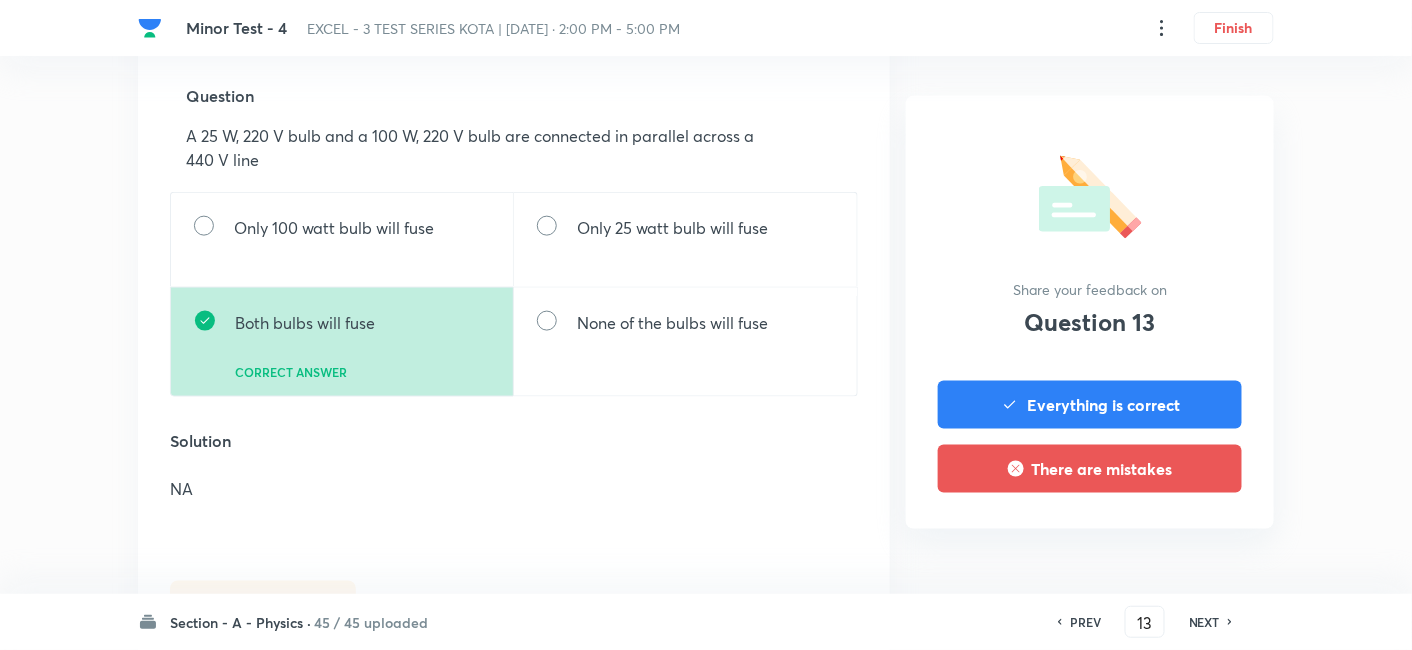 click on "NEXT" at bounding box center [1204, 622] 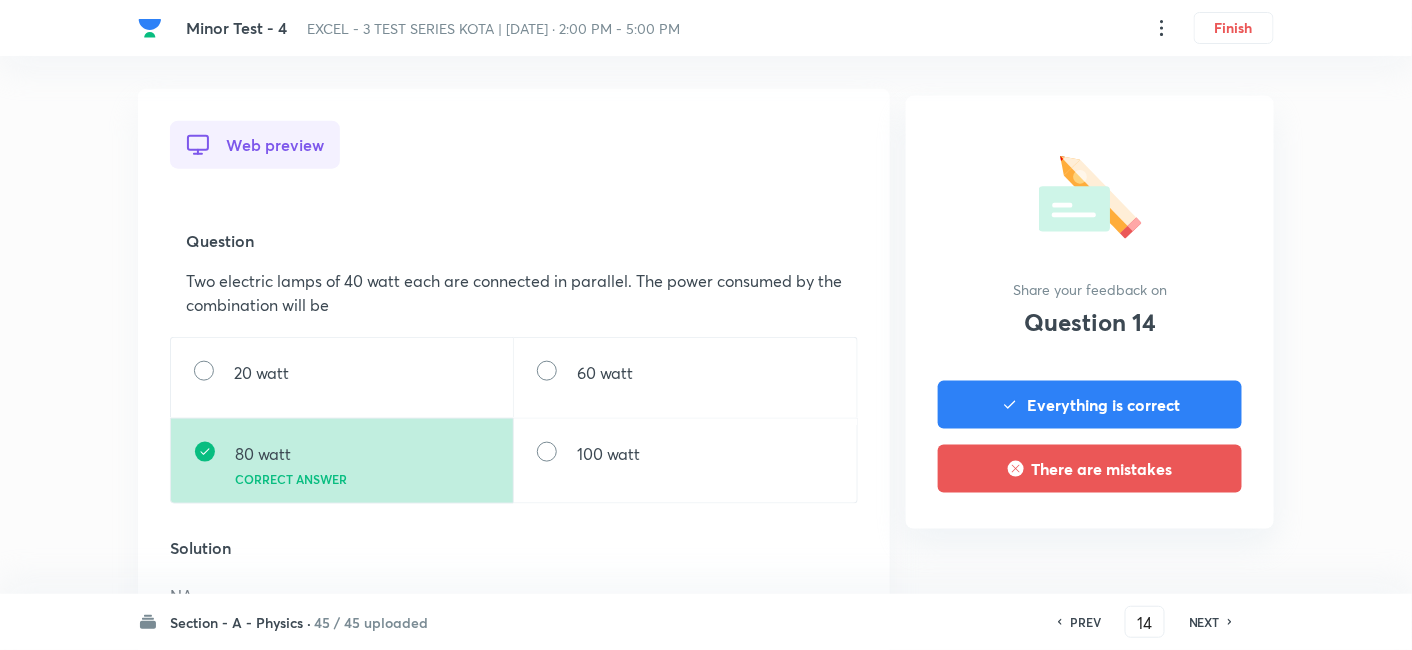 scroll, scrollTop: 555, scrollLeft: 0, axis: vertical 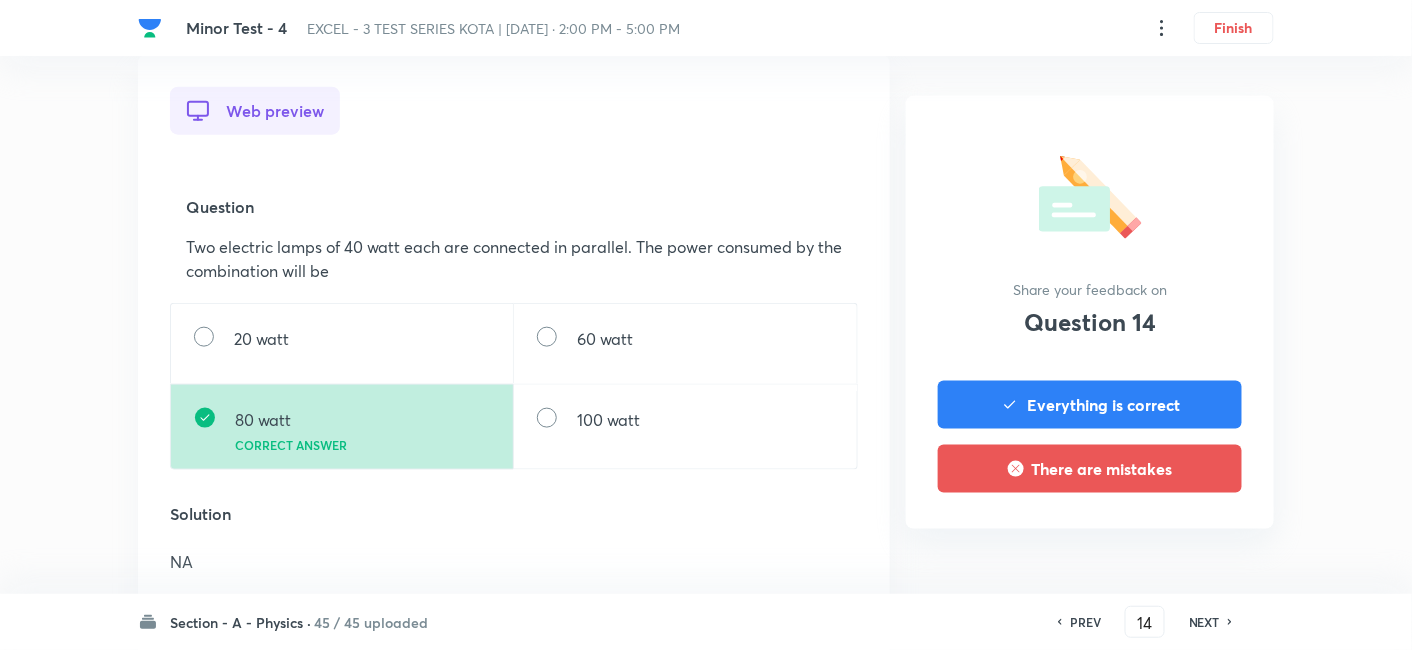 click on "NEXT" at bounding box center [1204, 622] 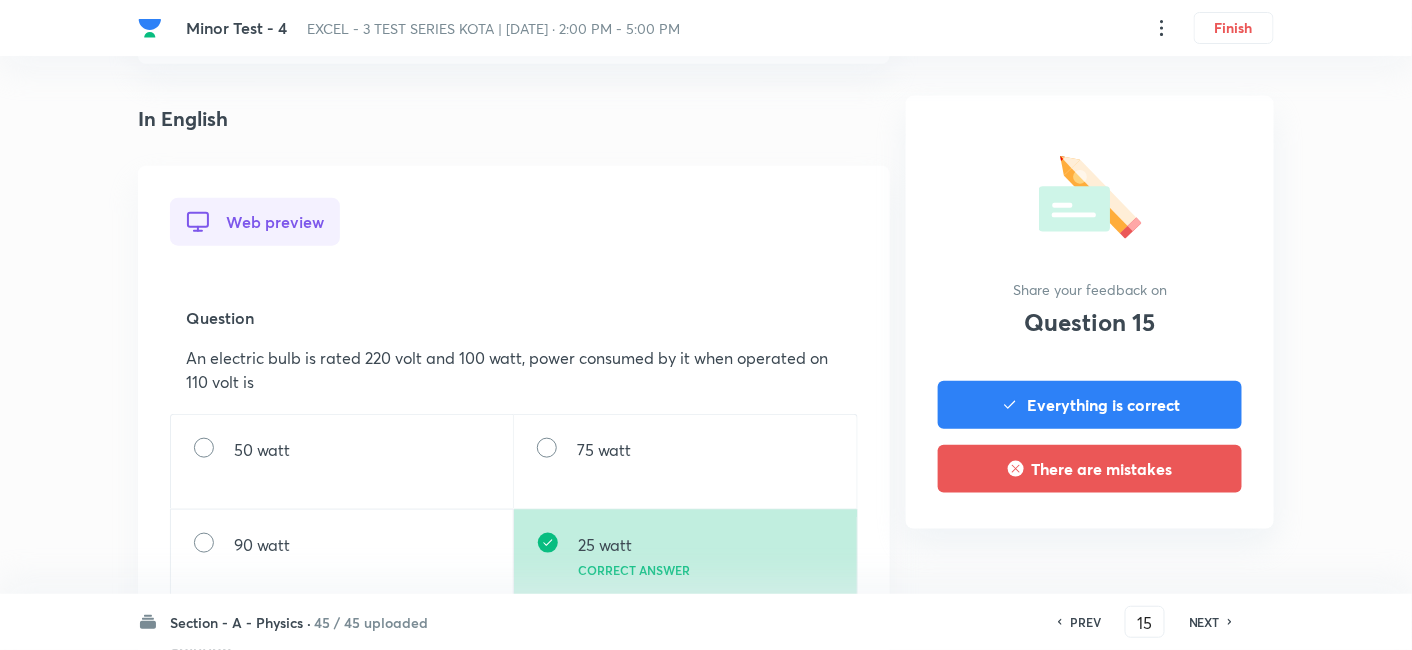 scroll, scrollTop: 666, scrollLeft: 0, axis: vertical 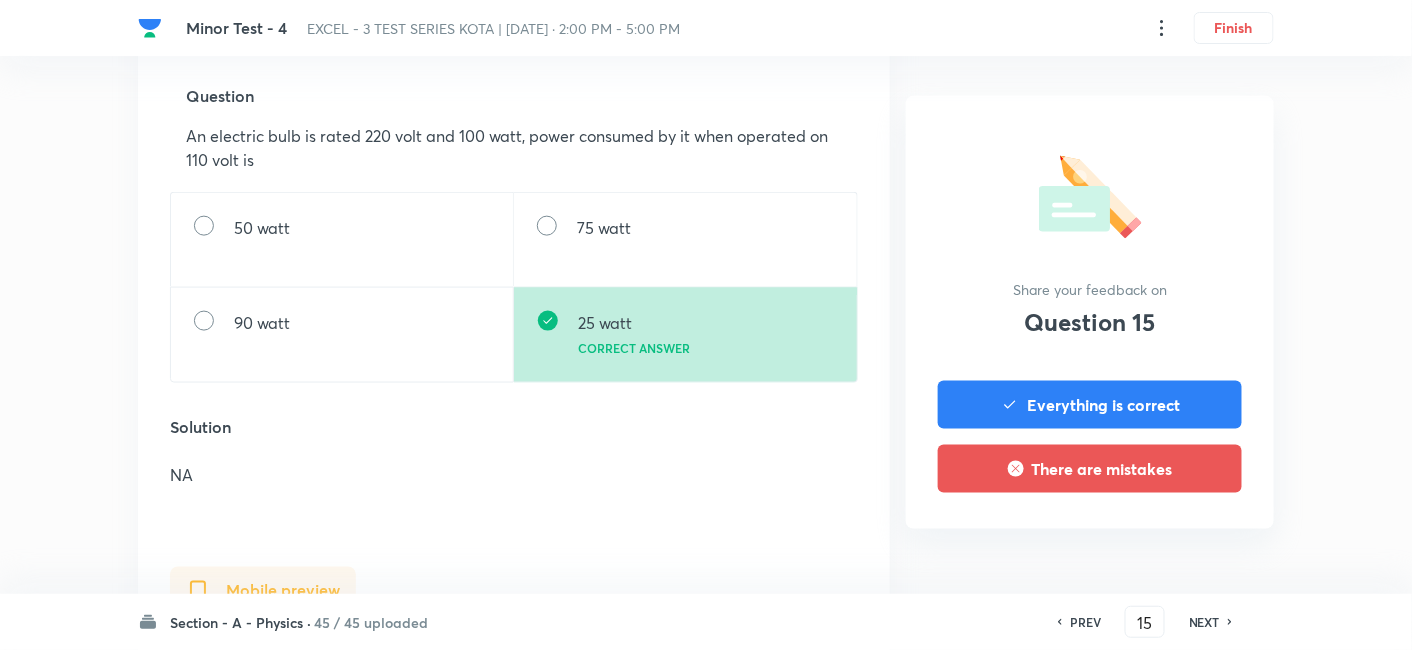 click on "NEXT" at bounding box center [1204, 622] 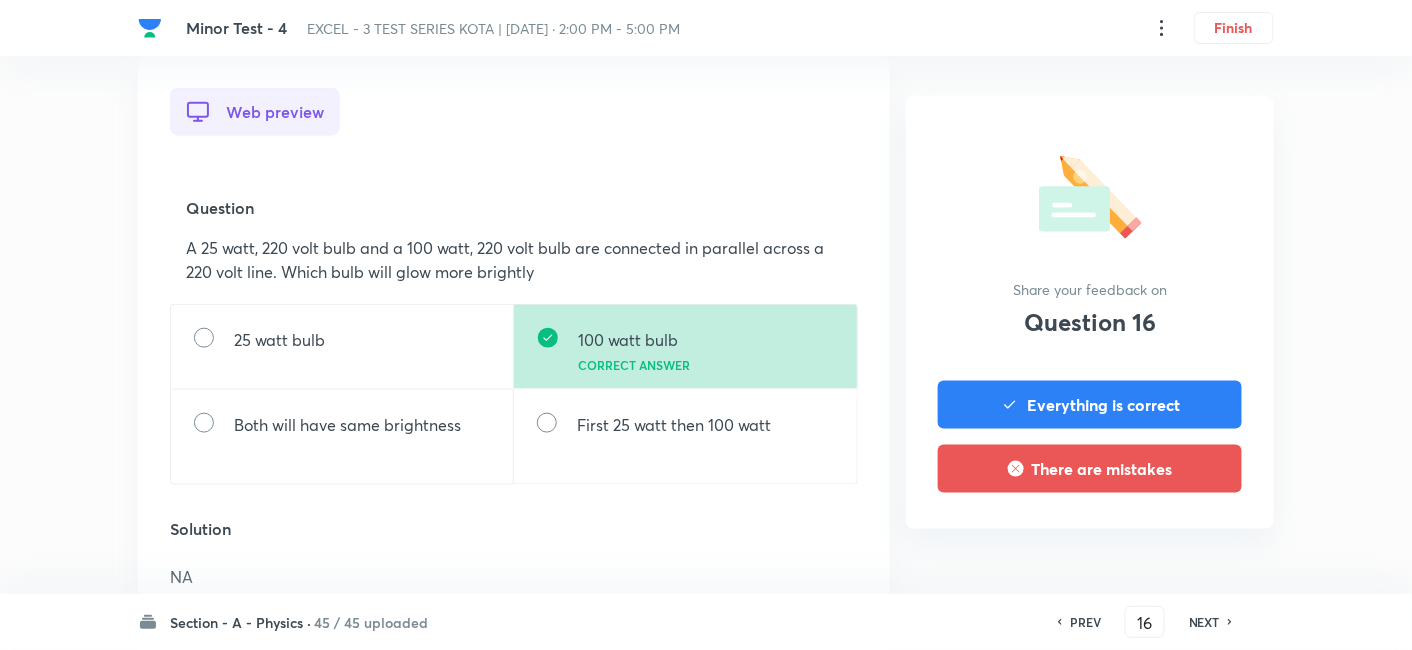 scroll, scrollTop: 555, scrollLeft: 0, axis: vertical 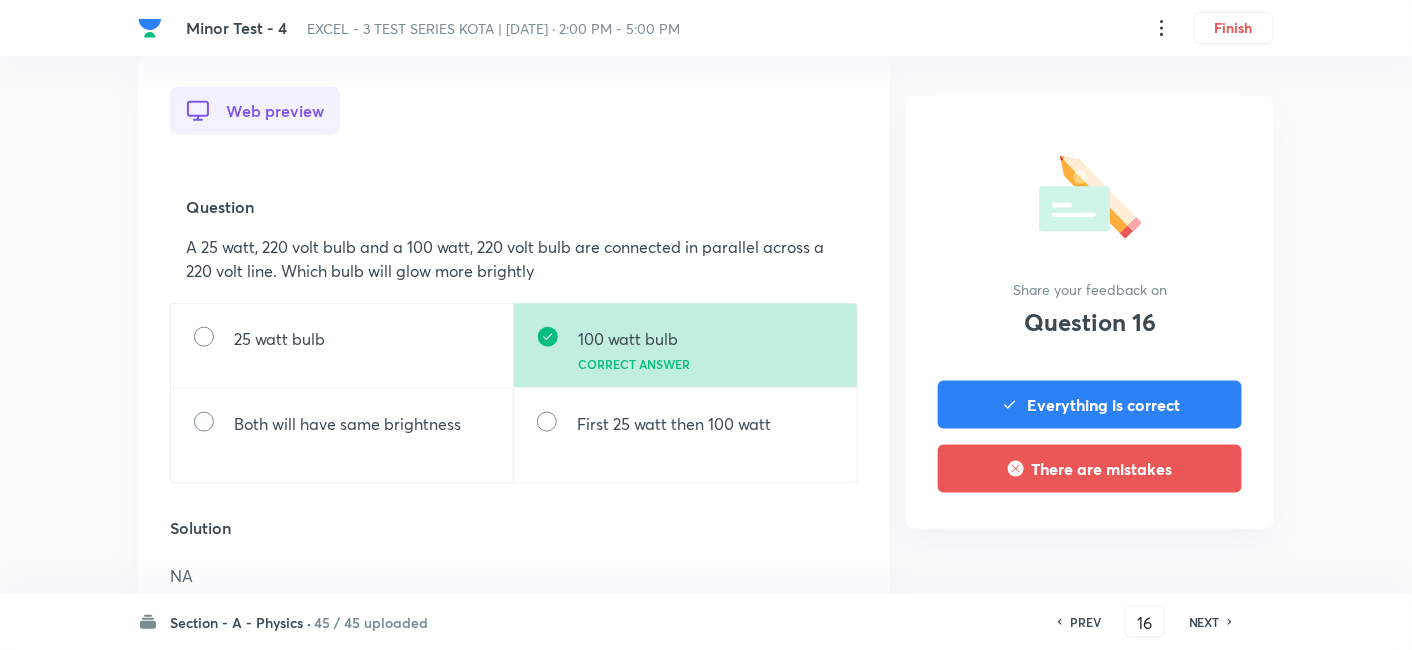 click on "NEXT" at bounding box center [1204, 622] 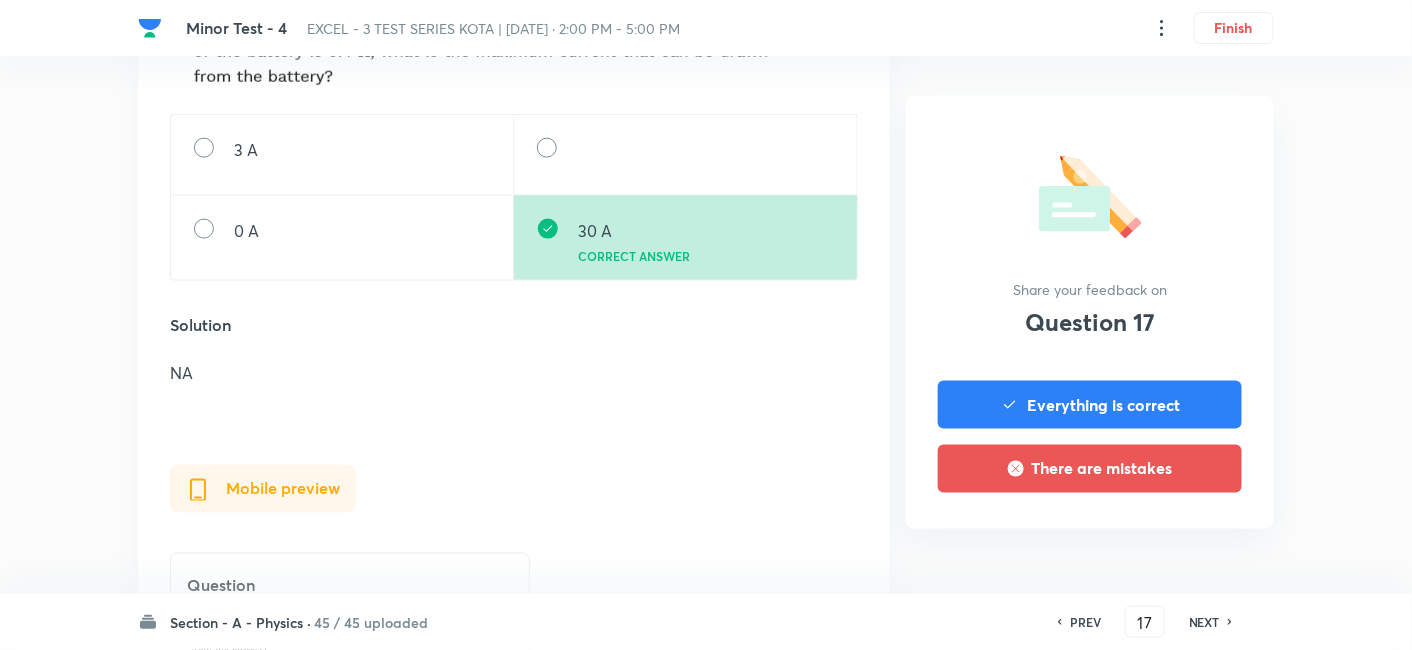 scroll, scrollTop: 777, scrollLeft: 0, axis: vertical 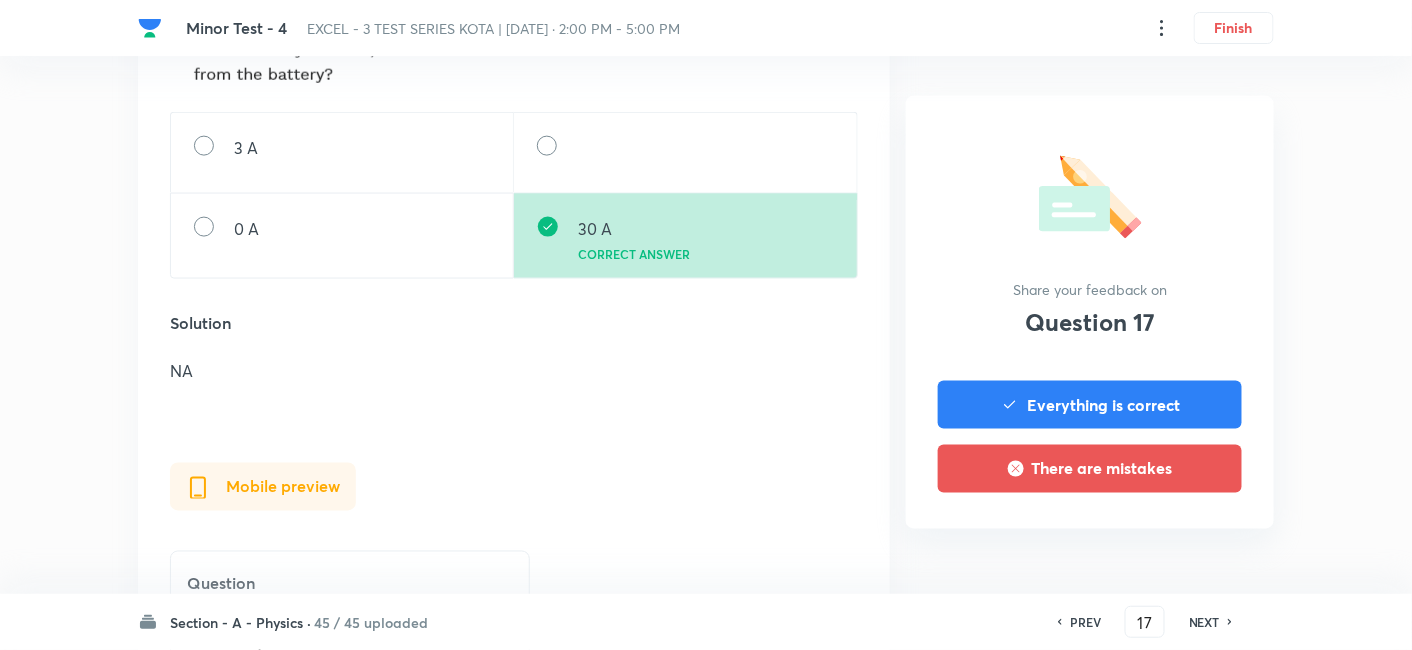 click on "NEXT" at bounding box center (1204, 622) 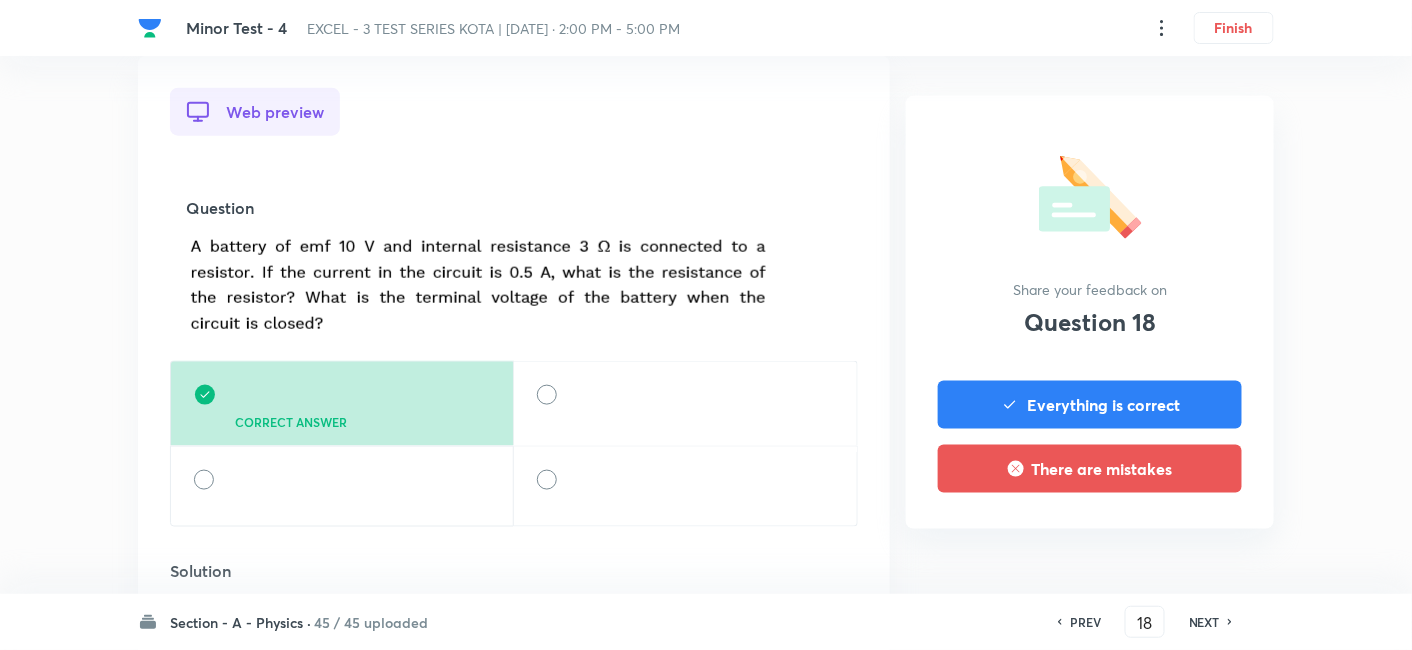 scroll, scrollTop: 555, scrollLeft: 0, axis: vertical 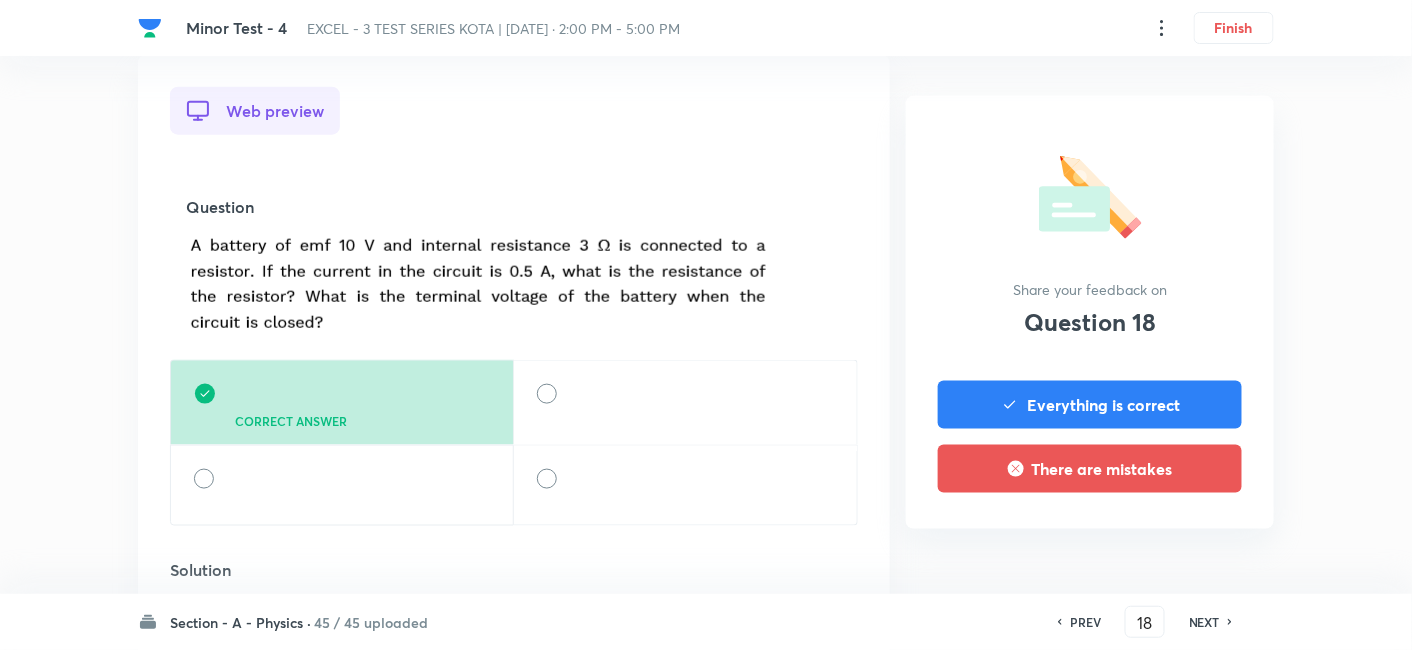 click on "NEXT" at bounding box center (1204, 622) 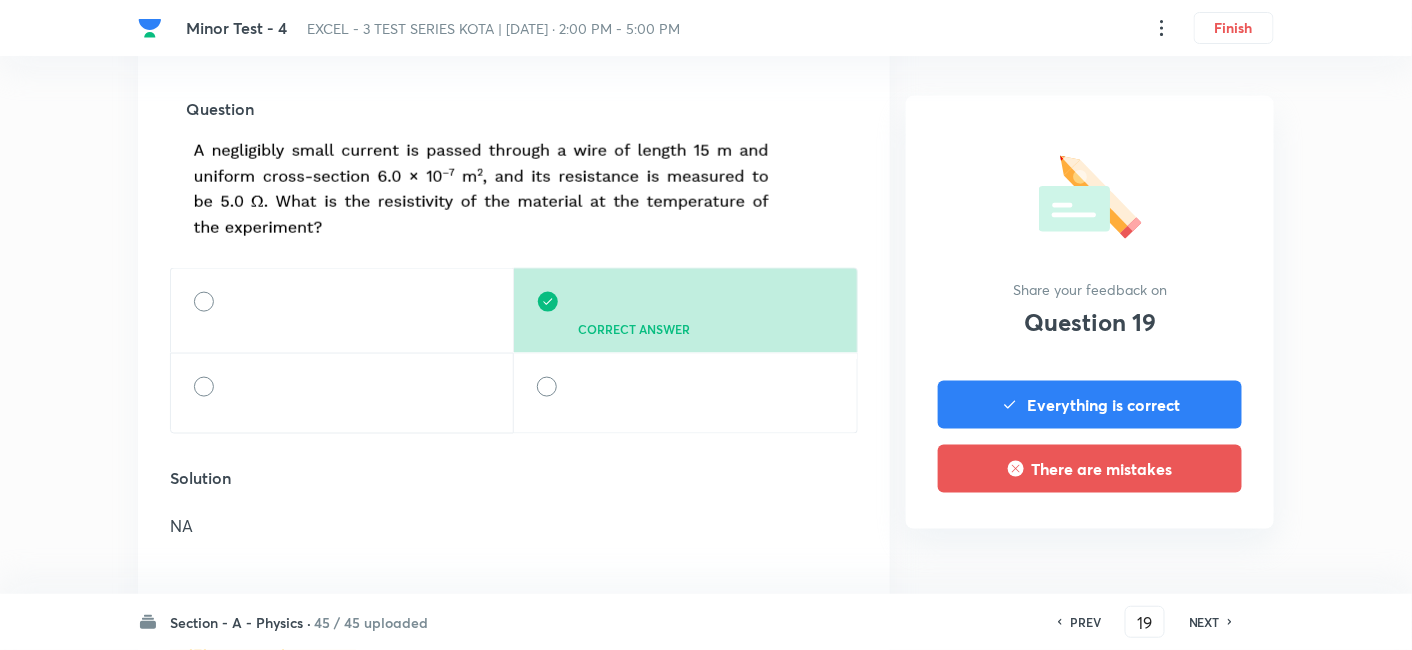 scroll, scrollTop: 666, scrollLeft: 0, axis: vertical 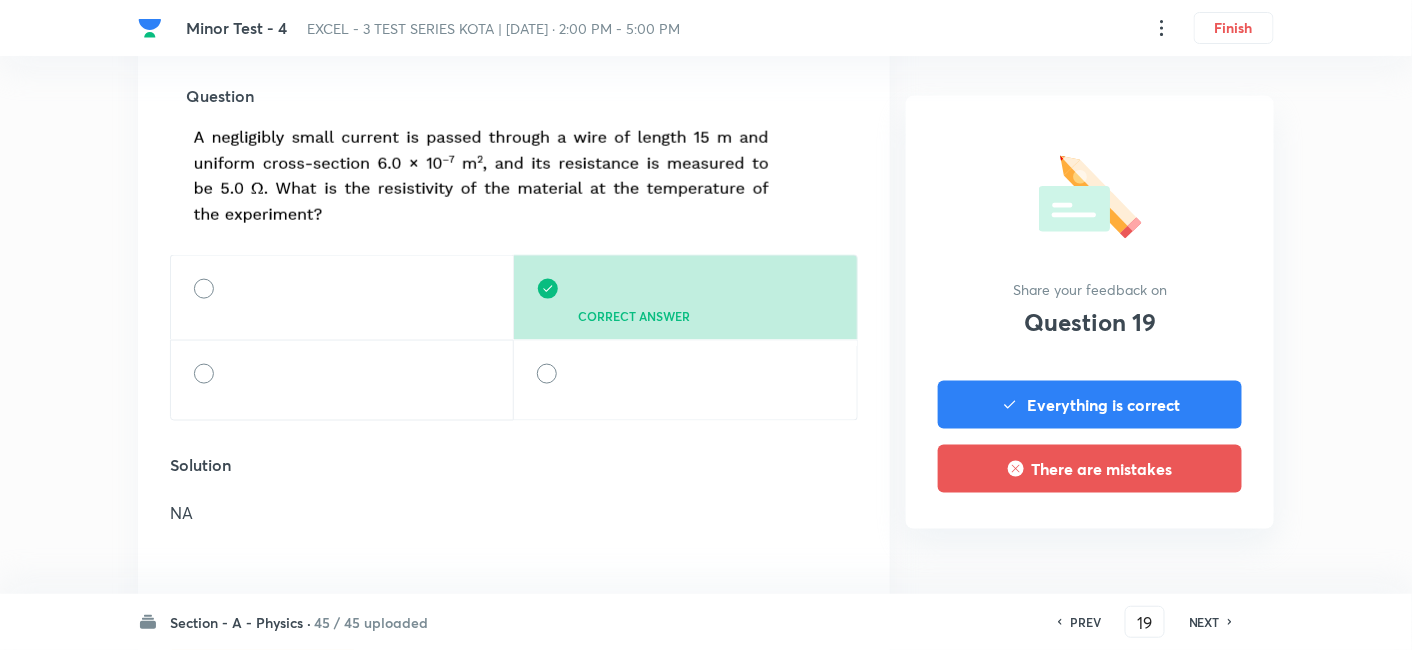 click on "NEXT" at bounding box center [1204, 622] 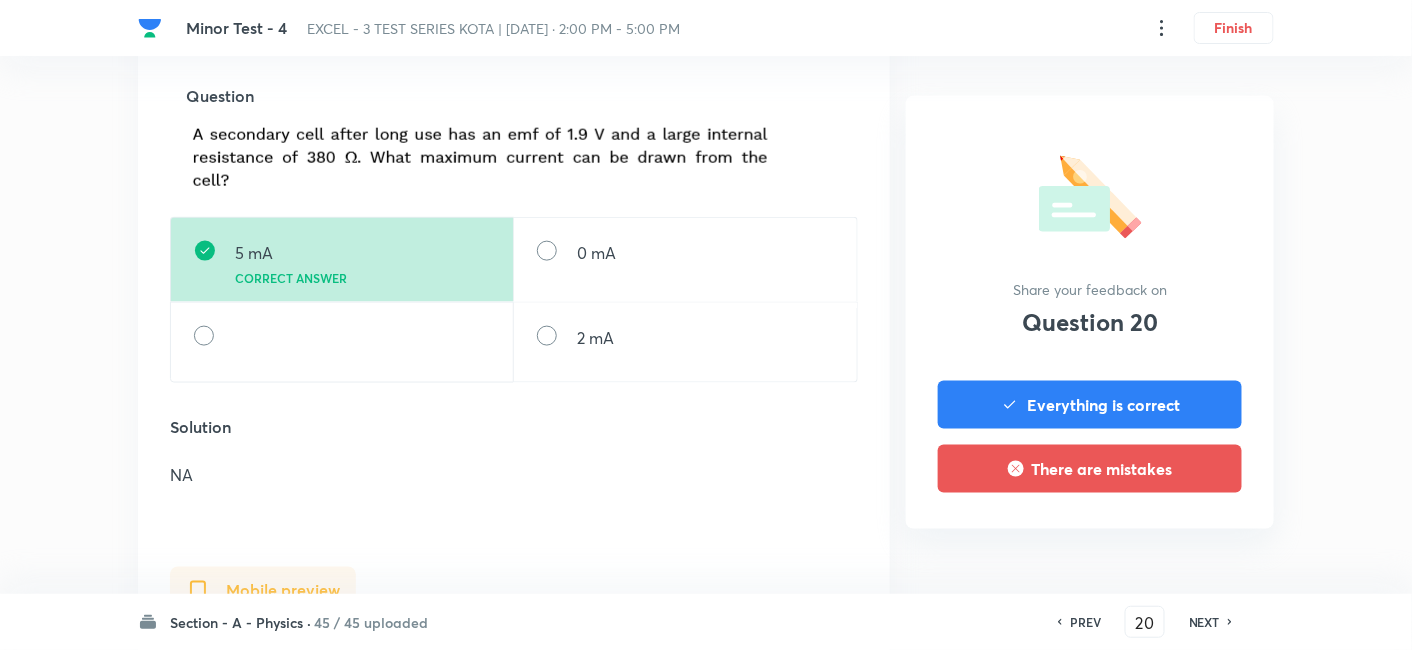 scroll, scrollTop: 0, scrollLeft: 0, axis: both 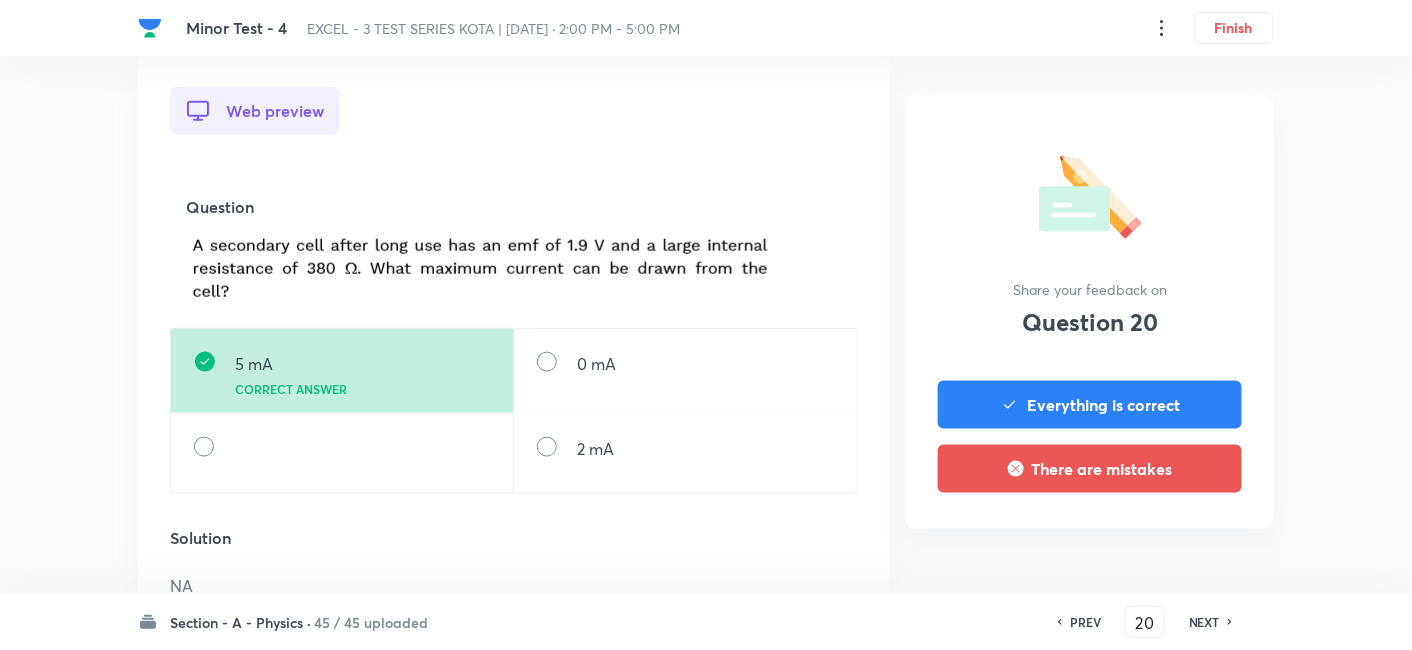 click on "NEXT" at bounding box center (1204, 622) 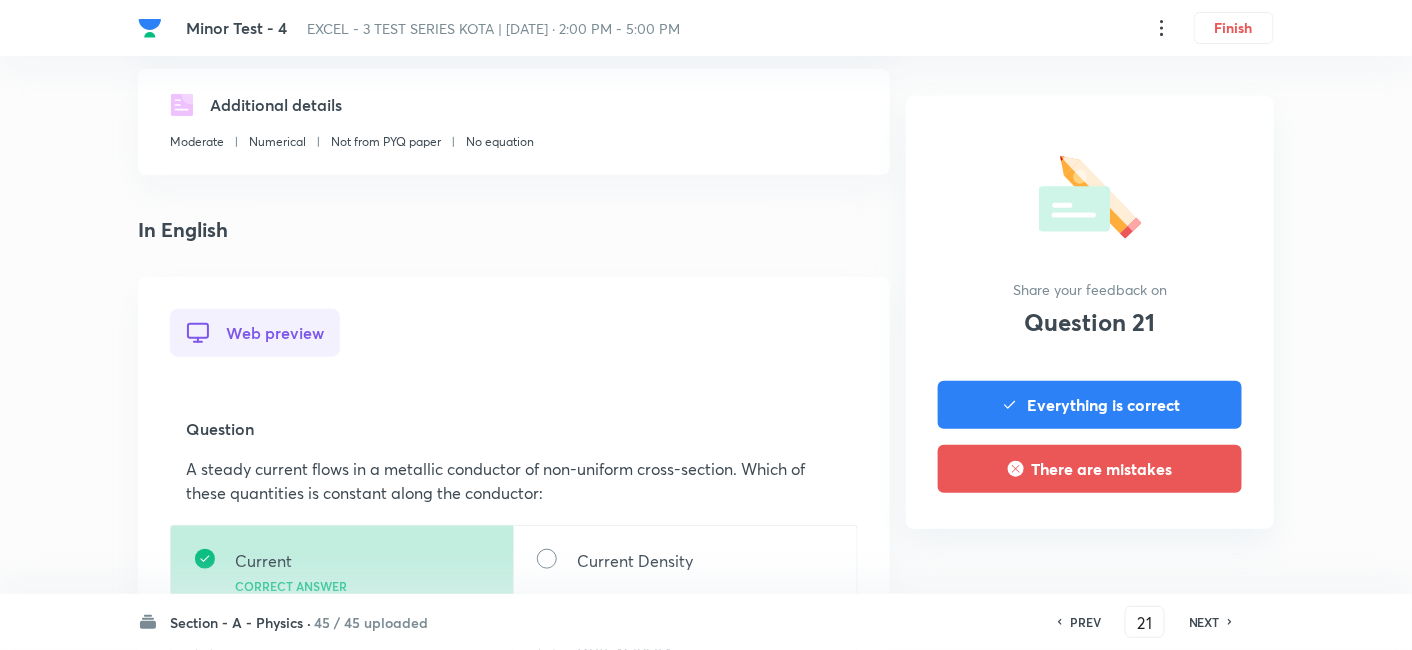 click on "NEXT" at bounding box center [1204, 622] 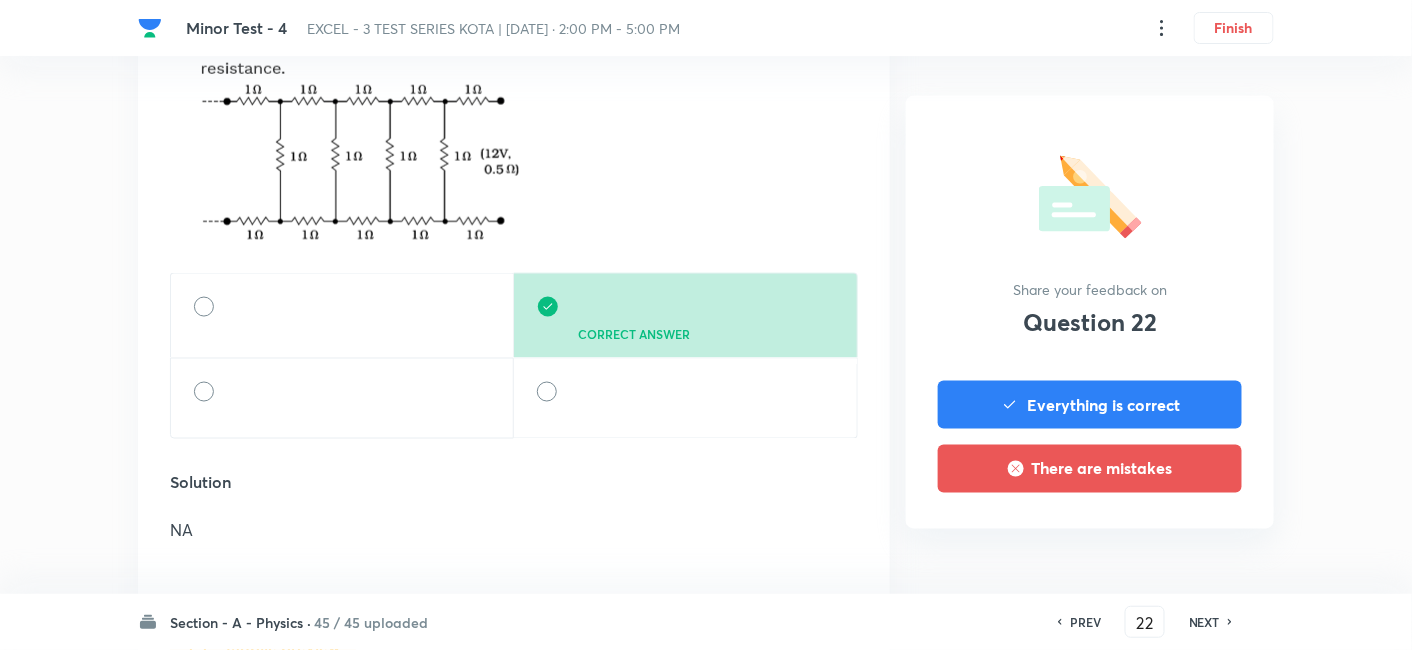 click on "NEXT" at bounding box center (1204, 622) 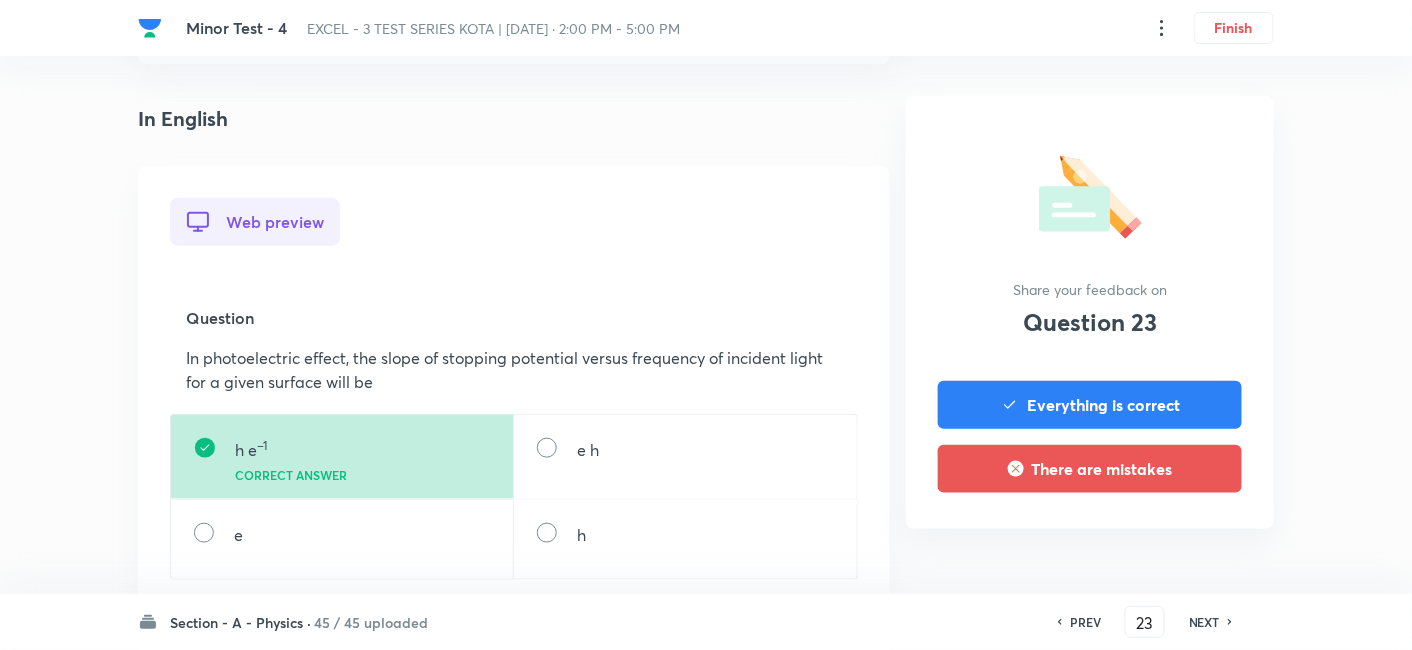 click on "NEXT" at bounding box center (1204, 622) 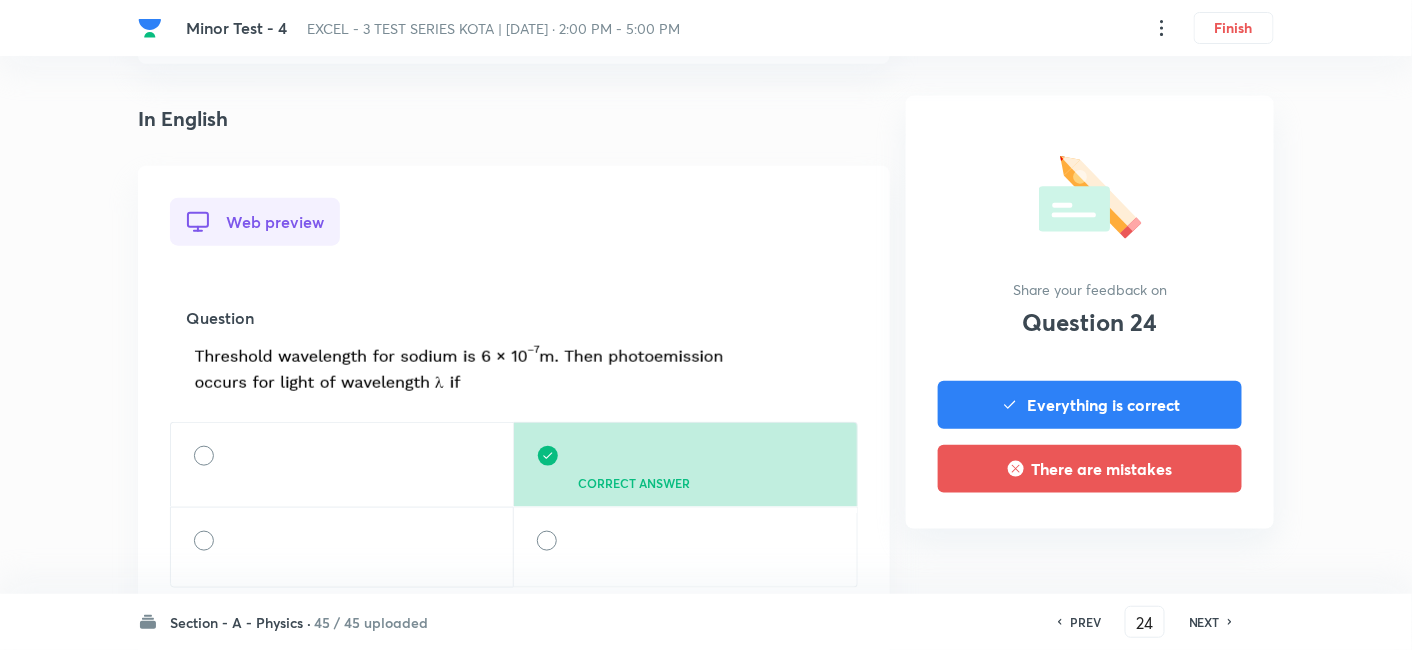click on "NEXT" at bounding box center [1204, 622] 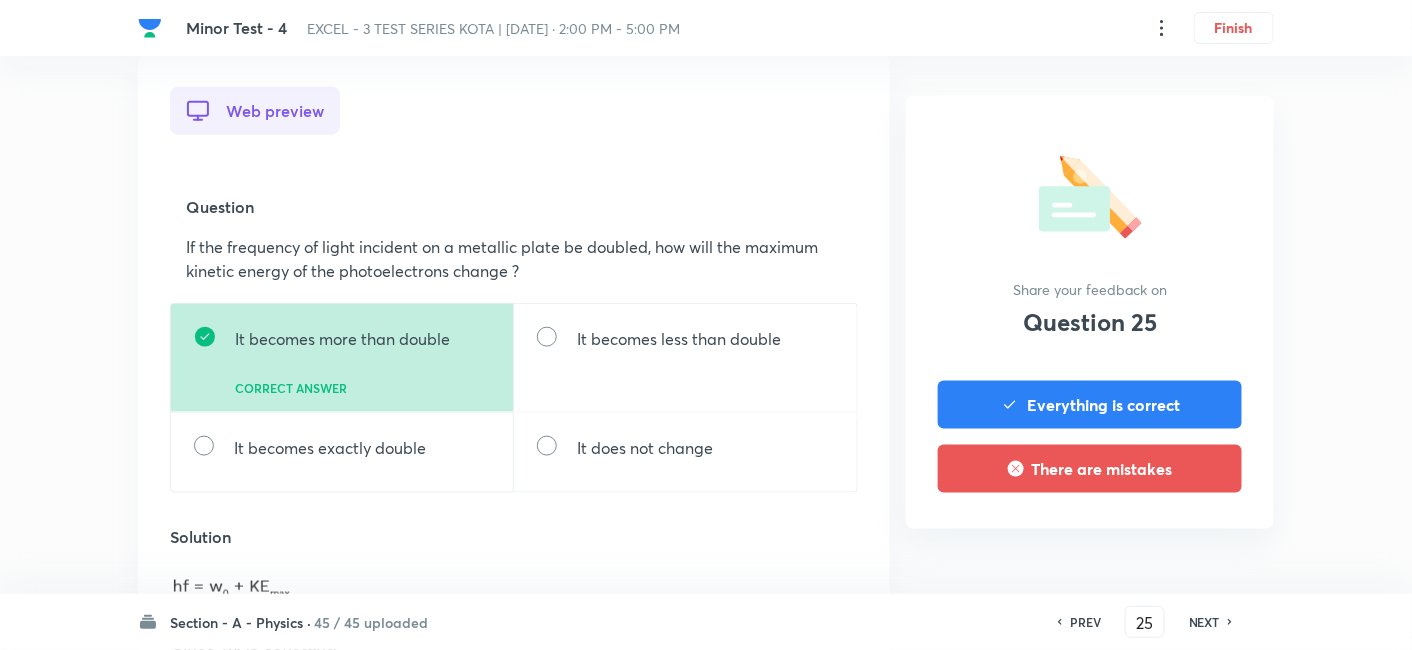 click on "NEXT" at bounding box center (1204, 622) 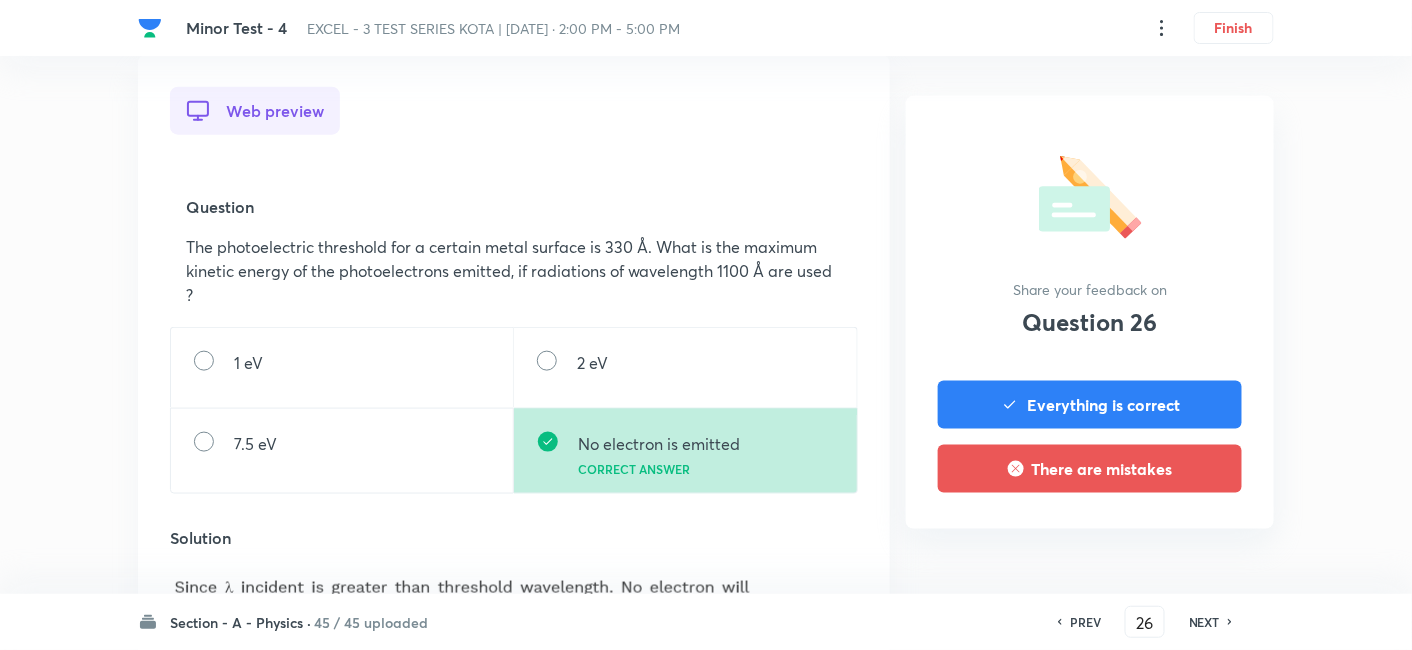 click on "NEXT" at bounding box center (1204, 622) 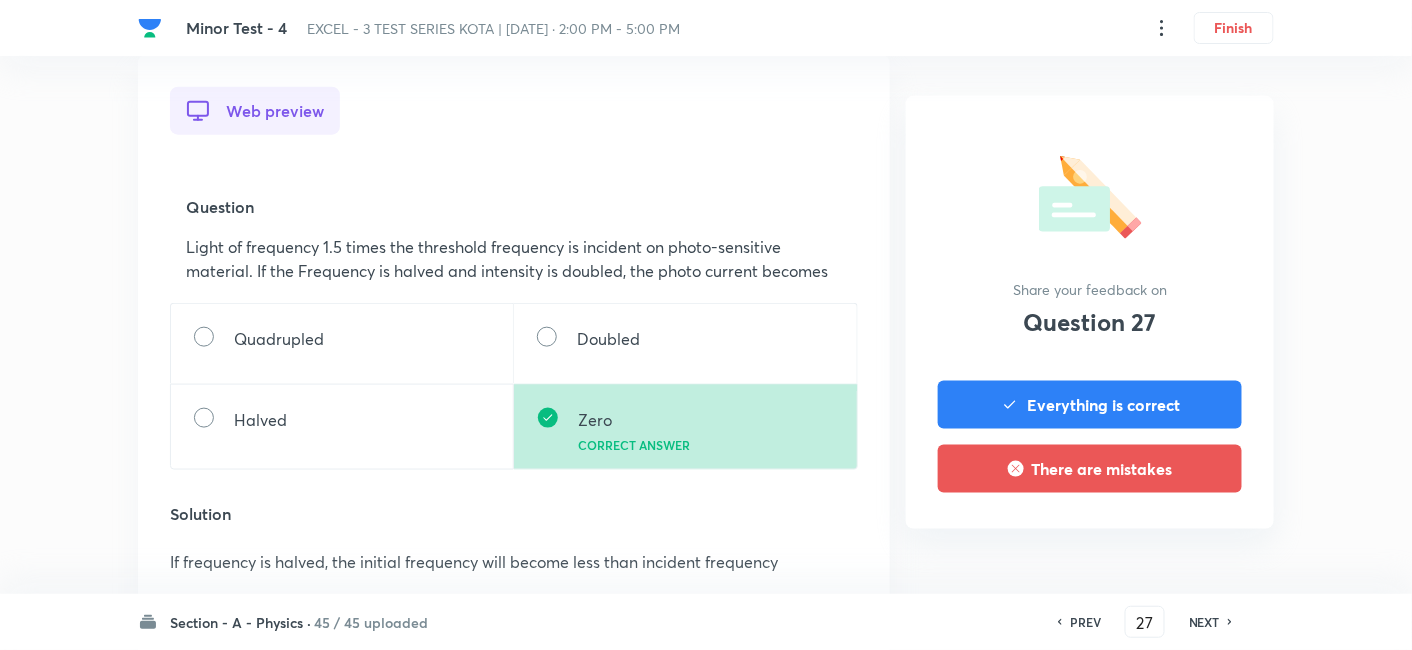 click on "NEXT" at bounding box center (1204, 622) 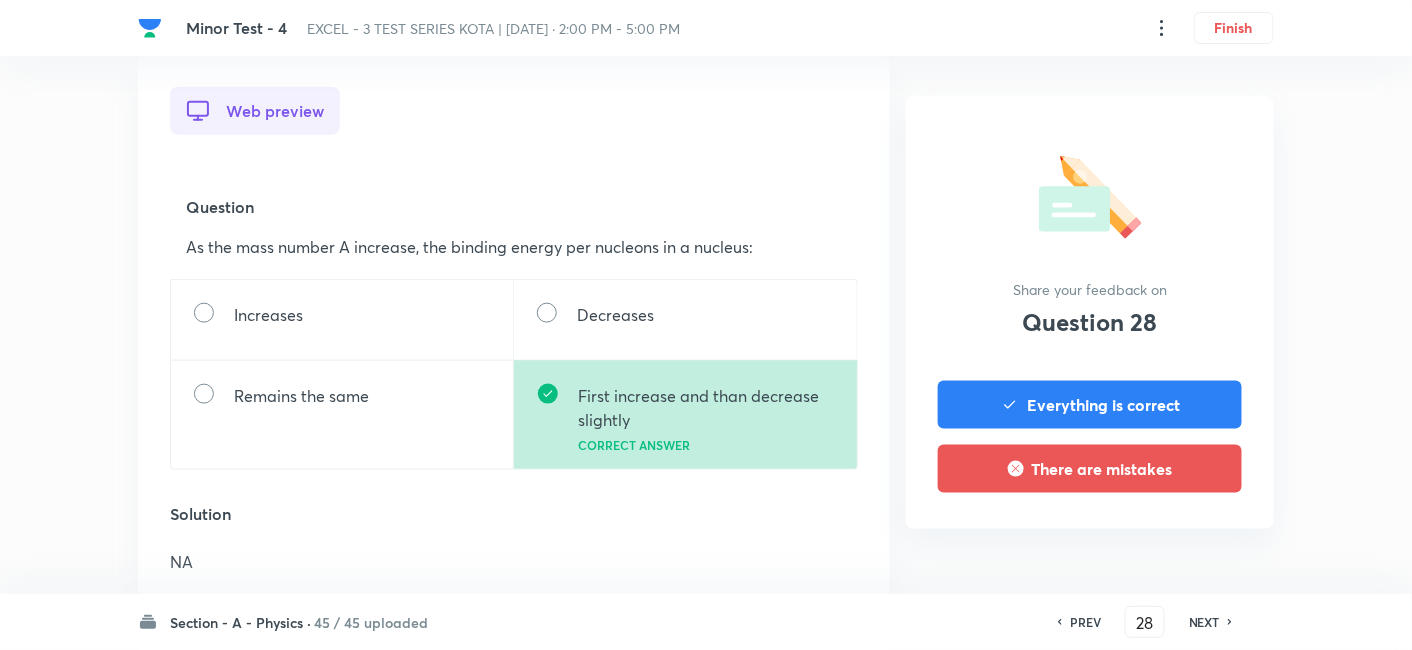 click on "NEXT" at bounding box center (1204, 622) 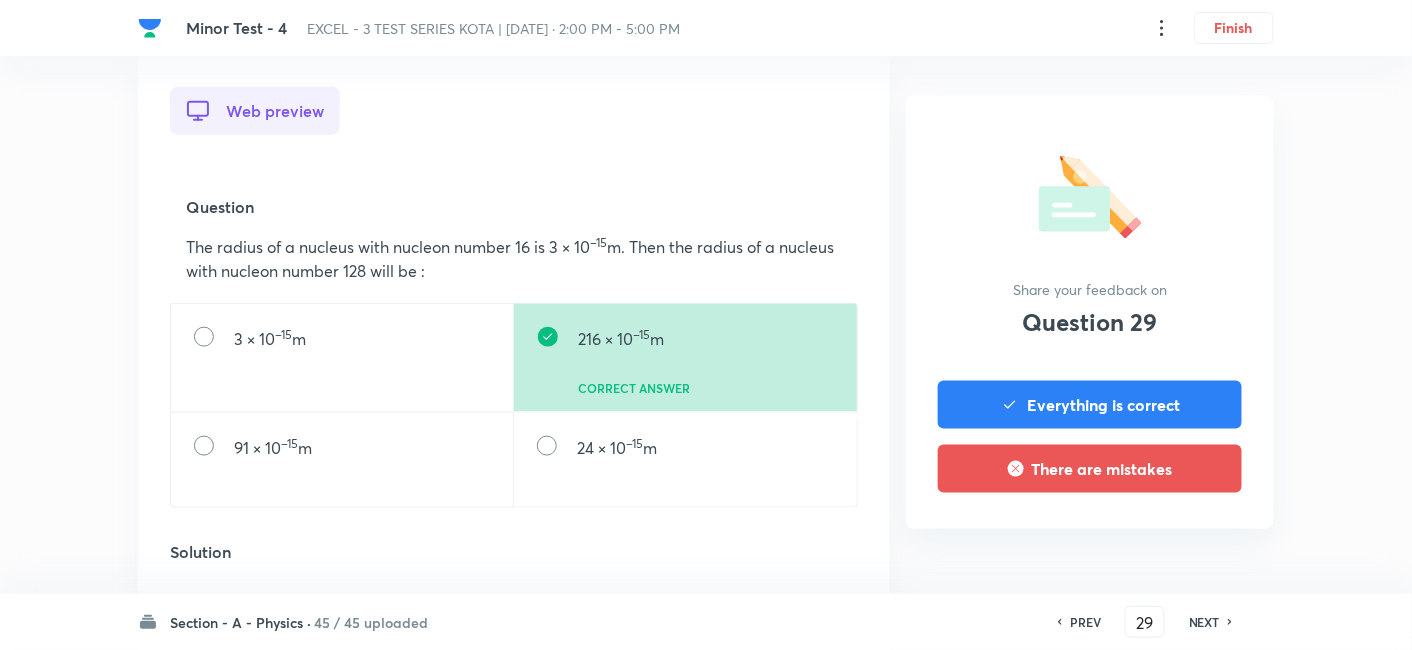 click on "NEXT" at bounding box center [1204, 622] 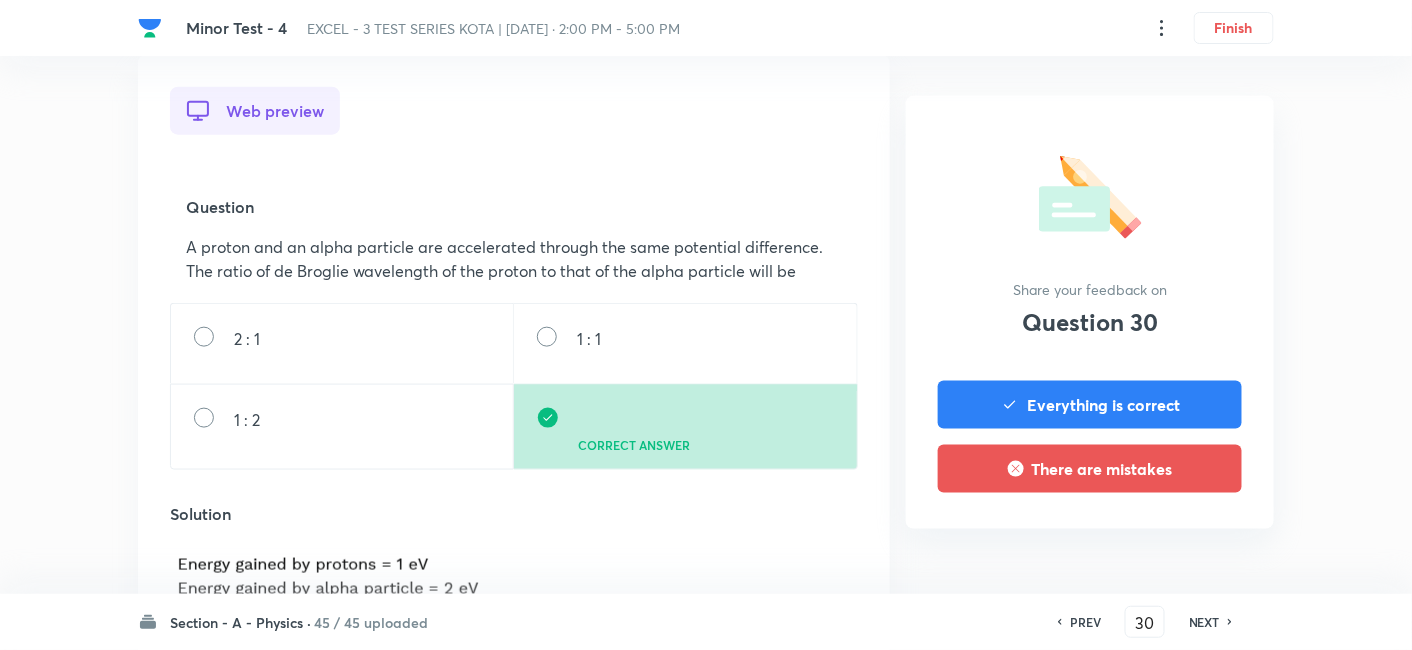 click on "NEXT" at bounding box center [1204, 622] 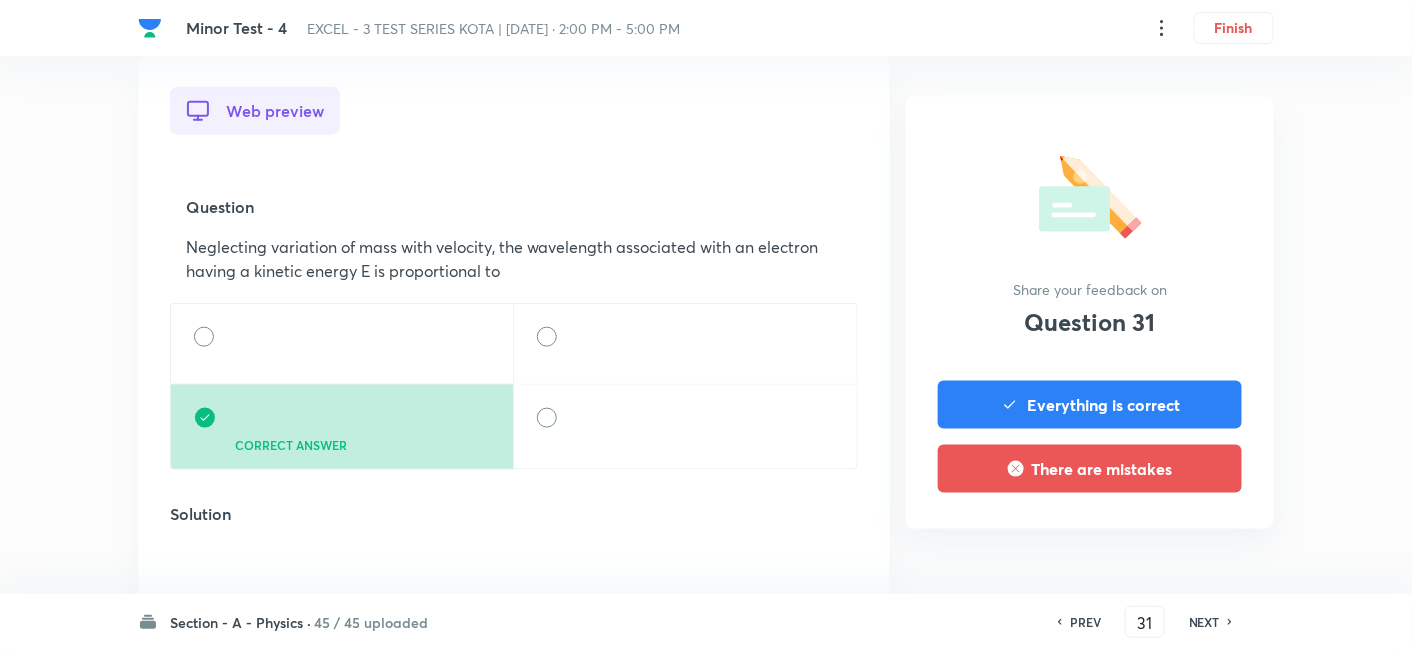 click on "NEXT" at bounding box center [1204, 622] 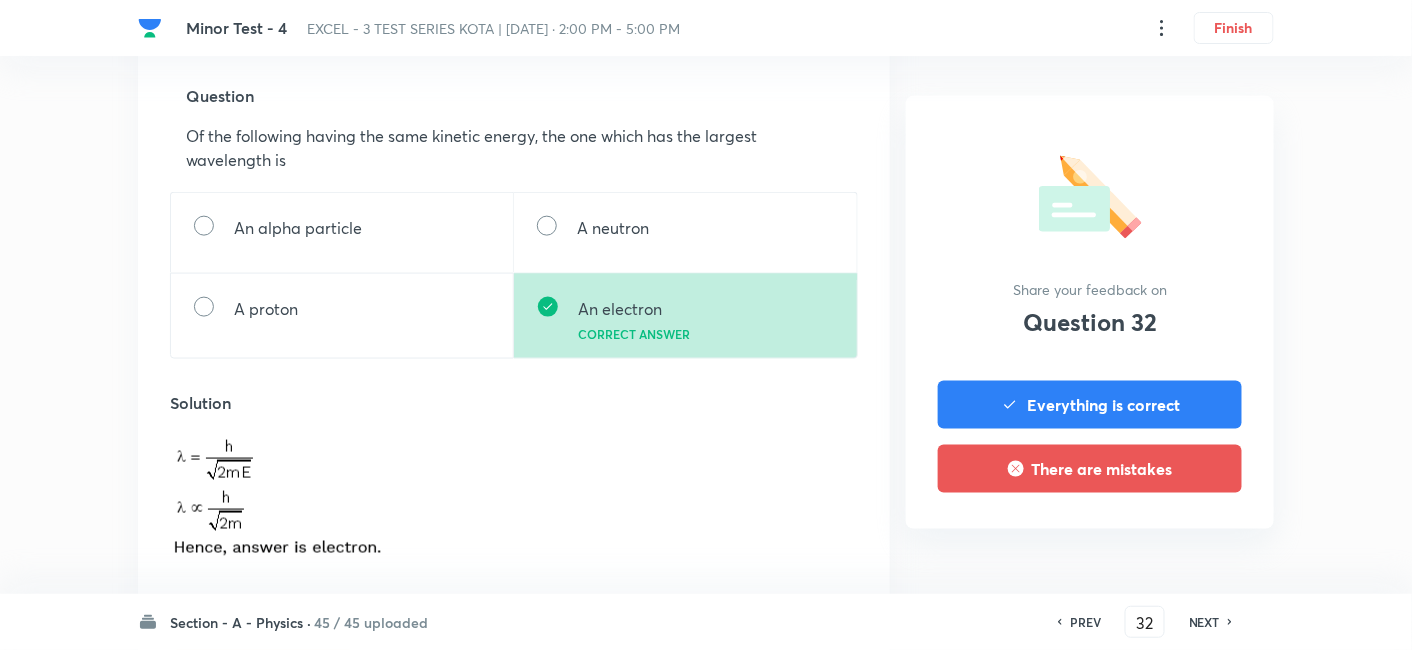 click on "NEXT" at bounding box center [1204, 622] 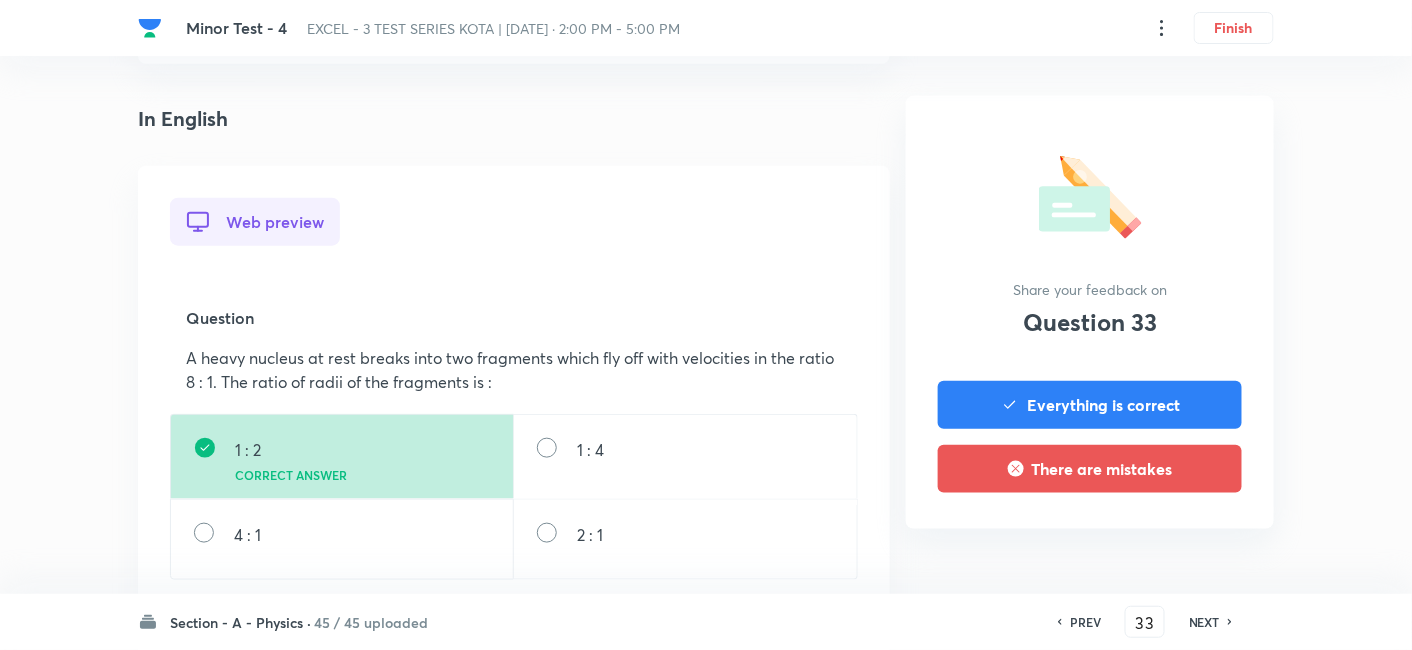 click on "NEXT" at bounding box center (1204, 622) 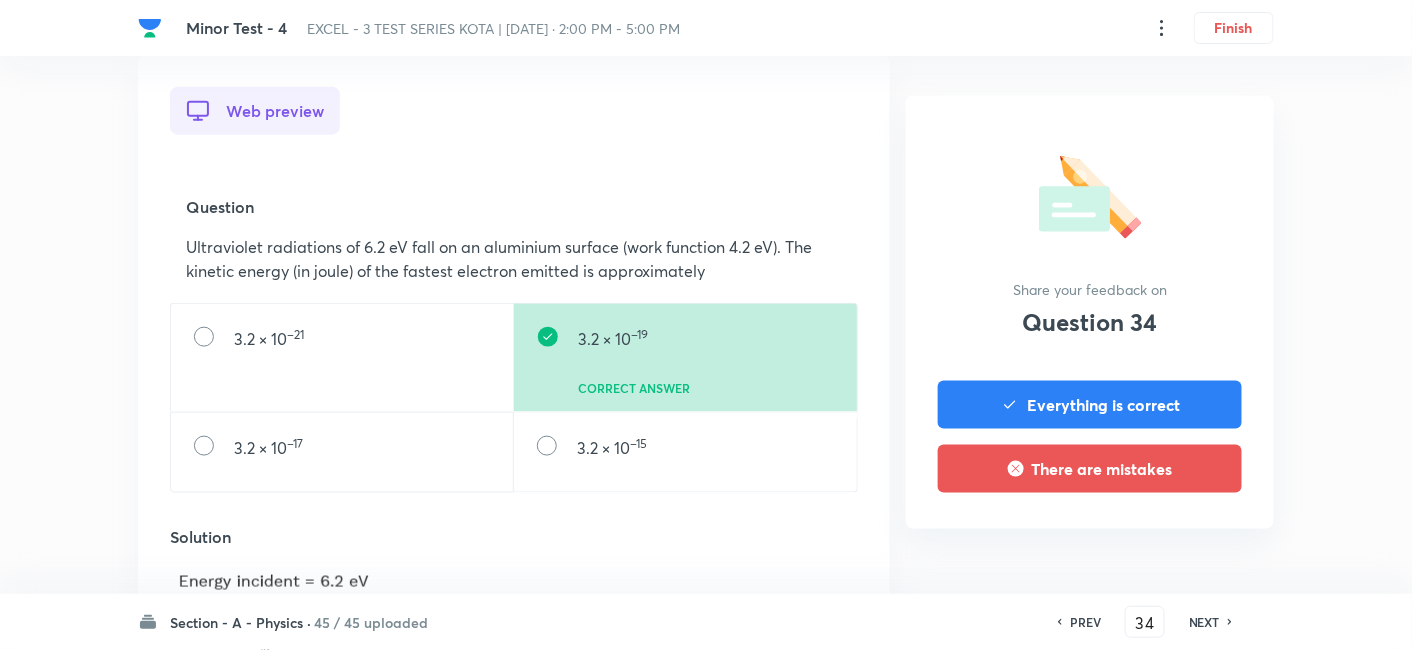 click on "NEXT" at bounding box center (1204, 622) 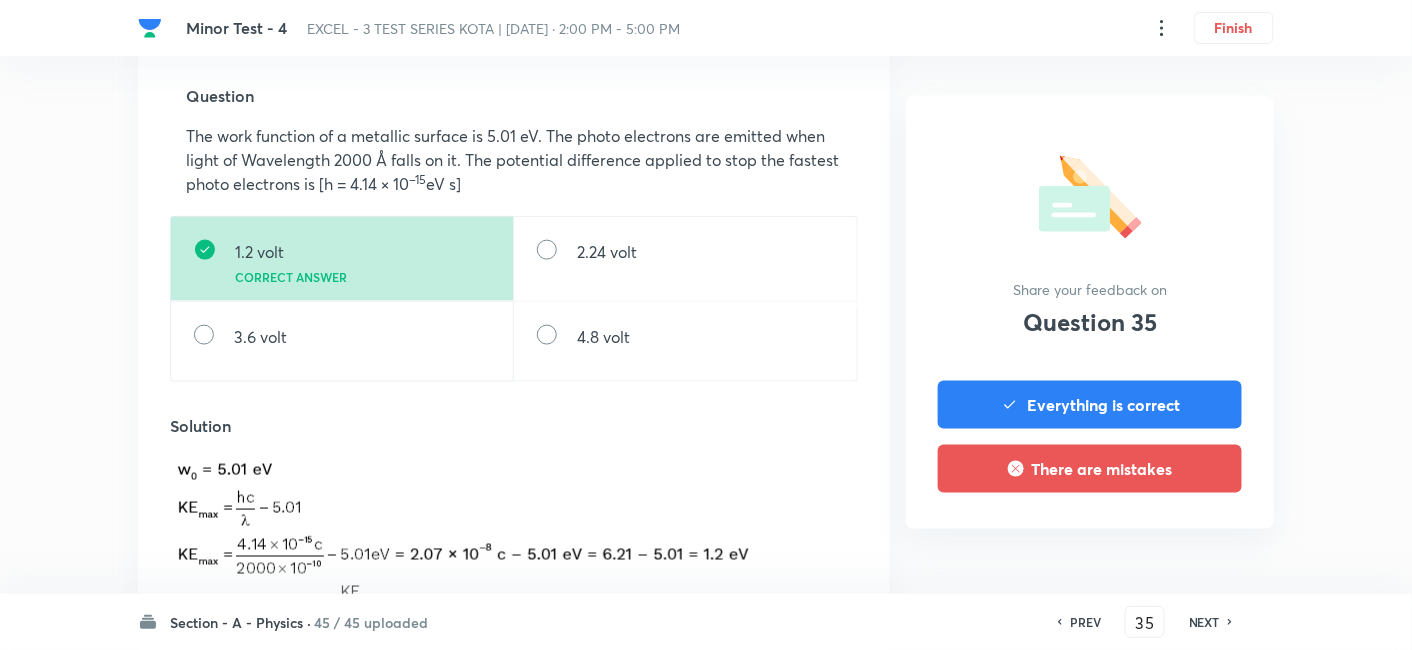 click on "NEXT" at bounding box center (1207, 622) 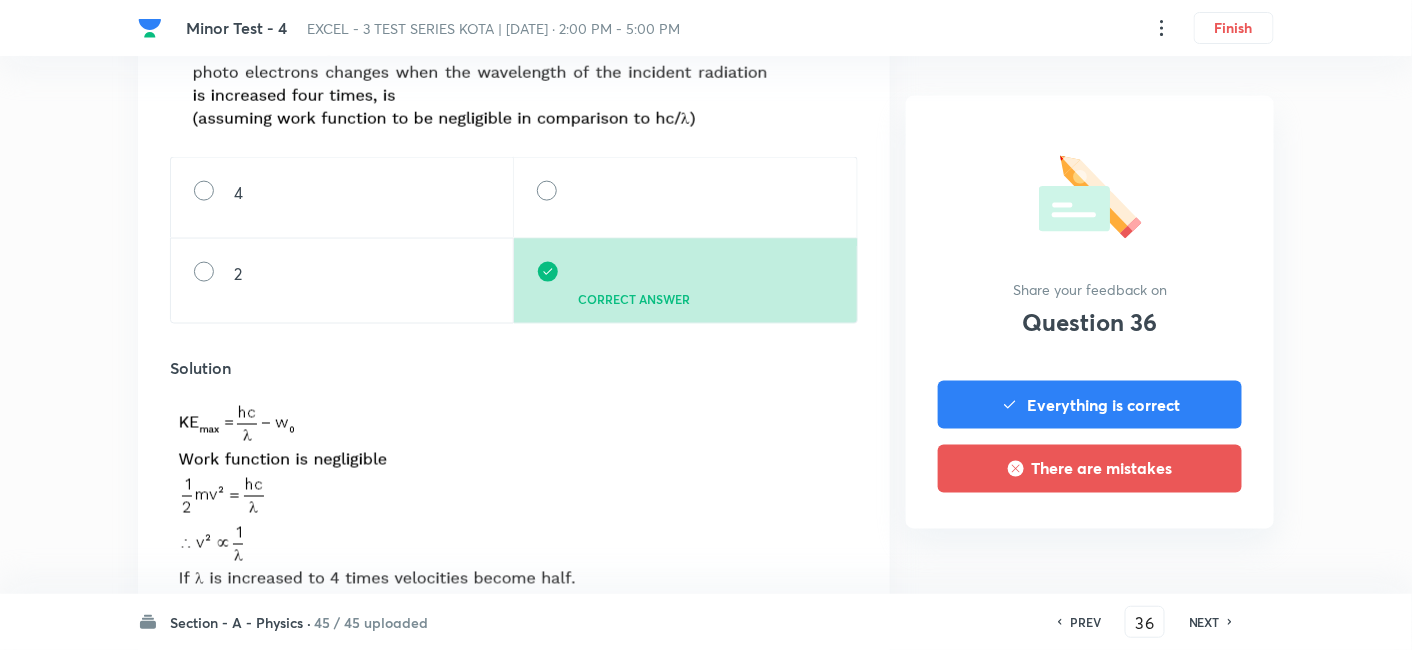 click on "NEXT" at bounding box center [1204, 622] 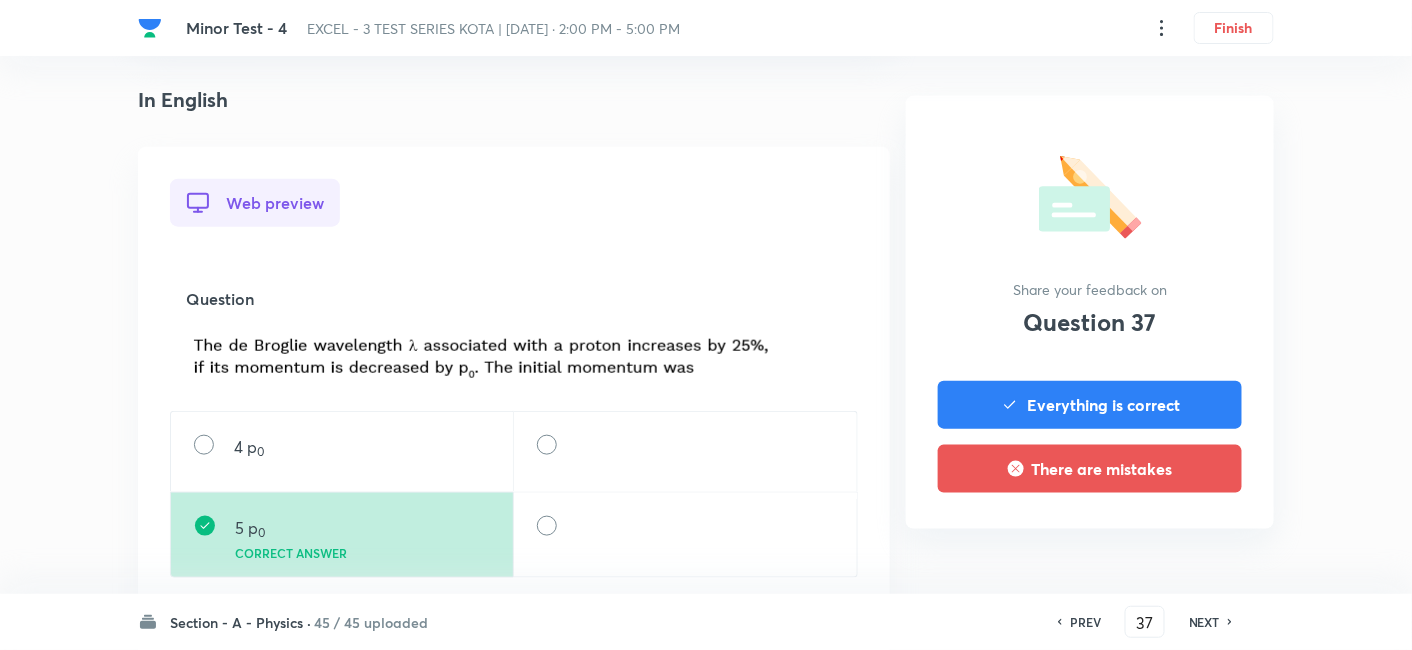 scroll, scrollTop: 555, scrollLeft: 0, axis: vertical 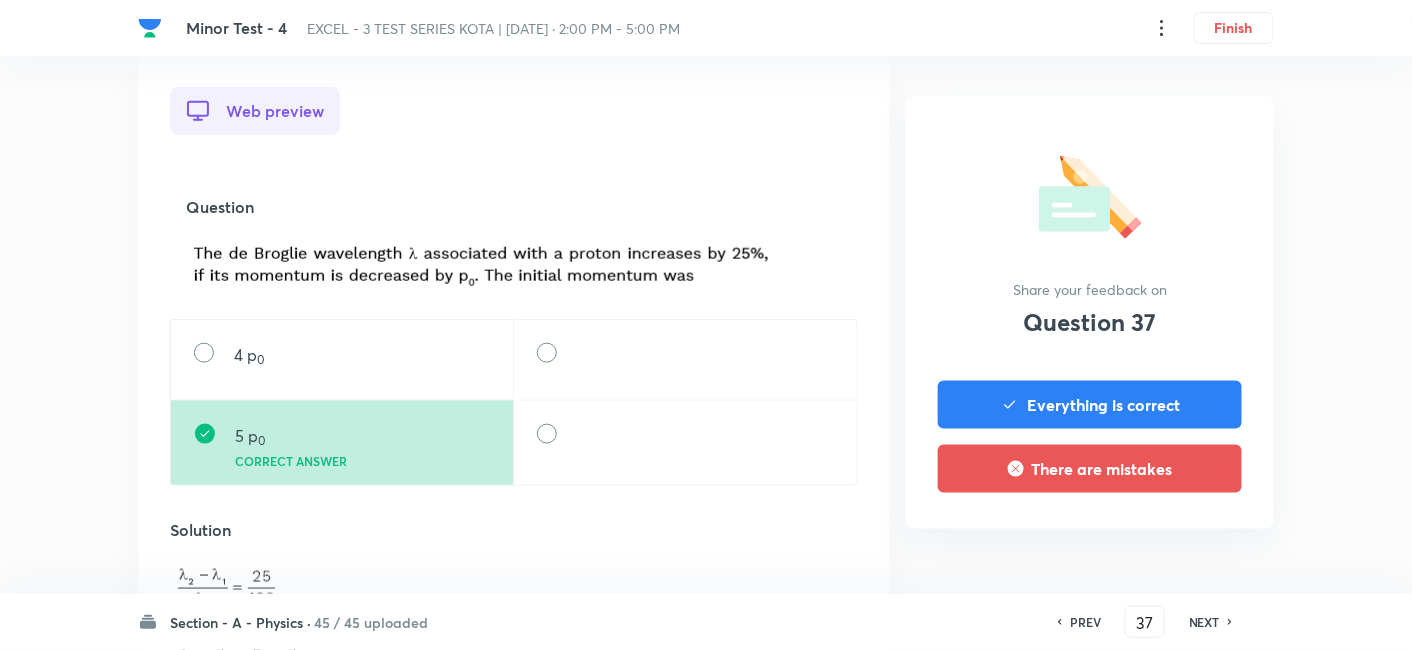 click on "NEXT" at bounding box center [1207, 622] 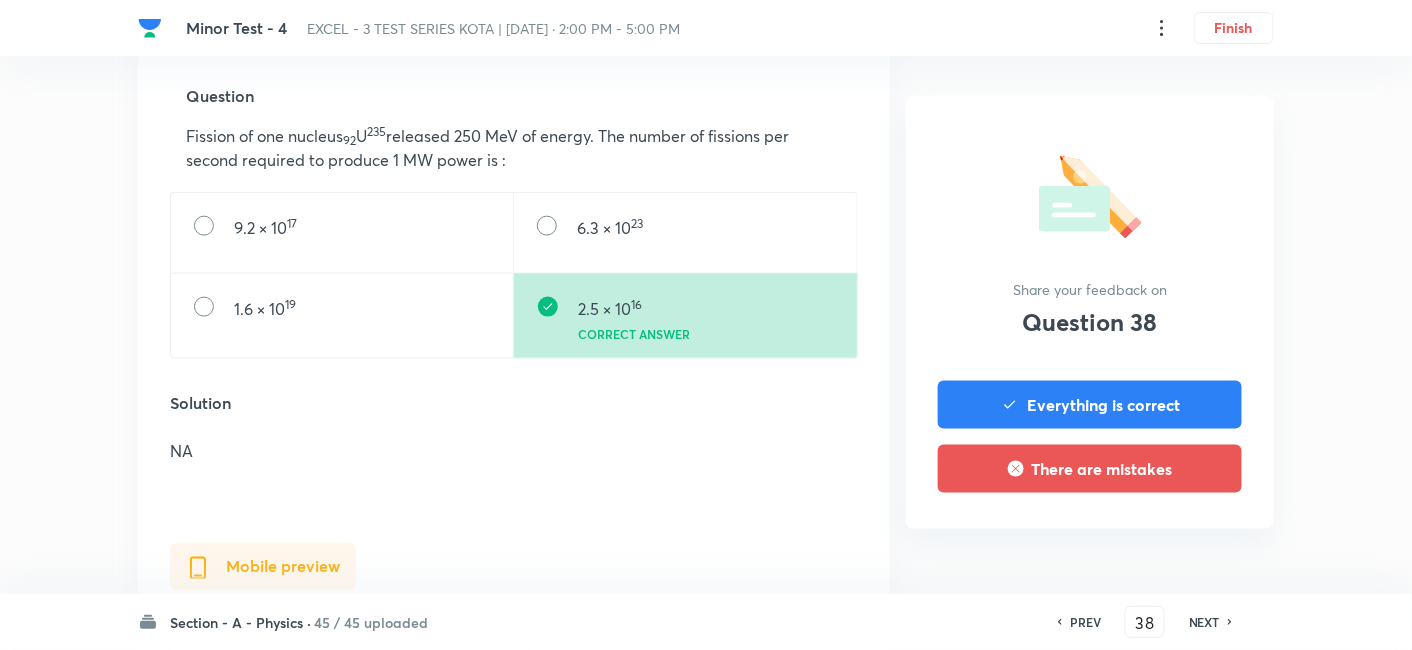 click on "NEXT" at bounding box center [1207, 622] 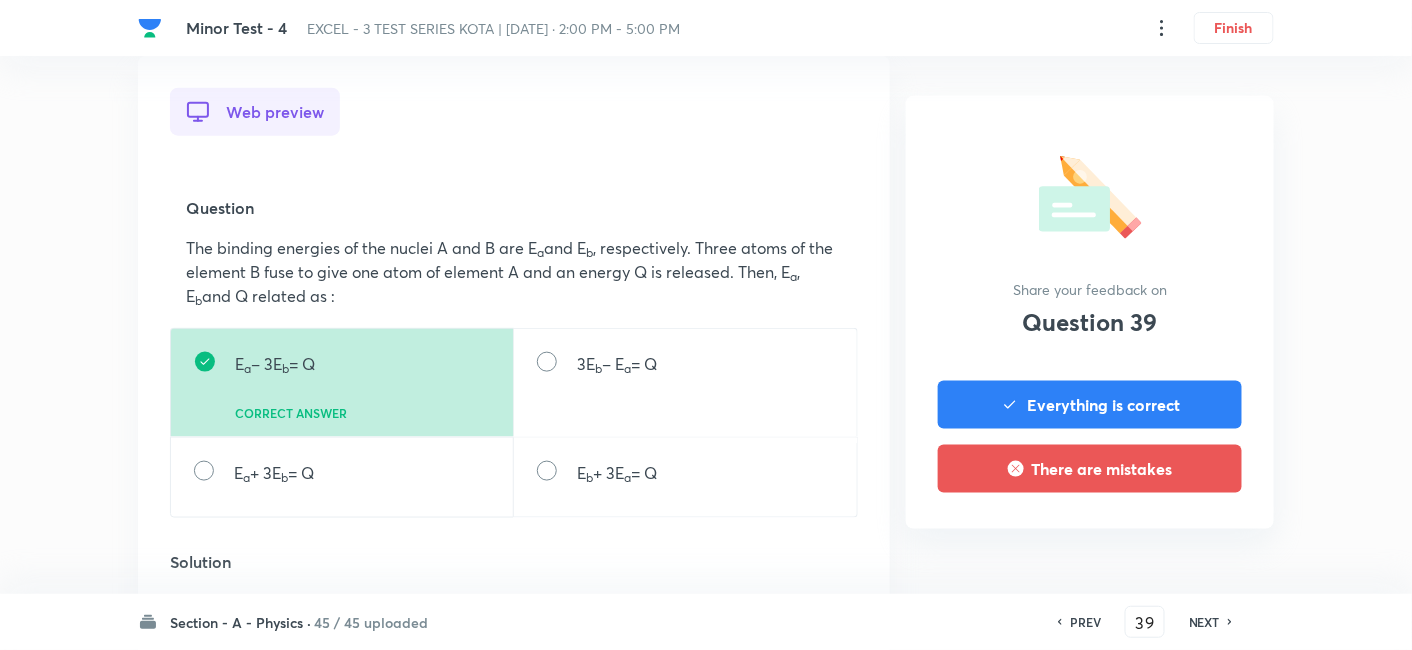 scroll, scrollTop: 555, scrollLeft: 0, axis: vertical 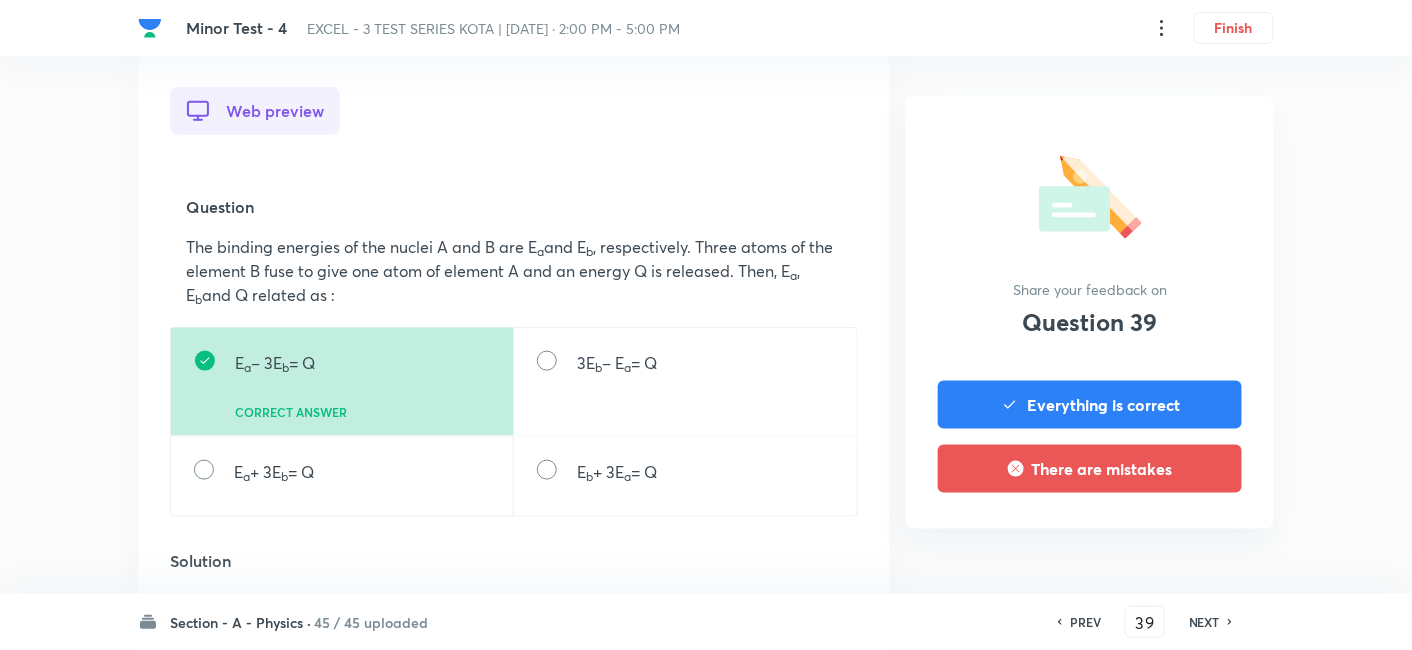 click on "NEXT" at bounding box center (1207, 622) 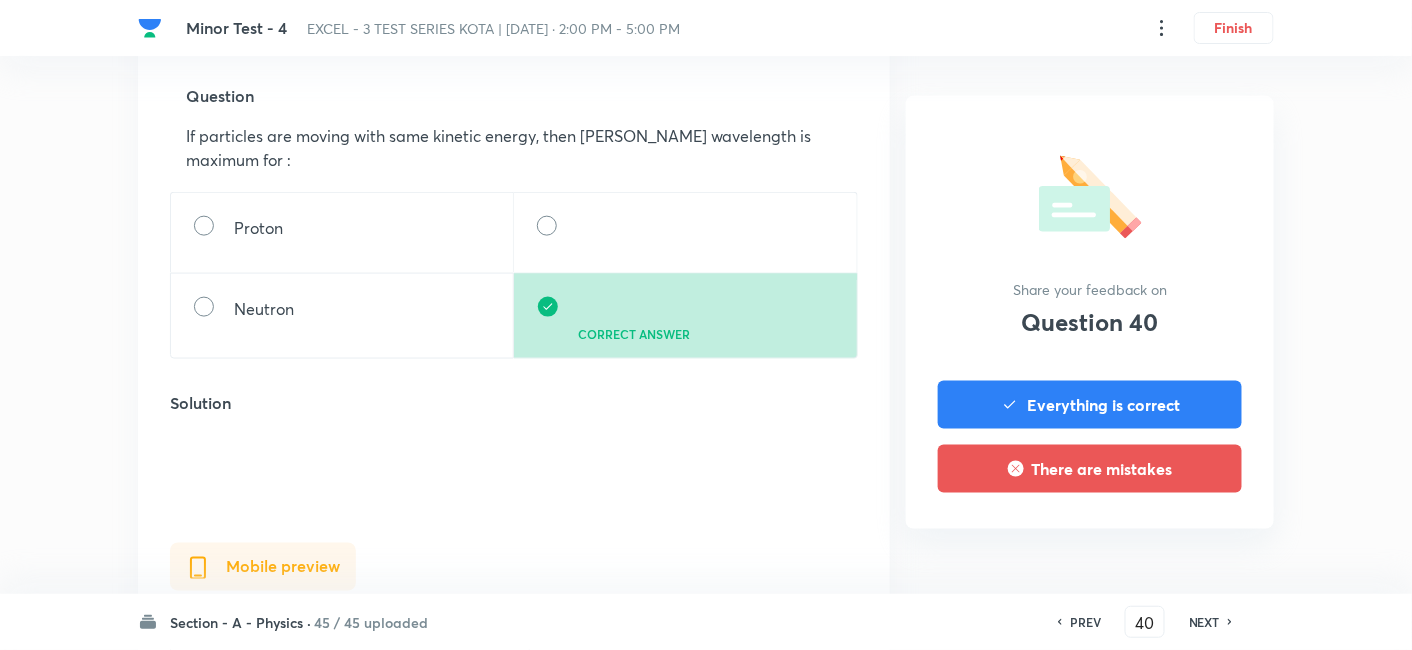 click on "PREV 40 ​ NEXT" at bounding box center [1145, 622] 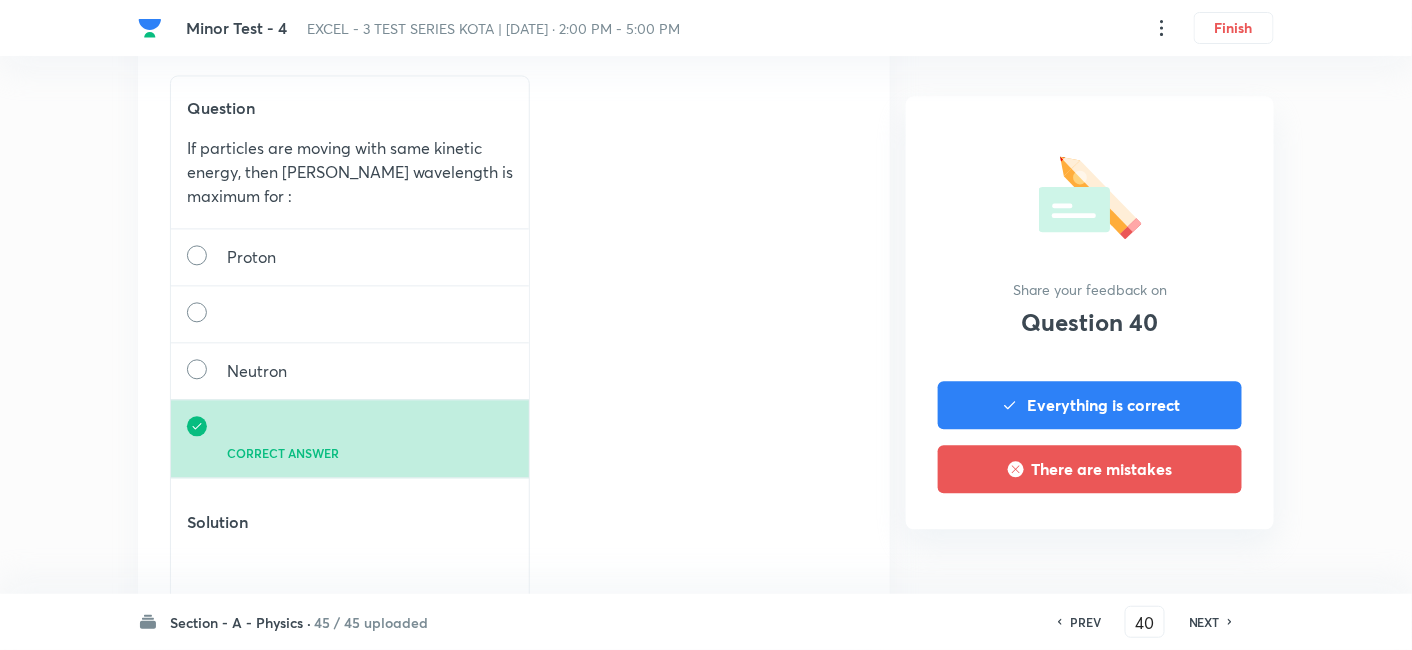 click on "NEXT" at bounding box center [1204, 622] 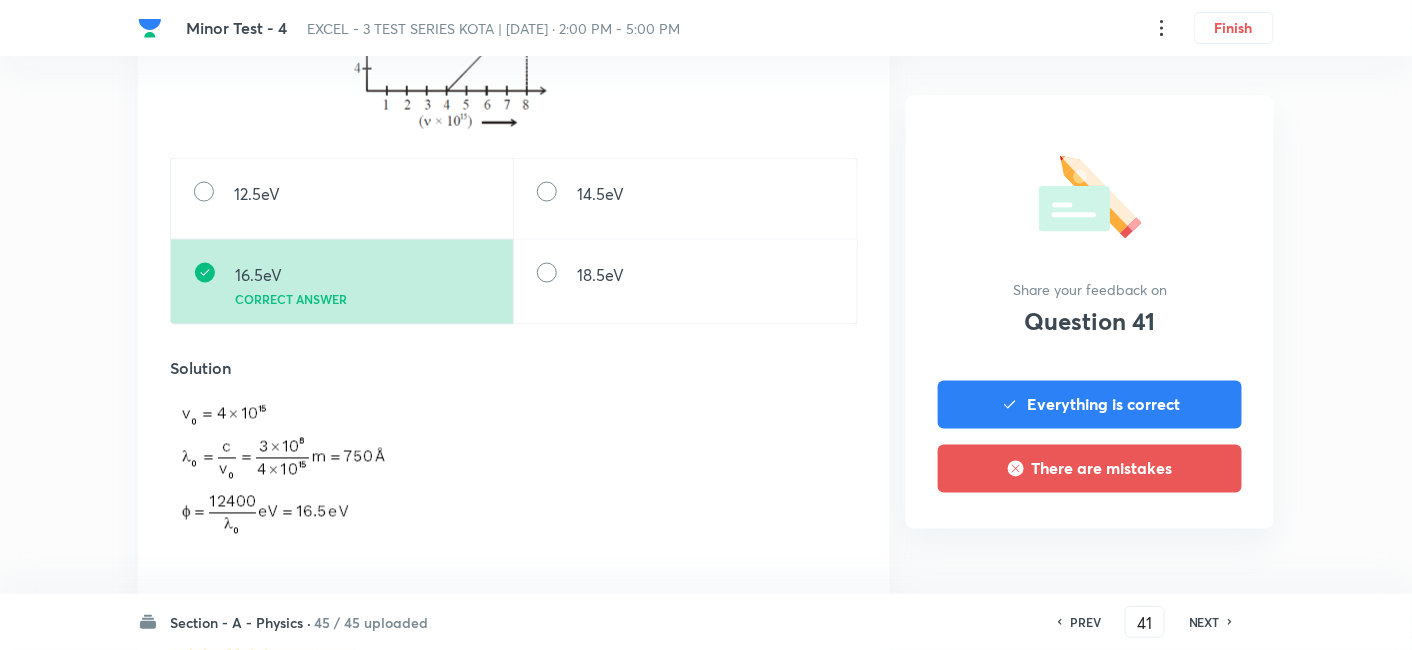 click on "PREV 41 ​ NEXT" at bounding box center [1145, 622] 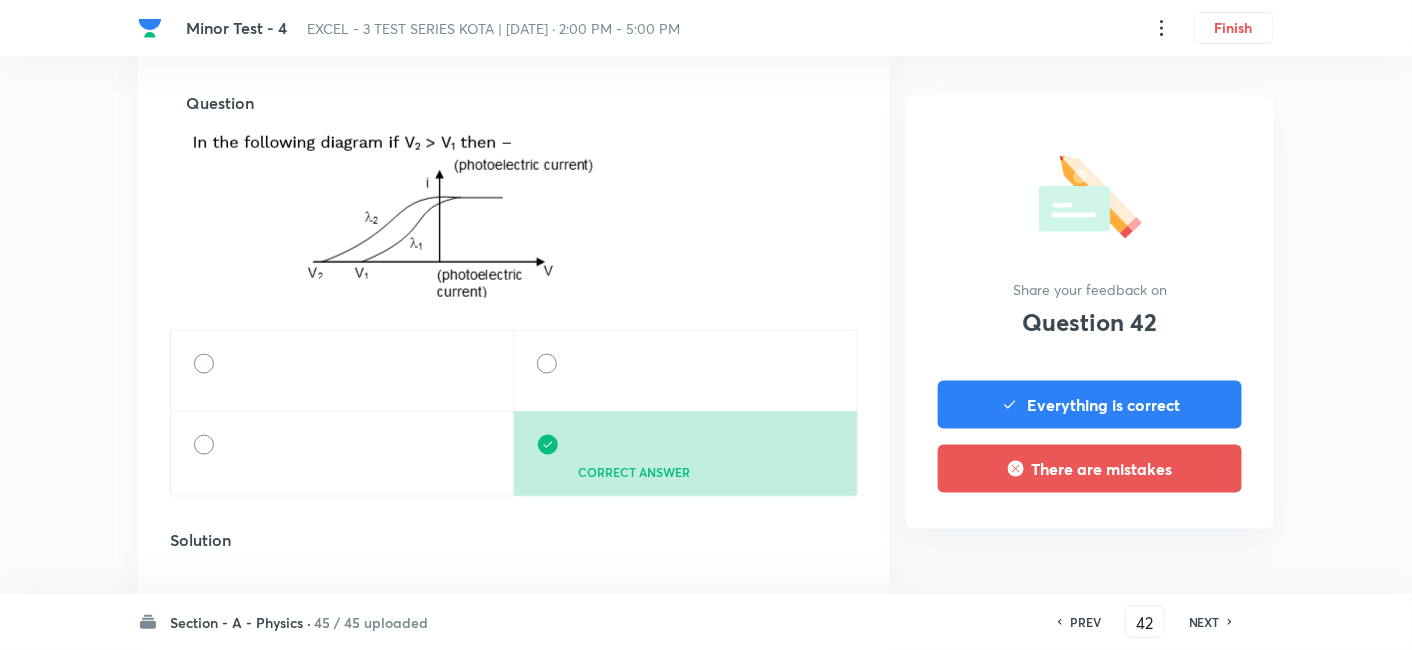 scroll, scrollTop: 777, scrollLeft: 0, axis: vertical 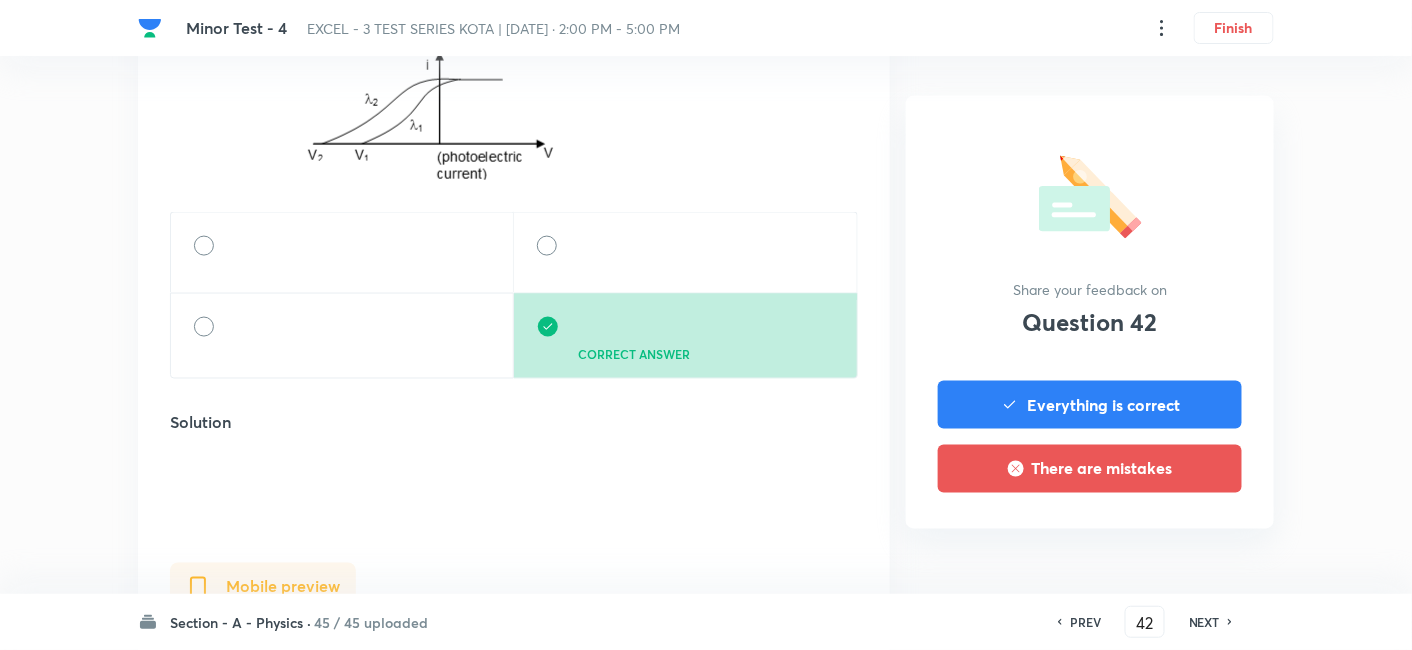 click on "NEXT" at bounding box center (1204, 622) 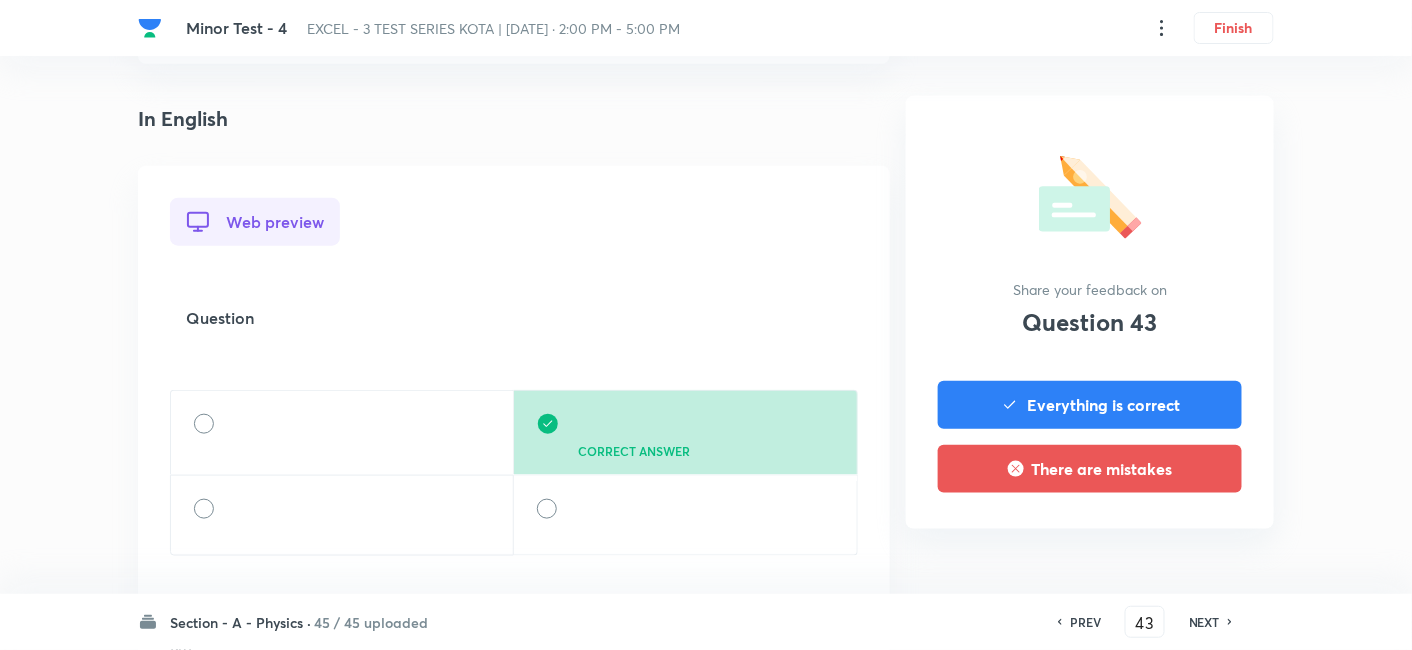 scroll, scrollTop: 666, scrollLeft: 0, axis: vertical 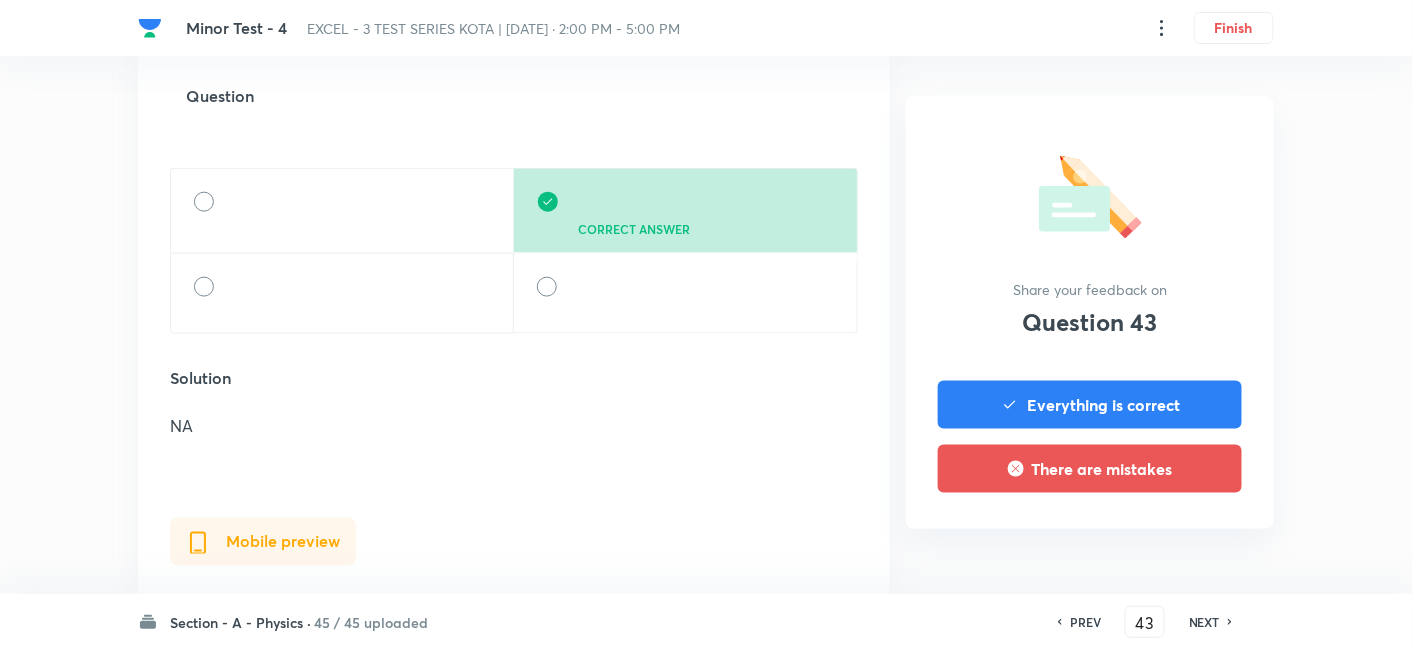 click on "NEXT" at bounding box center [1204, 622] 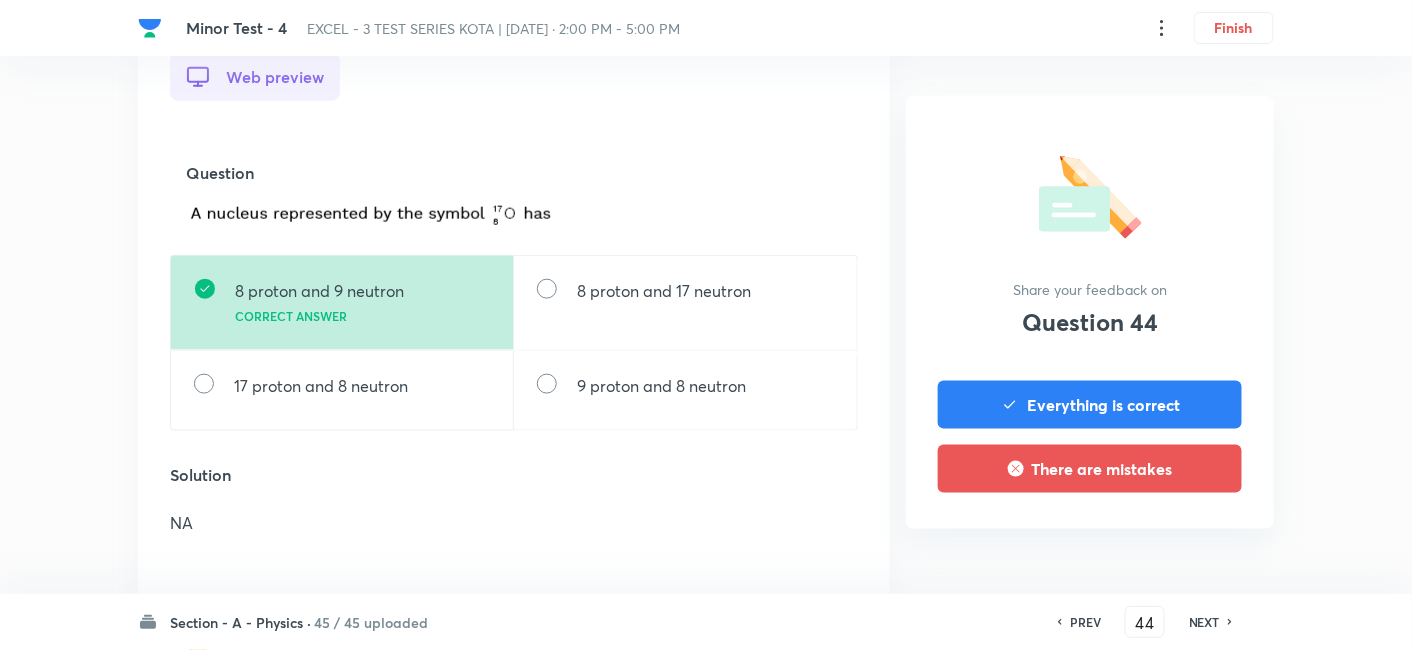 scroll, scrollTop: 555, scrollLeft: 0, axis: vertical 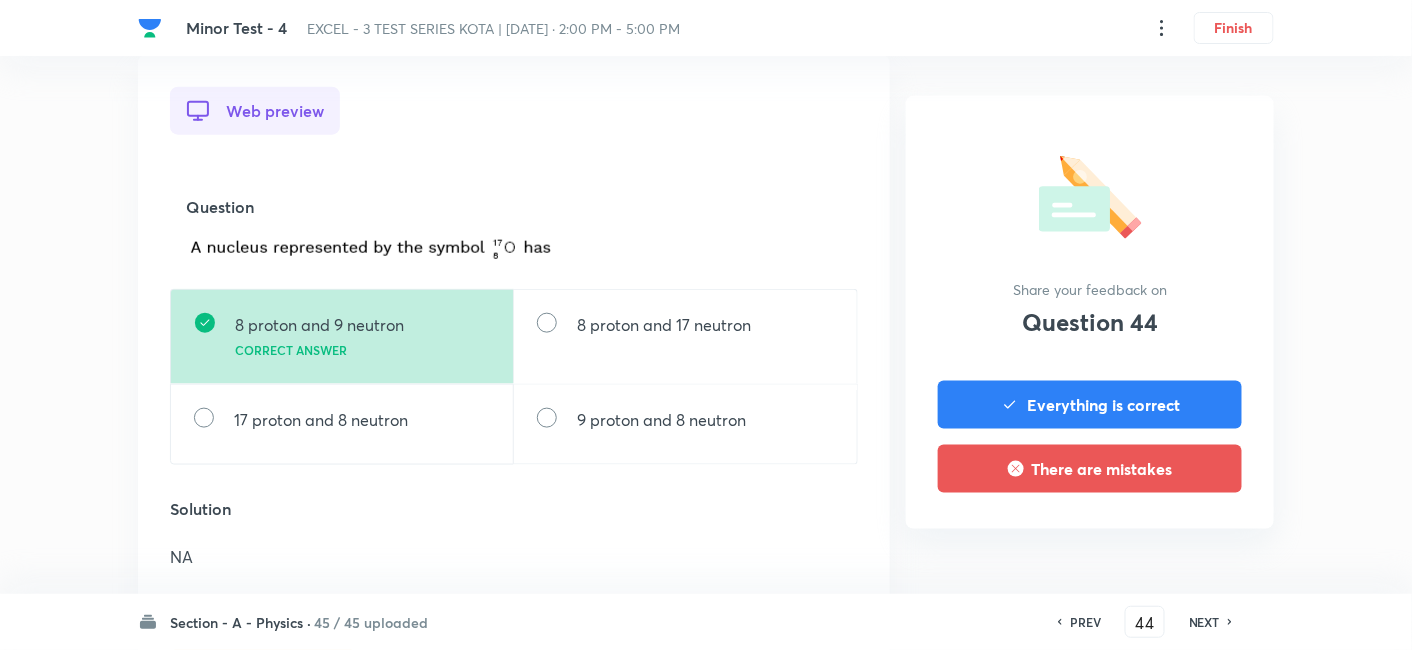 click on "NEXT" at bounding box center [1204, 622] 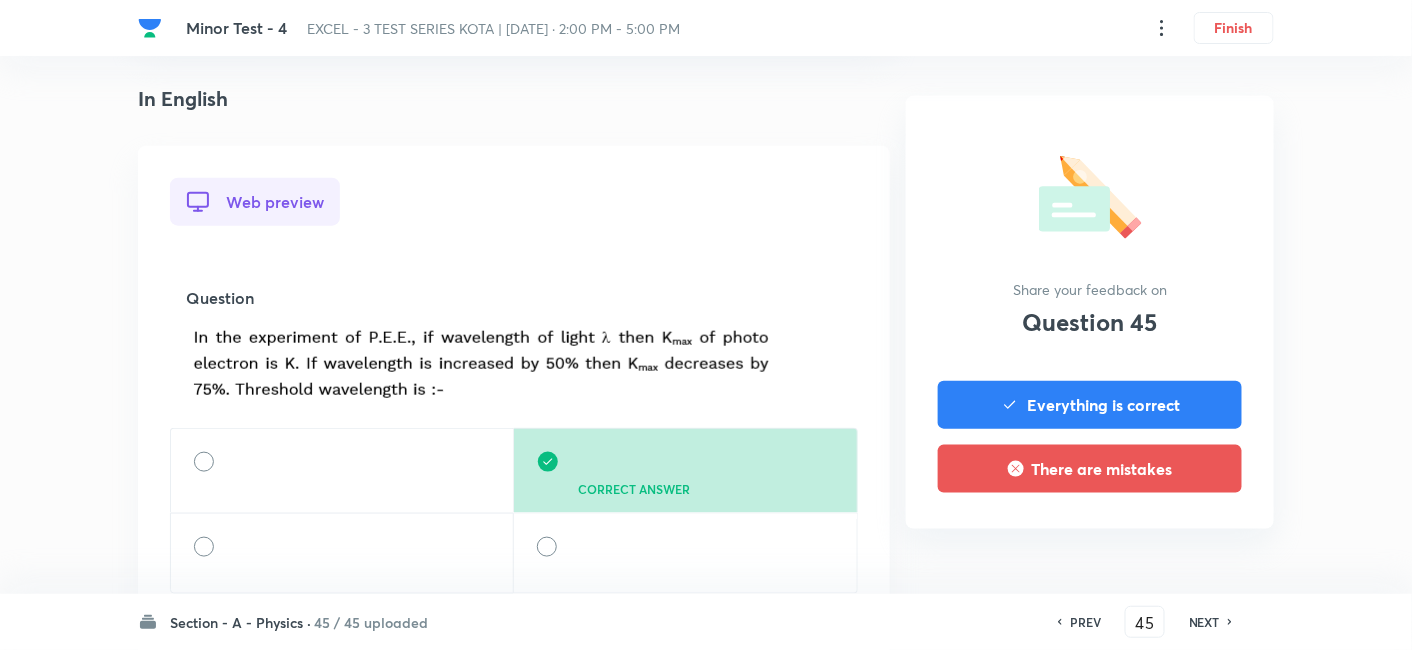 scroll, scrollTop: 555, scrollLeft: 0, axis: vertical 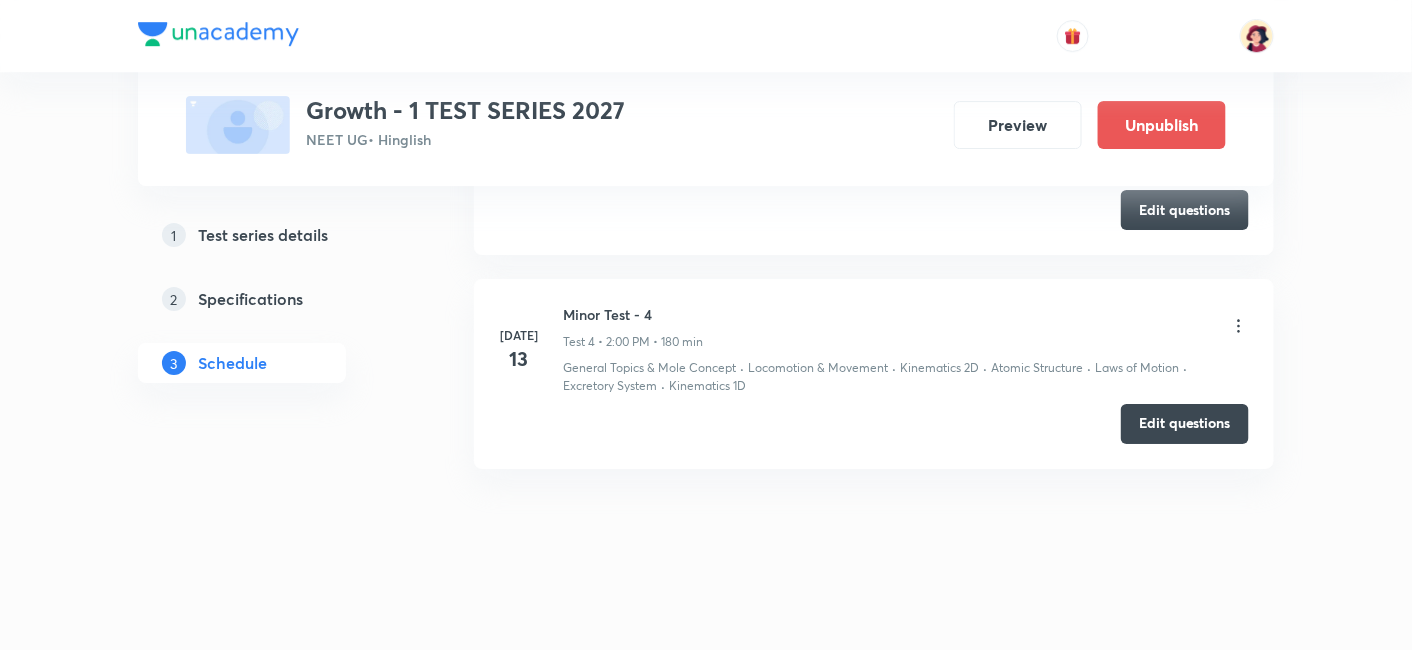 click 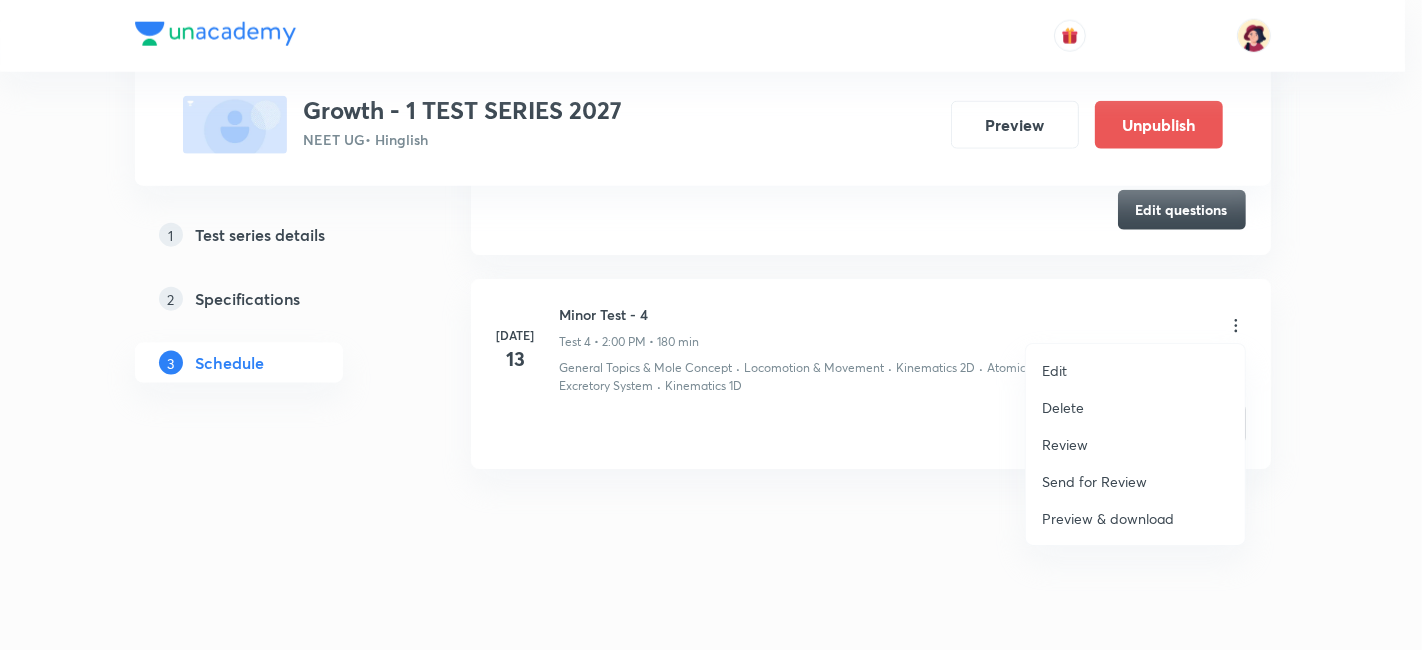 click on "Review" at bounding box center [1065, 444] 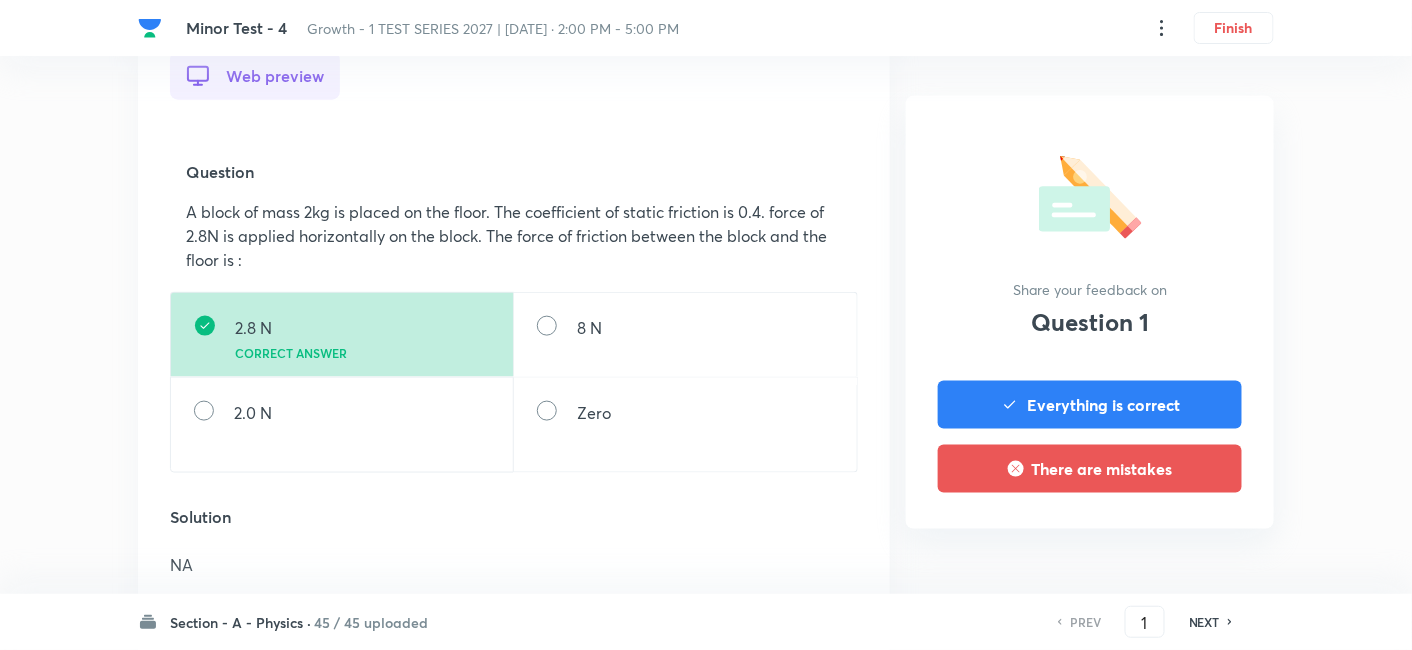 scroll, scrollTop: 666, scrollLeft: 0, axis: vertical 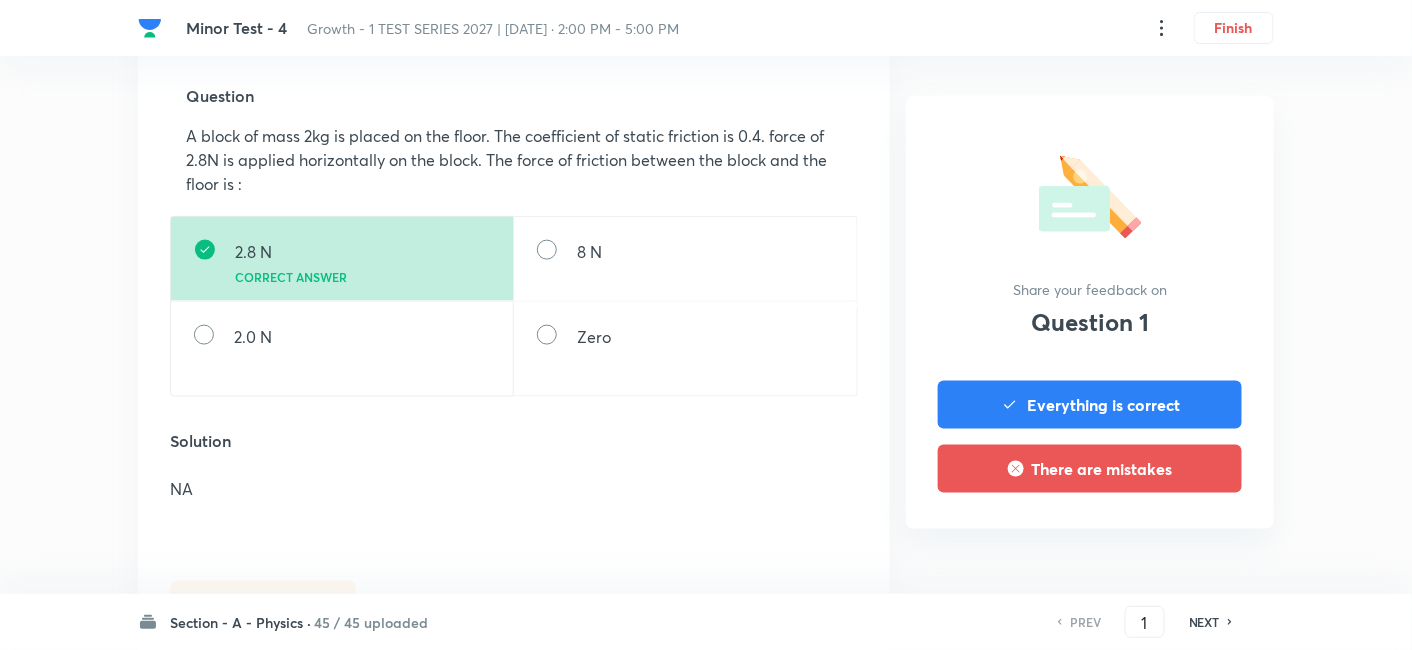 click on "NEXT" at bounding box center [1207, 622] 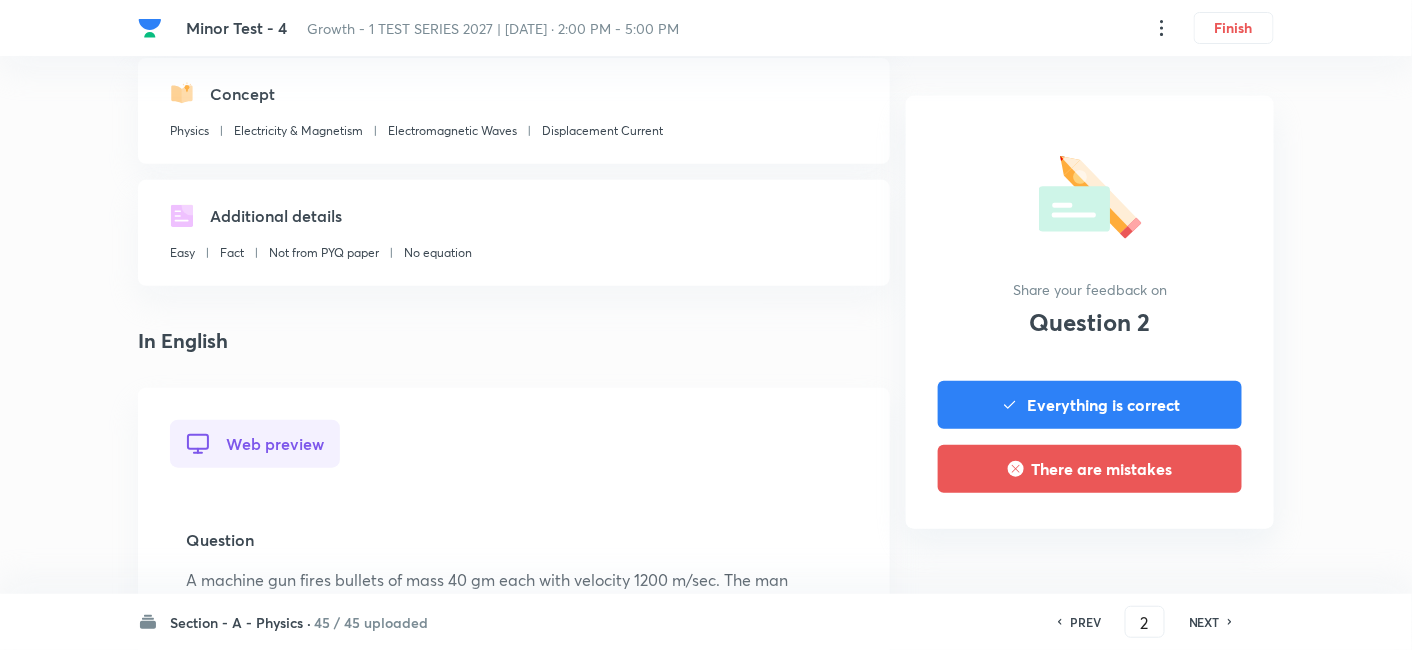 scroll, scrollTop: 444, scrollLeft: 0, axis: vertical 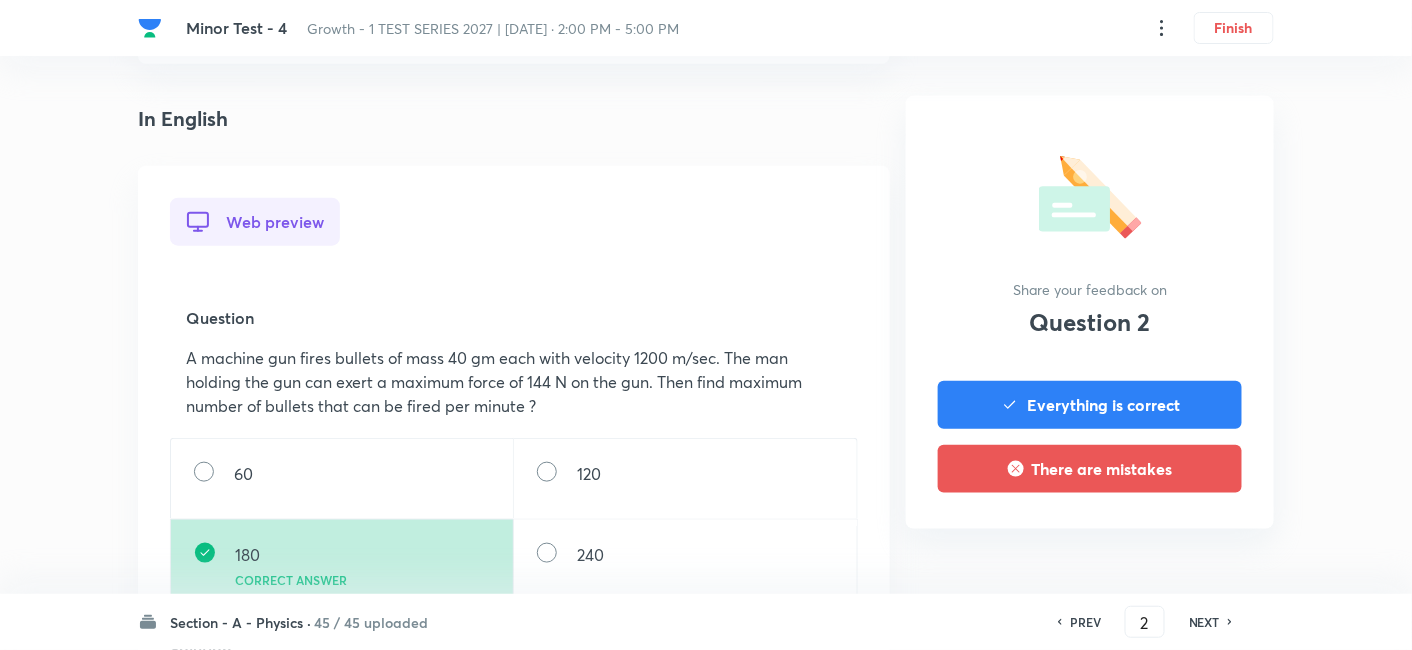 click on "NEXT" at bounding box center [1204, 622] 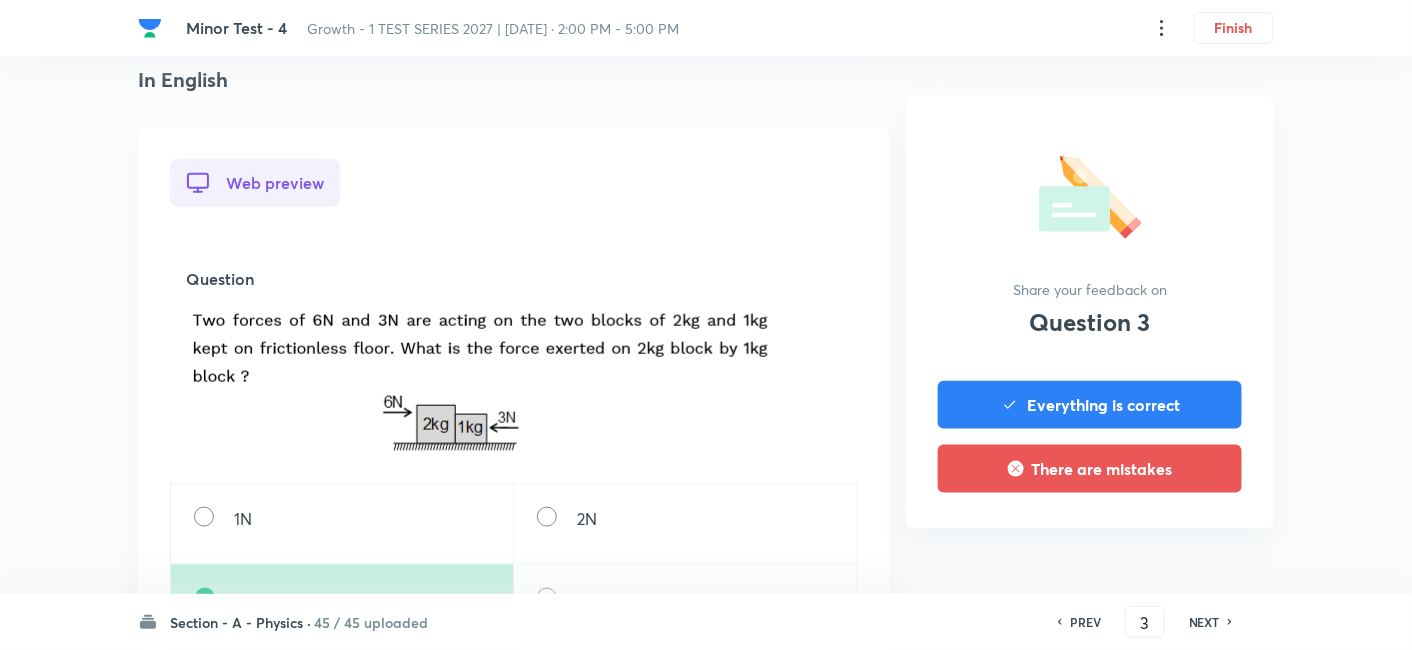 scroll, scrollTop: 555, scrollLeft: 0, axis: vertical 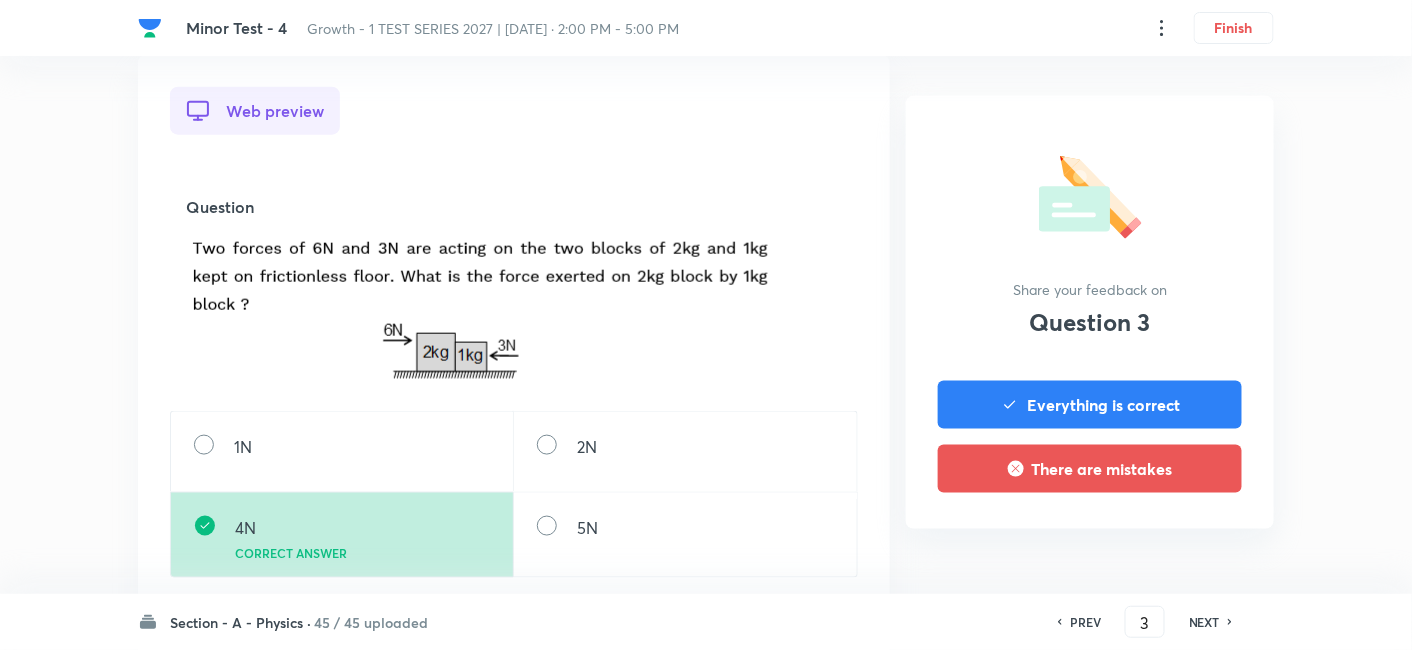 click on "NEXT" at bounding box center (1204, 622) 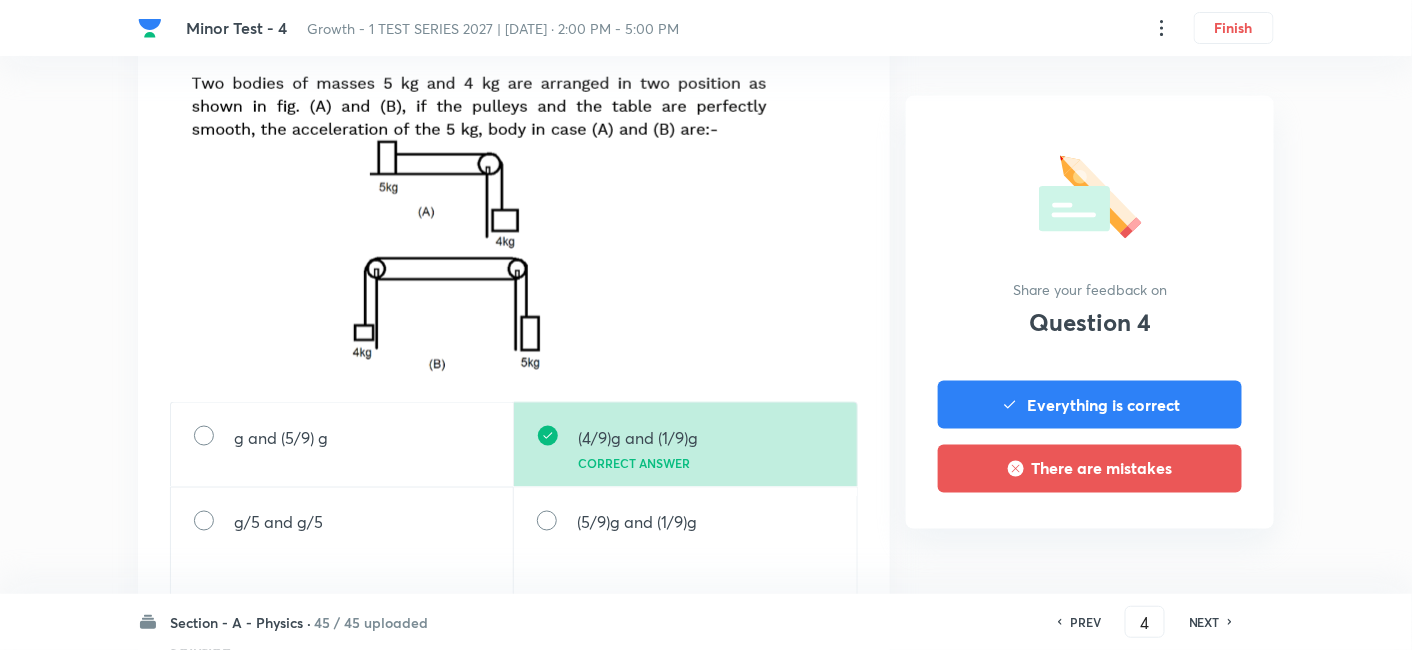 scroll, scrollTop: 1000, scrollLeft: 0, axis: vertical 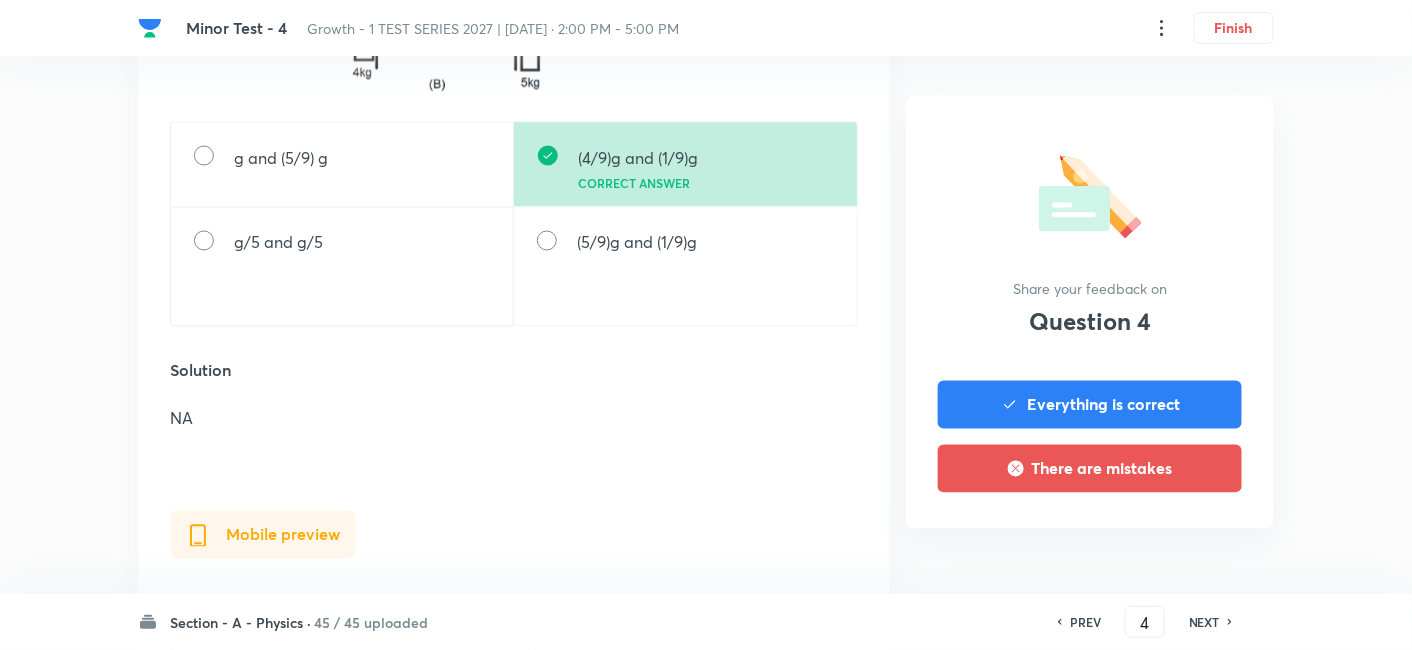click on "NEXT" at bounding box center (1204, 622) 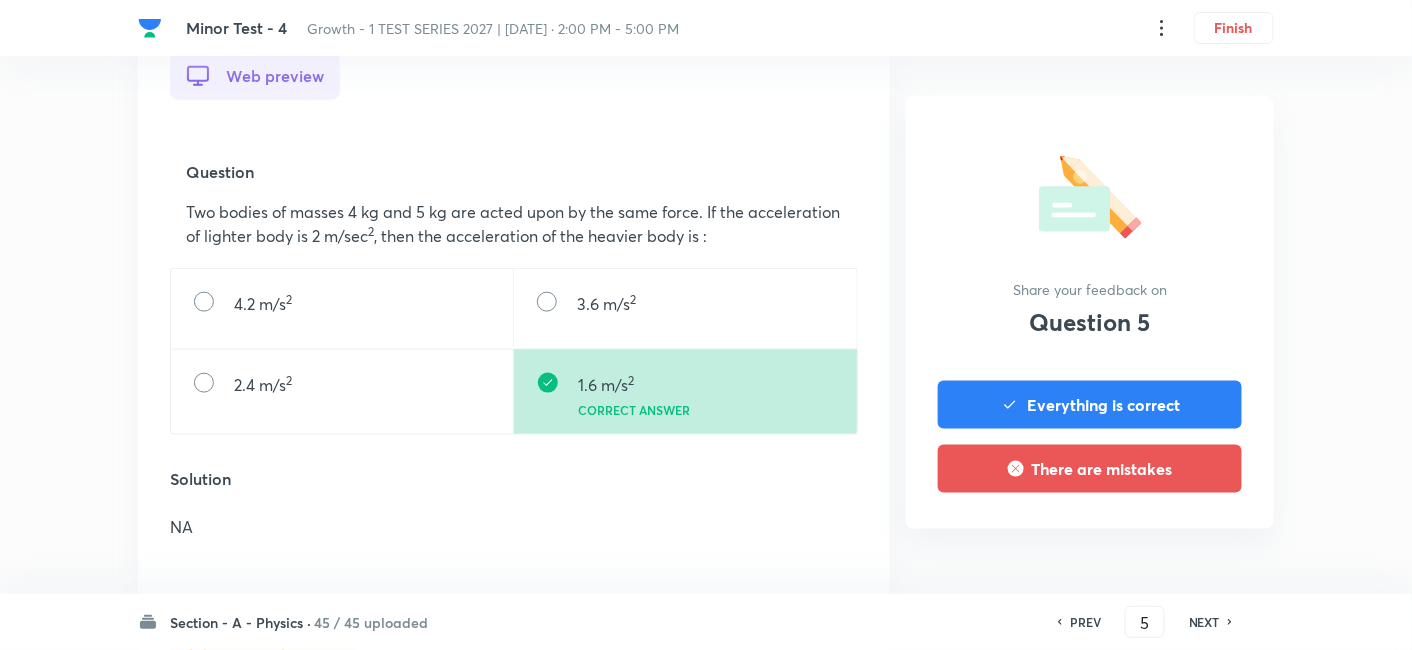 scroll, scrollTop: 555, scrollLeft: 0, axis: vertical 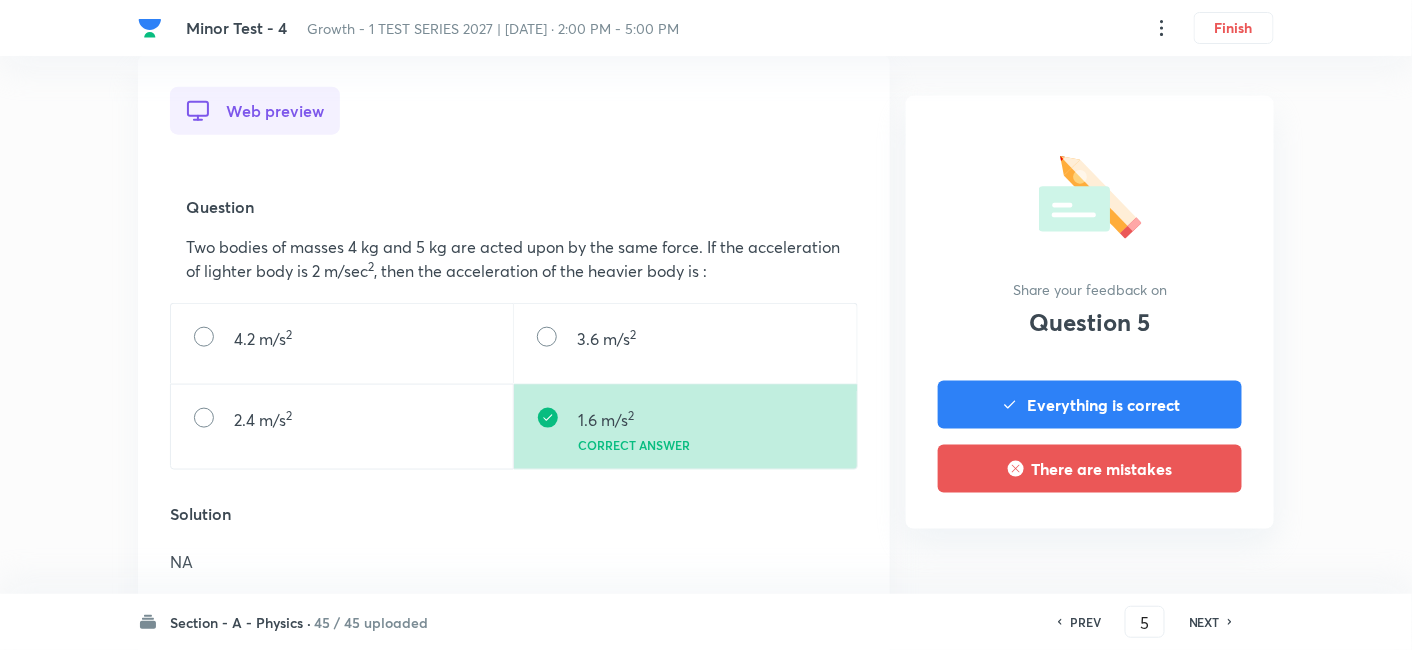 click on "NEXT" at bounding box center (1204, 622) 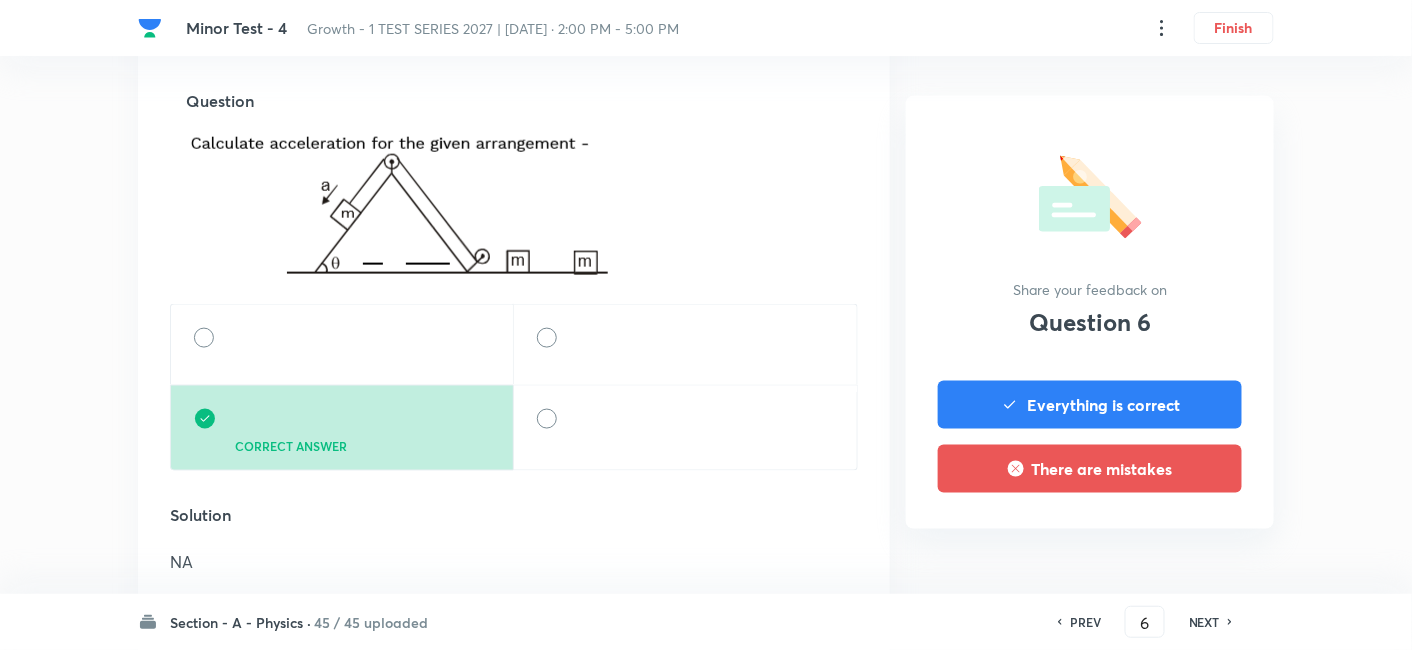 scroll, scrollTop: 666, scrollLeft: 0, axis: vertical 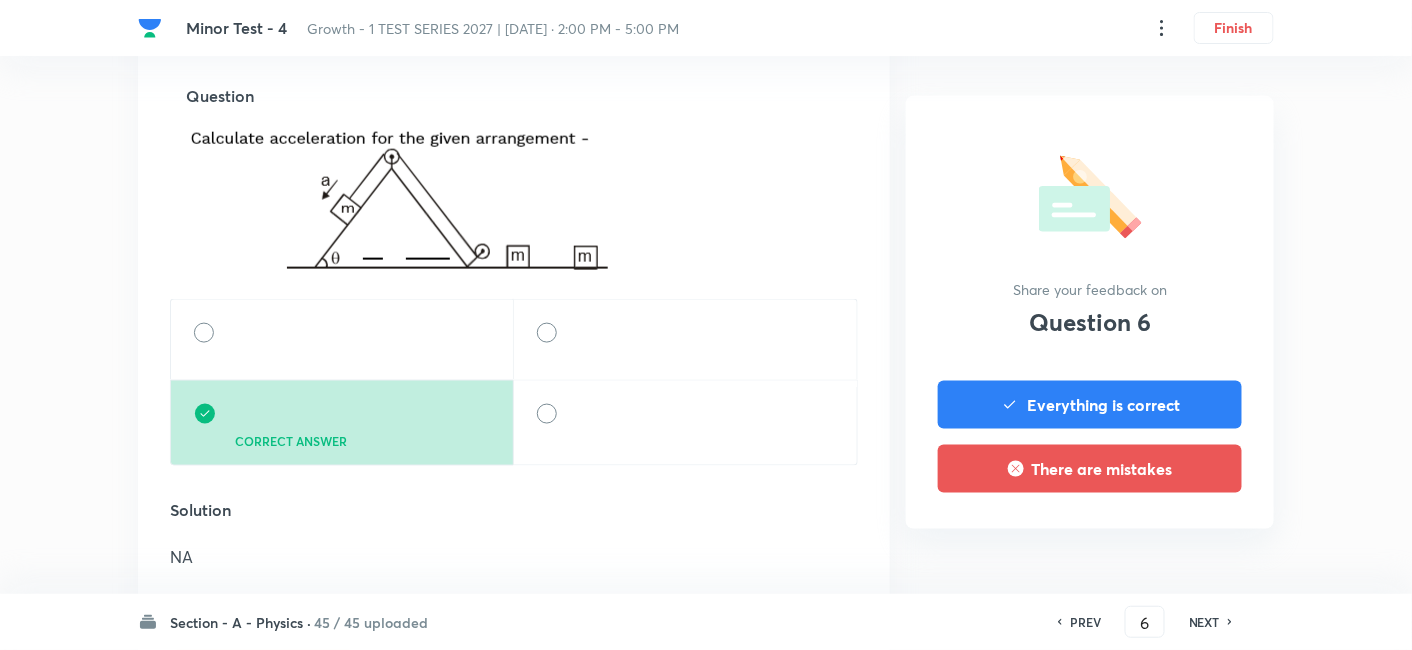 click on "NEXT" at bounding box center [1204, 622] 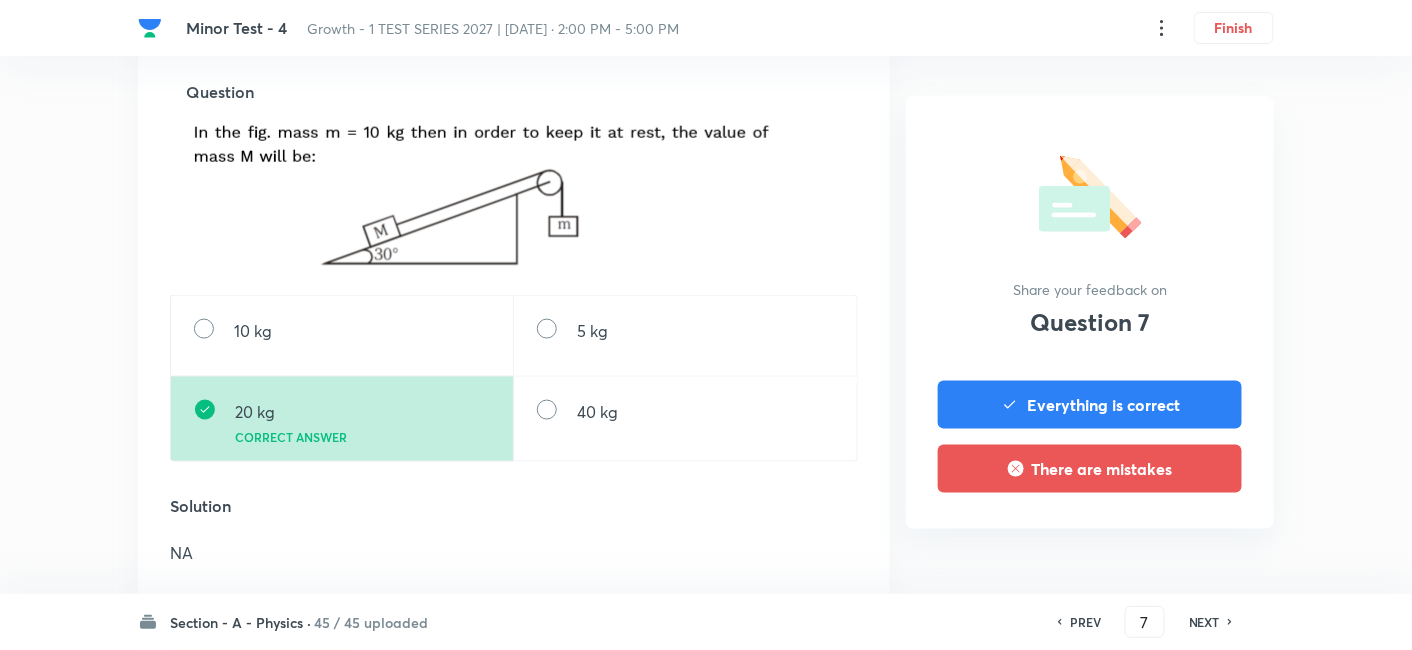 scroll, scrollTop: 666, scrollLeft: 0, axis: vertical 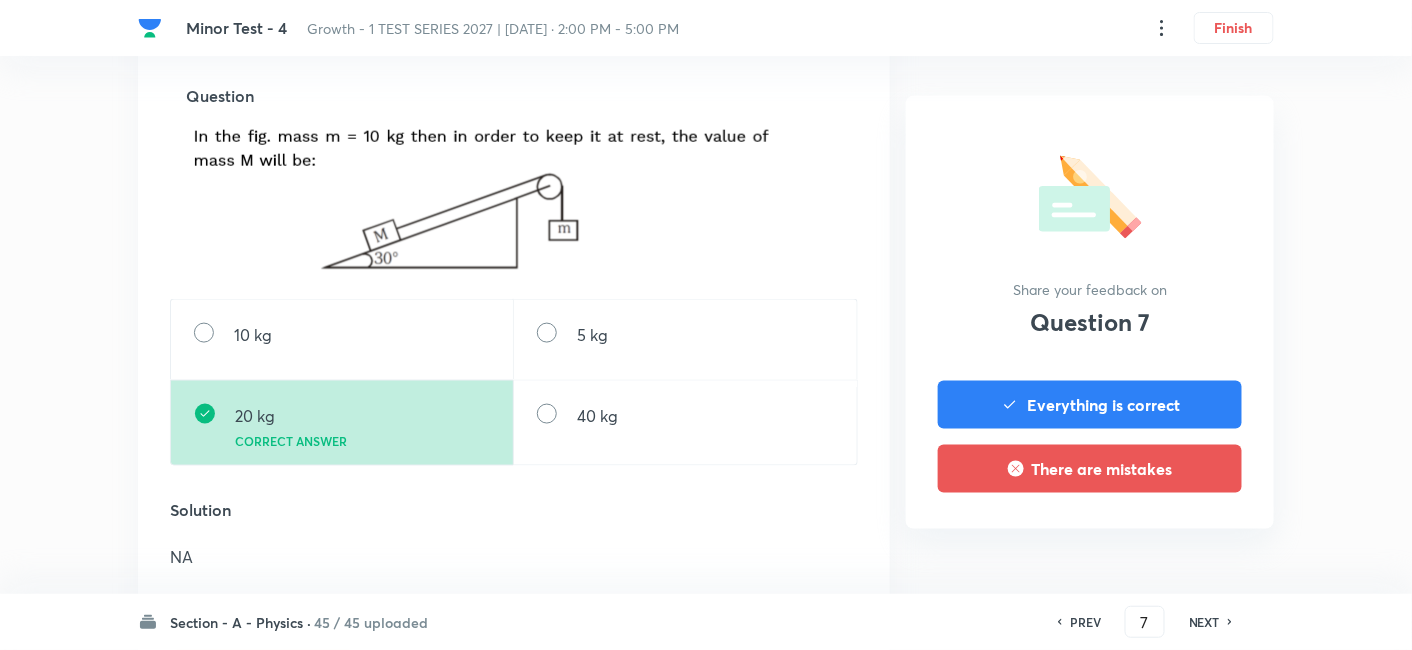 click on "NEXT" at bounding box center (1204, 622) 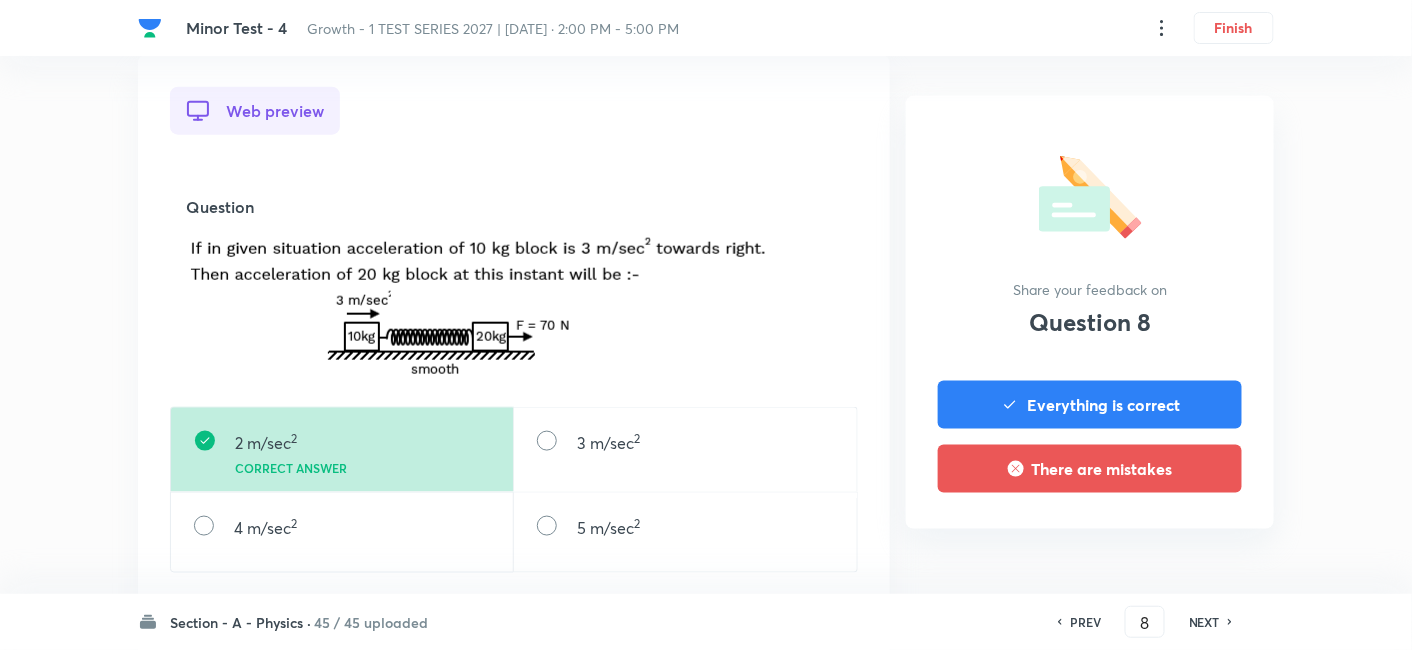 scroll, scrollTop: 666, scrollLeft: 0, axis: vertical 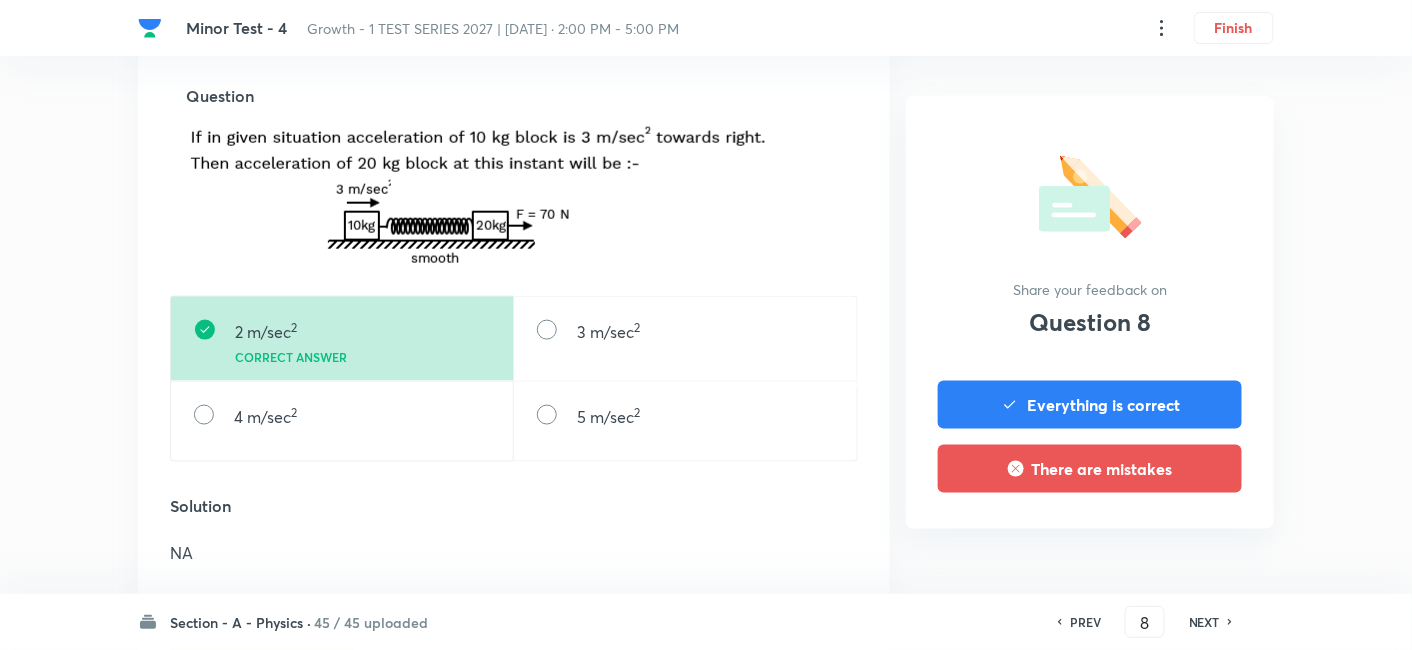 click on "NEXT" at bounding box center (1204, 622) 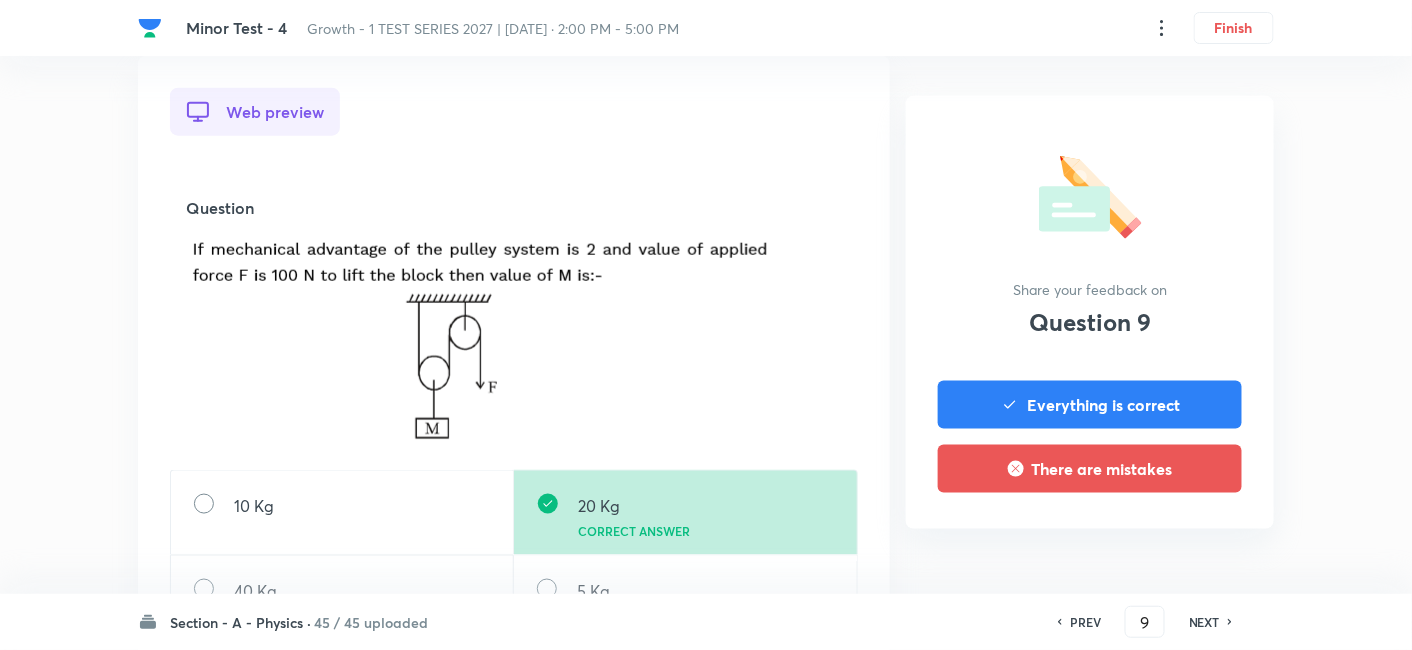 scroll, scrollTop: 555, scrollLeft: 0, axis: vertical 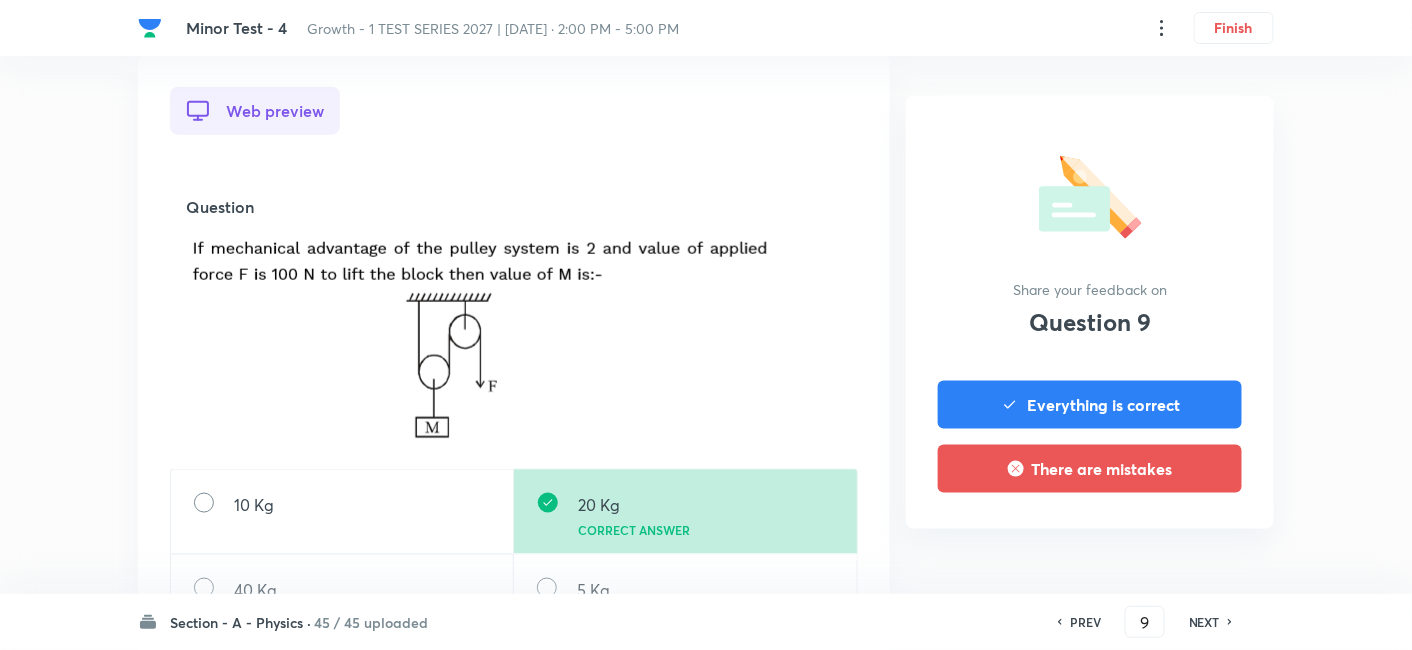 click on "NEXT" at bounding box center (1204, 622) 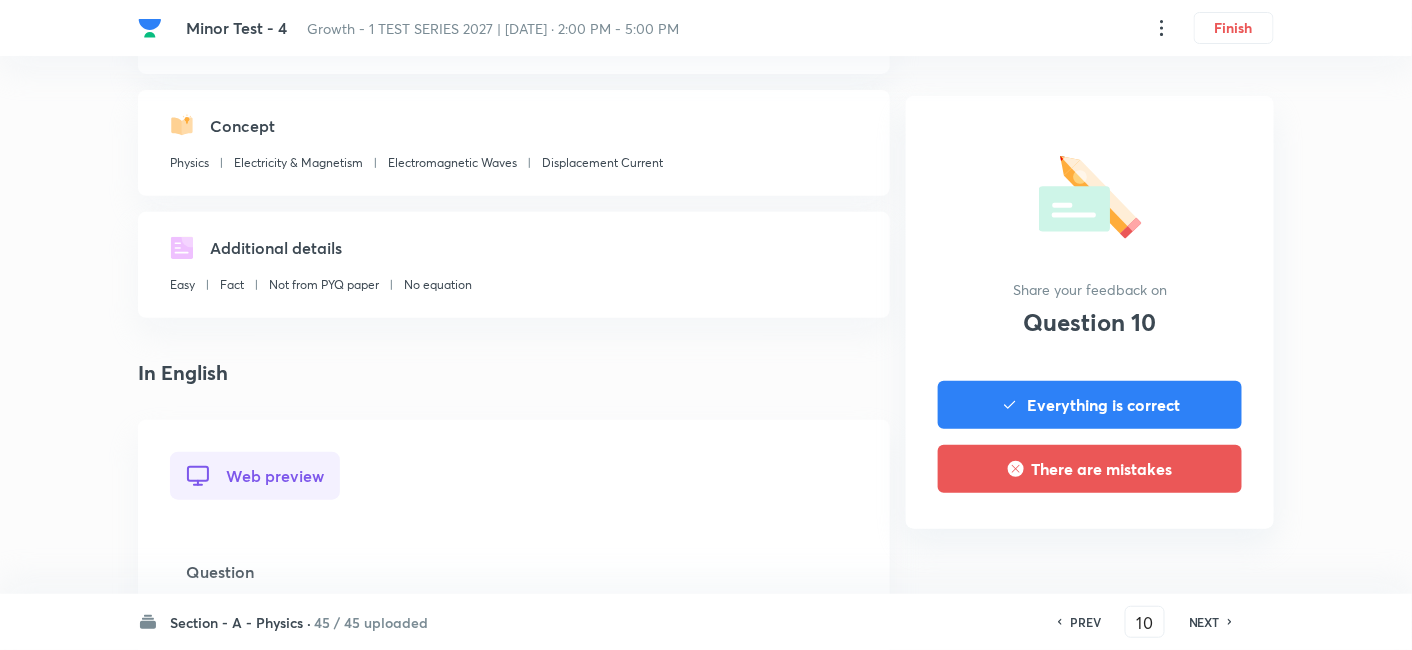 scroll, scrollTop: 444, scrollLeft: 0, axis: vertical 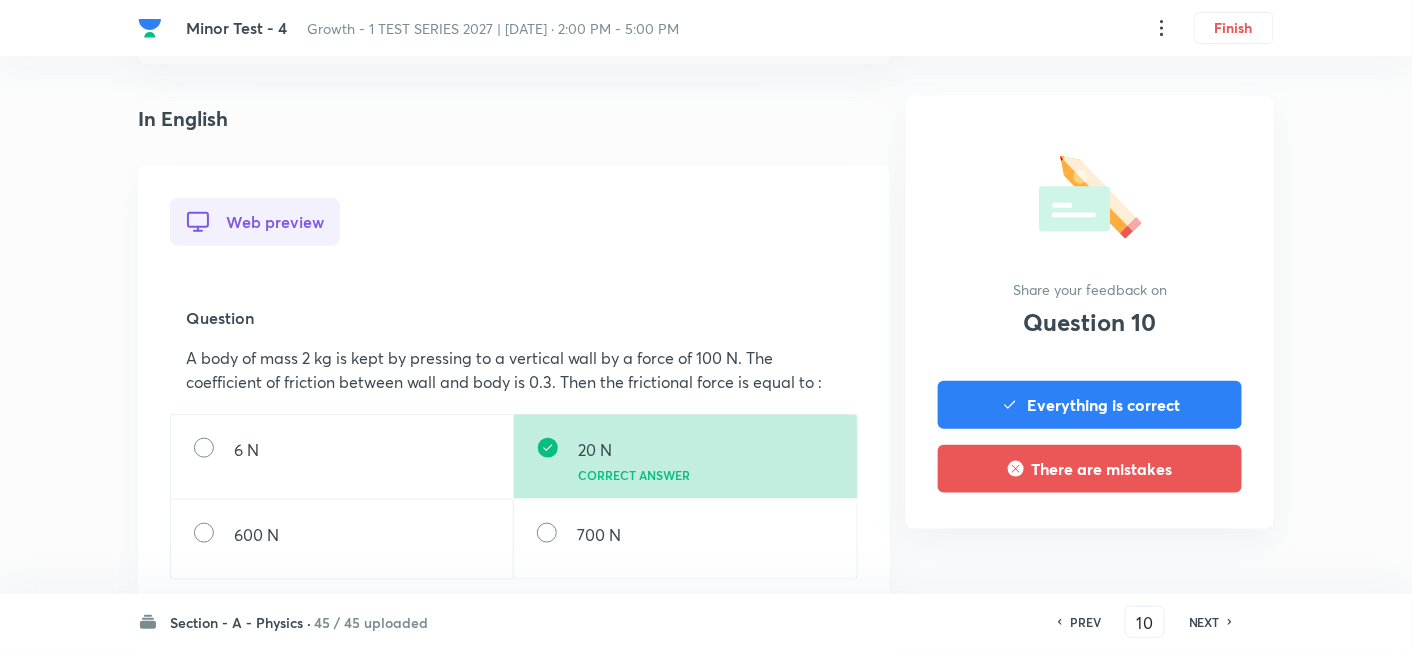 click on "NEXT" at bounding box center (1204, 622) 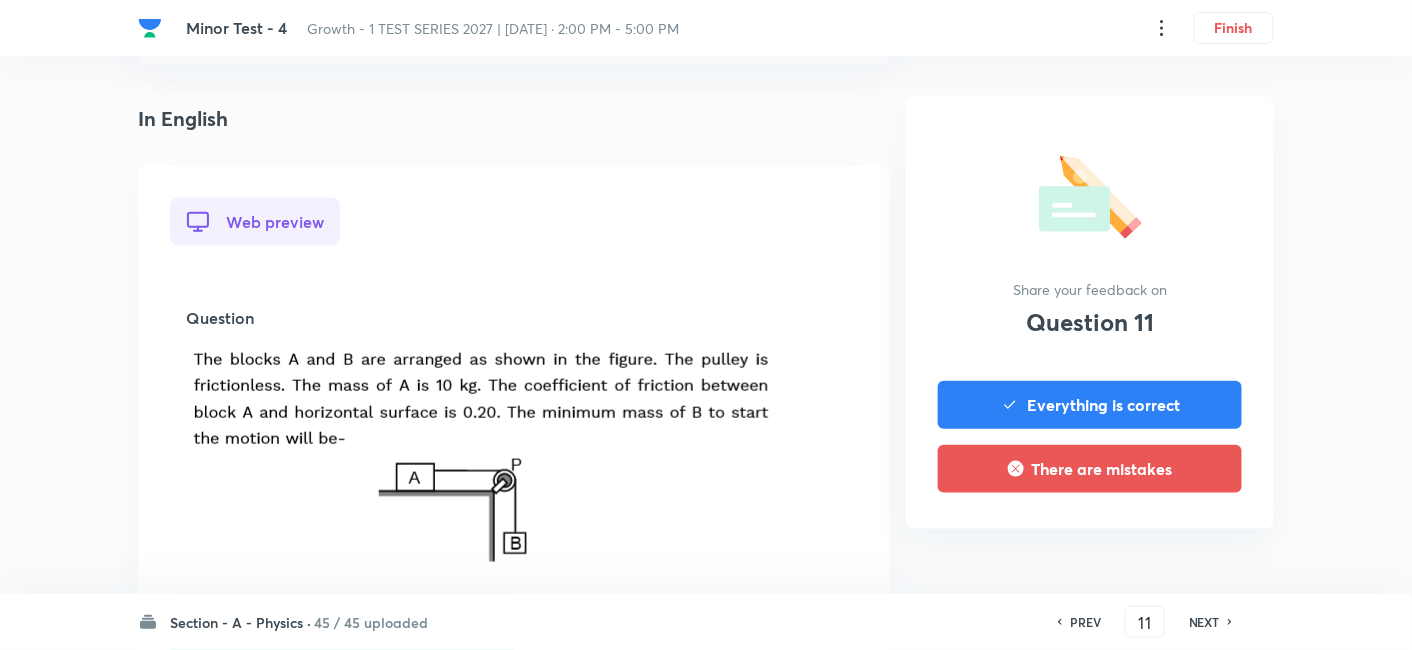 scroll, scrollTop: 666, scrollLeft: 0, axis: vertical 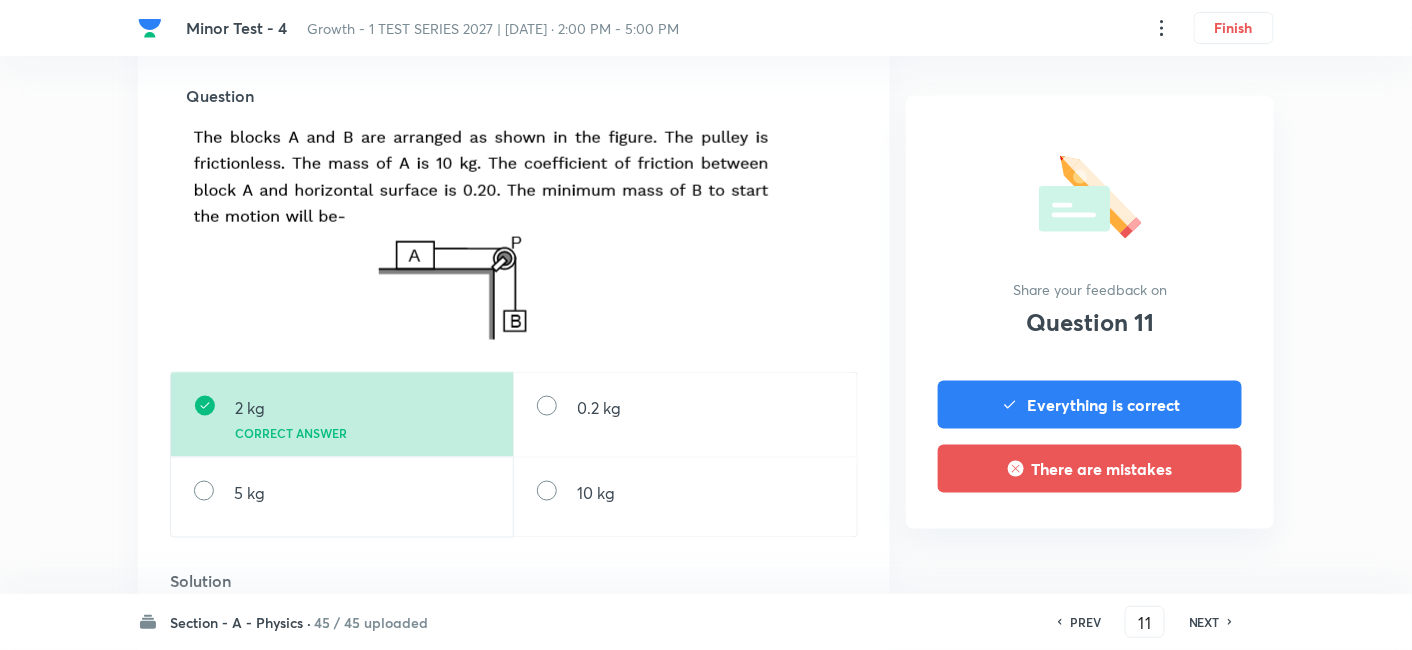 click on "NEXT" at bounding box center (1204, 622) 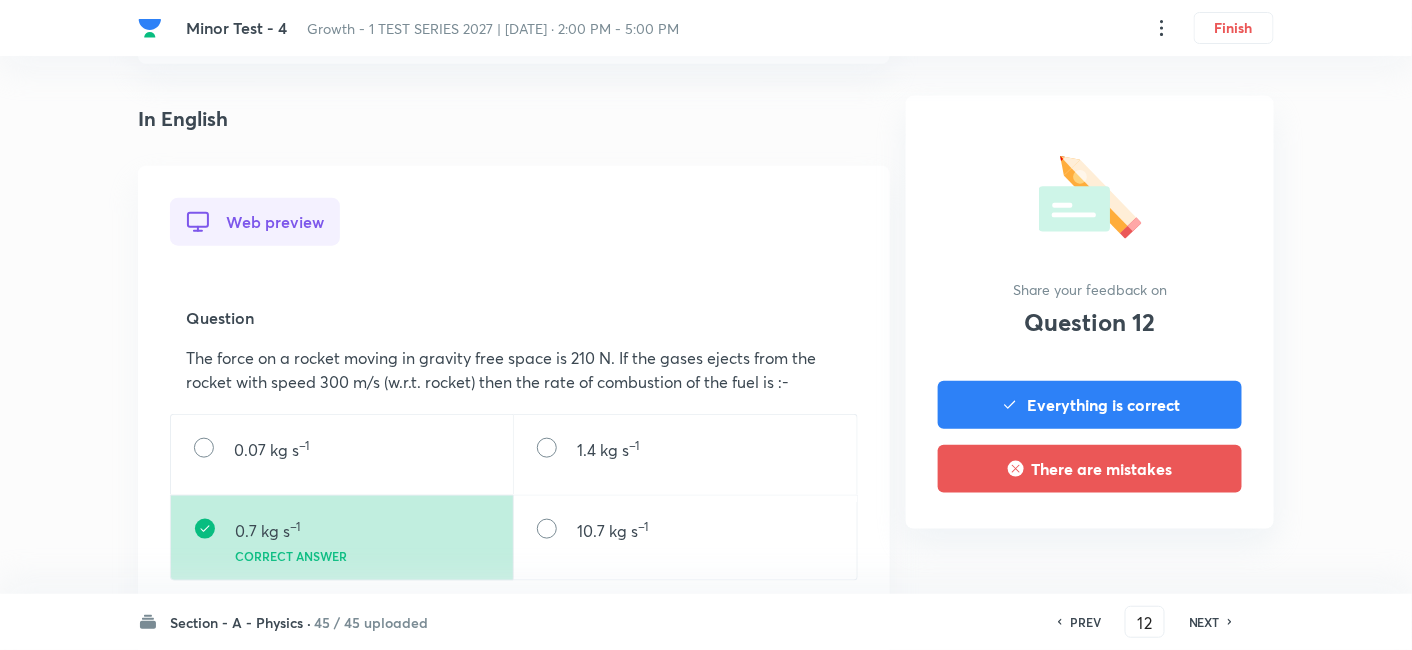 scroll, scrollTop: 666, scrollLeft: 0, axis: vertical 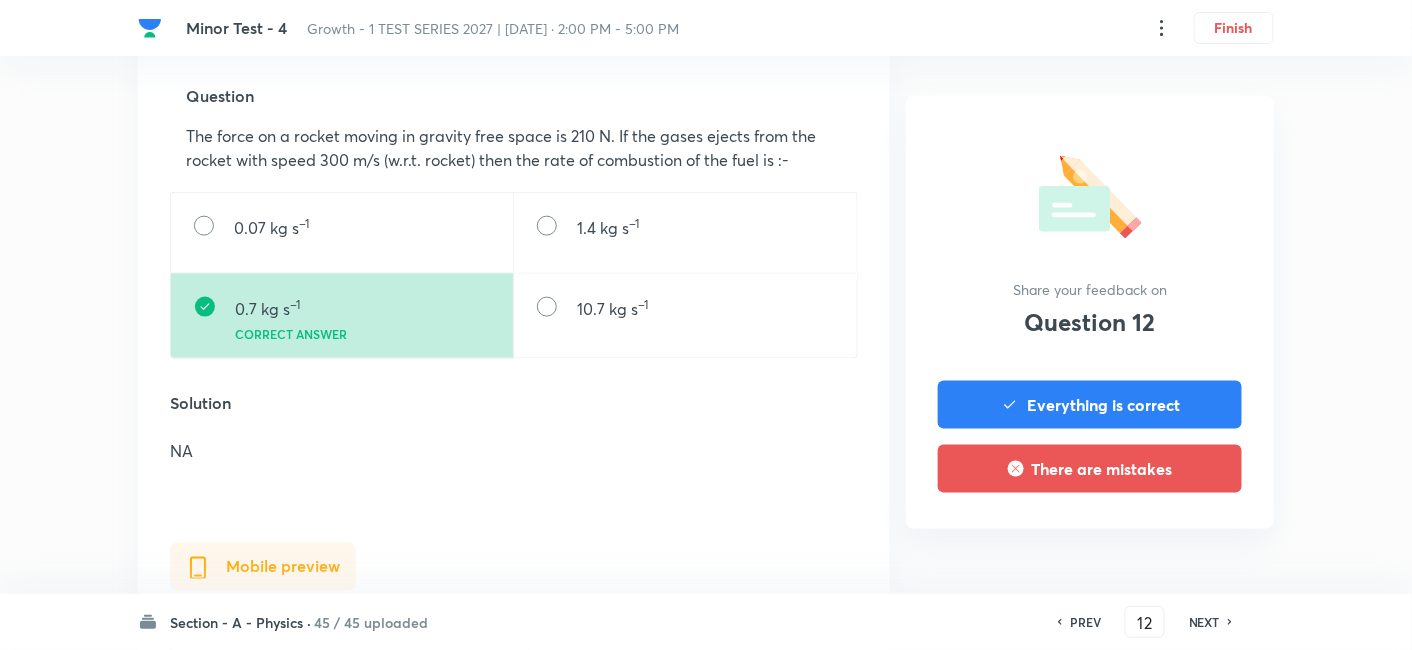 click on "NEXT" at bounding box center [1207, 622] 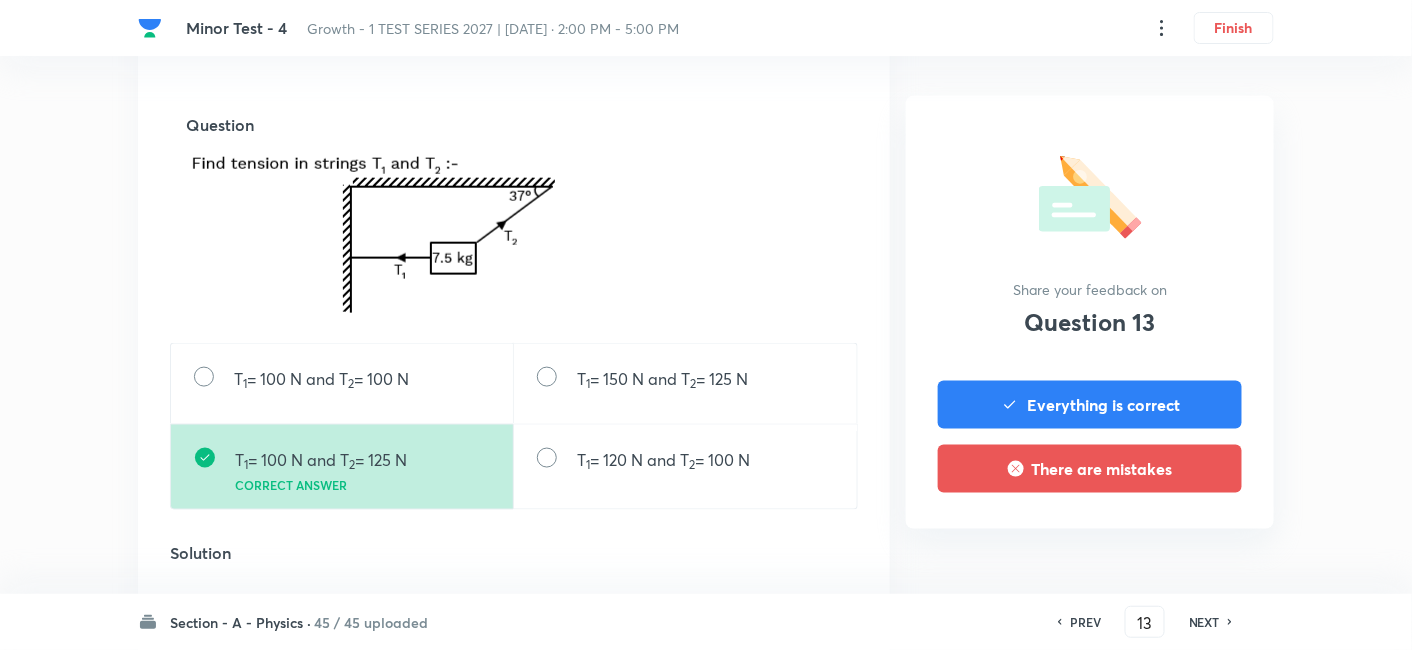 scroll, scrollTop: 777, scrollLeft: 0, axis: vertical 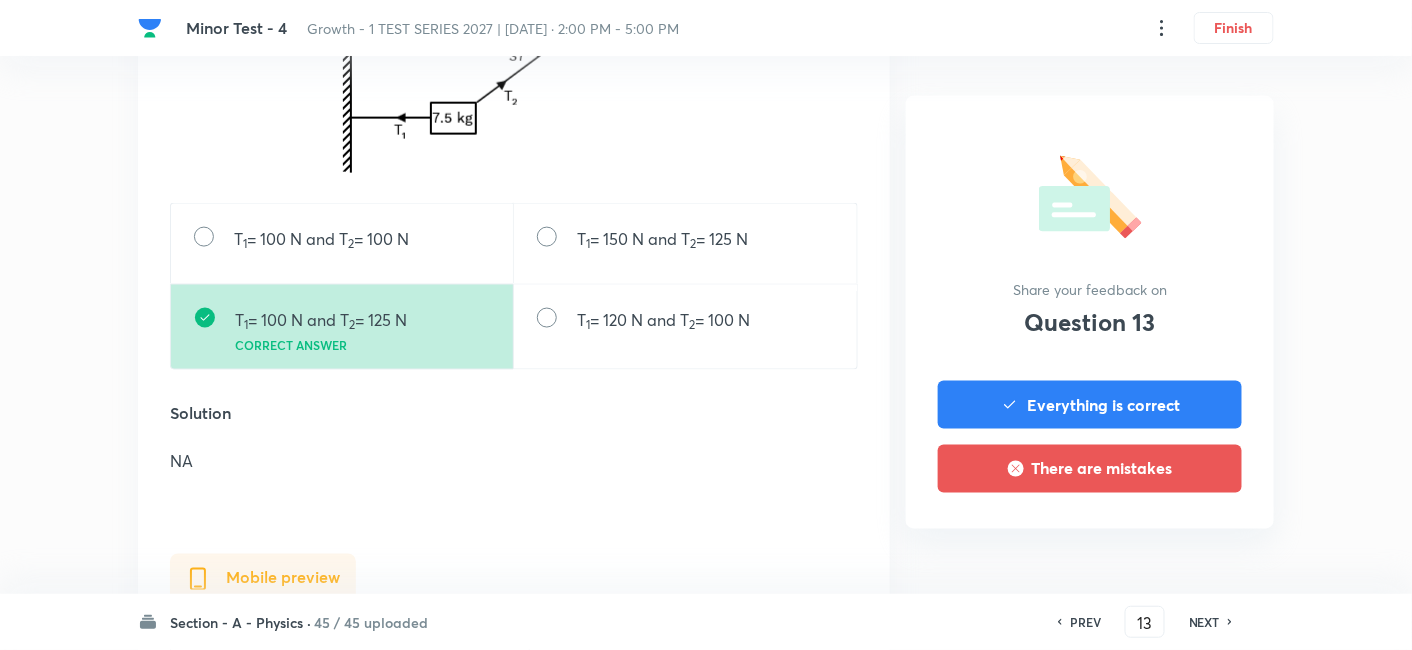click on "NEXT" at bounding box center (1207, 622) 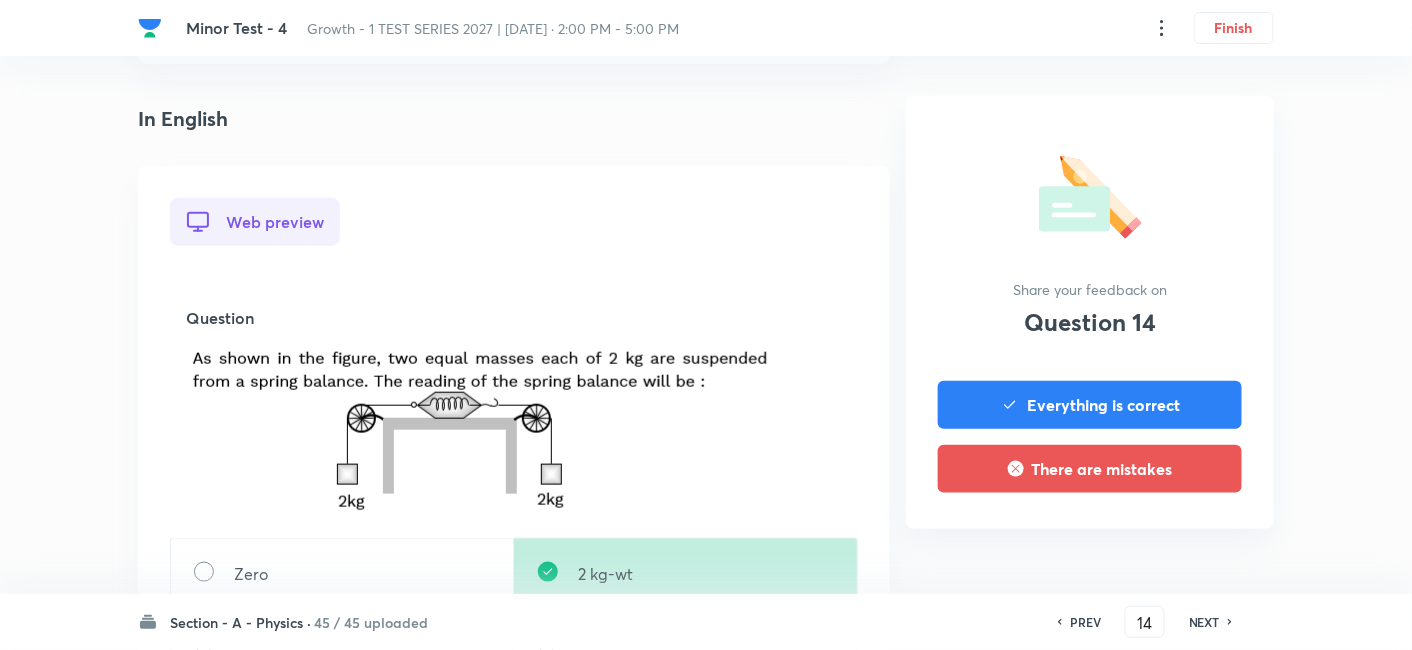 scroll, scrollTop: 666, scrollLeft: 0, axis: vertical 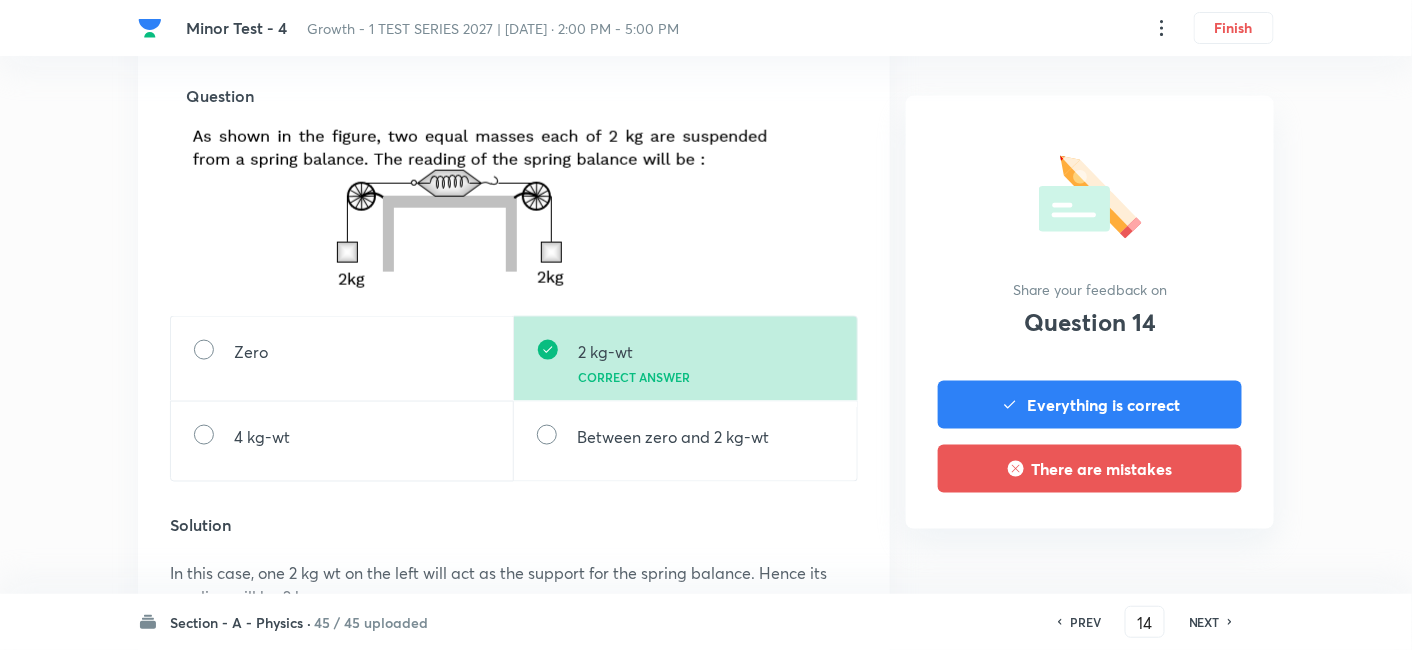 click on "NEXT" at bounding box center (1207, 622) 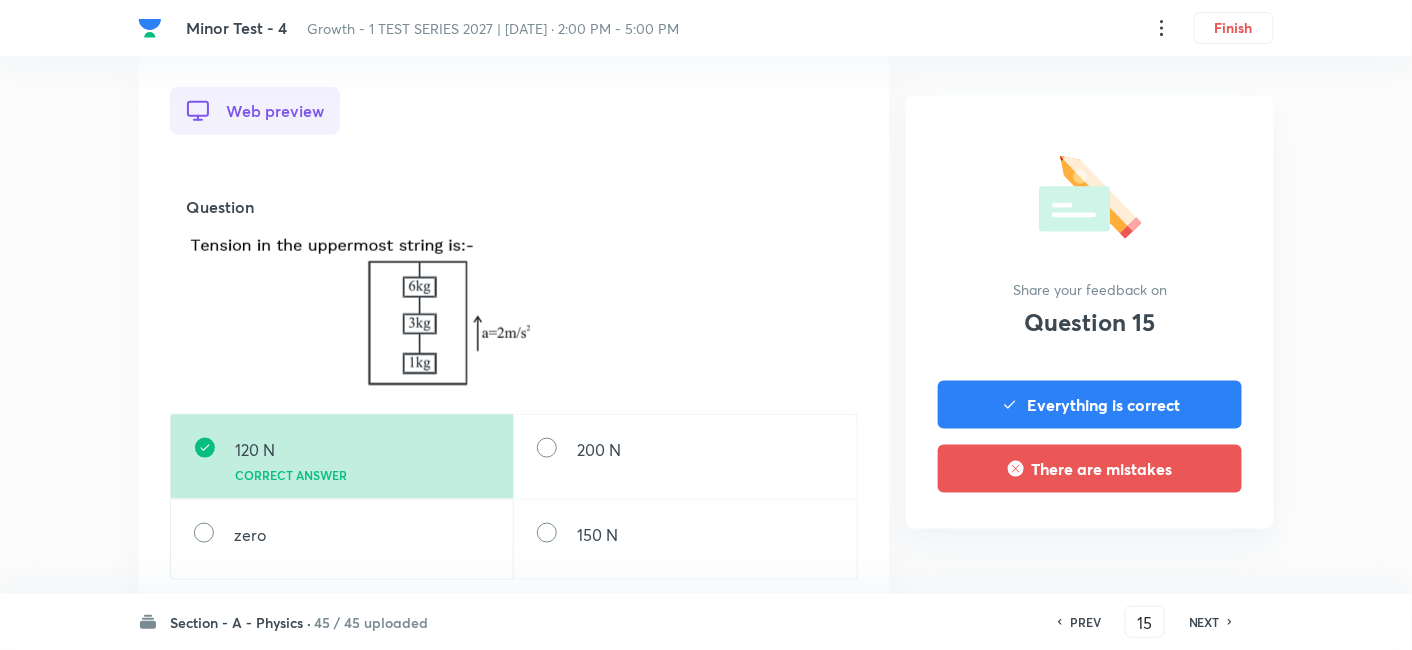 scroll, scrollTop: 666, scrollLeft: 0, axis: vertical 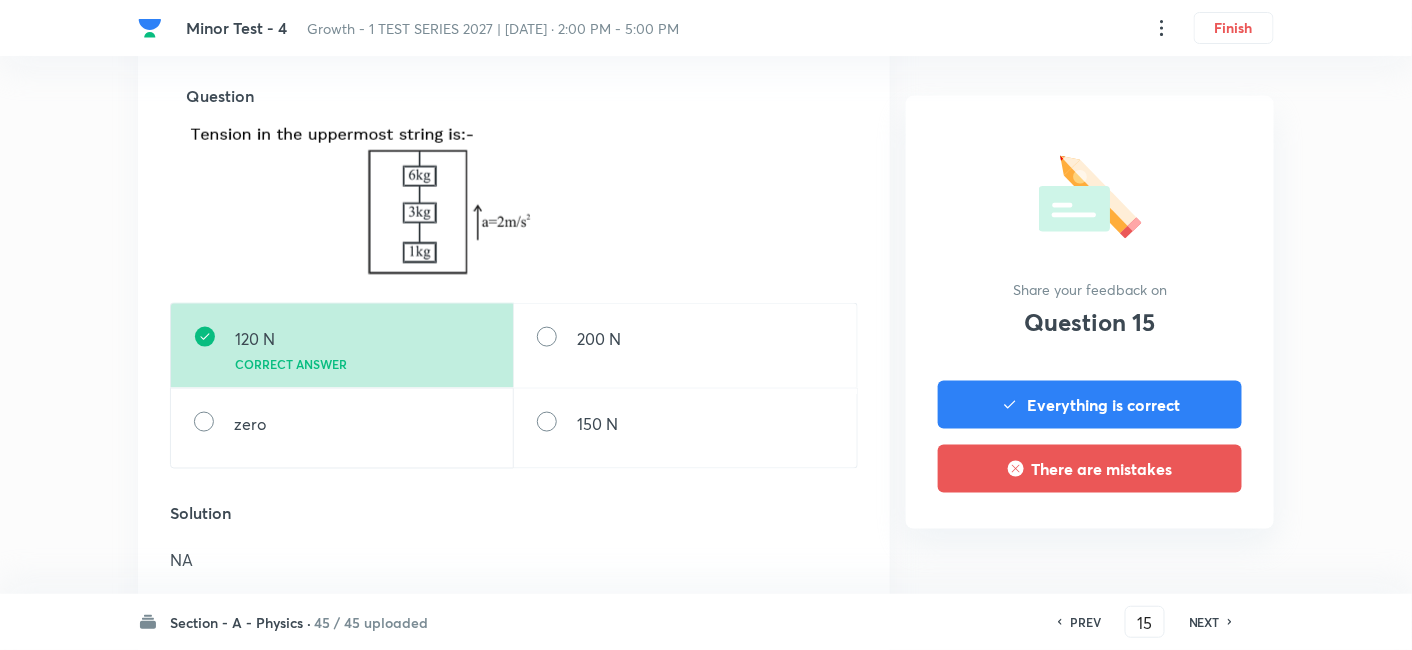 click on "NEXT" at bounding box center [1207, 622] 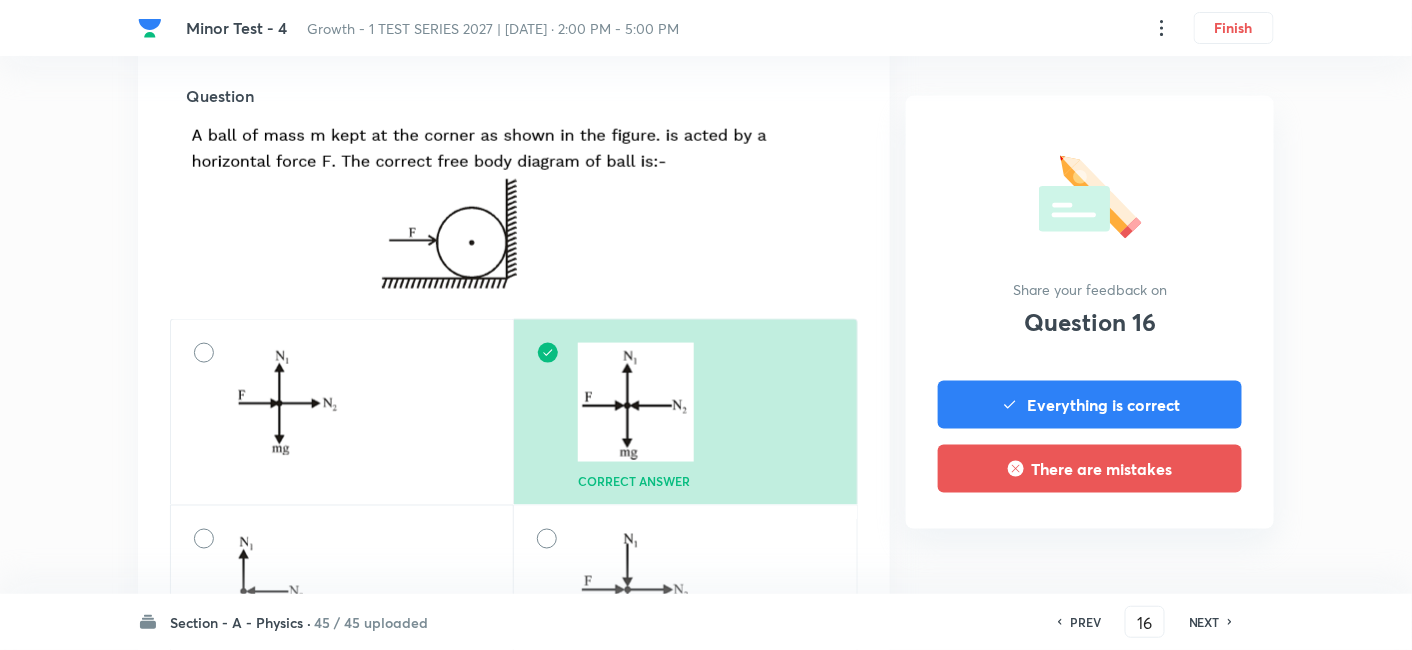 scroll 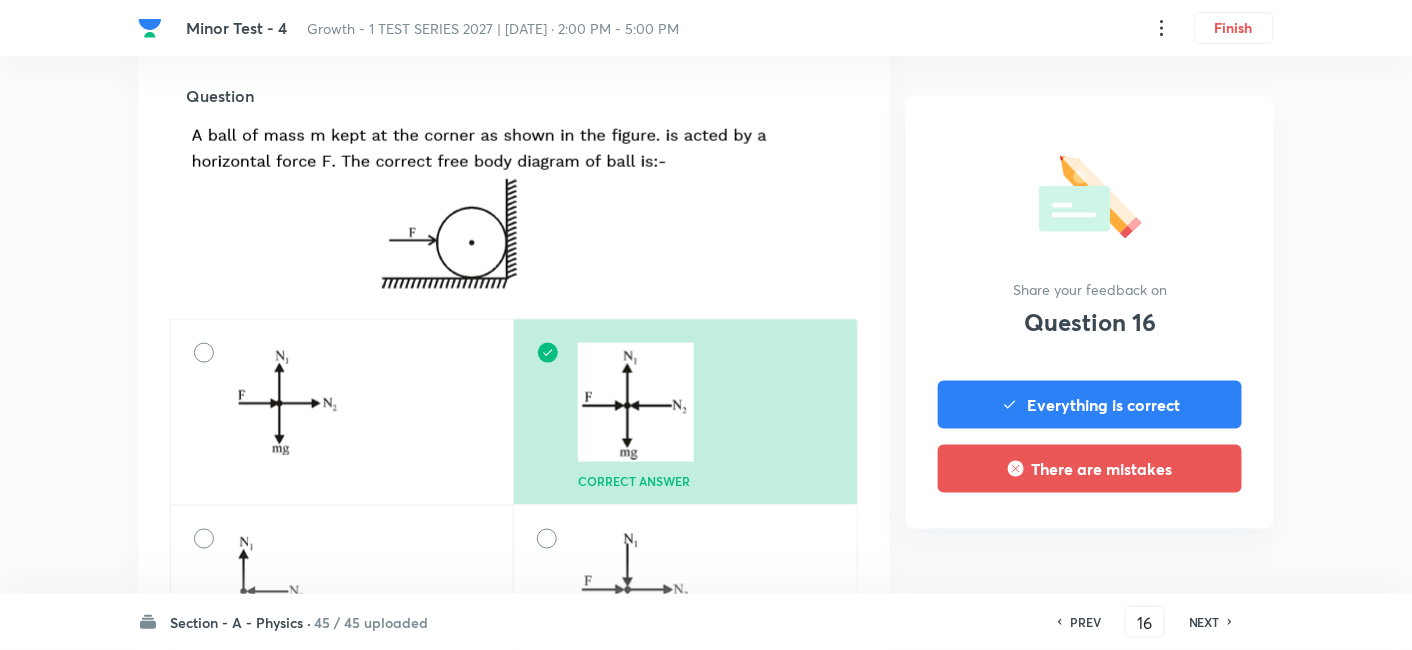 click on "NEXT" at bounding box center [1207, 622] 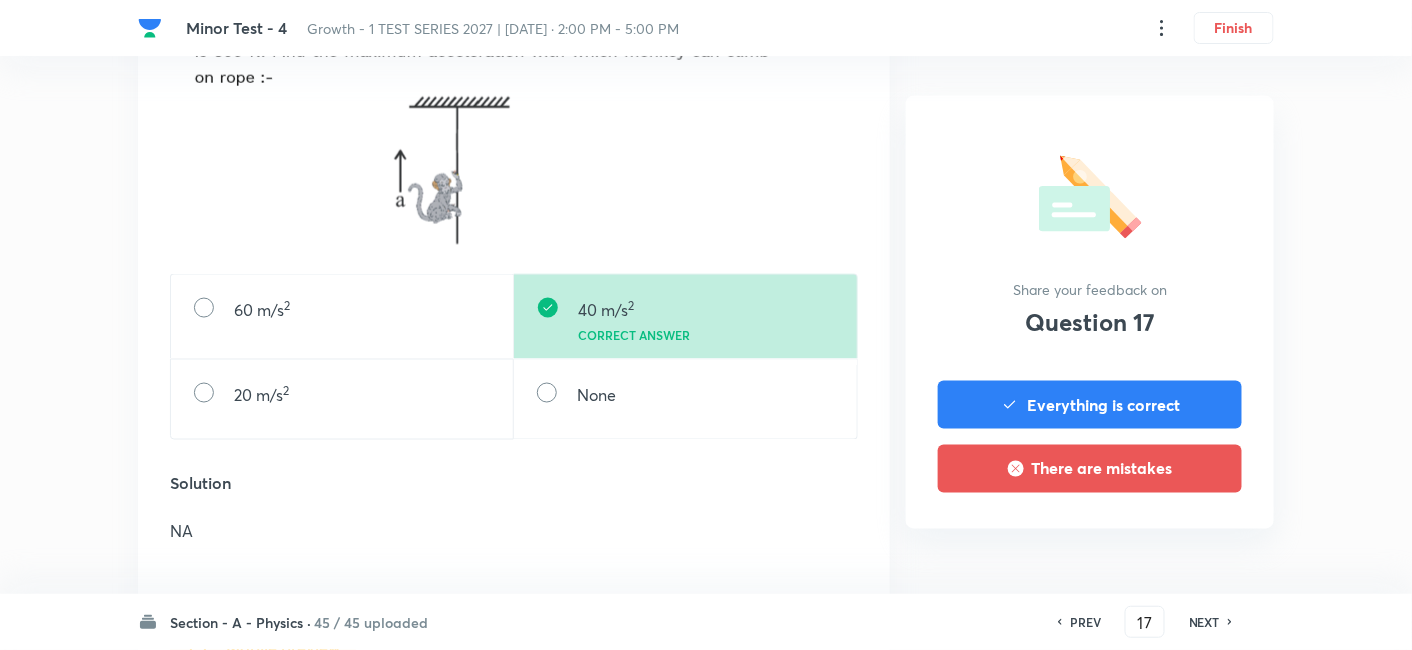 click on "NEXT" at bounding box center (1207, 622) 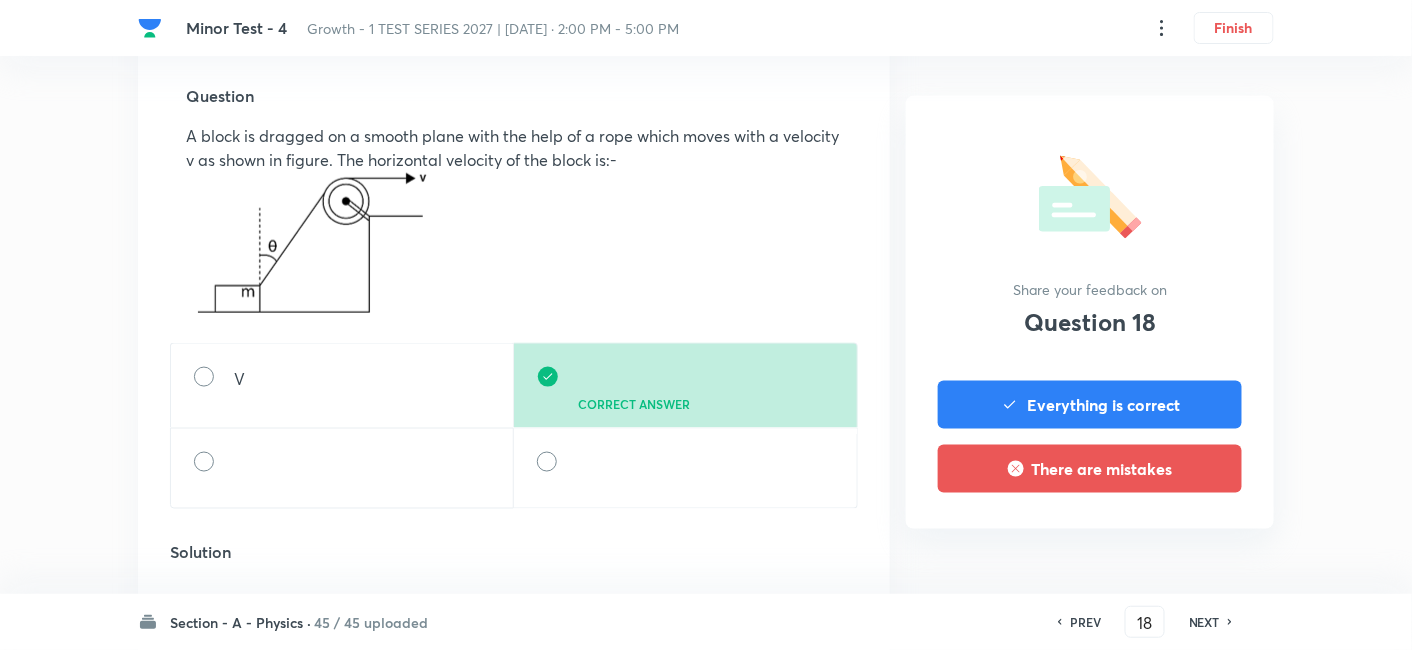 click on "NEXT" at bounding box center (1204, 622) 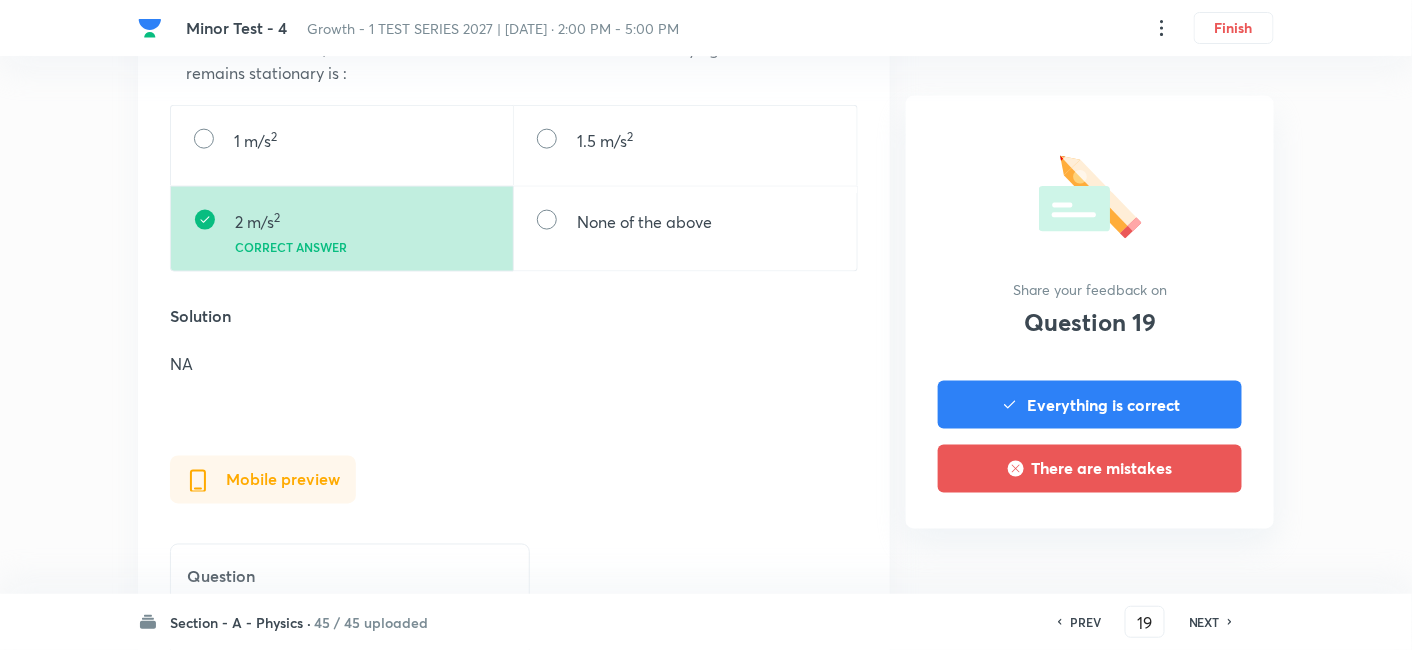click on "NEXT" at bounding box center [1204, 622] 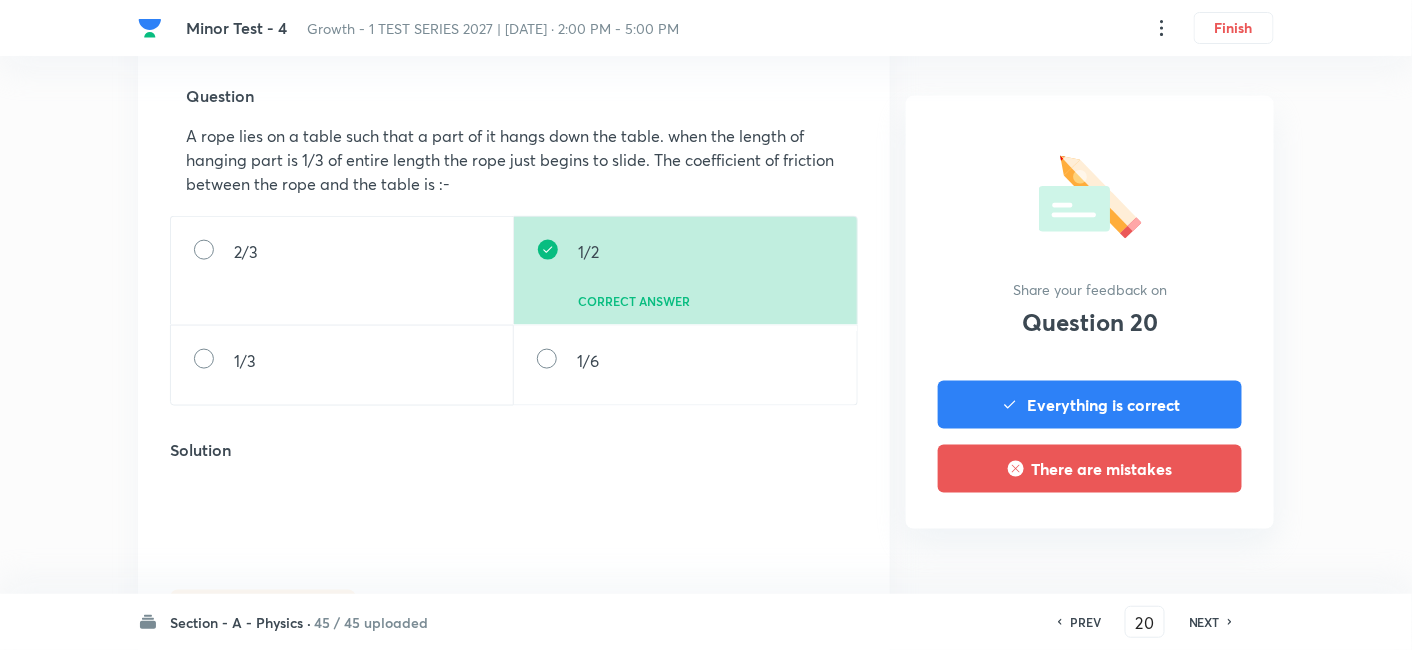 click on "NEXT" at bounding box center (1204, 622) 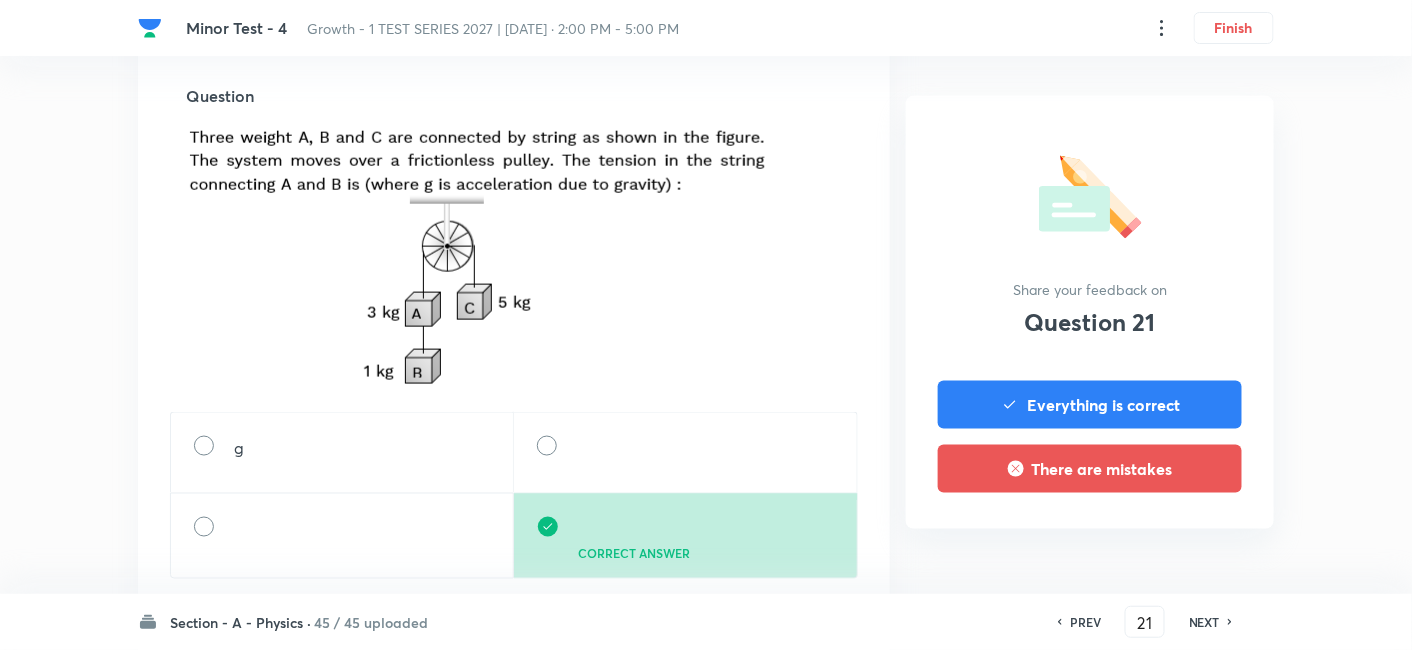 click on "NEXT" at bounding box center [1204, 622] 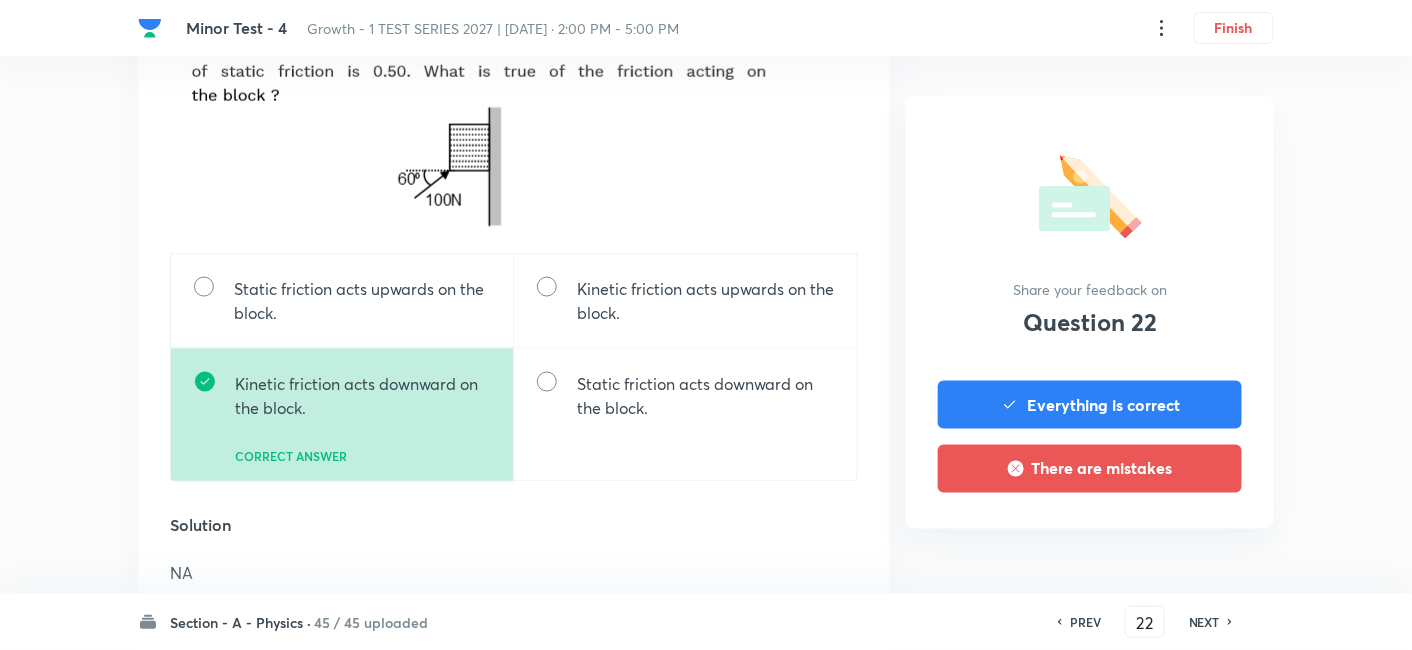 click on "NEXT" at bounding box center [1204, 622] 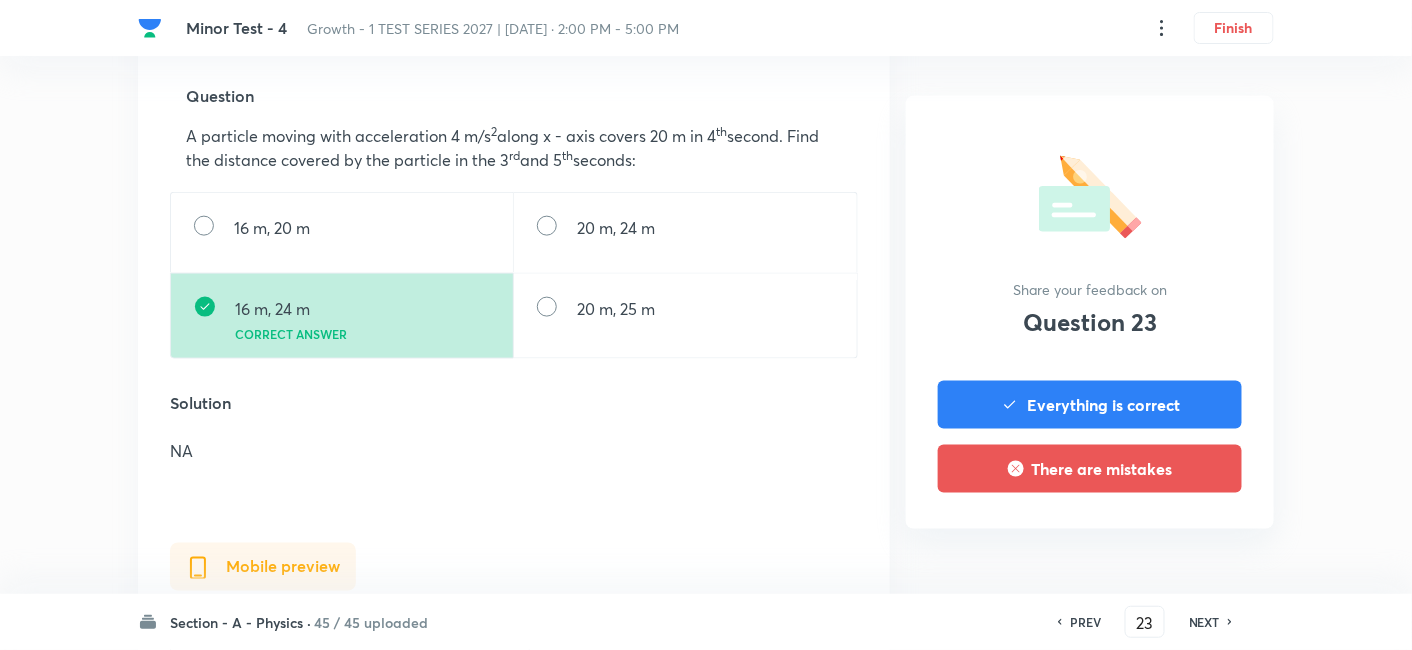 click on "NEXT" at bounding box center [1204, 622] 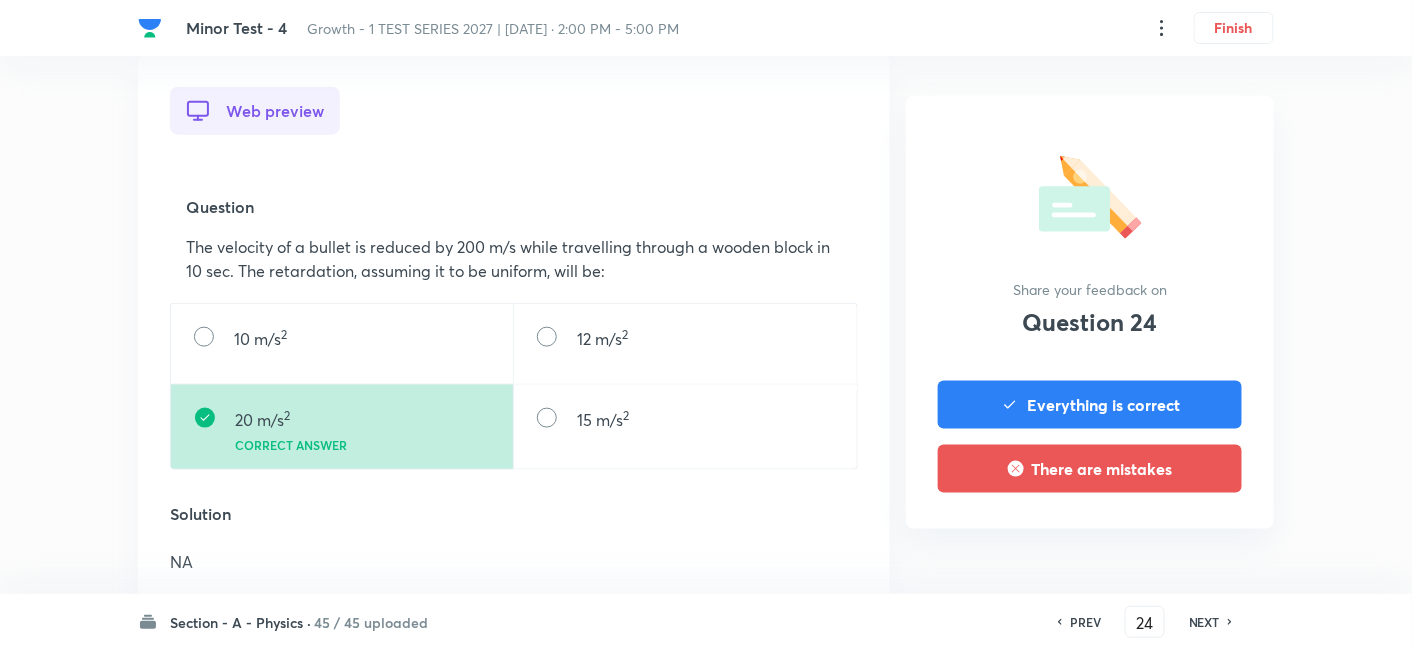 click on "NEXT" at bounding box center (1204, 622) 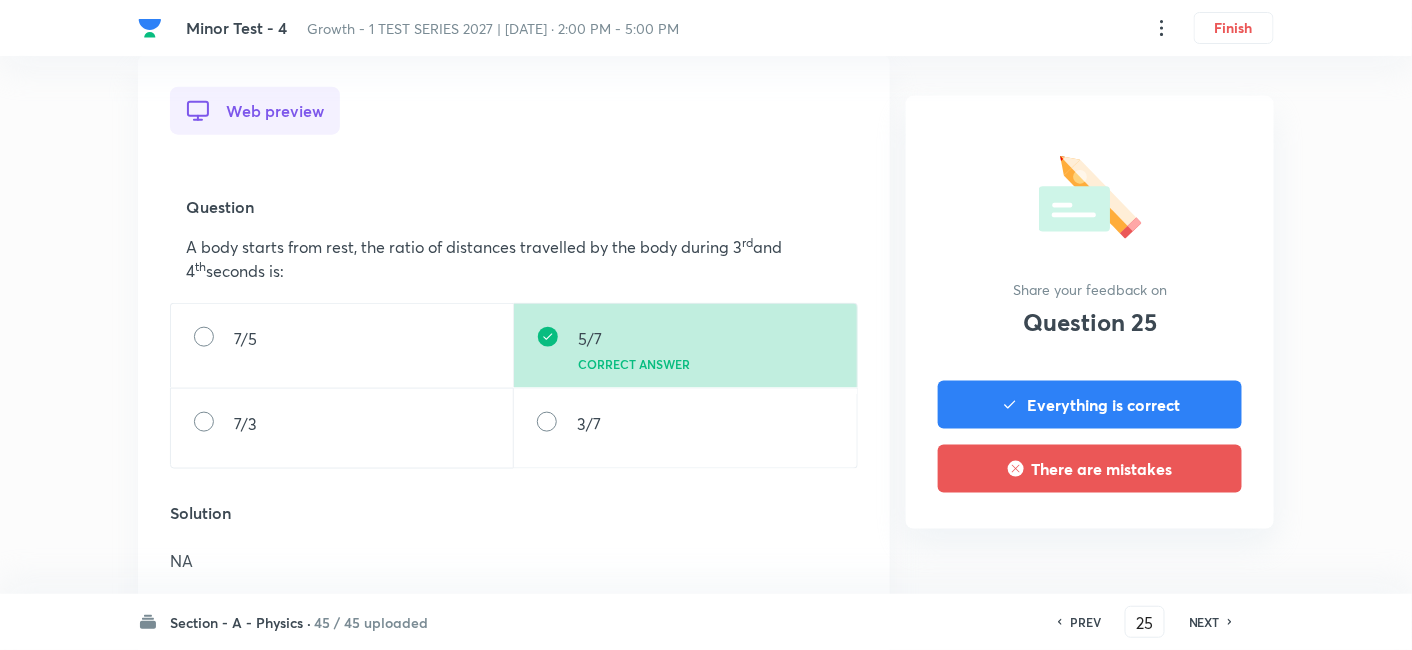 click on "NEXT" at bounding box center [1204, 622] 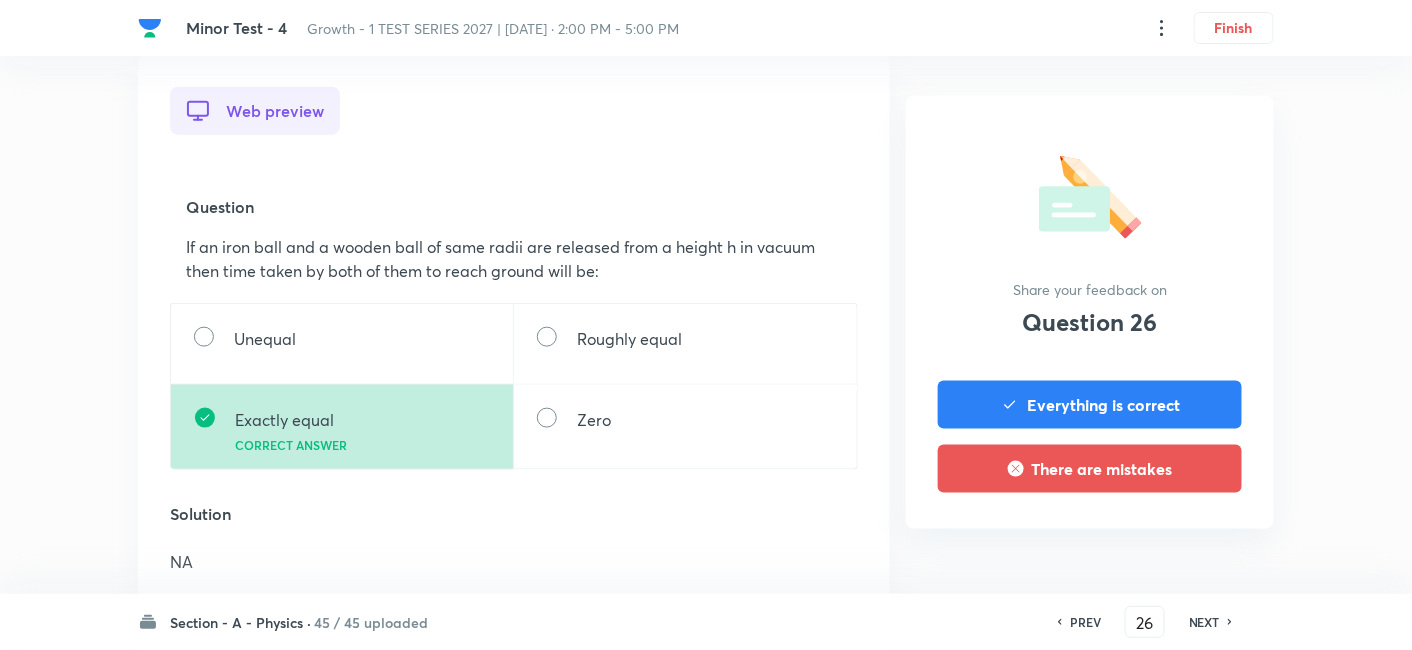 click on "NEXT" at bounding box center (1204, 622) 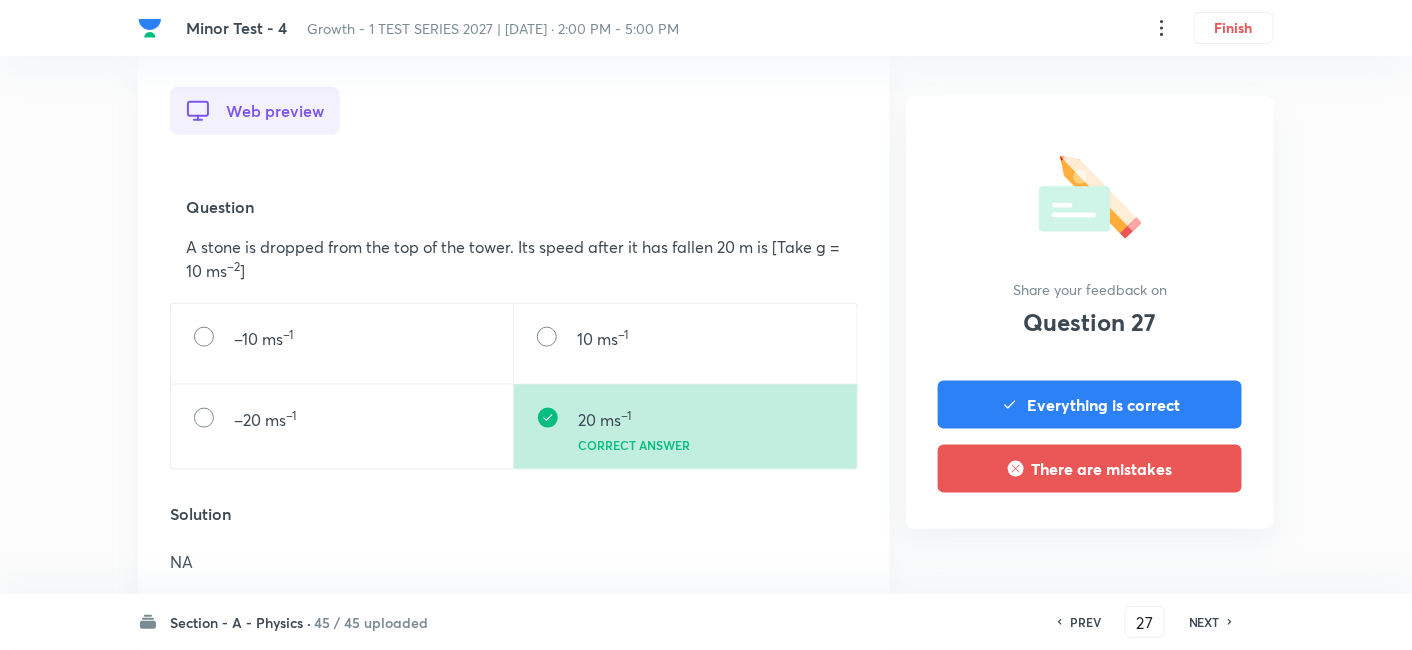 click on "PREV 27 ​ NEXT" at bounding box center (1145, 622) 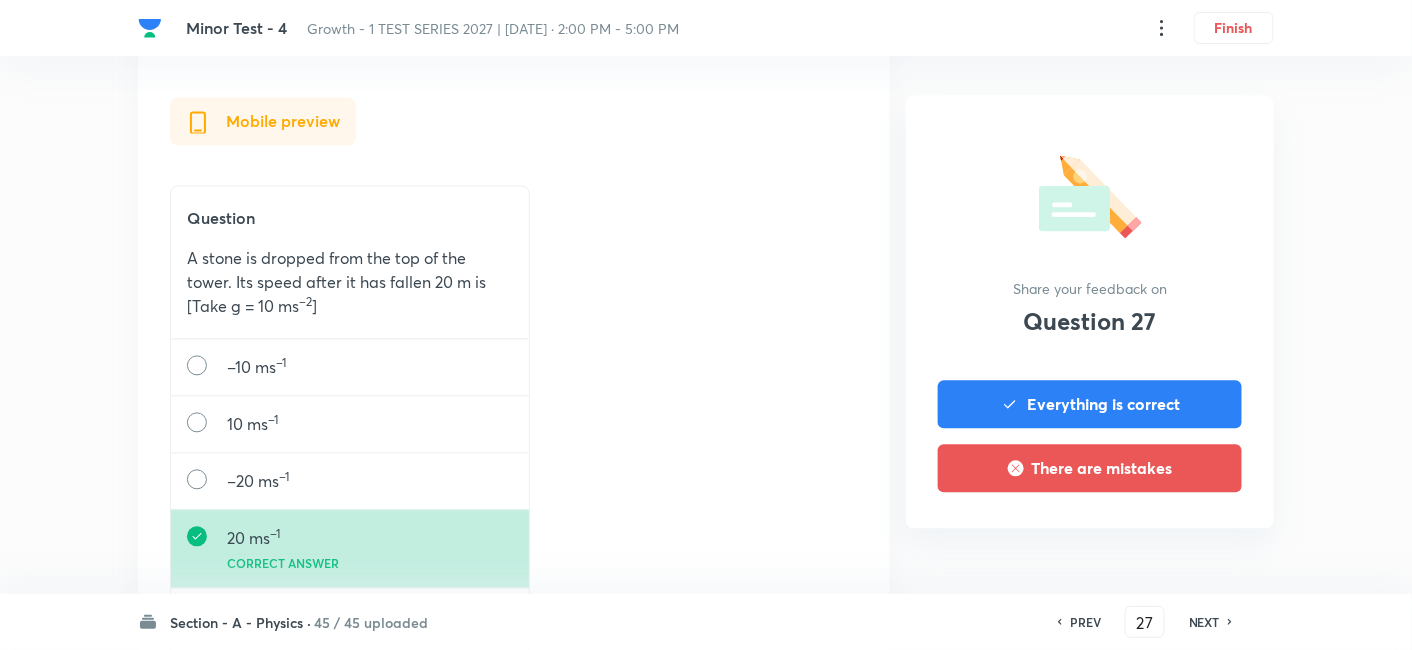 click on "PREV 27 ​ NEXT" at bounding box center [1145, 622] 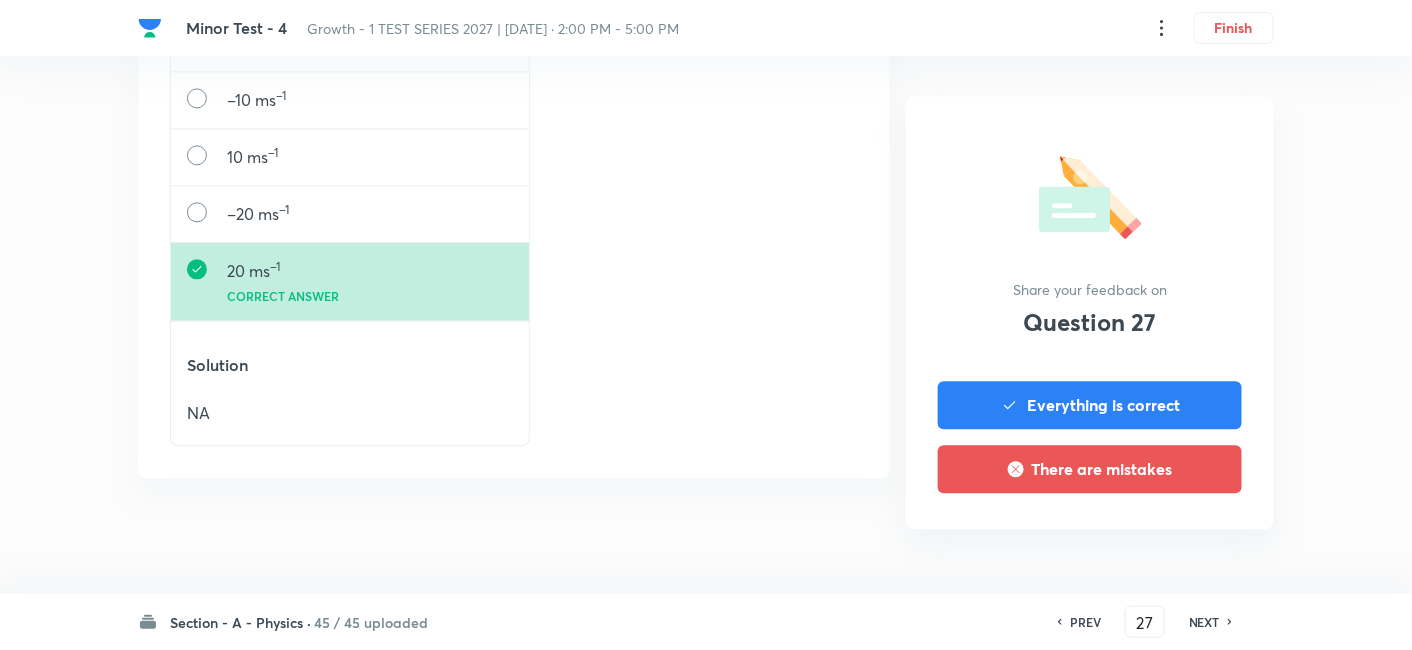 click on "NEXT" at bounding box center [1204, 622] 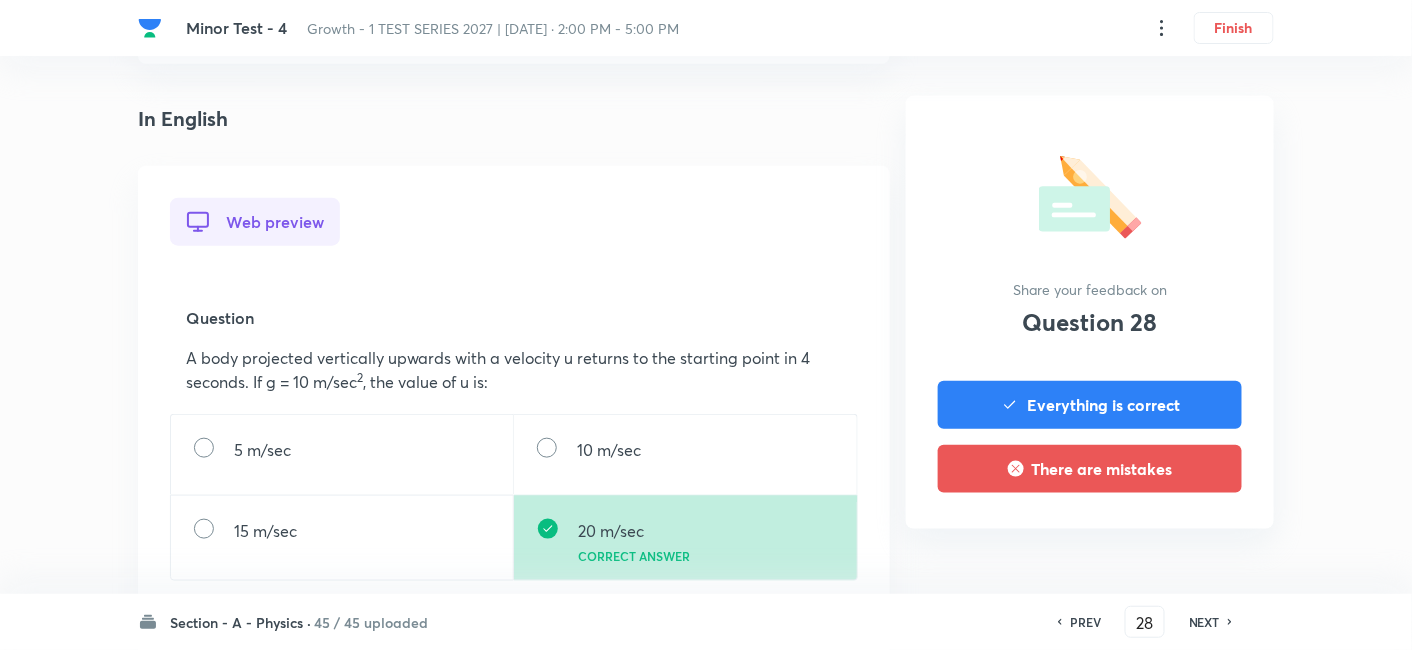 click on "NEXT" at bounding box center [1204, 622] 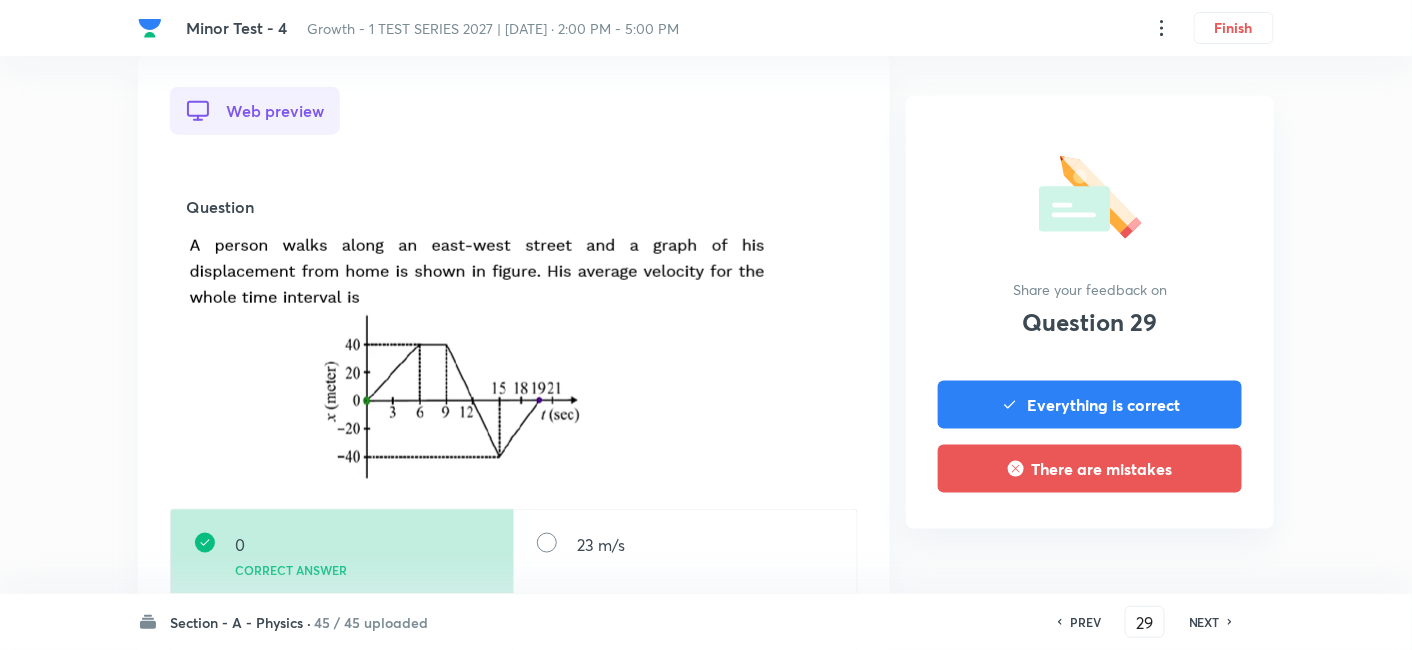 click on "NEXT" at bounding box center [1204, 622] 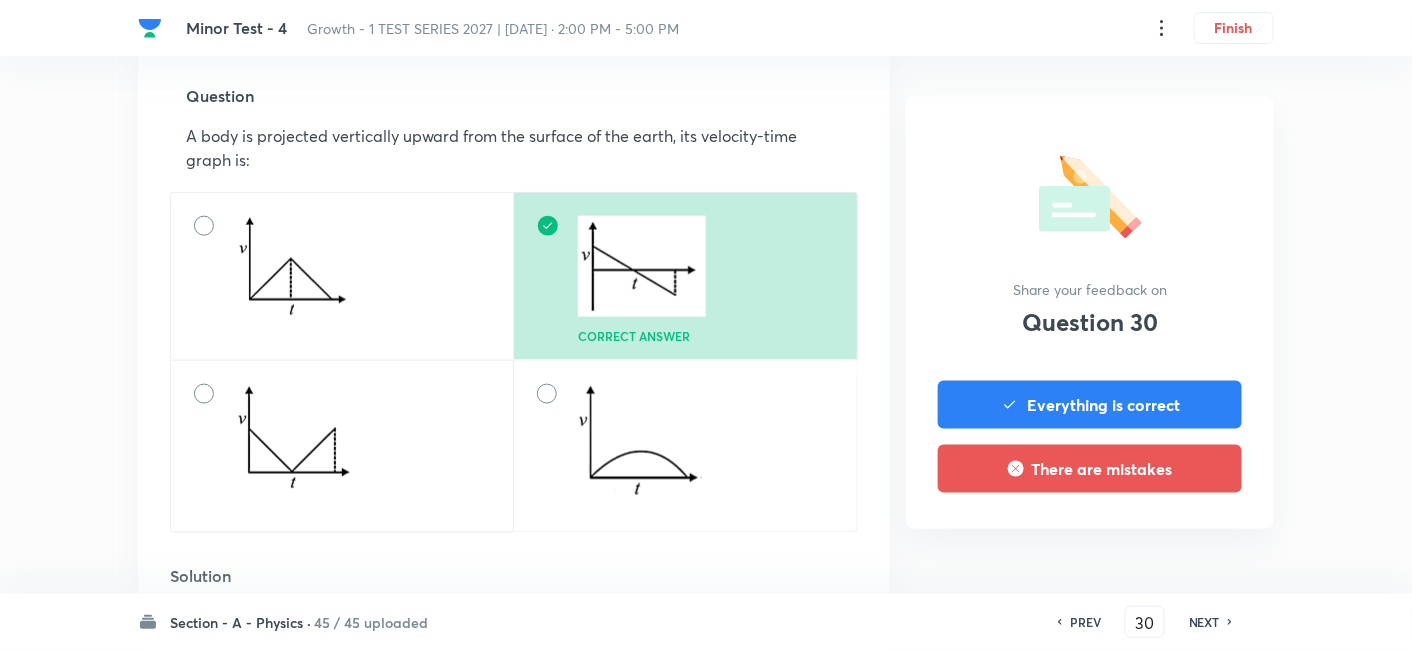 click on "NEXT" at bounding box center (1204, 622) 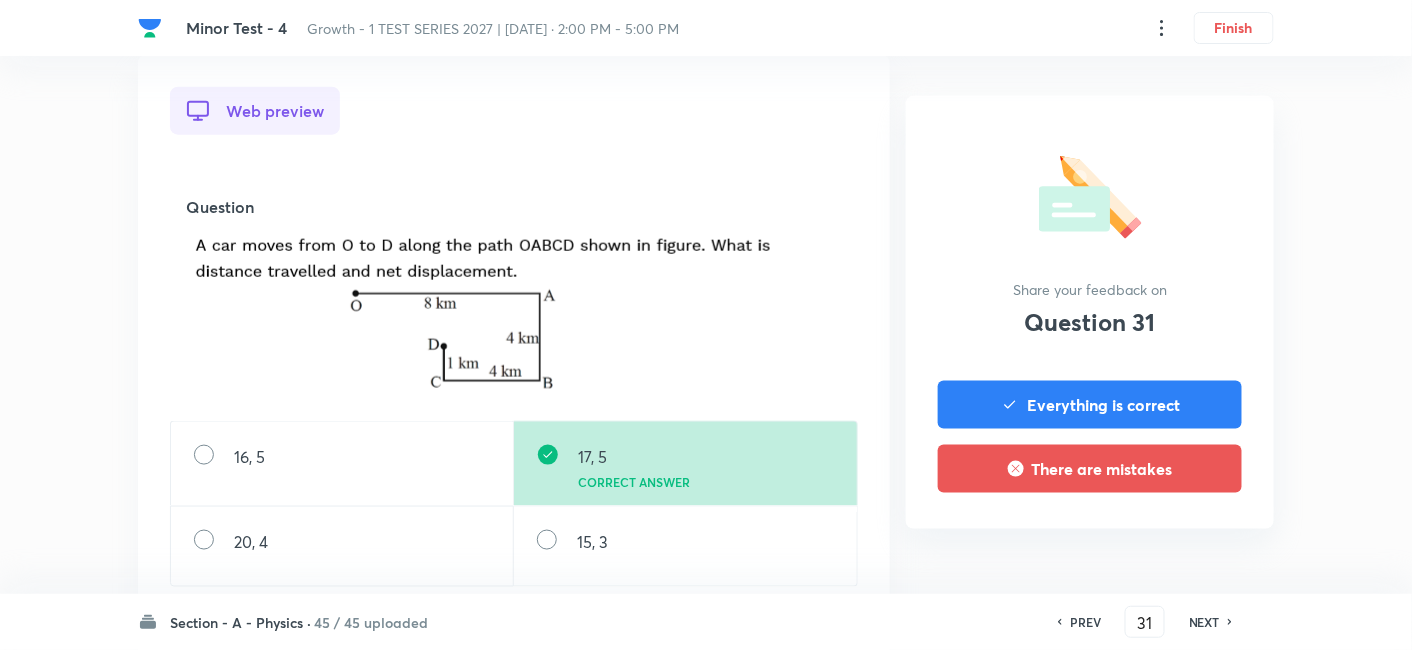 click on "NEXT" at bounding box center [1204, 622] 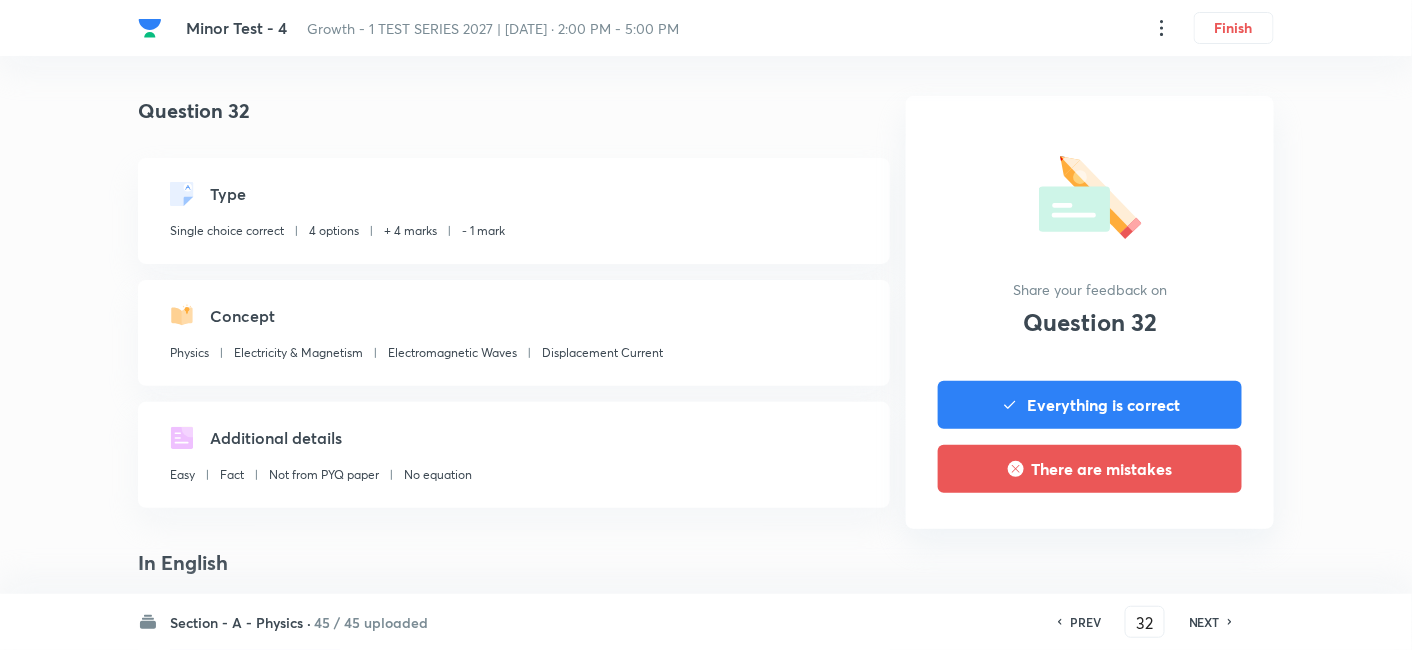 scroll, scrollTop: 444, scrollLeft: 0, axis: vertical 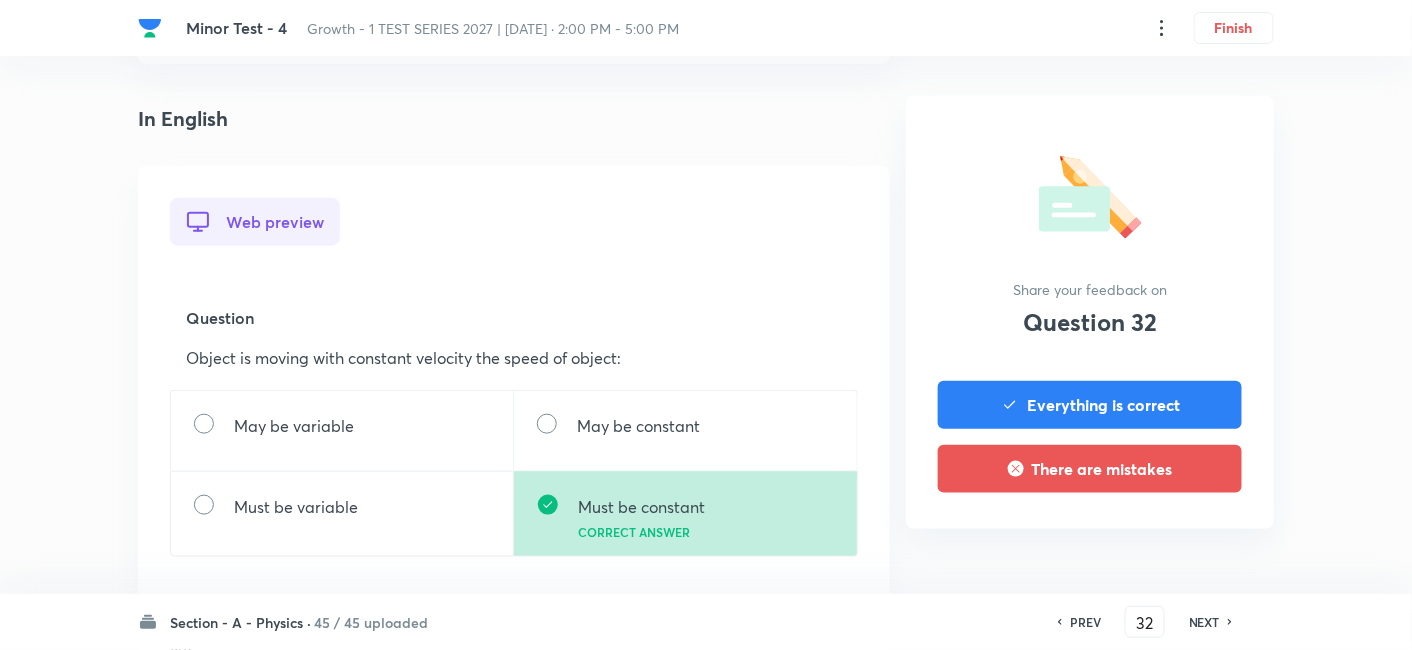 click on "NEXT" at bounding box center (1204, 622) 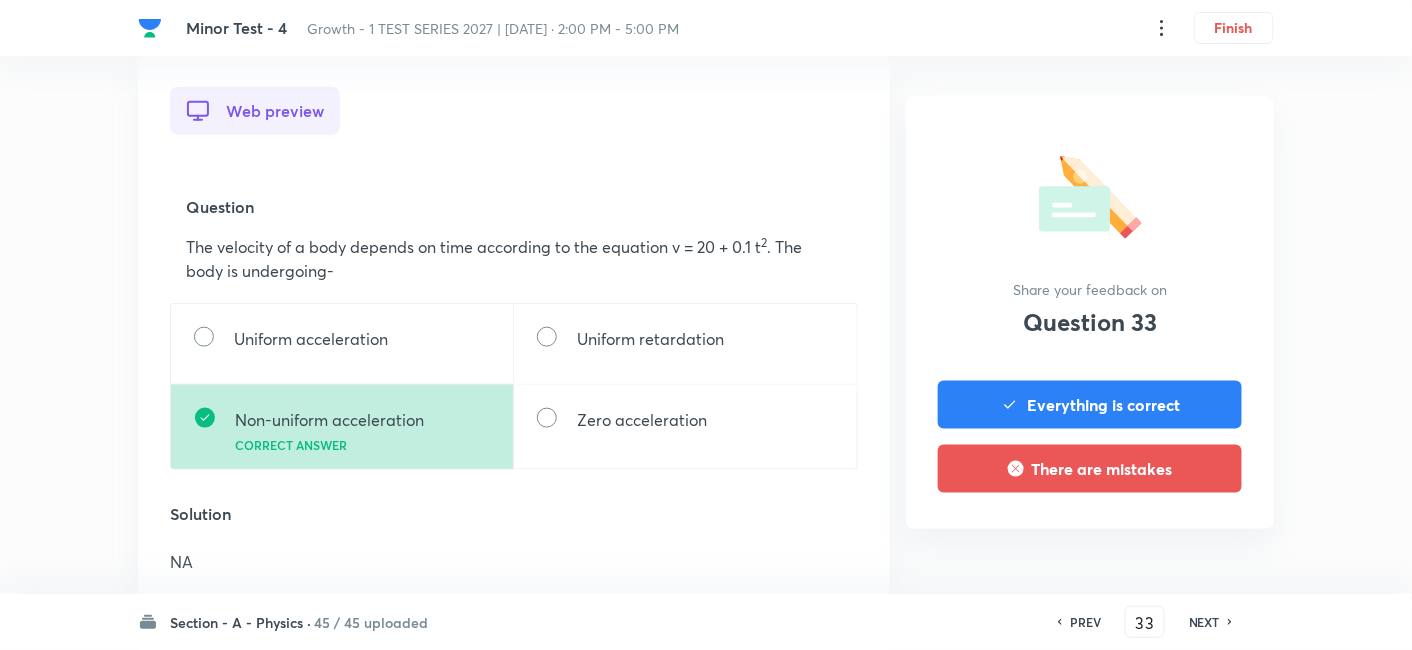 click on "NEXT" at bounding box center (1204, 622) 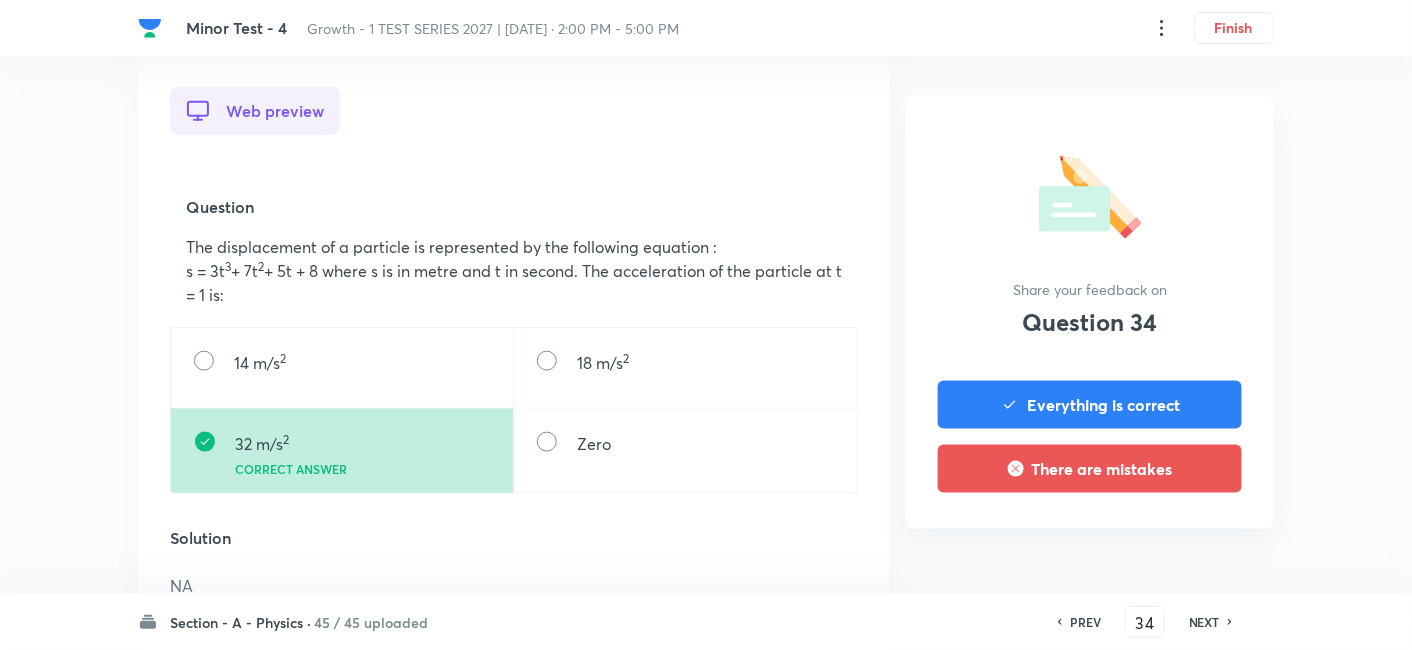 click on "NEXT" at bounding box center (1204, 622) 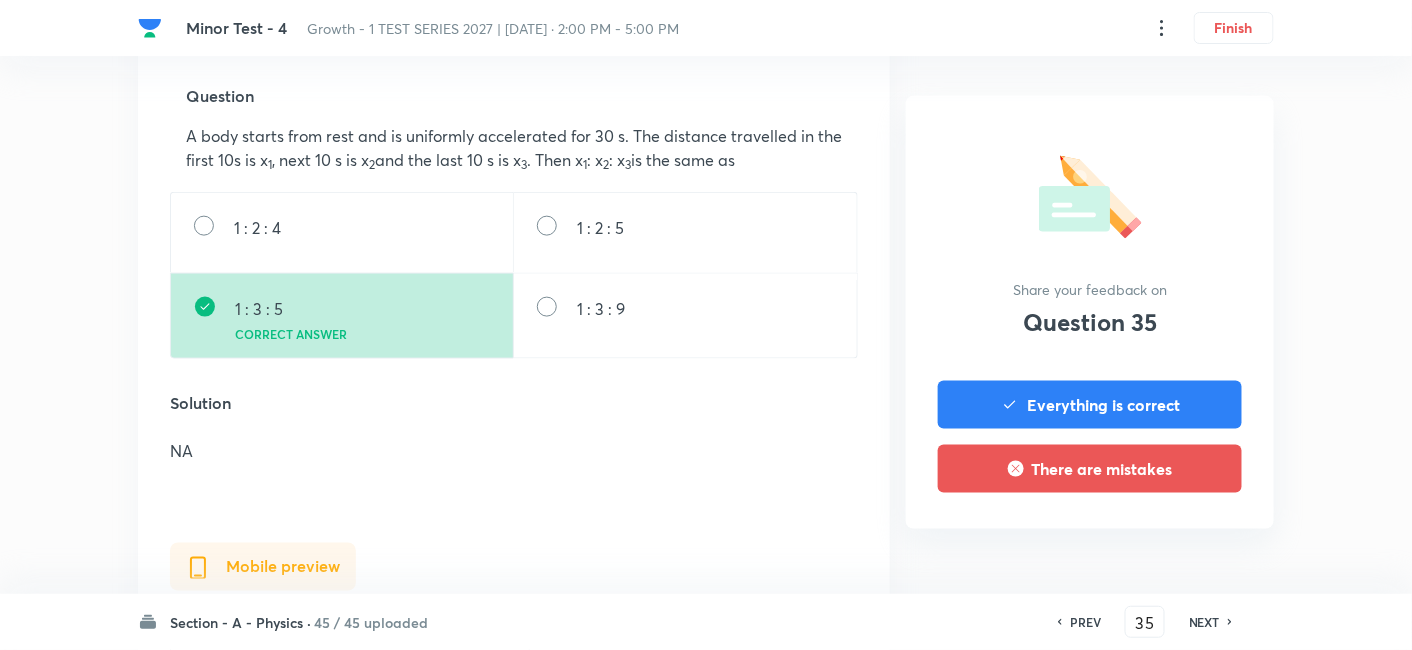 click on "NEXT" at bounding box center [1204, 622] 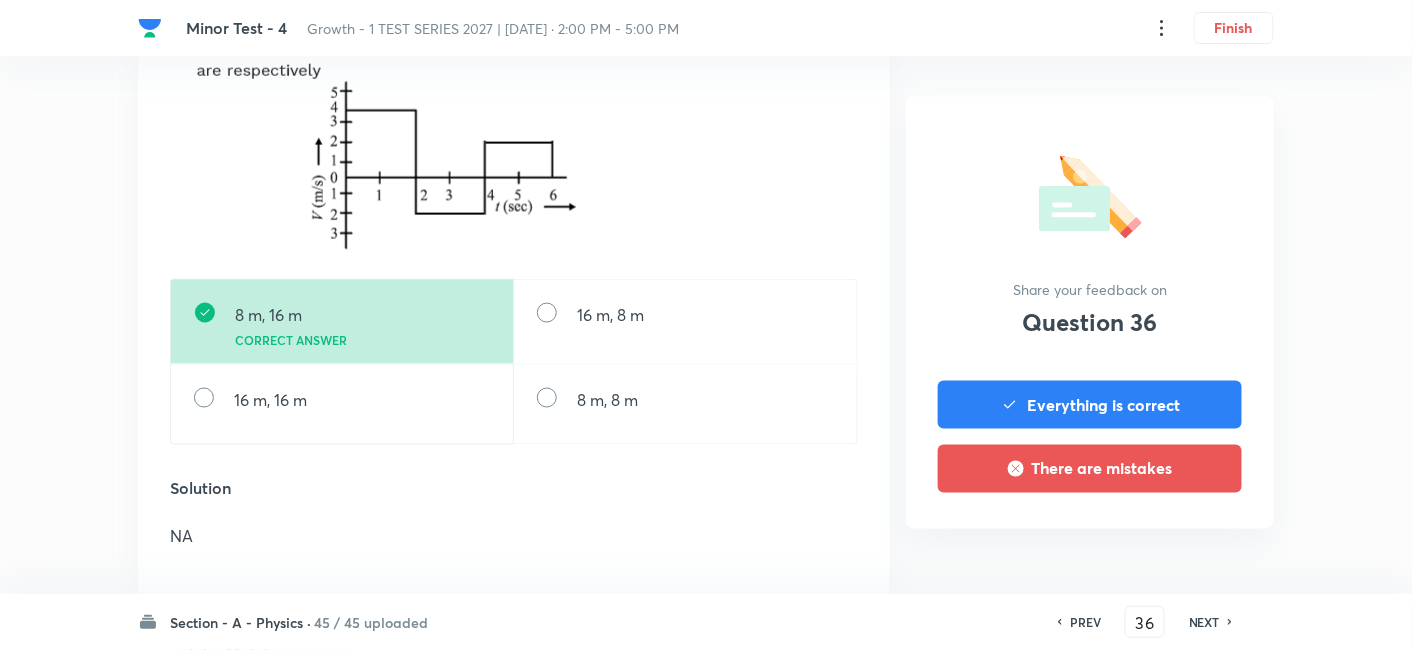 click on "NEXT" at bounding box center (1204, 622) 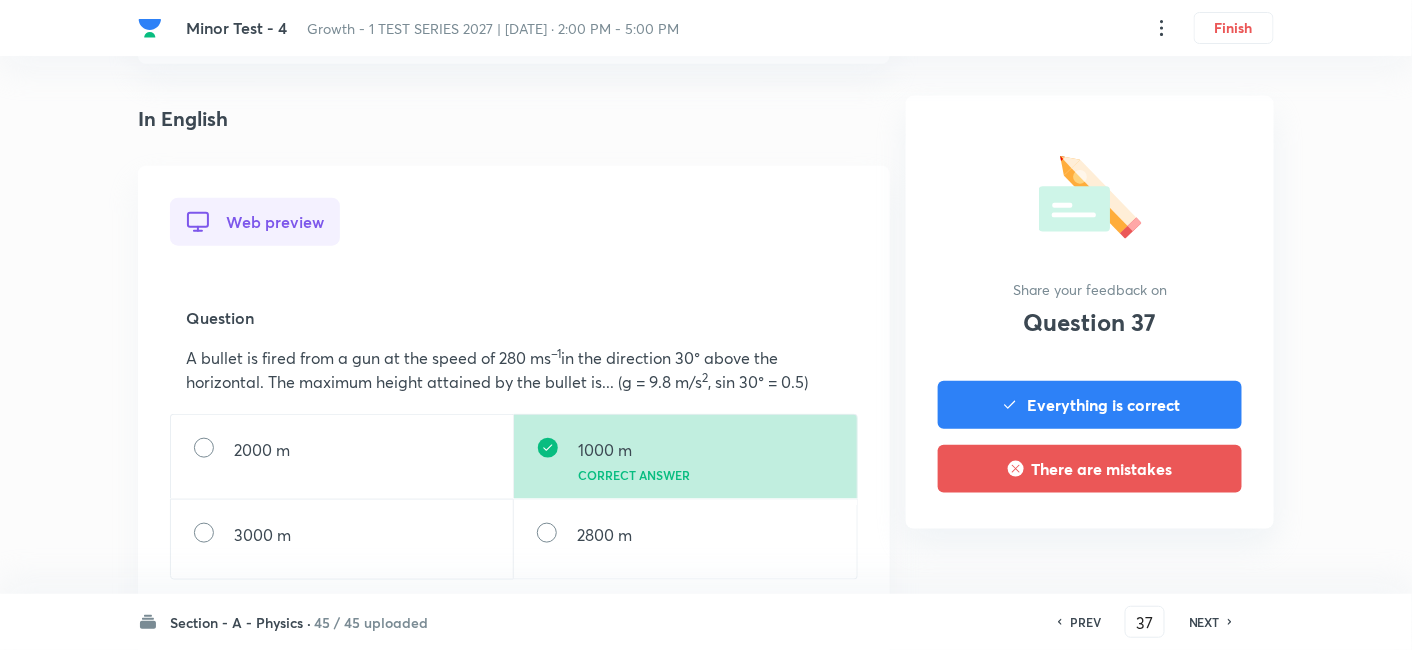 click on "PREV 37 ​ NEXT" at bounding box center [1145, 622] 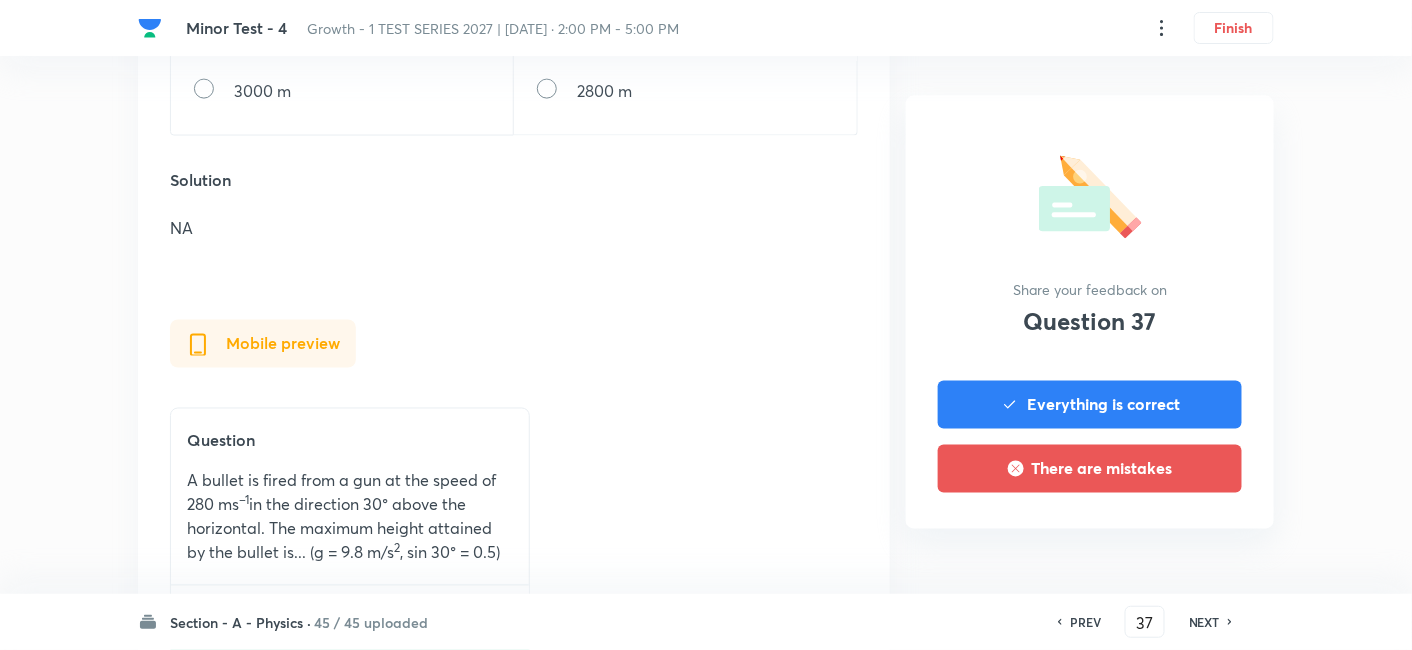 click on "NEXT" at bounding box center [1204, 622] 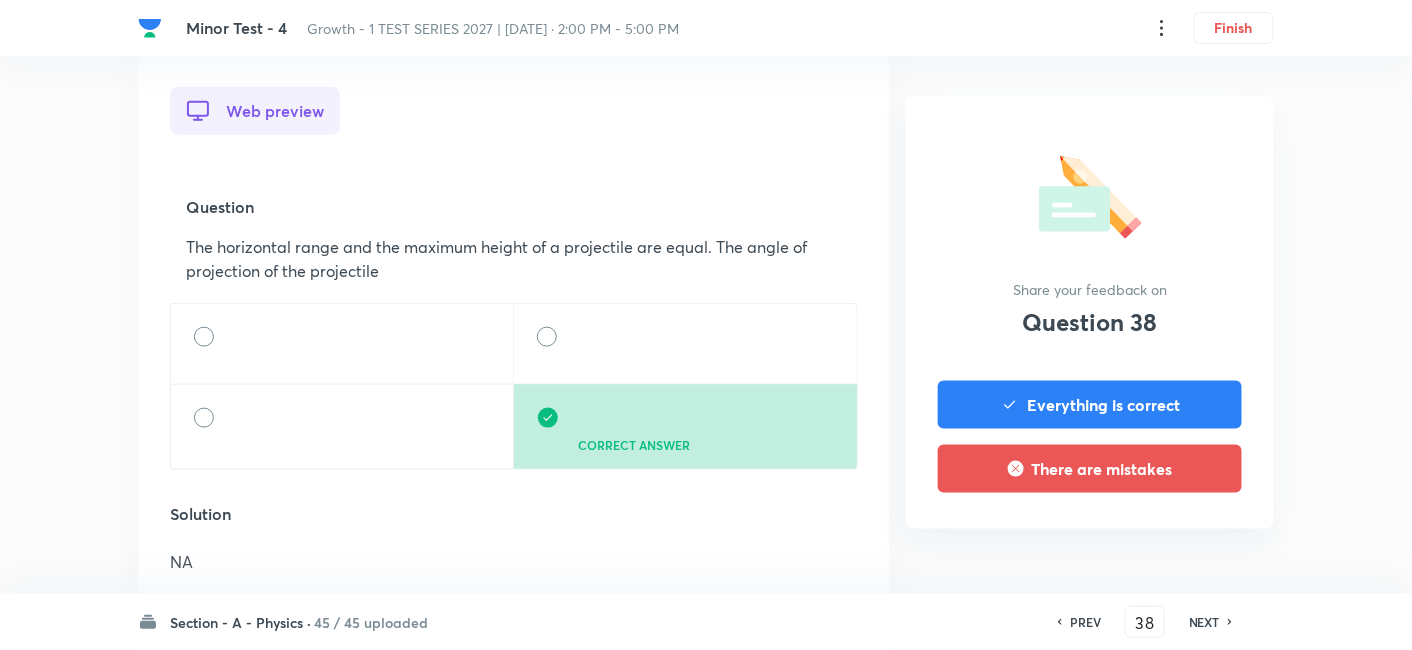 click on "NEXT" at bounding box center [1204, 622] 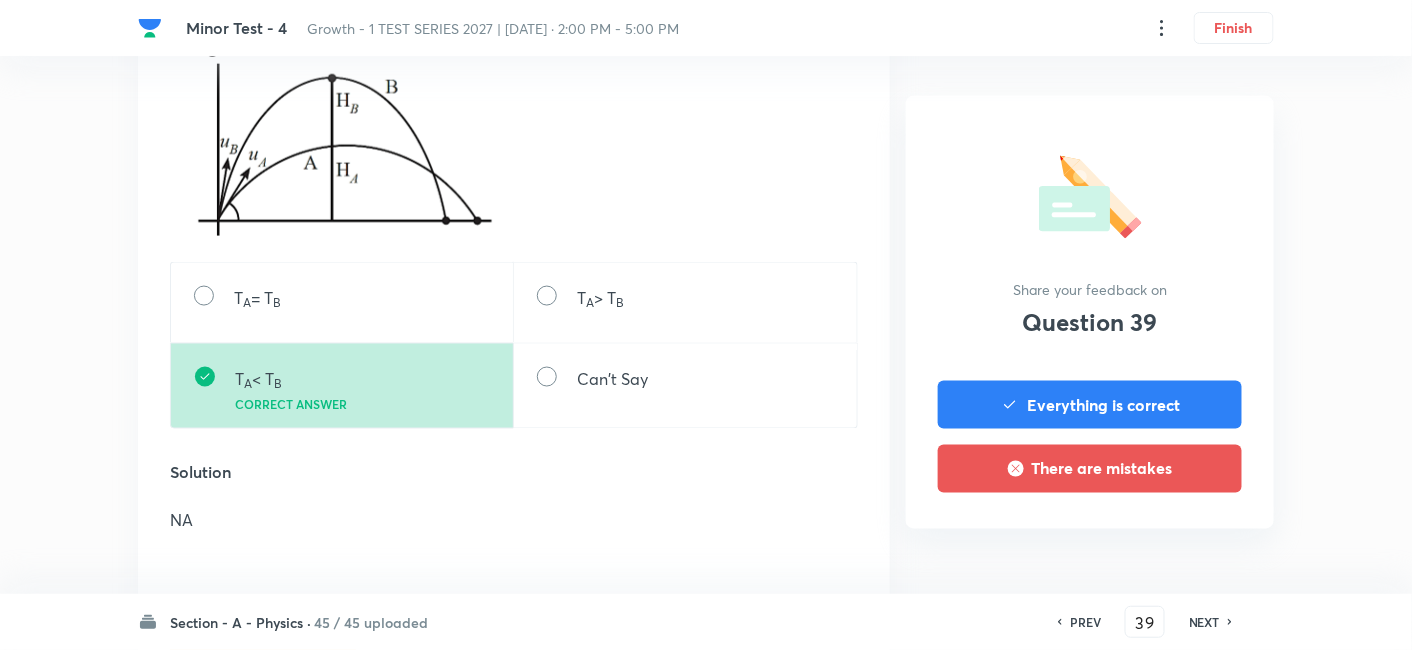 click on "NEXT" at bounding box center [1204, 622] 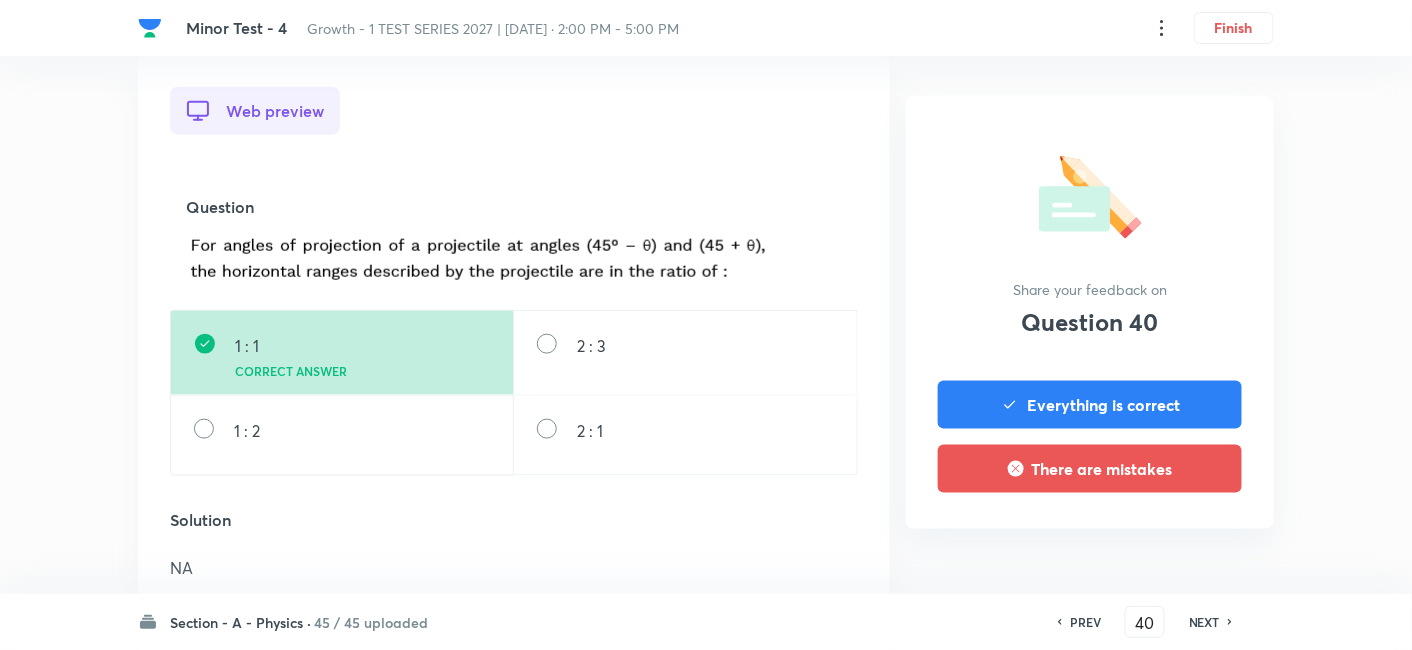 click on "NEXT" at bounding box center [1204, 622] 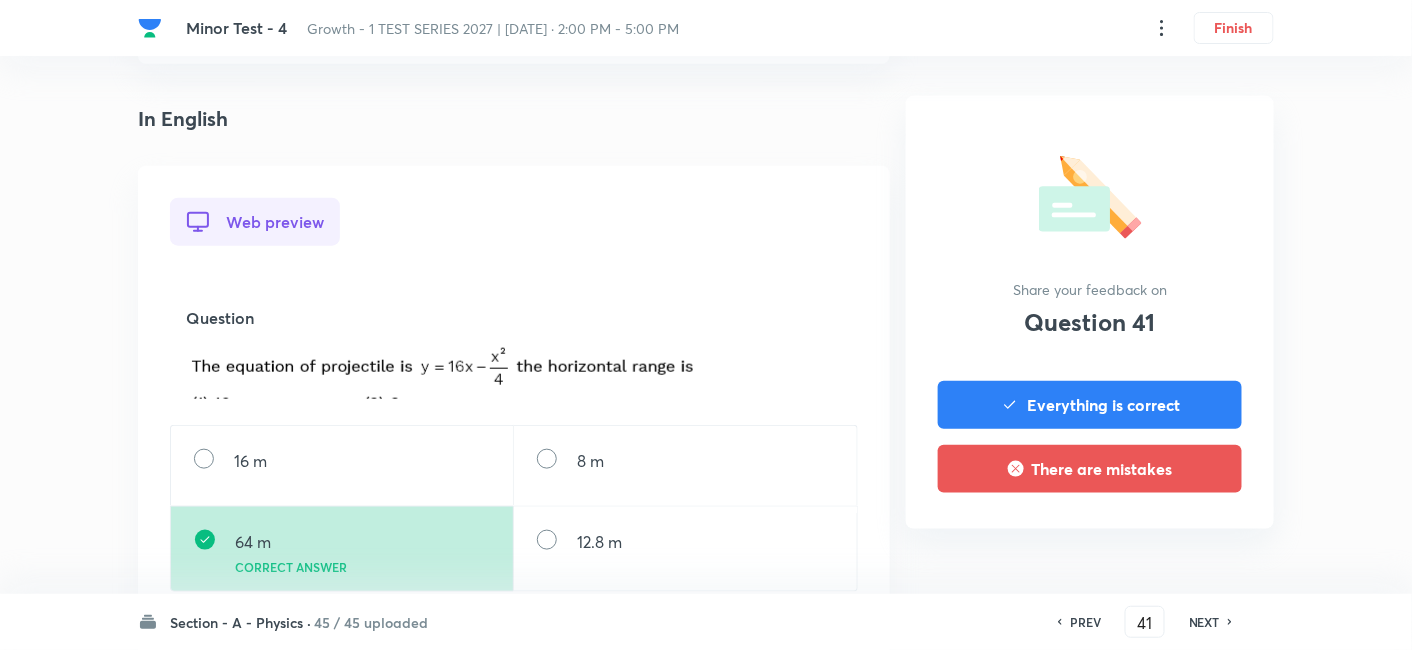 click on "NEXT" at bounding box center (1204, 622) 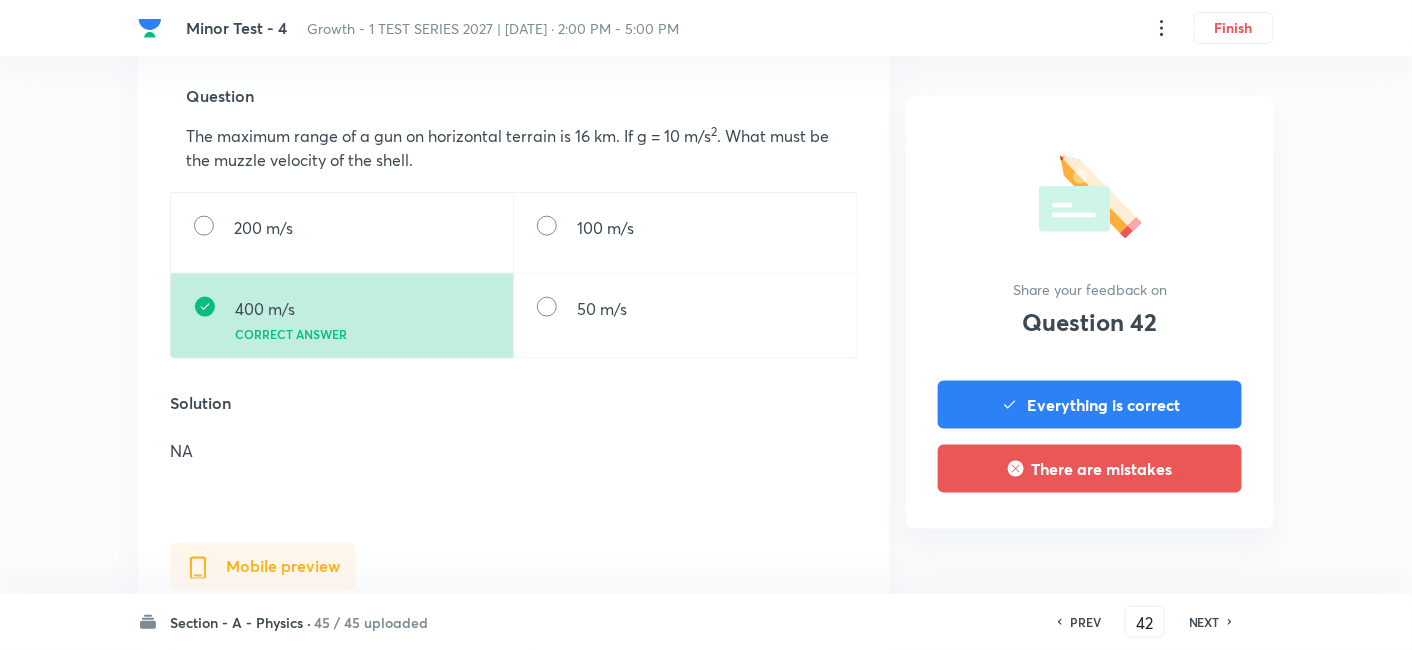 click on "NEXT" at bounding box center (1204, 622) 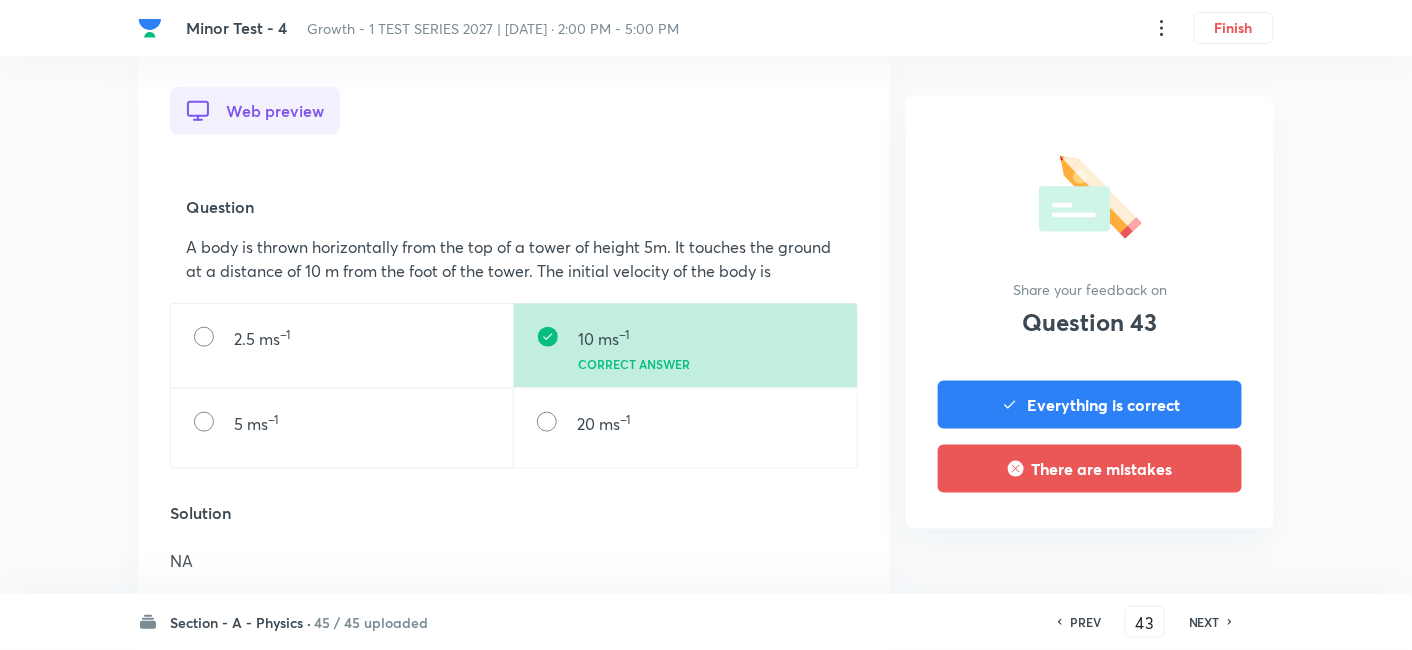 click on "NEXT" at bounding box center (1204, 622) 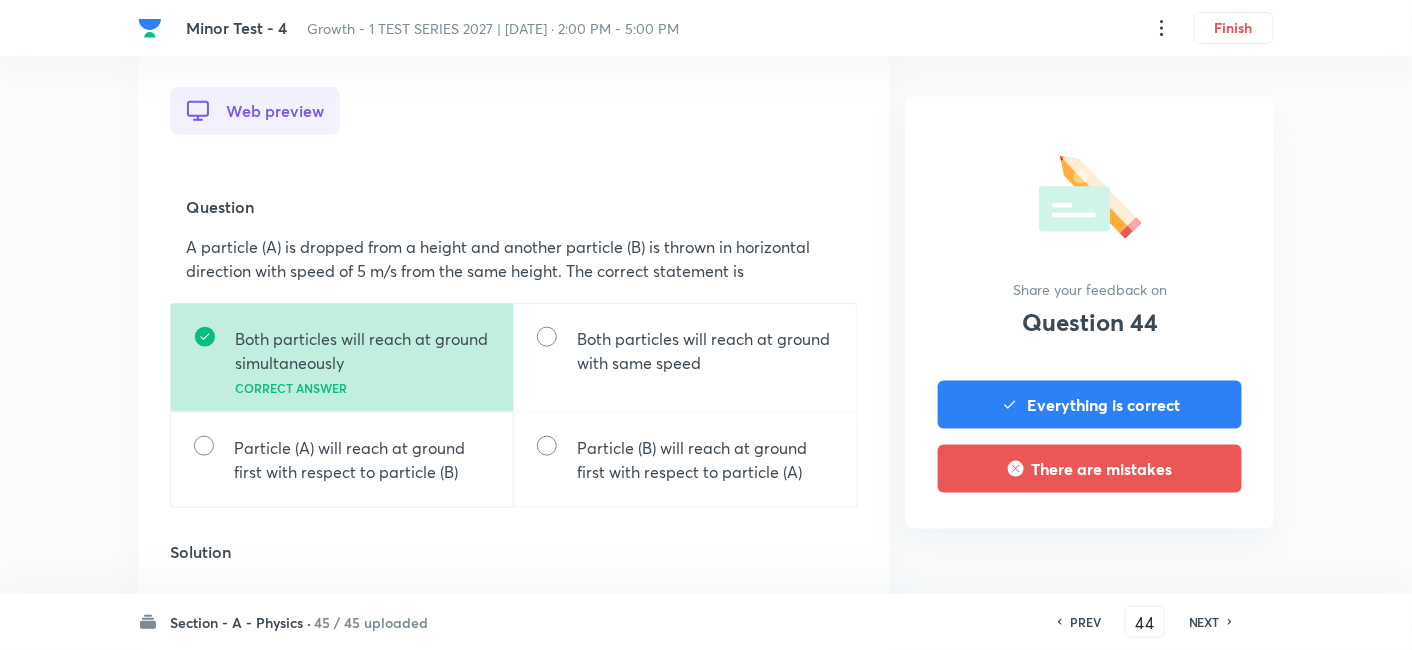 click on "NEXT" at bounding box center (1204, 622) 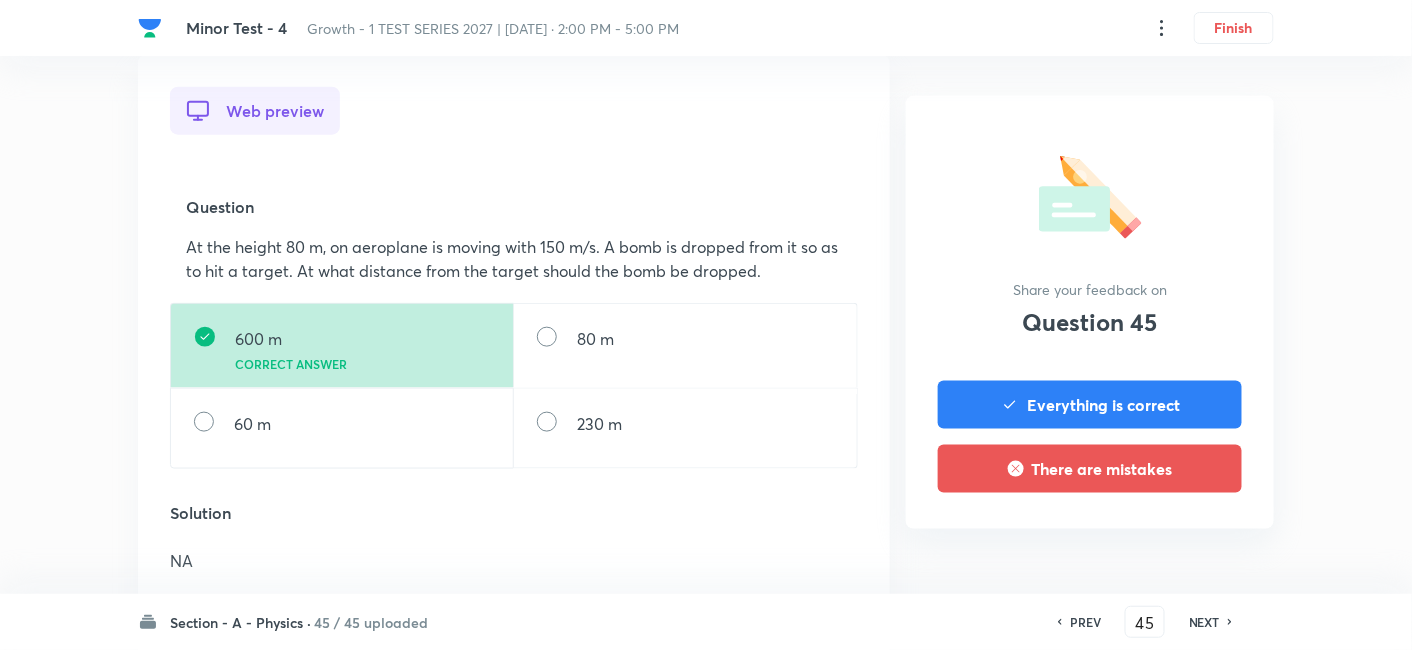click on "NEXT" at bounding box center (1204, 622) 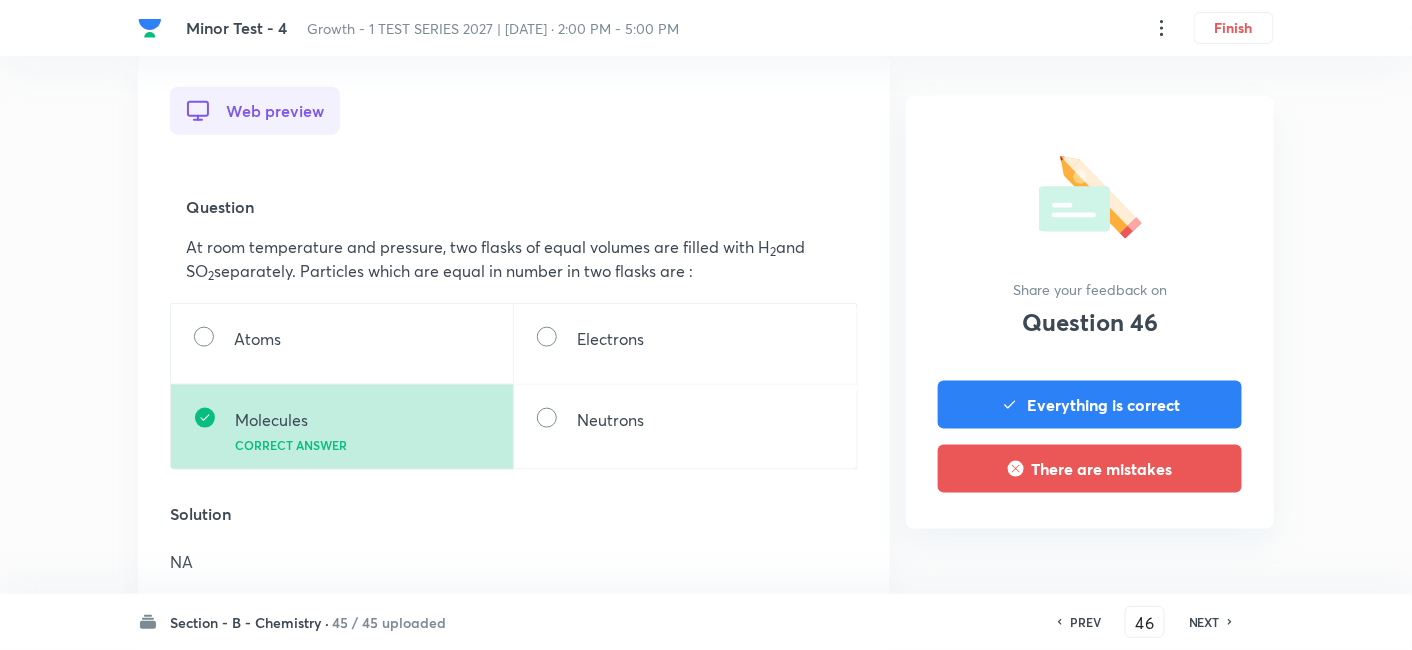 click on "Web preview Question At room temperature and pressure, two flasks of equal volumes are filled with H 2  and SO 2  separately. Particles which are equal in number in two flasks are : Atoms Electrons Molecules Correct answer Neutrons Solution NA Mobile preview Question At room temperature and pressure, two flasks of equal volumes are filled with H 2  and SO 2  separately. Particles which are equal in number in two flasks are : Atoms Electrons Molecules Correct answer Neutrons Solution NA" at bounding box center (514, 690) 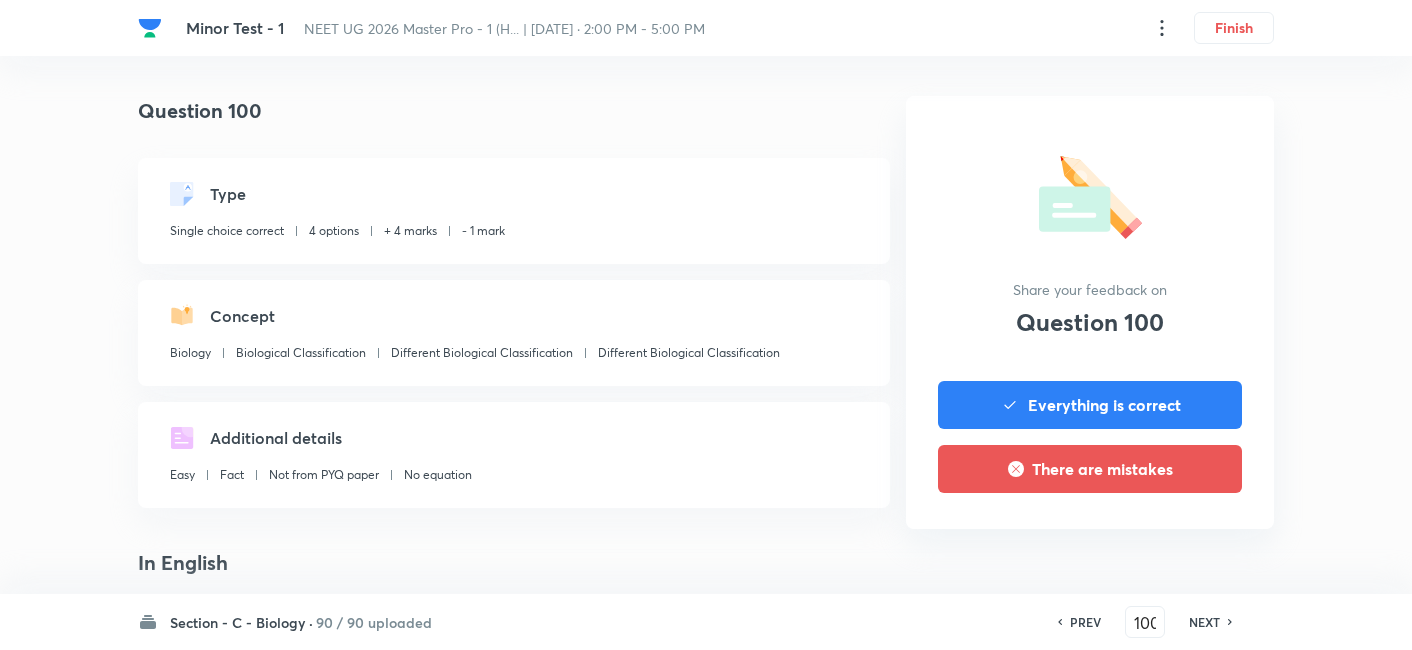 scroll, scrollTop: 0, scrollLeft: 0, axis: both 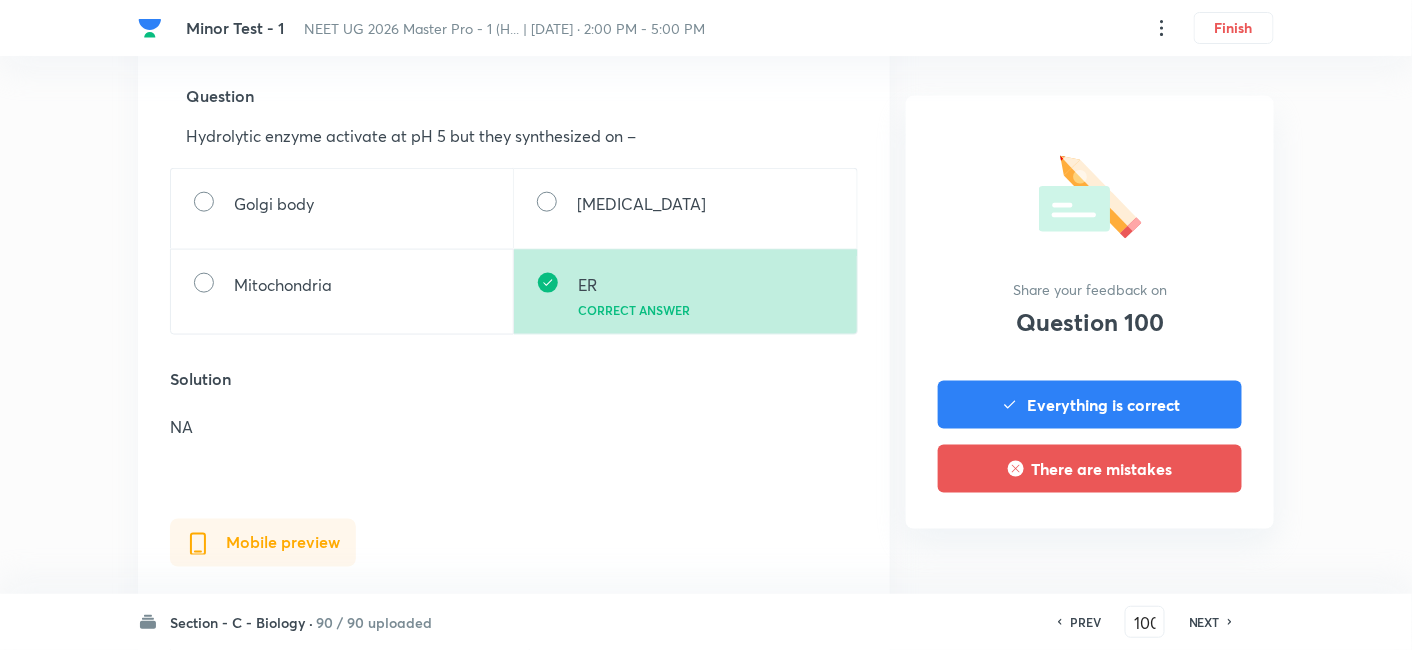 click on "PREV" at bounding box center (1085, 622) 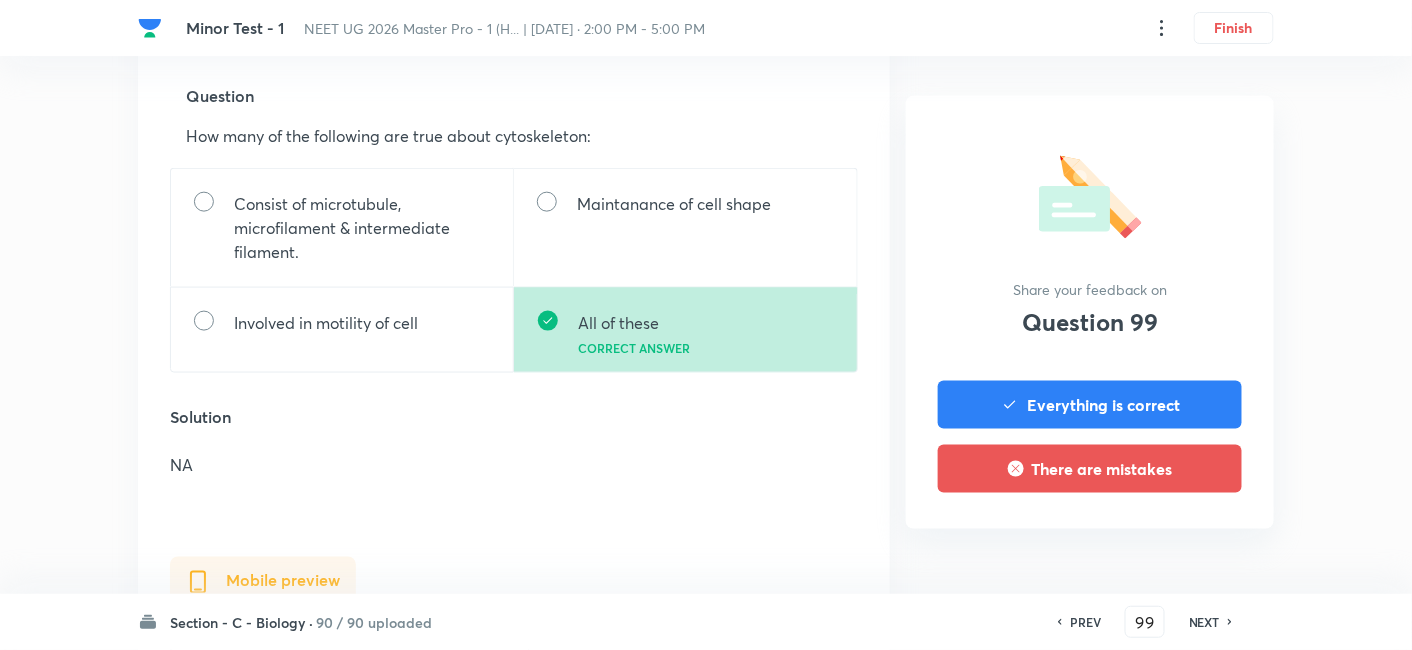 scroll, scrollTop: 0, scrollLeft: 0, axis: both 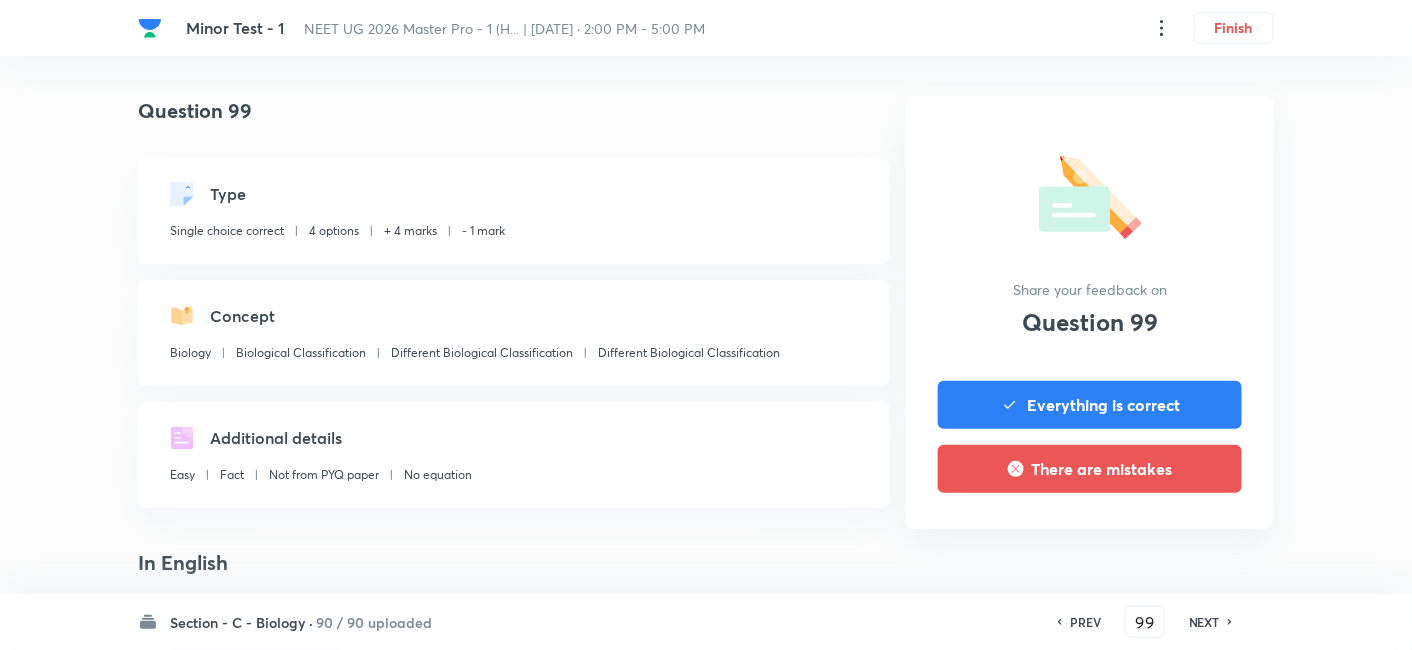 click on "PREV" at bounding box center (1085, 622) 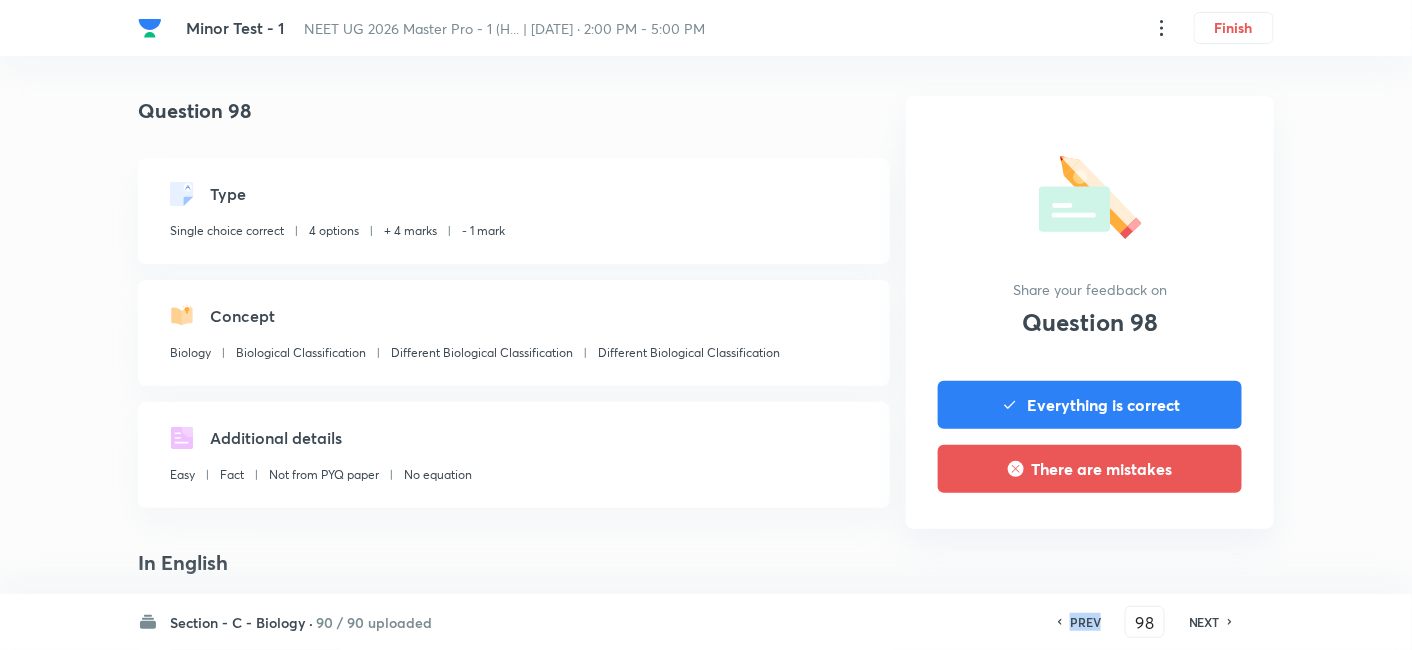 click on "PREV" at bounding box center (1085, 622) 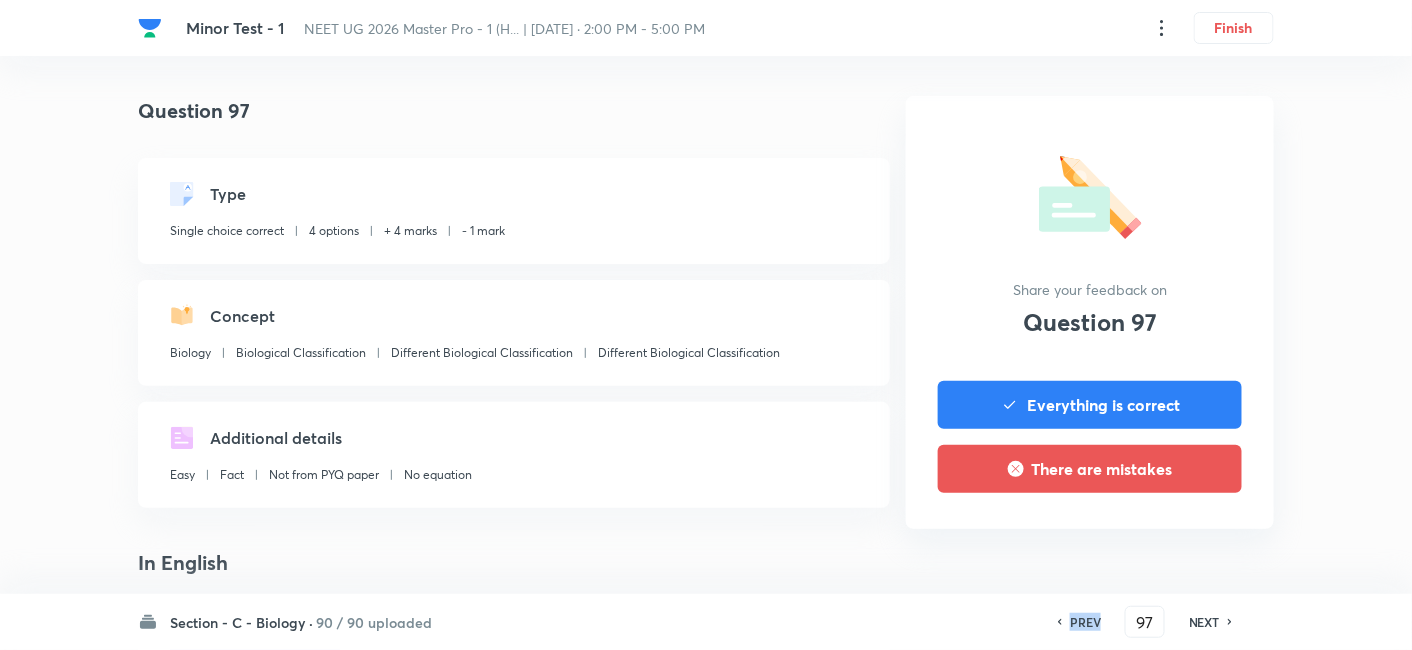 click on "PREV" at bounding box center (1085, 622) 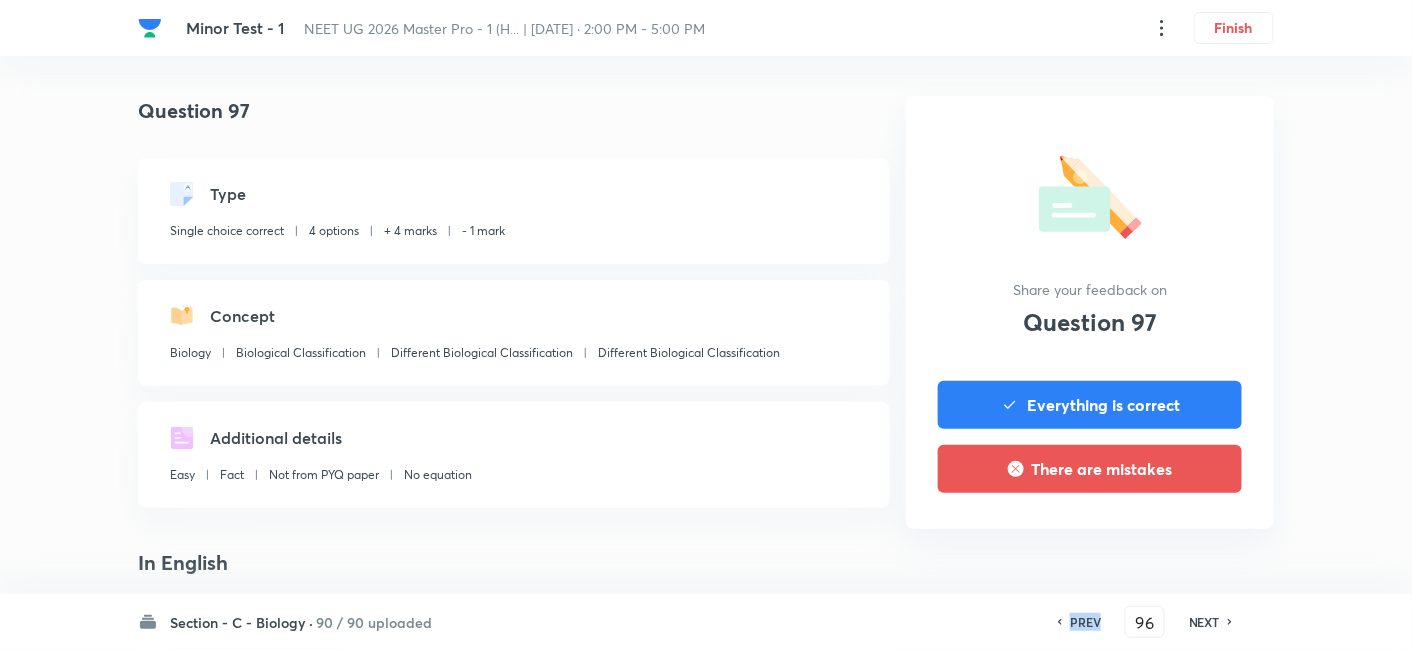 click on "PREV" at bounding box center [1085, 622] 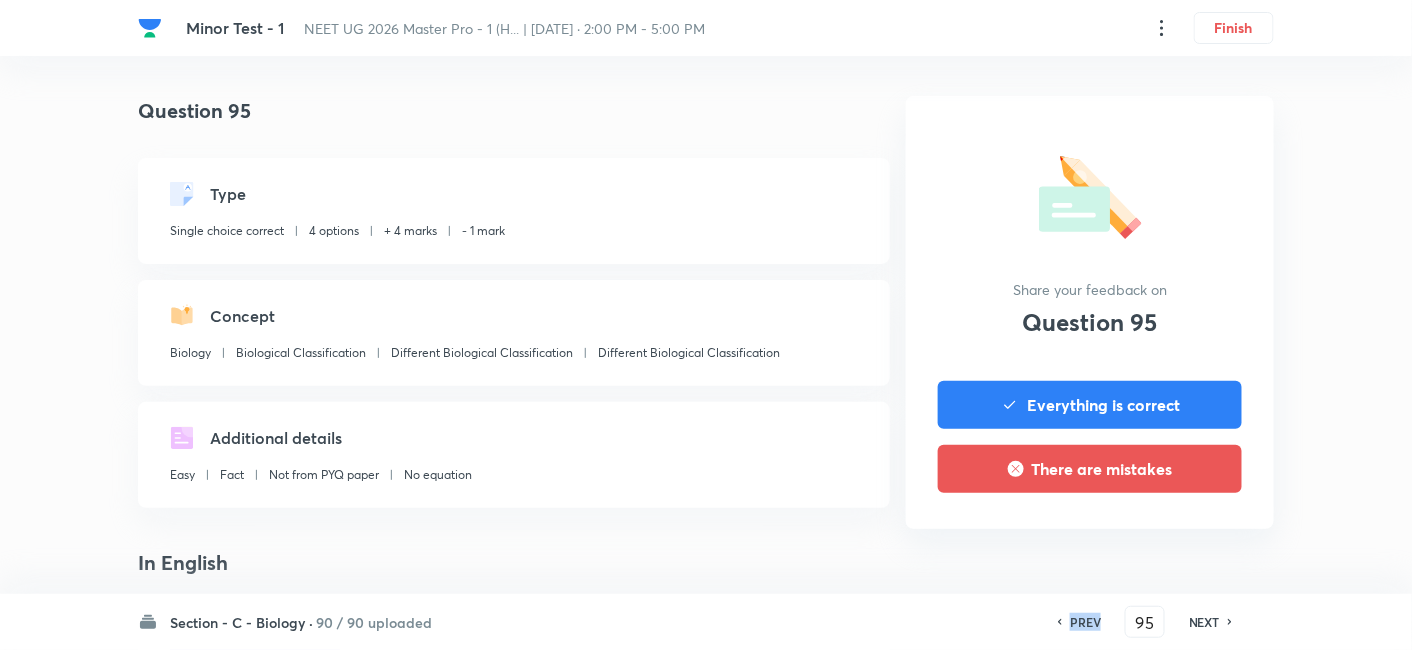 click on "PREV" at bounding box center [1085, 622] 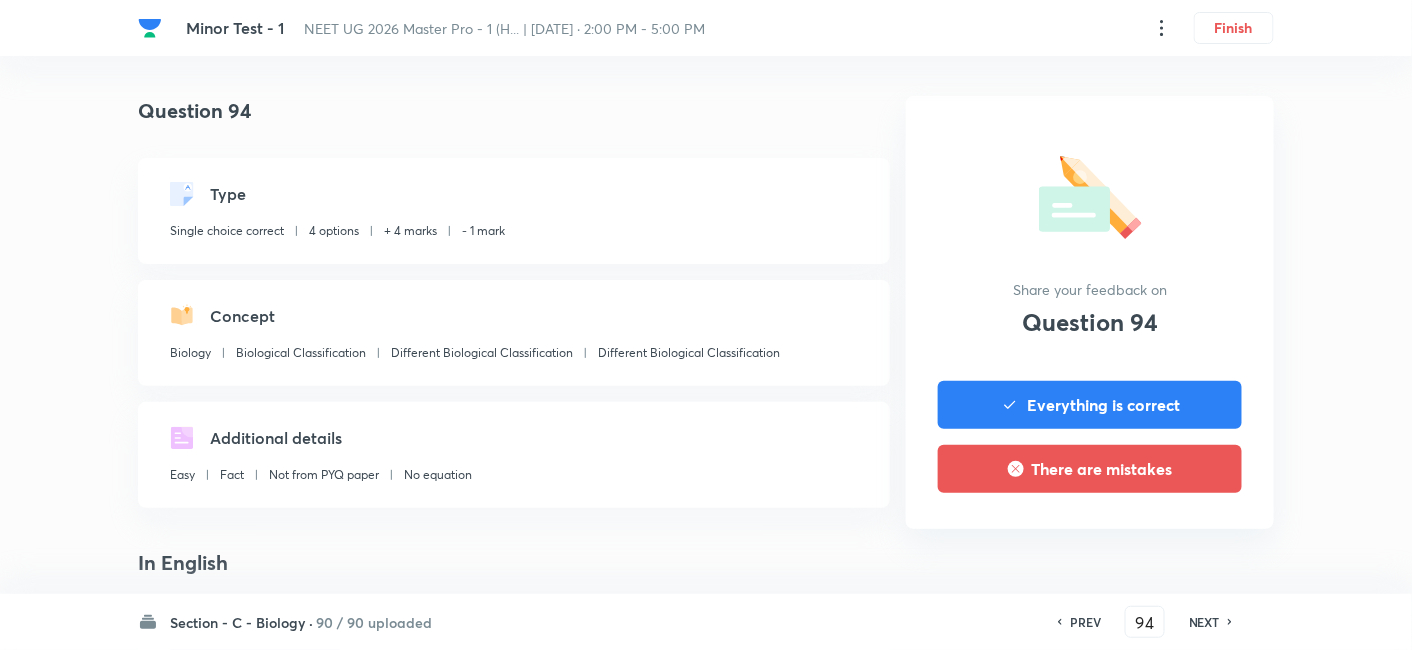 click on "PREV" at bounding box center [1082, 622] 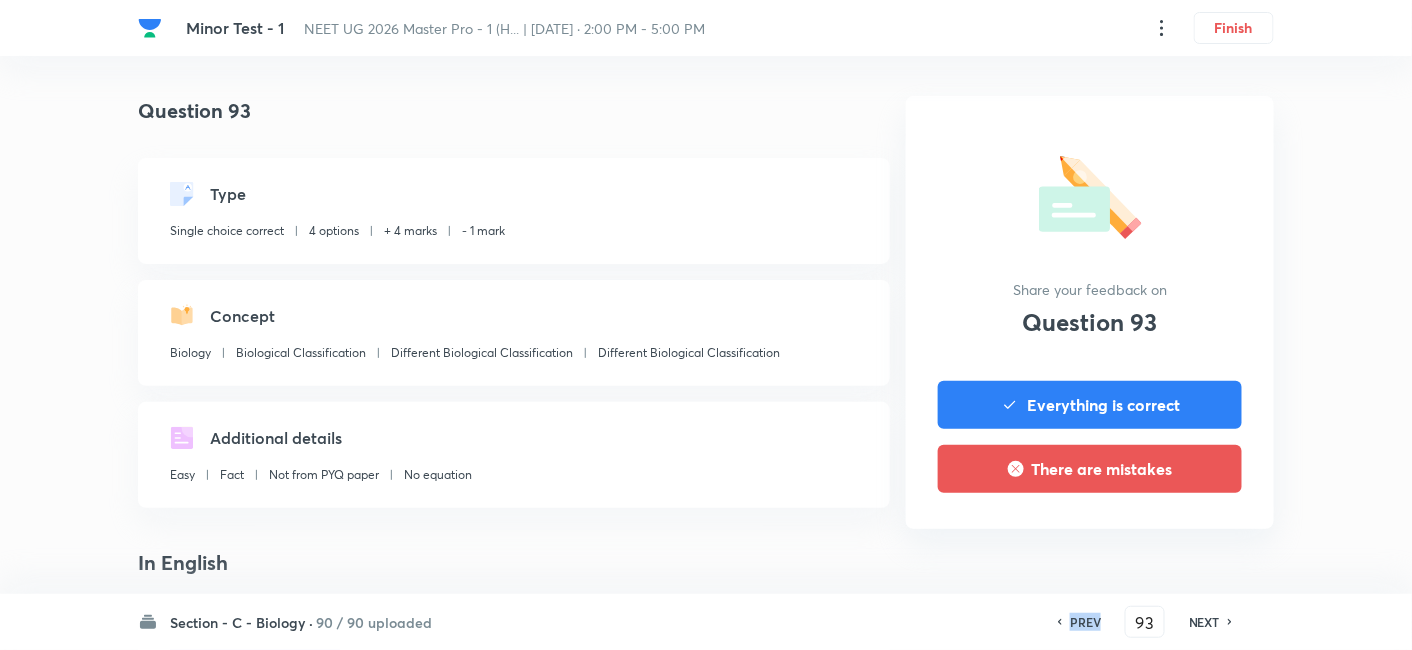 click on "PREV" at bounding box center (1085, 622) 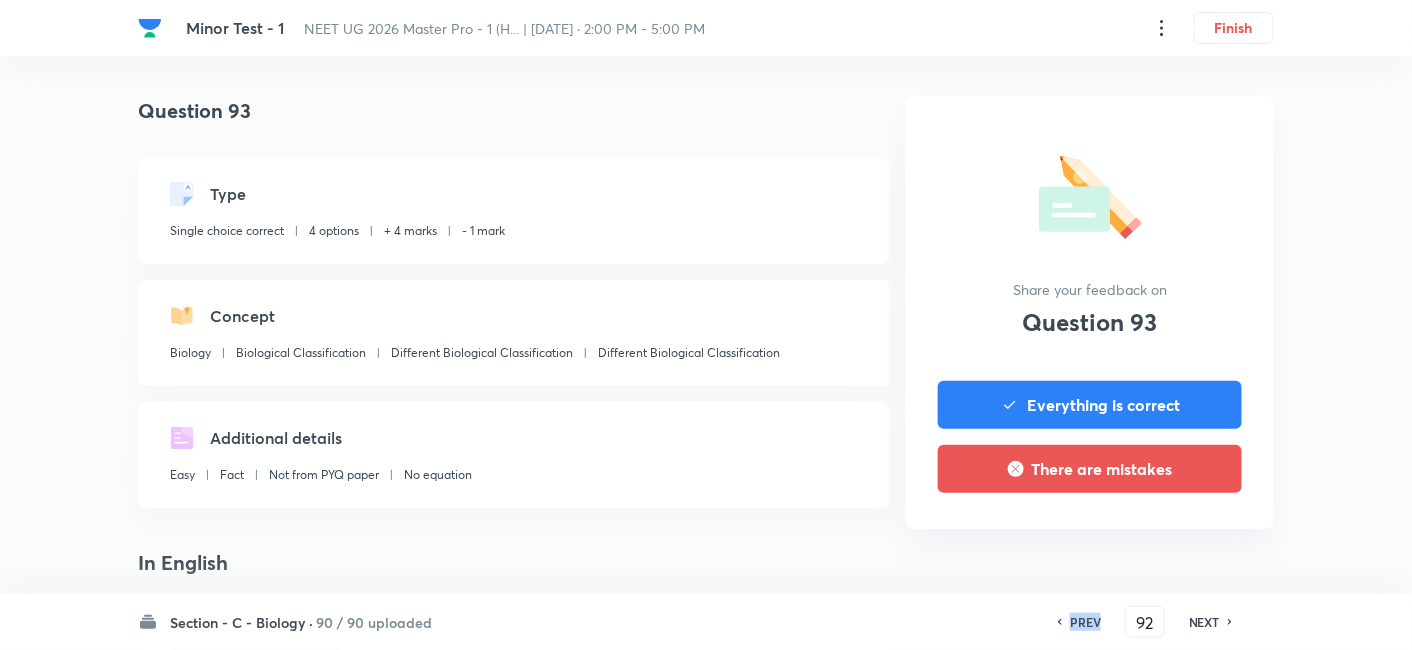 click on "PREV" at bounding box center (1085, 622) 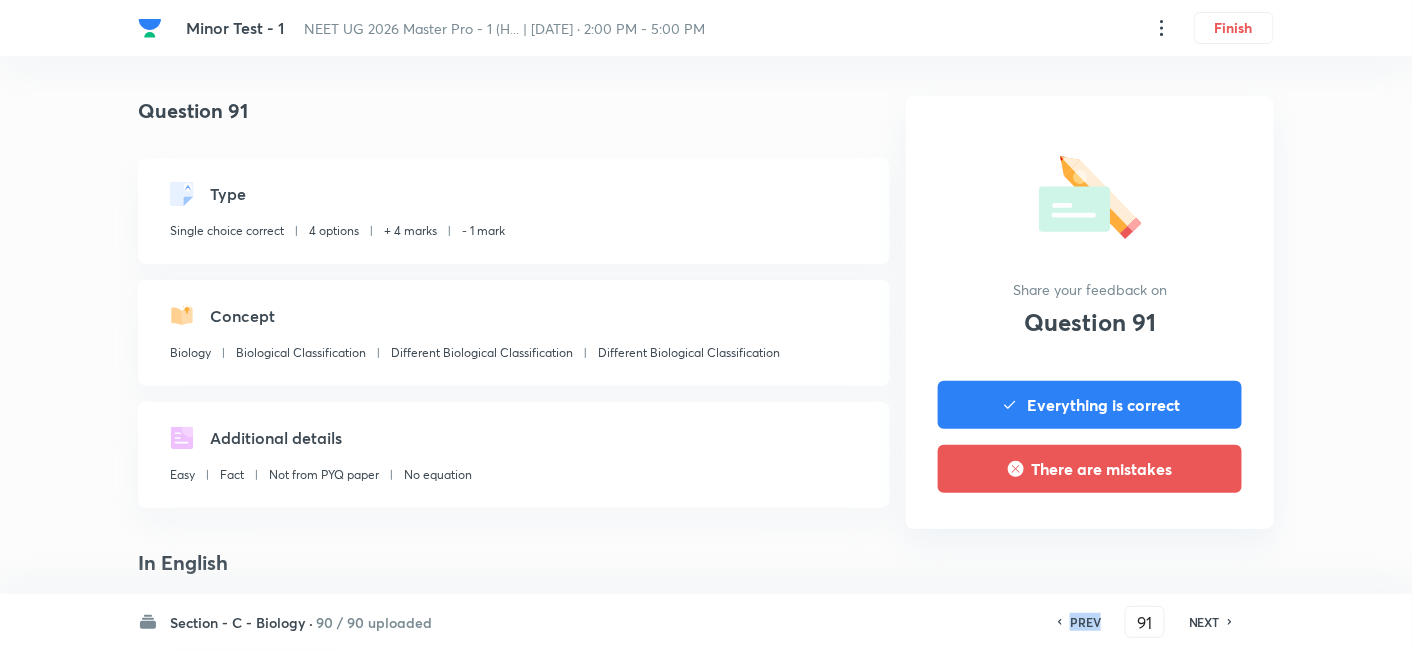 click on "PREV" at bounding box center (1085, 622) 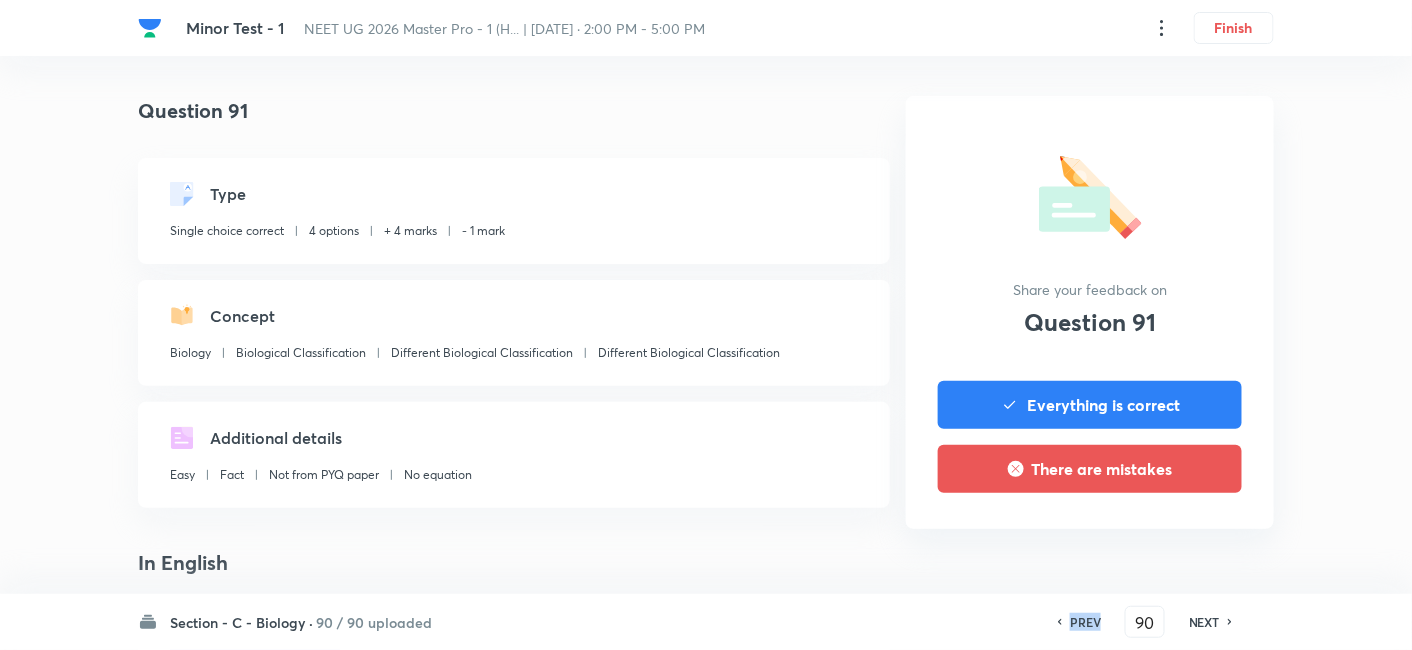 click on "PREV" at bounding box center [1085, 622] 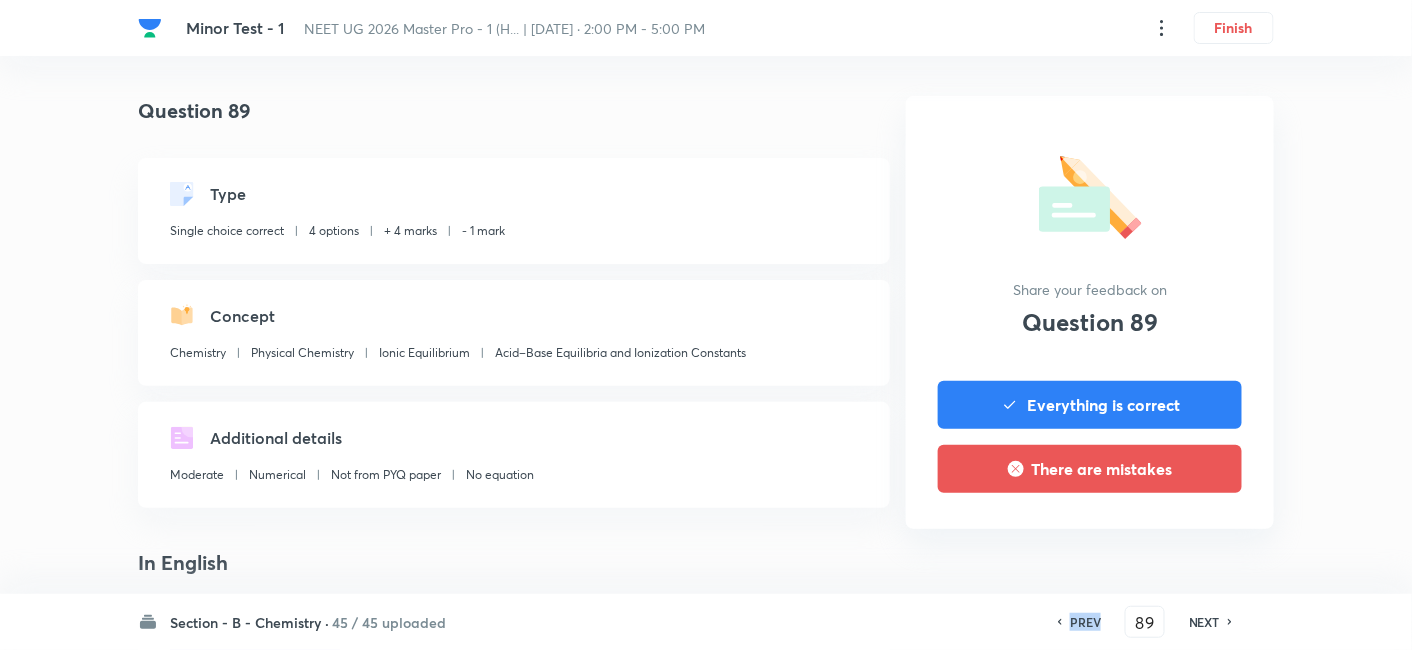 click on "PREV" at bounding box center (1085, 622) 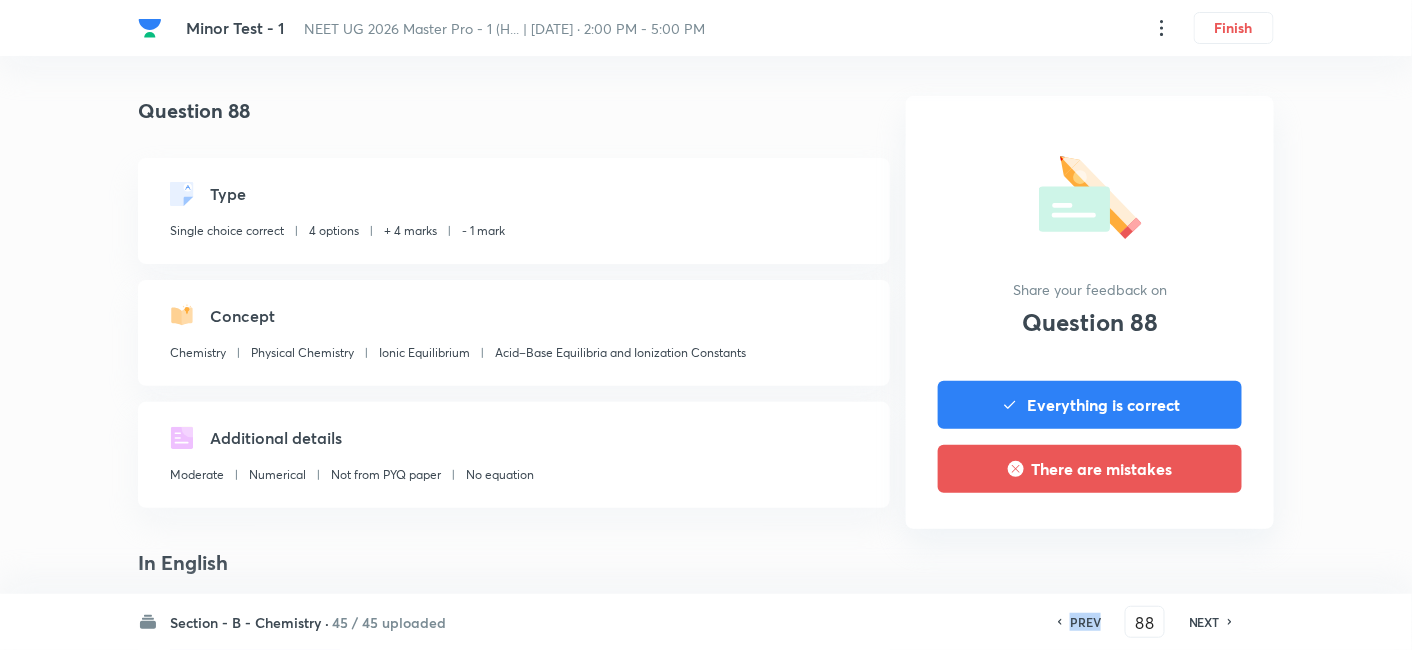 click on "PREV" at bounding box center [1085, 622] 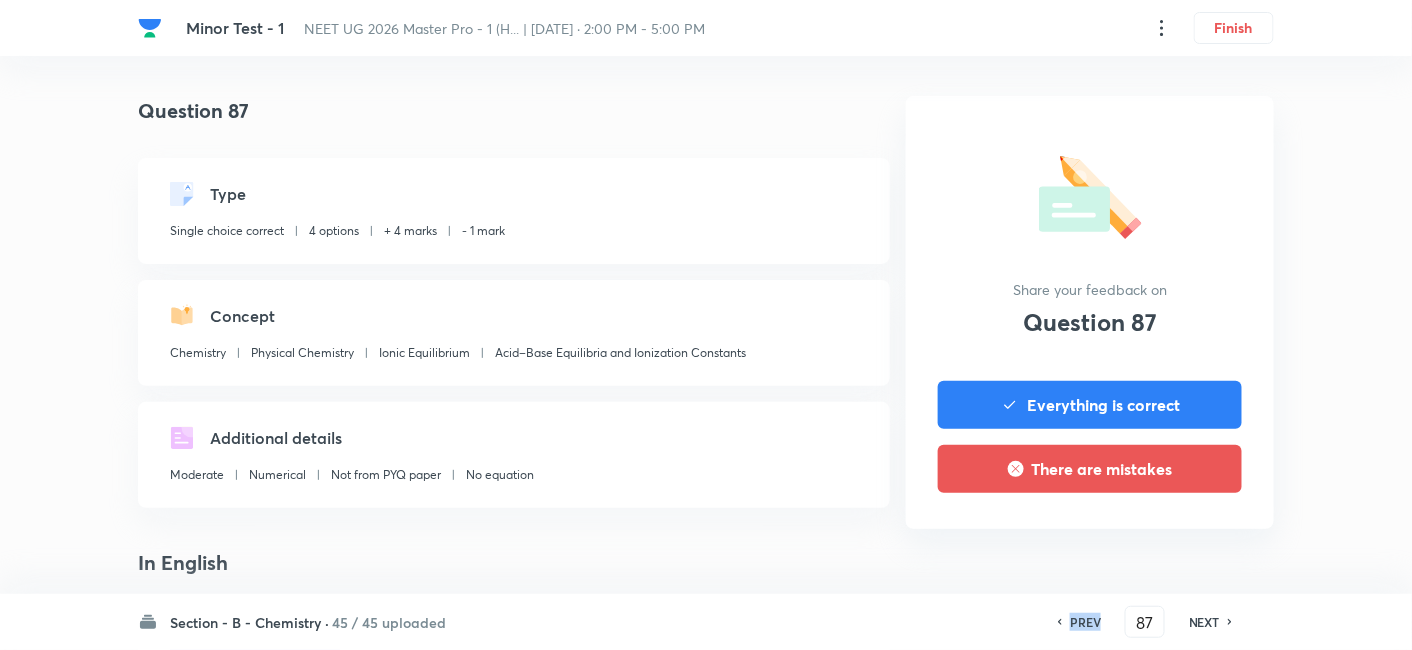 click on "PREV" at bounding box center (1085, 622) 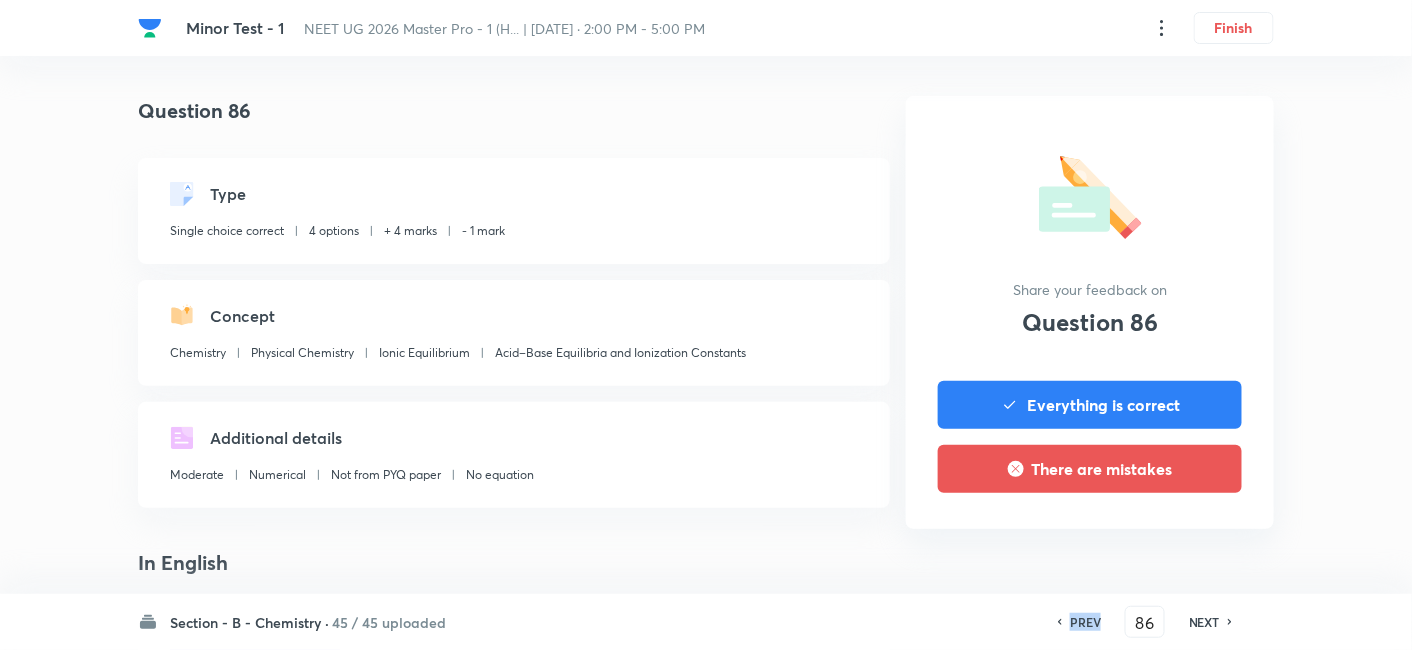click on "PREV" at bounding box center [1085, 622] 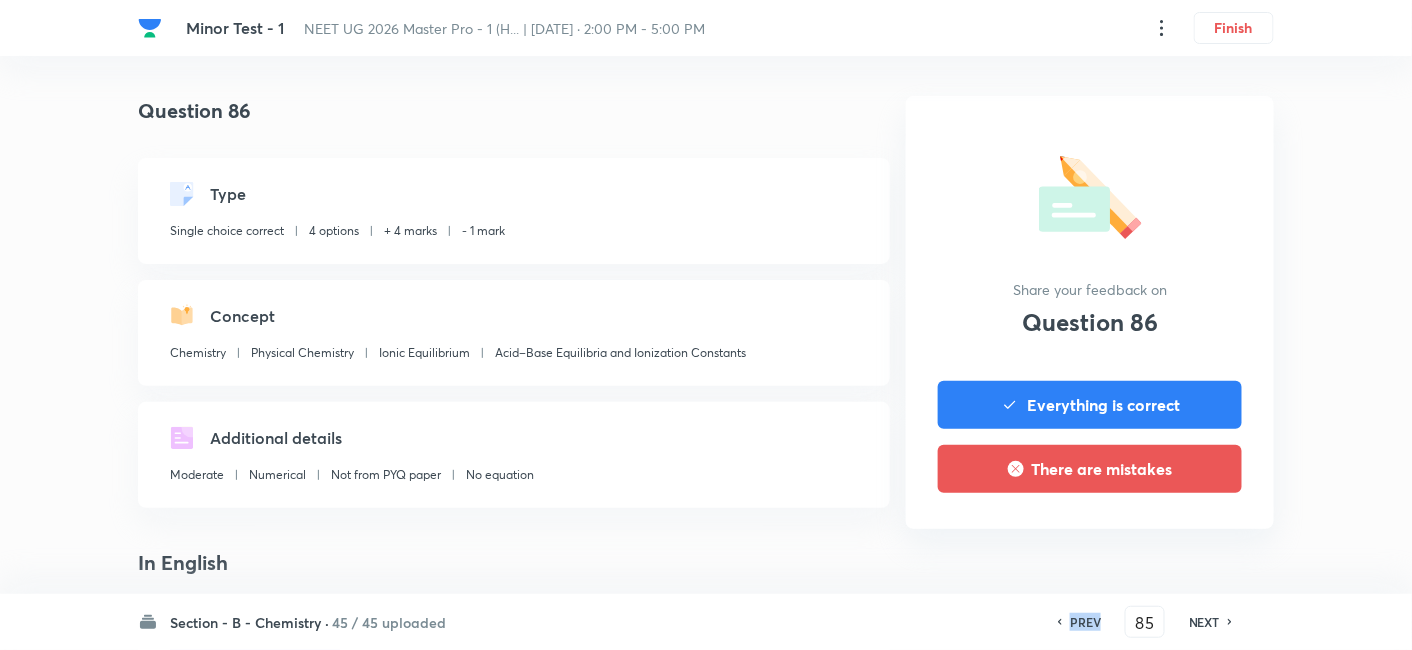 click on "PREV" at bounding box center [1085, 622] 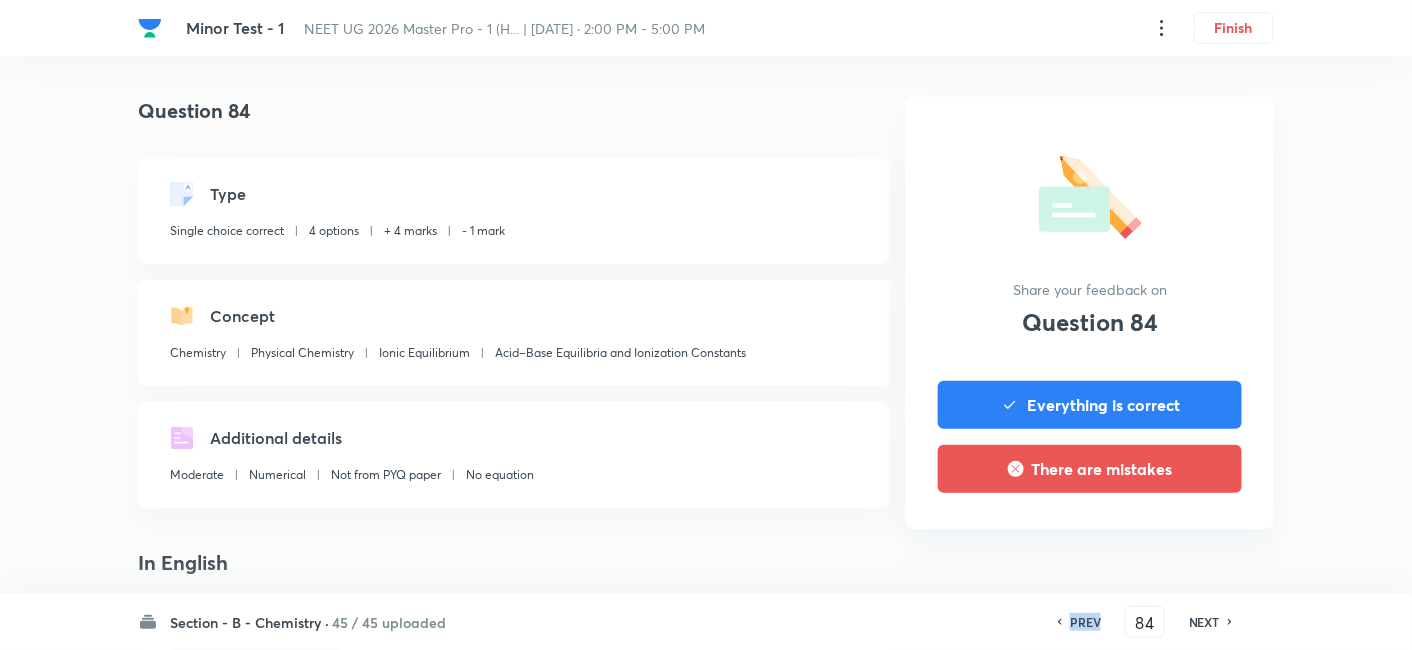 click on "PREV" at bounding box center (1085, 622) 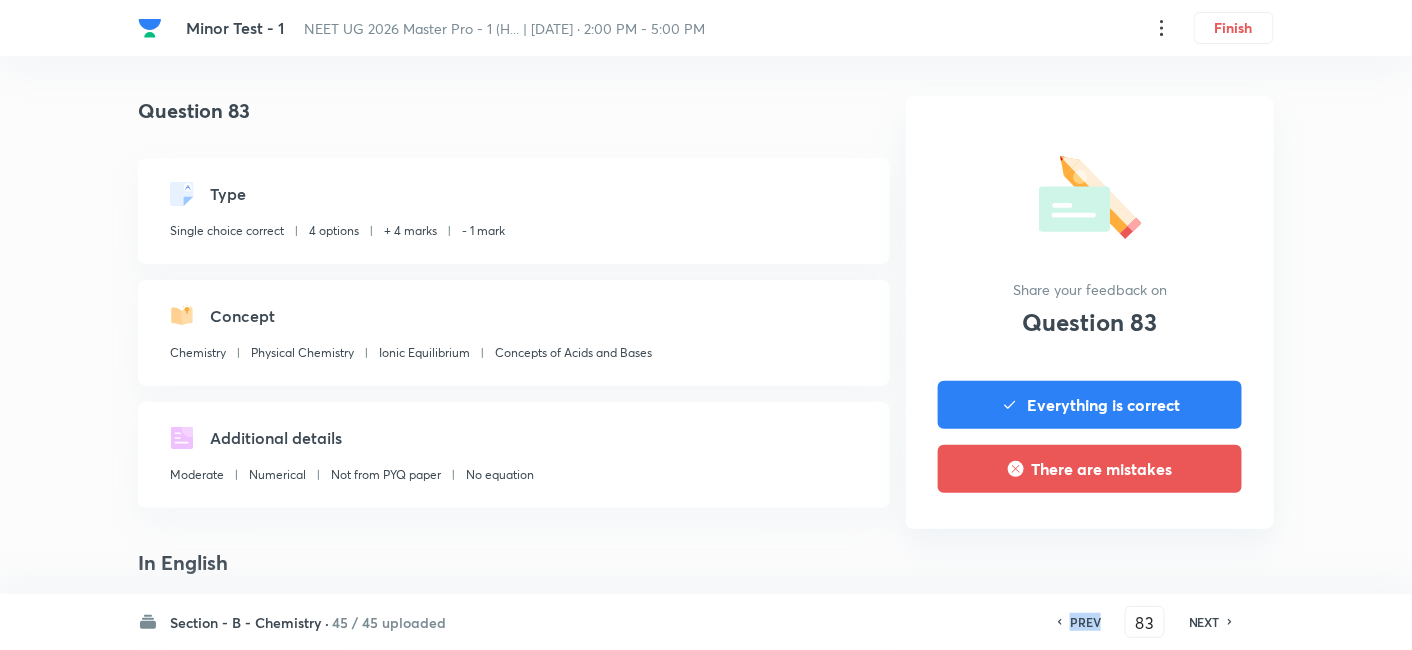 click on "PREV" at bounding box center (1085, 622) 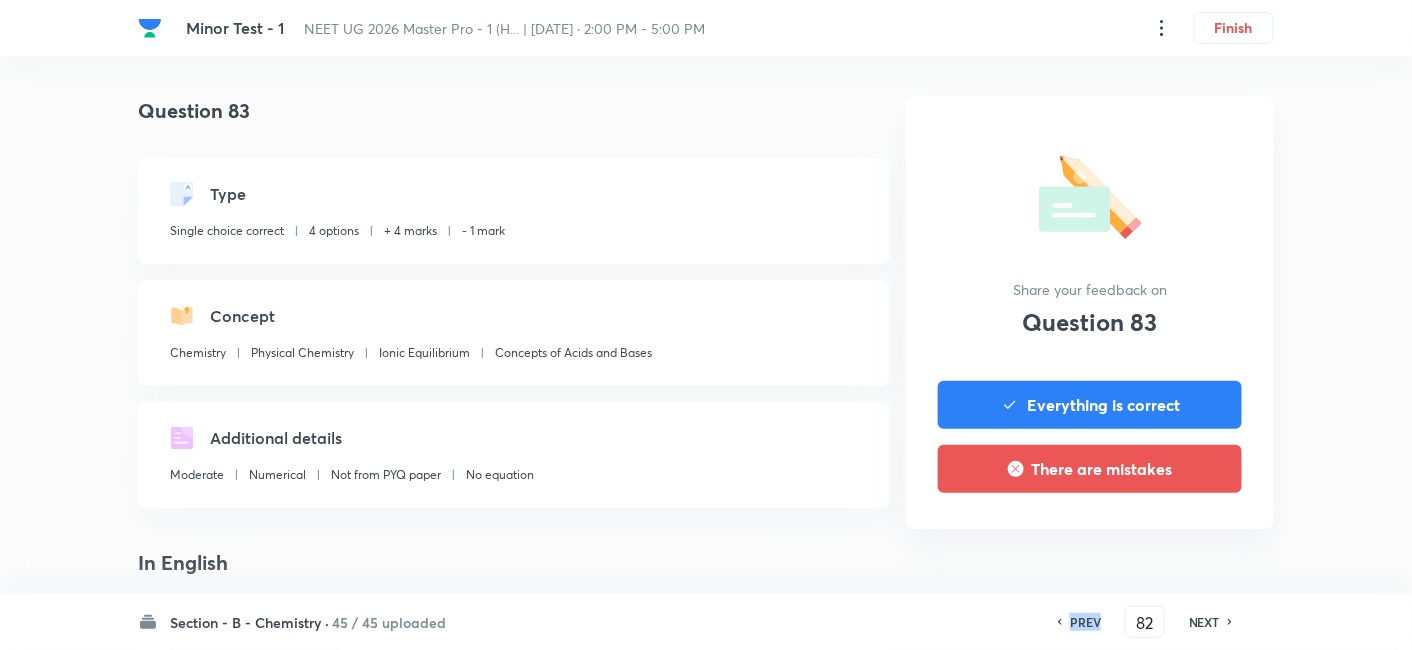 click on "PREV" at bounding box center (1085, 622) 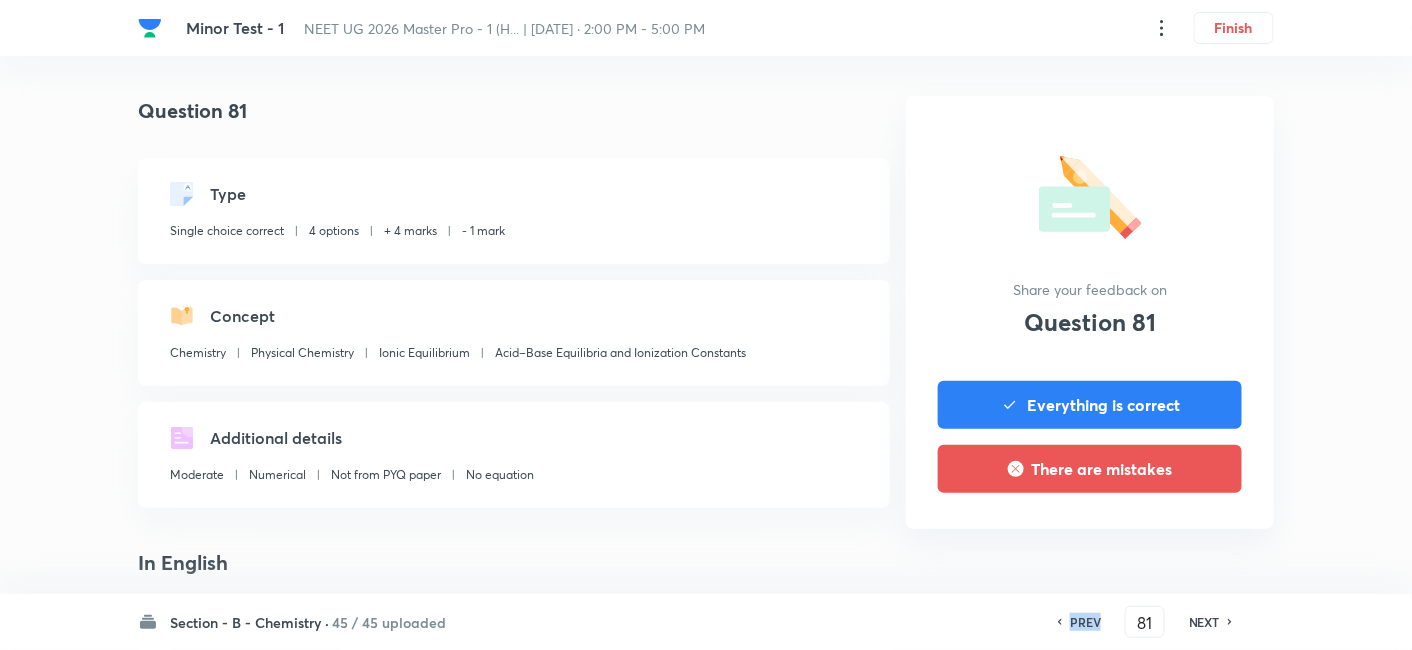 click on "PREV" at bounding box center [1085, 622] 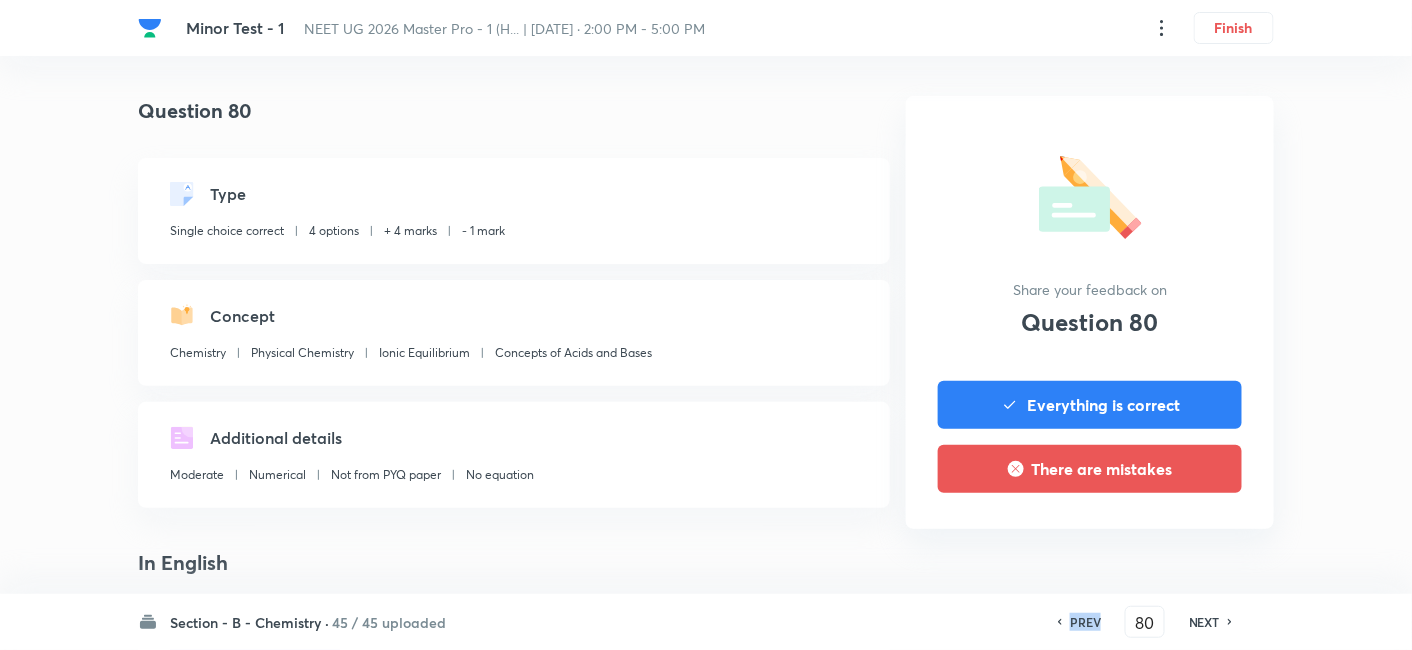 click on "PREV" at bounding box center [1085, 622] 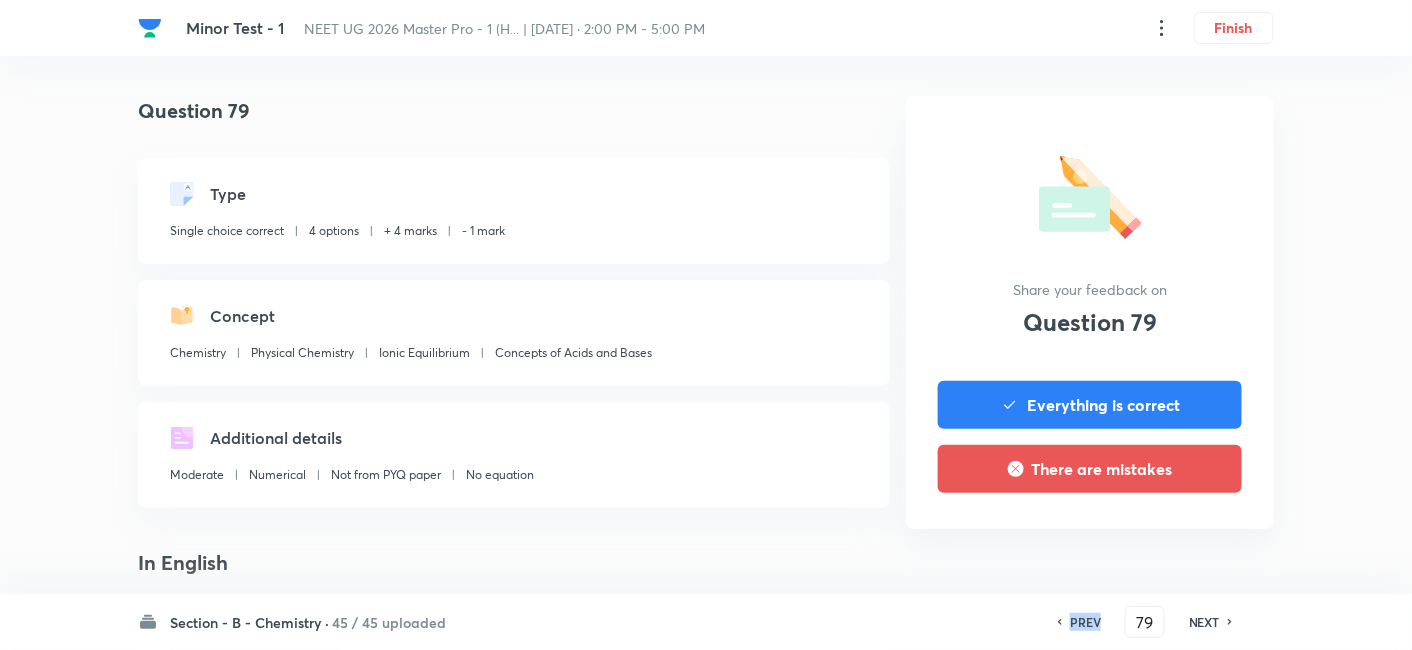 click on "PREV" at bounding box center (1085, 622) 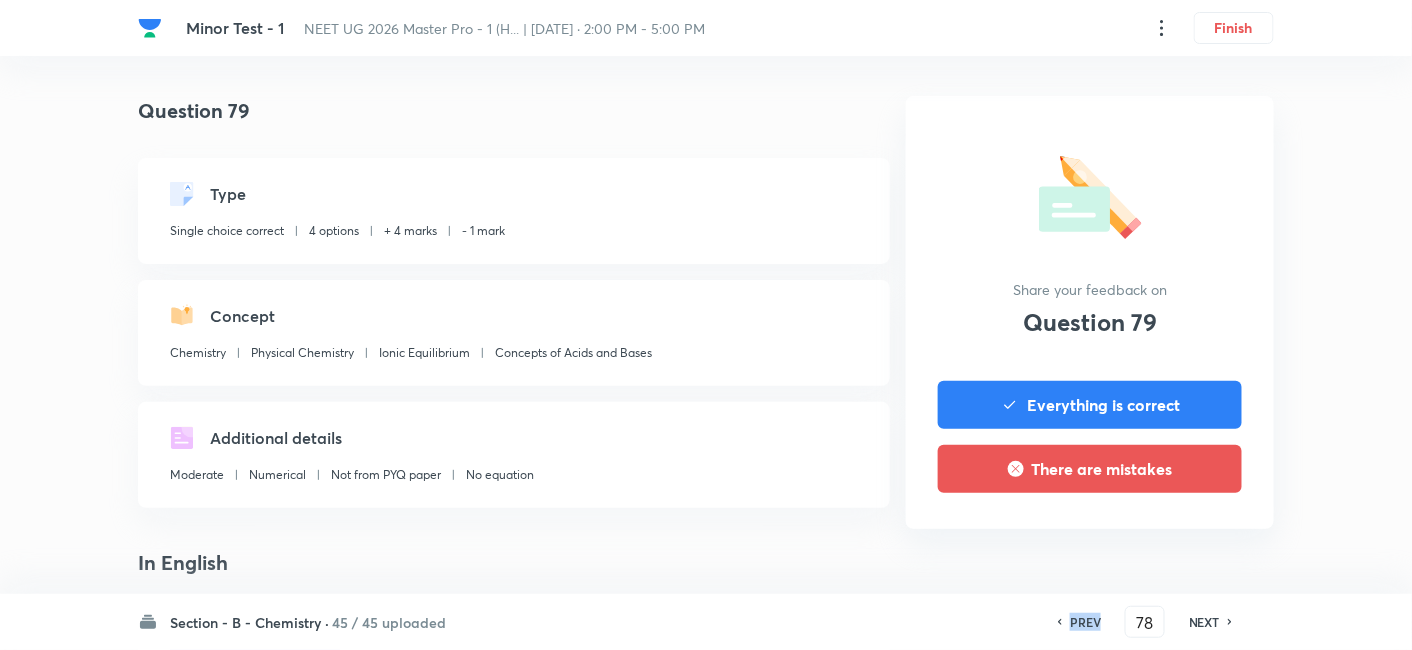click on "PREV" at bounding box center [1085, 622] 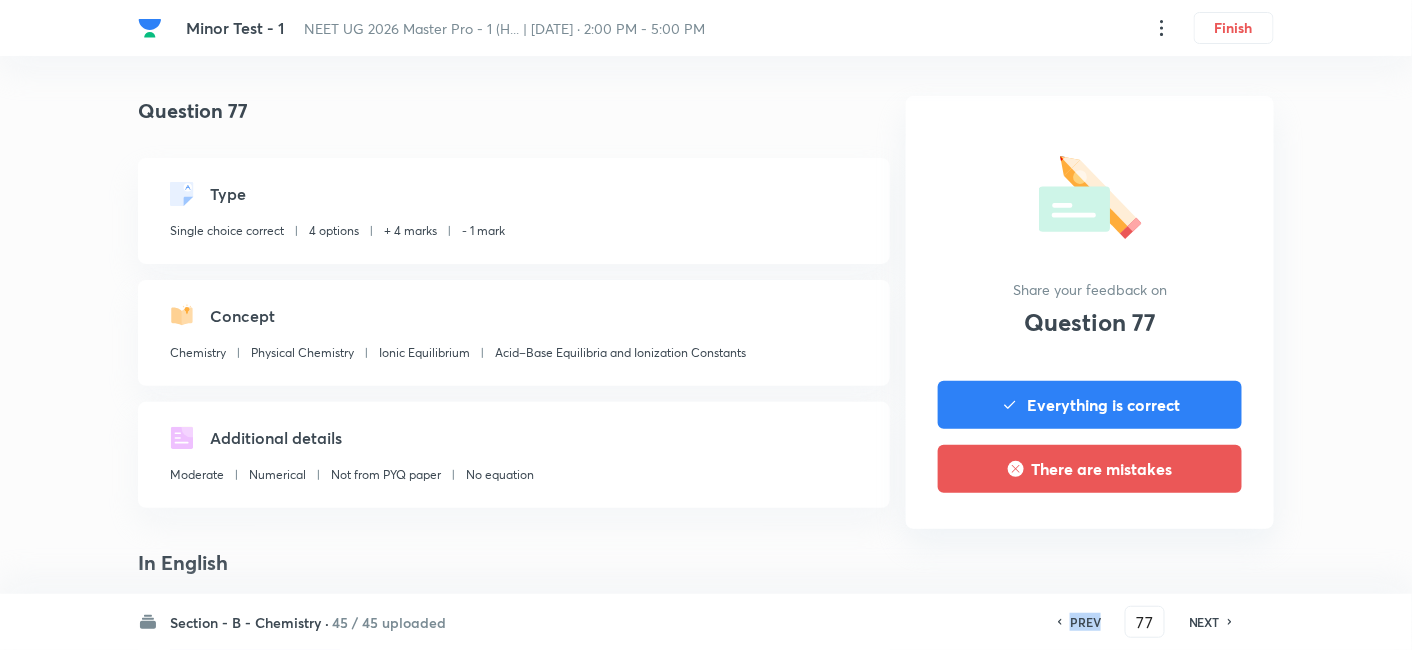 click on "PREV" at bounding box center [1085, 622] 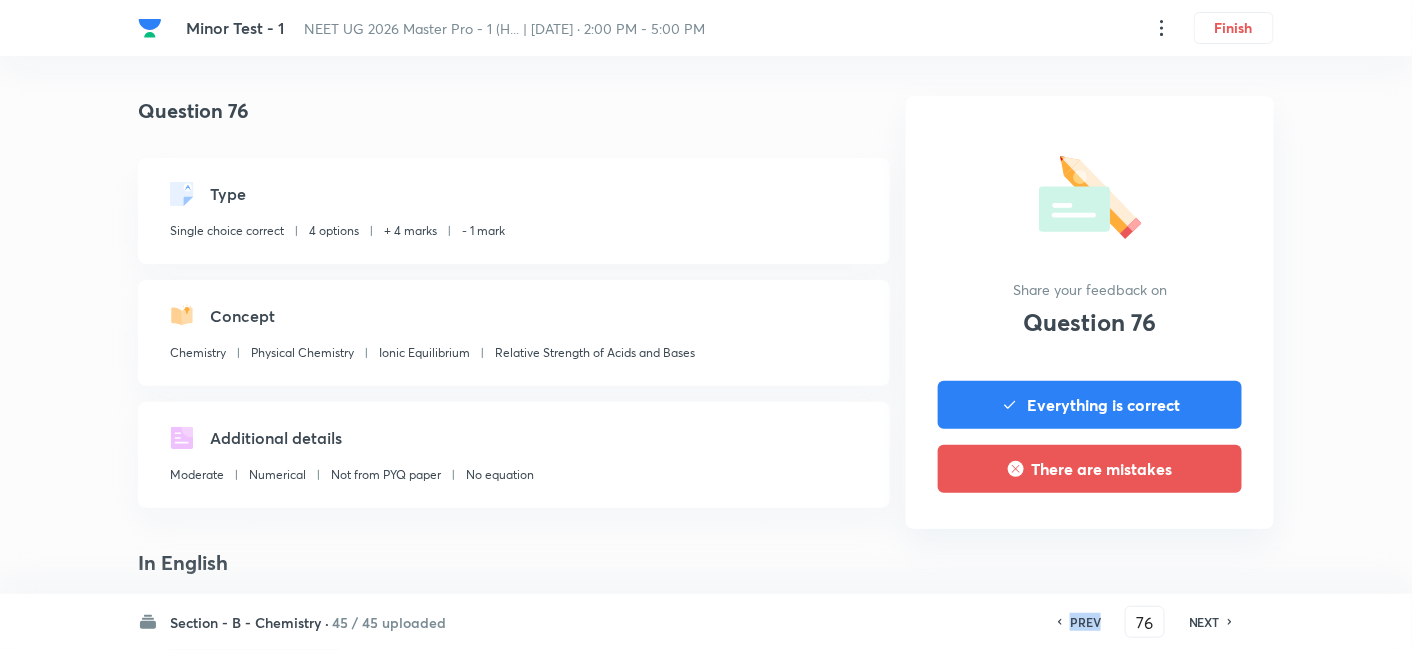 click on "PREV" at bounding box center (1085, 622) 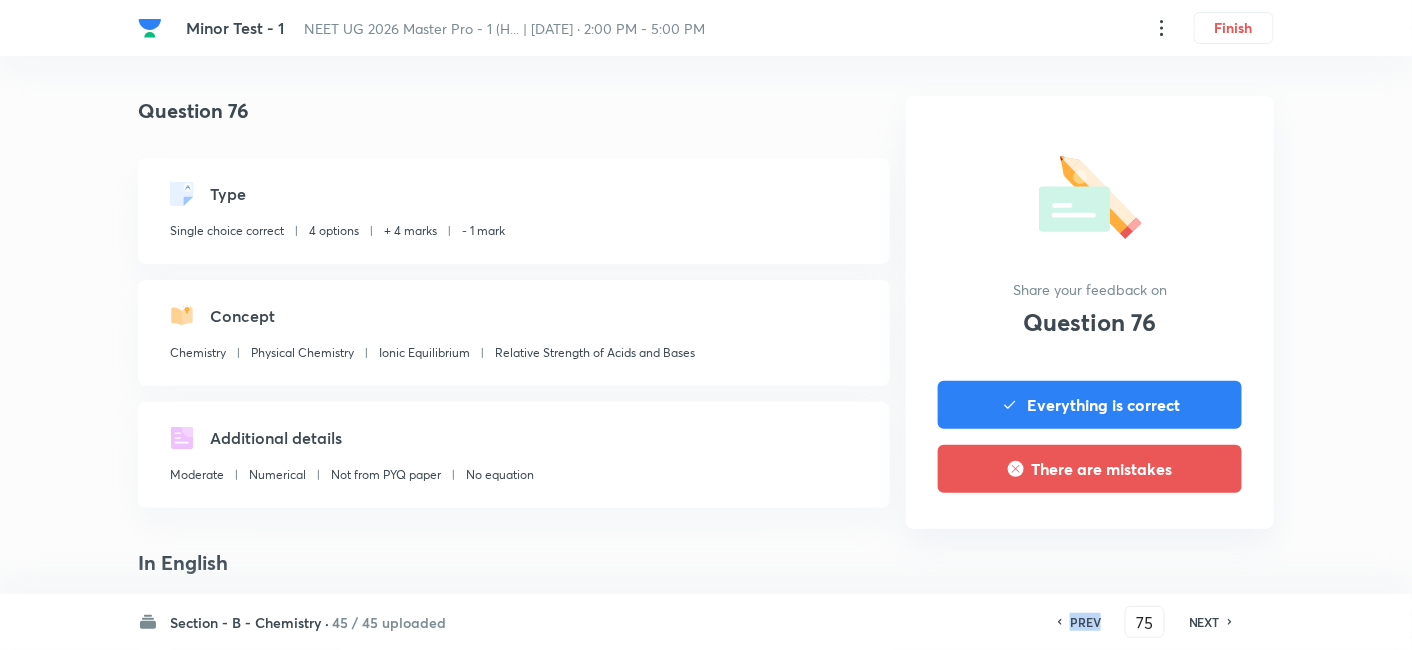 click on "PREV" at bounding box center (1085, 622) 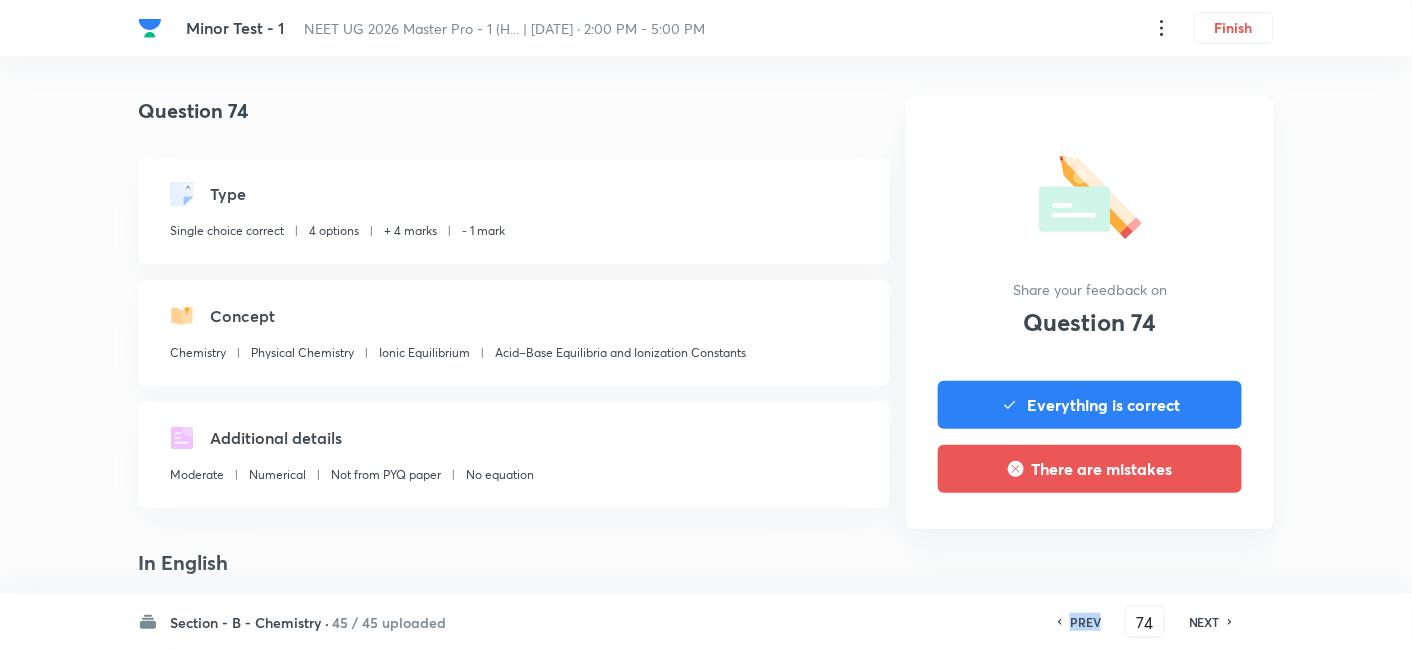click on "PREV" at bounding box center (1085, 622) 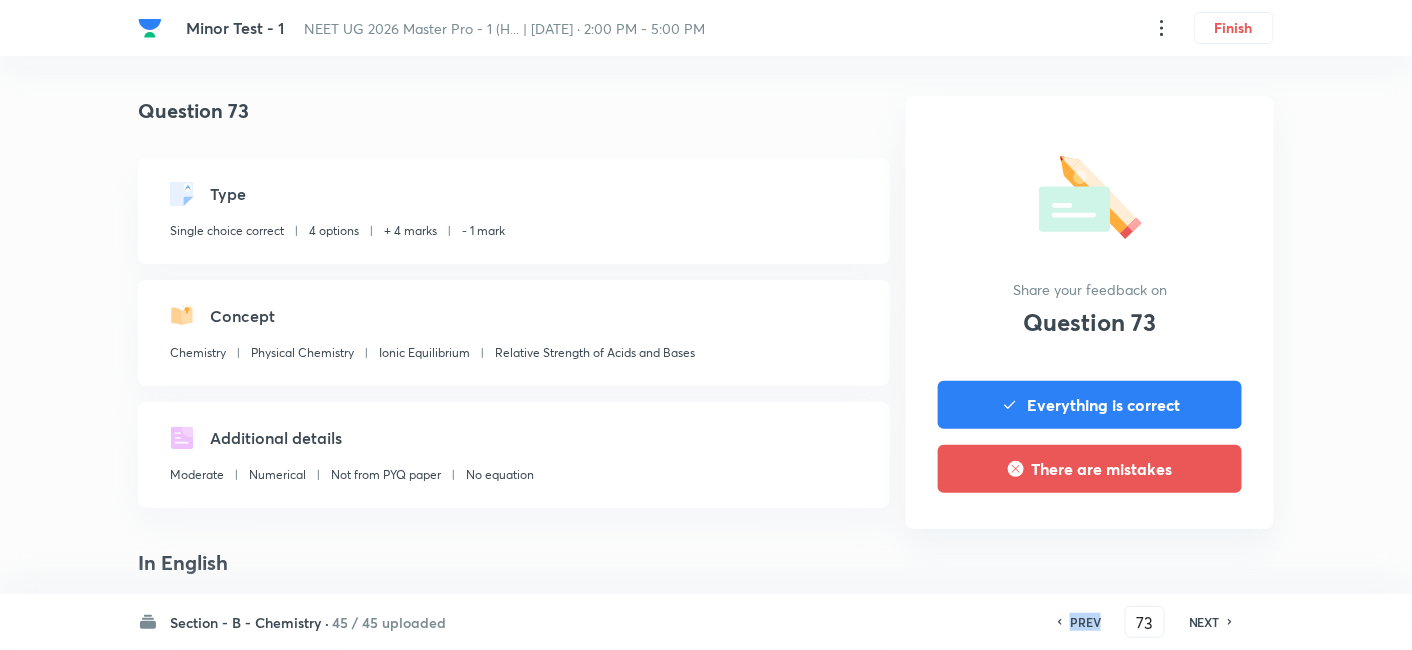 click on "PREV" at bounding box center [1085, 622] 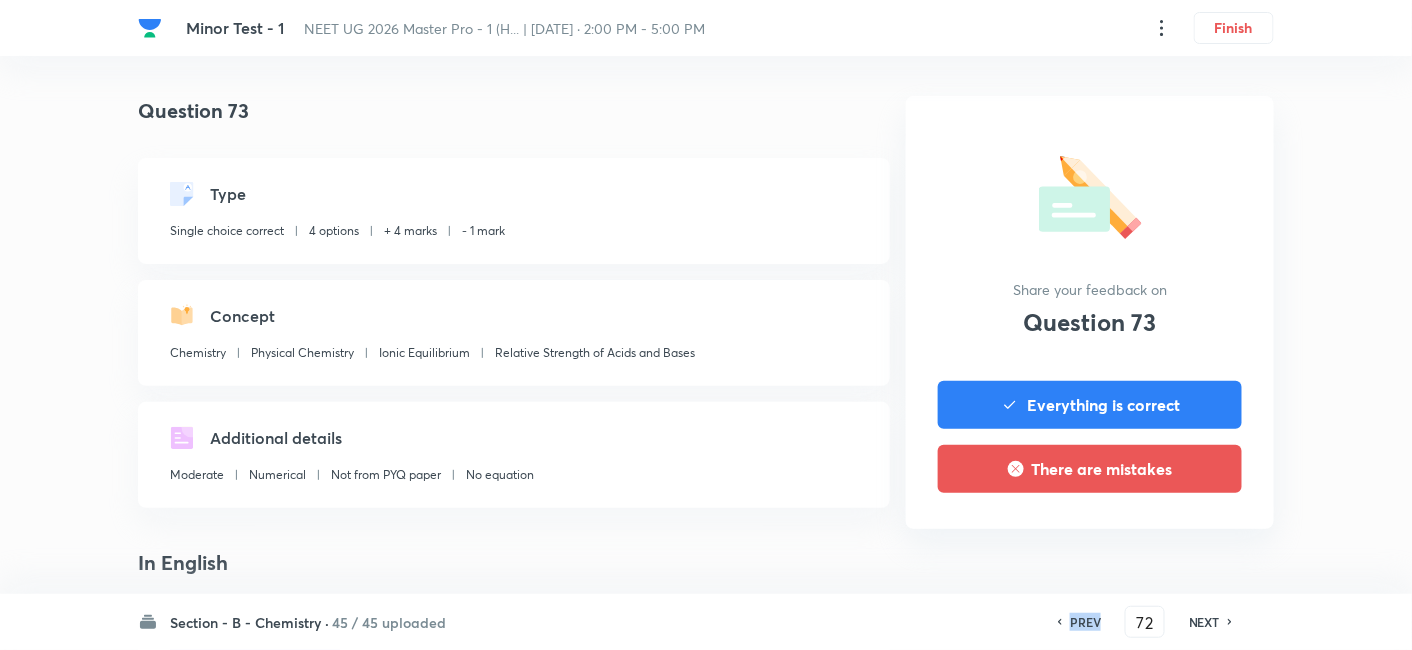 click on "PREV" at bounding box center [1085, 622] 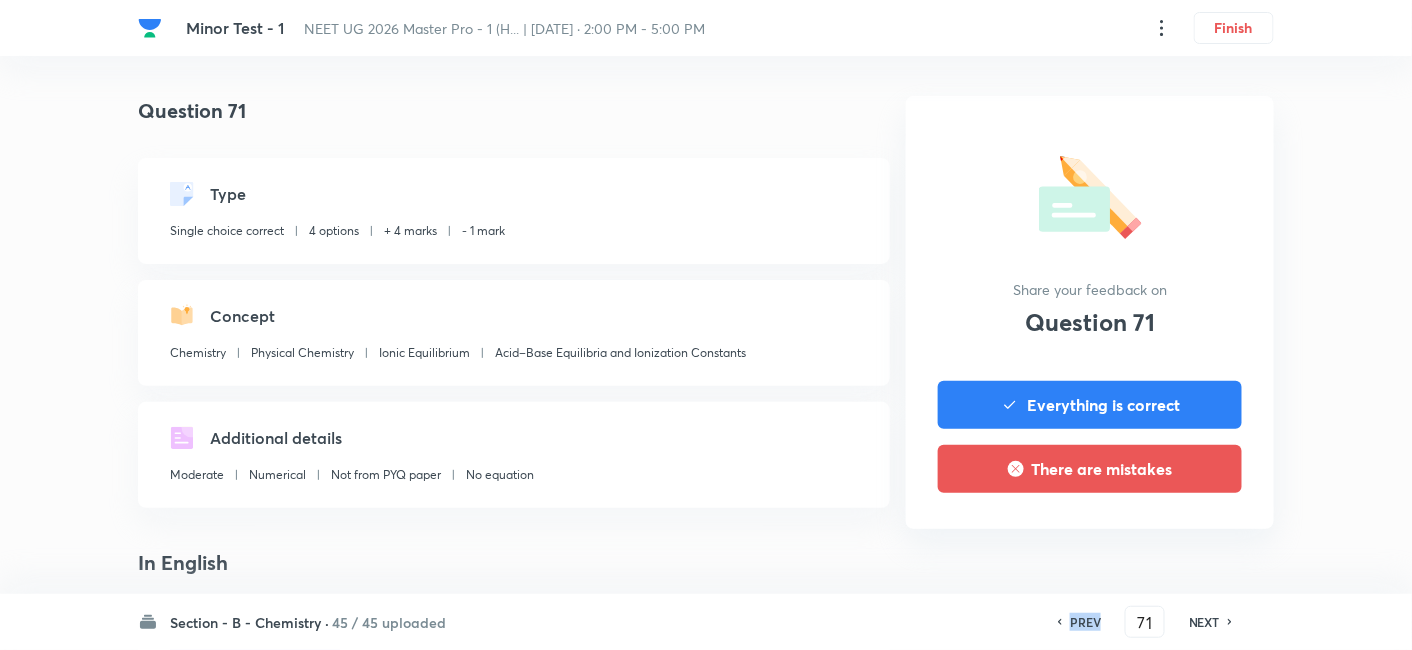 click on "PREV" at bounding box center (1085, 622) 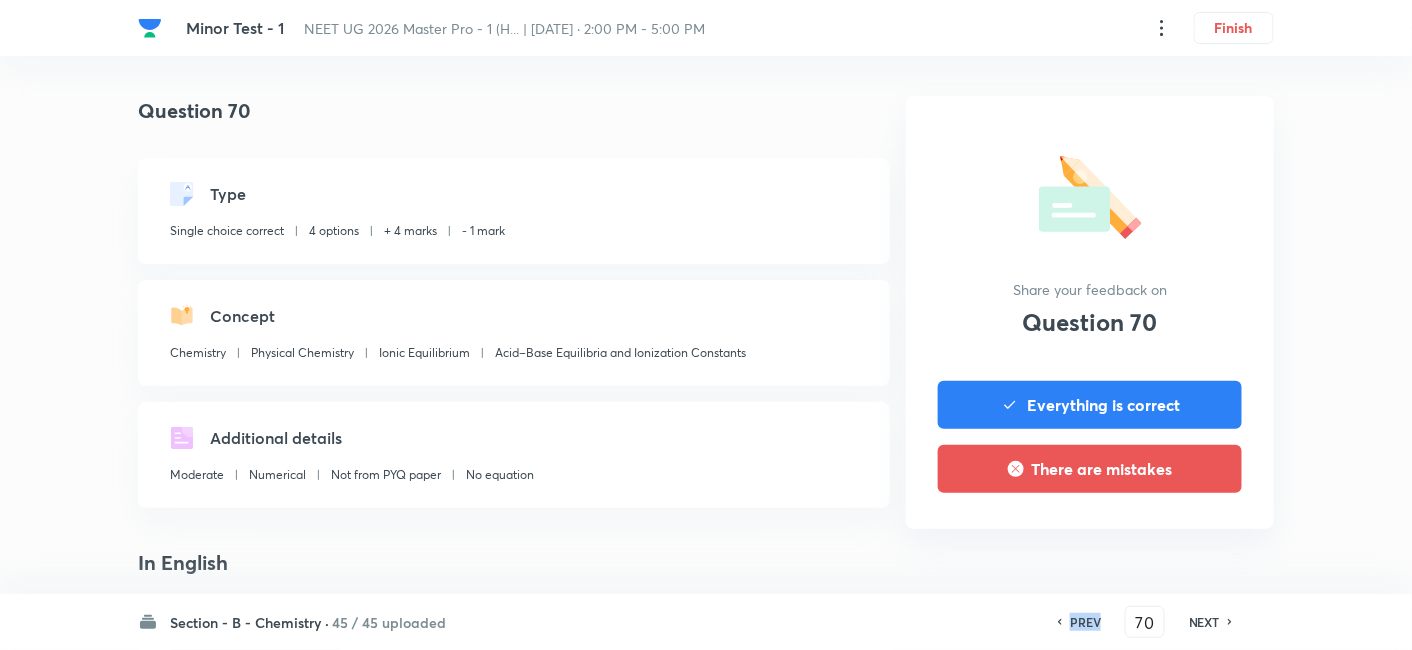 click on "PREV" at bounding box center (1085, 622) 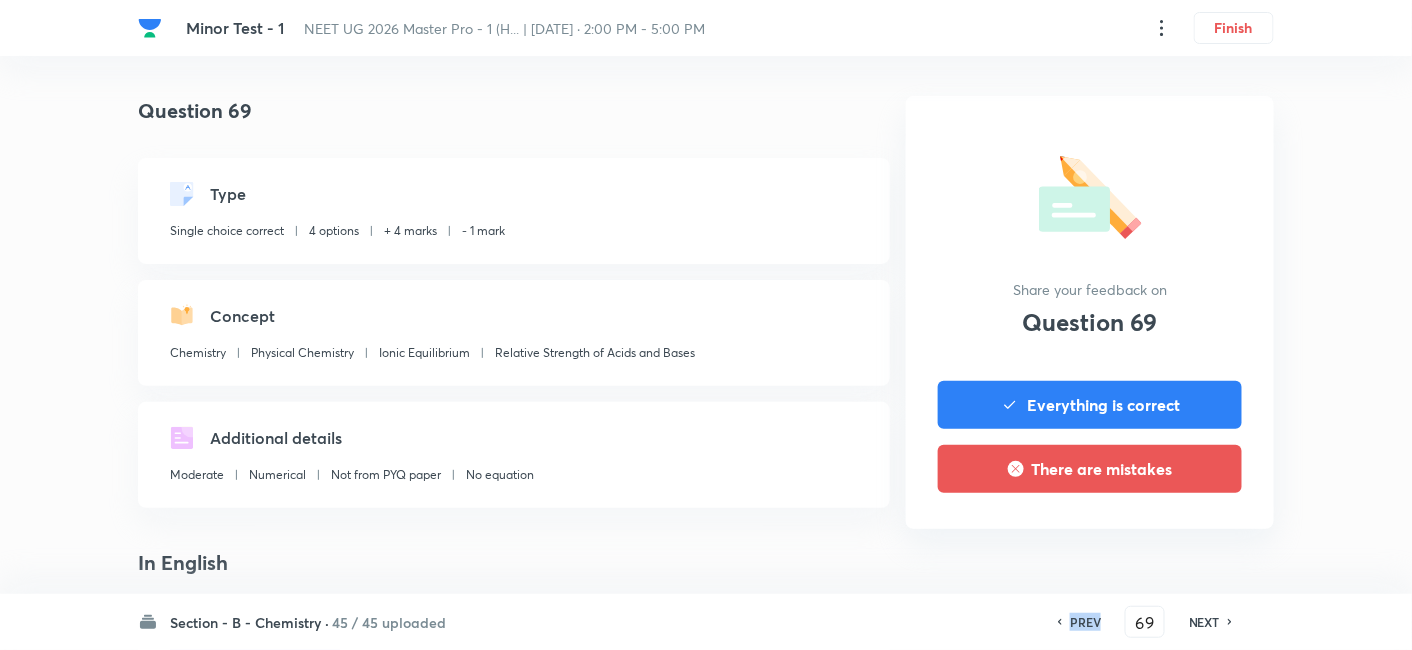 click on "PREV" at bounding box center [1085, 622] 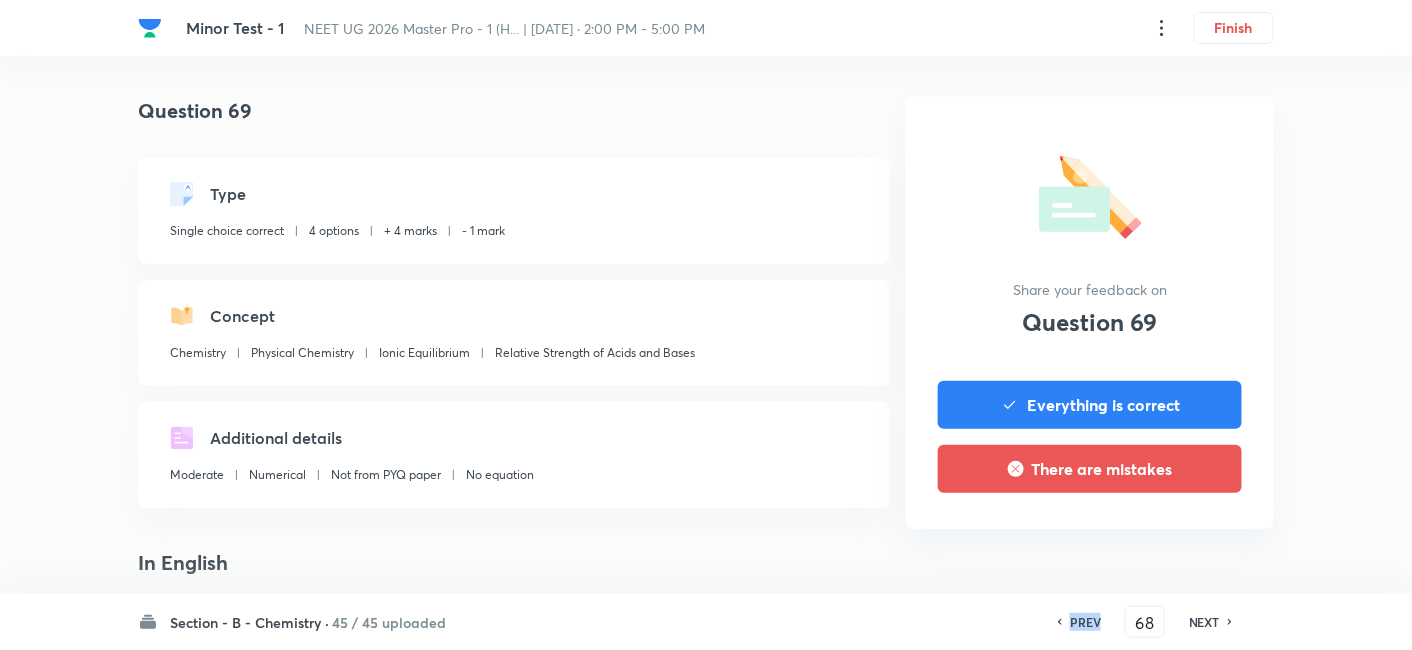 click on "PREV" at bounding box center (1085, 622) 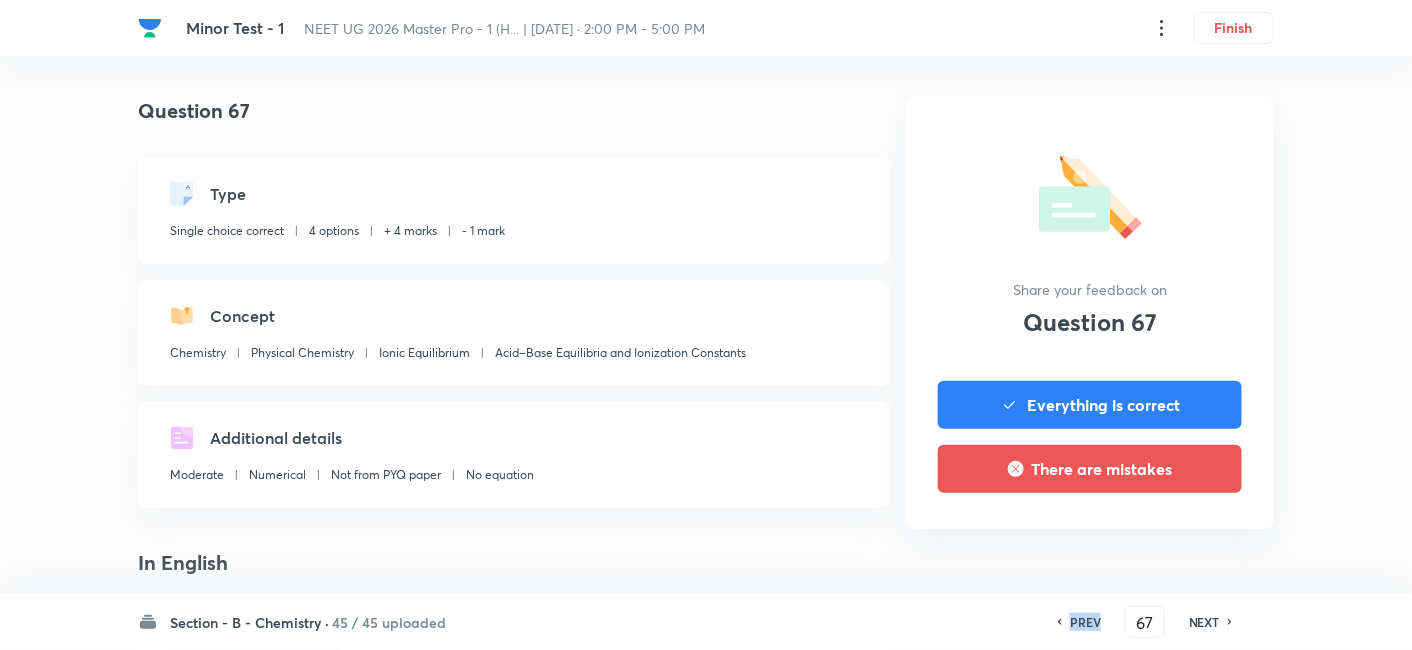 click on "PREV" at bounding box center (1085, 622) 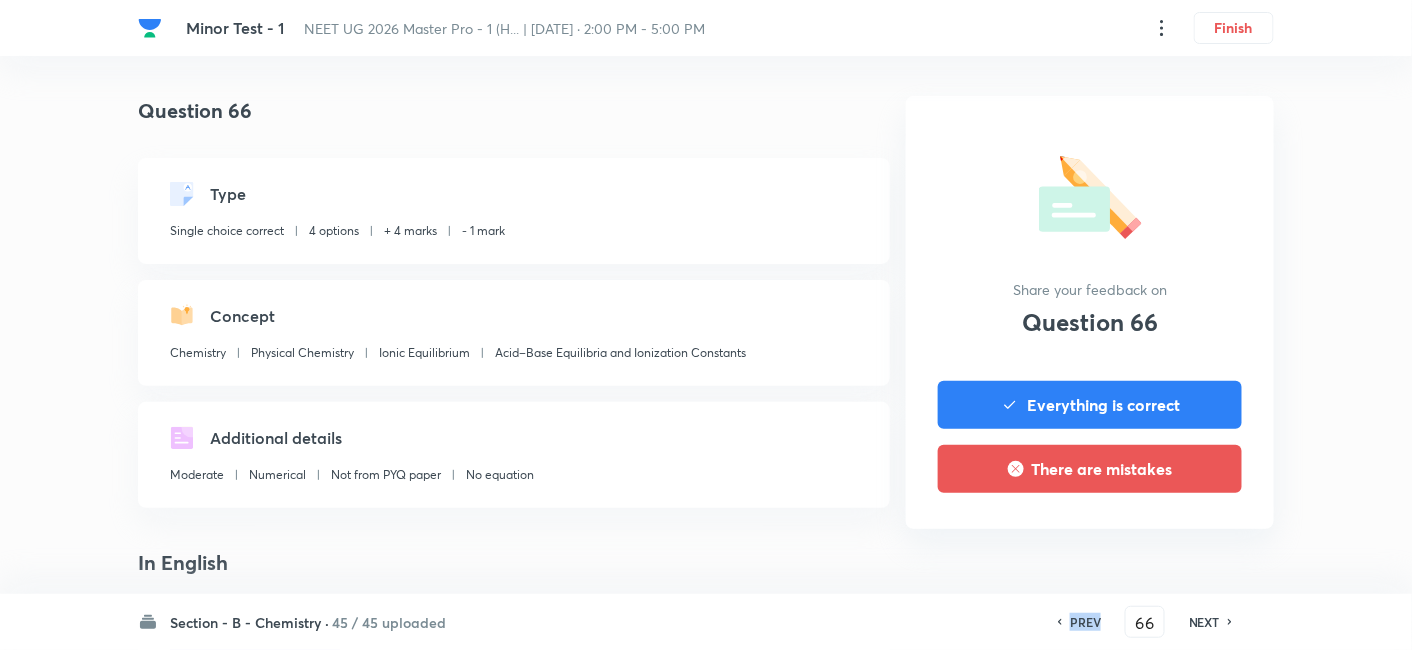 click on "PREV" at bounding box center [1085, 622] 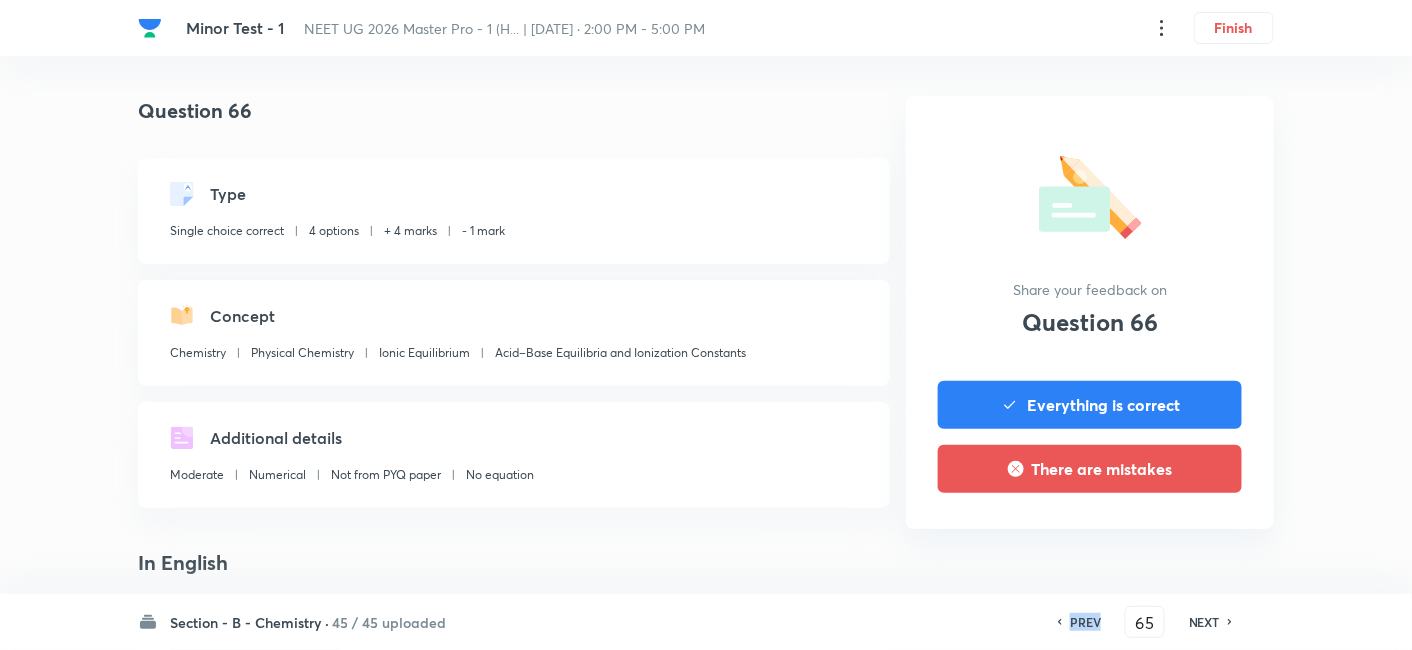 click on "PREV" at bounding box center [1085, 622] 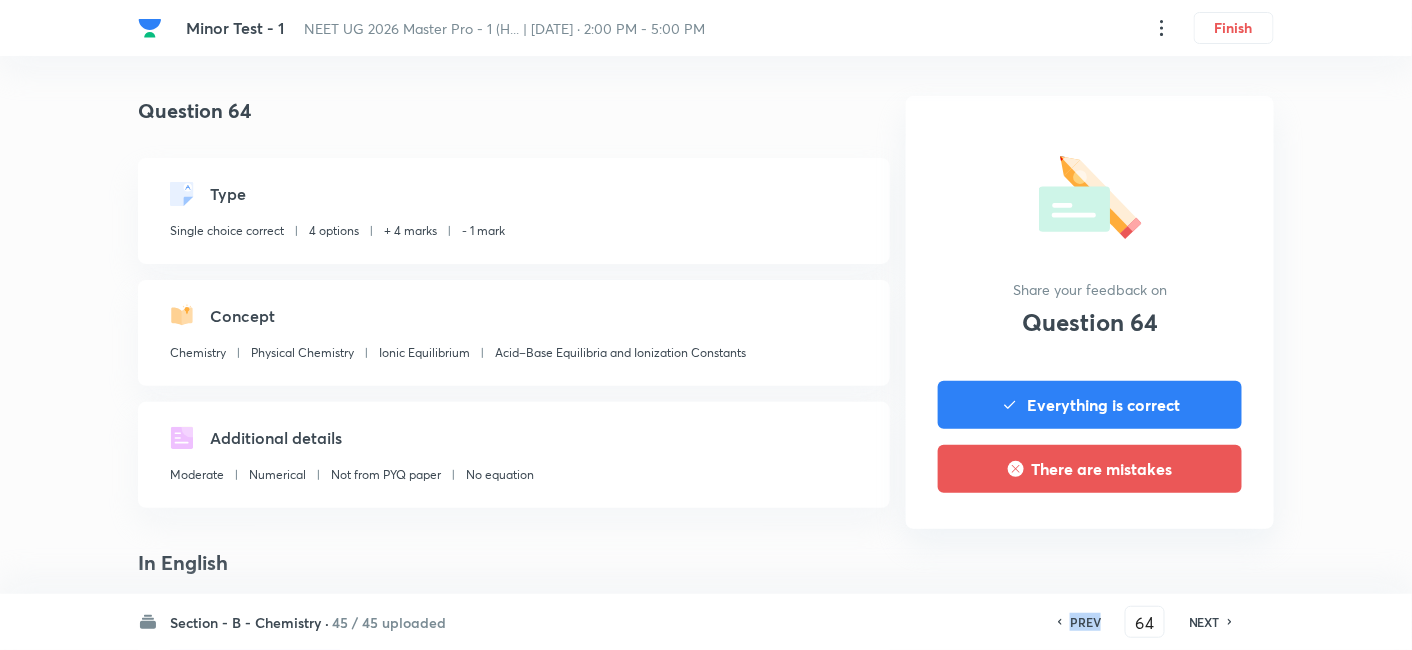 click on "PREV" at bounding box center [1085, 622] 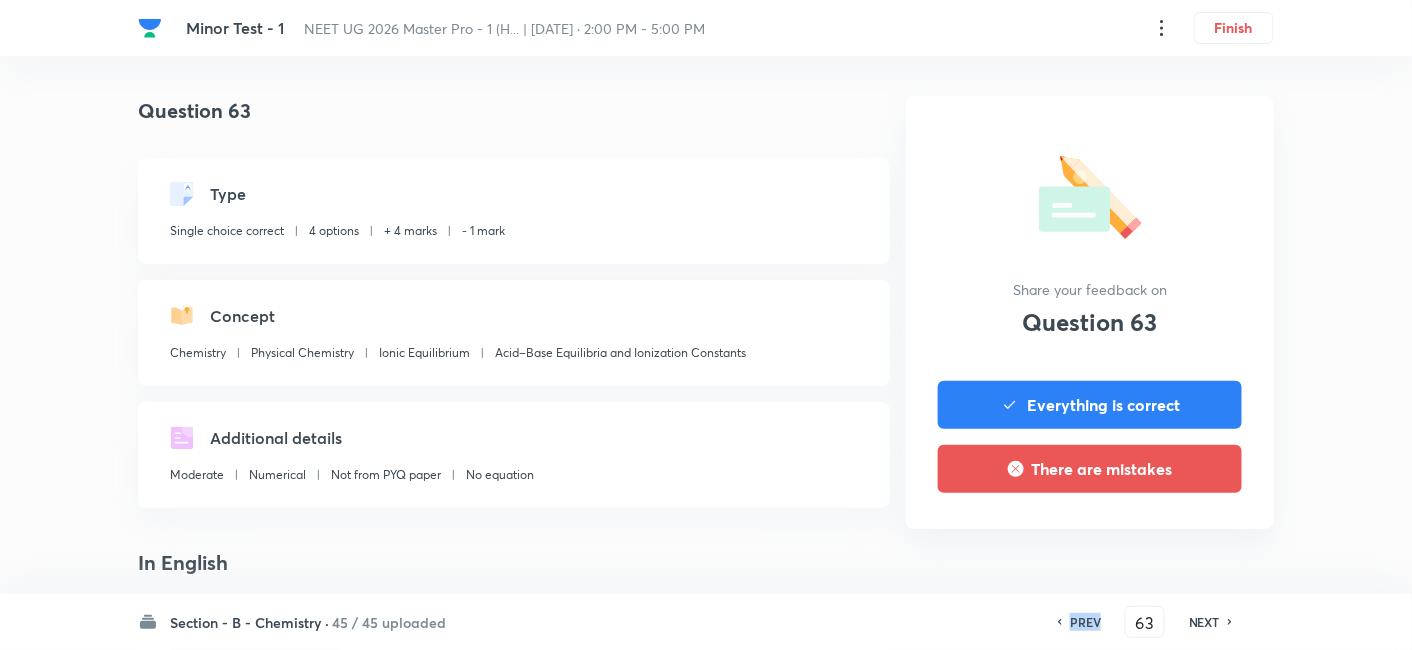 click on "PREV" at bounding box center (1085, 622) 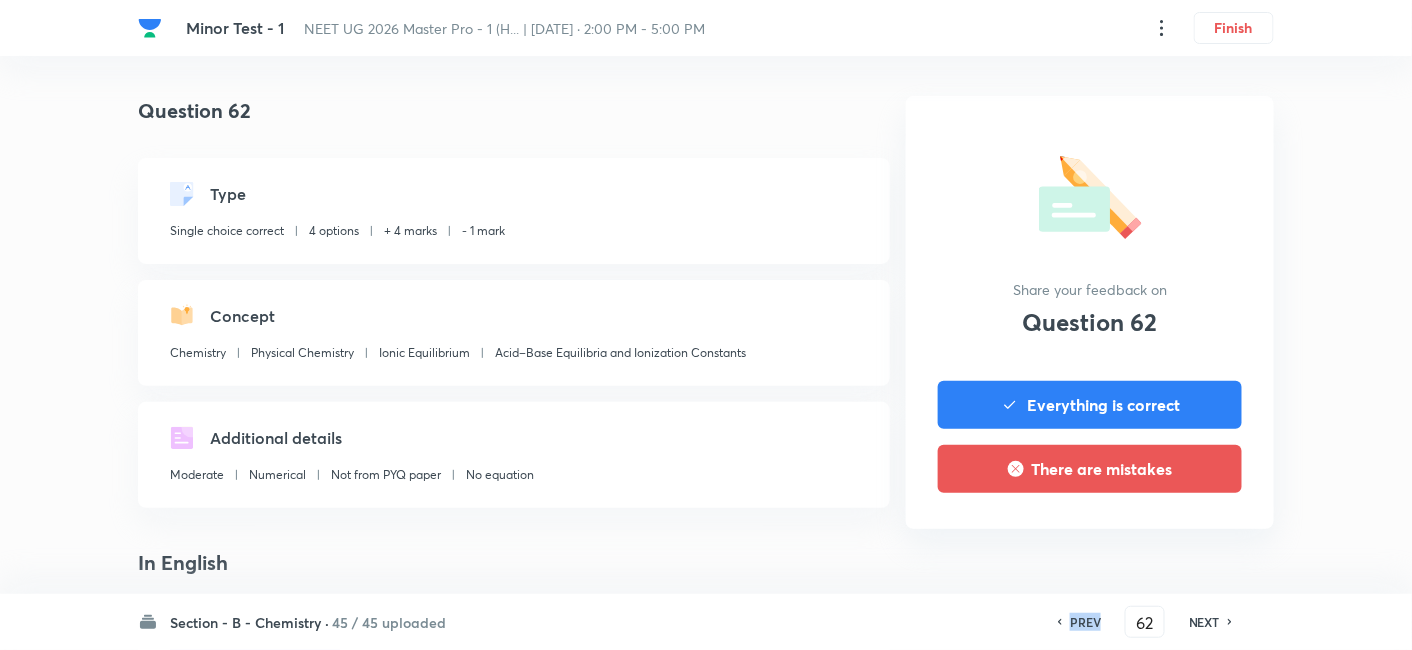 click on "PREV" at bounding box center (1085, 622) 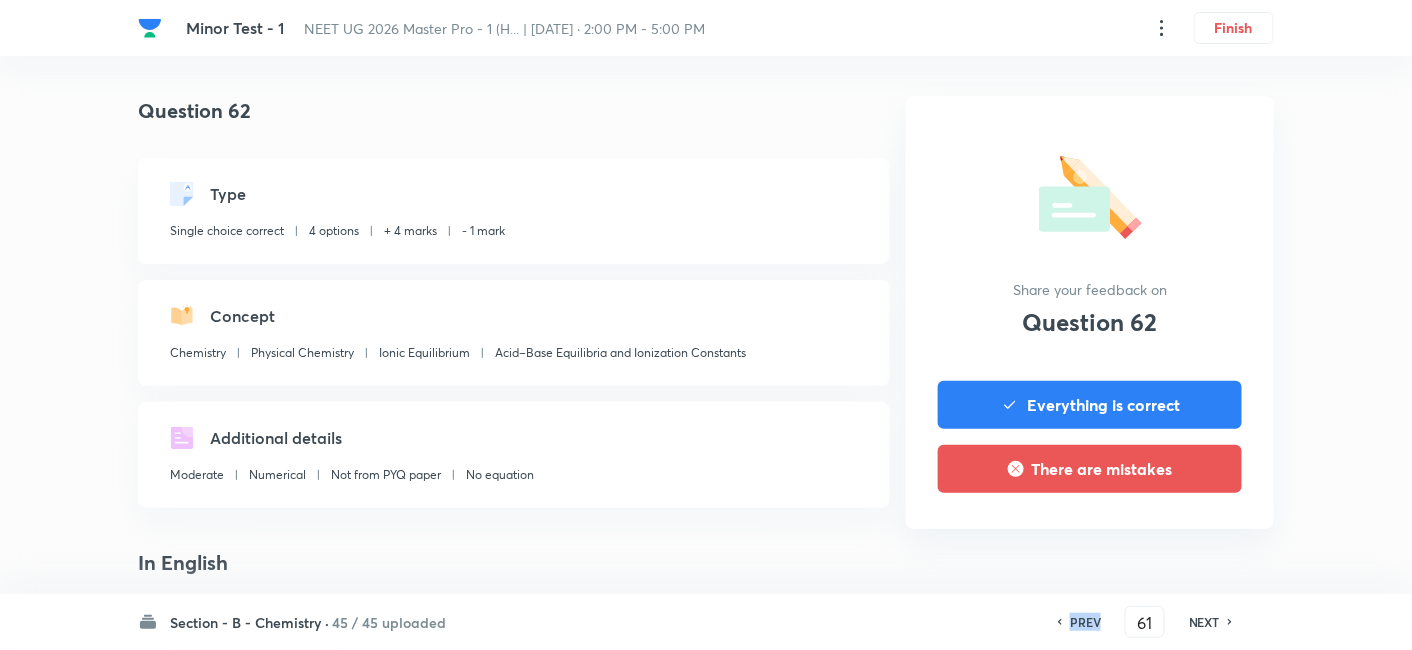 click on "PREV" at bounding box center (1085, 622) 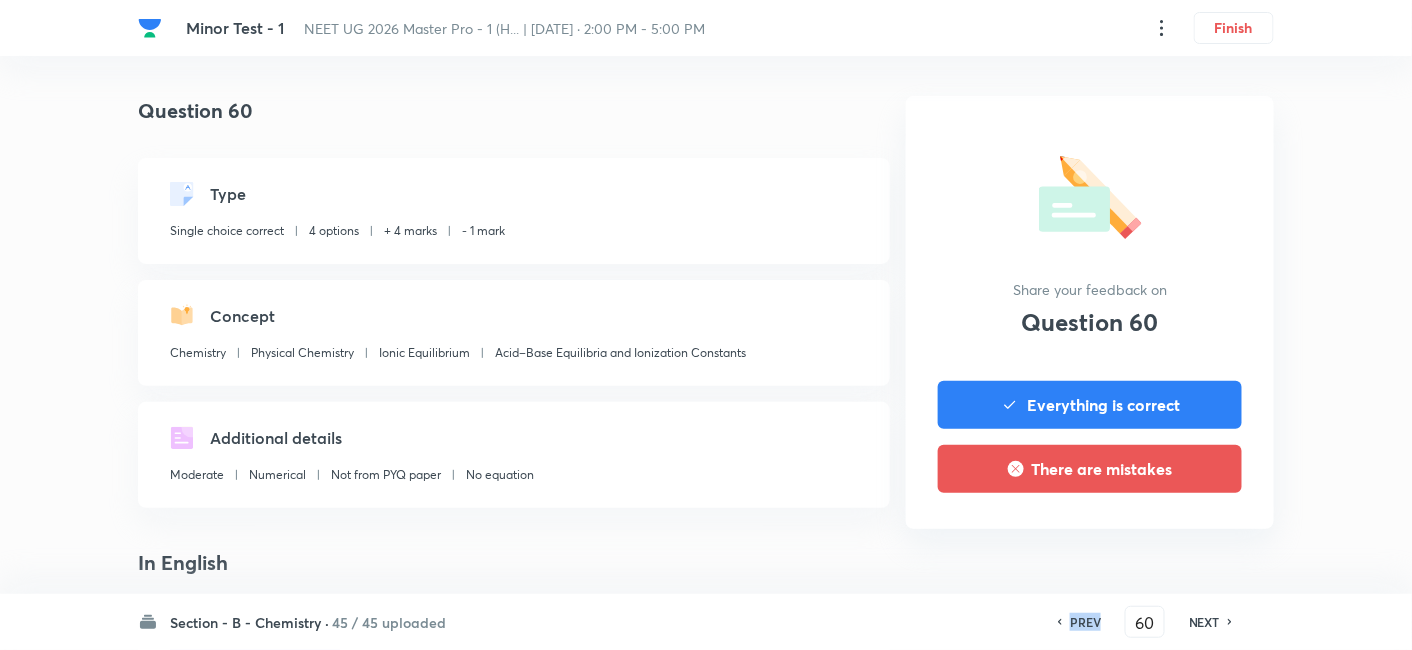 click on "PREV" at bounding box center [1085, 622] 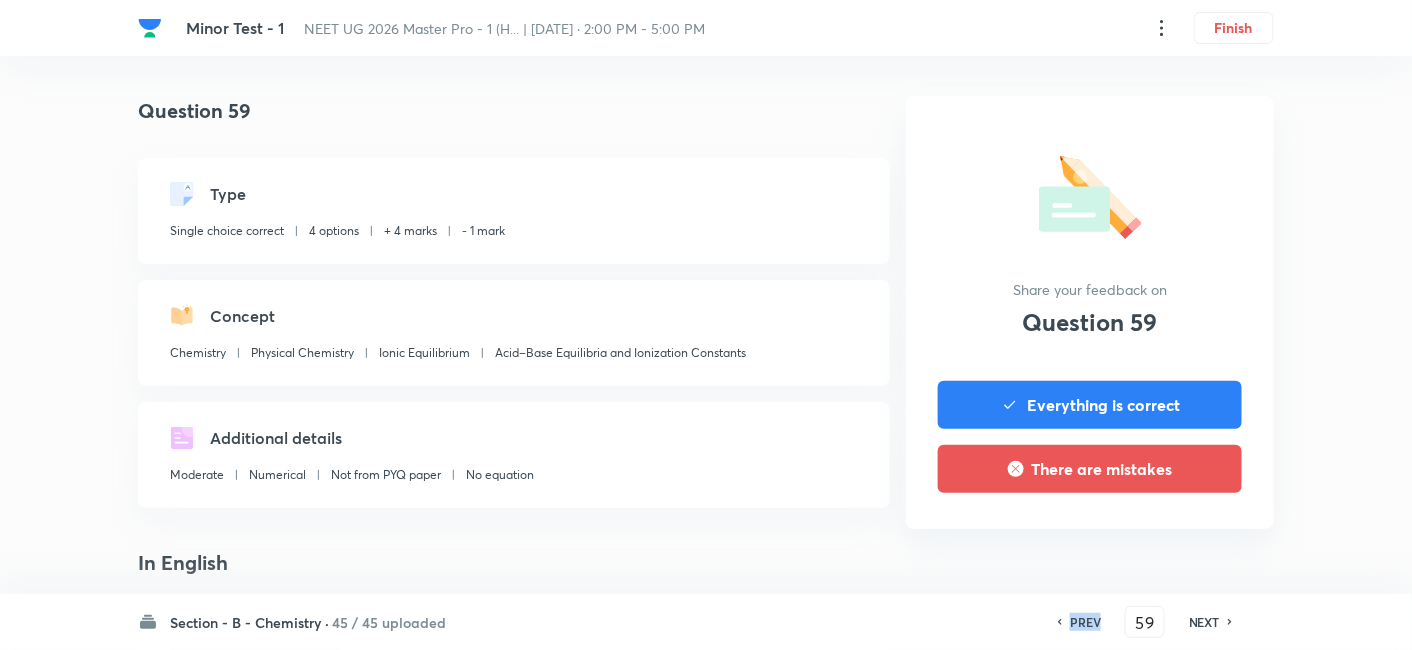 click on "PREV" at bounding box center (1085, 622) 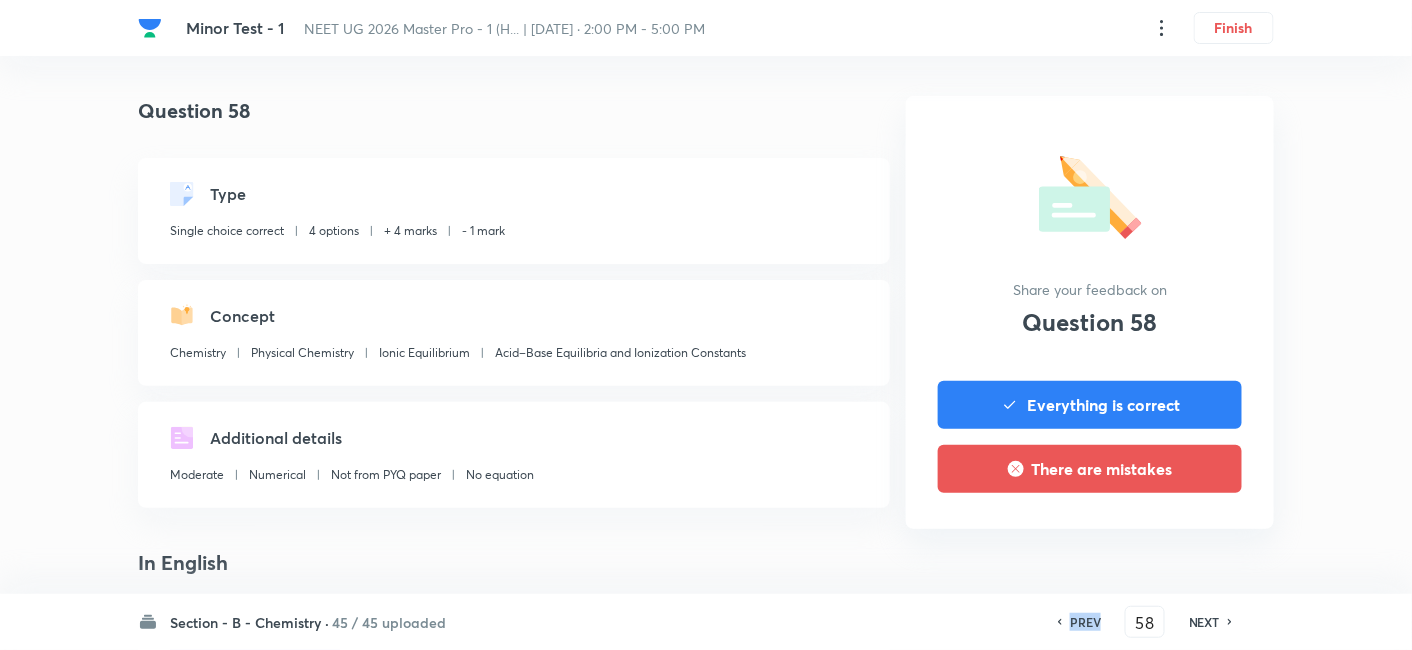 click on "PREV" at bounding box center (1085, 622) 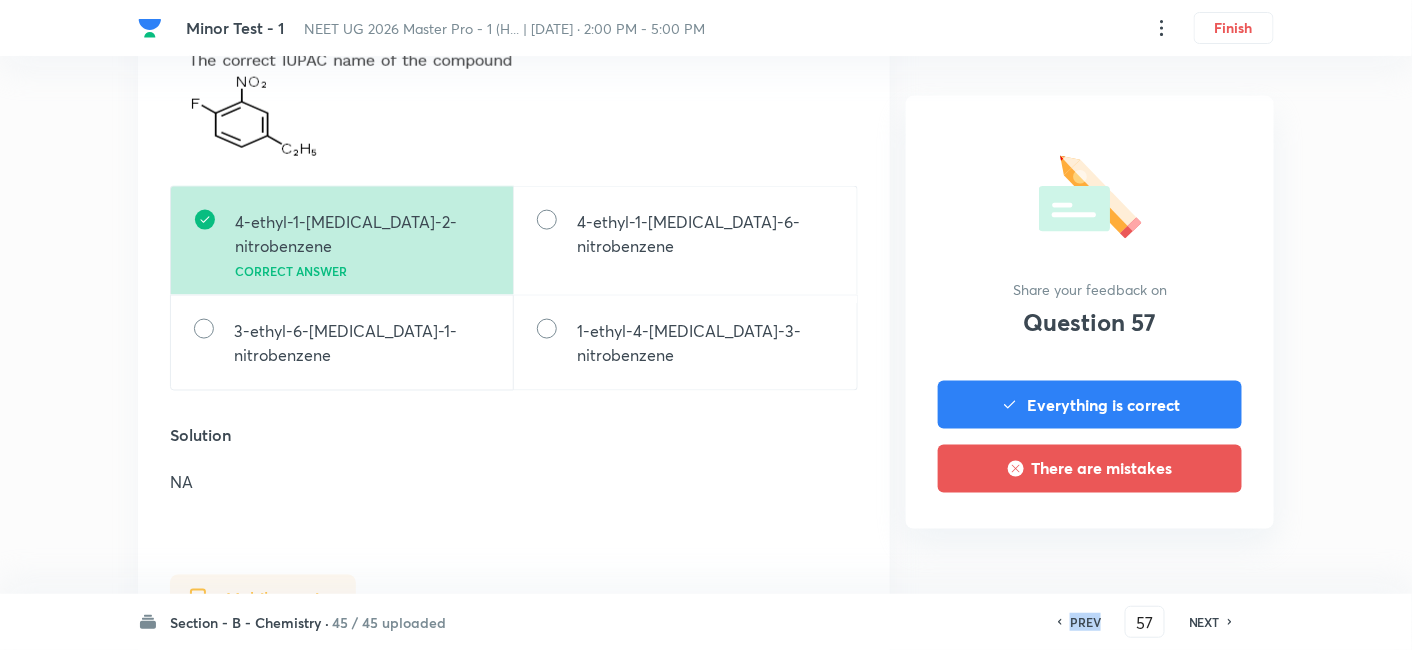 scroll, scrollTop: 888, scrollLeft: 0, axis: vertical 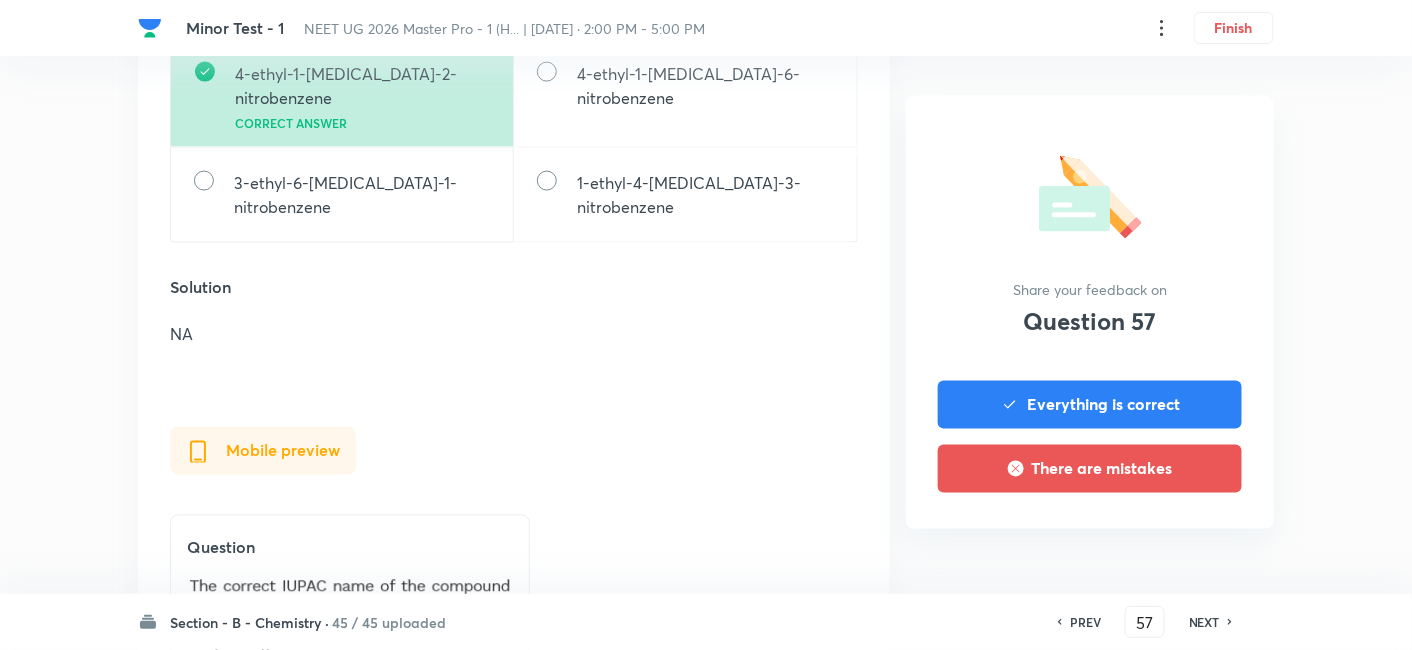click on "45 / 45 uploaded" at bounding box center [389, 622] 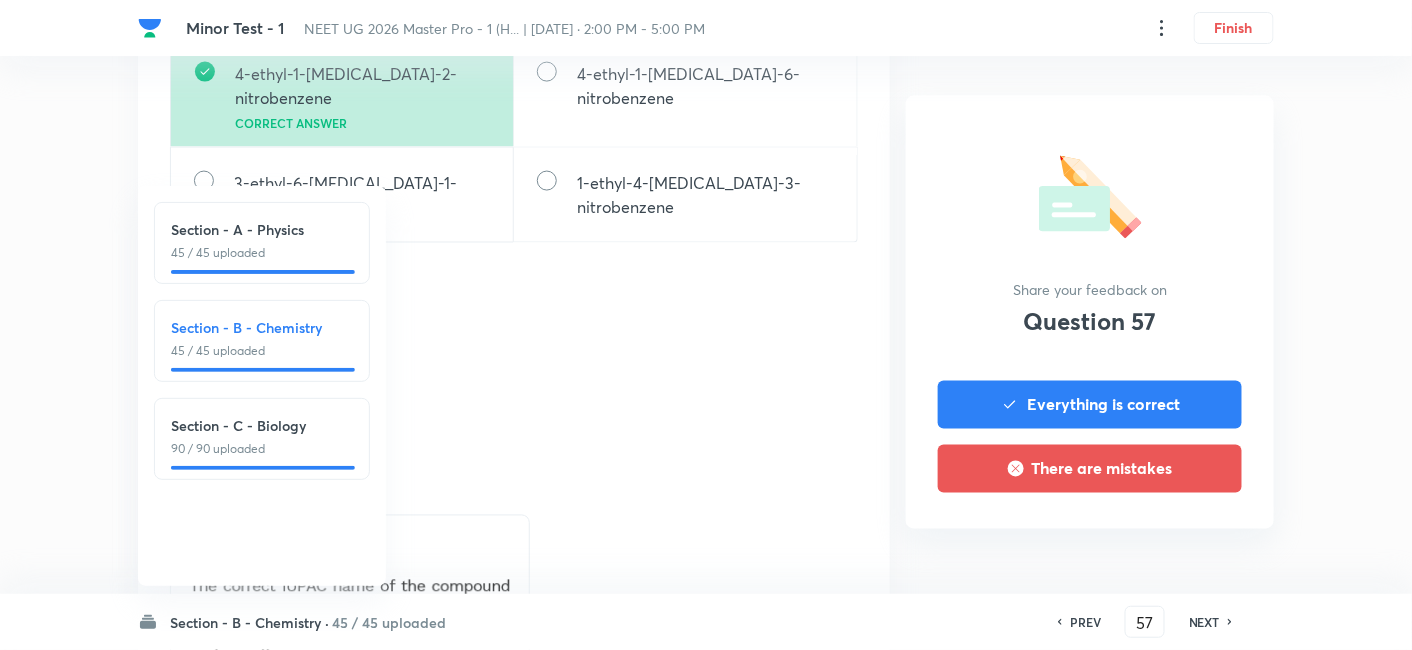 click on "Section - A - Physics" at bounding box center [262, 229] 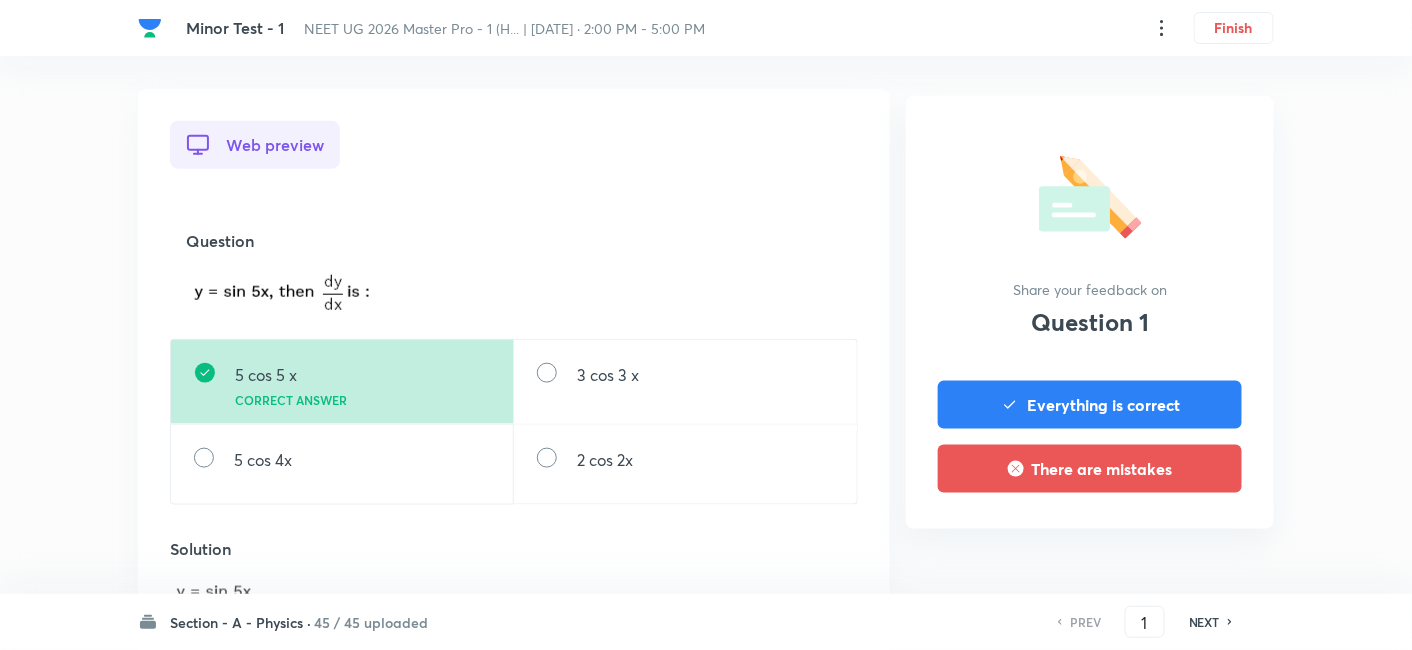 scroll, scrollTop: 555, scrollLeft: 0, axis: vertical 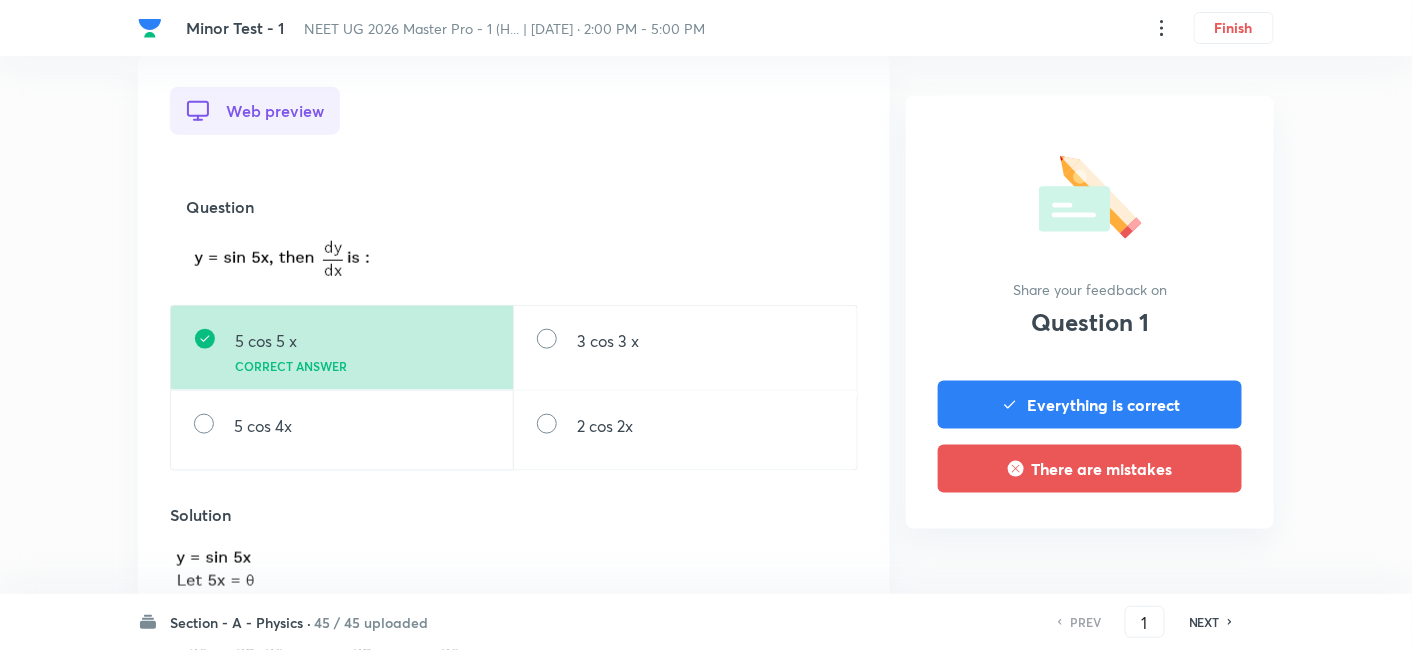 click on "PREV 1 ​ NEXT" at bounding box center (1145, 622) 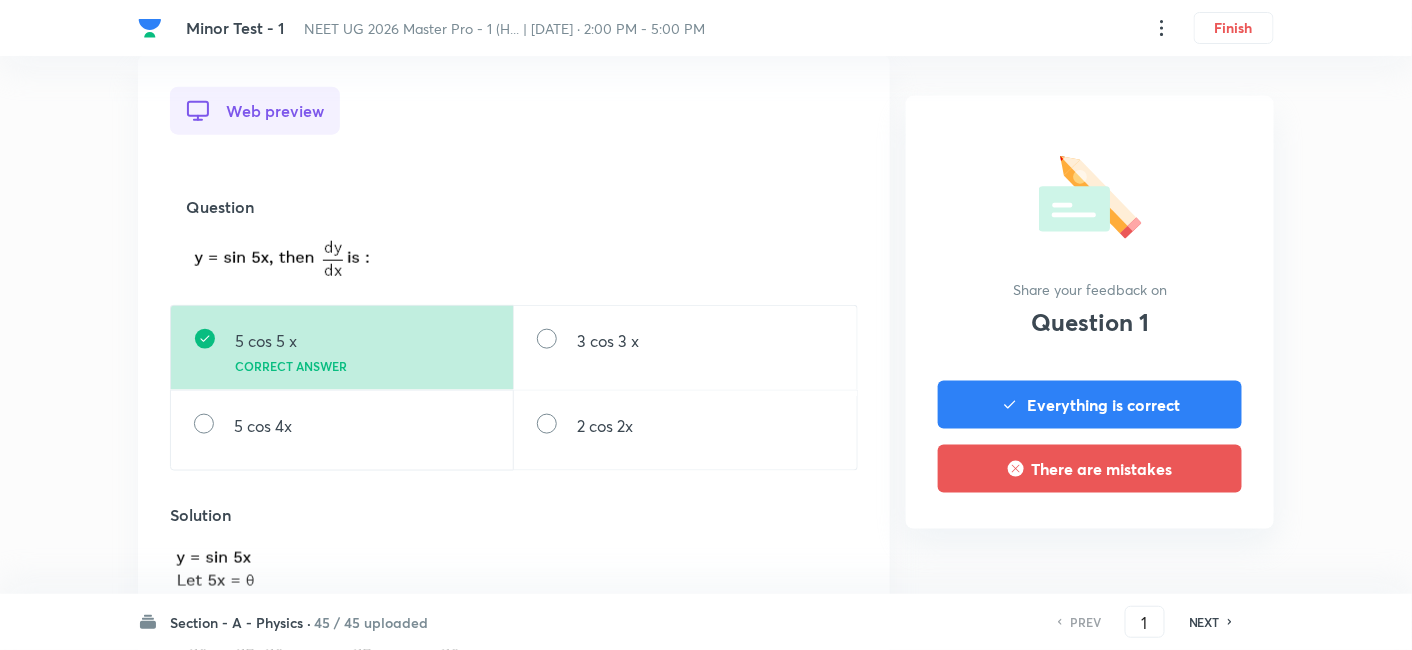 click on "NEXT" at bounding box center (1207, 622) 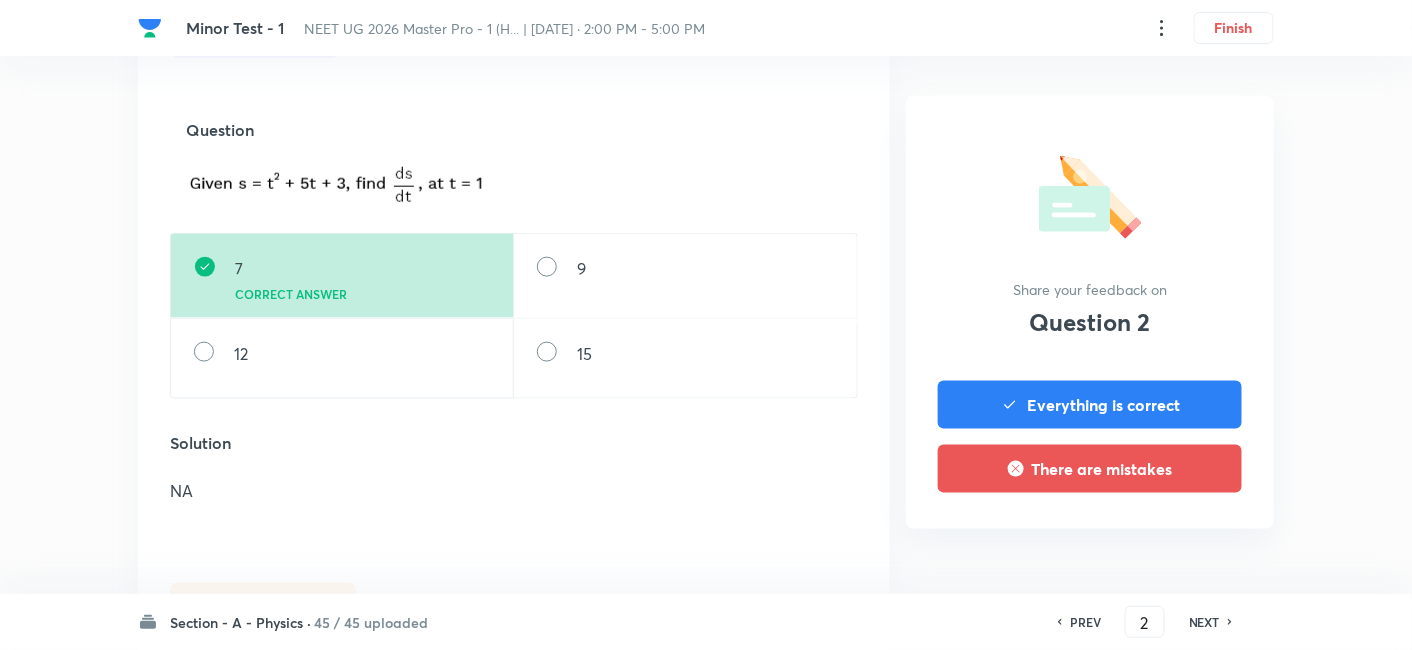 scroll, scrollTop: 666, scrollLeft: 0, axis: vertical 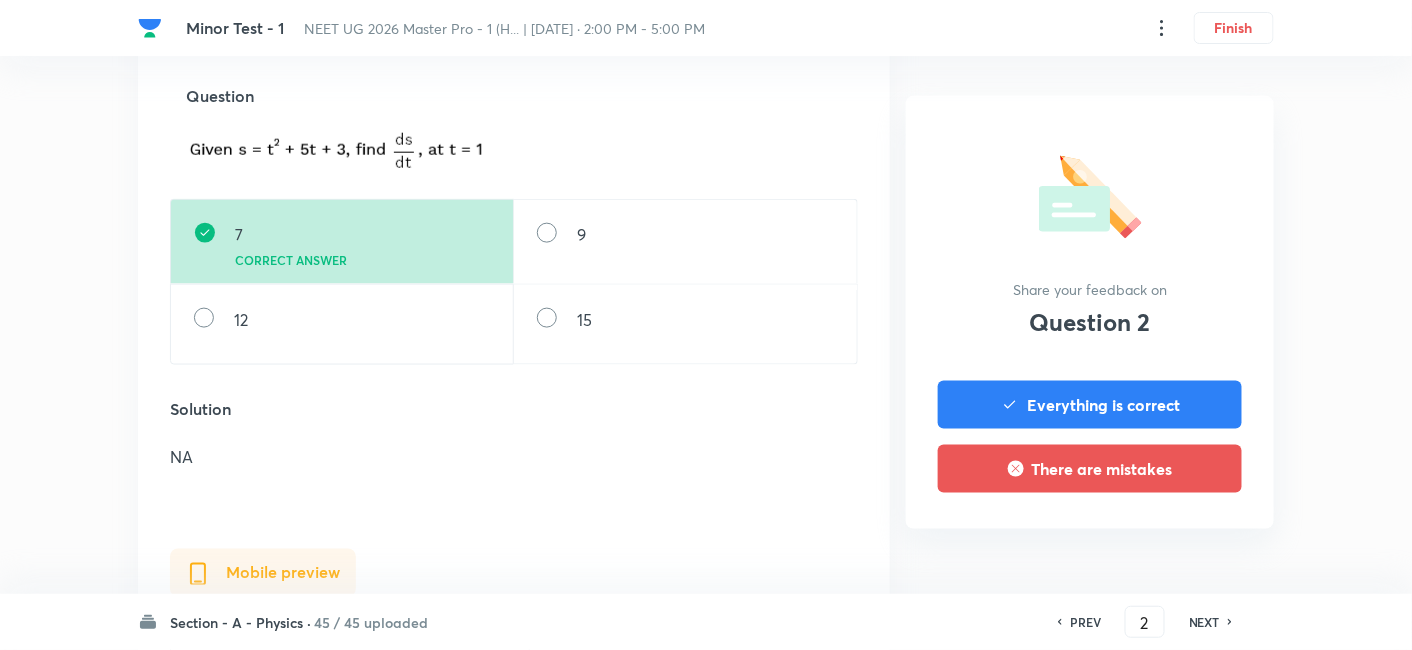click on "NEXT" at bounding box center (1204, 622) 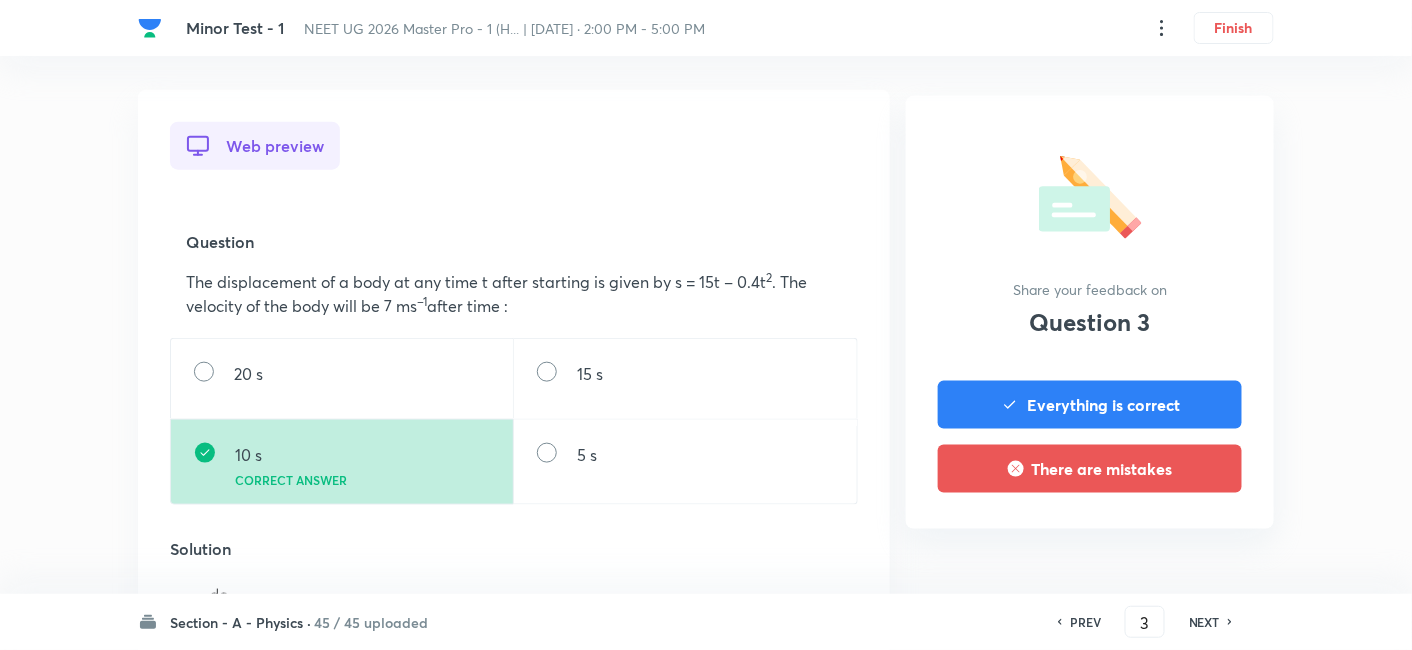 scroll, scrollTop: 555, scrollLeft: 0, axis: vertical 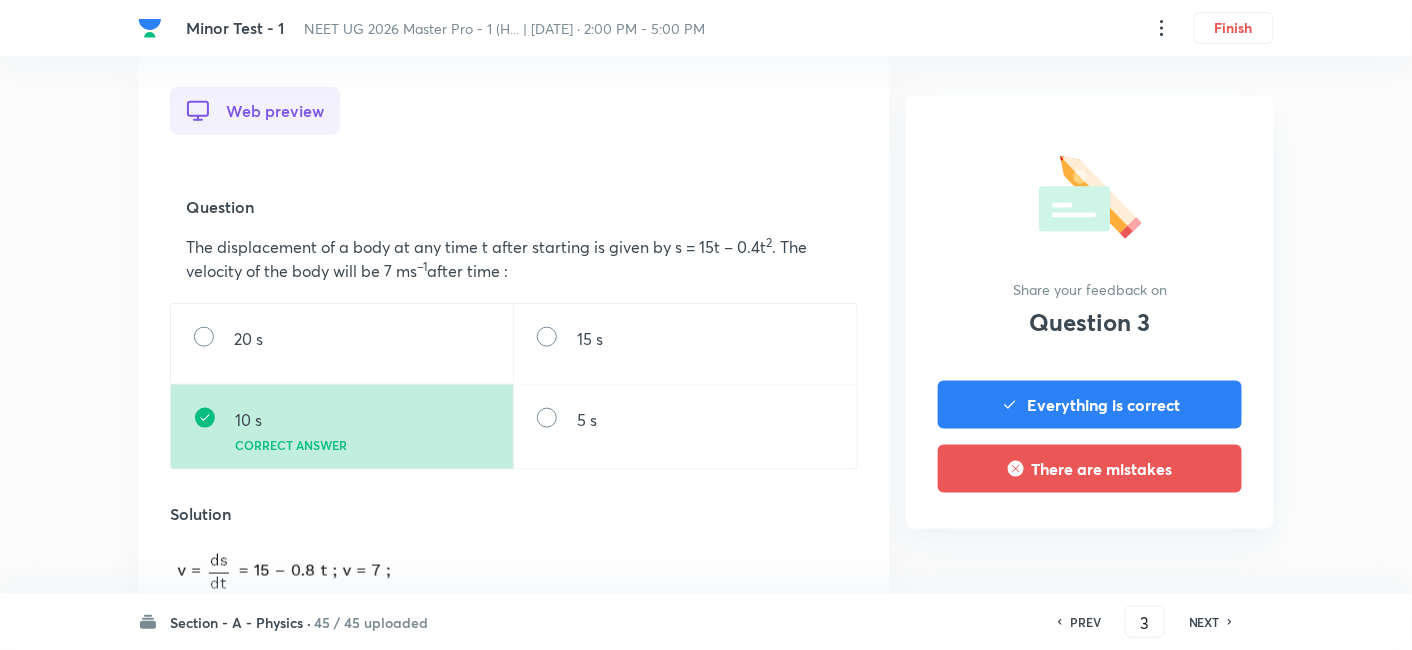 click on "NEXT" at bounding box center [1204, 622] 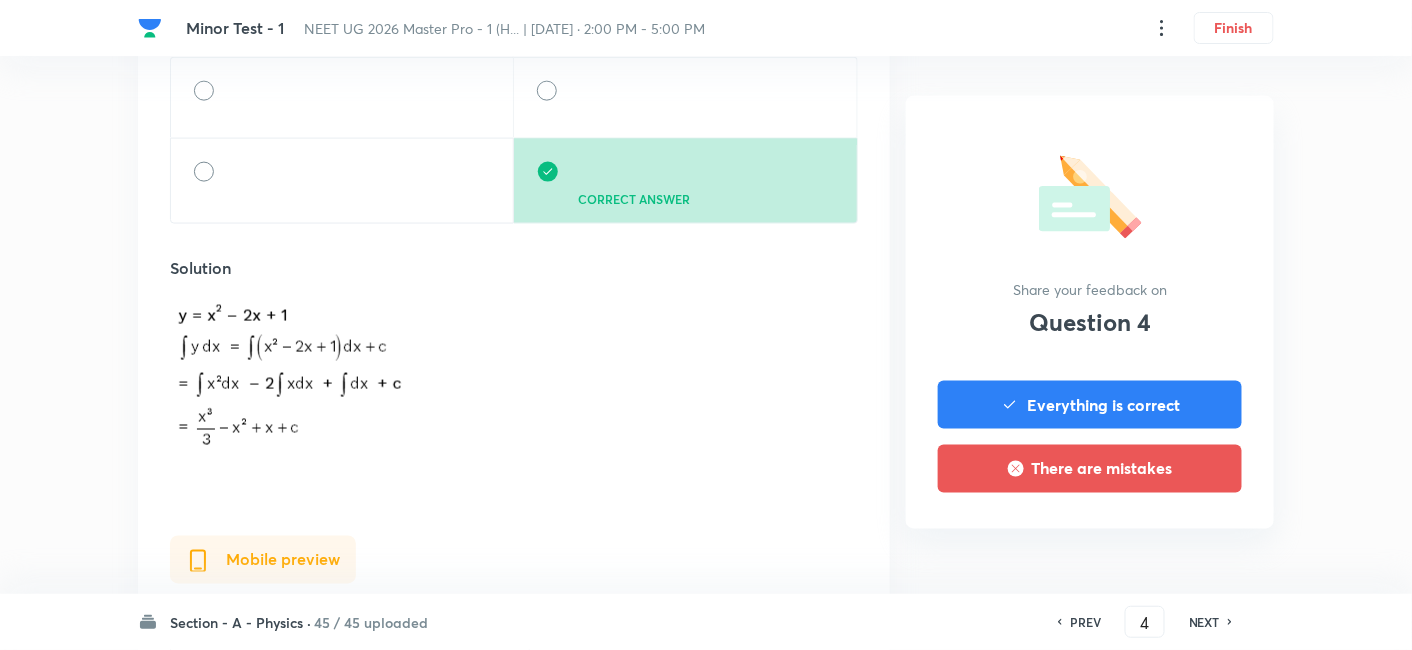 scroll, scrollTop: 1111, scrollLeft: 0, axis: vertical 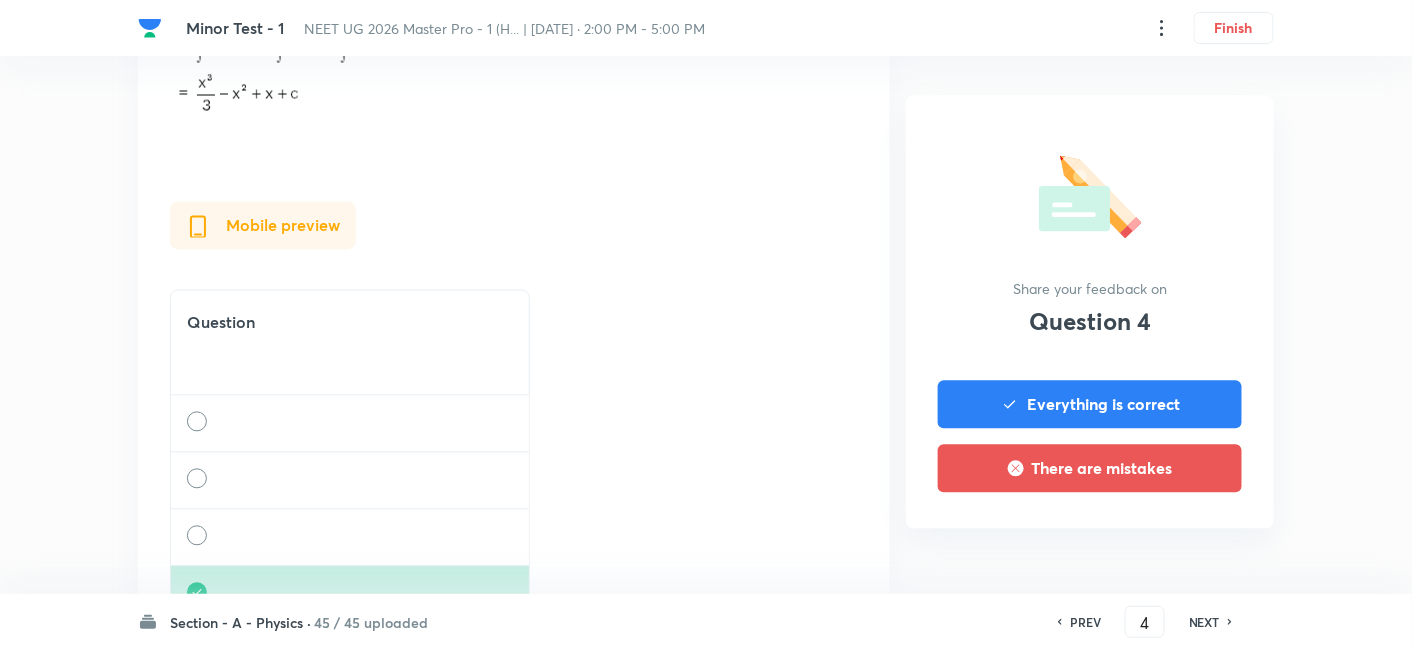 click on "NEXT" at bounding box center [1204, 622] 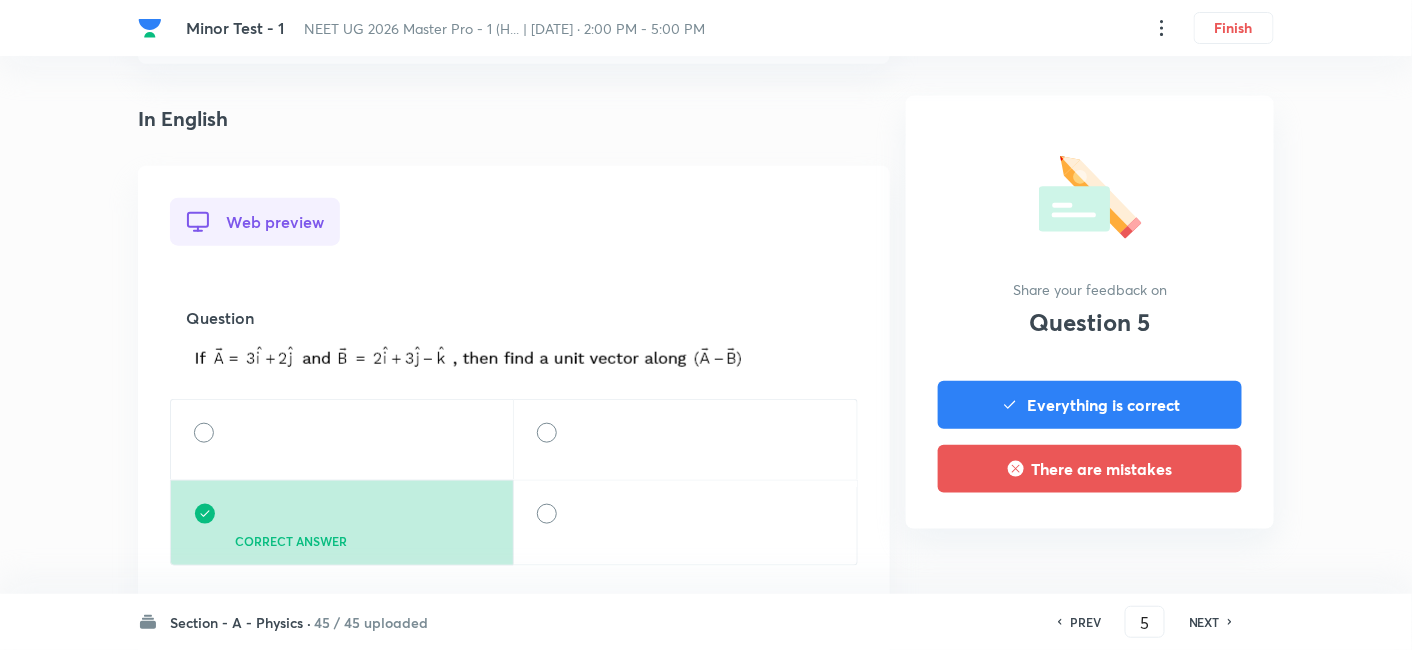scroll, scrollTop: 555, scrollLeft: 0, axis: vertical 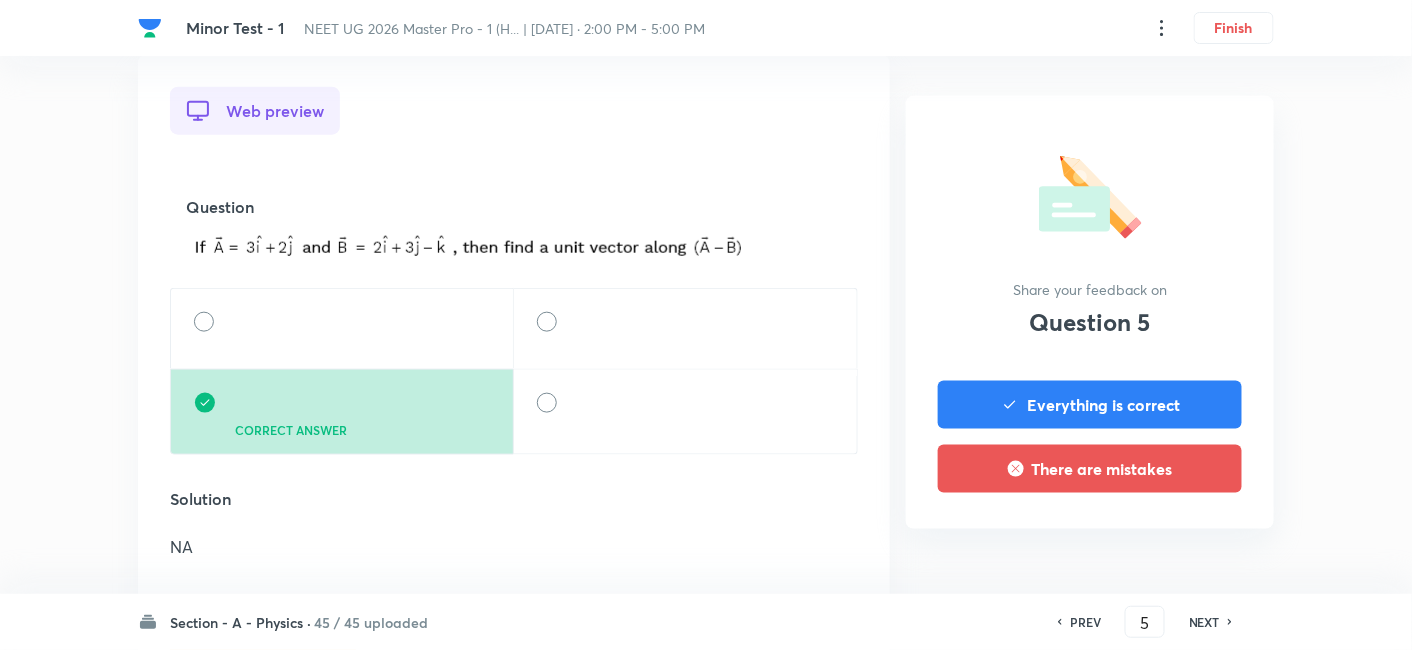 click on "NEXT" at bounding box center (1204, 622) 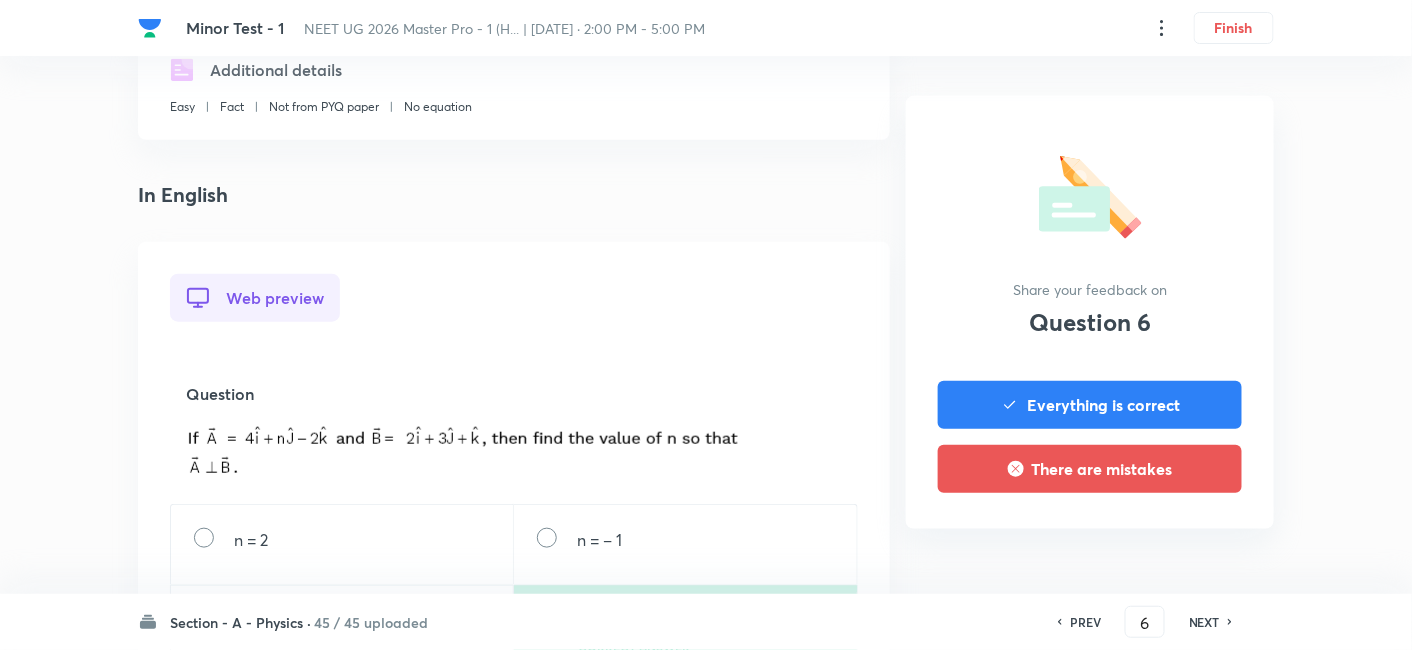 scroll, scrollTop: 444, scrollLeft: 0, axis: vertical 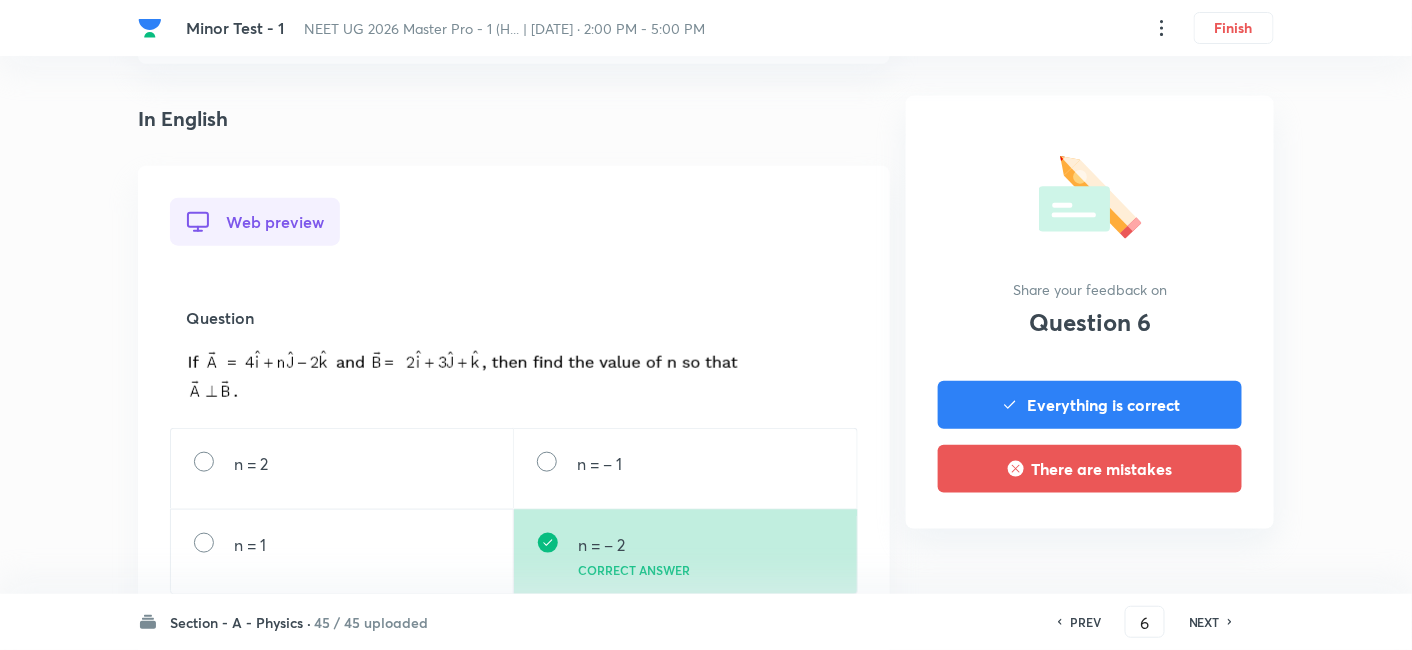 click on "PREV 6 ​ NEXT" at bounding box center (1145, 622) 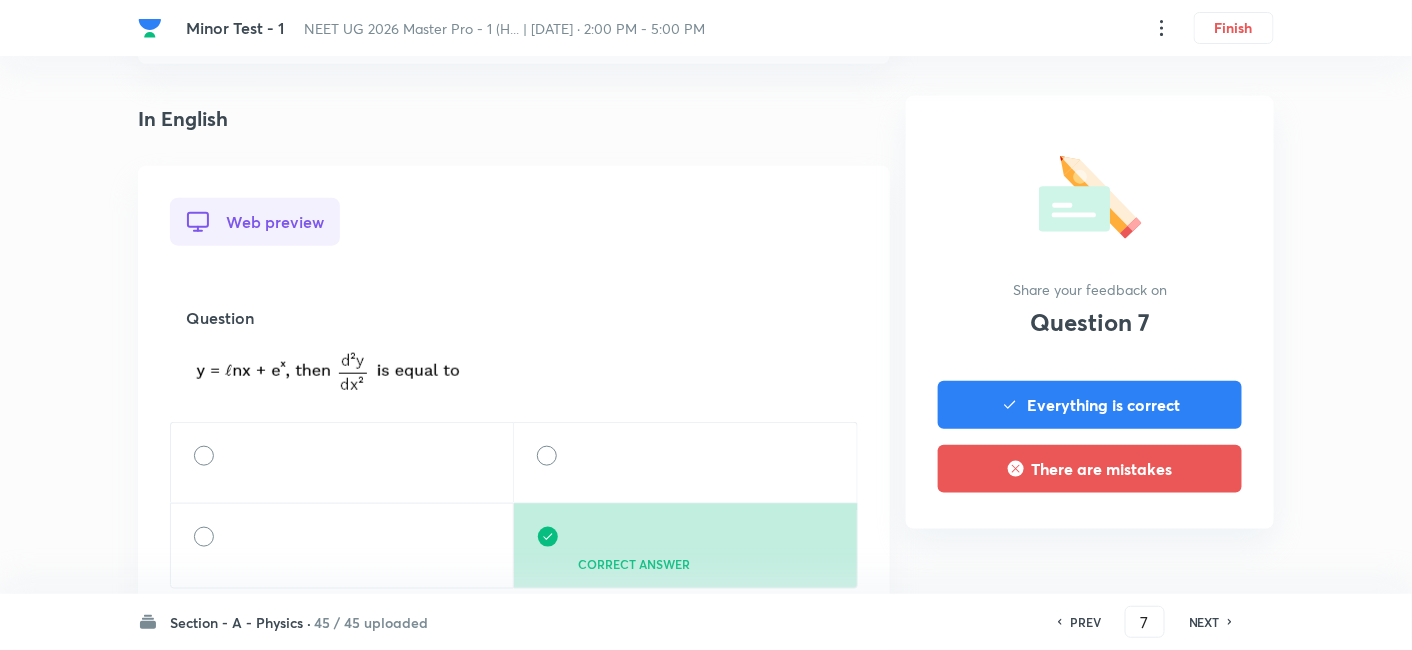 scroll, scrollTop: 555, scrollLeft: 0, axis: vertical 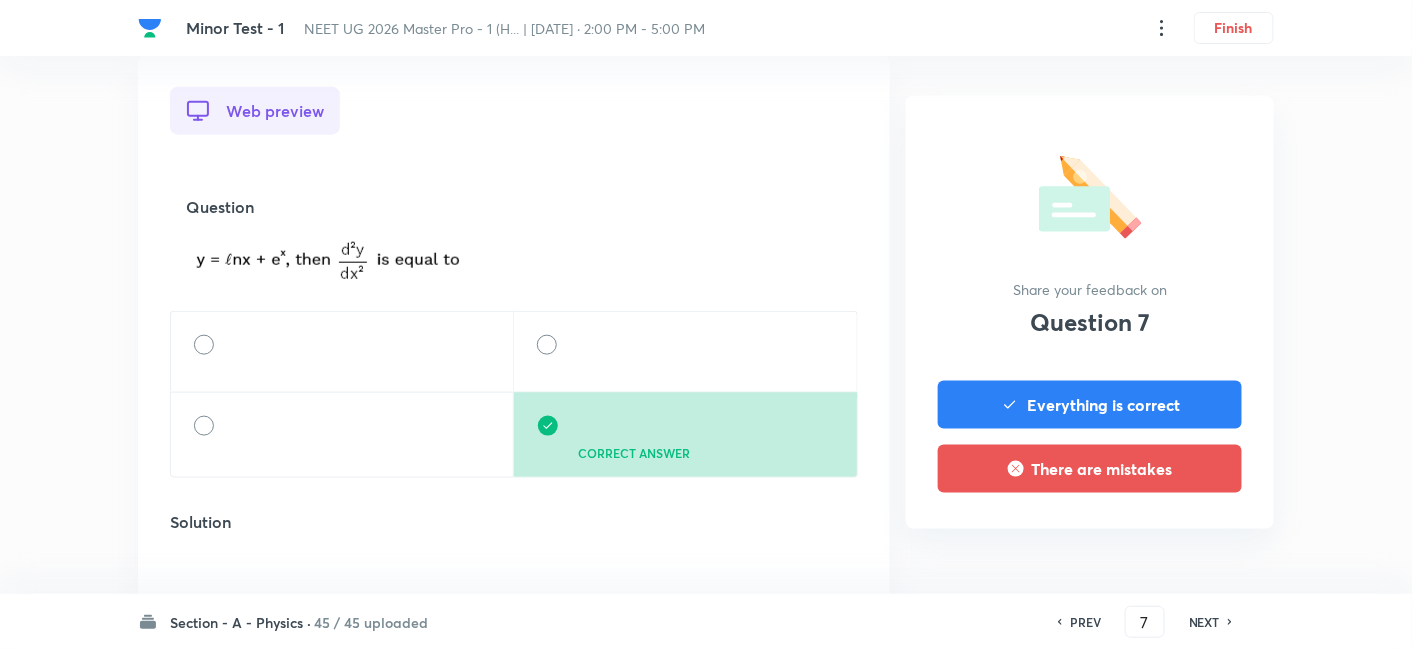 click on "NEXT" at bounding box center (1204, 622) 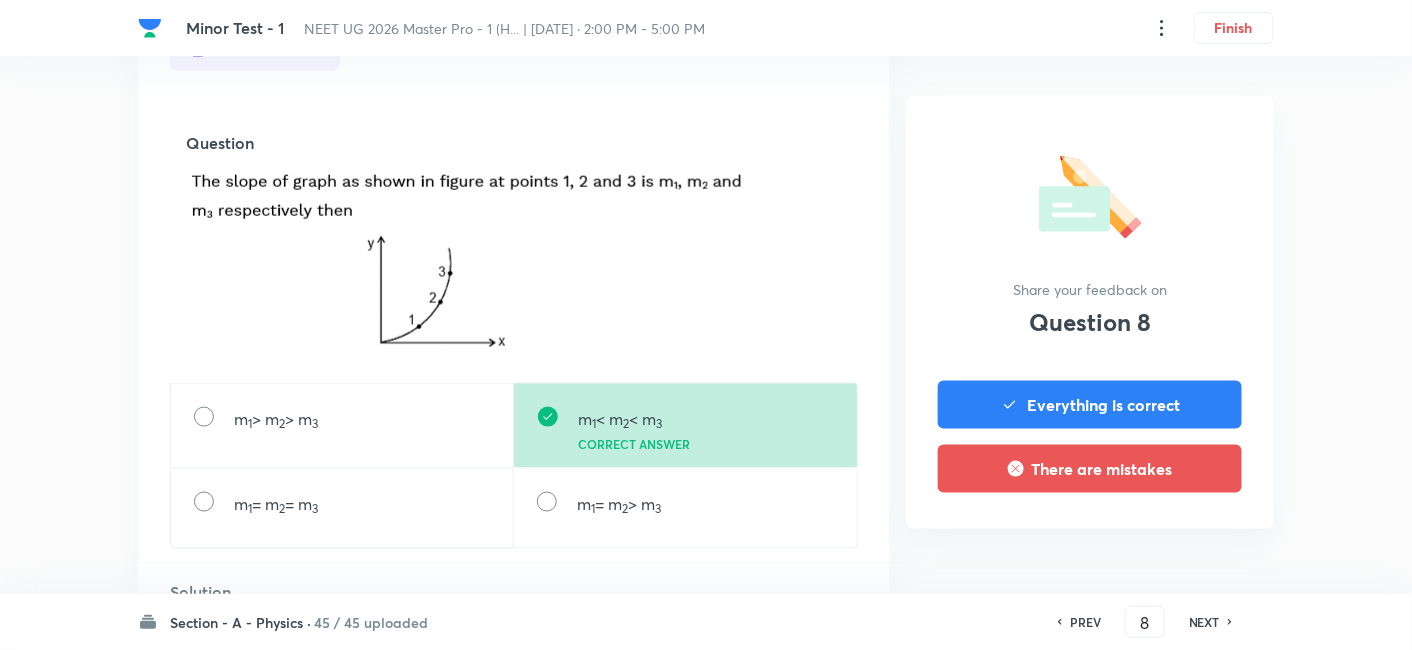 scroll, scrollTop: 666, scrollLeft: 0, axis: vertical 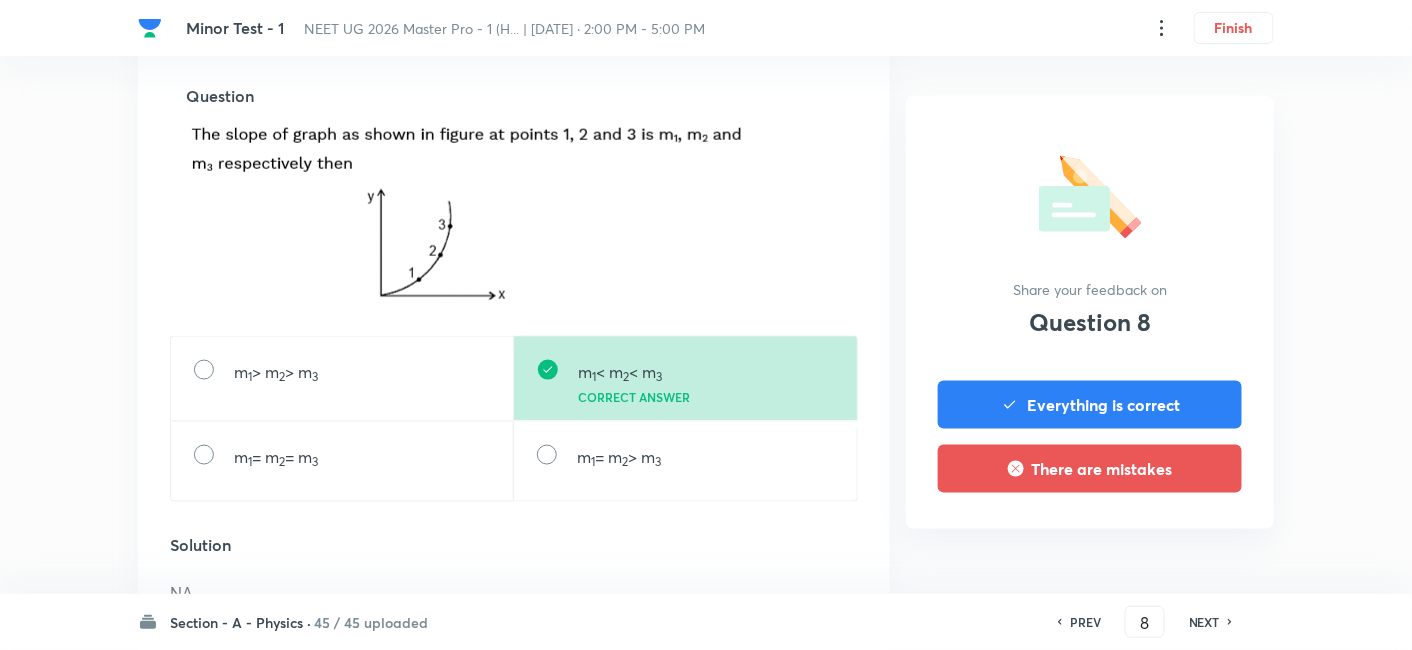 click on "NEXT" at bounding box center (1204, 622) 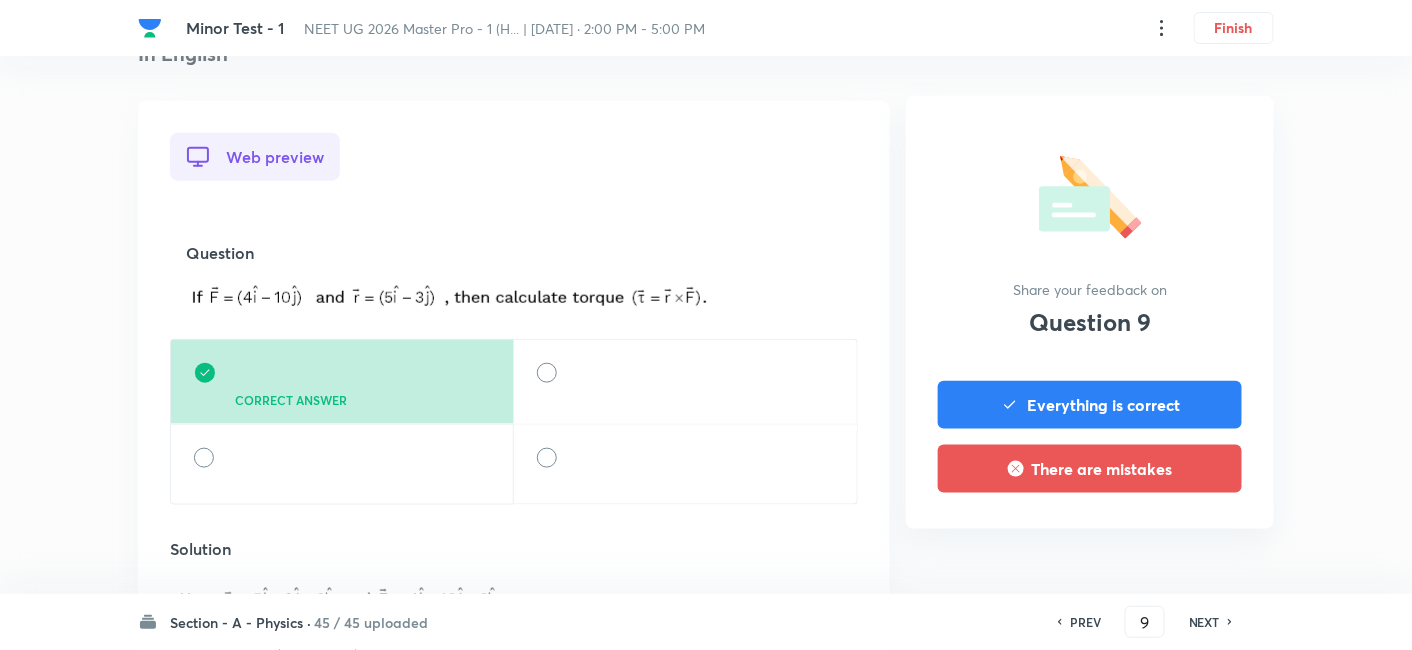 scroll, scrollTop: 555, scrollLeft: 0, axis: vertical 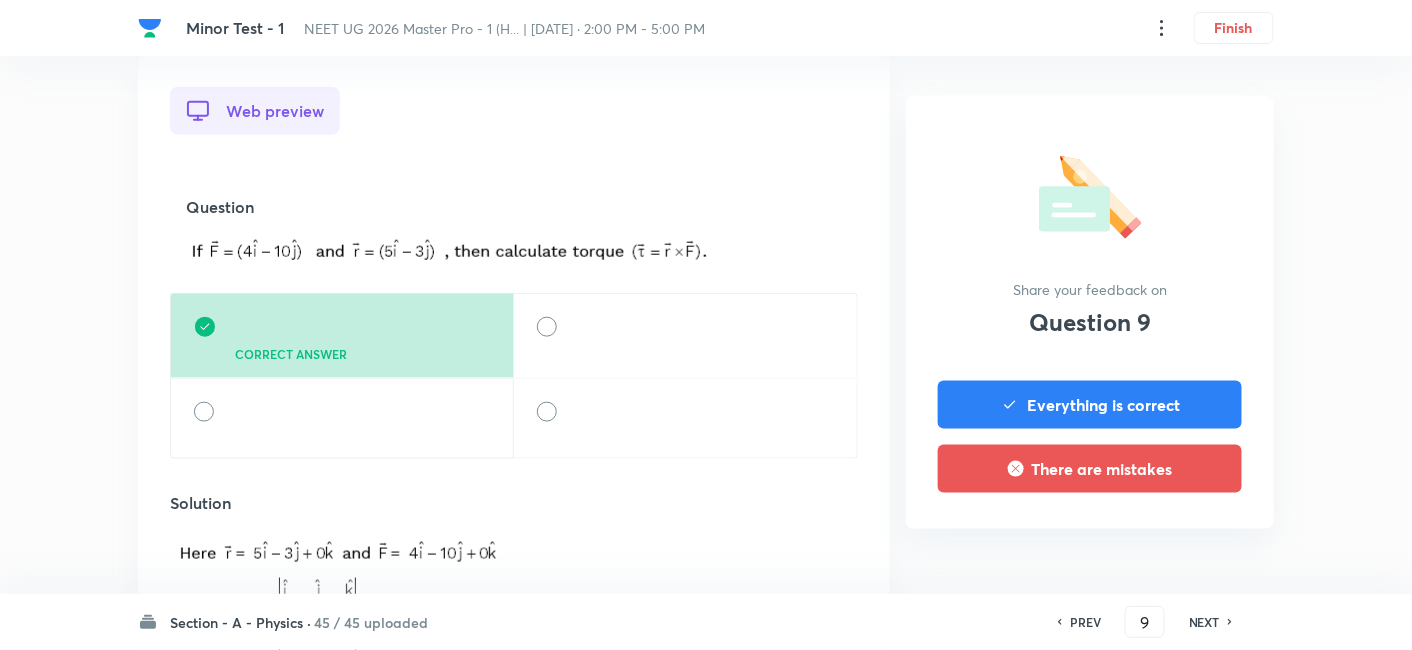 click on "NEXT" at bounding box center (1204, 622) 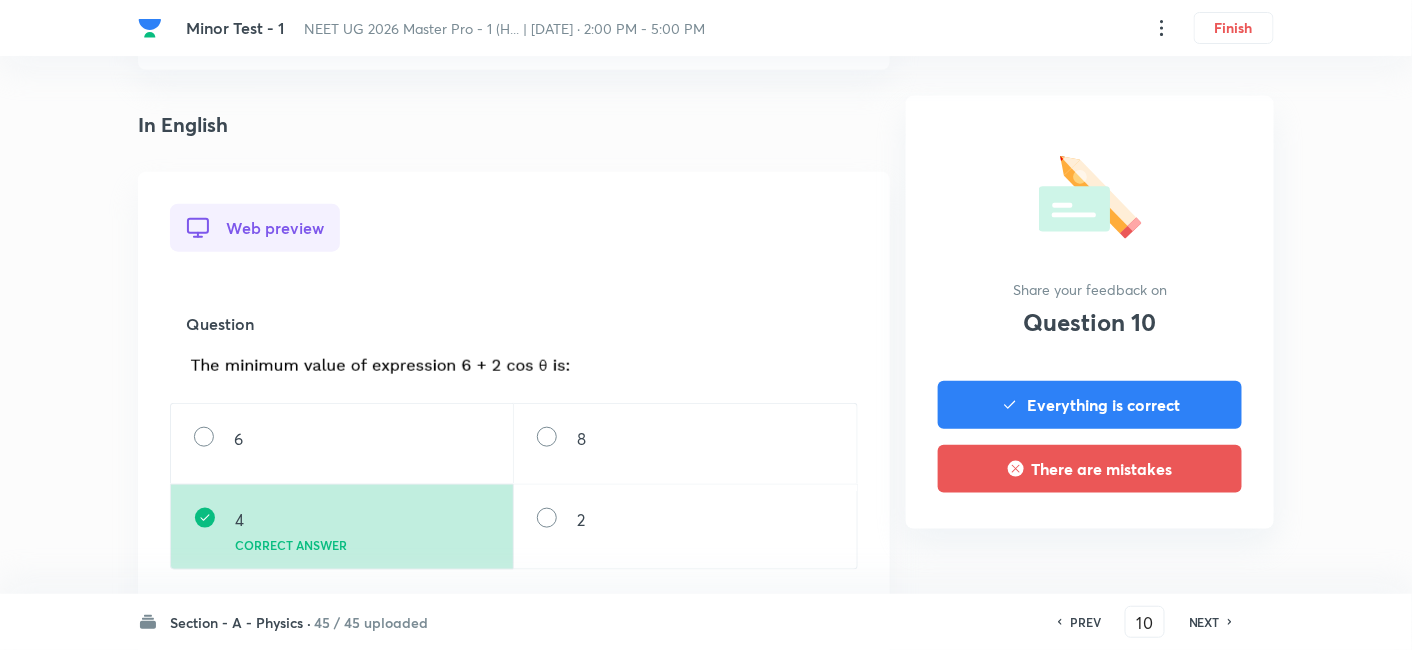 scroll, scrollTop: 555, scrollLeft: 0, axis: vertical 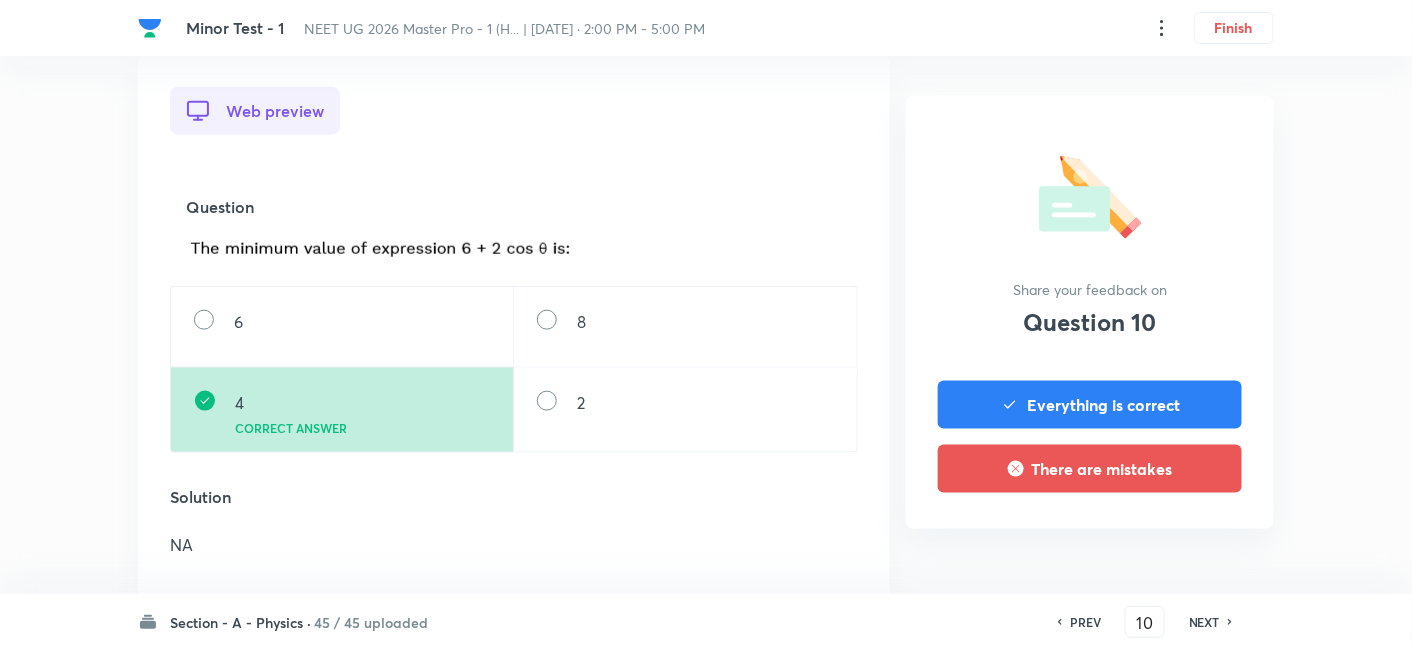 click on "NEXT" at bounding box center [1204, 622] 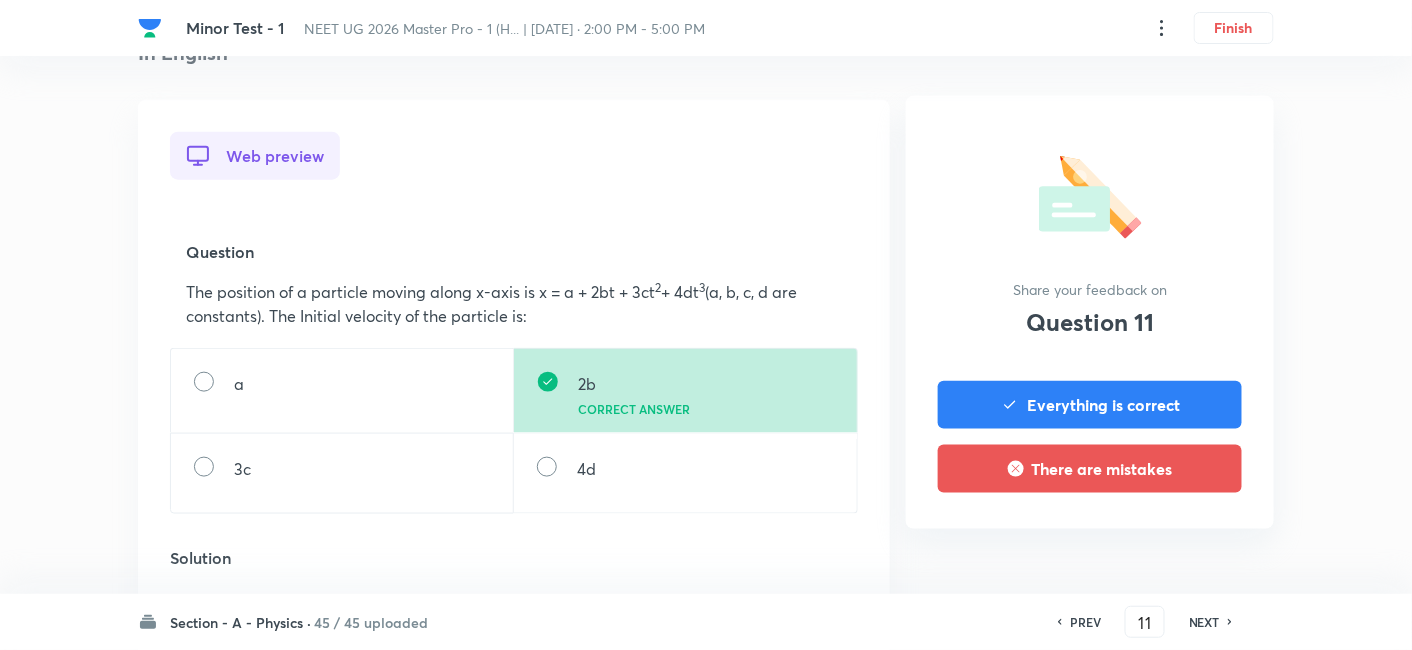 scroll, scrollTop: 555, scrollLeft: 0, axis: vertical 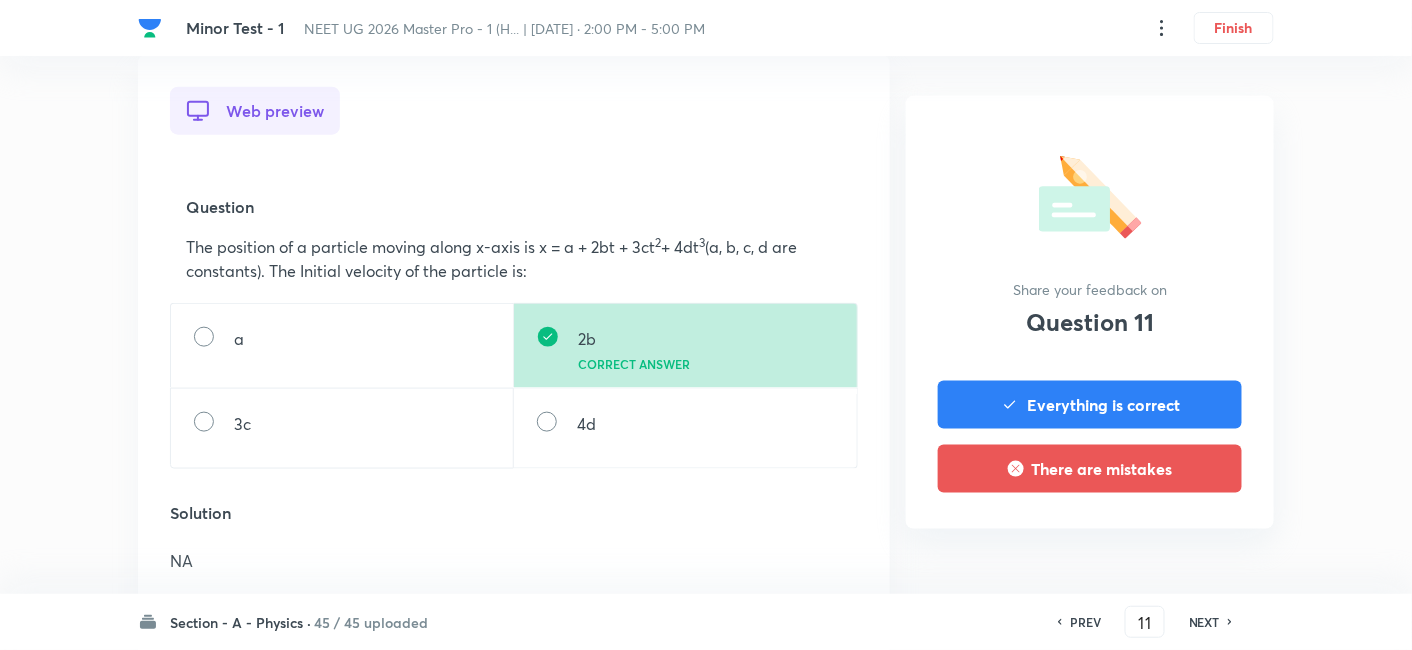click on "NEXT" at bounding box center [1204, 622] 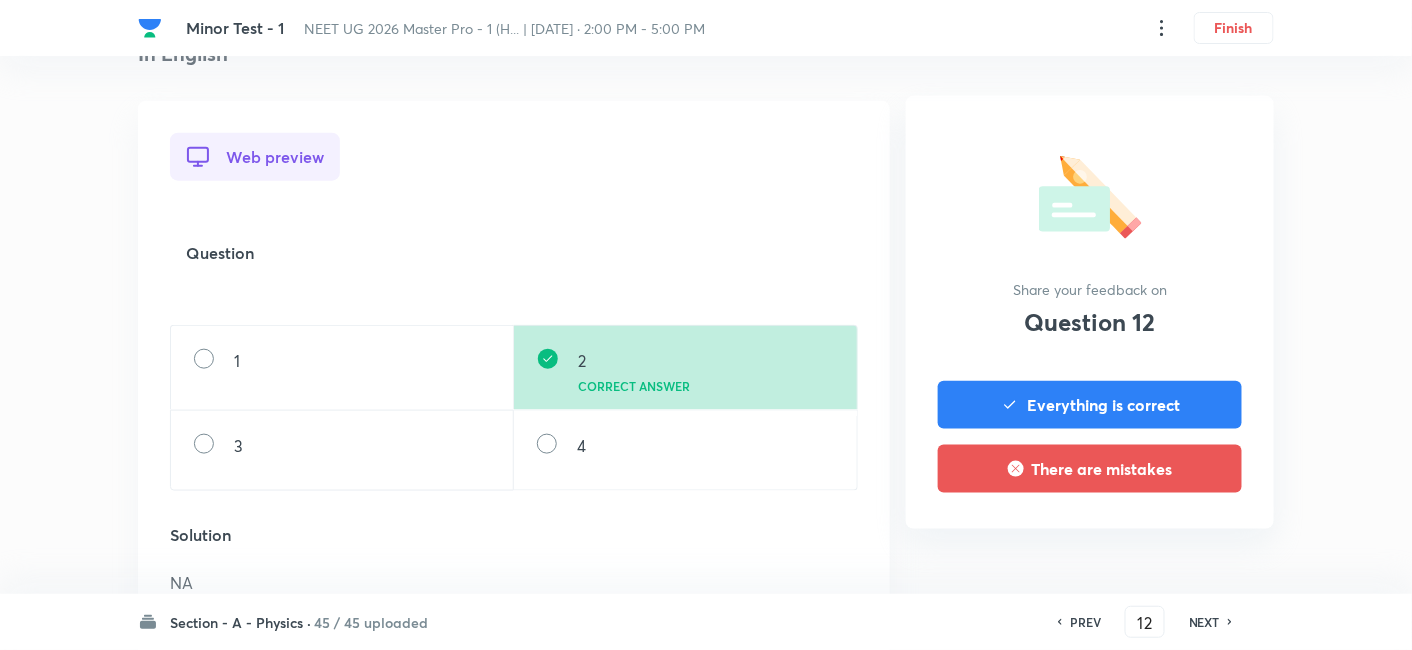 scroll, scrollTop: 555, scrollLeft: 0, axis: vertical 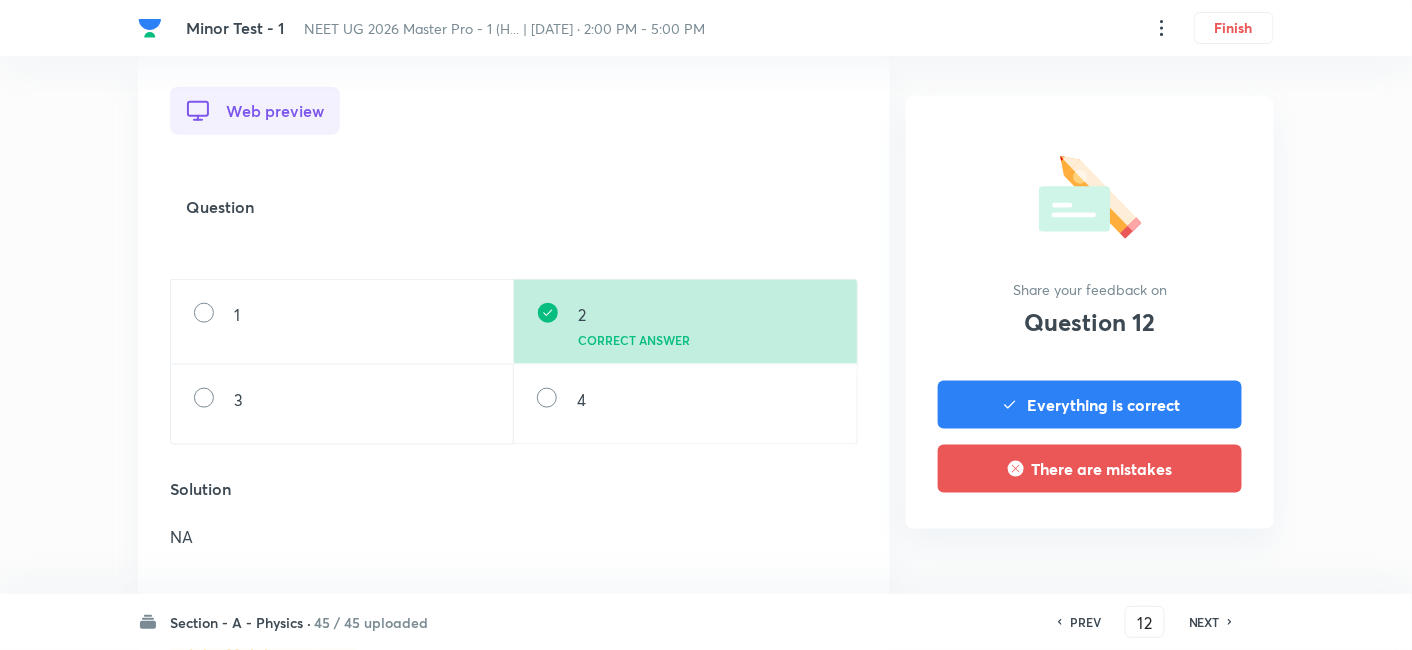 click on "NEXT" at bounding box center [1204, 622] 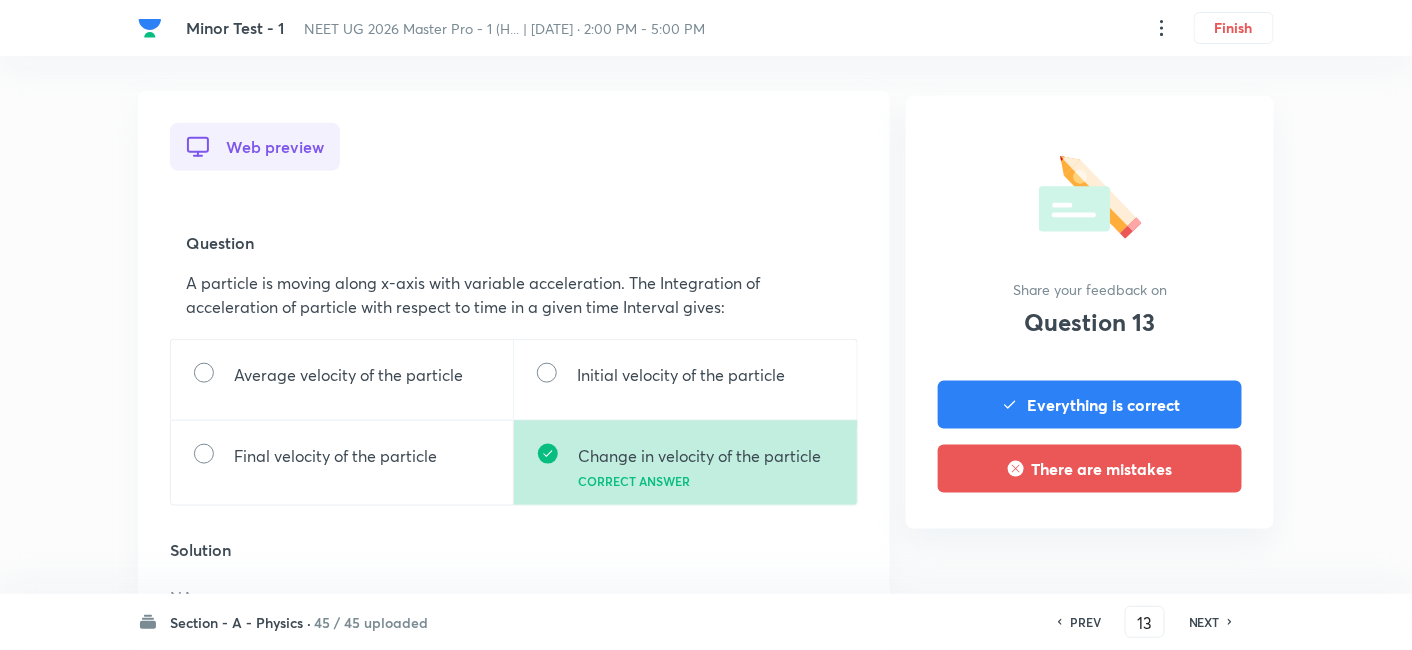 scroll, scrollTop: 444, scrollLeft: 0, axis: vertical 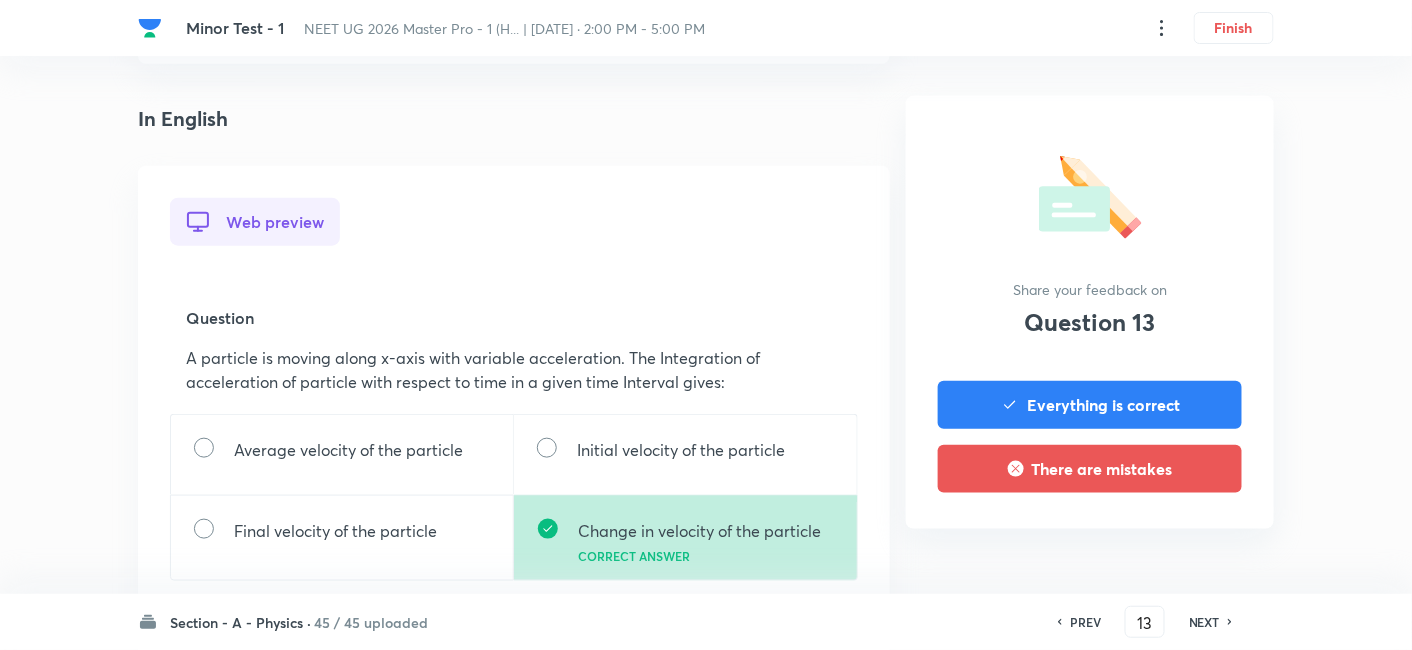 click on "NEXT" at bounding box center (1204, 622) 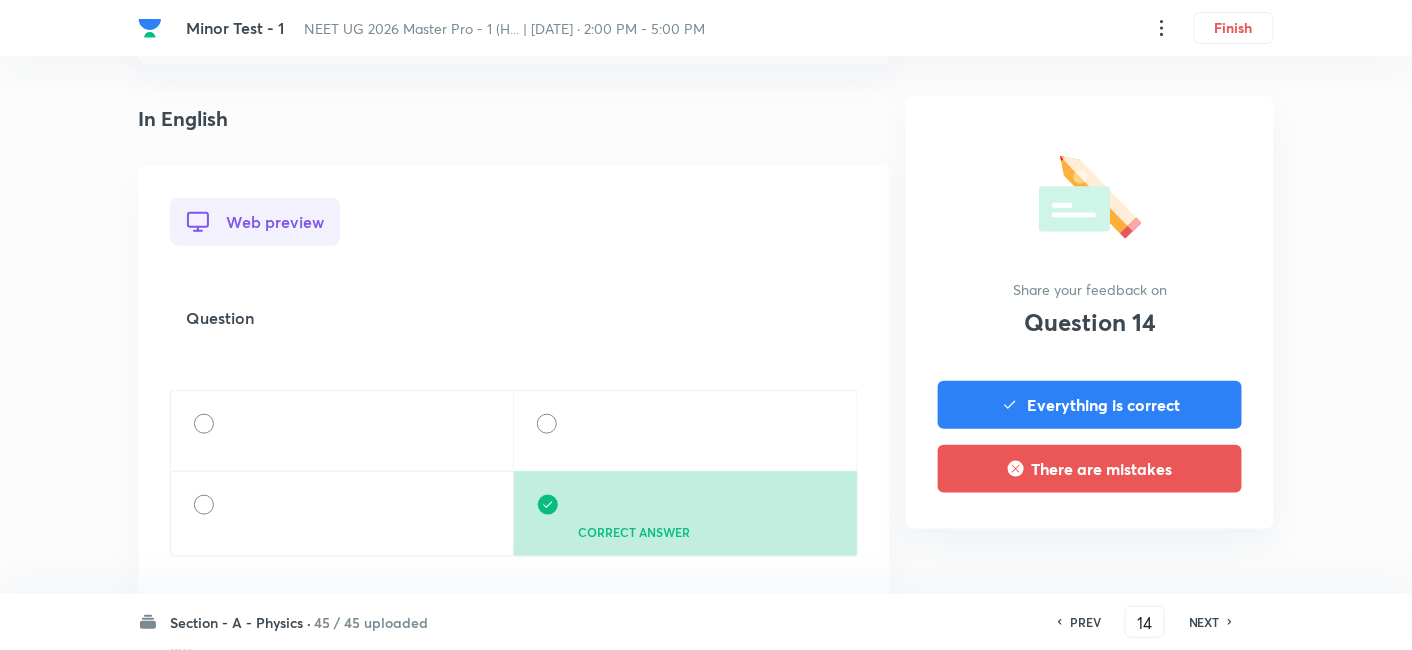 click on "NEXT" at bounding box center [1204, 622] 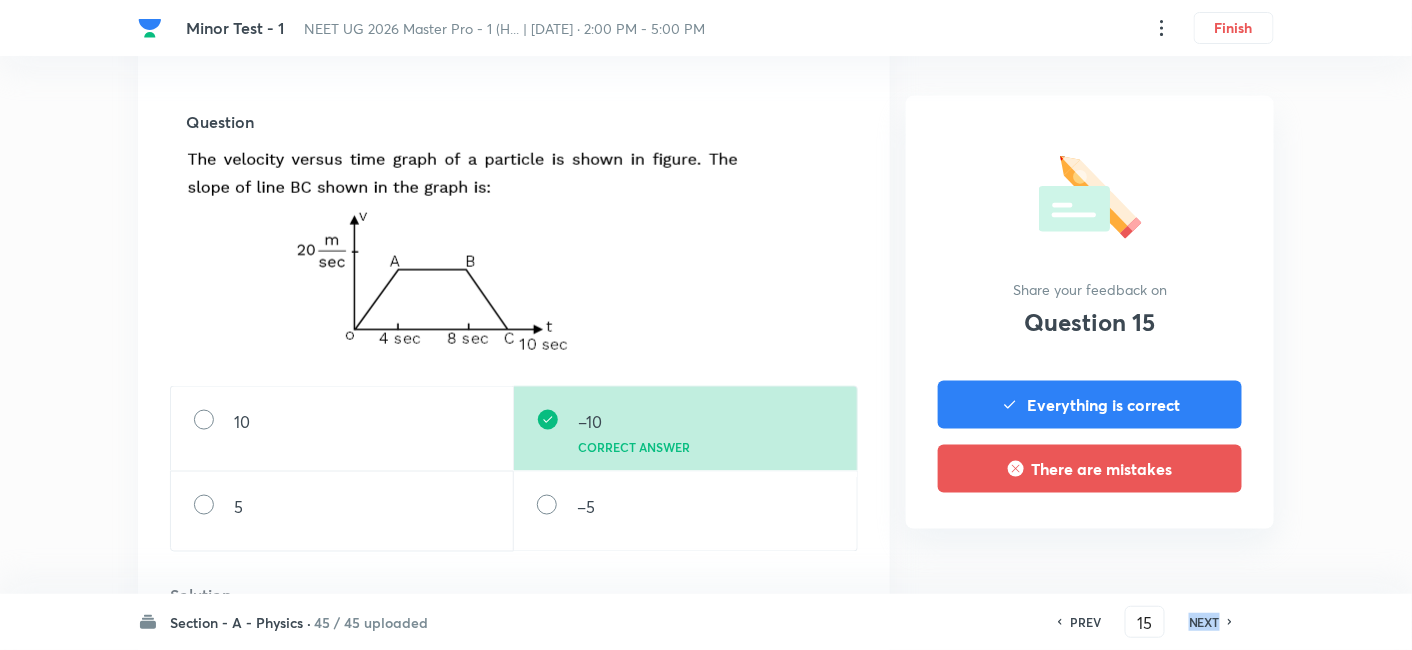 scroll, scrollTop: 666, scrollLeft: 0, axis: vertical 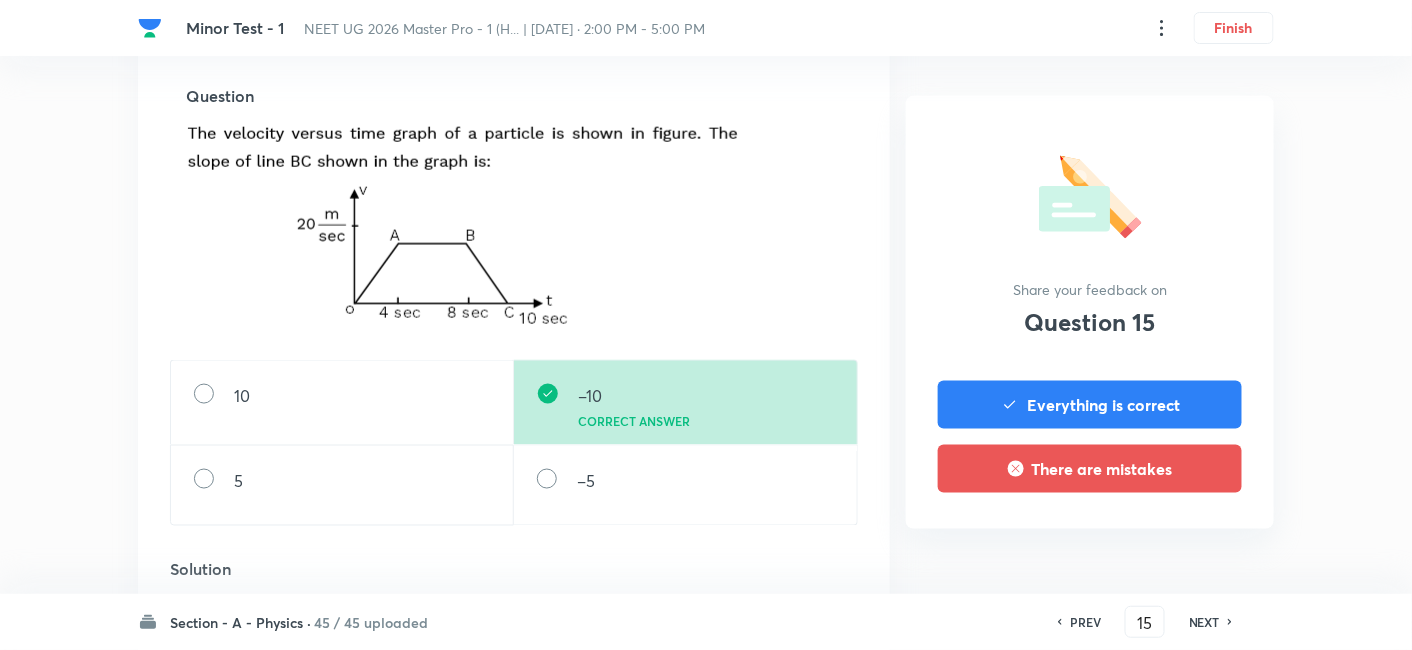 drag, startPoint x: 1097, startPoint y: 622, endPoint x: 1111, endPoint y: 620, distance: 14.142136 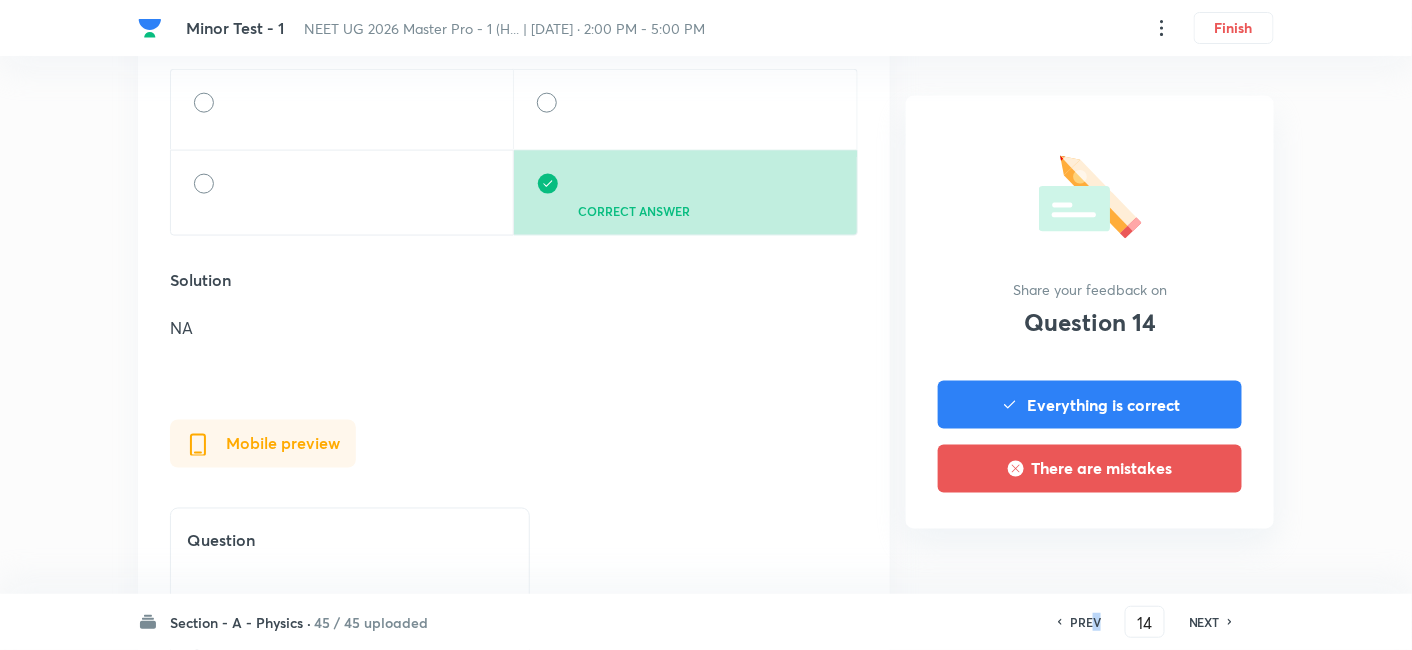 scroll, scrollTop: 555, scrollLeft: 0, axis: vertical 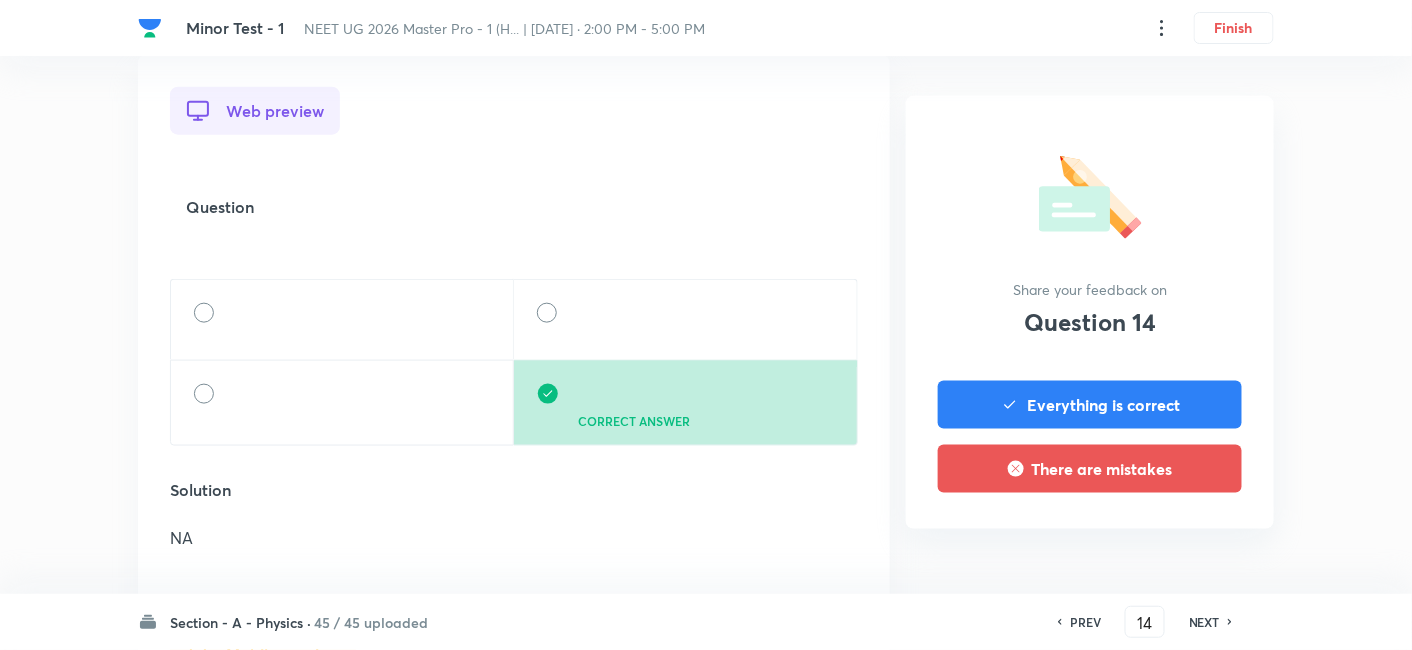 click on "NEXT" at bounding box center [1207, 622] 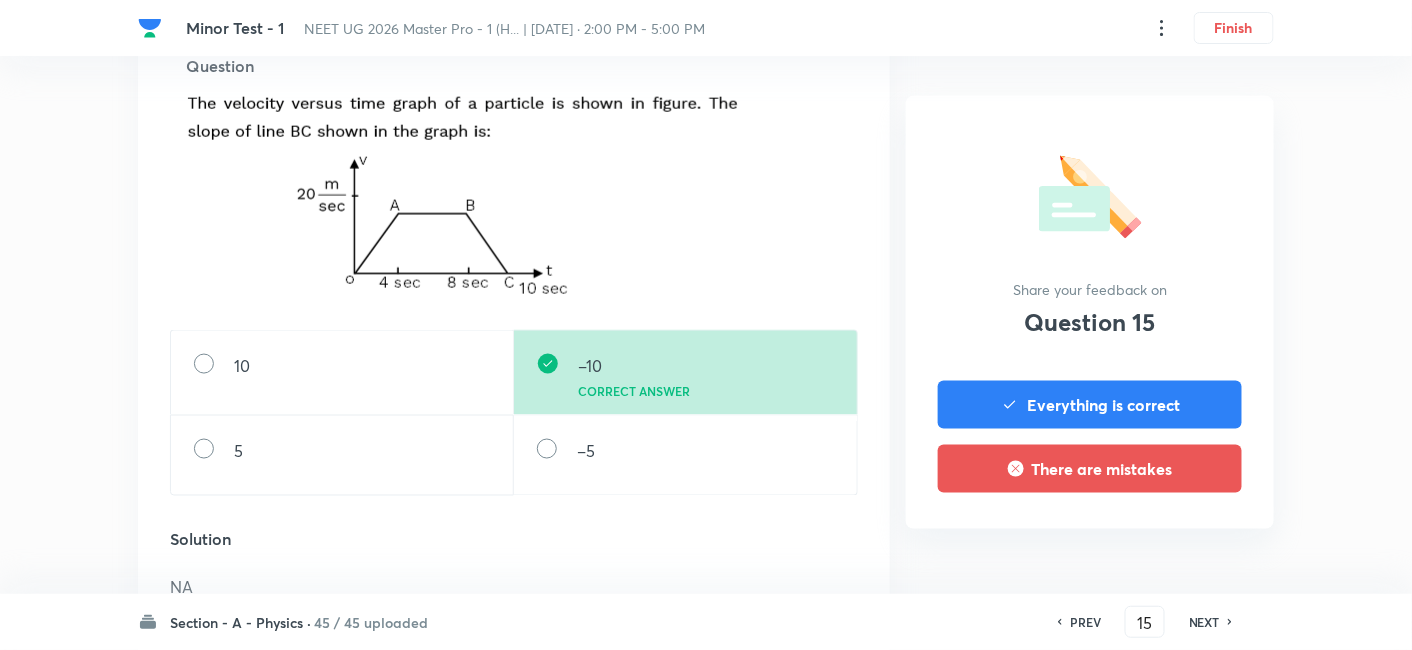 scroll, scrollTop: 555, scrollLeft: 0, axis: vertical 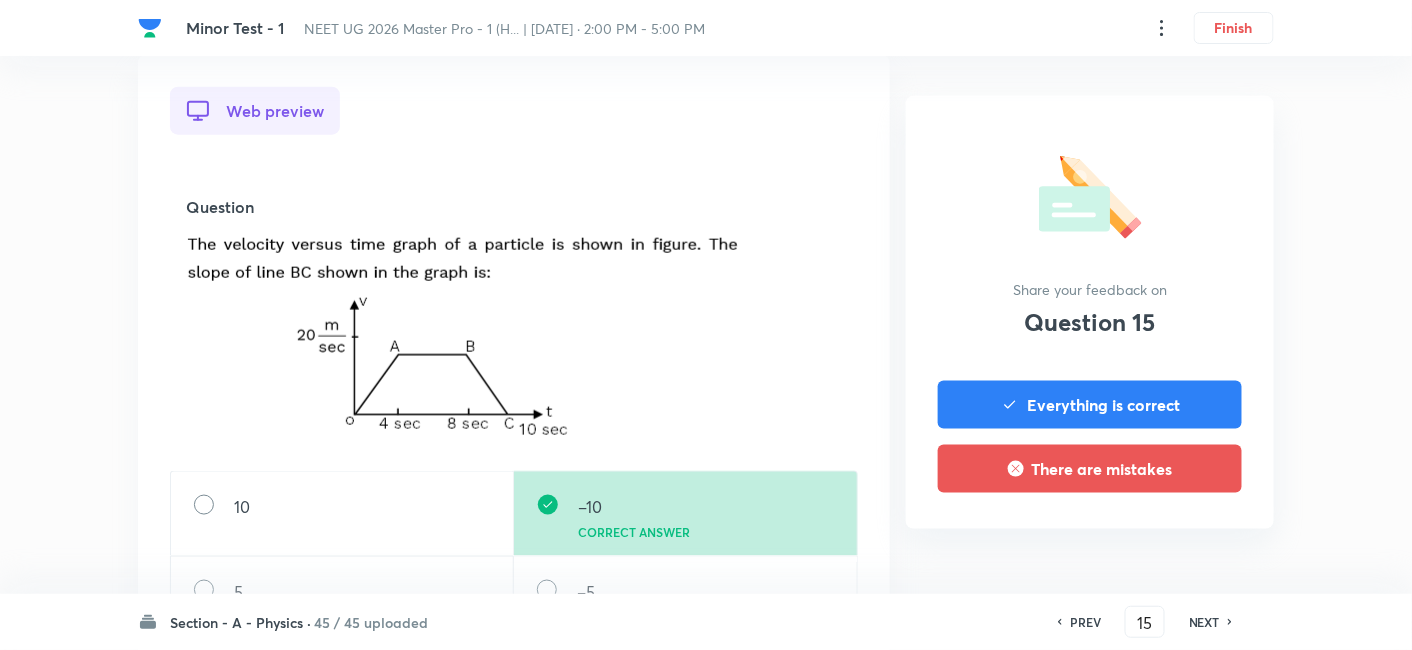 click on "NEXT" at bounding box center [1204, 622] 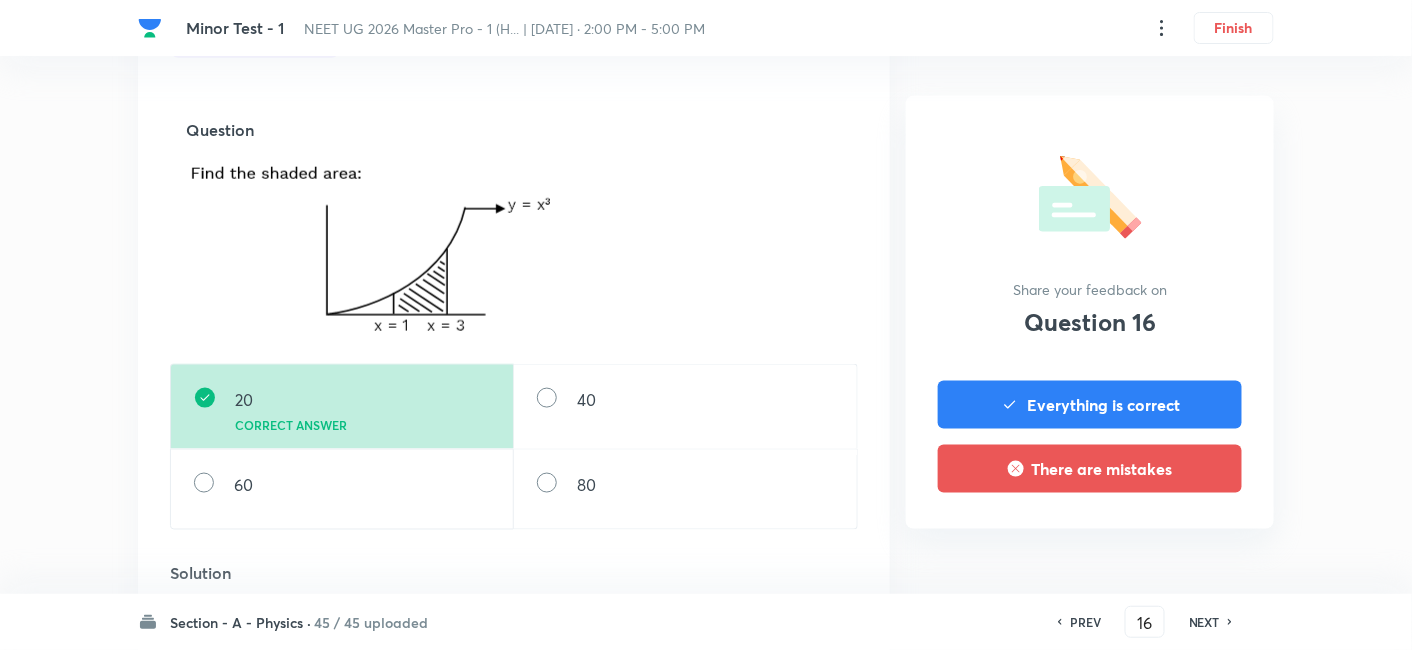 scroll, scrollTop: 666, scrollLeft: 0, axis: vertical 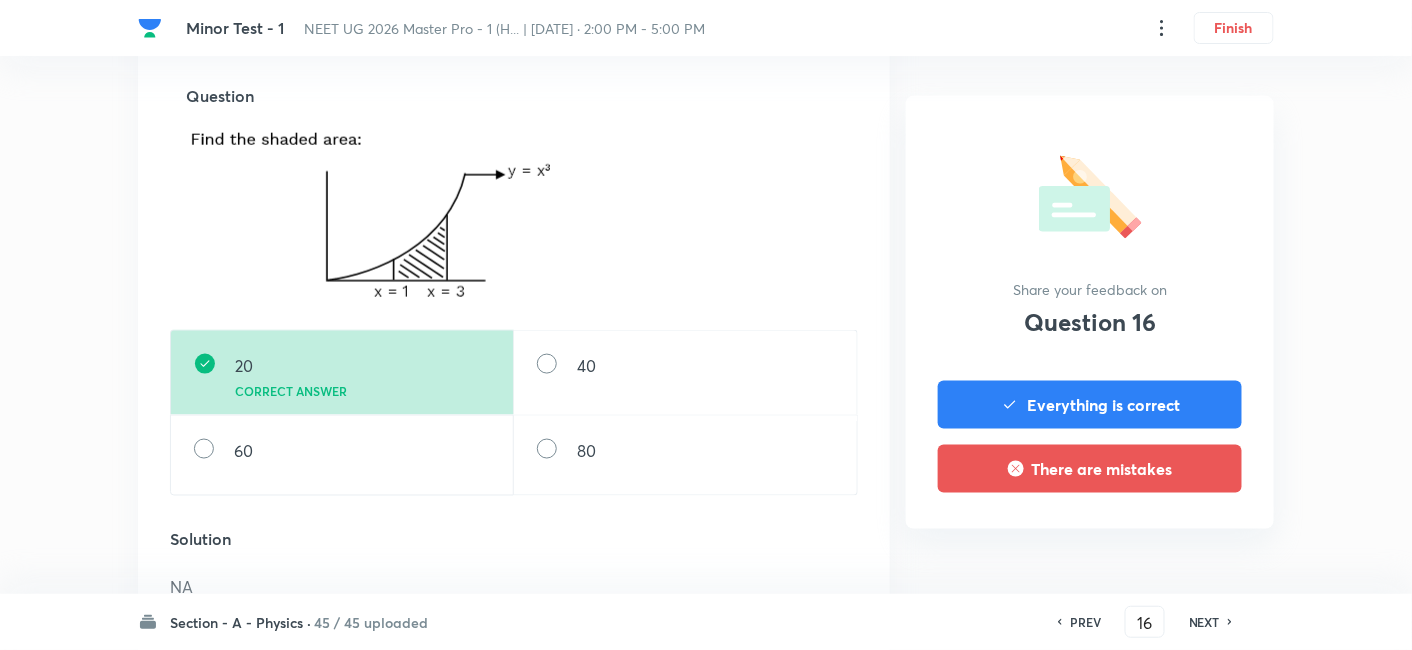 click on "NEXT" at bounding box center (1204, 622) 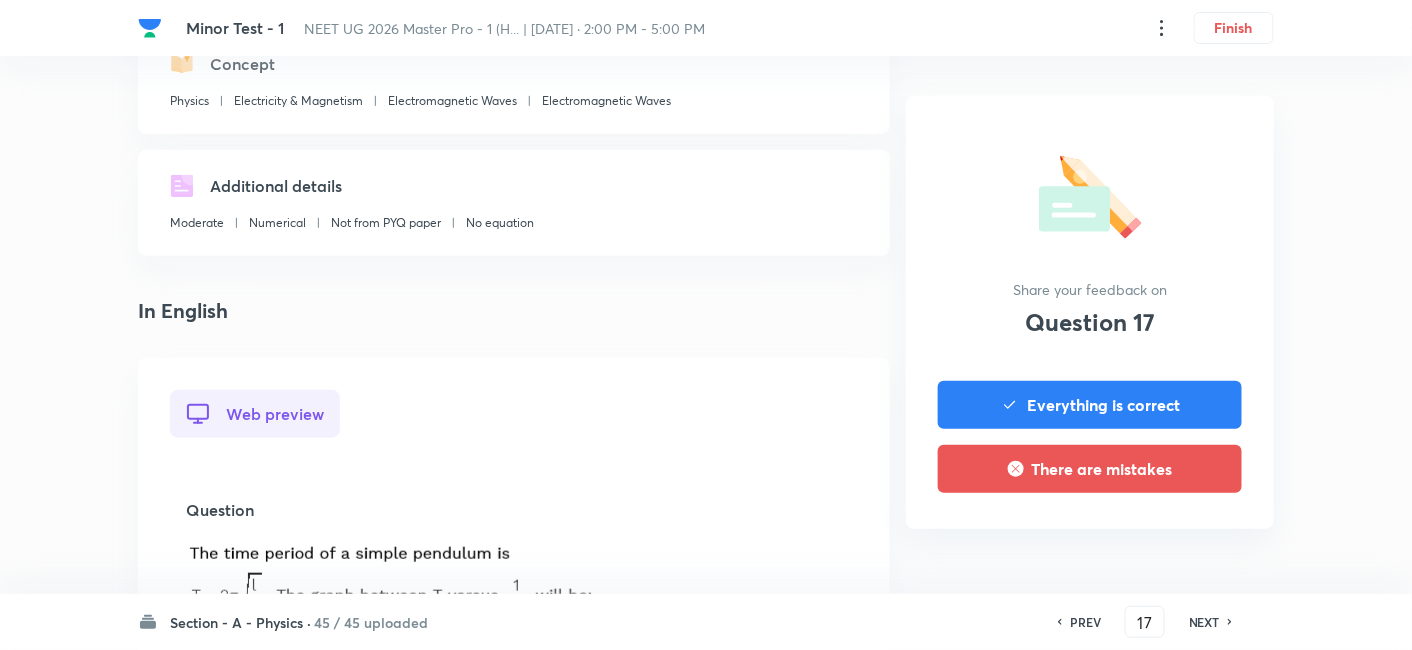 scroll, scrollTop: 555, scrollLeft: 0, axis: vertical 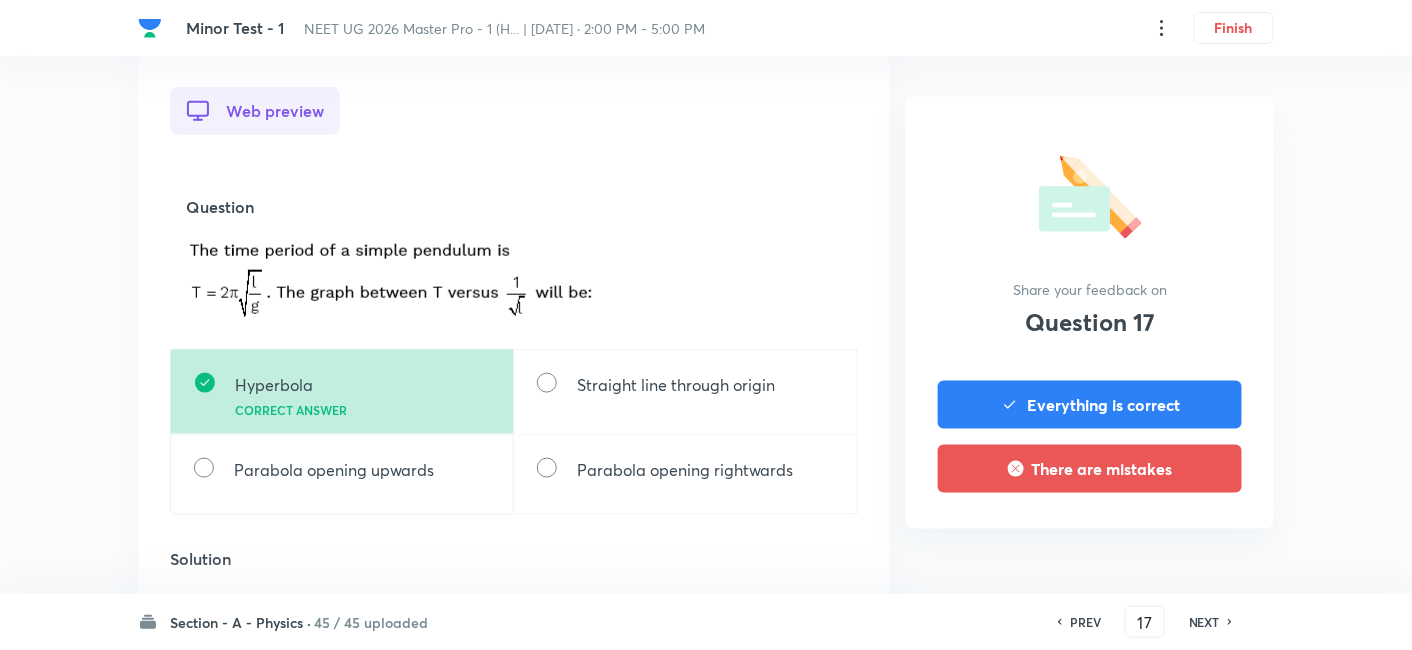 click on "NEXT" at bounding box center (1204, 622) 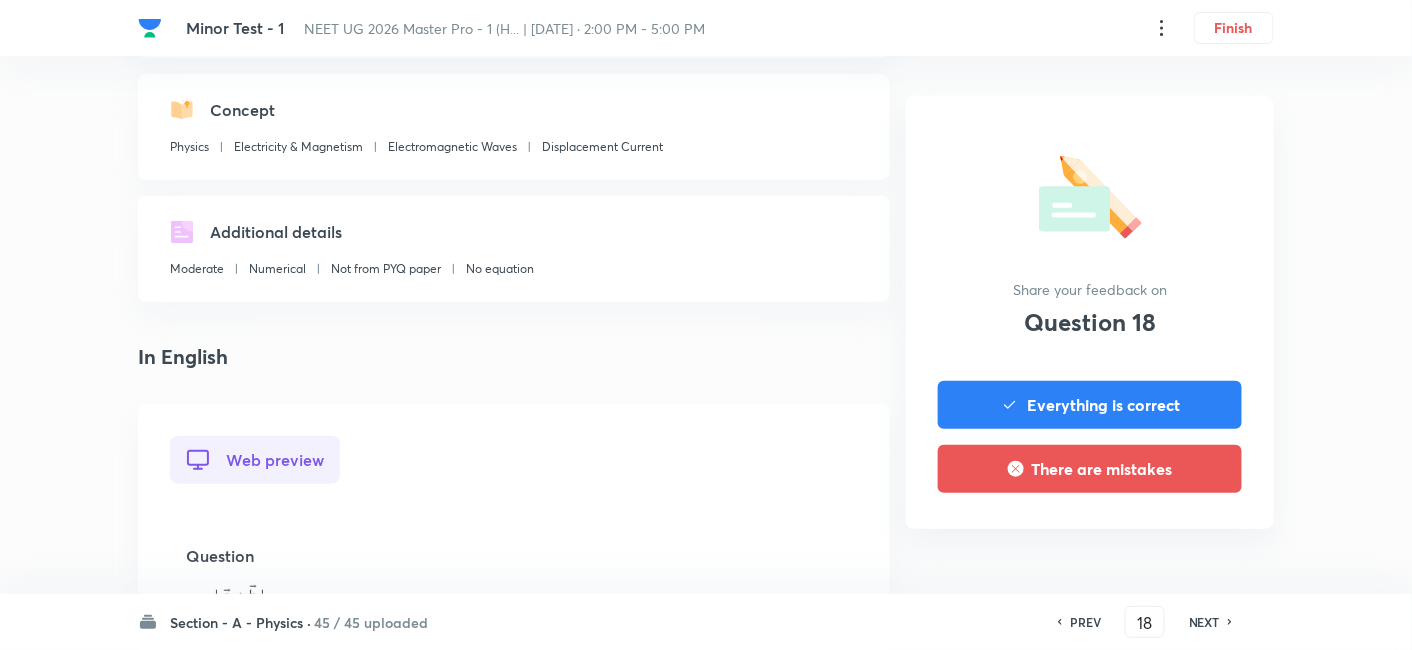 scroll, scrollTop: 444, scrollLeft: 0, axis: vertical 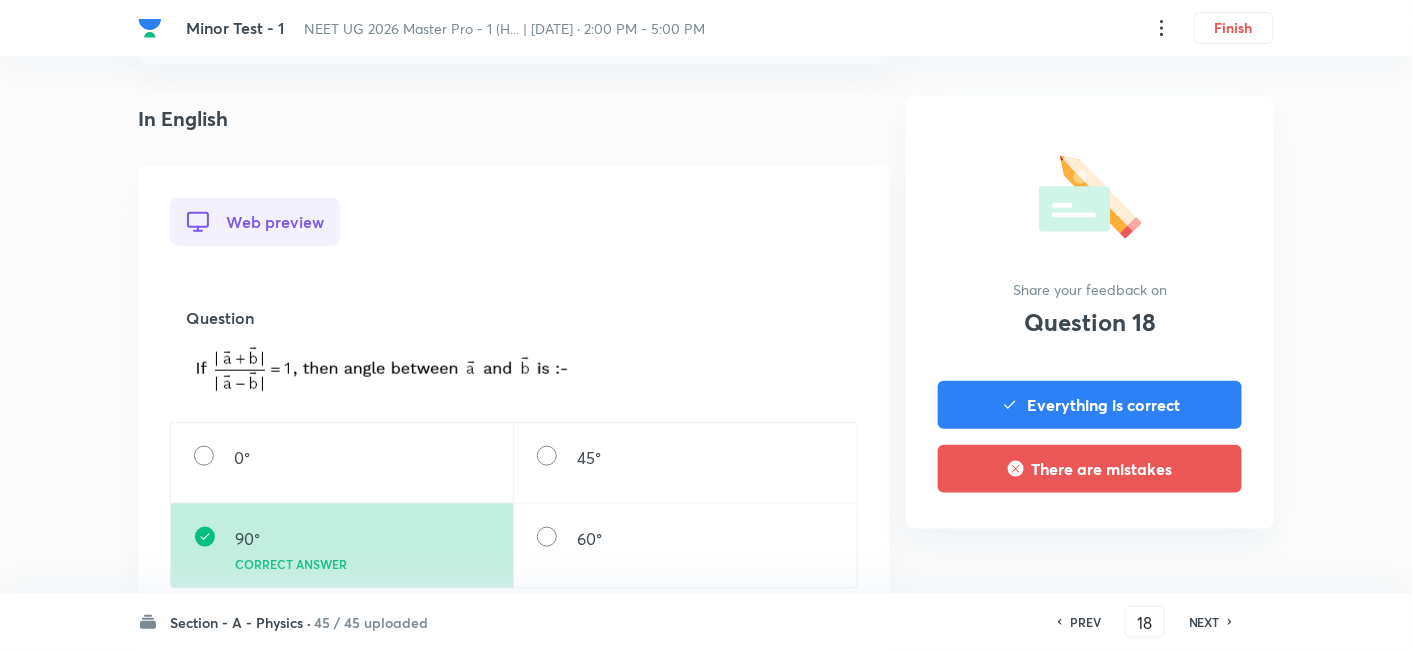 click on "NEXT" at bounding box center (1204, 622) 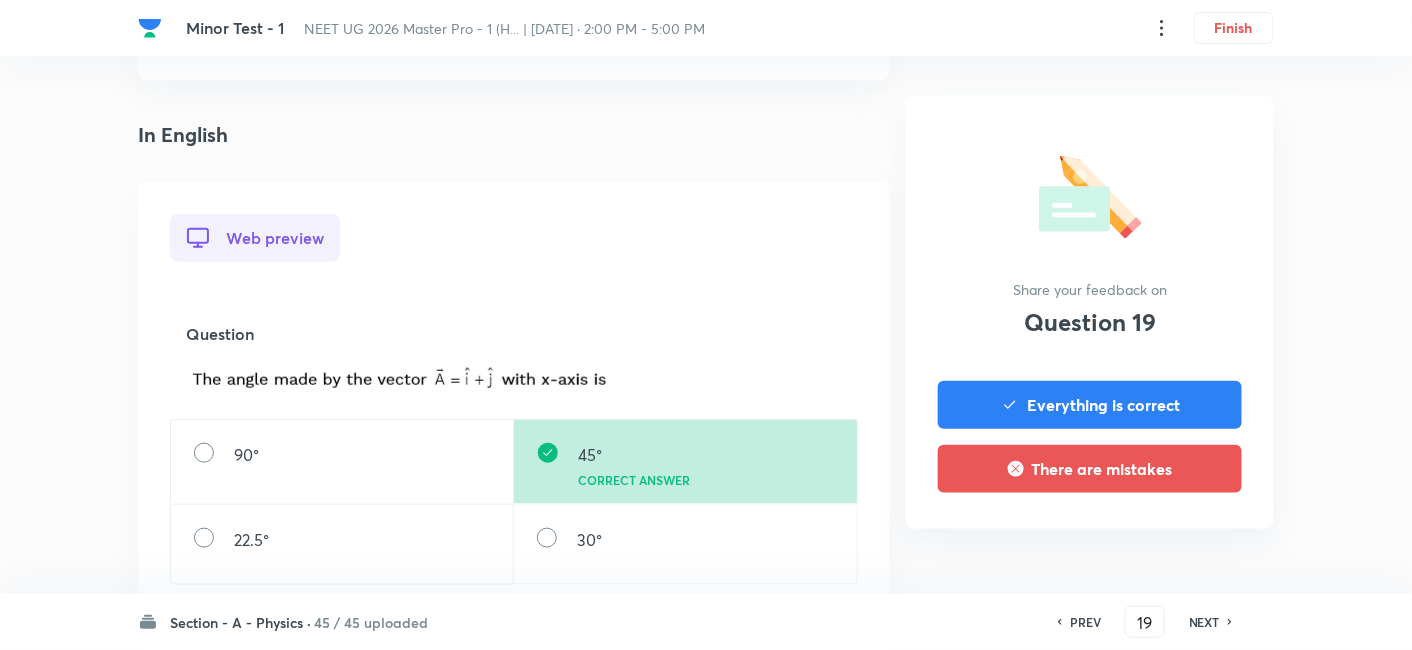 scroll, scrollTop: 444, scrollLeft: 0, axis: vertical 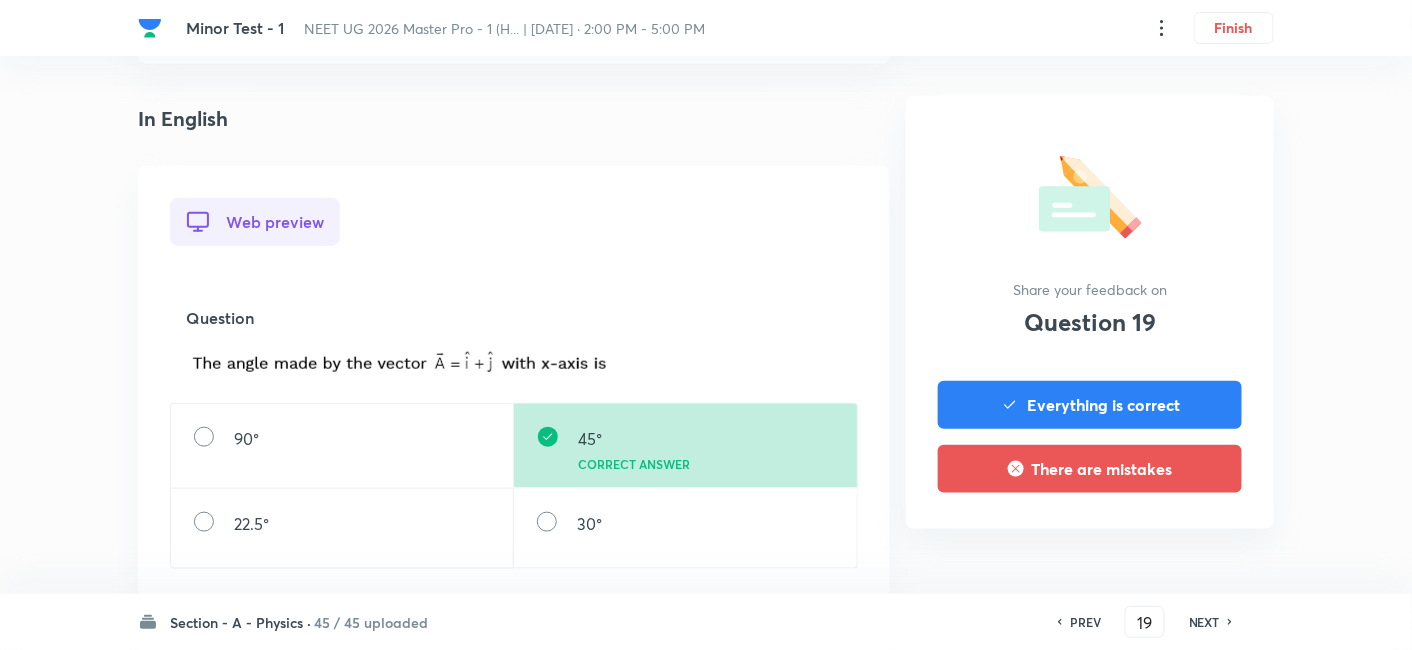 click on "NEXT" at bounding box center [1204, 622] 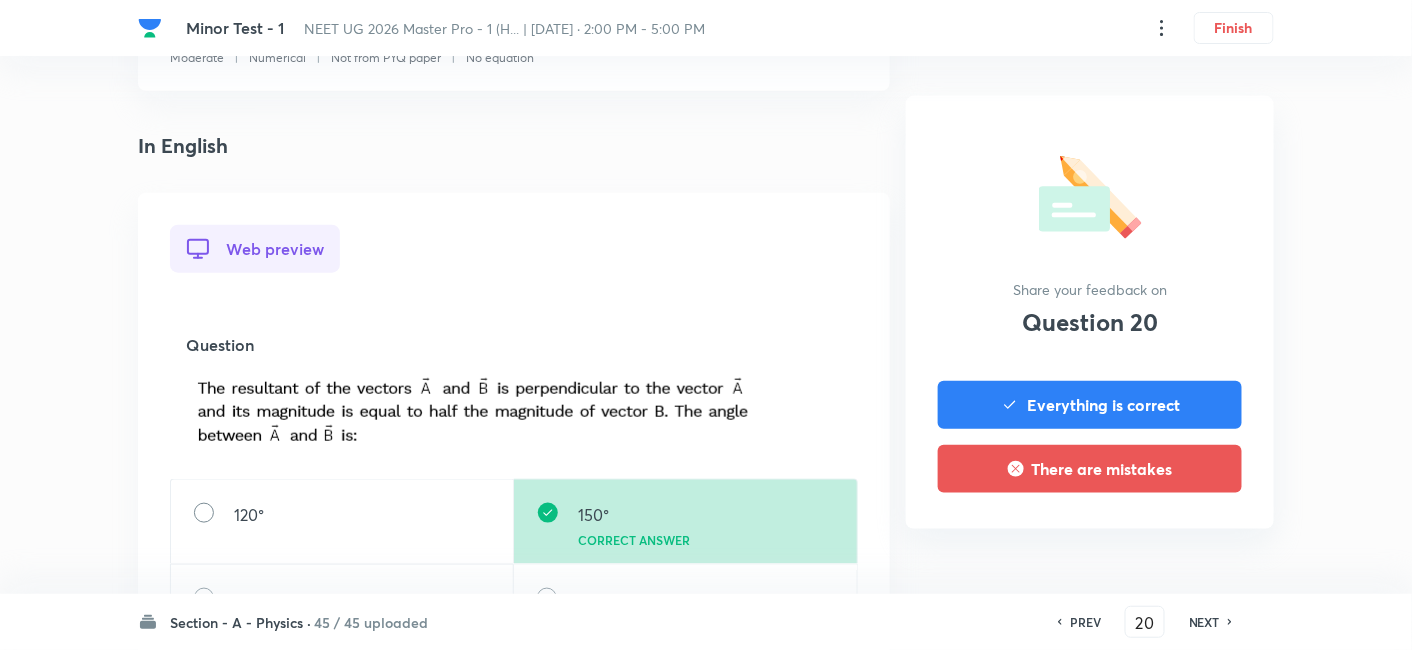 scroll, scrollTop: 555, scrollLeft: 0, axis: vertical 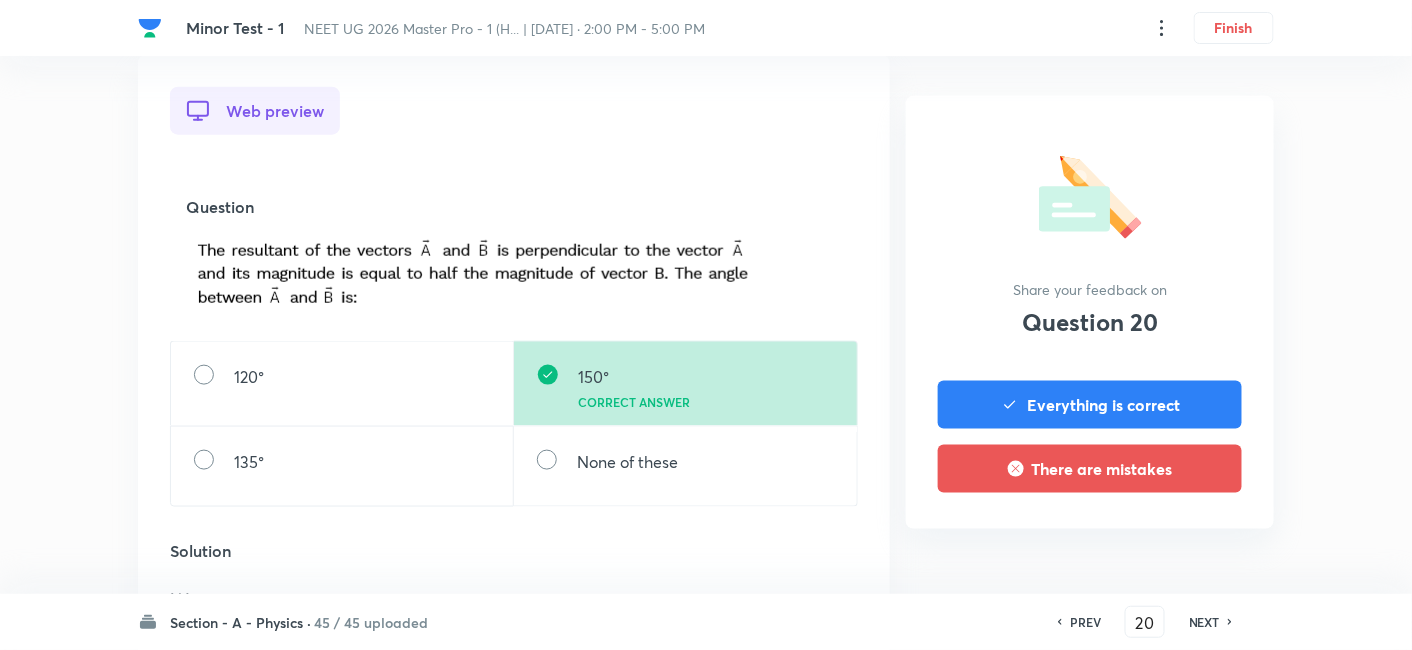 click on "NEXT" at bounding box center [1204, 622] 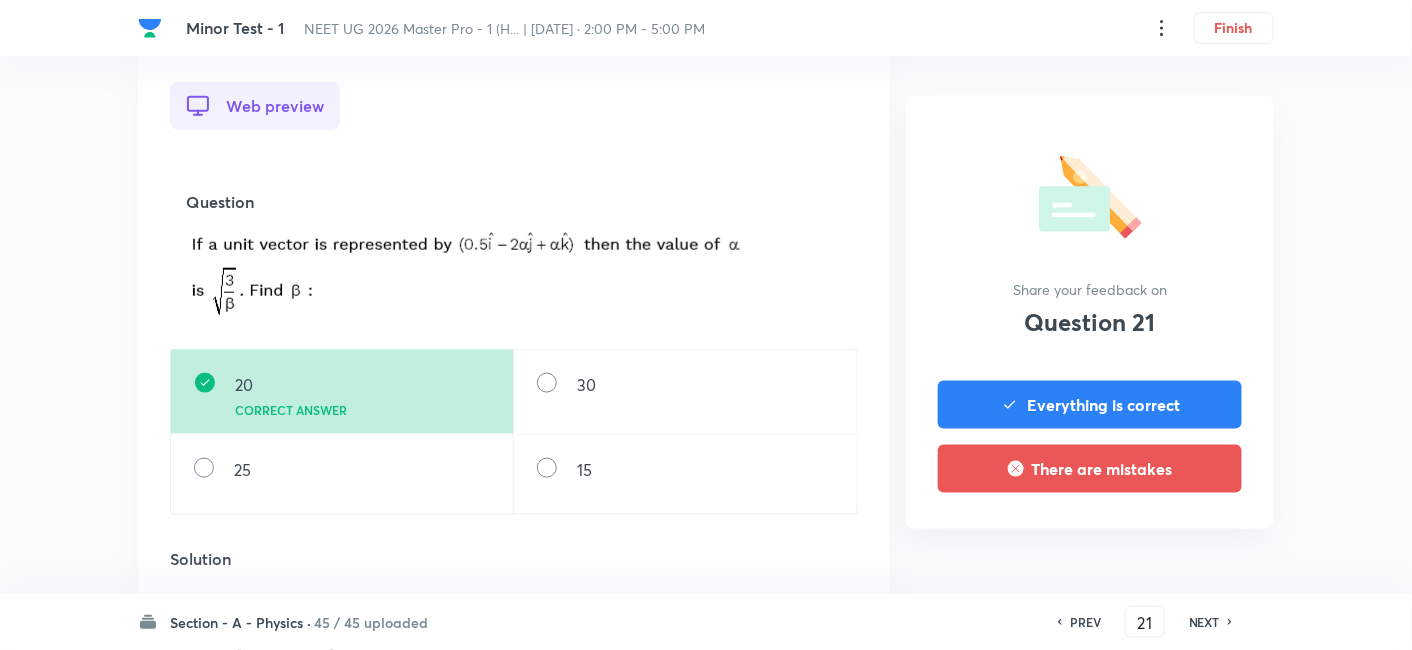 scroll, scrollTop: 555, scrollLeft: 0, axis: vertical 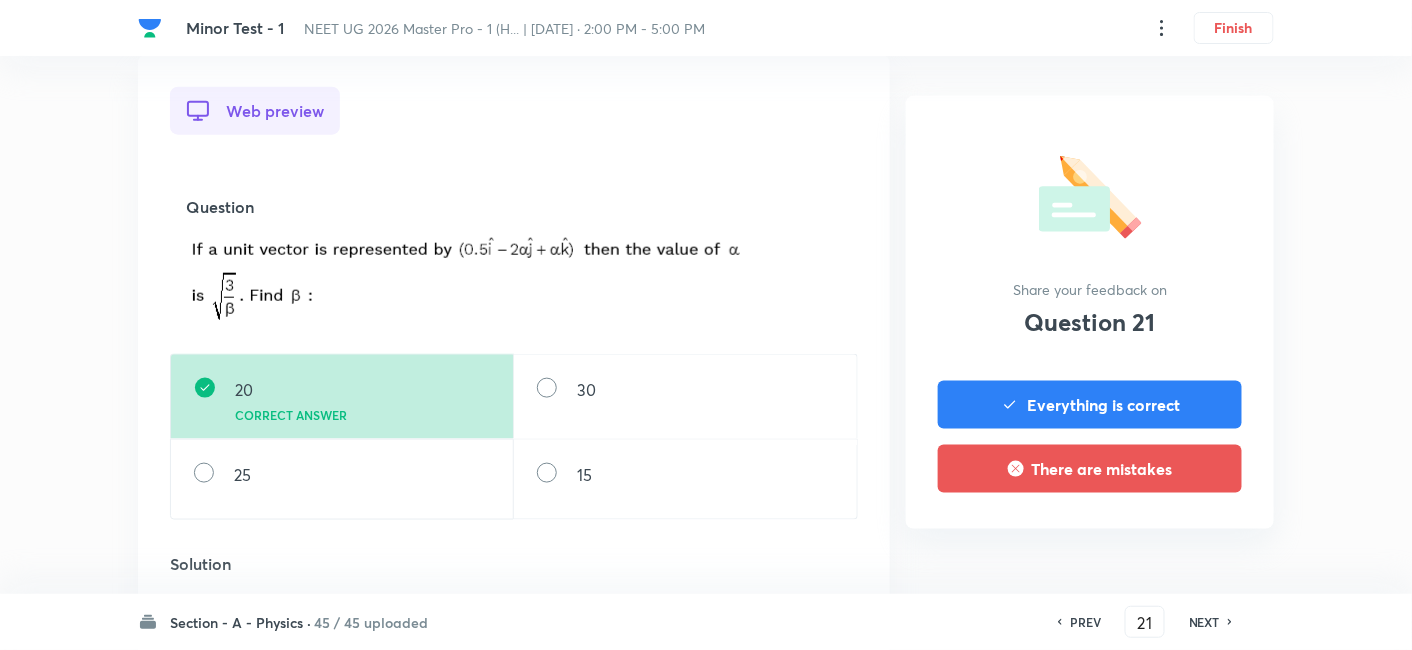 click on "NEXT" at bounding box center [1204, 622] 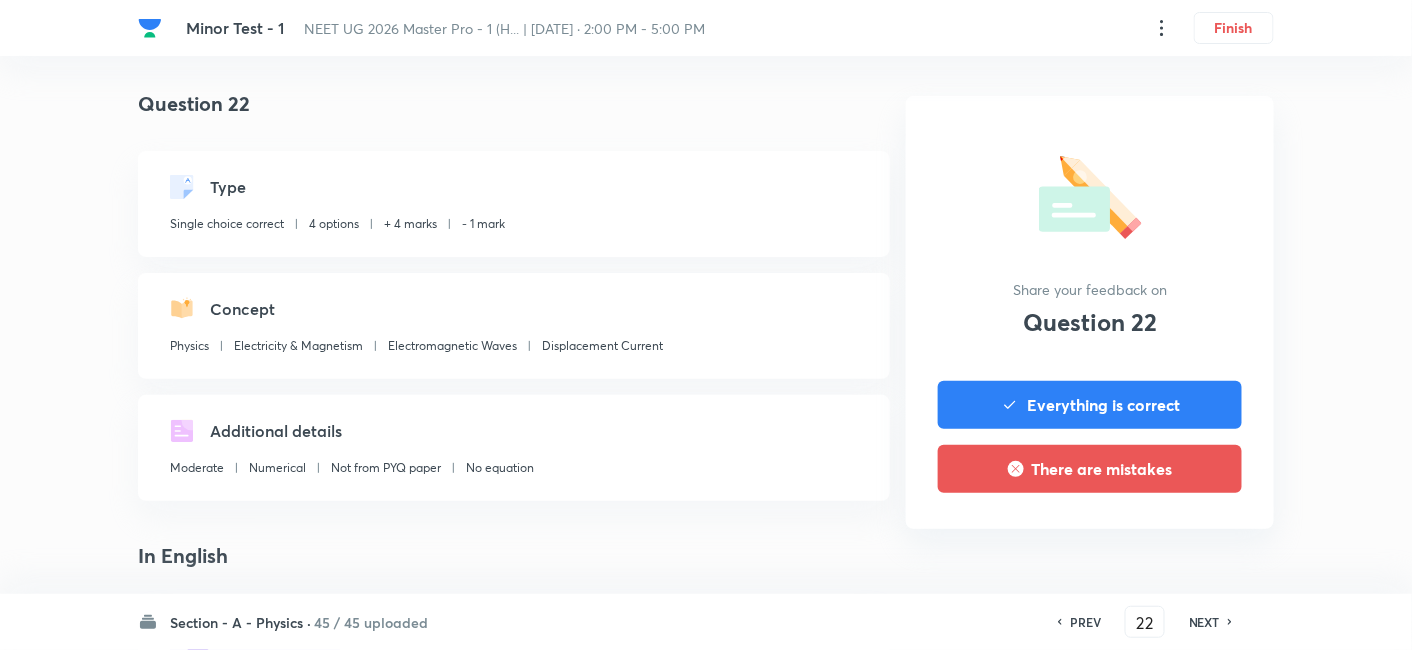 scroll, scrollTop: 555, scrollLeft: 0, axis: vertical 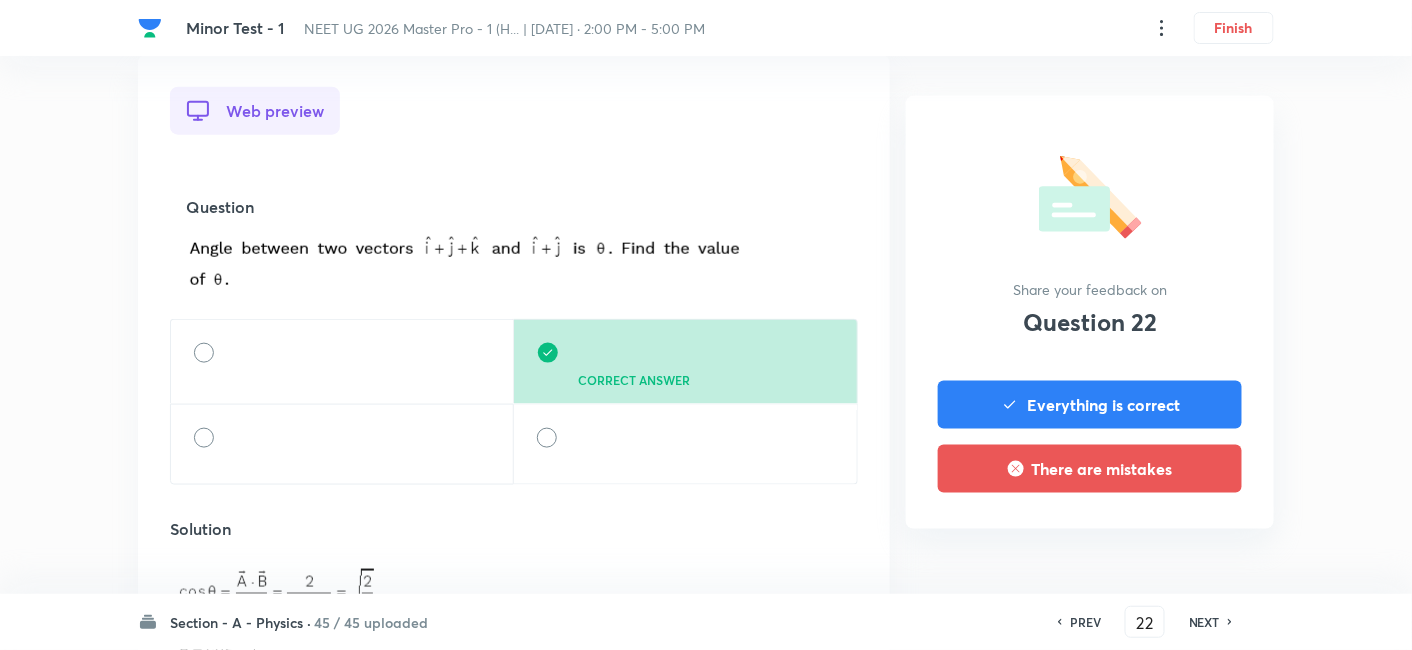 click on "NEXT" at bounding box center (1204, 622) 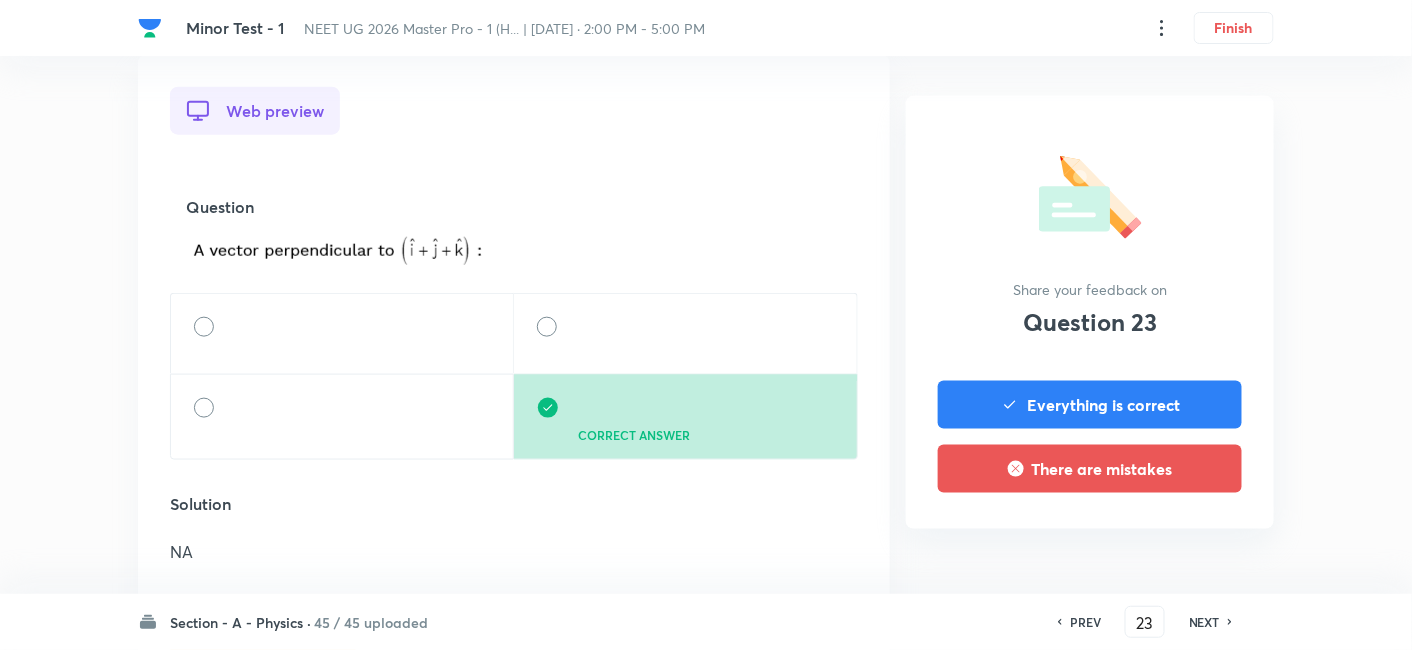 scroll, scrollTop: 0, scrollLeft: 0, axis: both 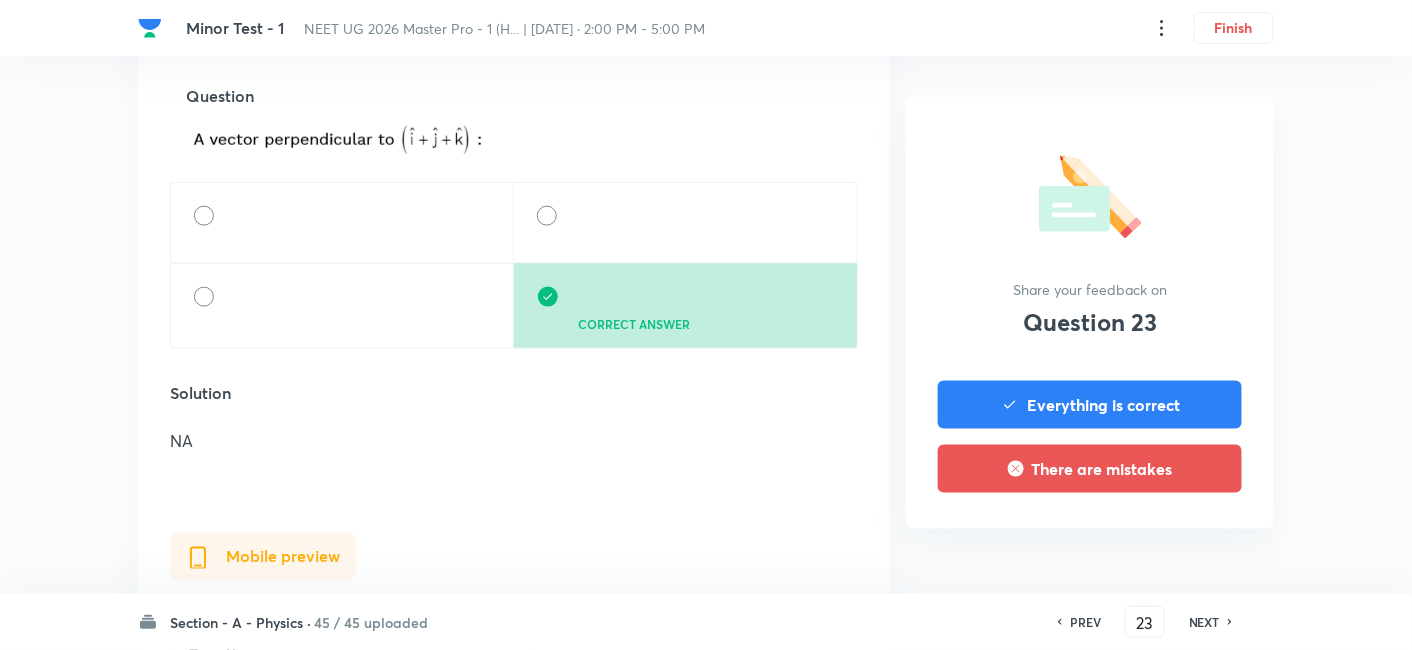 click on "NEXT" at bounding box center (1204, 622) 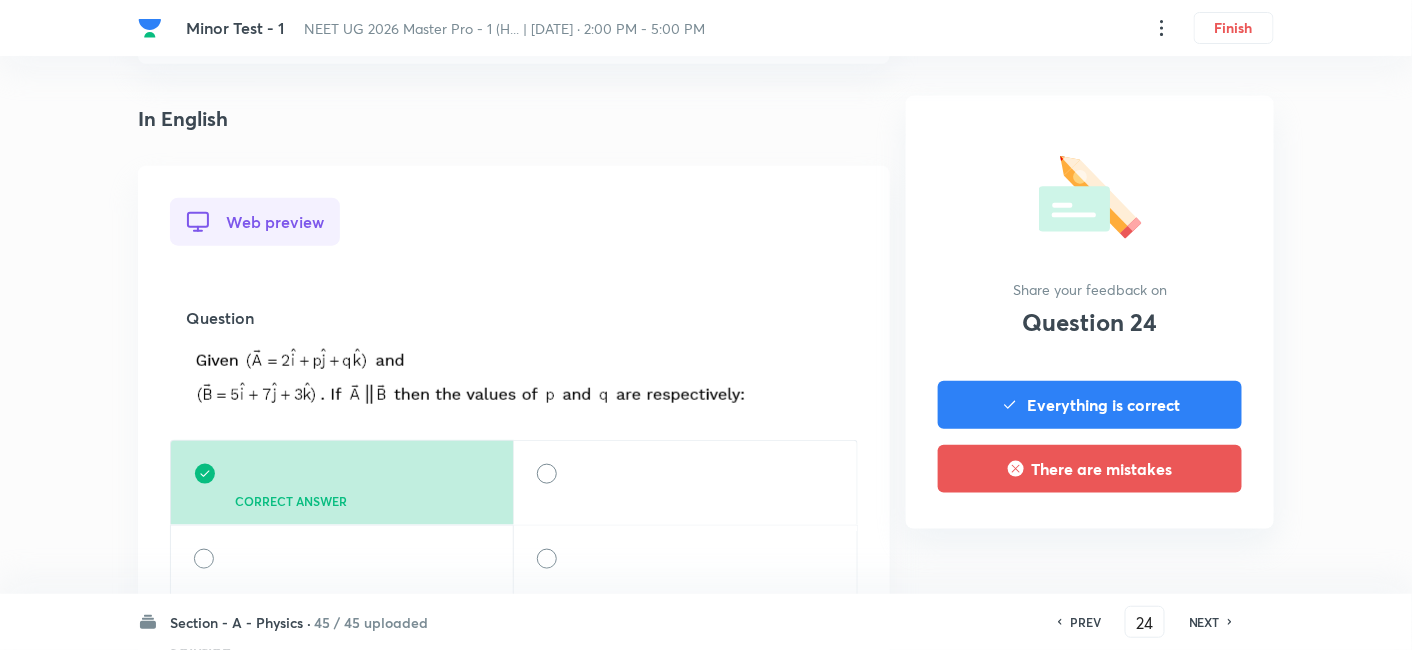 click on "NEXT" at bounding box center (1204, 622) 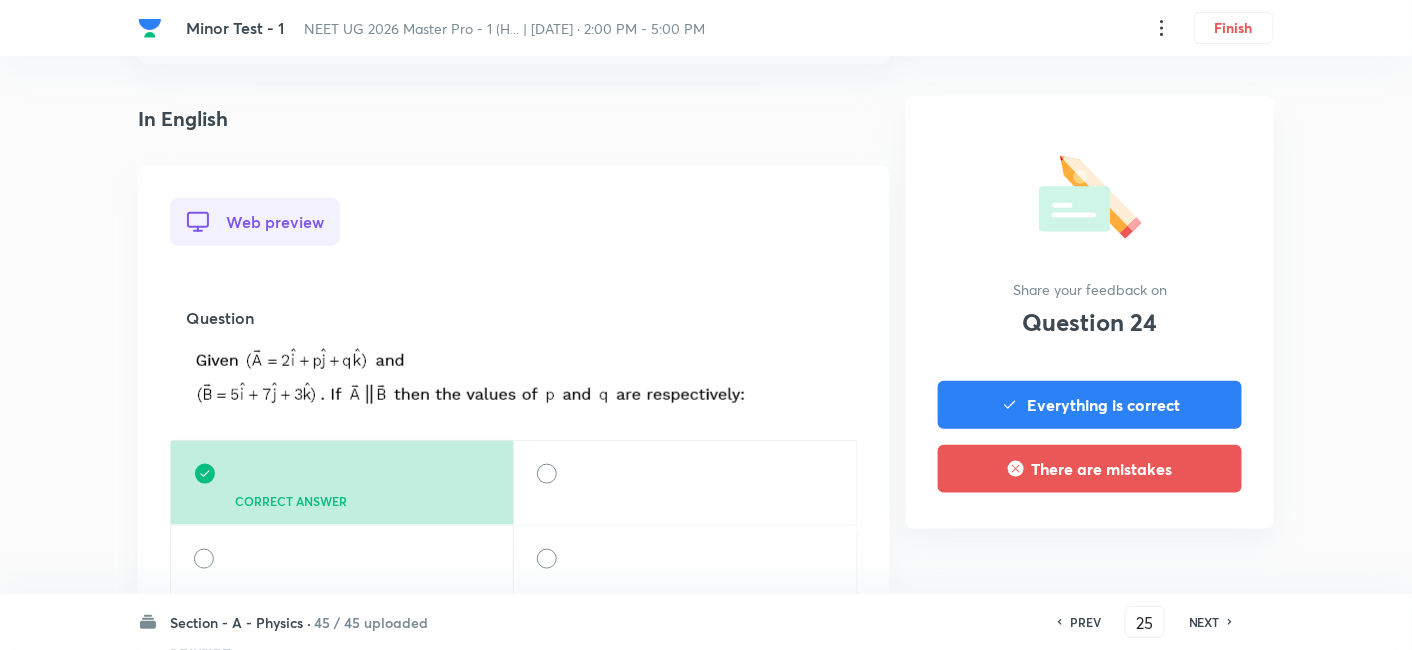scroll, scrollTop: 0, scrollLeft: 0, axis: both 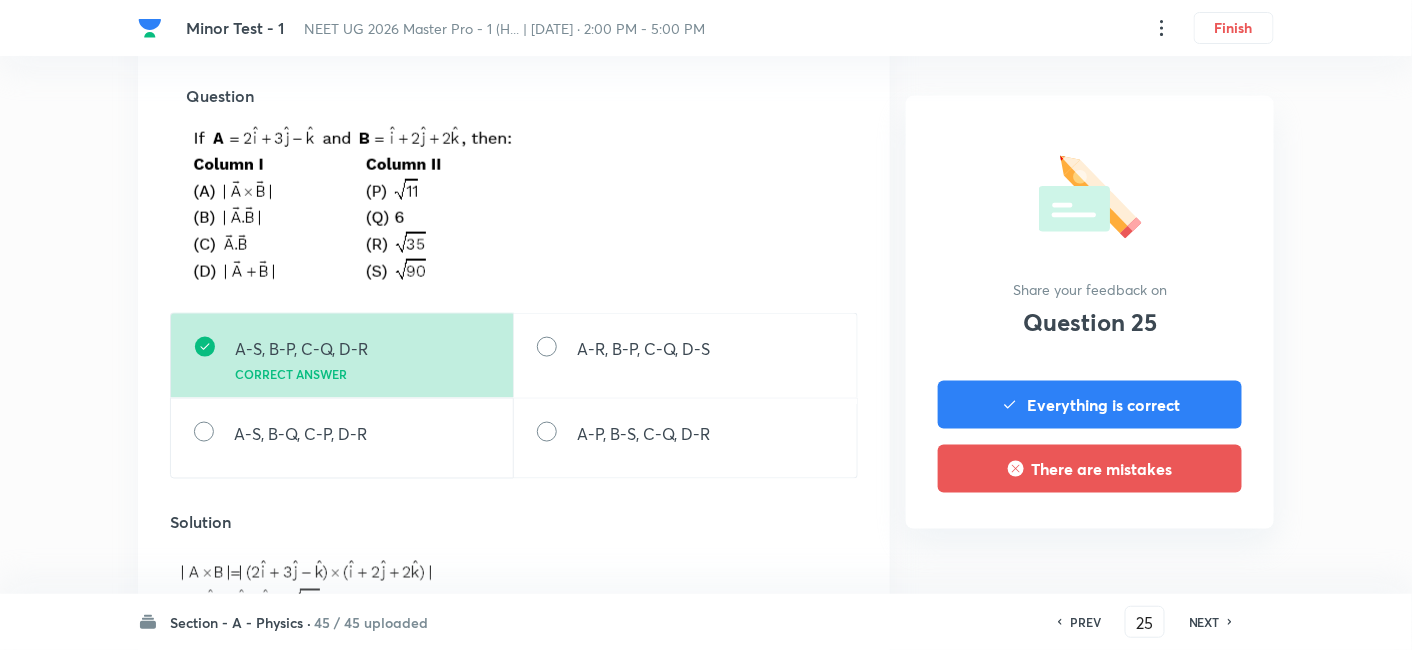 click on "Section - A - Physics ·
45 / 45 uploaded
PREV 25 ​ NEXT" at bounding box center [706, 622] 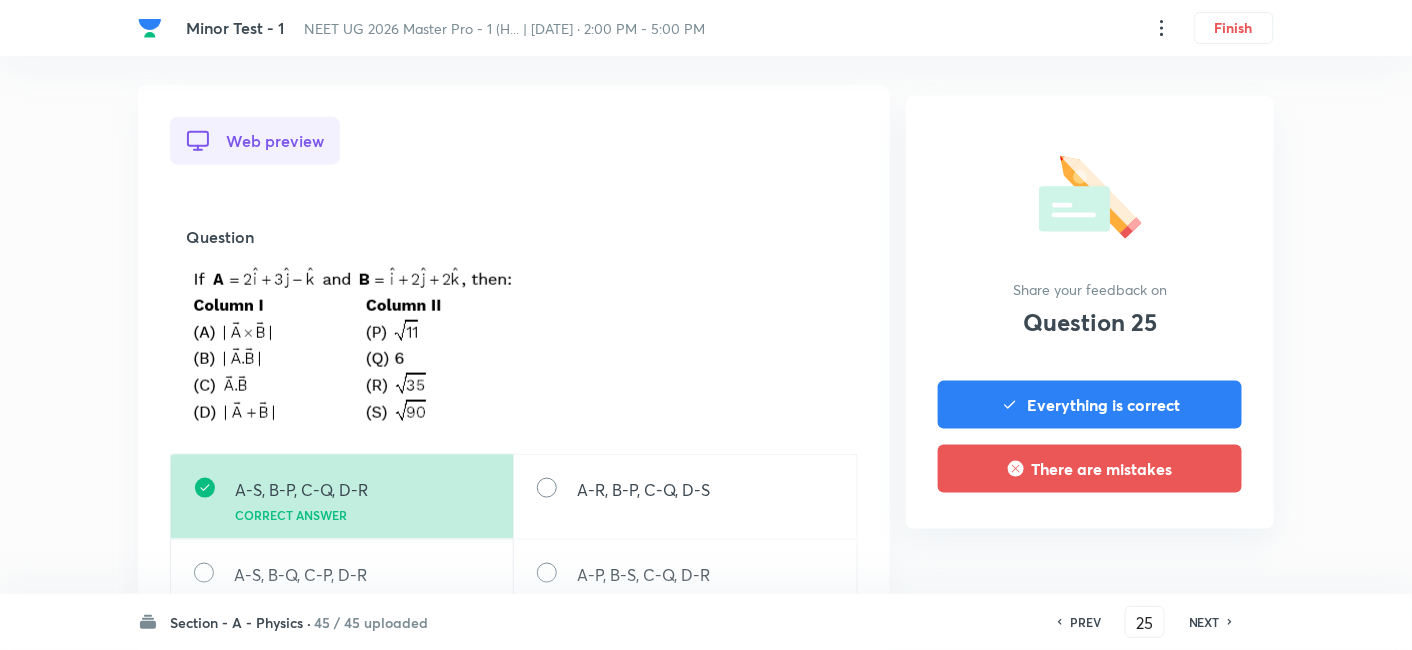 scroll, scrollTop: 555, scrollLeft: 0, axis: vertical 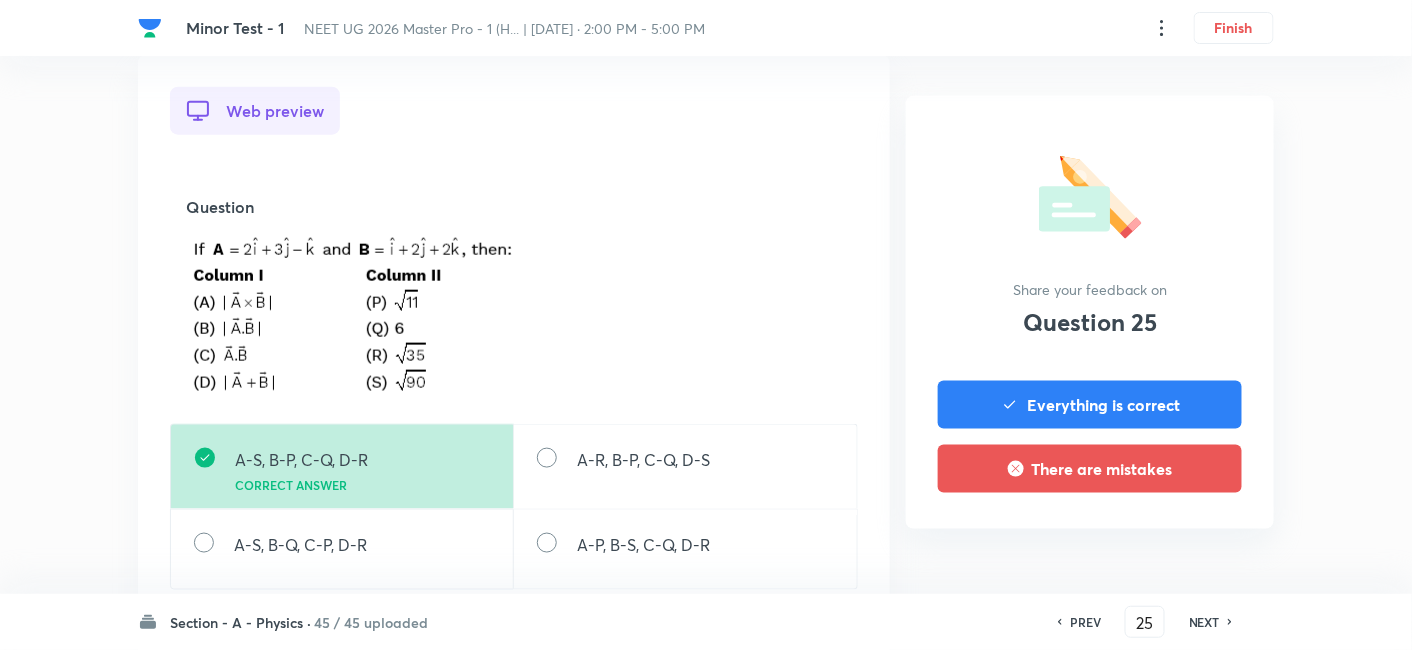click on "NEXT" at bounding box center [1204, 622] 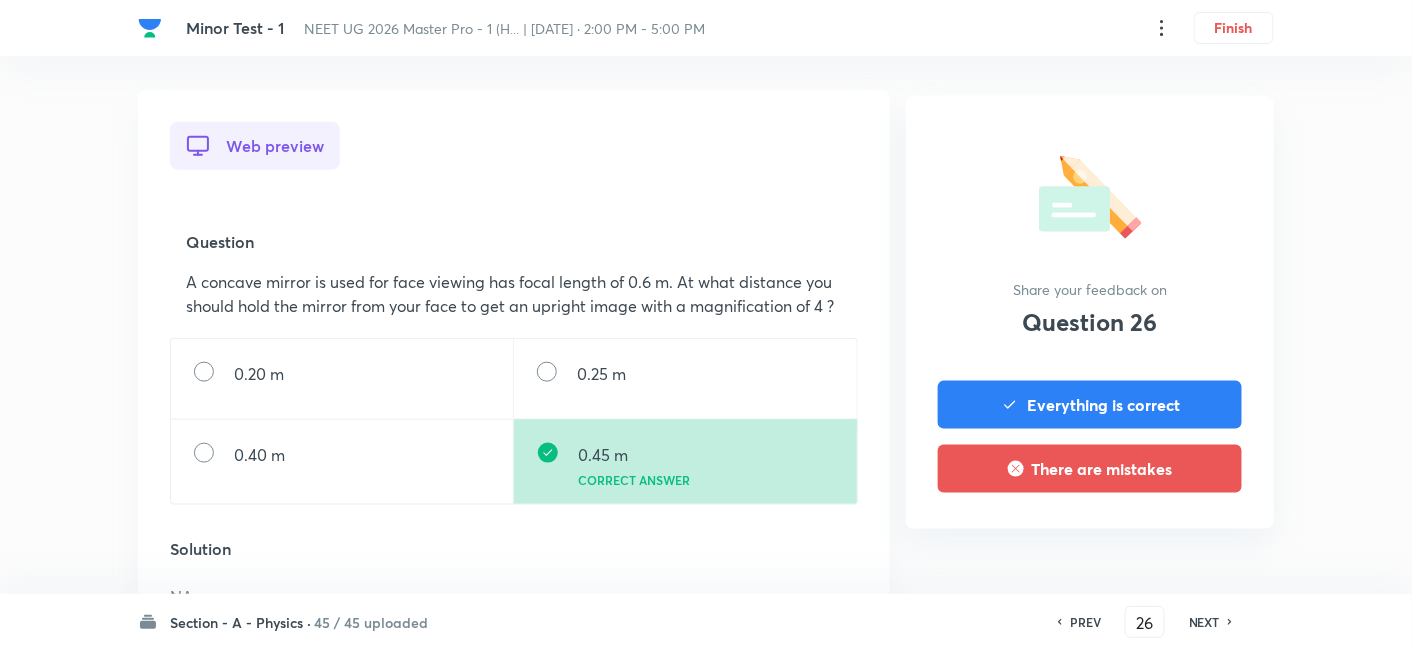 scroll, scrollTop: 555, scrollLeft: 0, axis: vertical 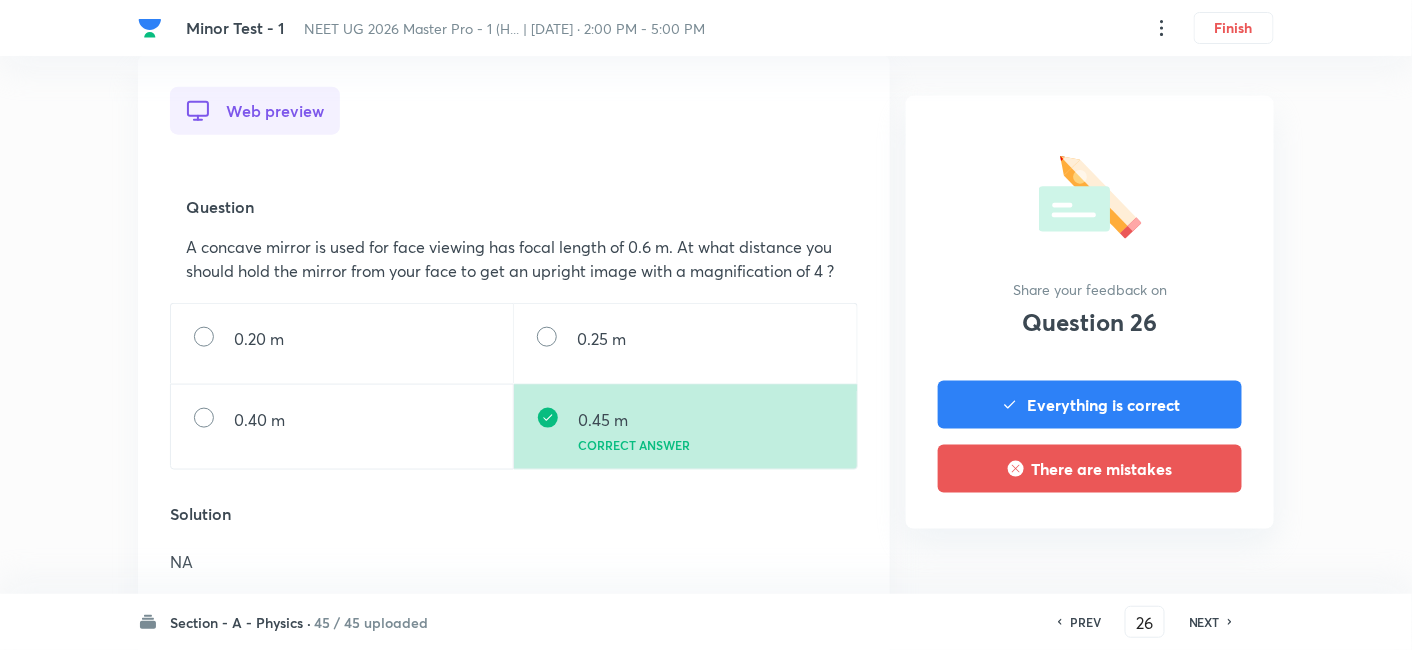 click on "NEXT" at bounding box center (1204, 622) 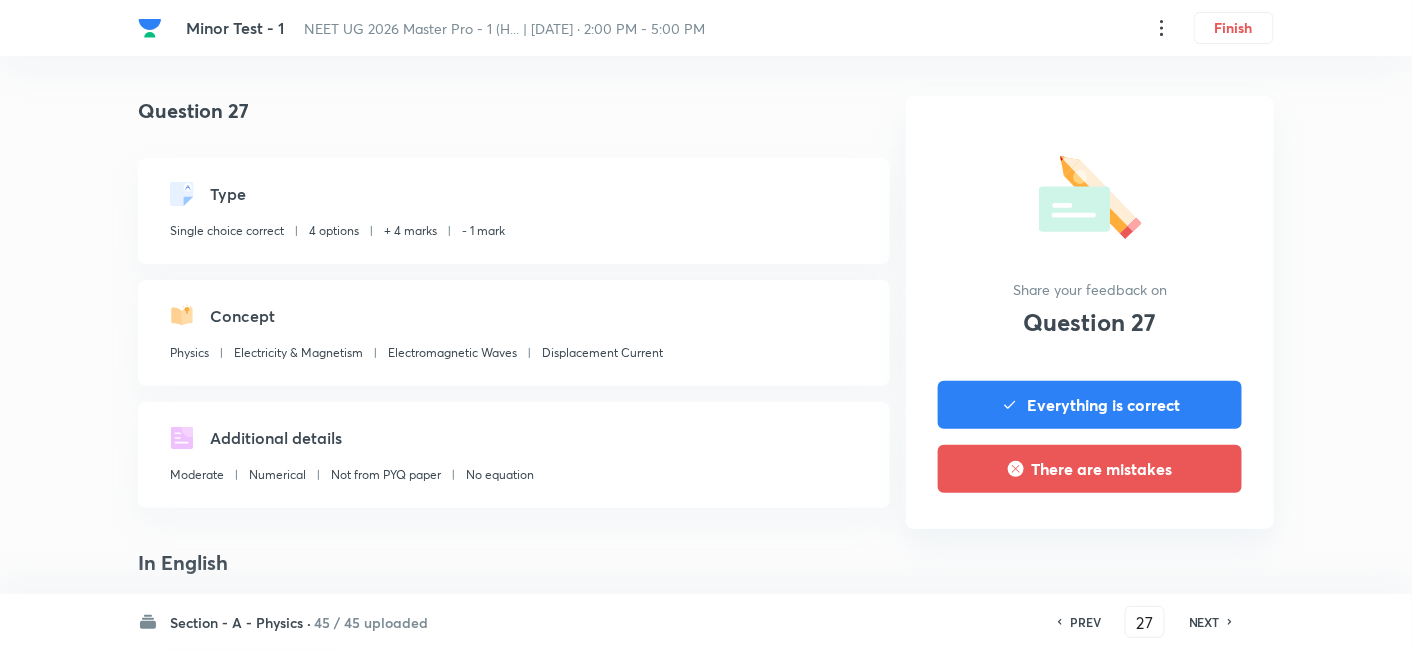 scroll, scrollTop: 444, scrollLeft: 0, axis: vertical 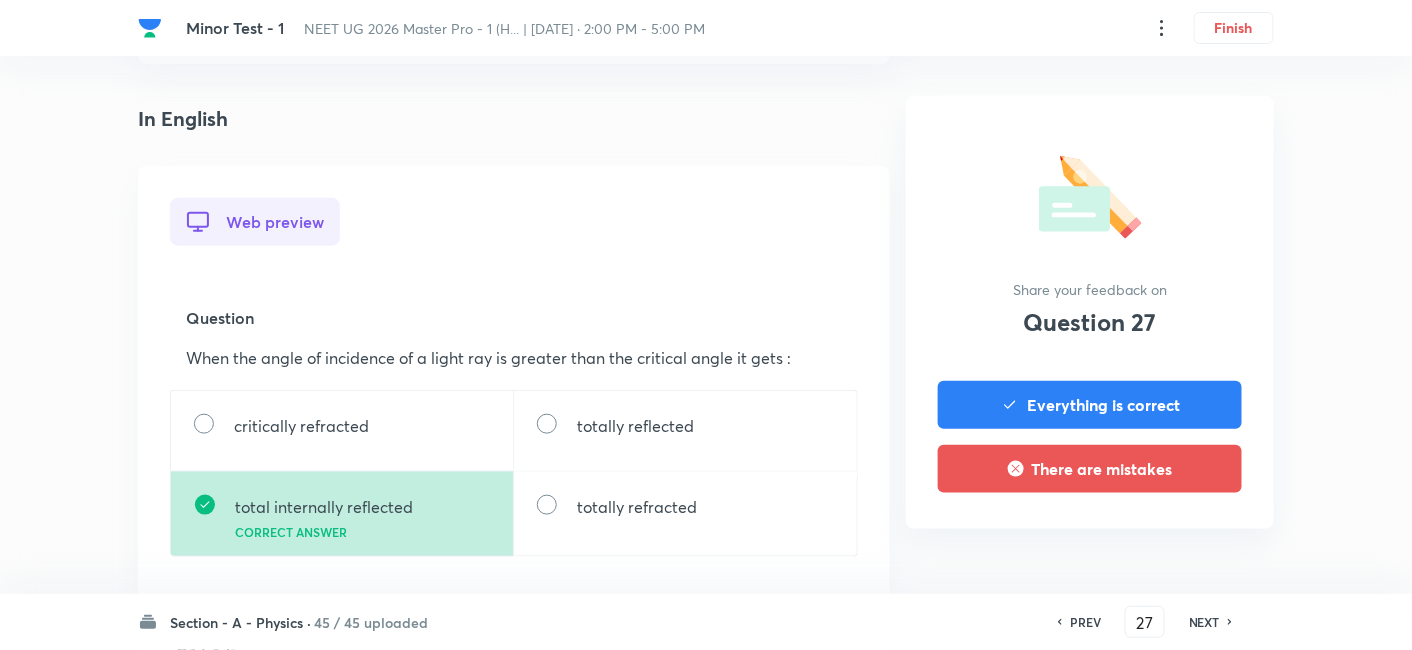 click on "NEXT" at bounding box center [1204, 622] 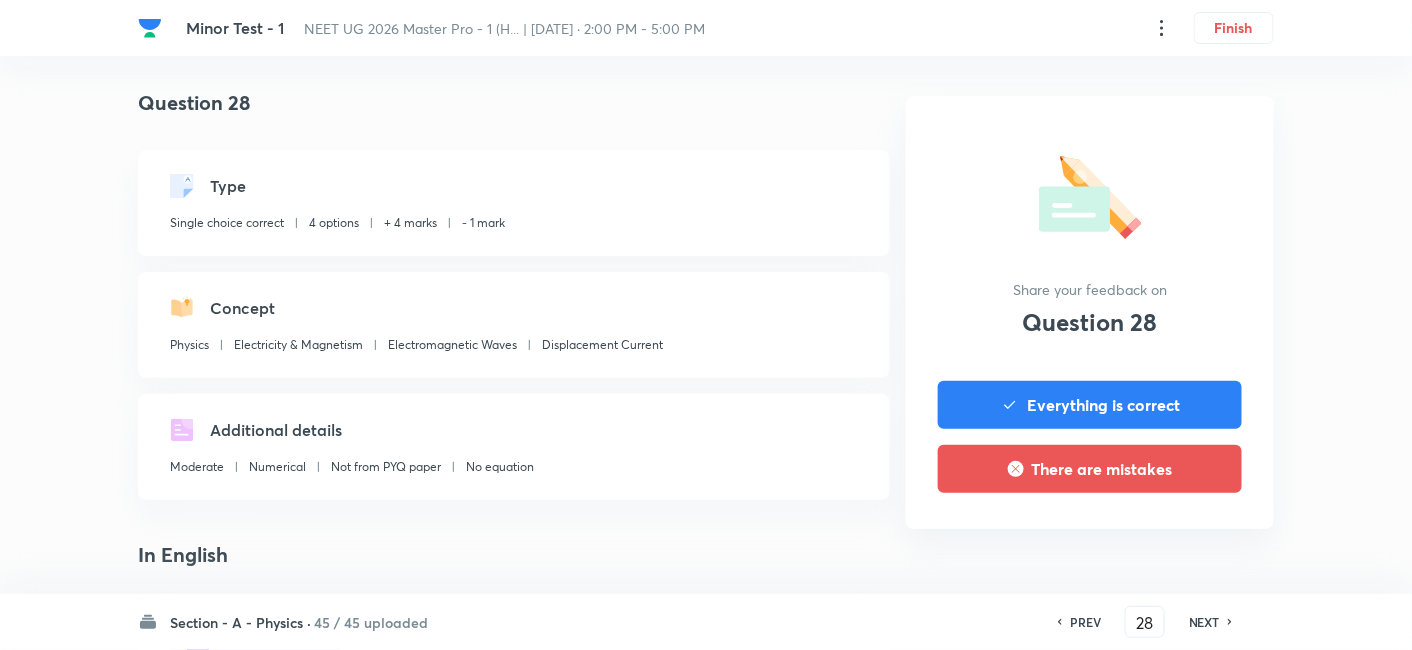 scroll, scrollTop: 555, scrollLeft: 0, axis: vertical 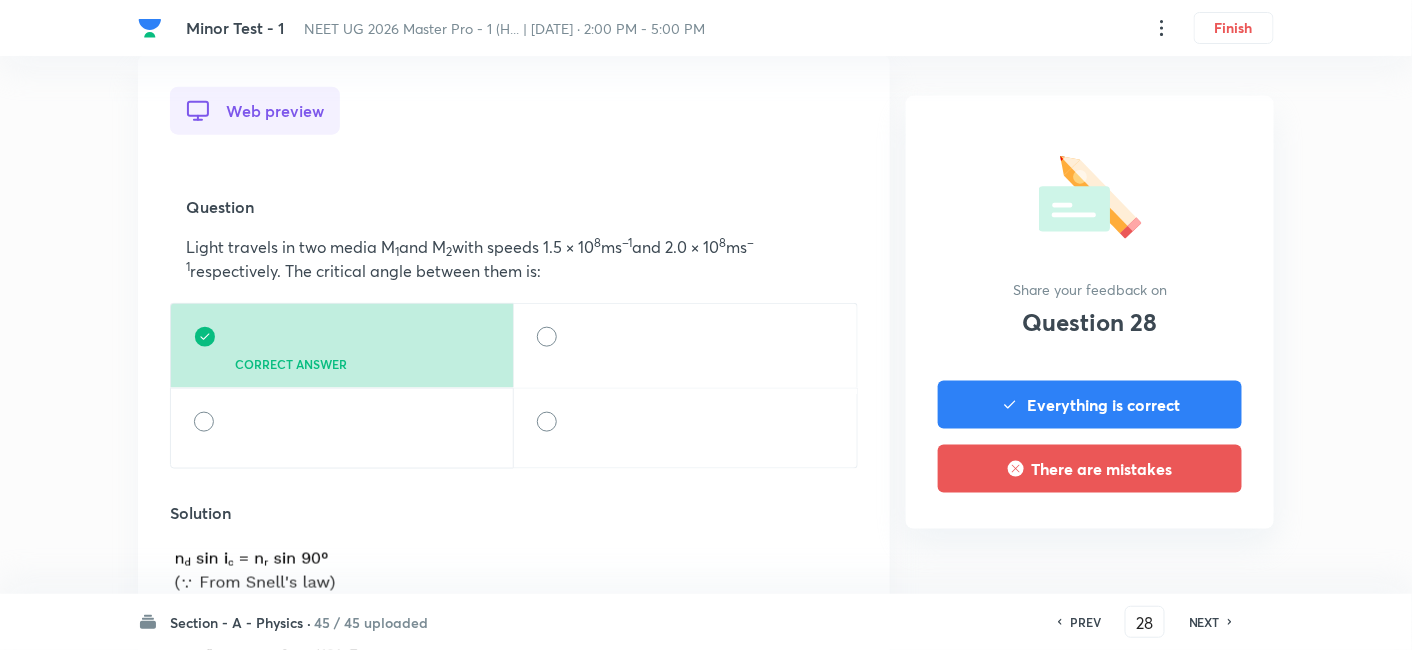 click on "NEXT" at bounding box center (1204, 622) 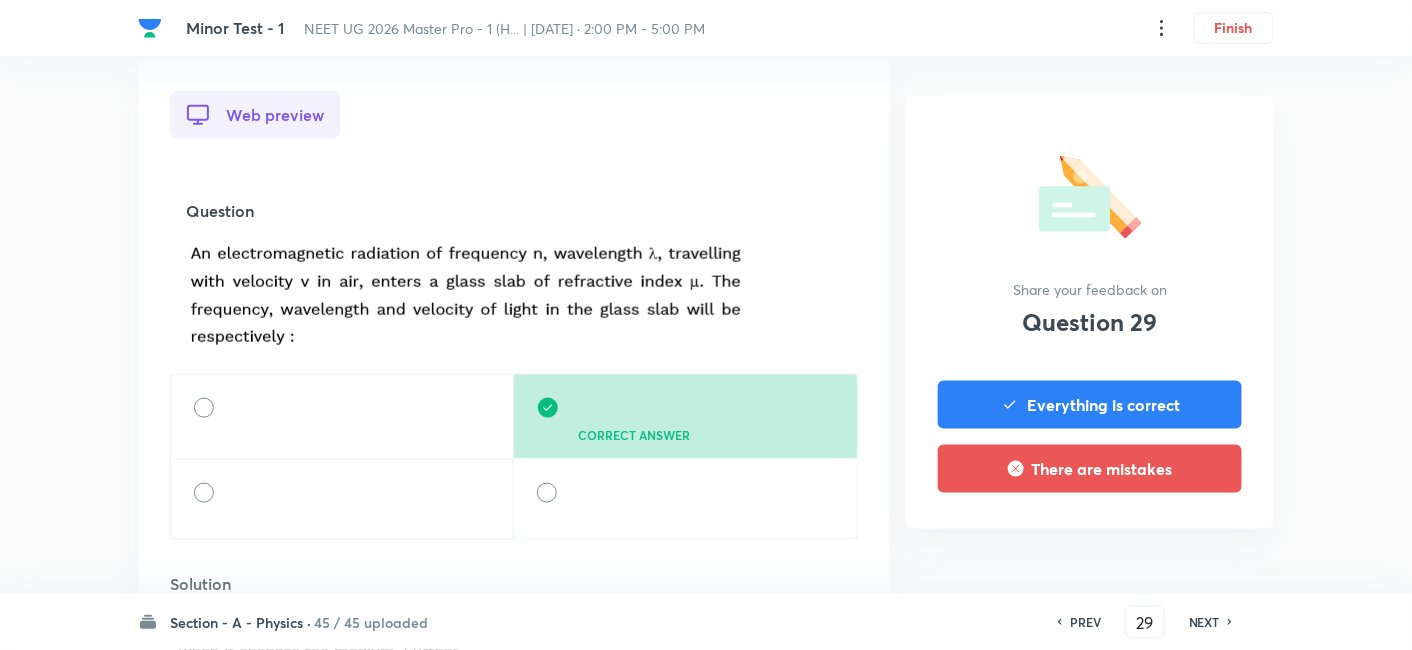scroll, scrollTop: 555, scrollLeft: 0, axis: vertical 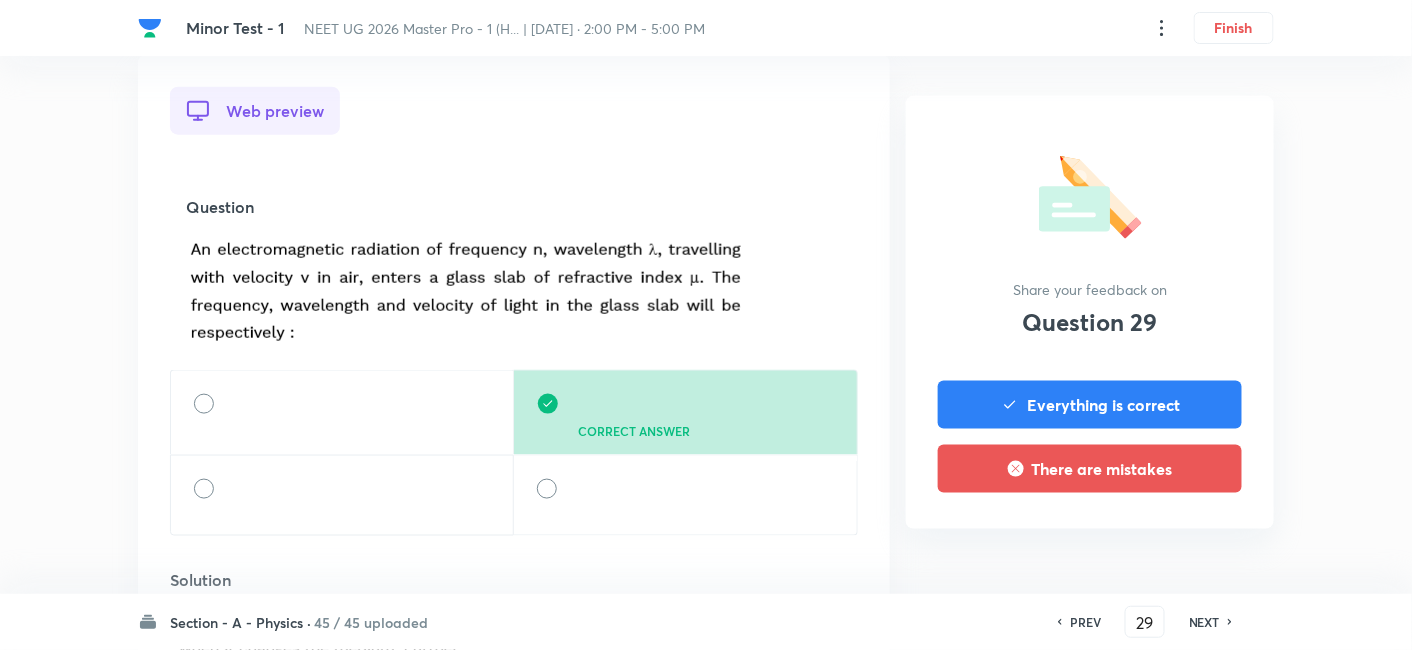 click on "NEXT" at bounding box center (1204, 622) 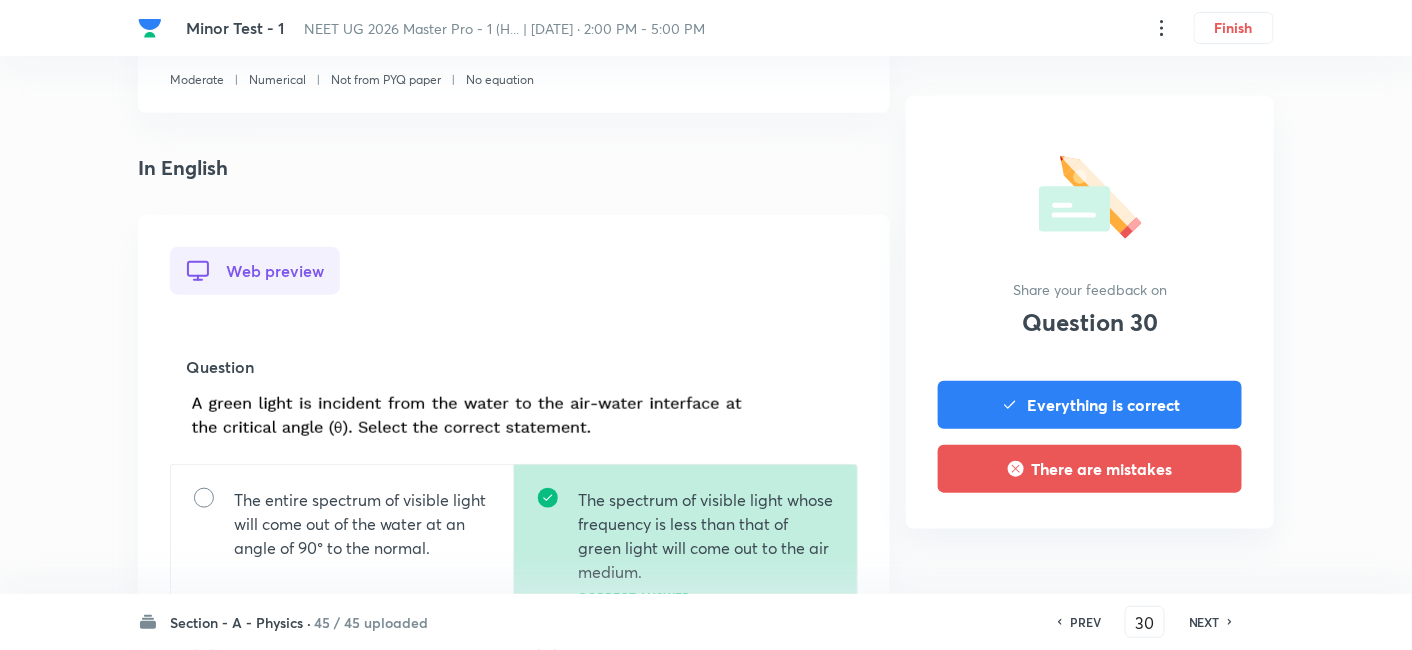 scroll, scrollTop: 555, scrollLeft: 0, axis: vertical 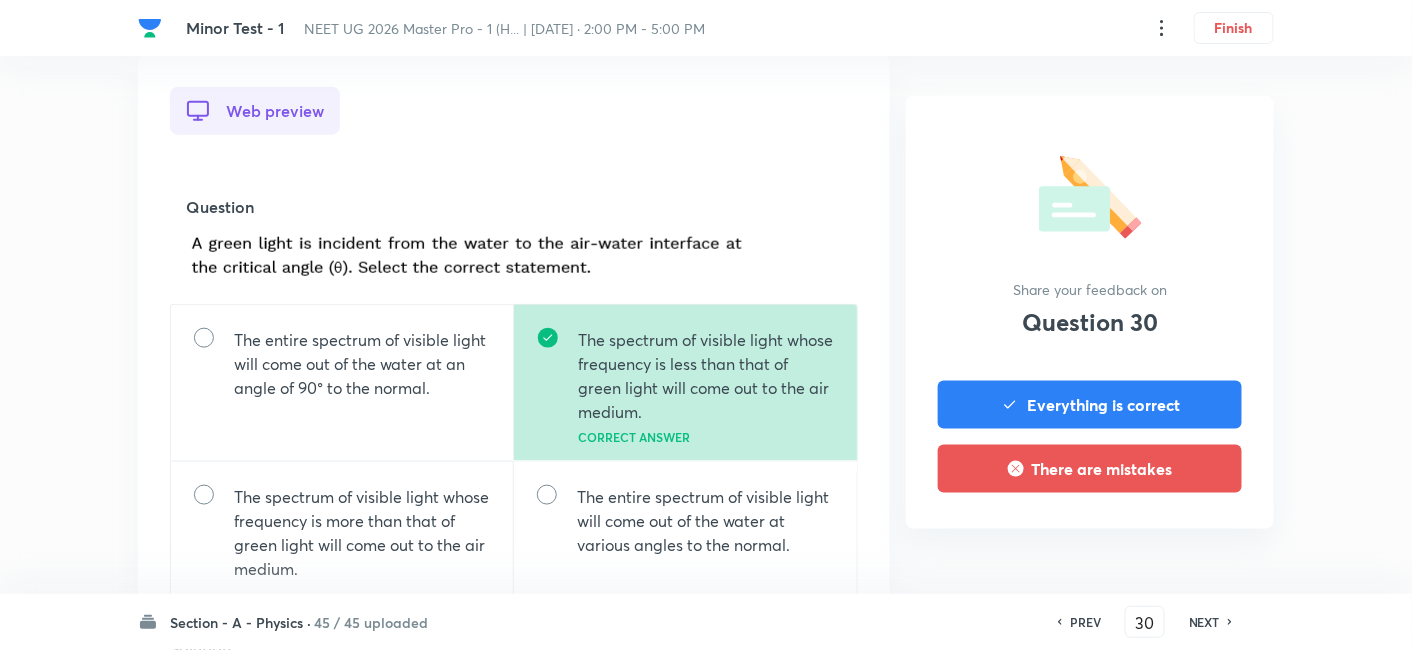 click on "NEXT" at bounding box center (1204, 622) 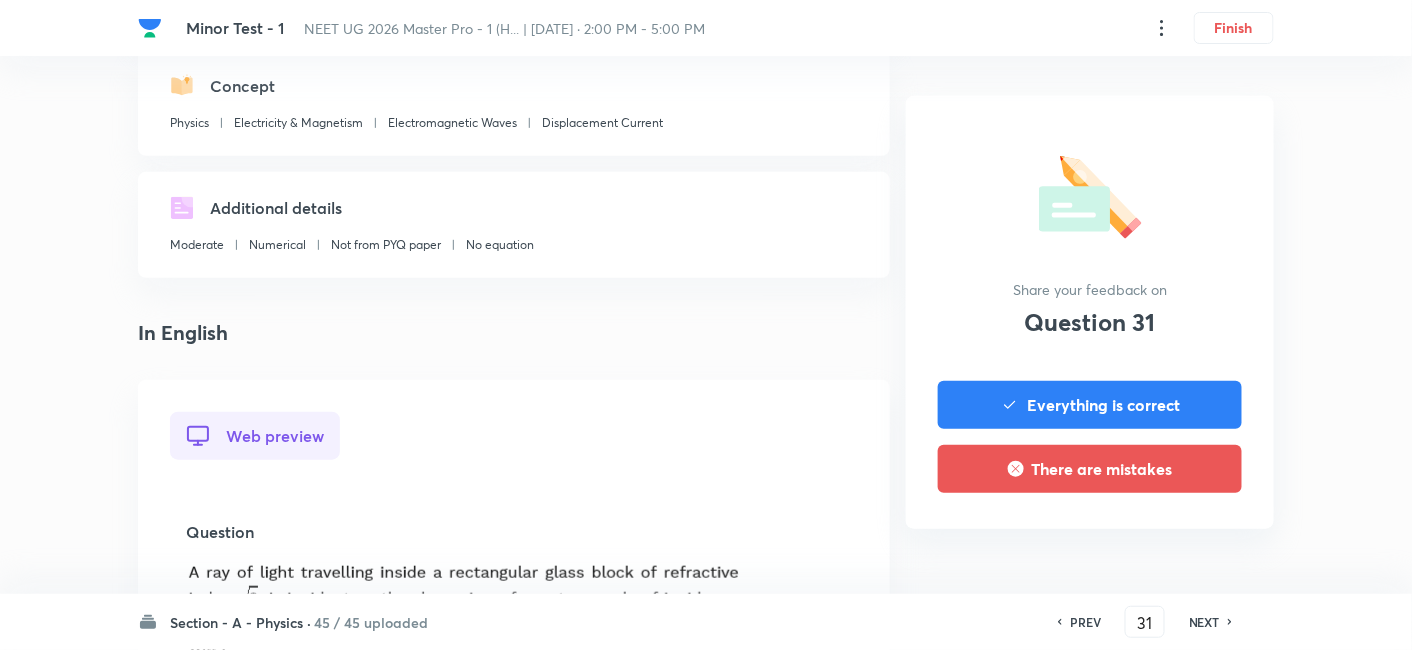 scroll, scrollTop: 555, scrollLeft: 0, axis: vertical 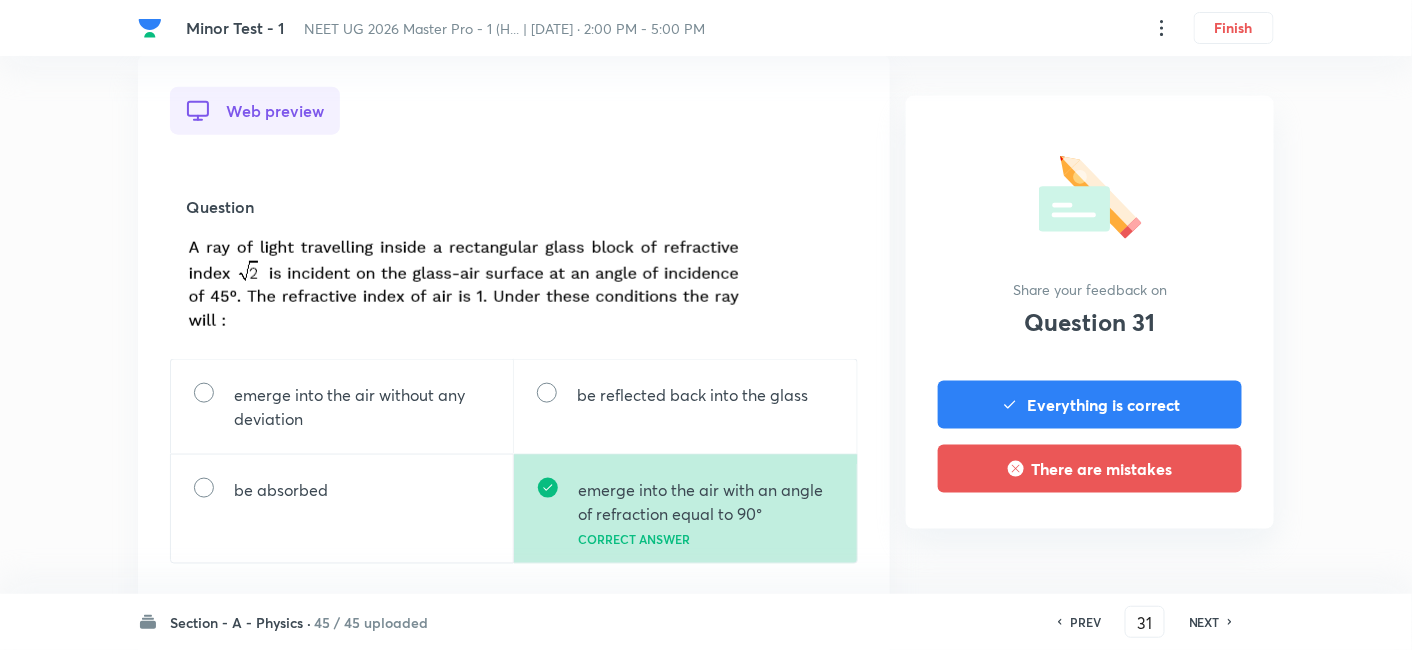 click on "NEXT" at bounding box center (1204, 622) 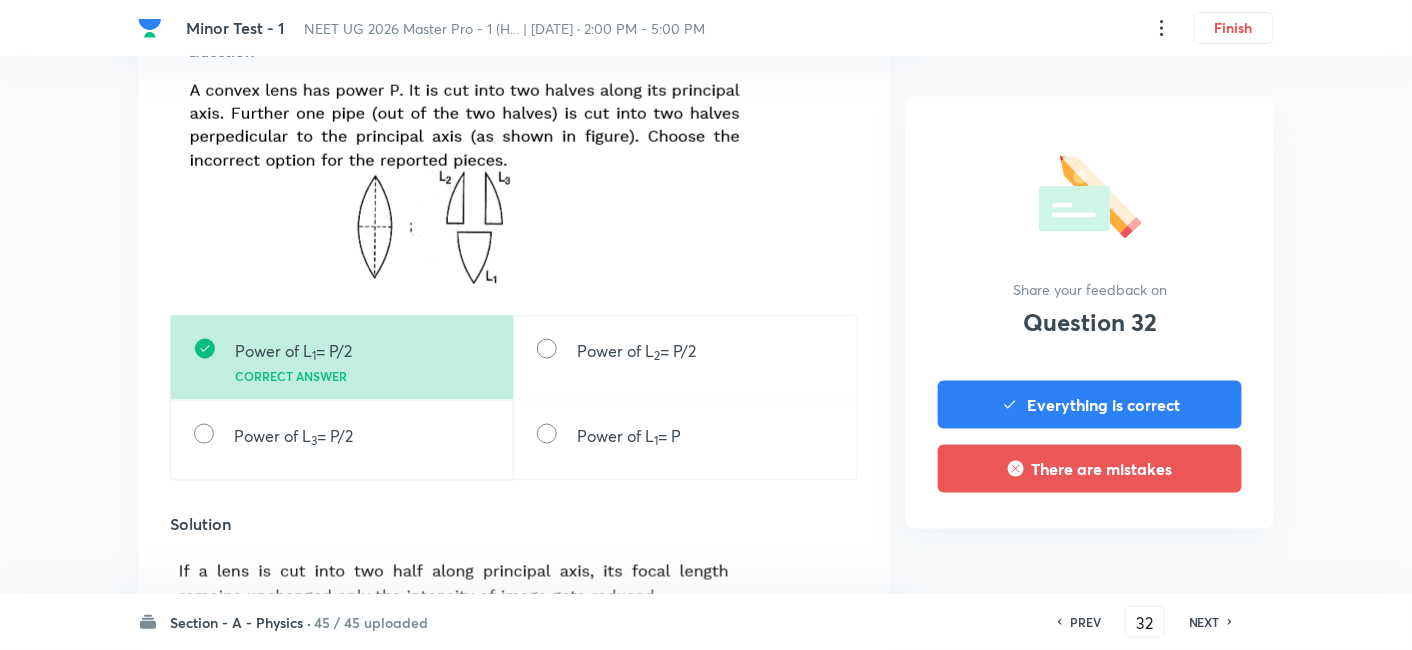 scroll, scrollTop: 777, scrollLeft: 0, axis: vertical 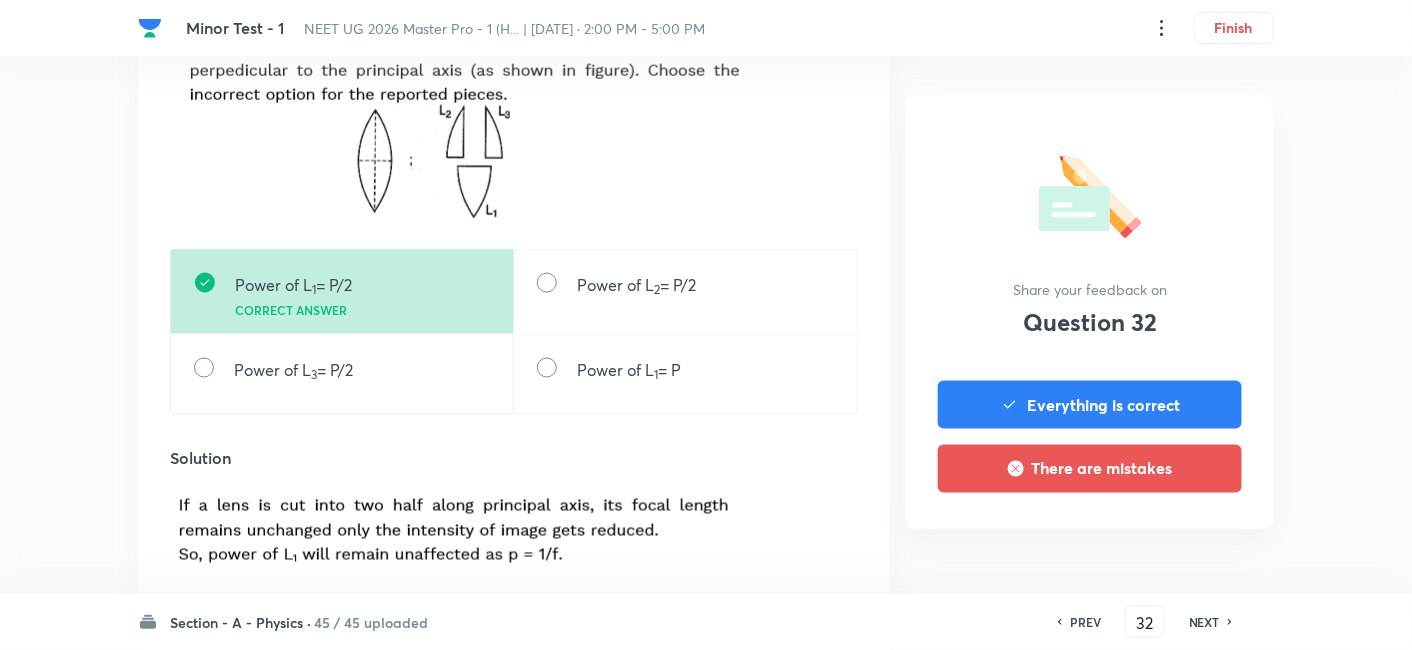 click on "NEXT" at bounding box center (1204, 622) 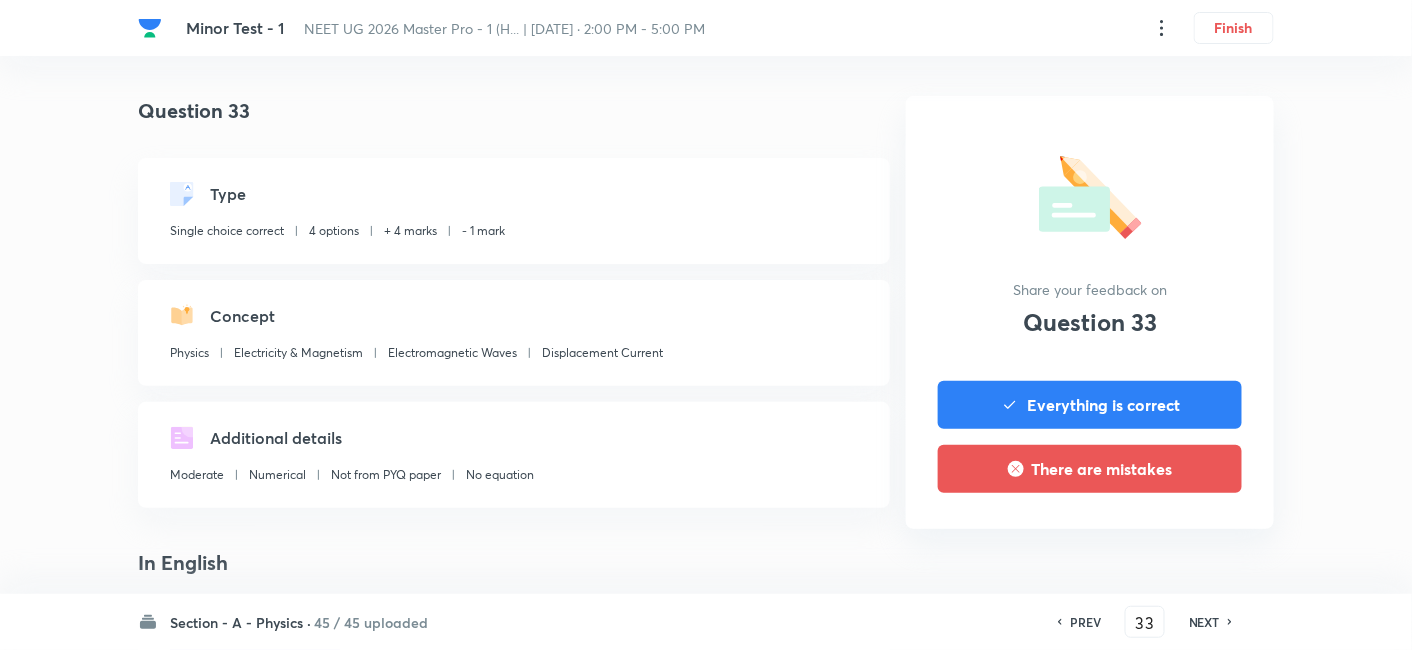 scroll, scrollTop: 444, scrollLeft: 0, axis: vertical 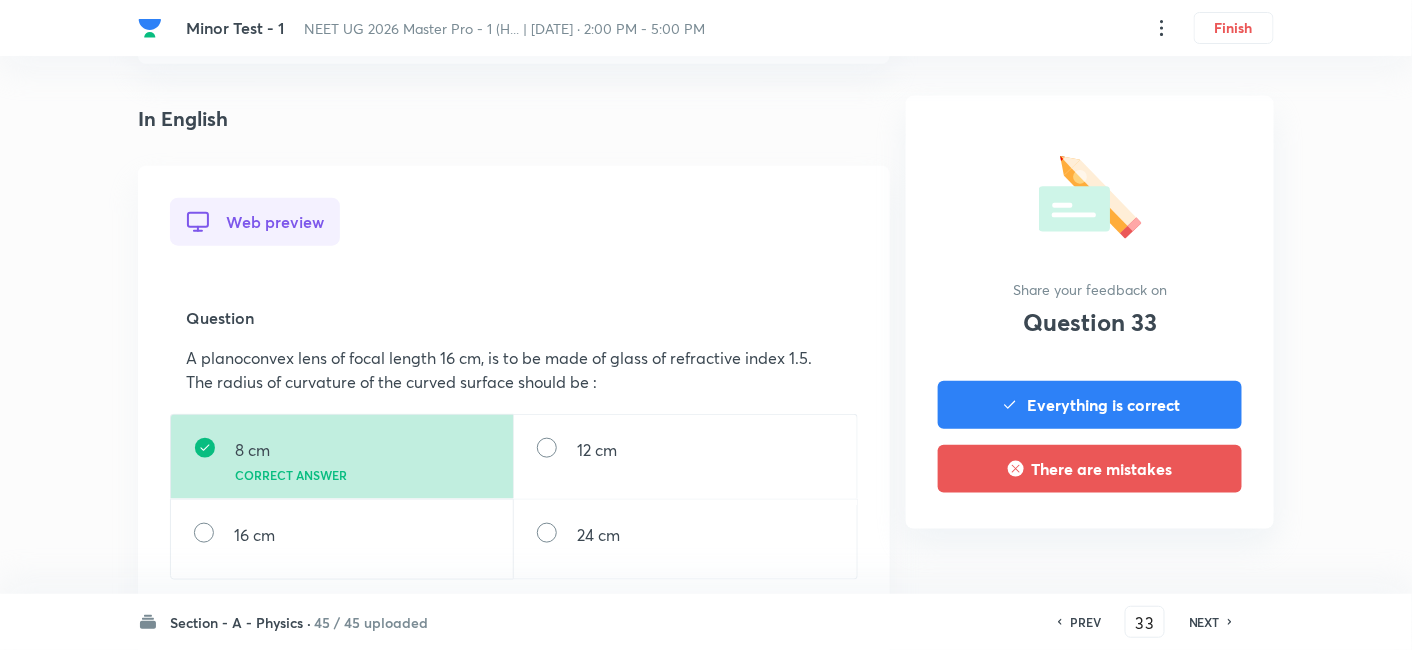 click on "NEXT" at bounding box center (1204, 622) 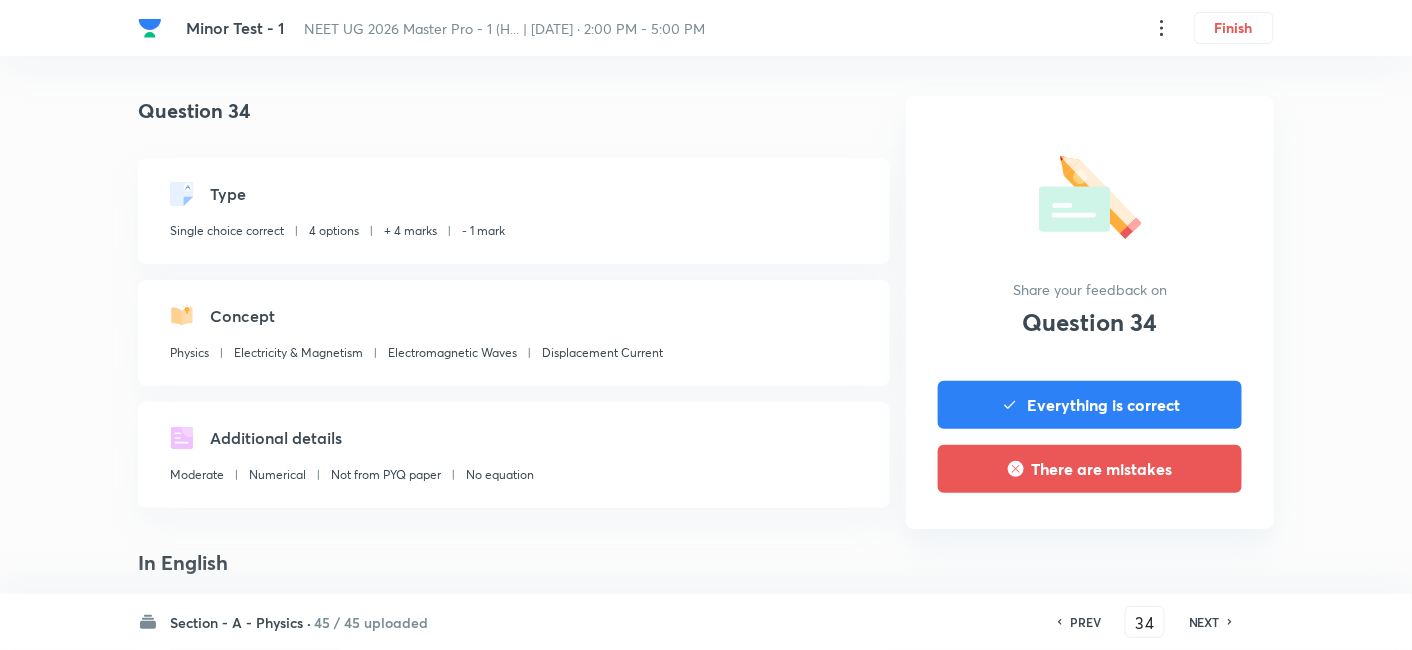 scroll, scrollTop: 555, scrollLeft: 0, axis: vertical 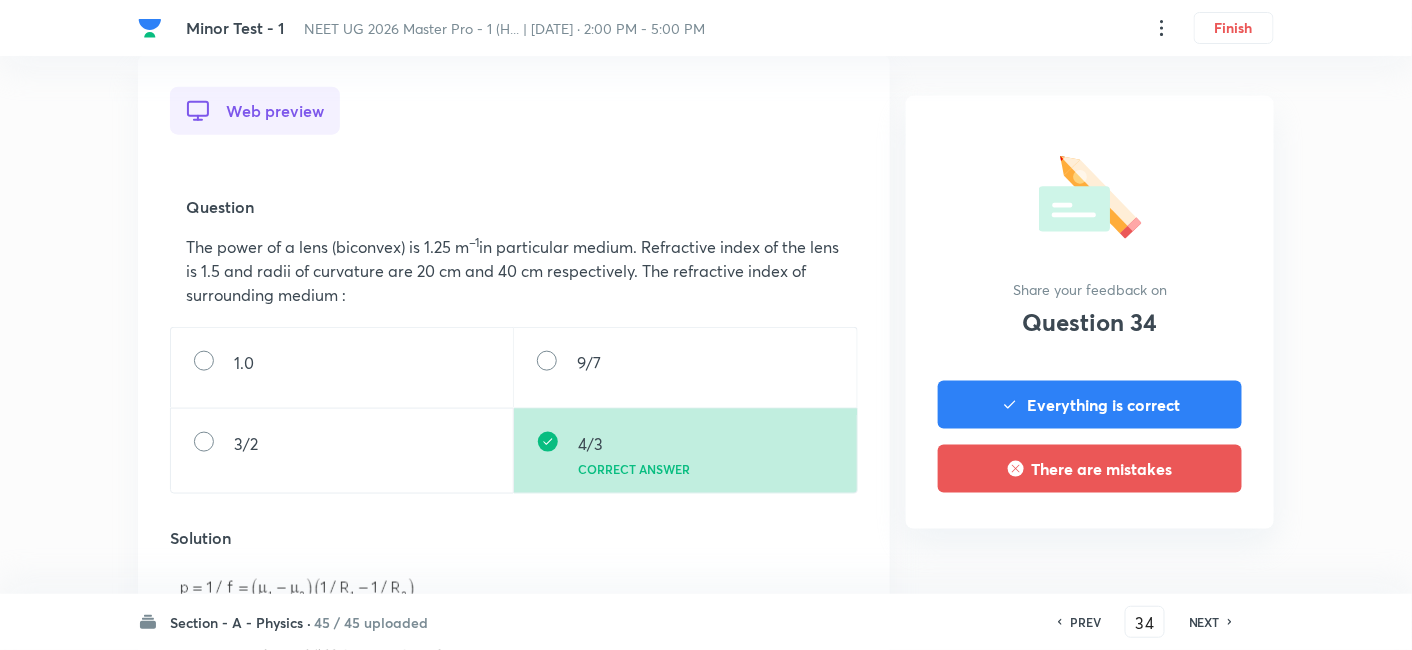 click on "NEXT" at bounding box center (1204, 622) 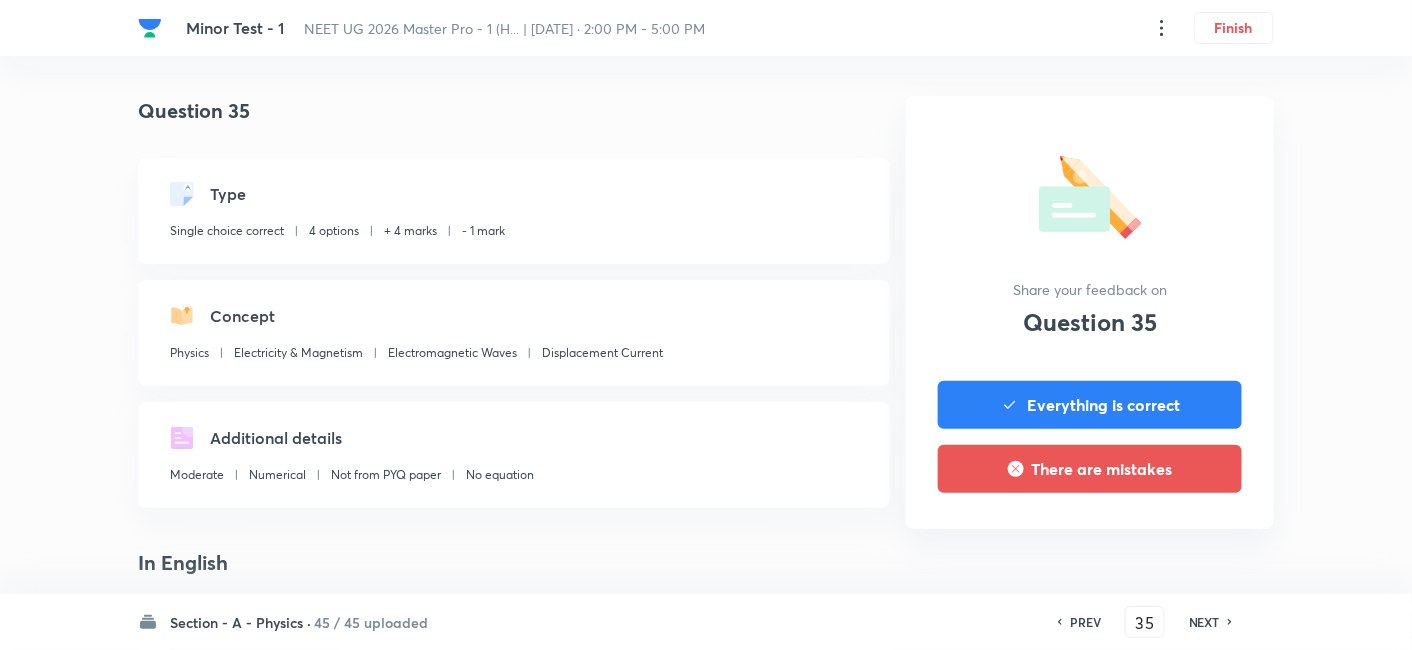 scroll, scrollTop: 666, scrollLeft: 0, axis: vertical 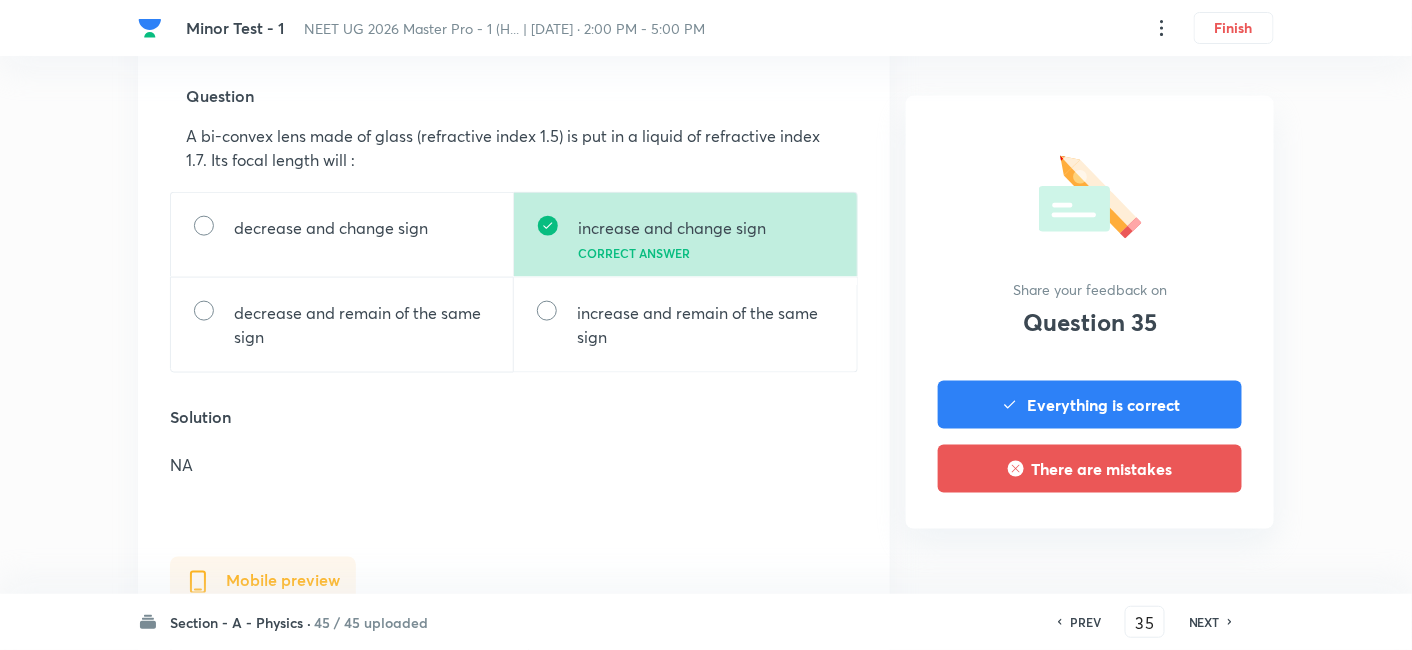 click on "NEXT" at bounding box center [1204, 622] 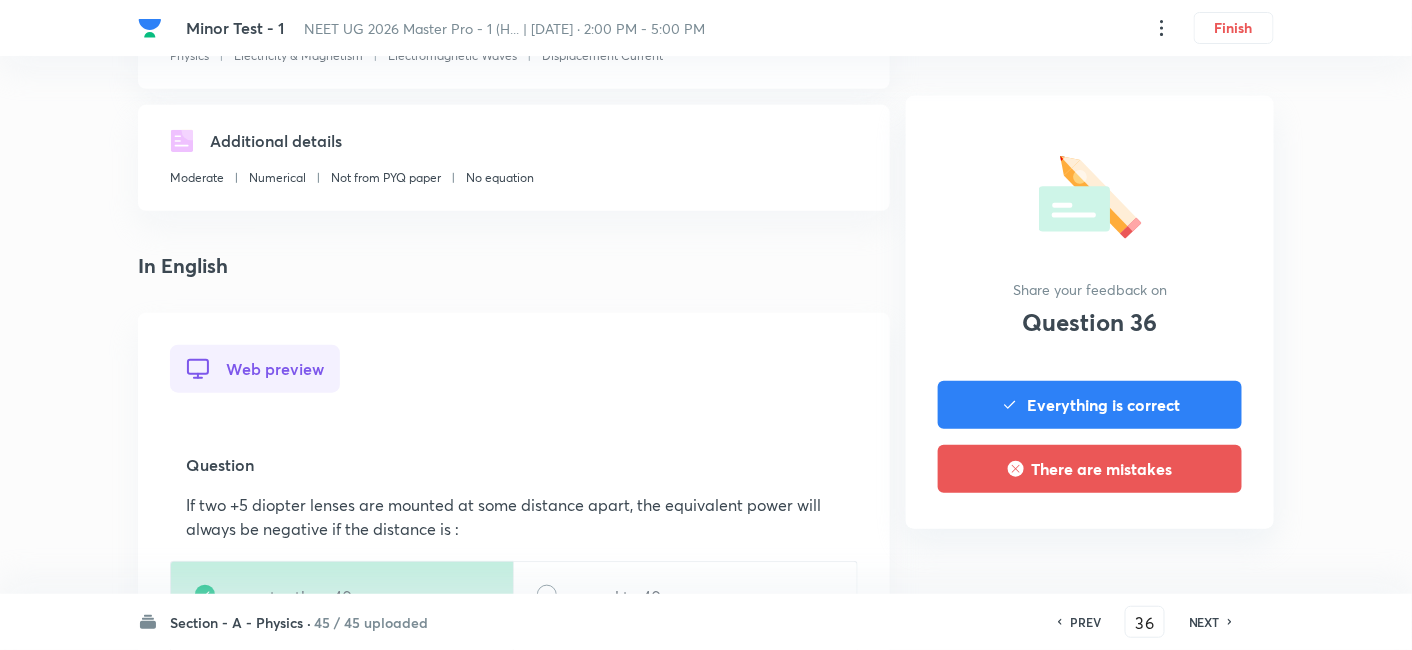 scroll, scrollTop: 555, scrollLeft: 0, axis: vertical 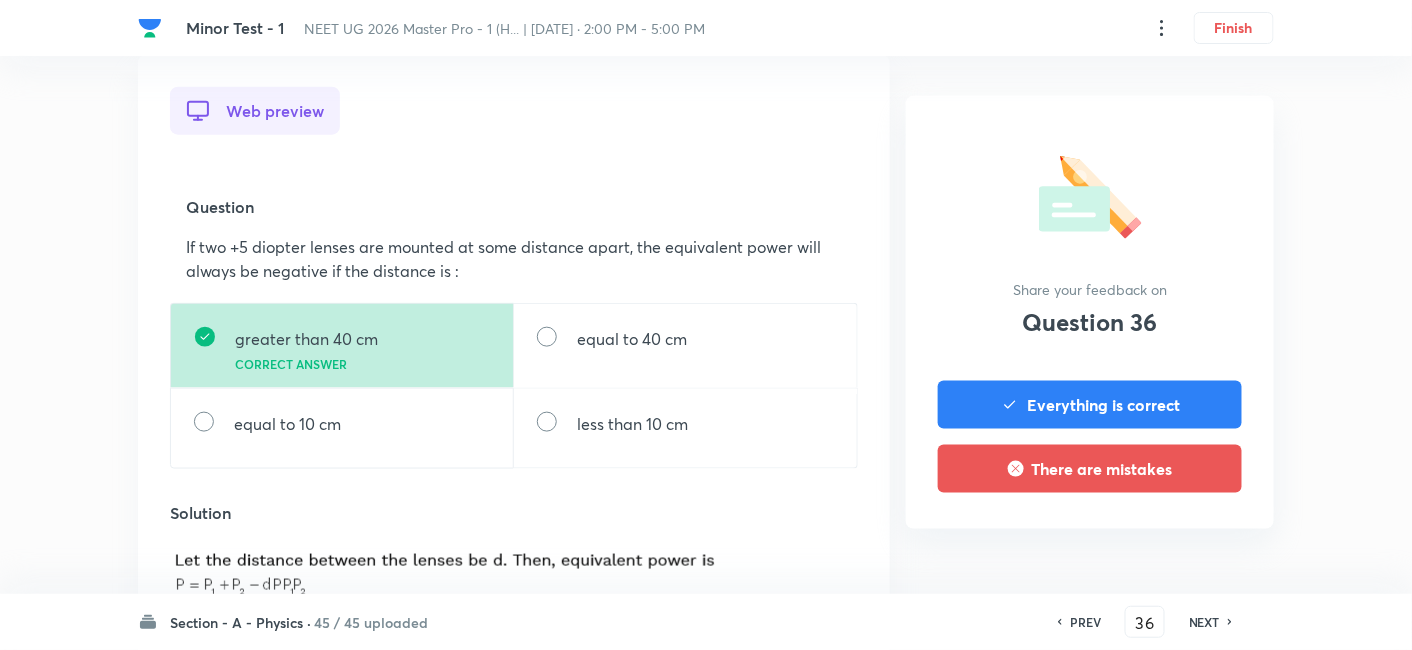 click on "NEXT" at bounding box center (1204, 622) 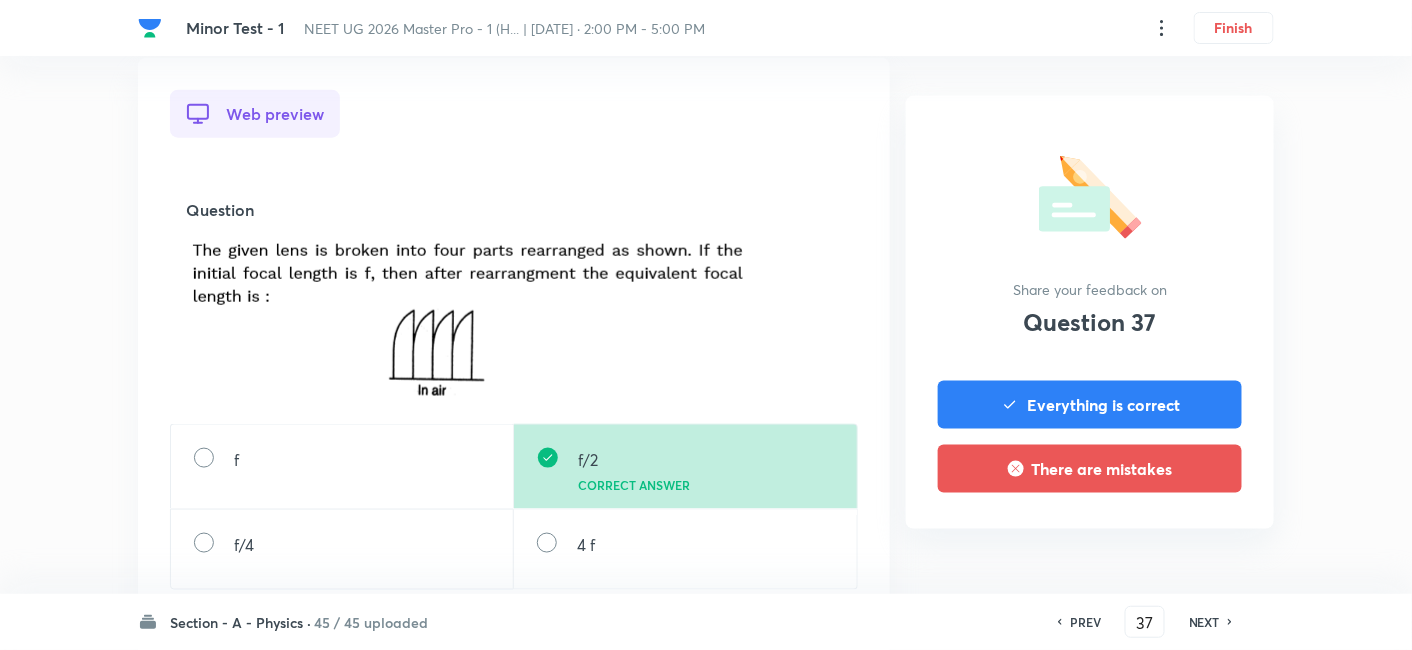 scroll, scrollTop: 555, scrollLeft: 0, axis: vertical 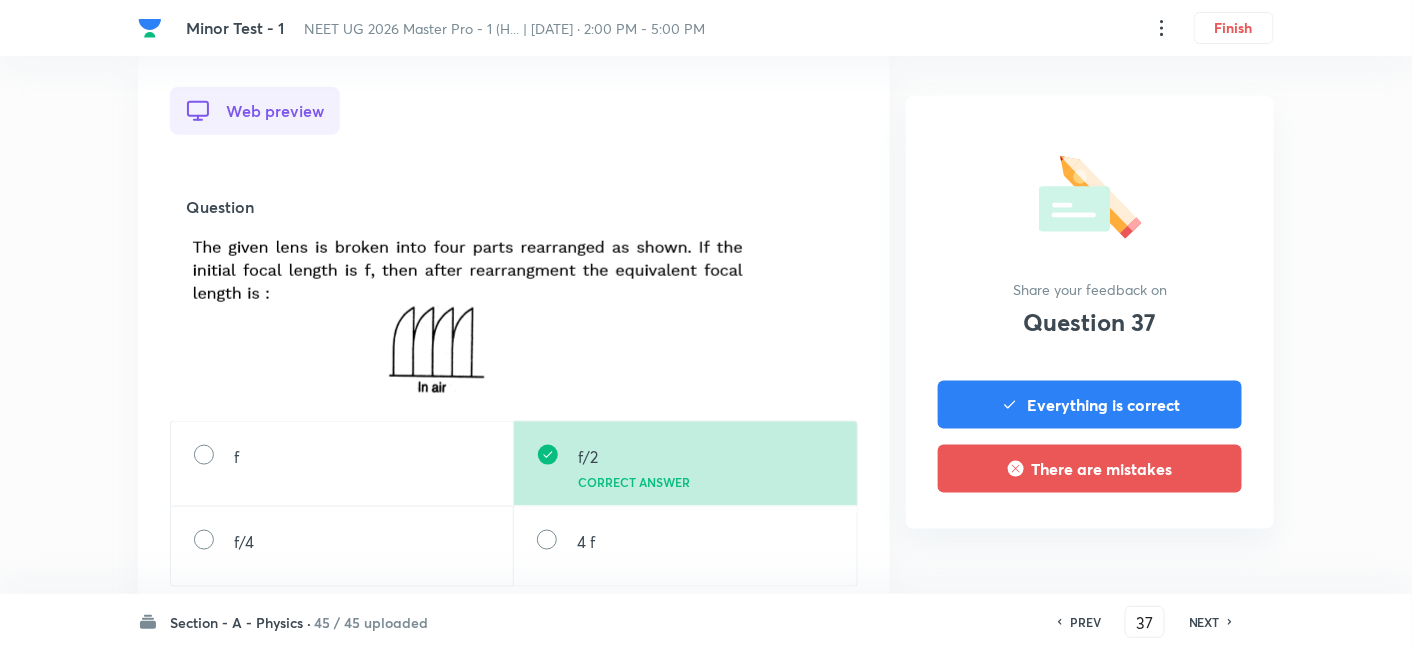 click on "NEXT" at bounding box center (1204, 622) 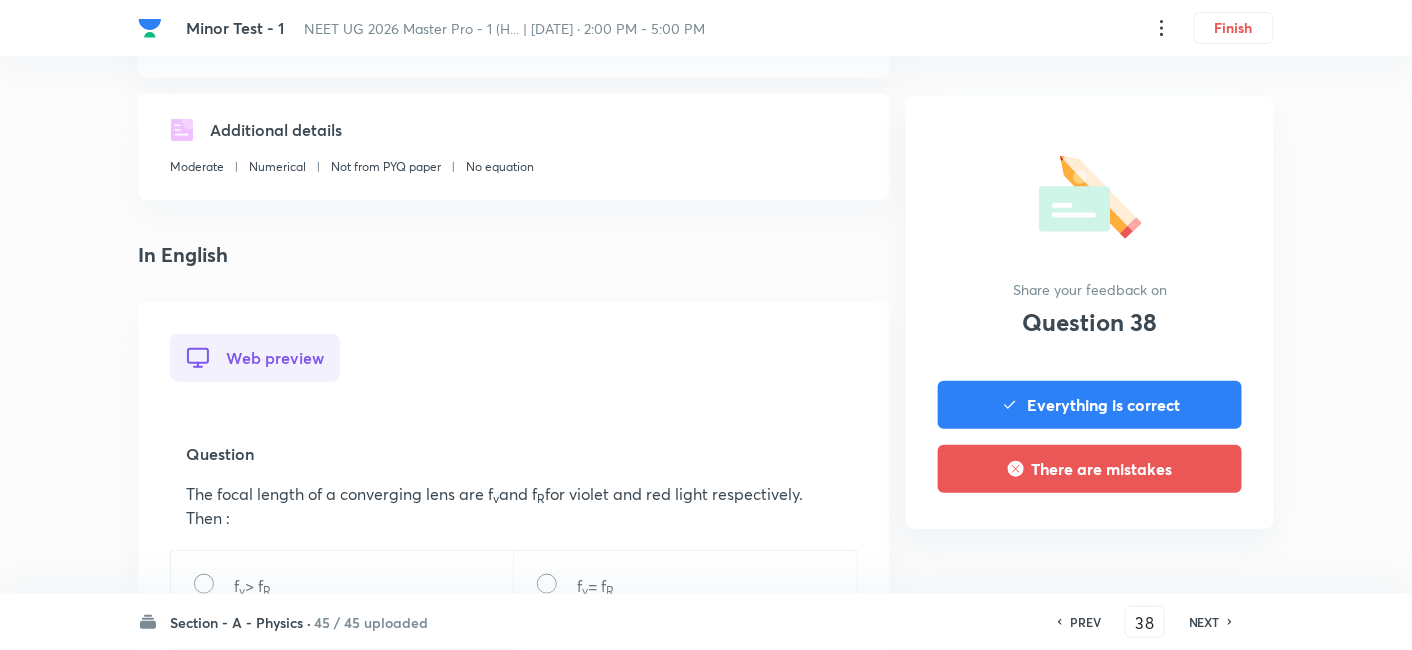 scroll, scrollTop: 555, scrollLeft: 0, axis: vertical 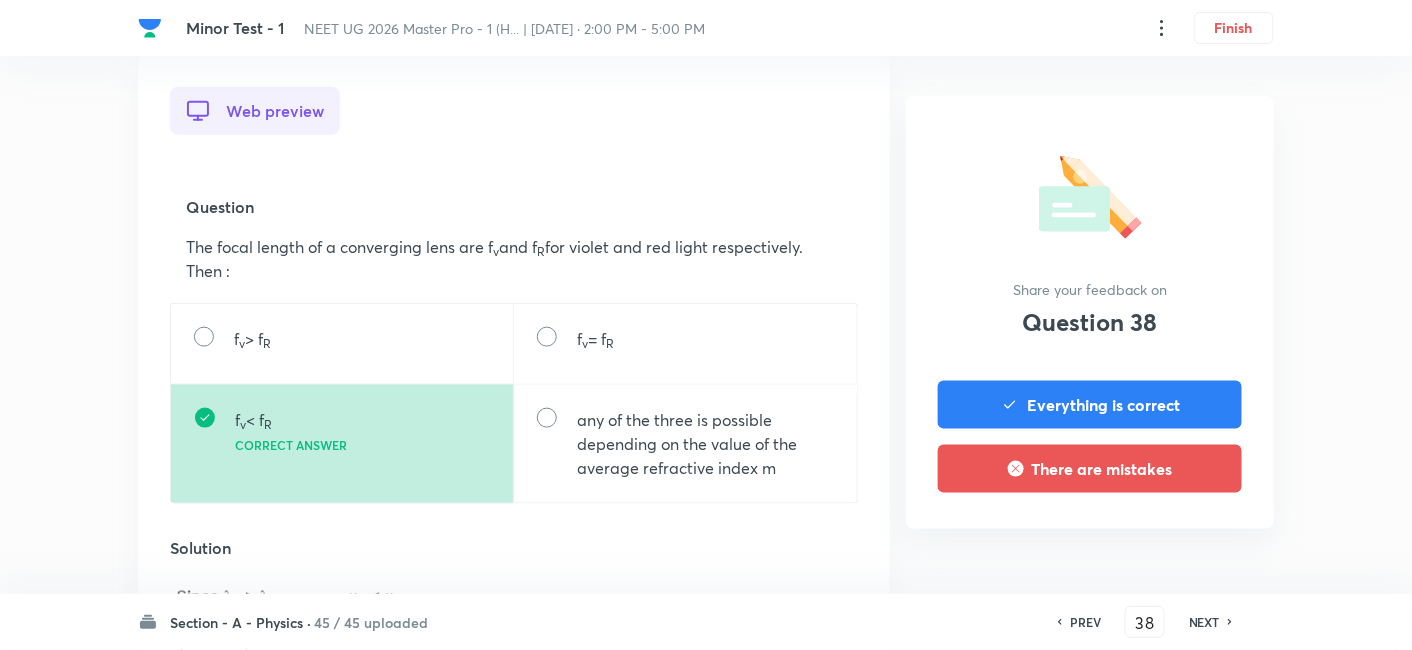 click on "NEXT" at bounding box center (1204, 622) 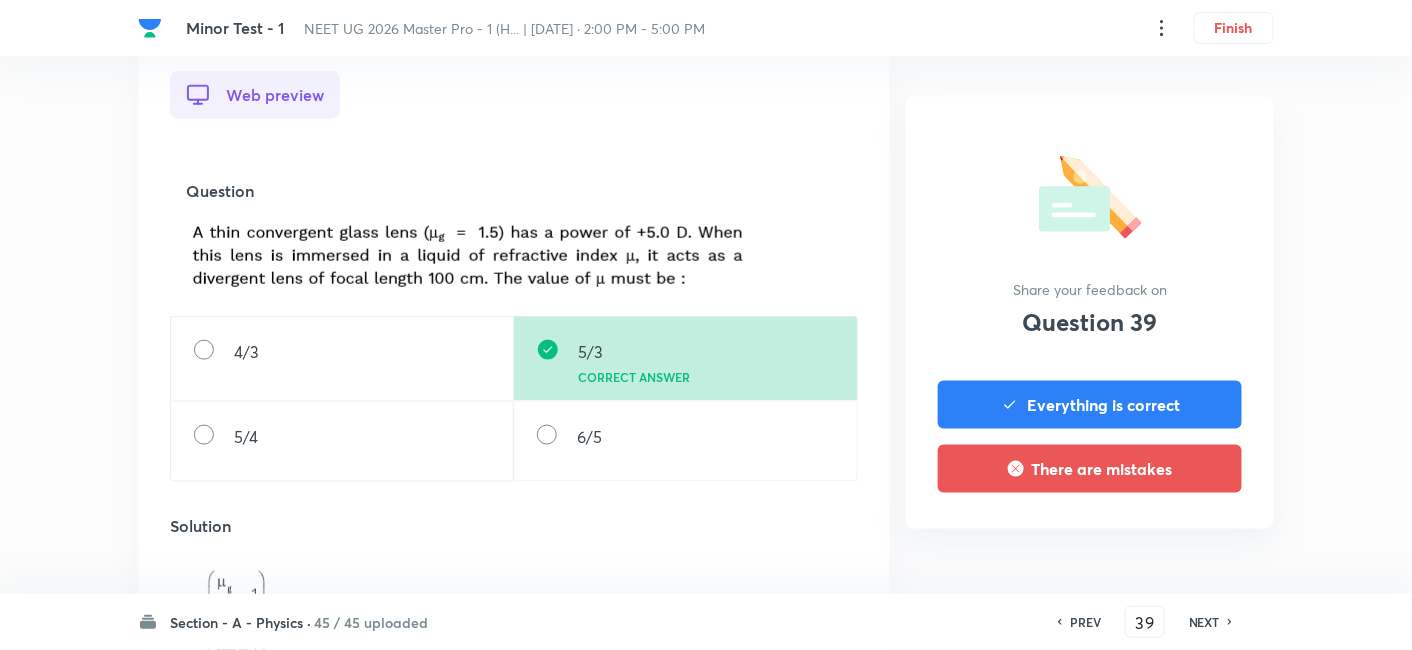 scroll, scrollTop: 666, scrollLeft: 0, axis: vertical 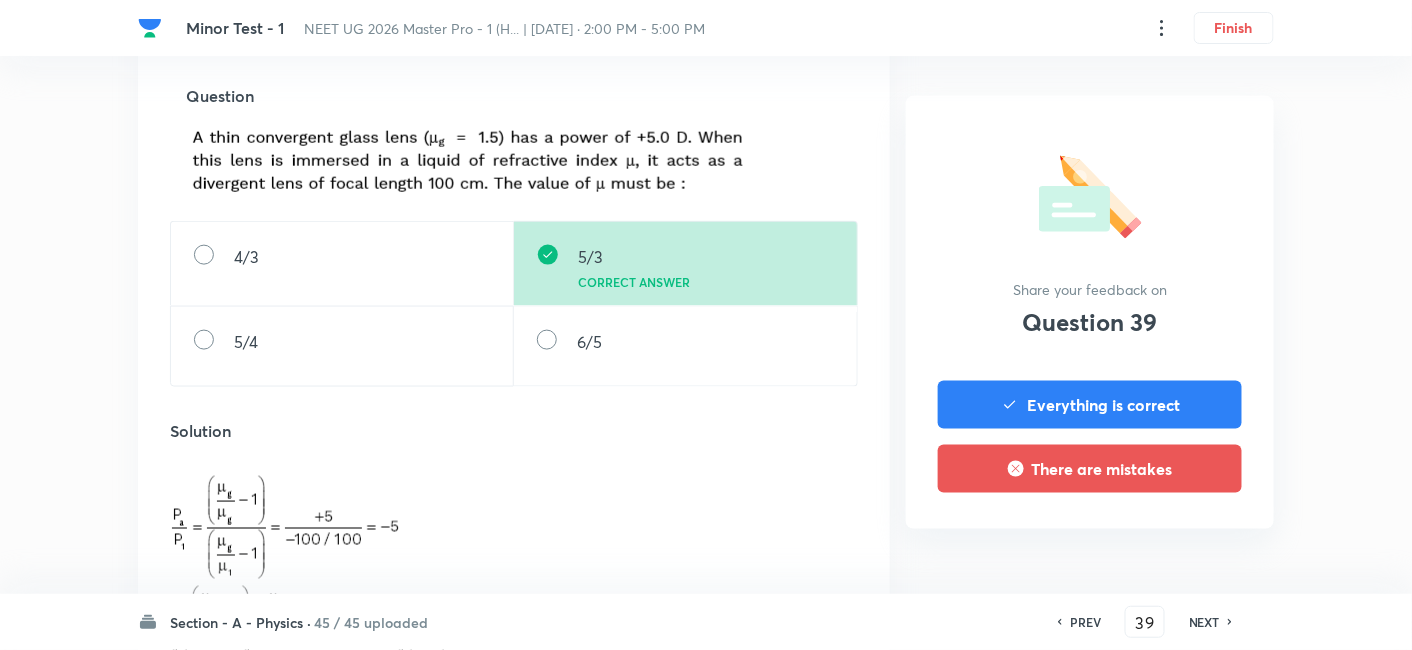 click on "NEXT" at bounding box center (1204, 622) 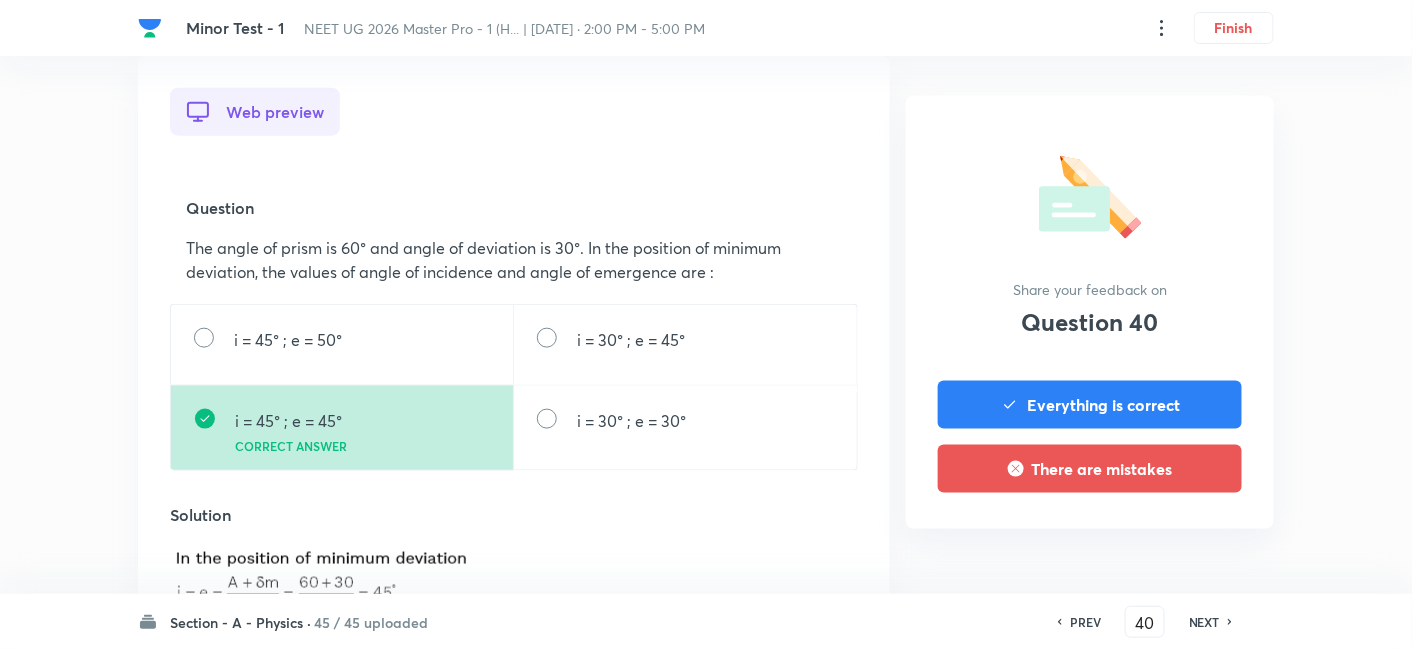 scroll, scrollTop: 555, scrollLeft: 0, axis: vertical 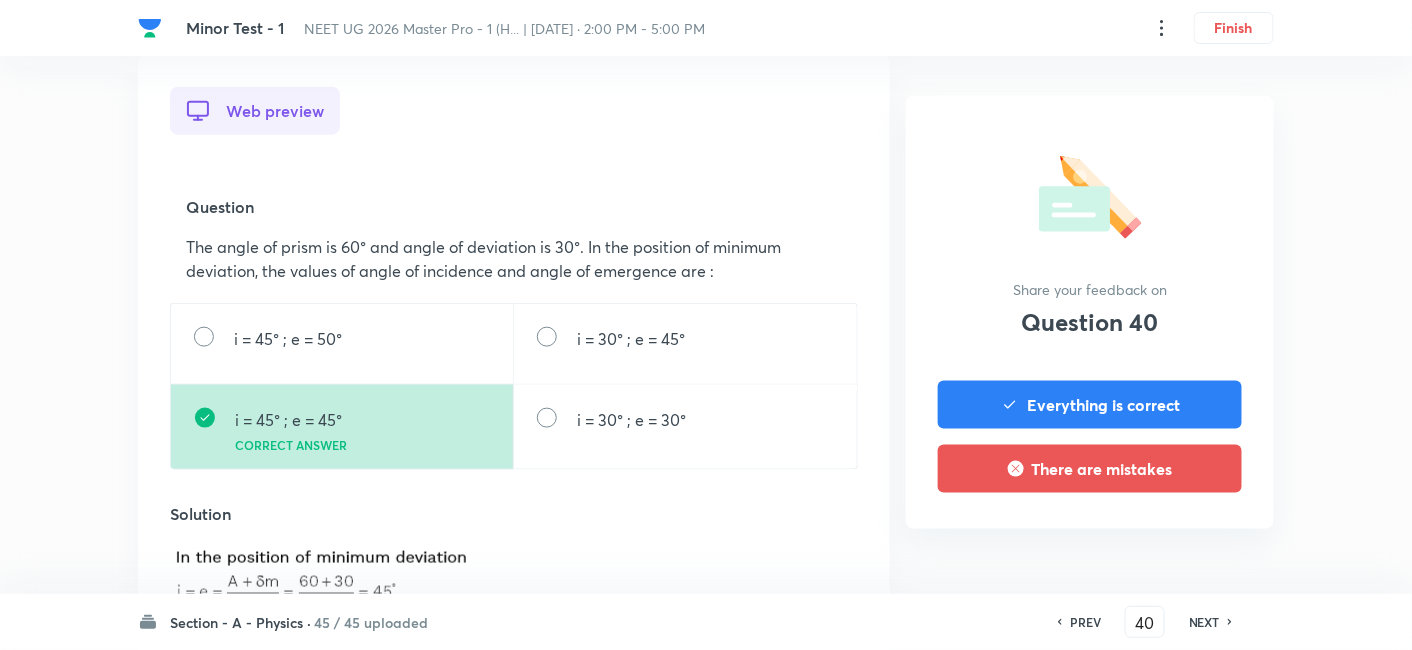 click on "NEXT" at bounding box center (1204, 622) 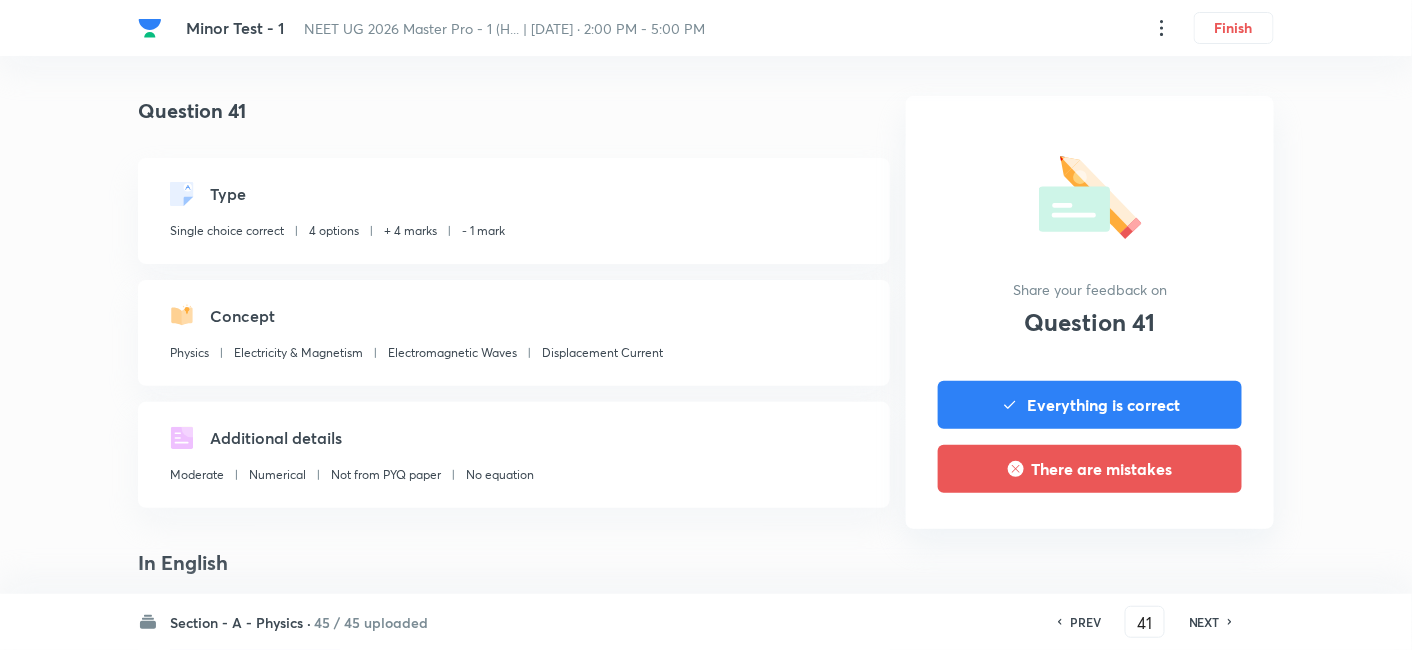 scroll, scrollTop: 444, scrollLeft: 0, axis: vertical 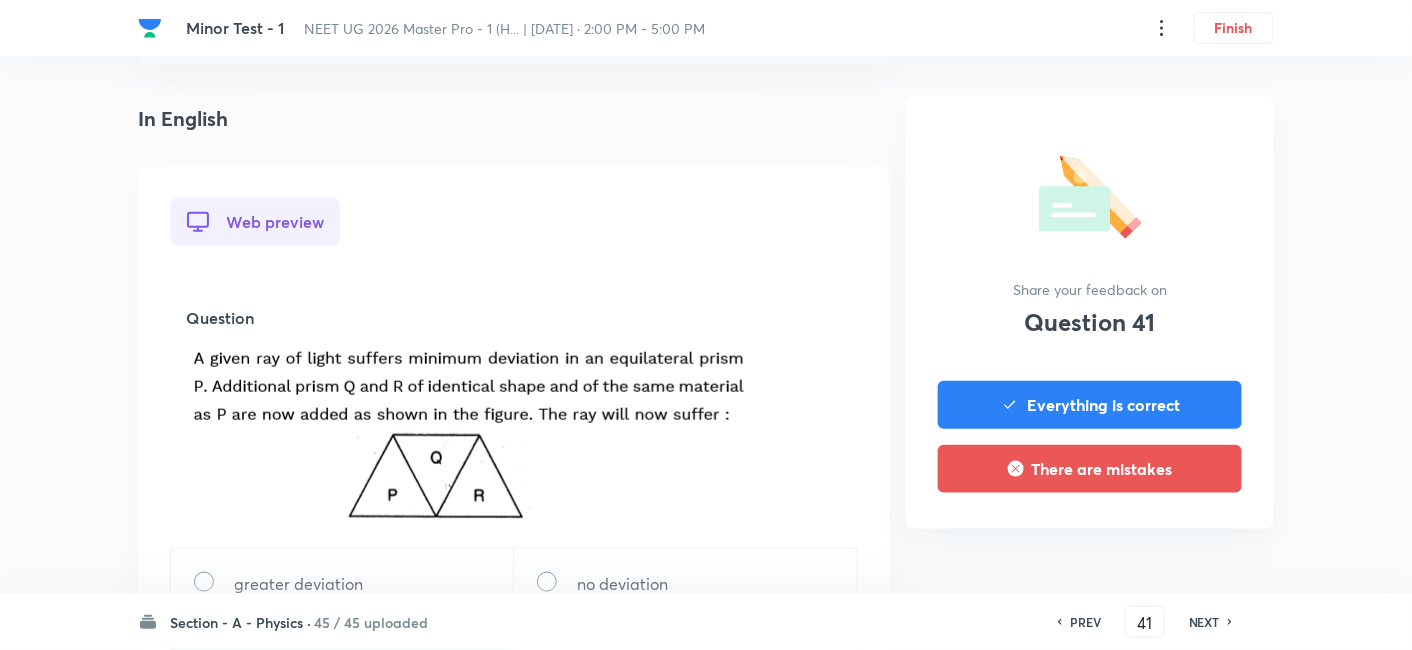 click on "NEXT" at bounding box center [1204, 622] 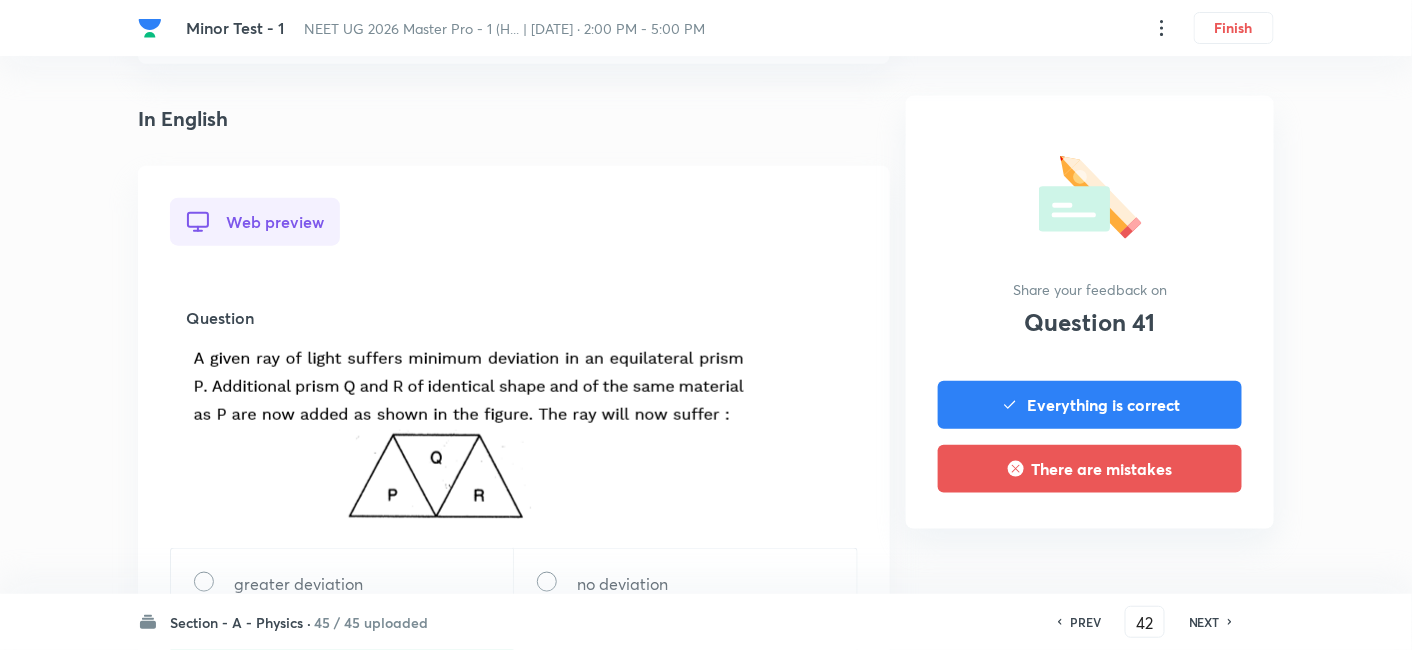 scroll, scrollTop: 0, scrollLeft: 0, axis: both 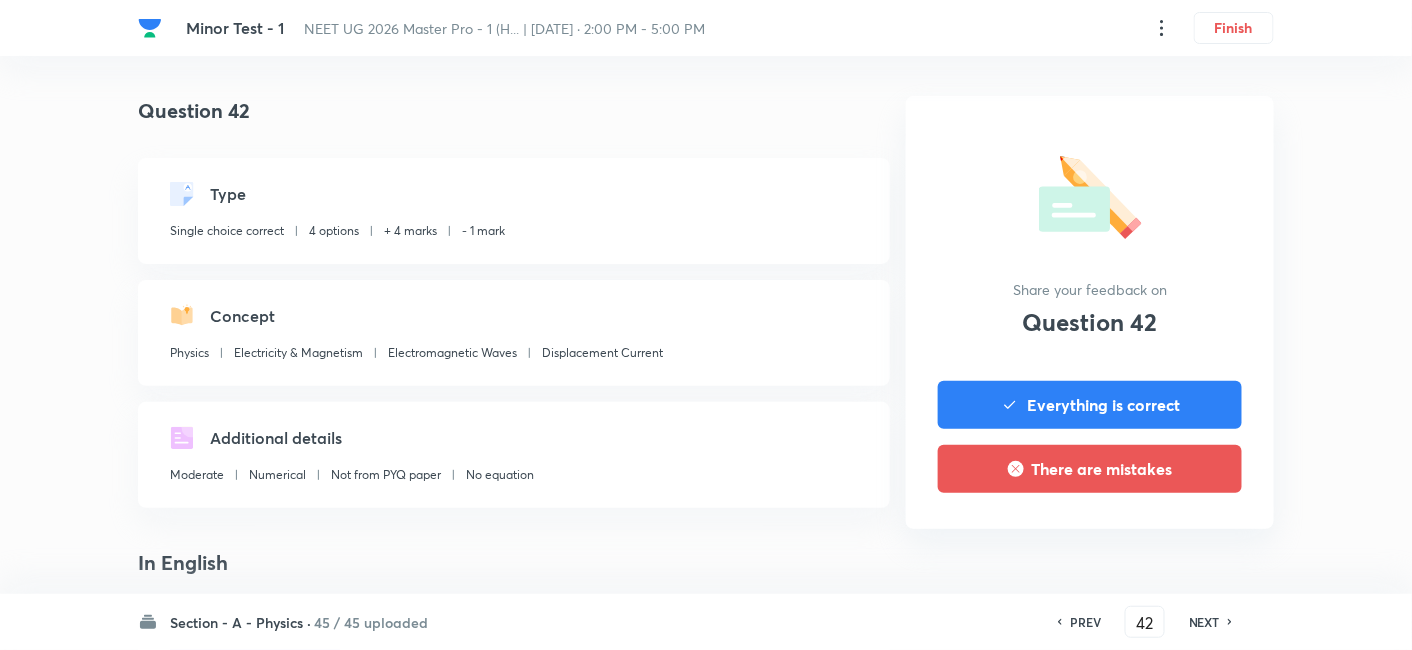 click on "PREV" at bounding box center [1085, 622] 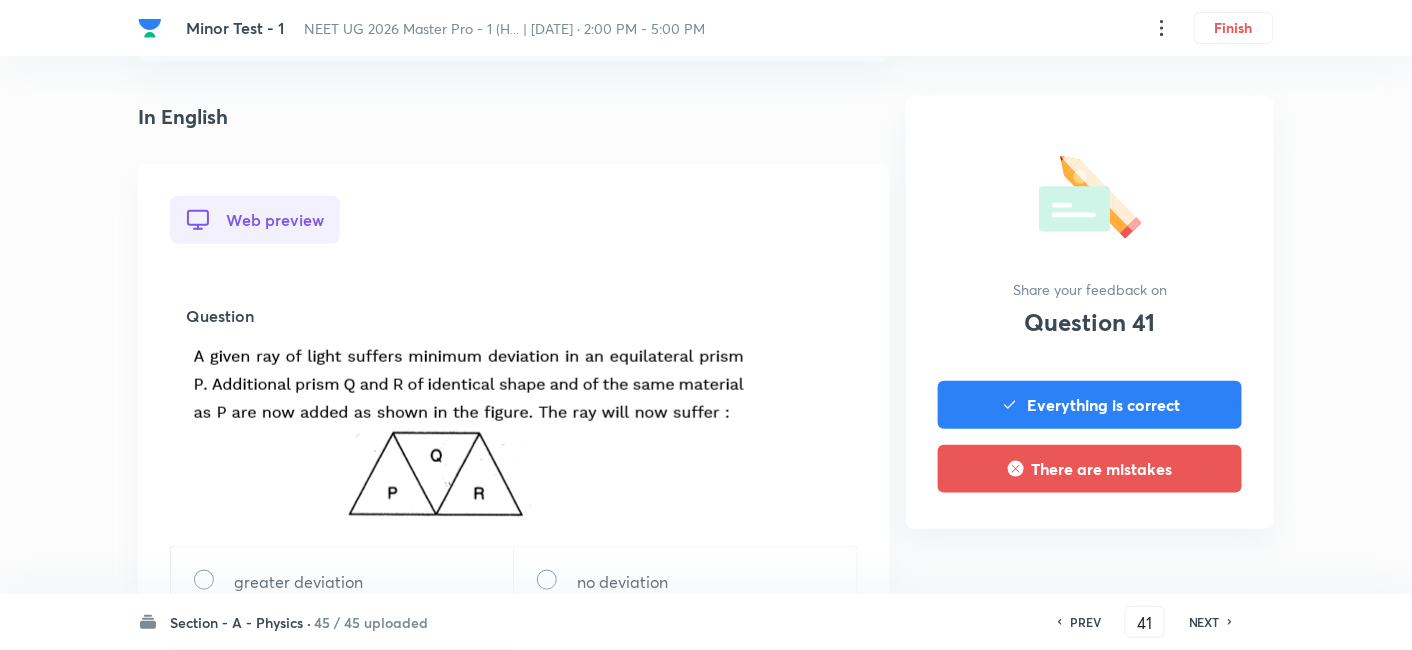 scroll, scrollTop: 666, scrollLeft: 0, axis: vertical 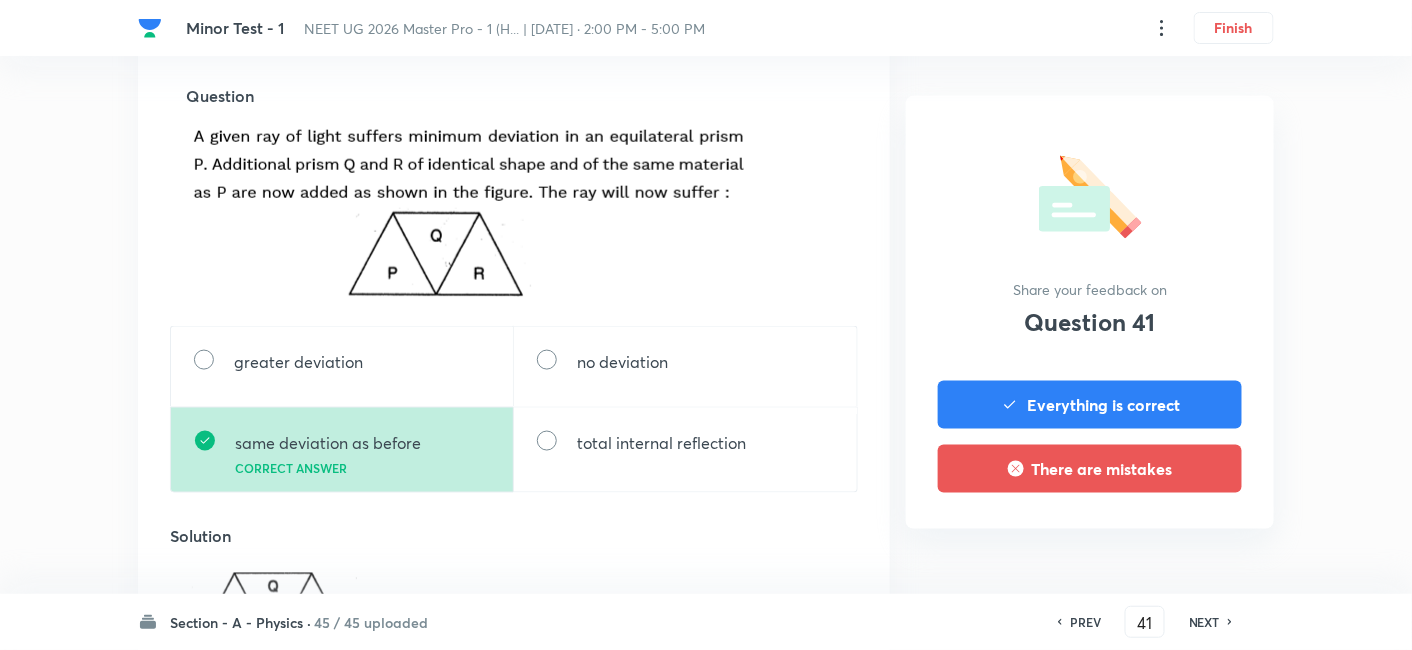 click on "NEXT" at bounding box center [1204, 622] 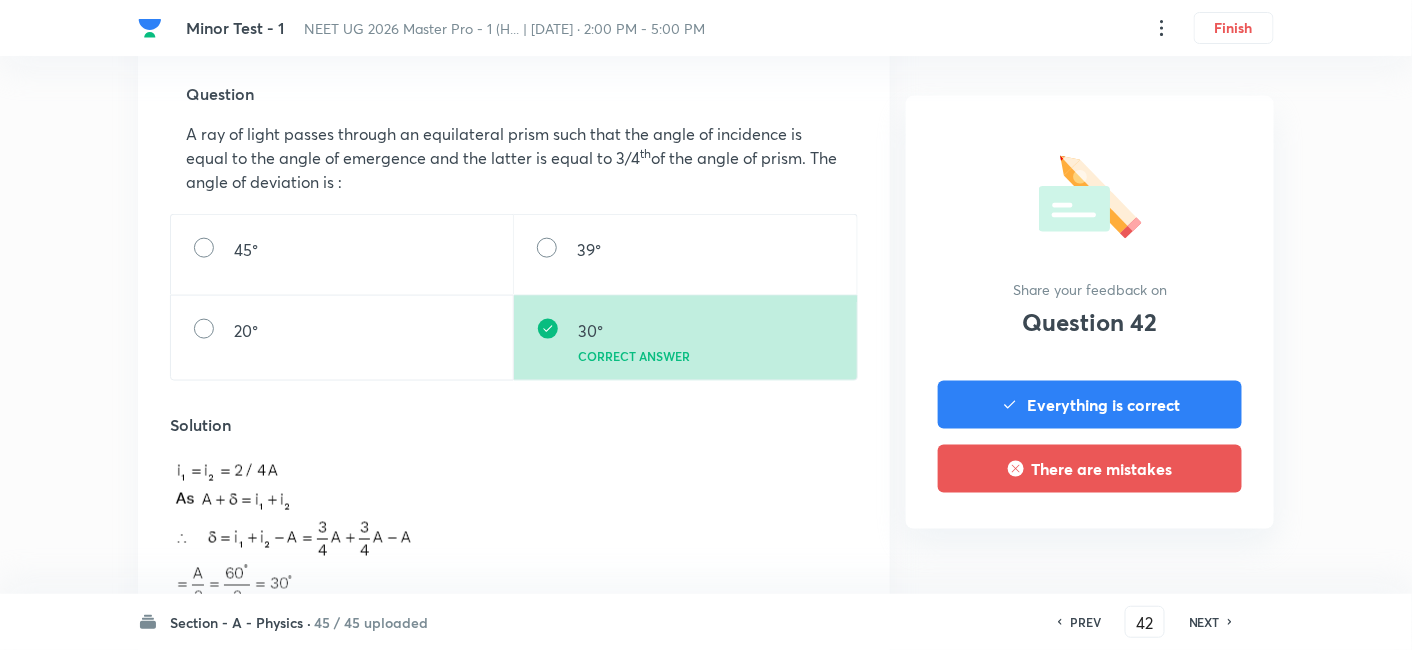scroll, scrollTop: 666, scrollLeft: 0, axis: vertical 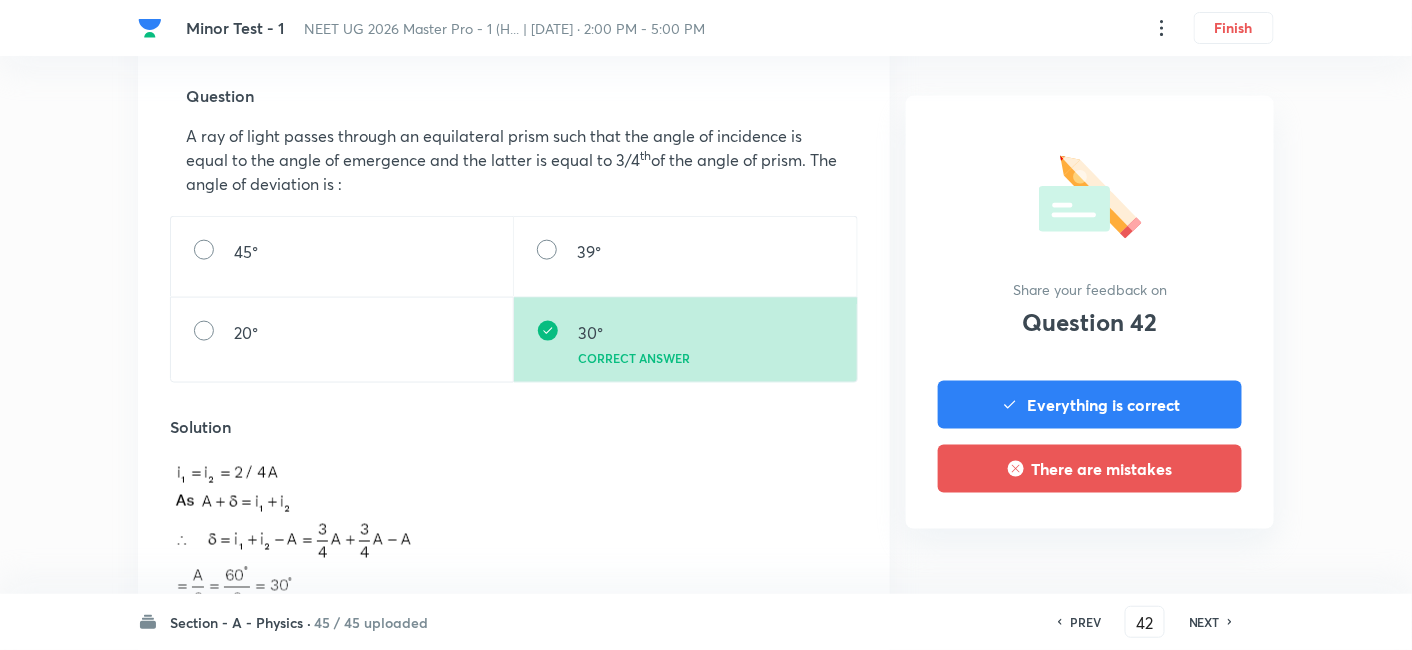 click on "NEXT" at bounding box center [1204, 622] 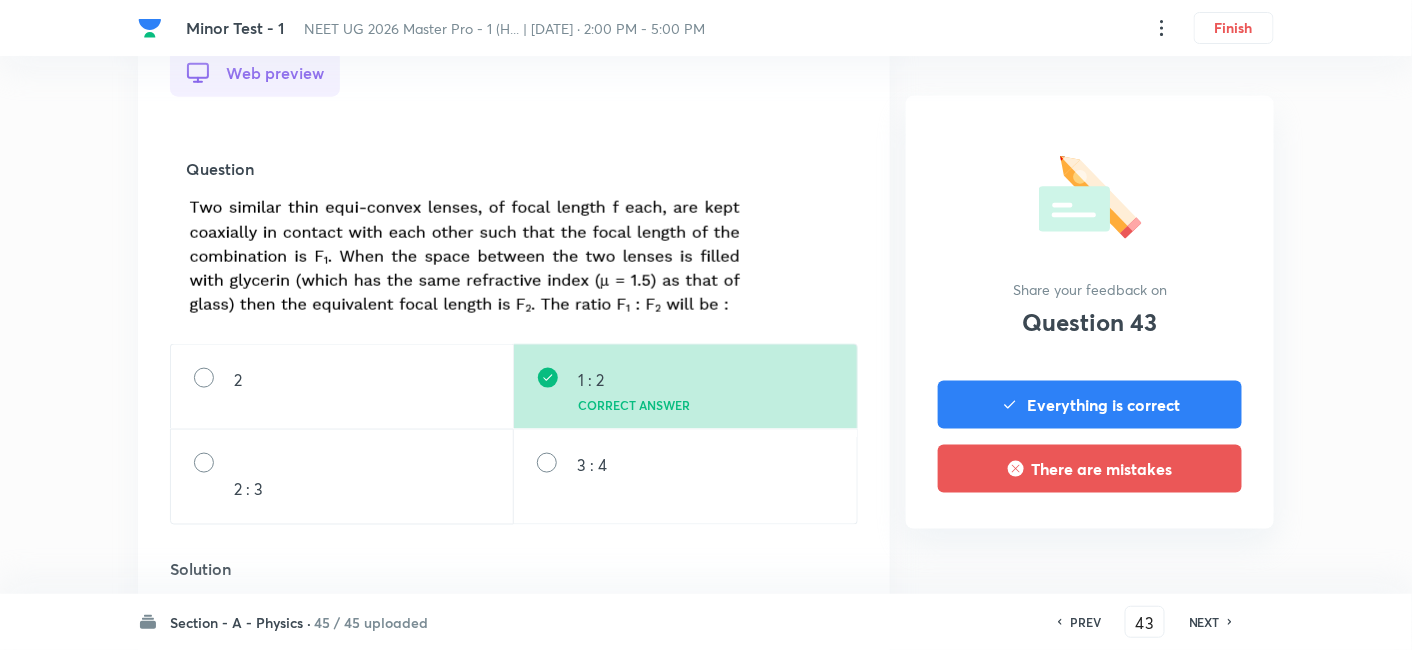 scroll, scrollTop: 666, scrollLeft: 0, axis: vertical 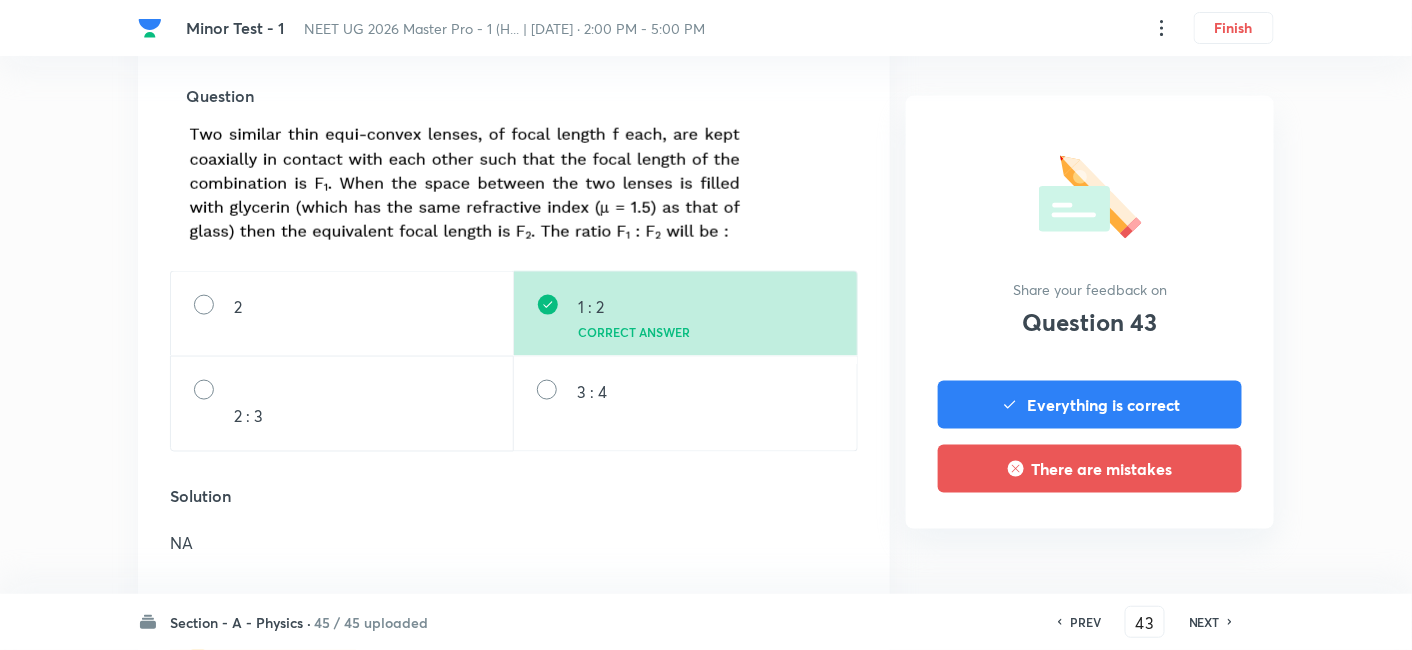 click on "NEXT" at bounding box center [1204, 622] 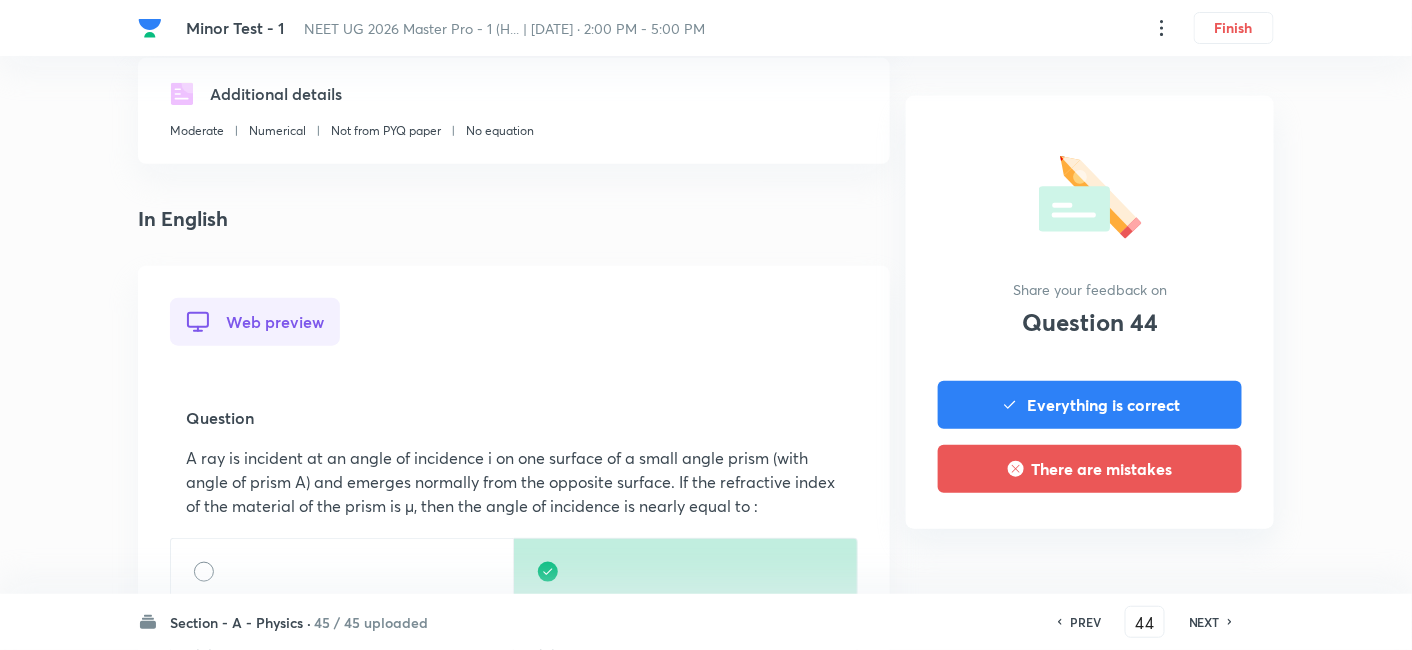 scroll, scrollTop: 555, scrollLeft: 0, axis: vertical 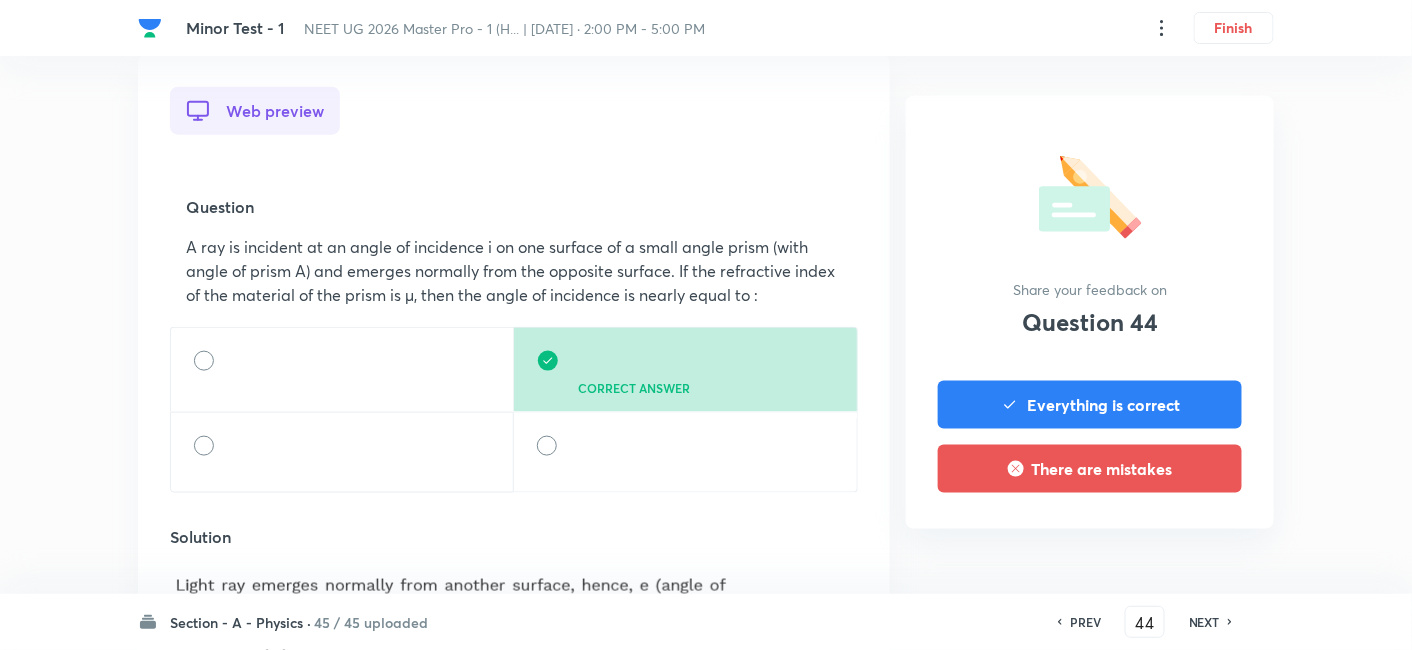 click on "NEXT" at bounding box center [1204, 622] 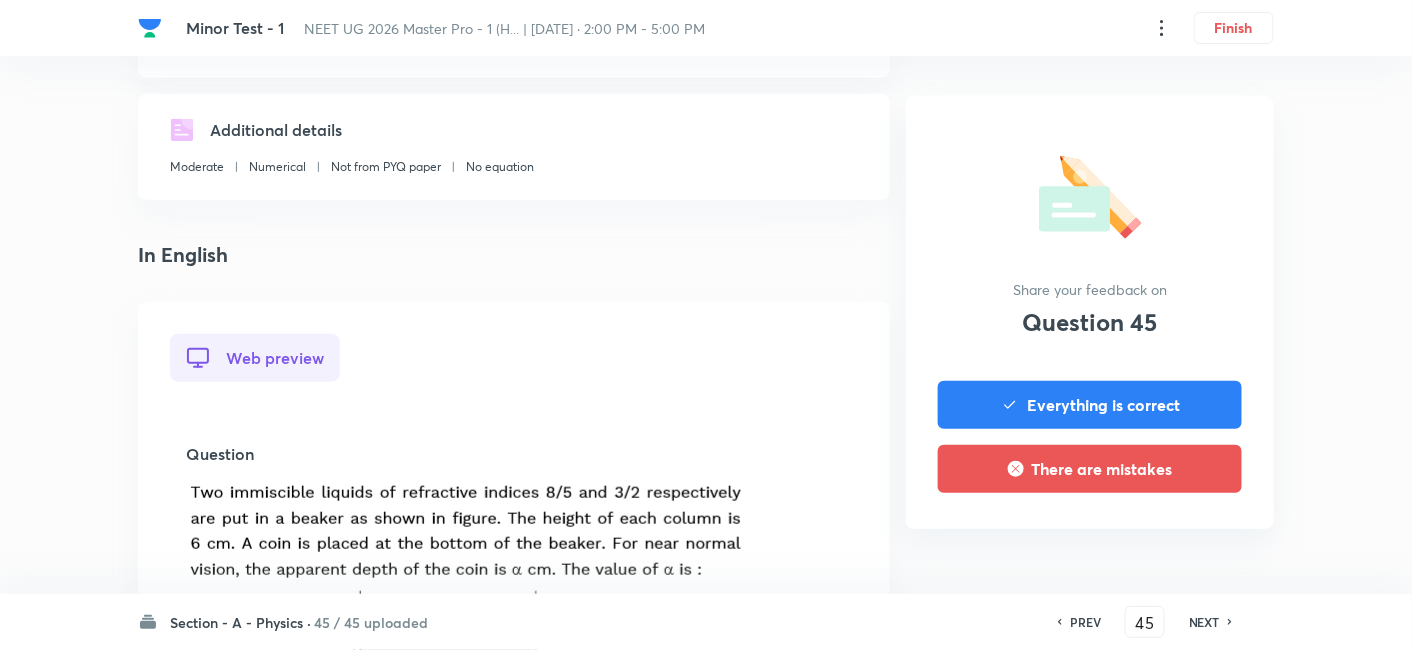 scroll, scrollTop: 555, scrollLeft: 0, axis: vertical 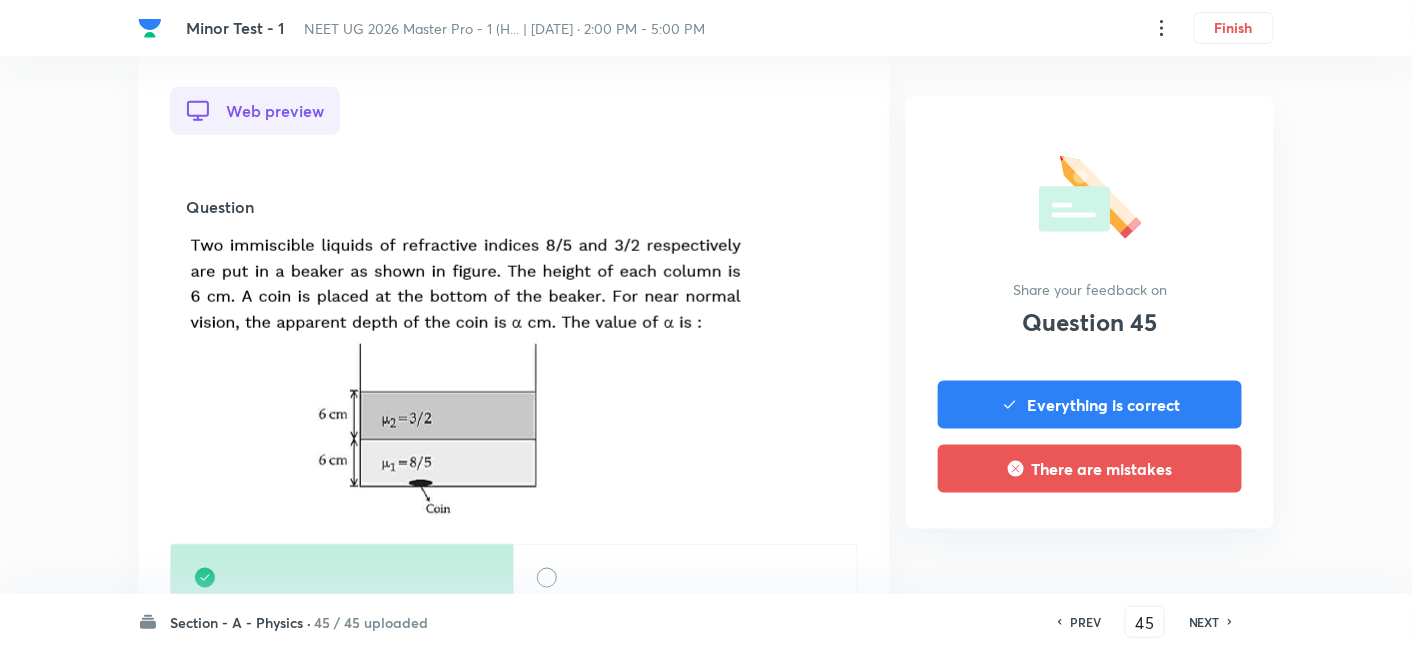click on "NEXT" at bounding box center [1204, 622] 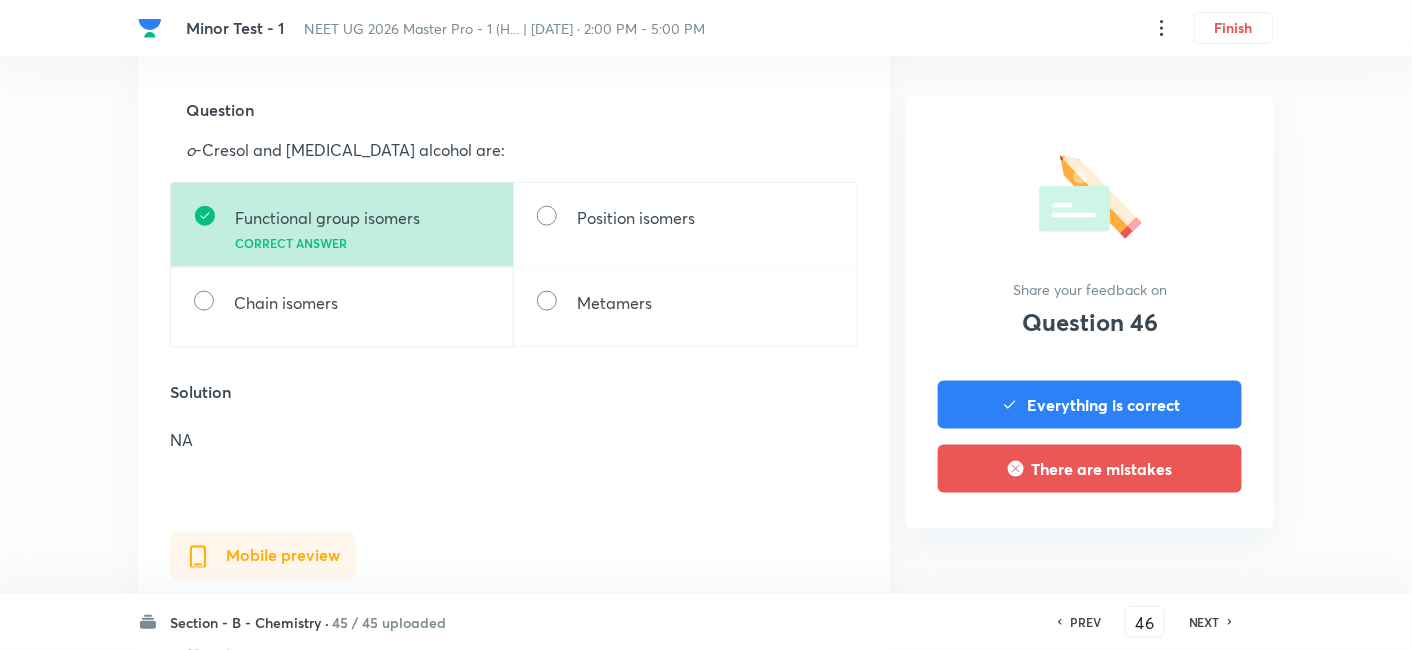 scroll, scrollTop: 777, scrollLeft: 0, axis: vertical 